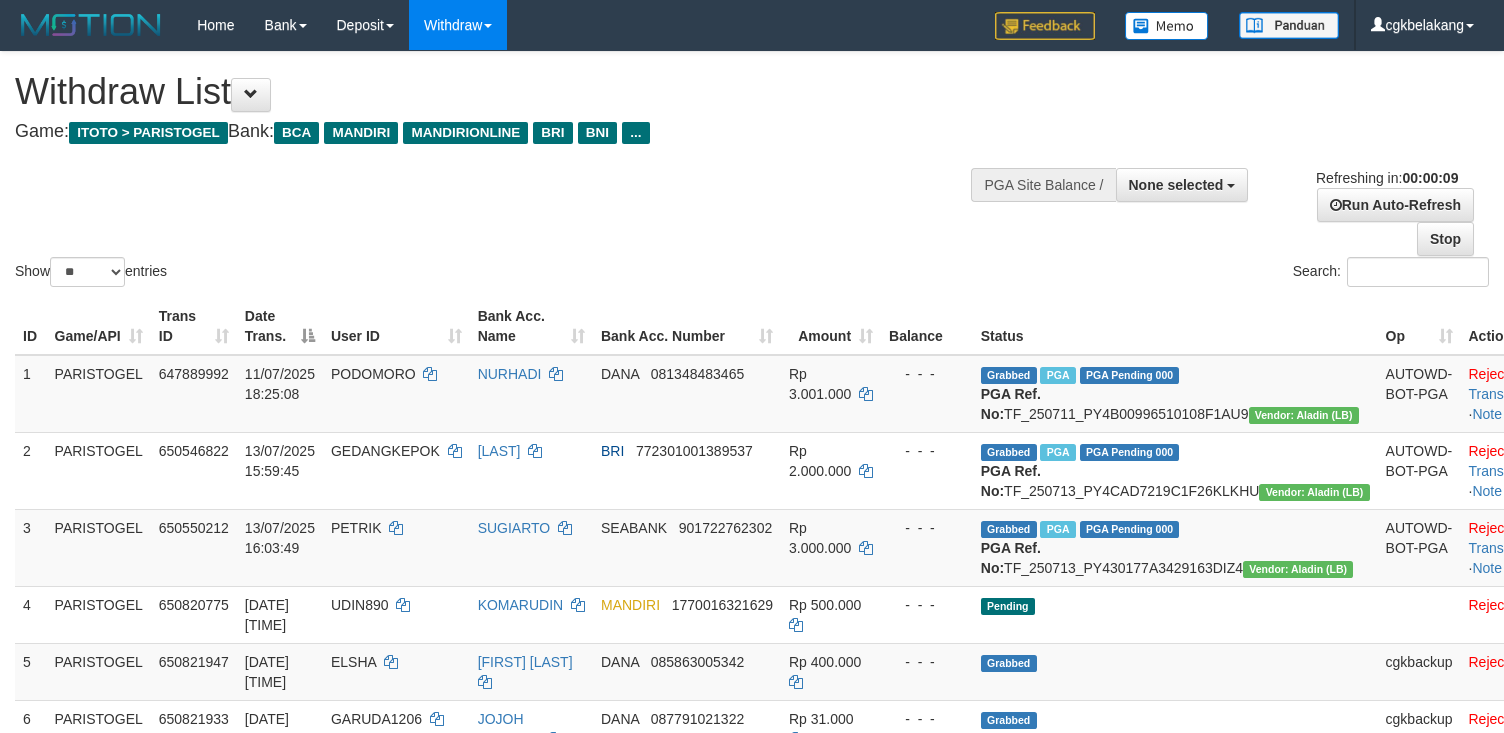 select 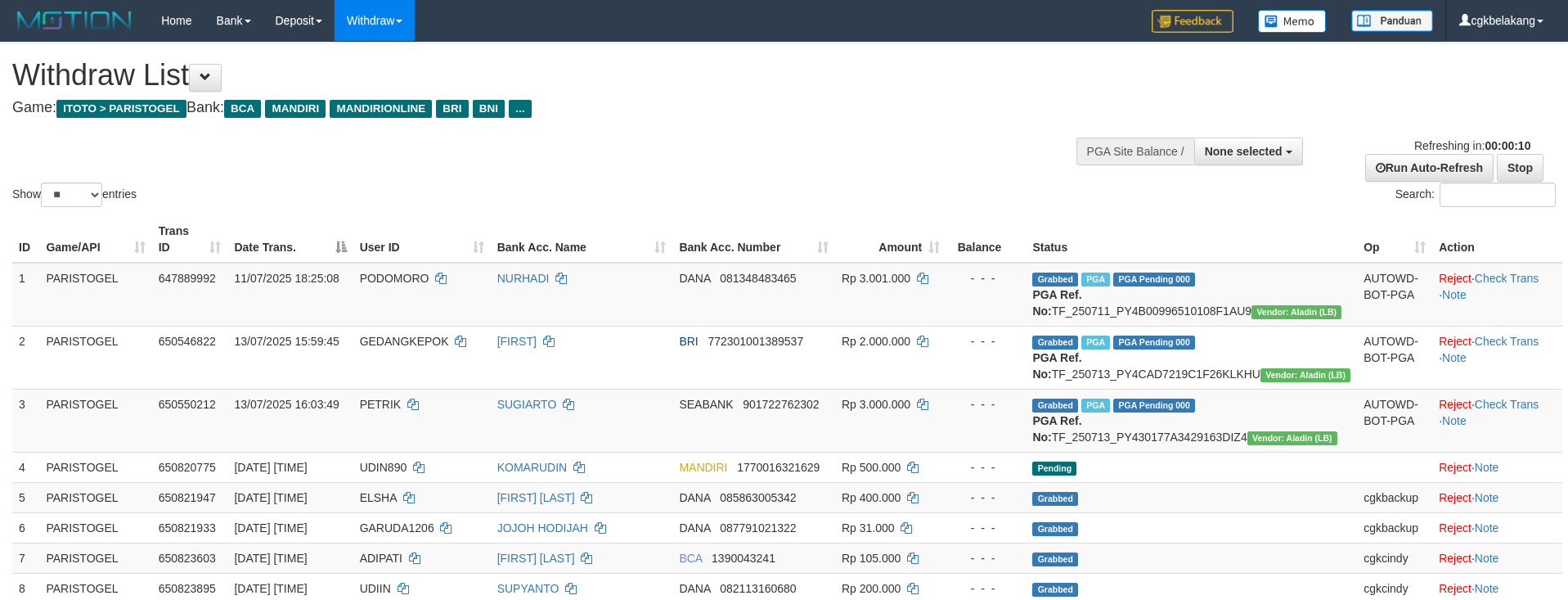select 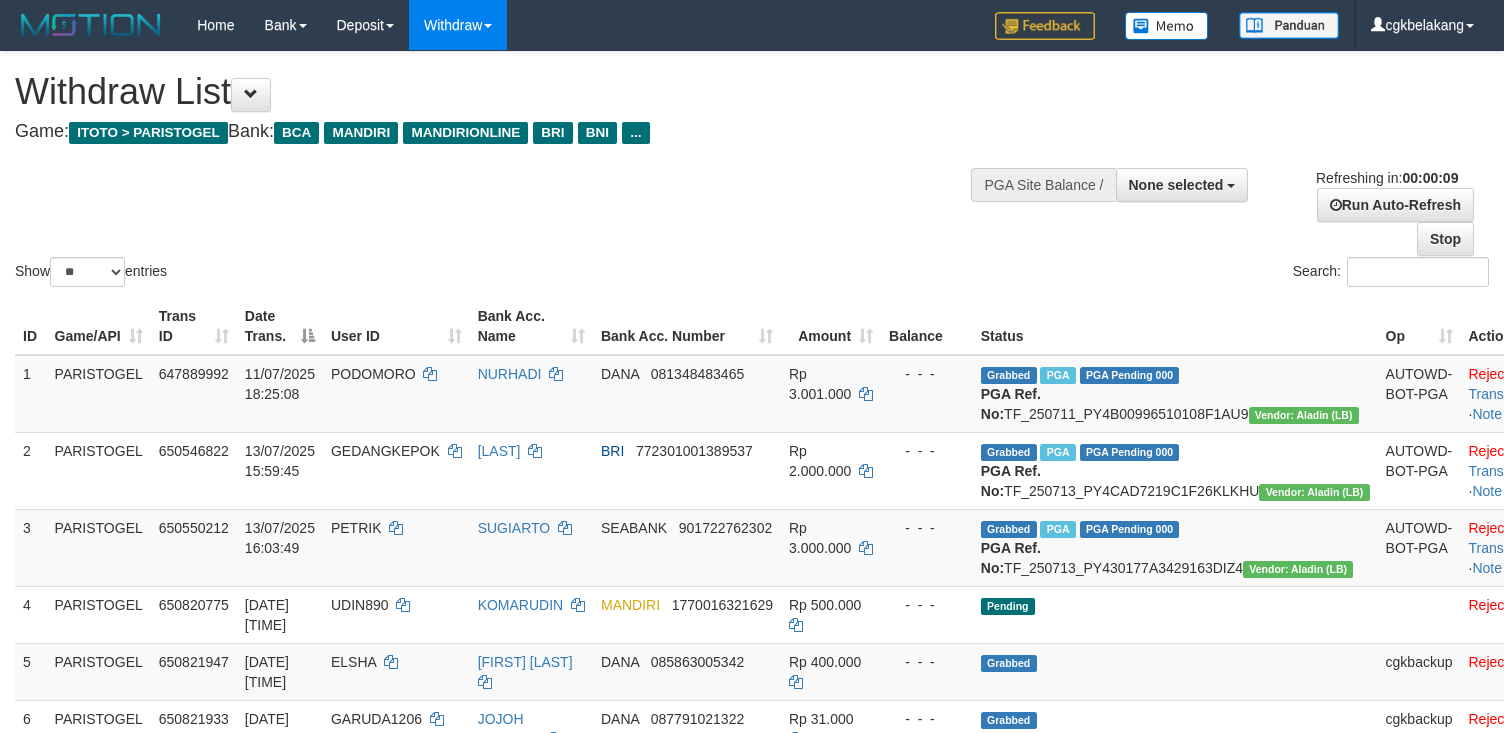 select 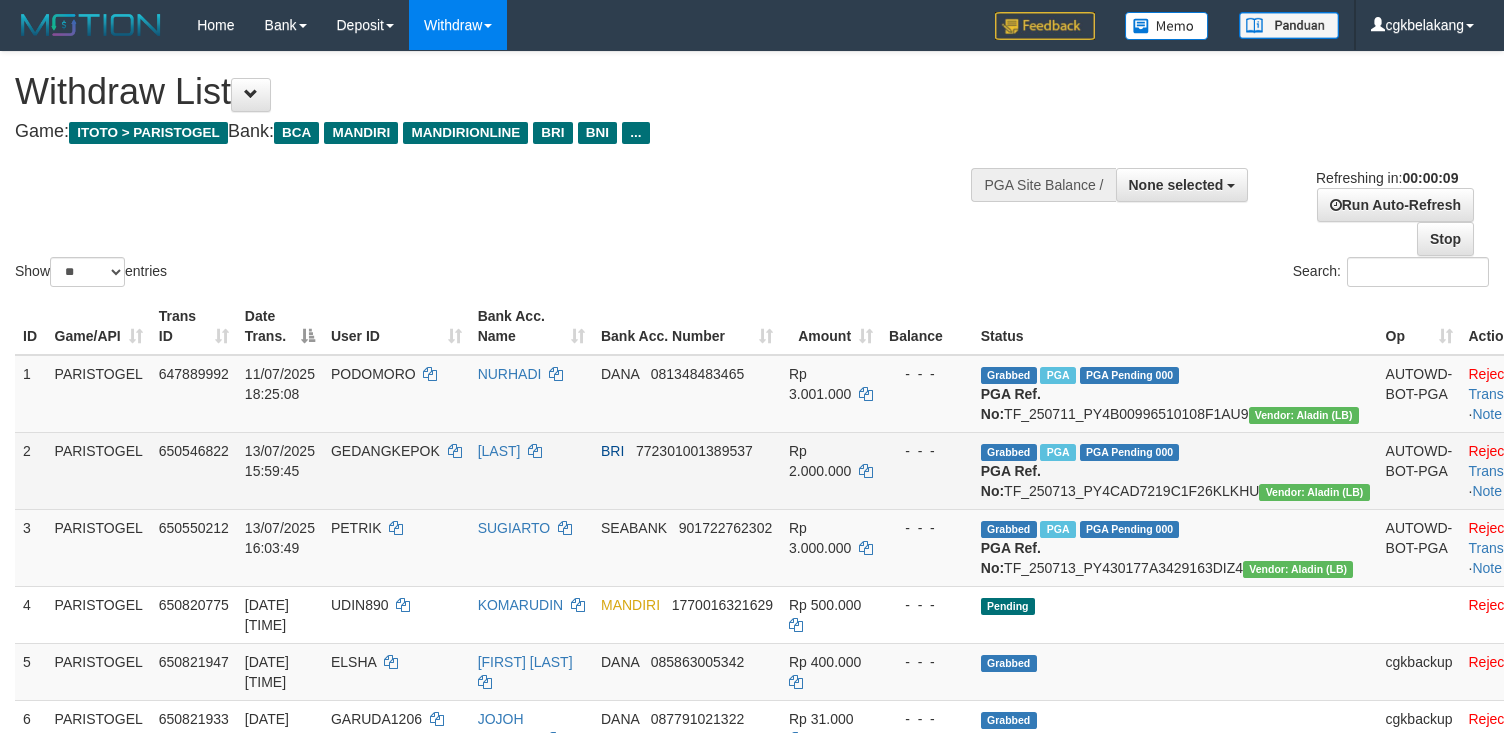 scroll, scrollTop: 0, scrollLeft: 0, axis: both 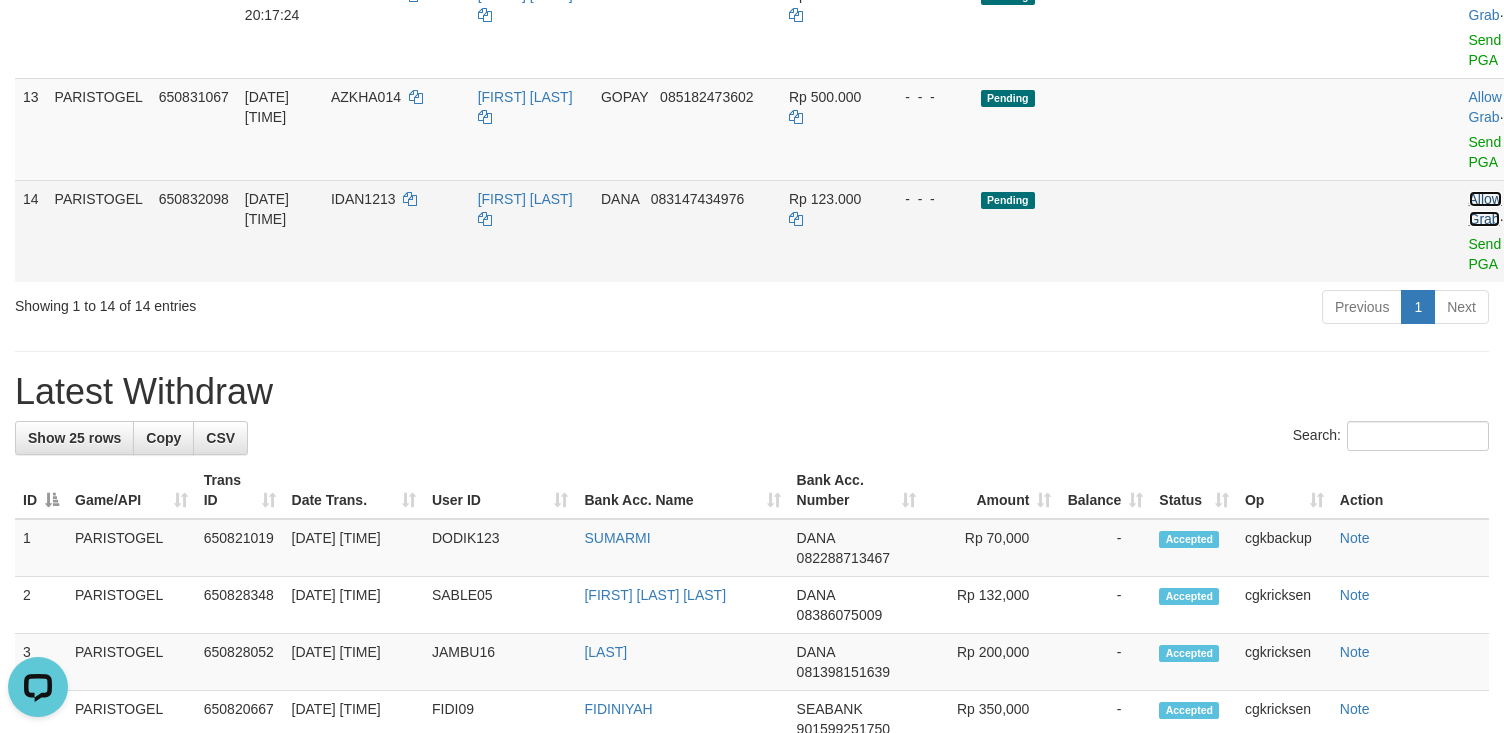click on "Allow Grab" at bounding box center [1485, 209] 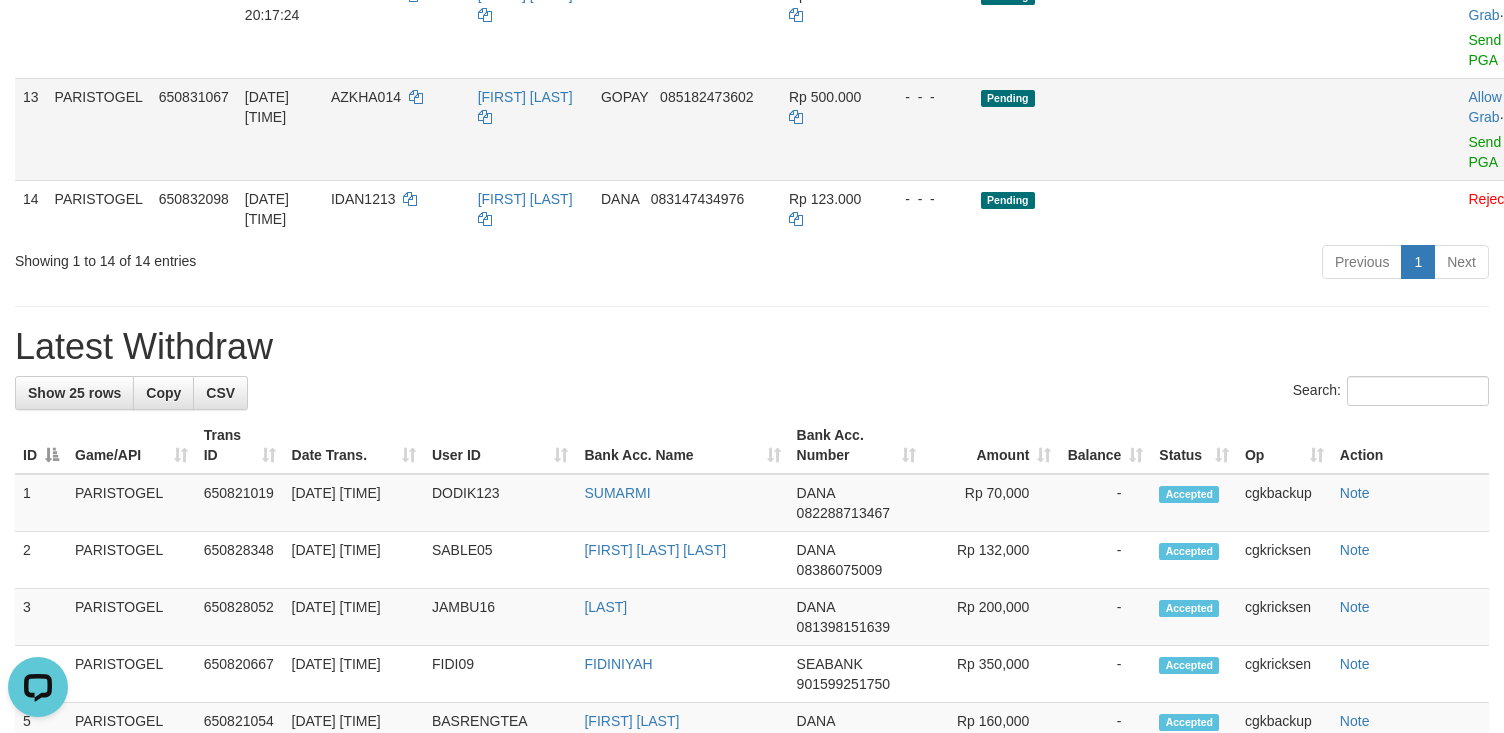 scroll, scrollTop: 933, scrollLeft: 0, axis: vertical 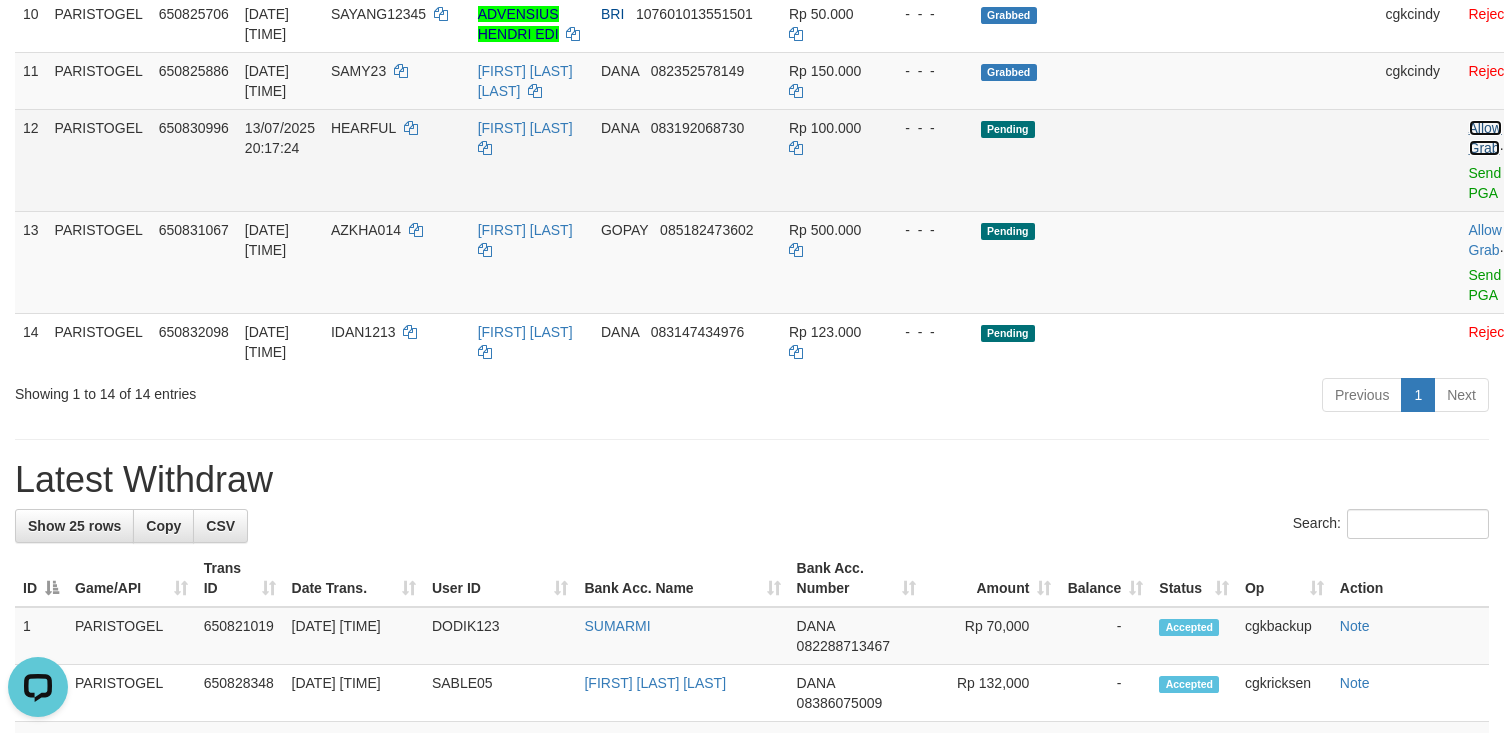 click on "Allow Grab" at bounding box center [1485, 138] 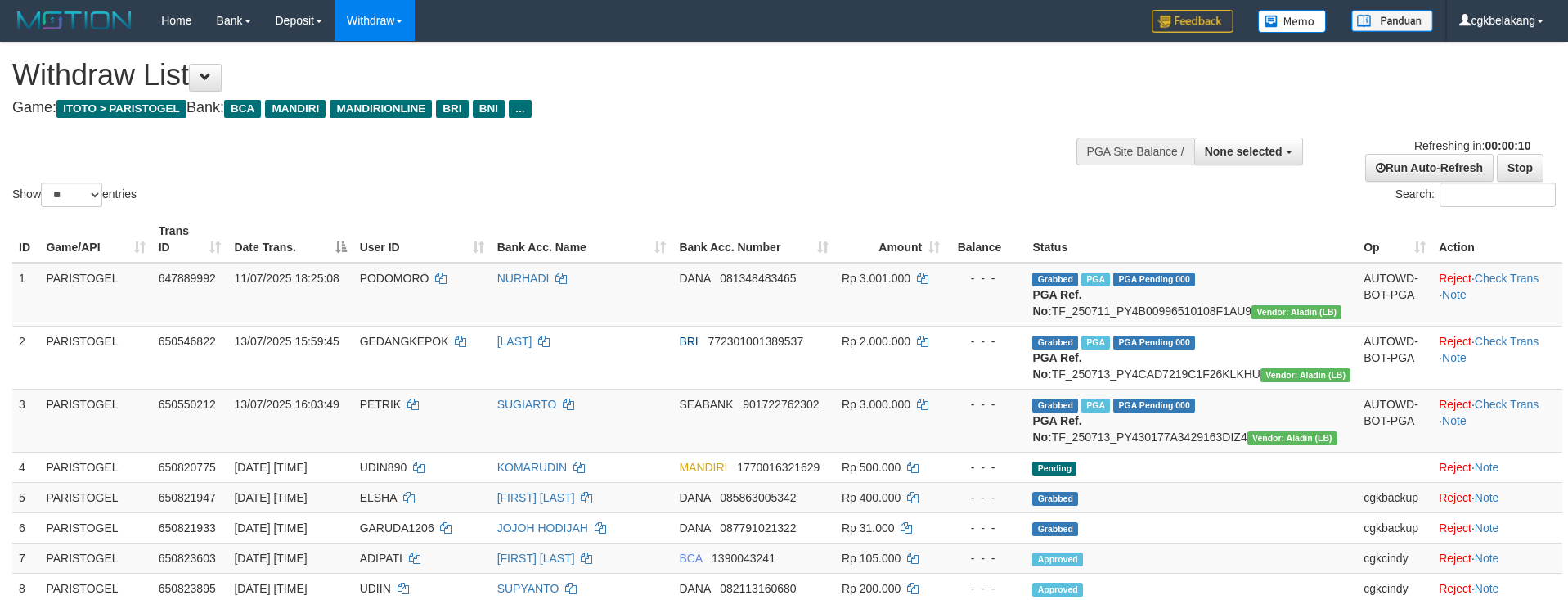select 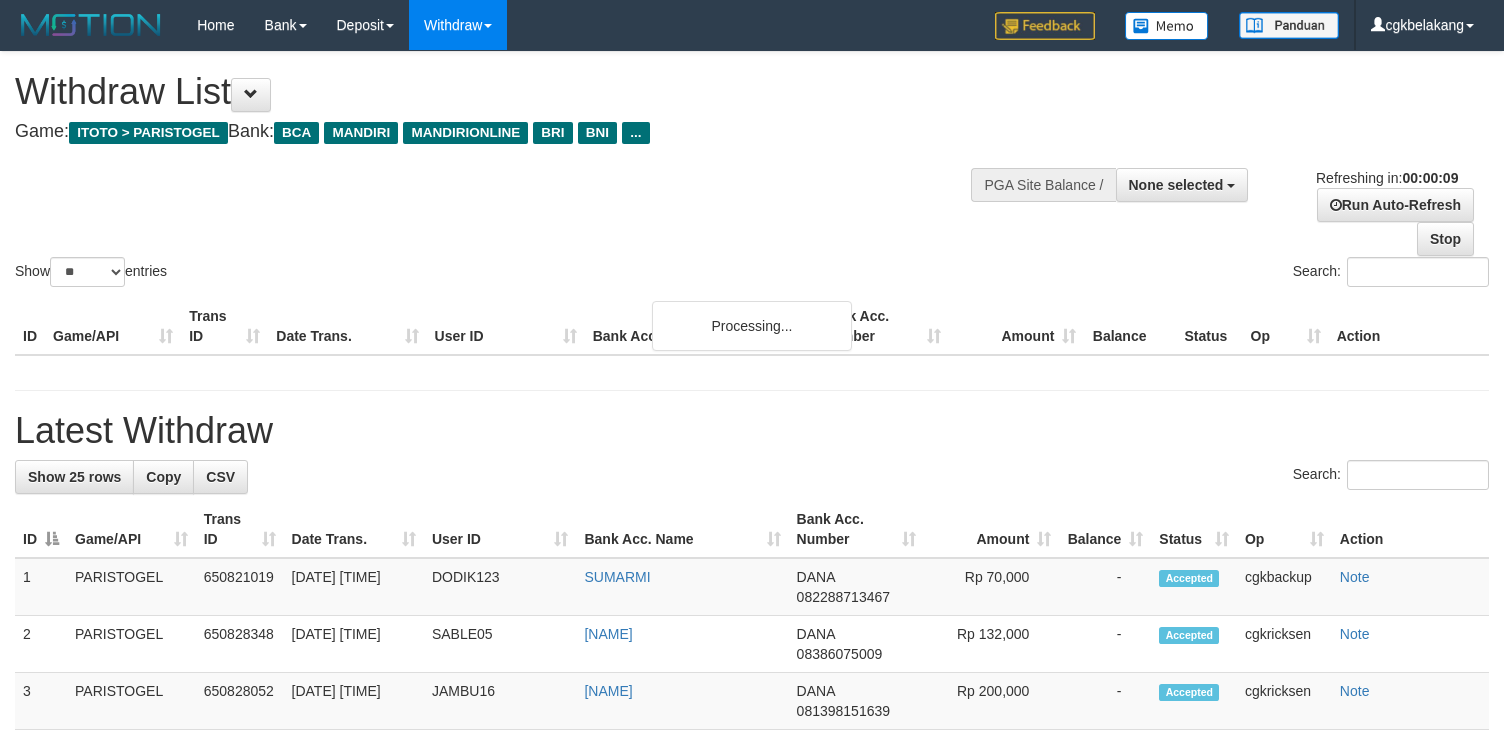 select 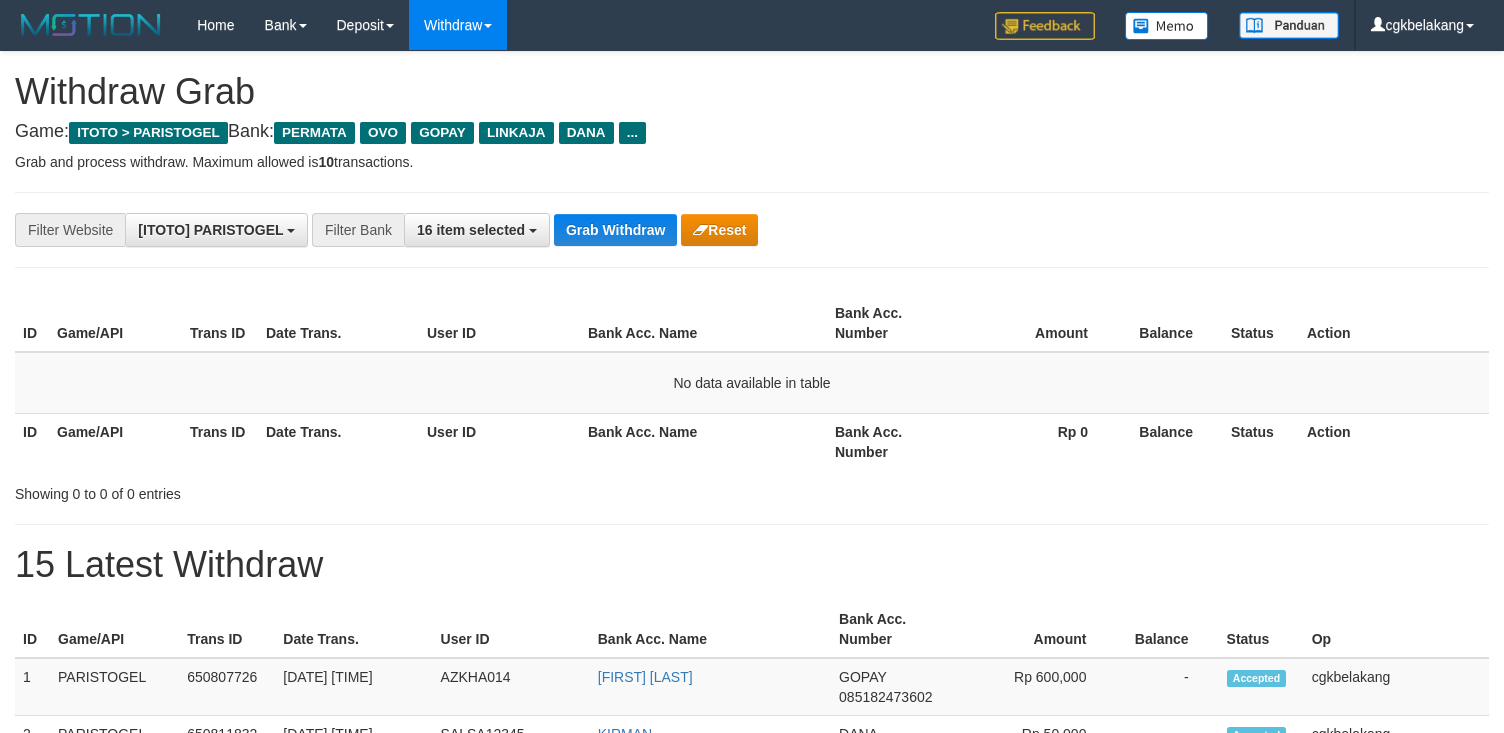 scroll, scrollTop: 0, scrollLeft: 0, axis: both 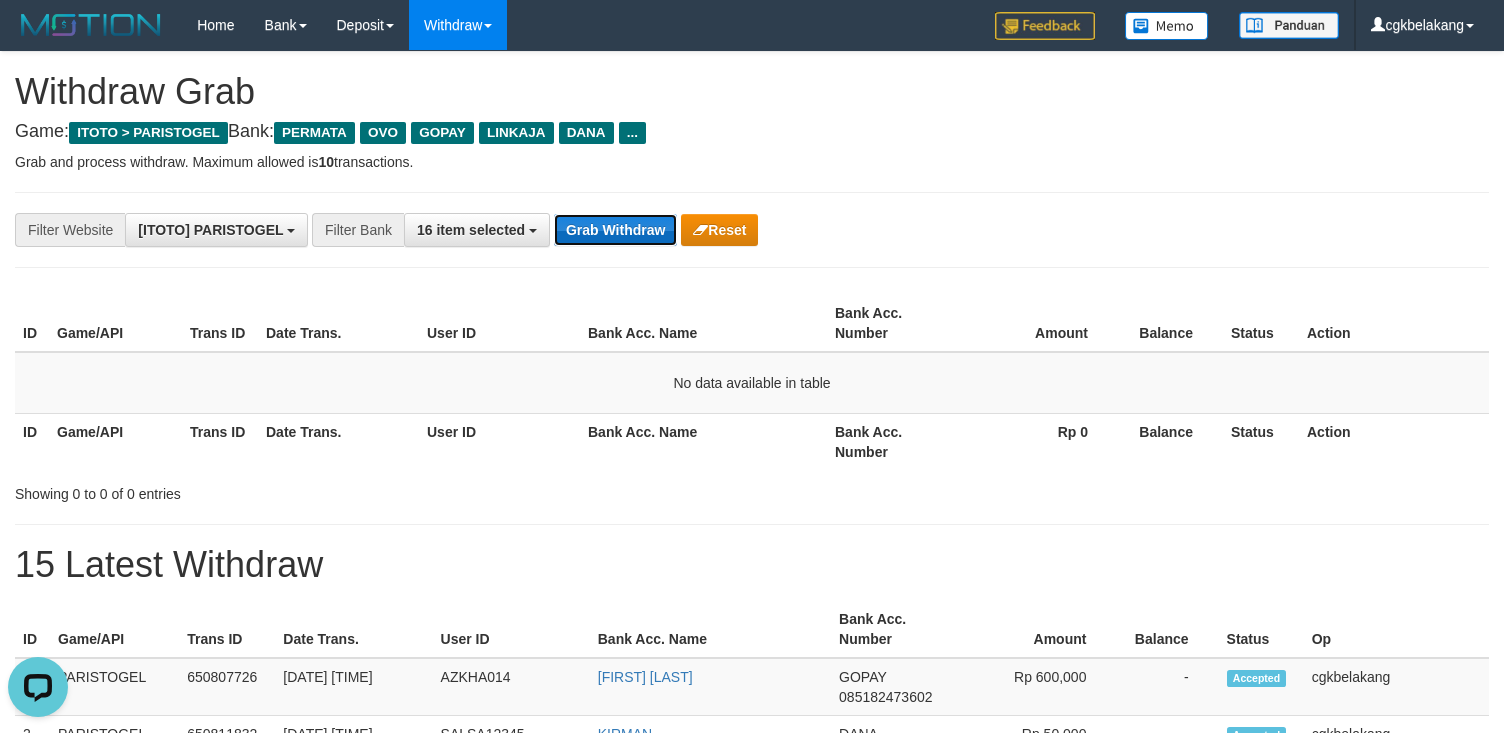 click on "Grab Withdraw" at bounding box center (615, 230) 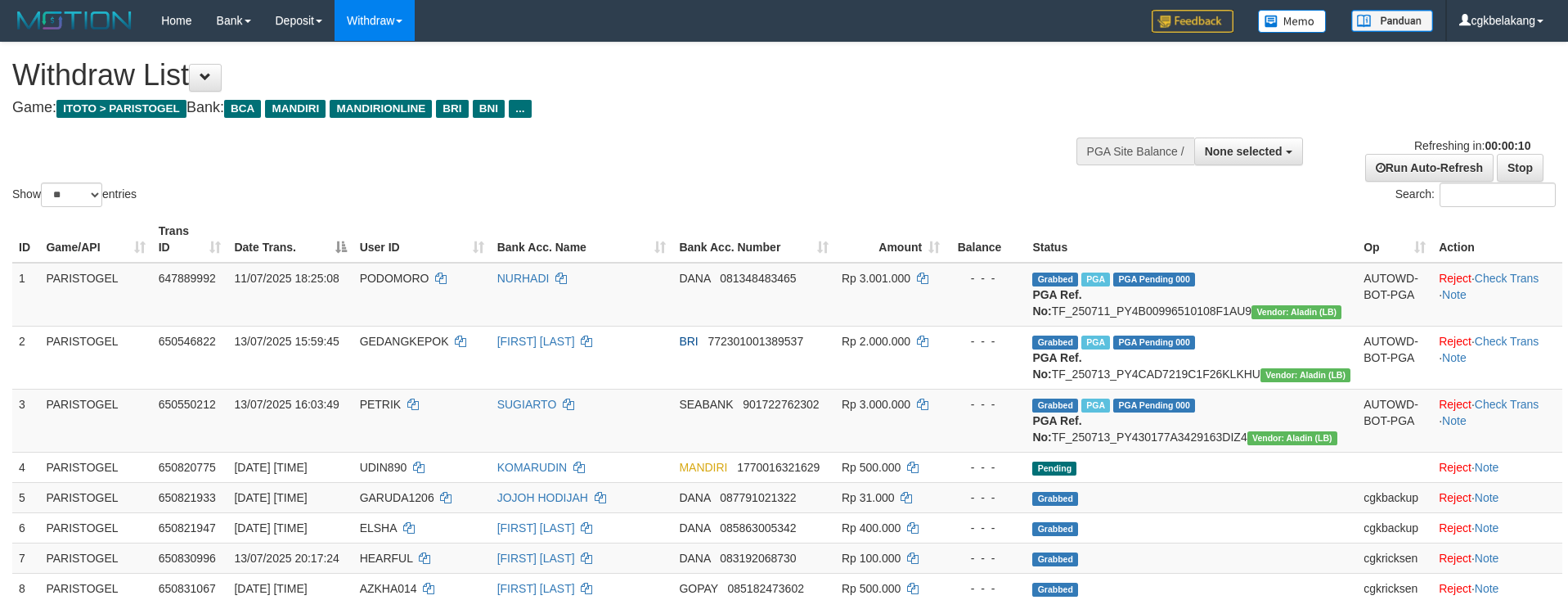 select 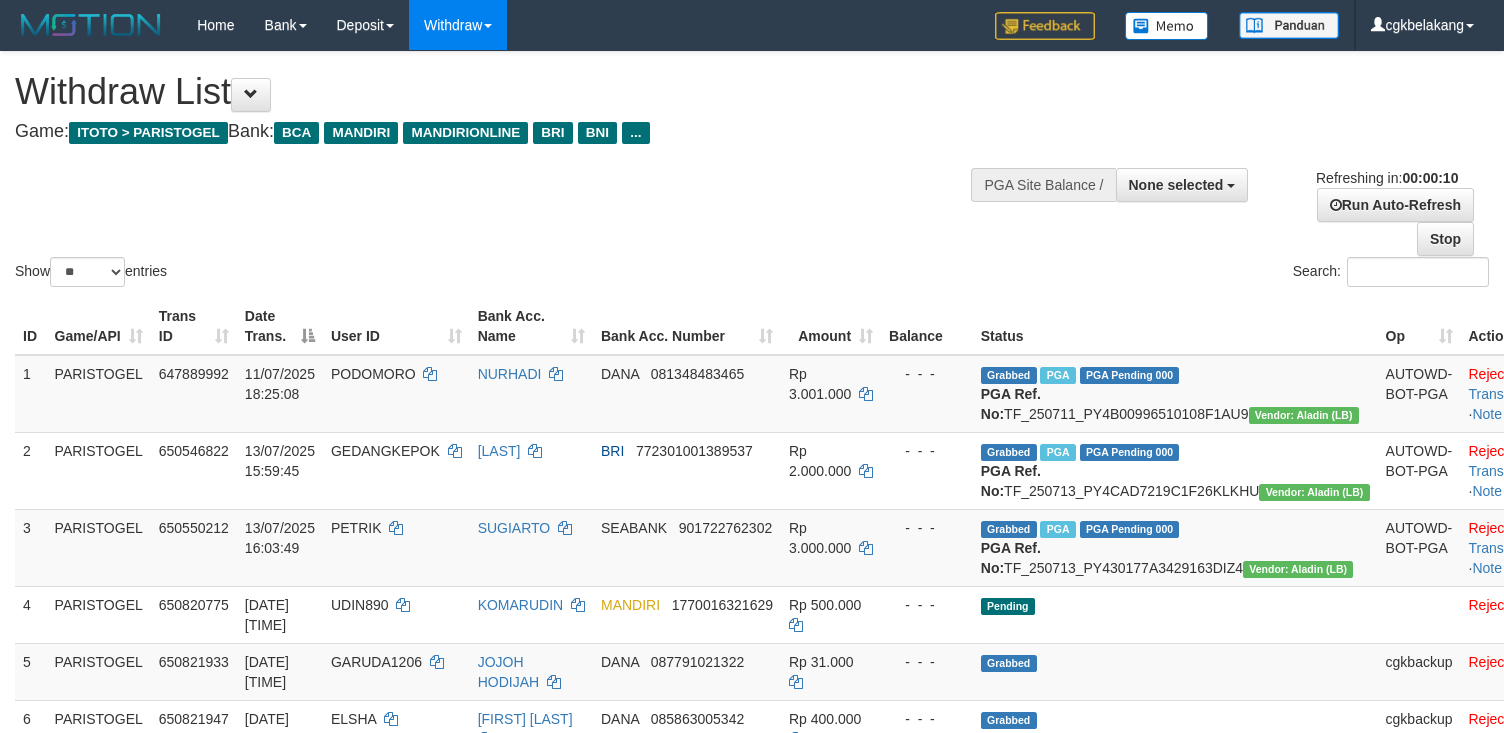 select 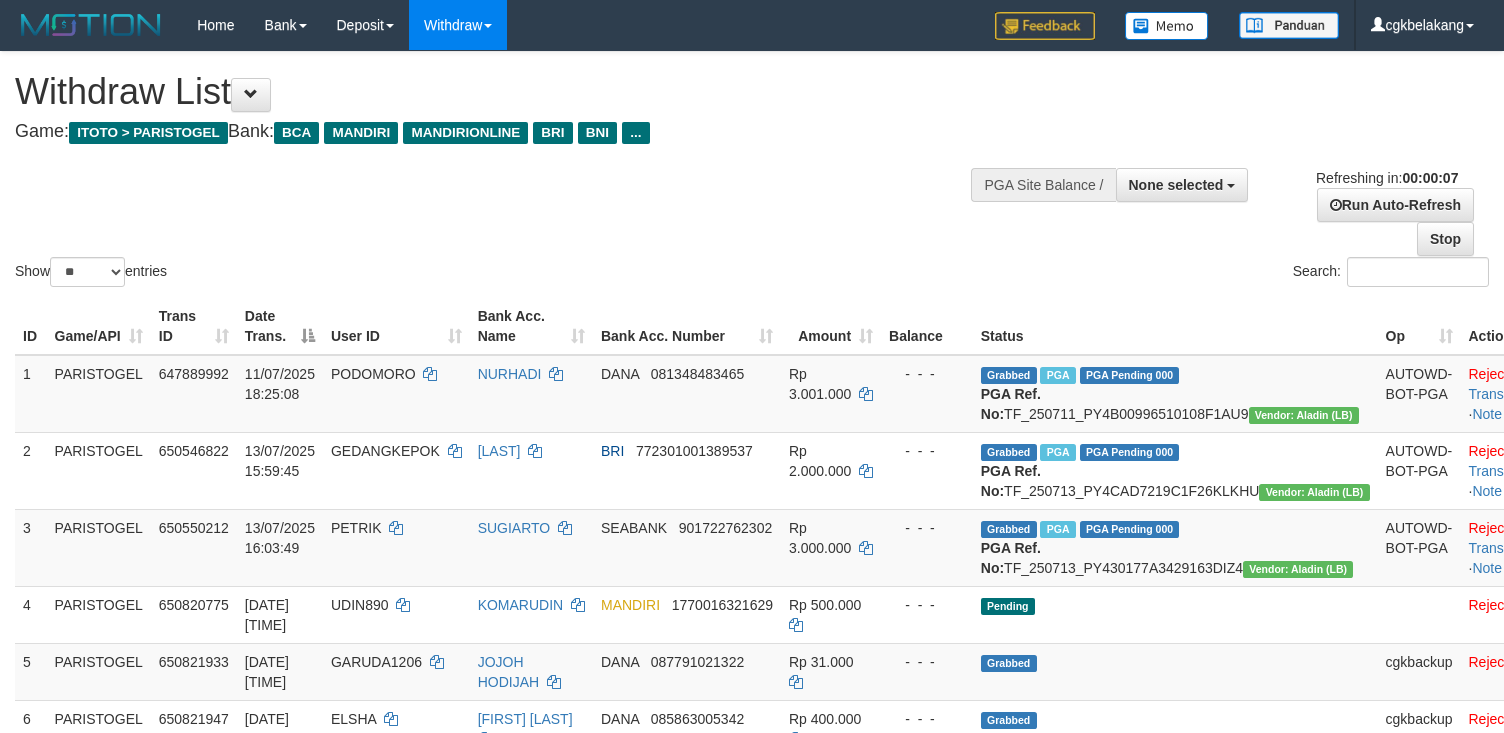 scroll, scrollTop: 0, scrollLeft: 0, axis: both 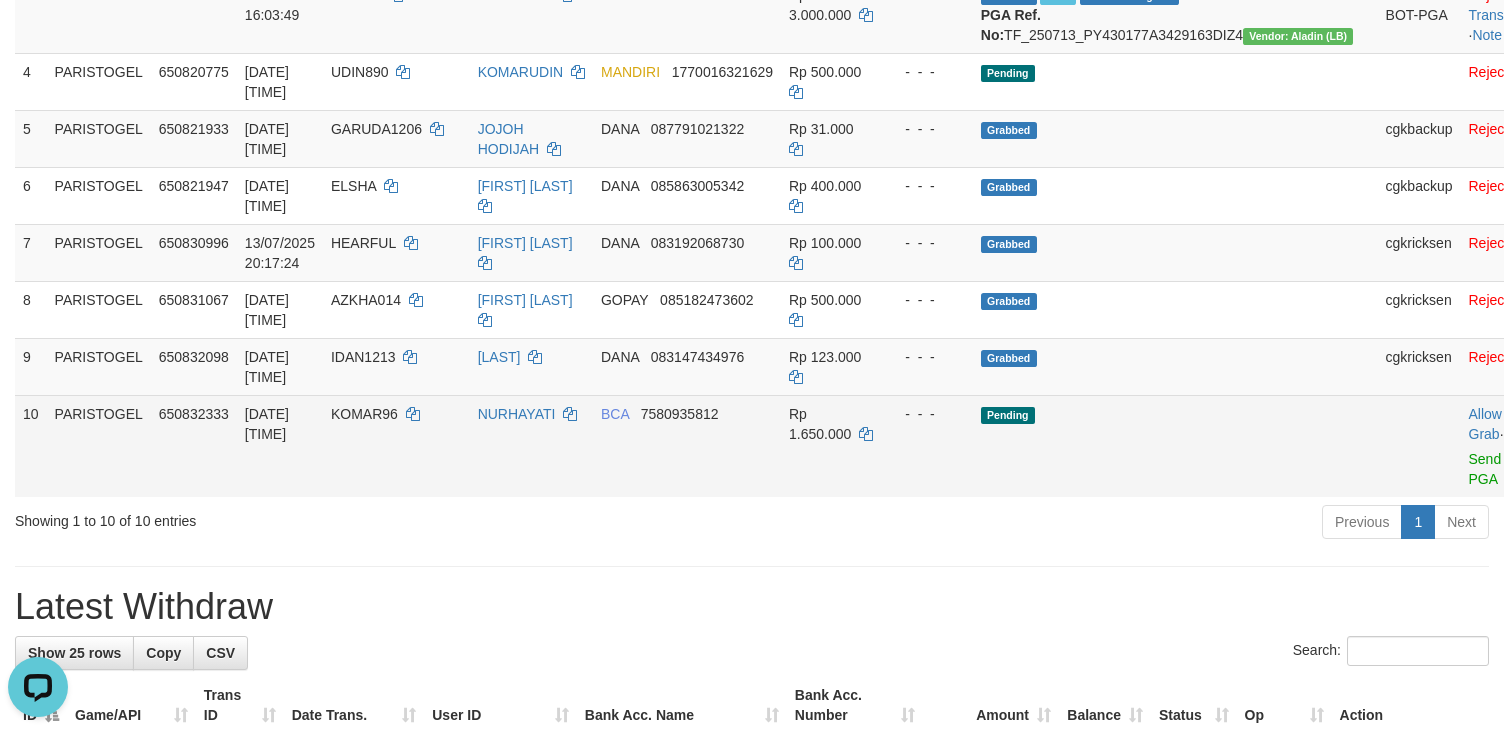 click on "Pending" at bounding box center [1175, 446] 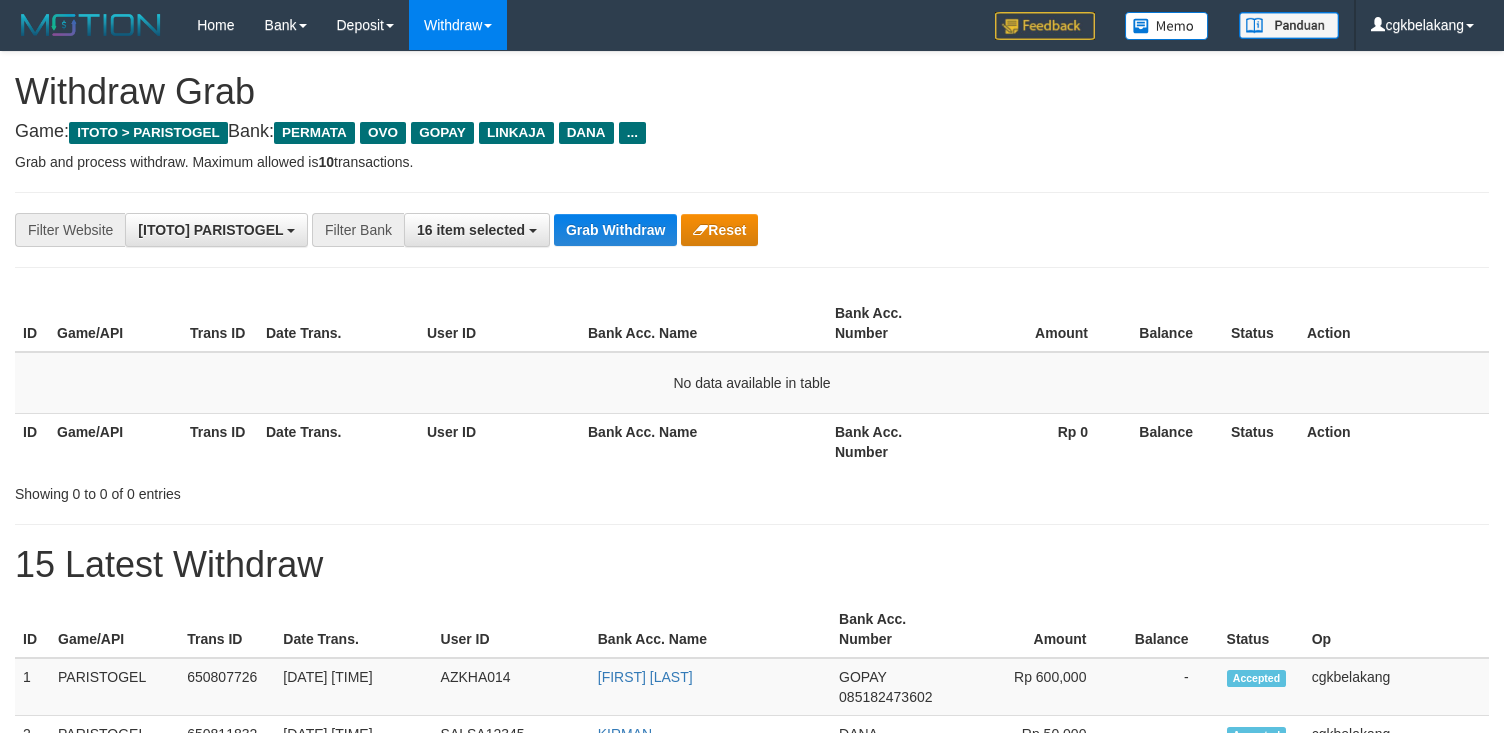 scroll, scrollTop: 0, scrollLeft: 0, axis: both 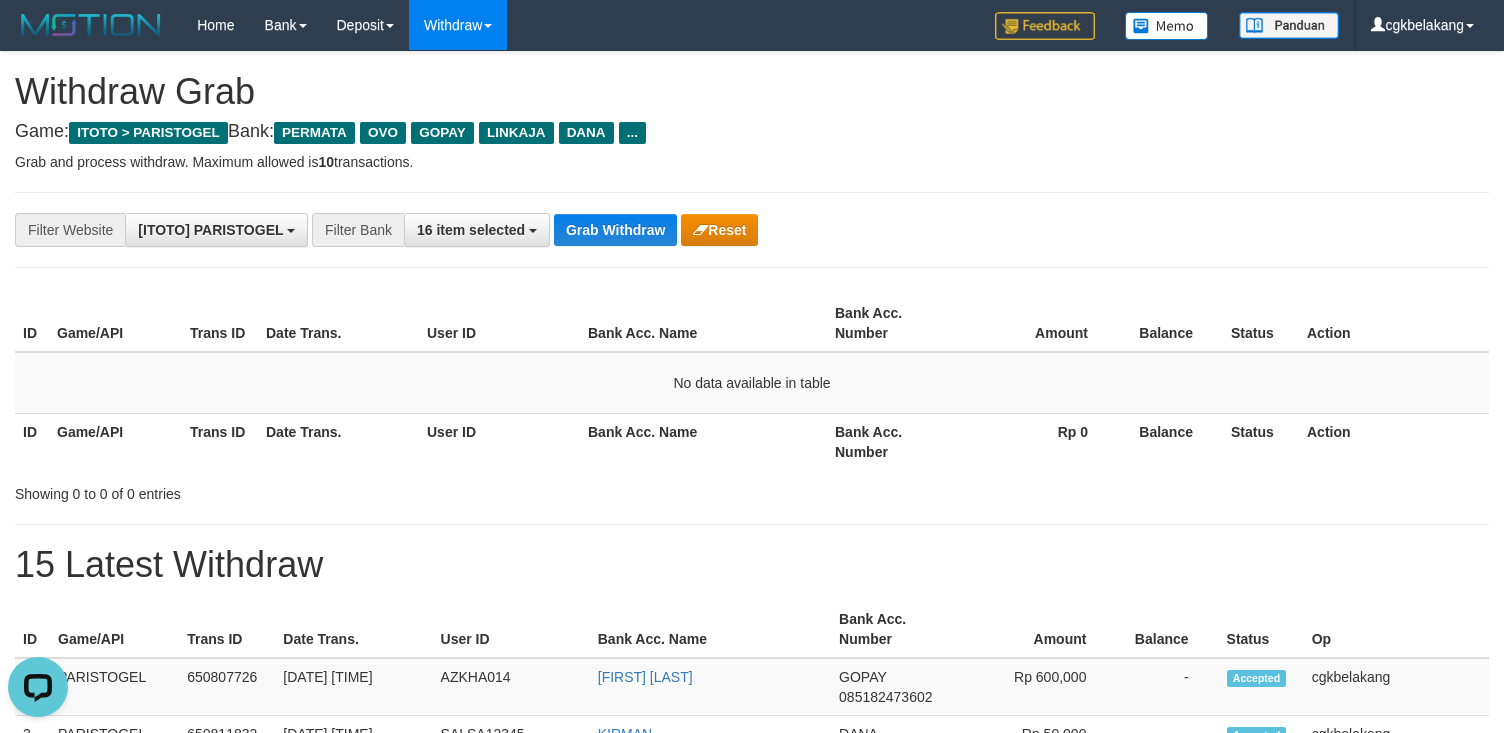 drag, startPoint x: 837, startPoint y: 250, endPoint x: 829, endPoint y: 234, distance: 17.888544 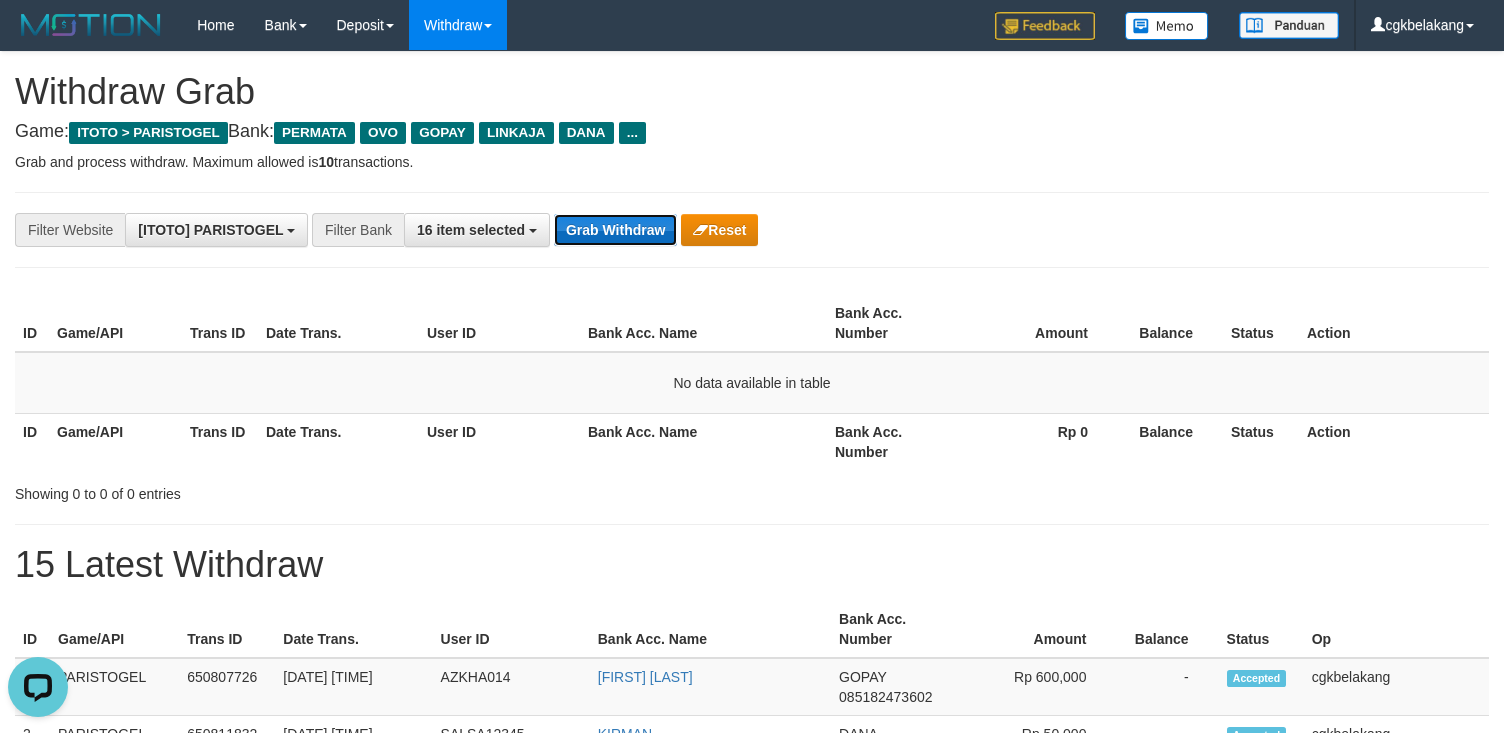 click on "Grab Withdraw" at bounding box center [615, 230] 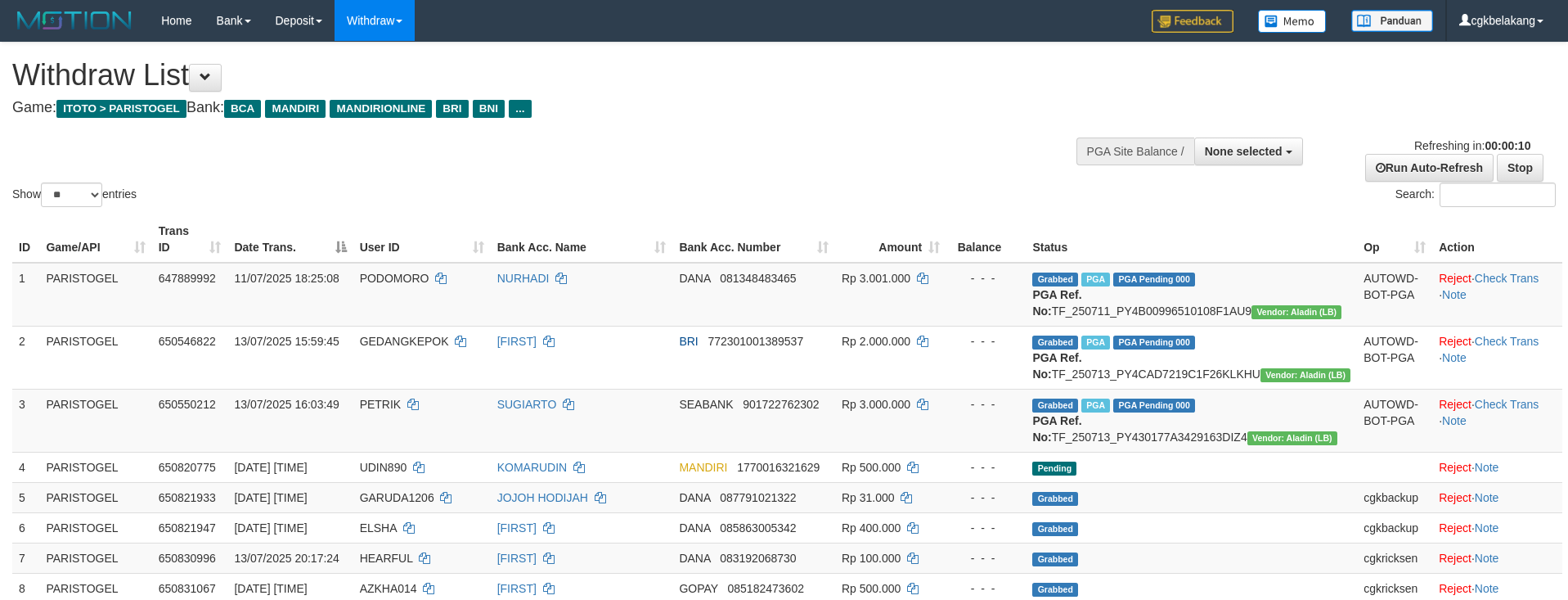 select 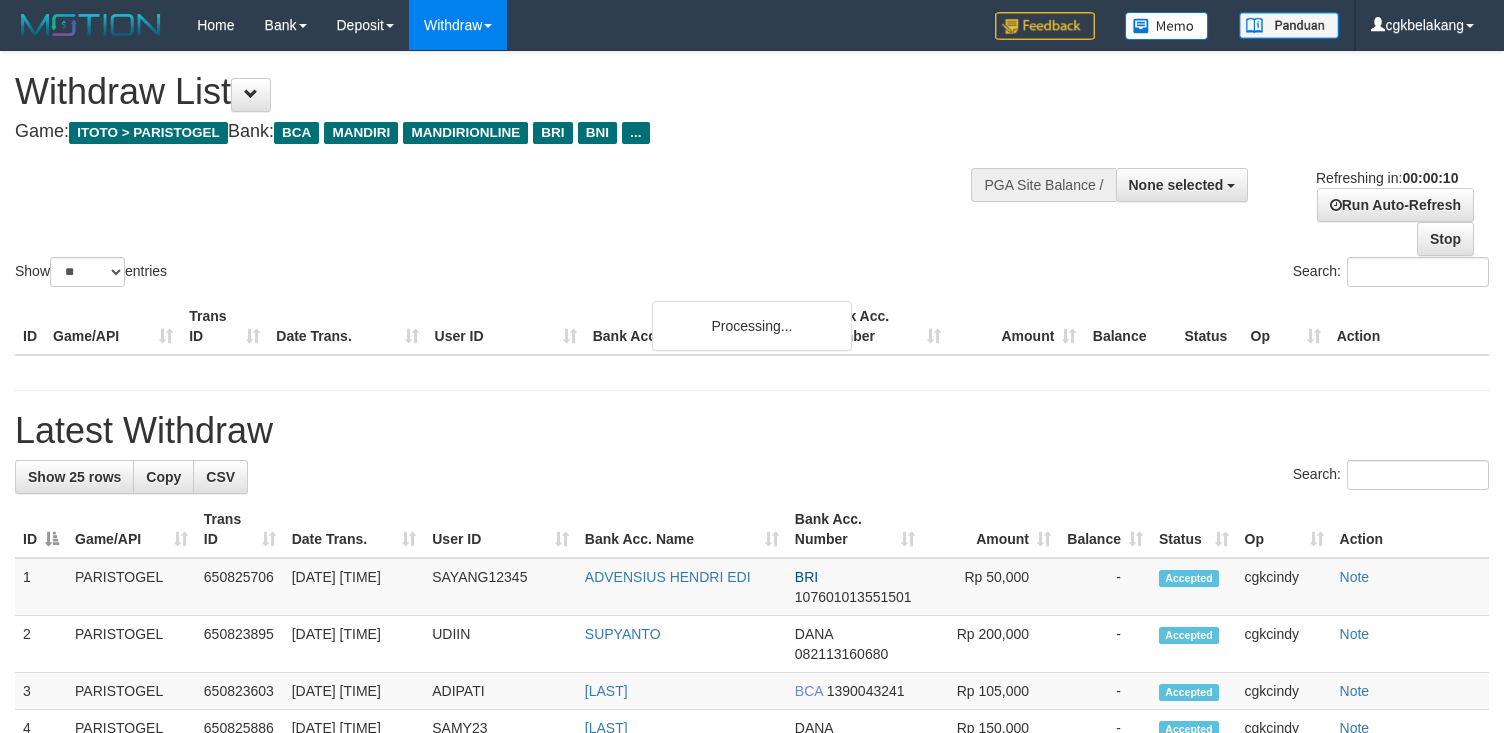 select 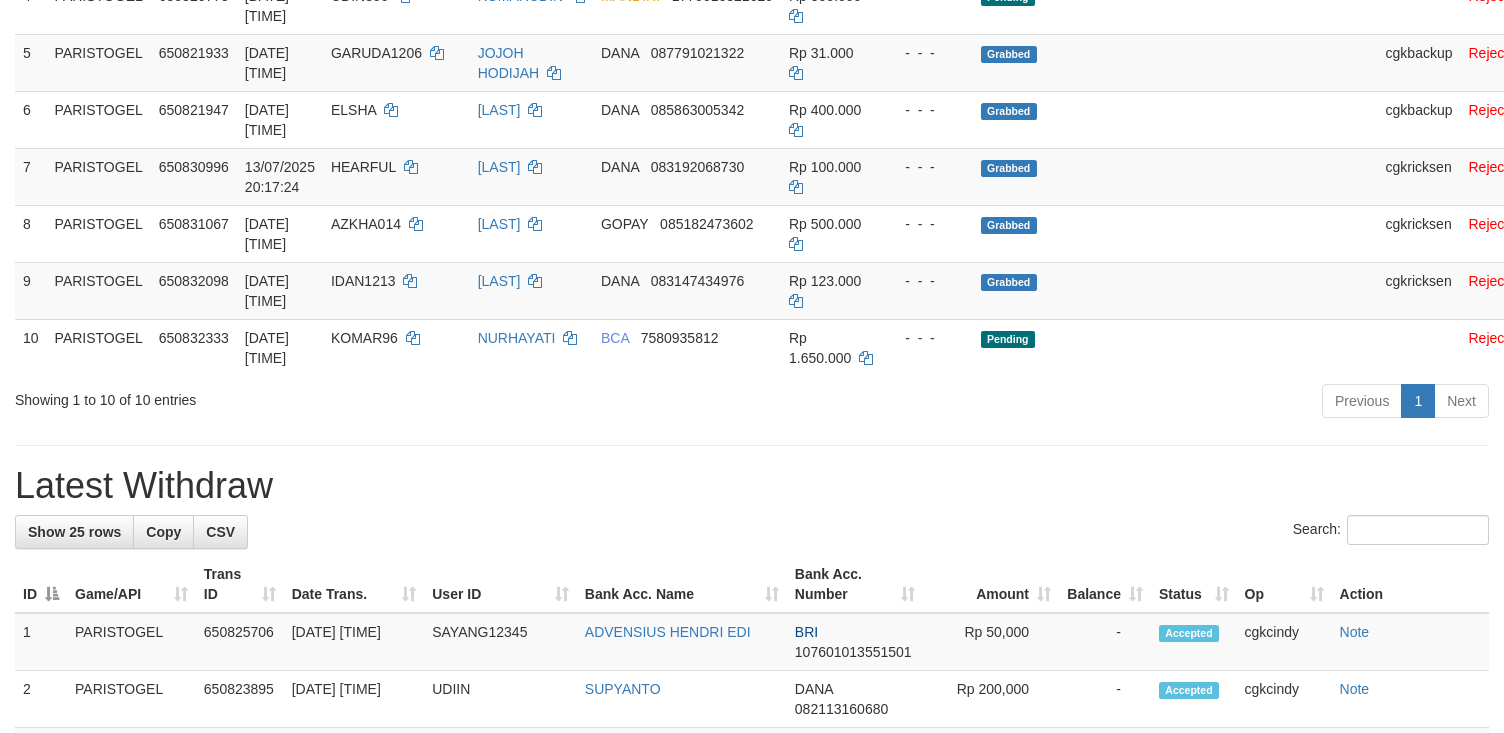 scroll, scrollTop: 533, scrollLeft: 0, axis: vertical 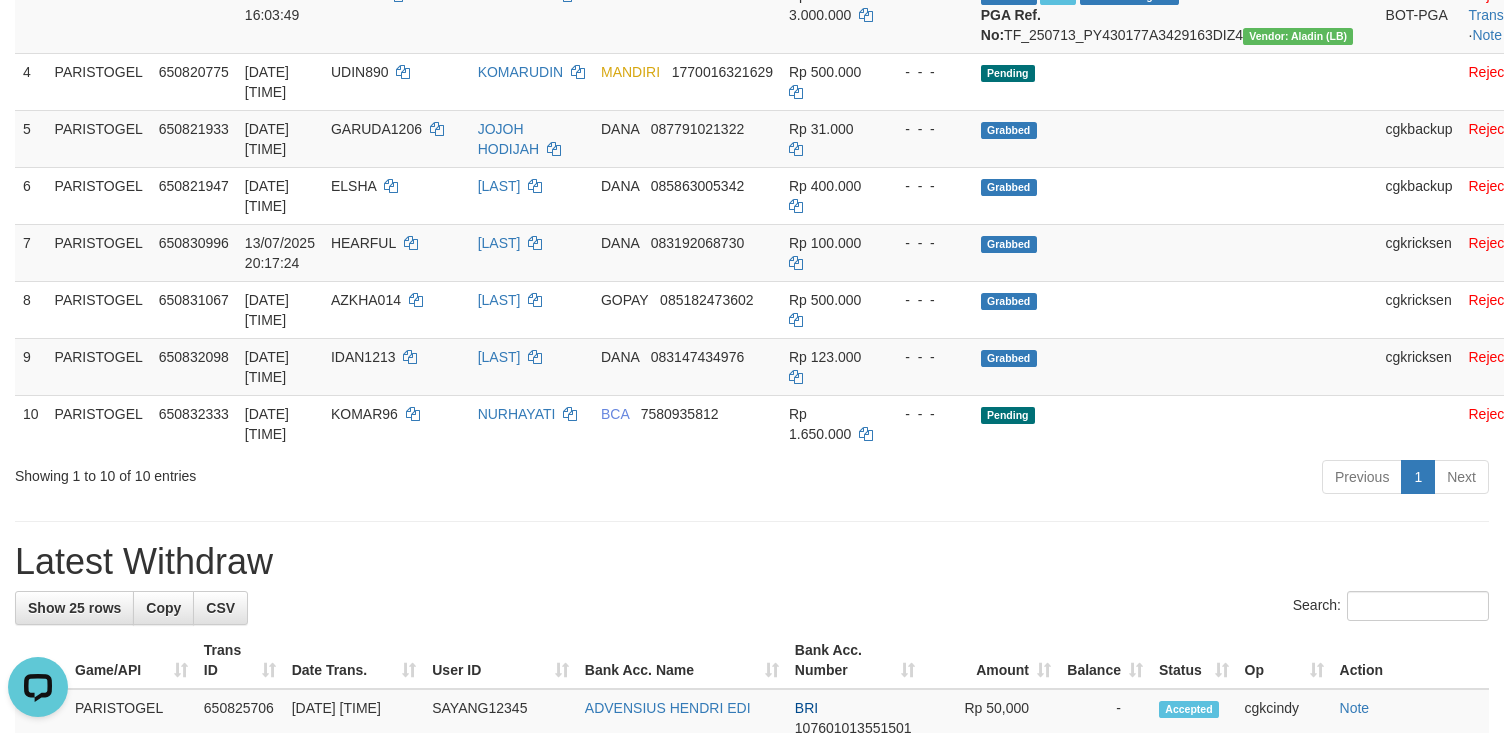 click on "Previous 1 Next" at bounding box center (1065, 479) 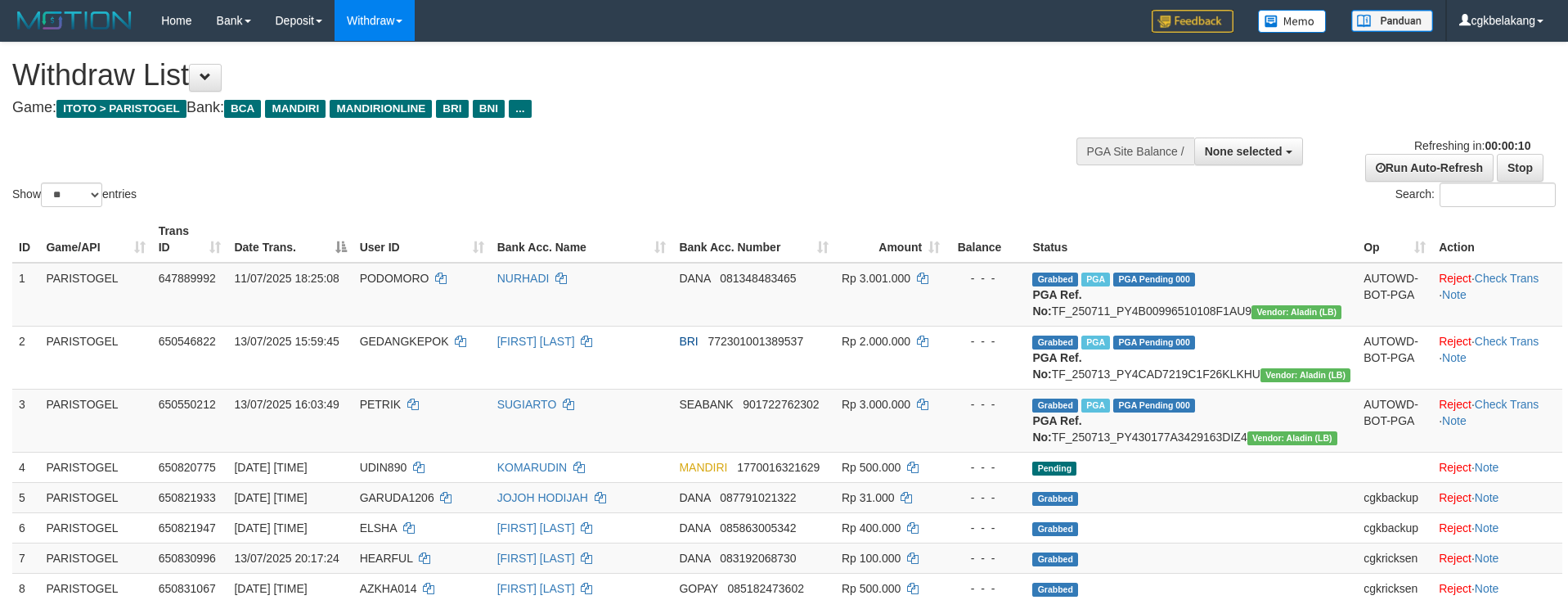 select 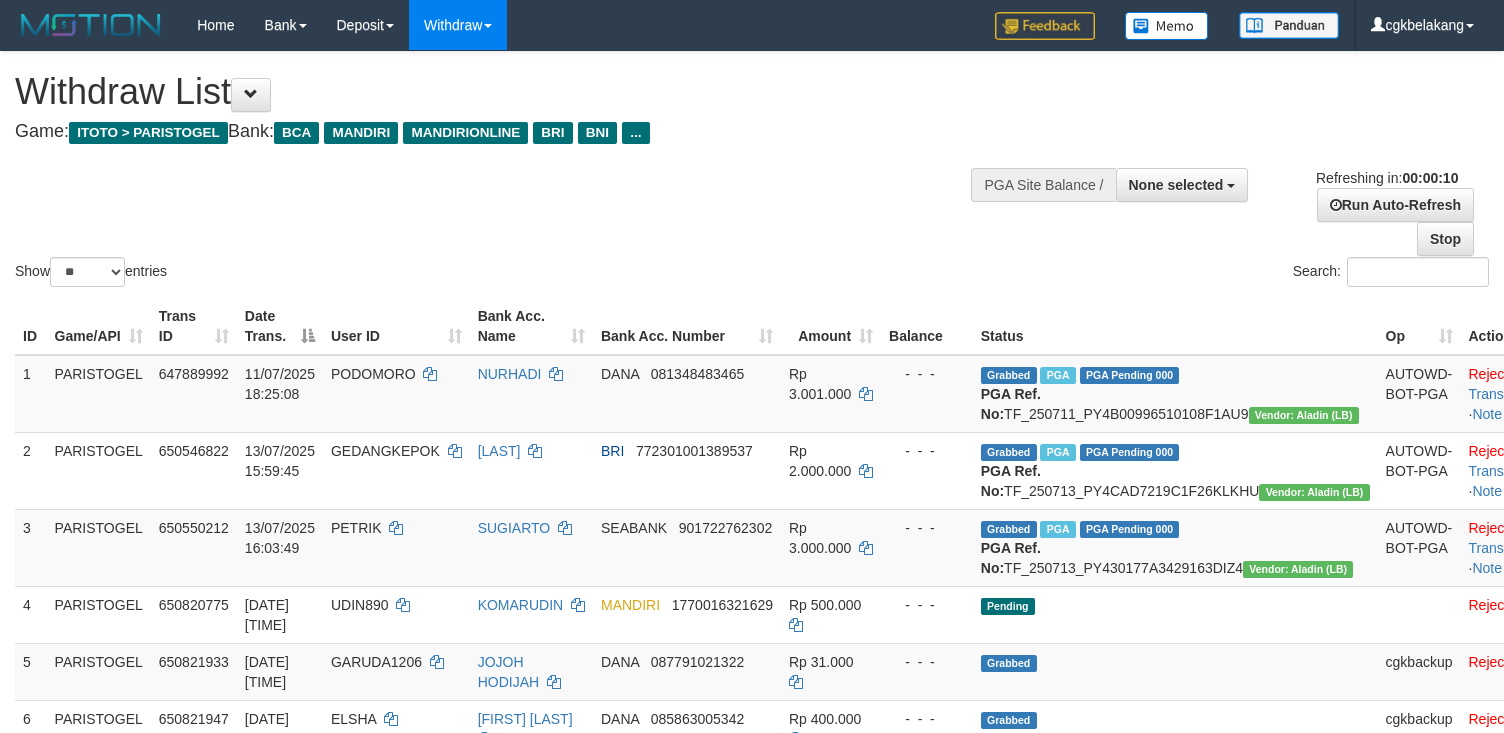 select 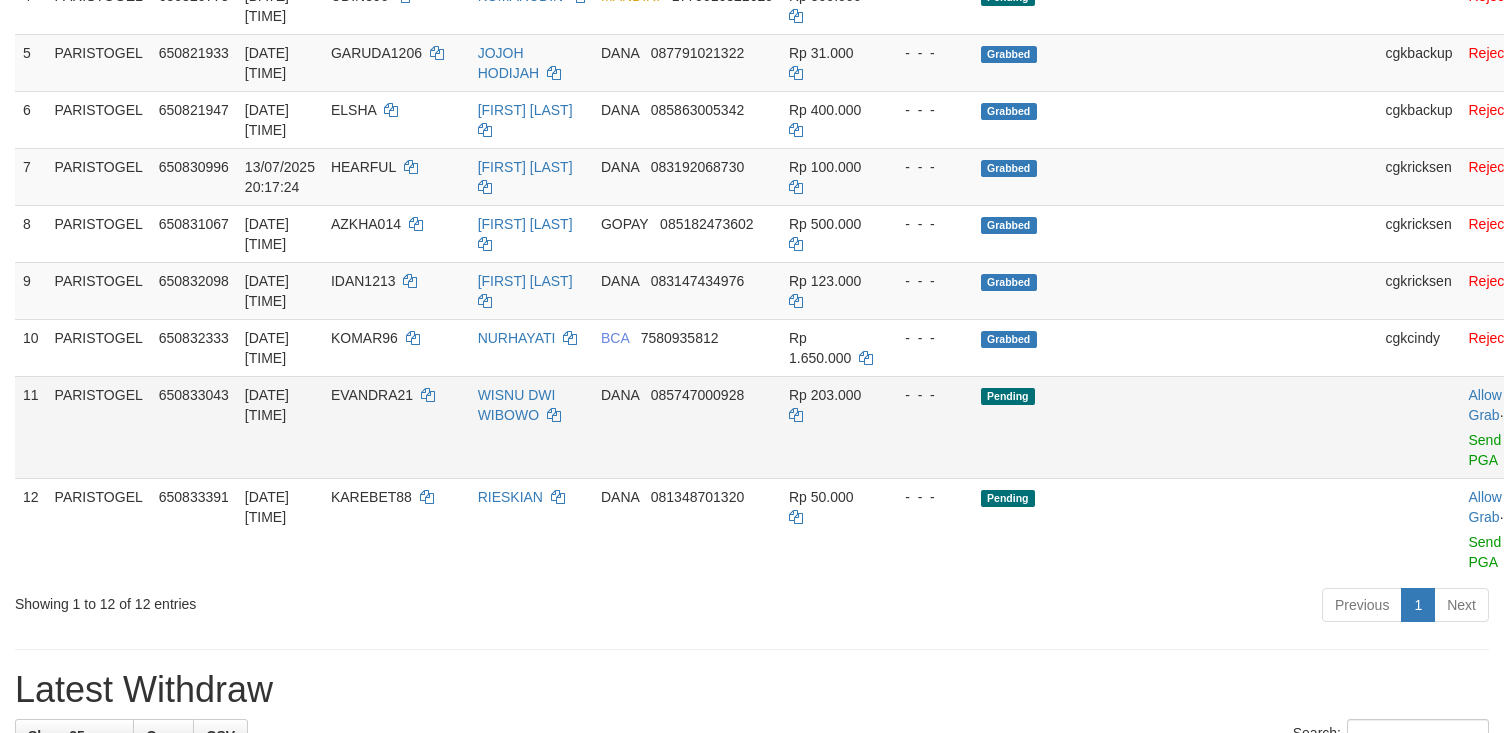 scroll, scrollTop: 533, scrollLeft: 0, axis: vertical 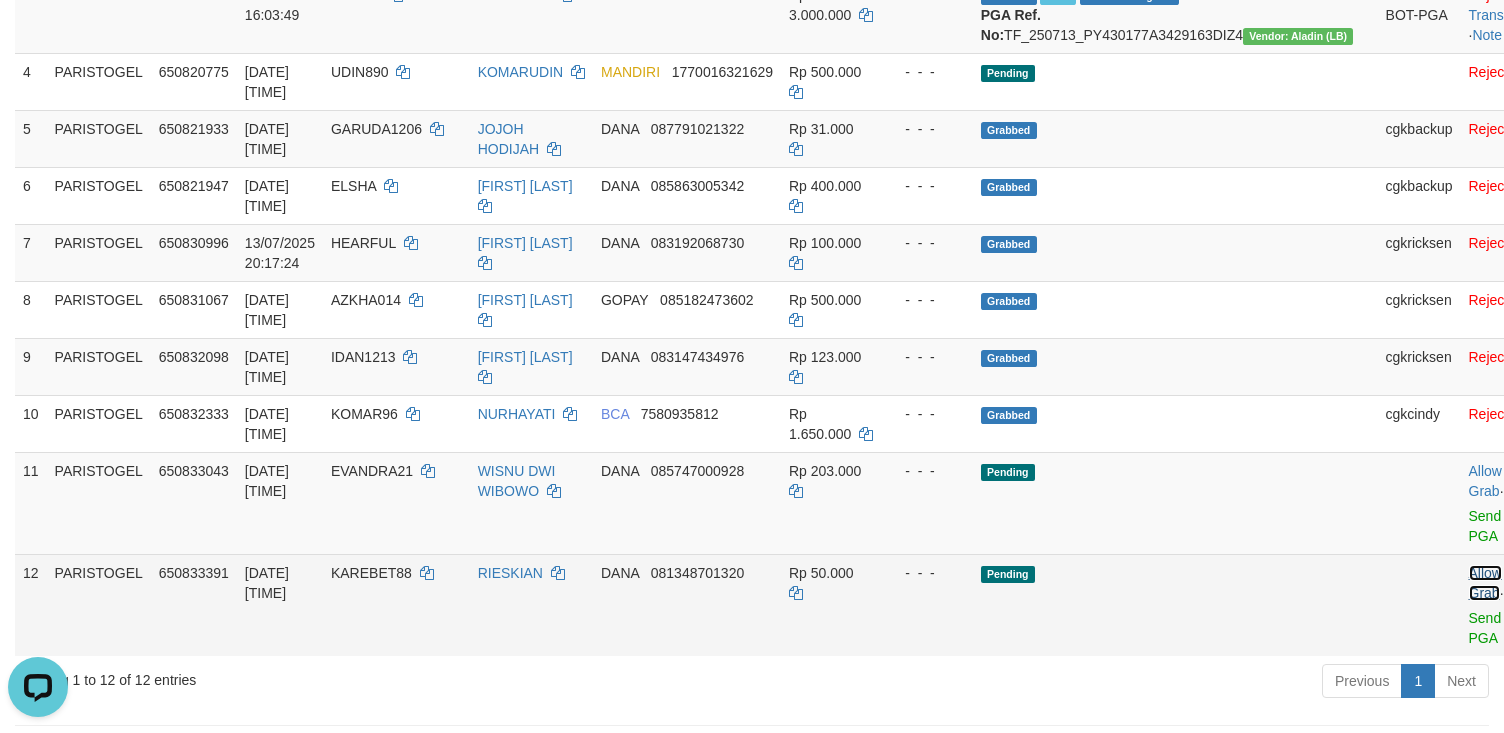 click on "Allow Grab" at bounding box center (1485, 583) 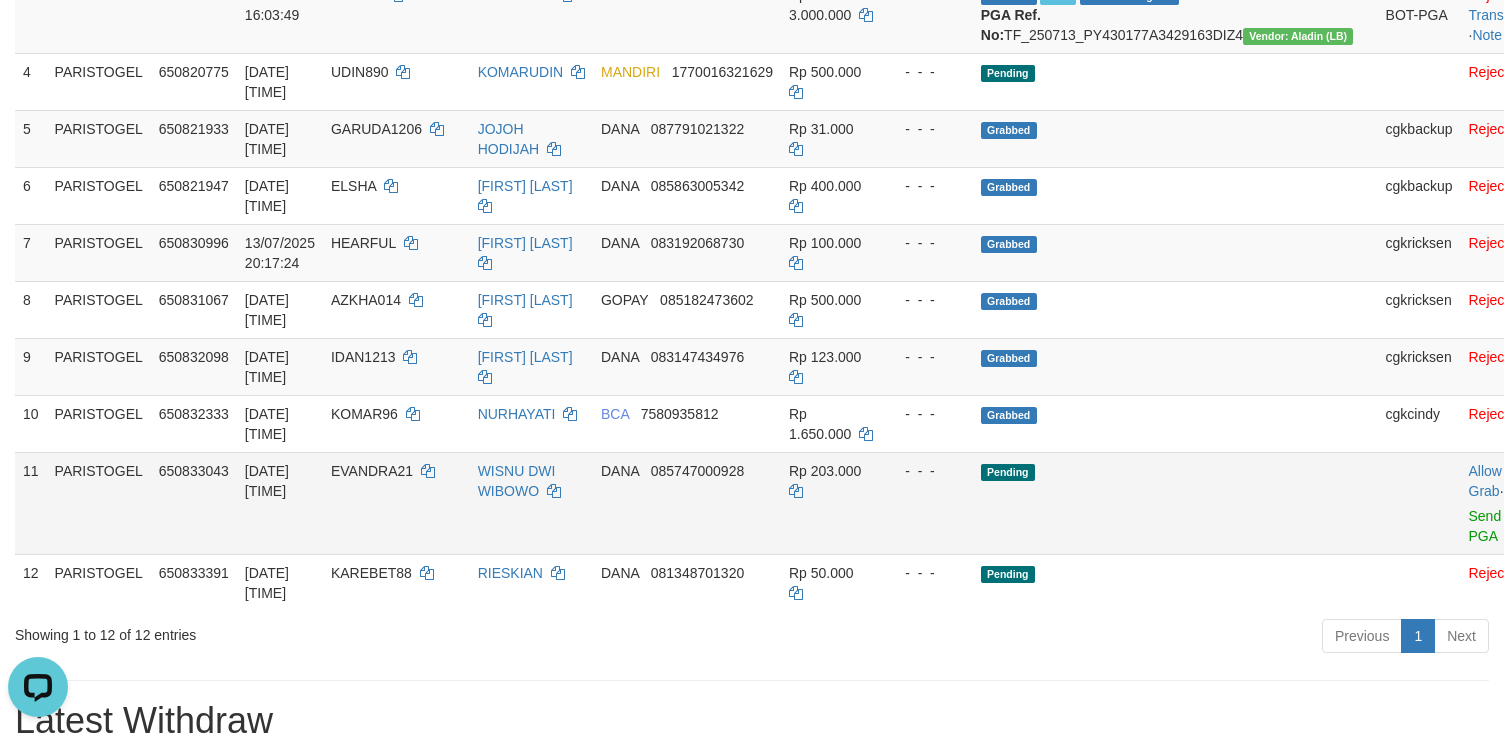 click on "Allow Grab   ·    Reject Send PGA     ·    Note" at bounding box center (1510, 503) 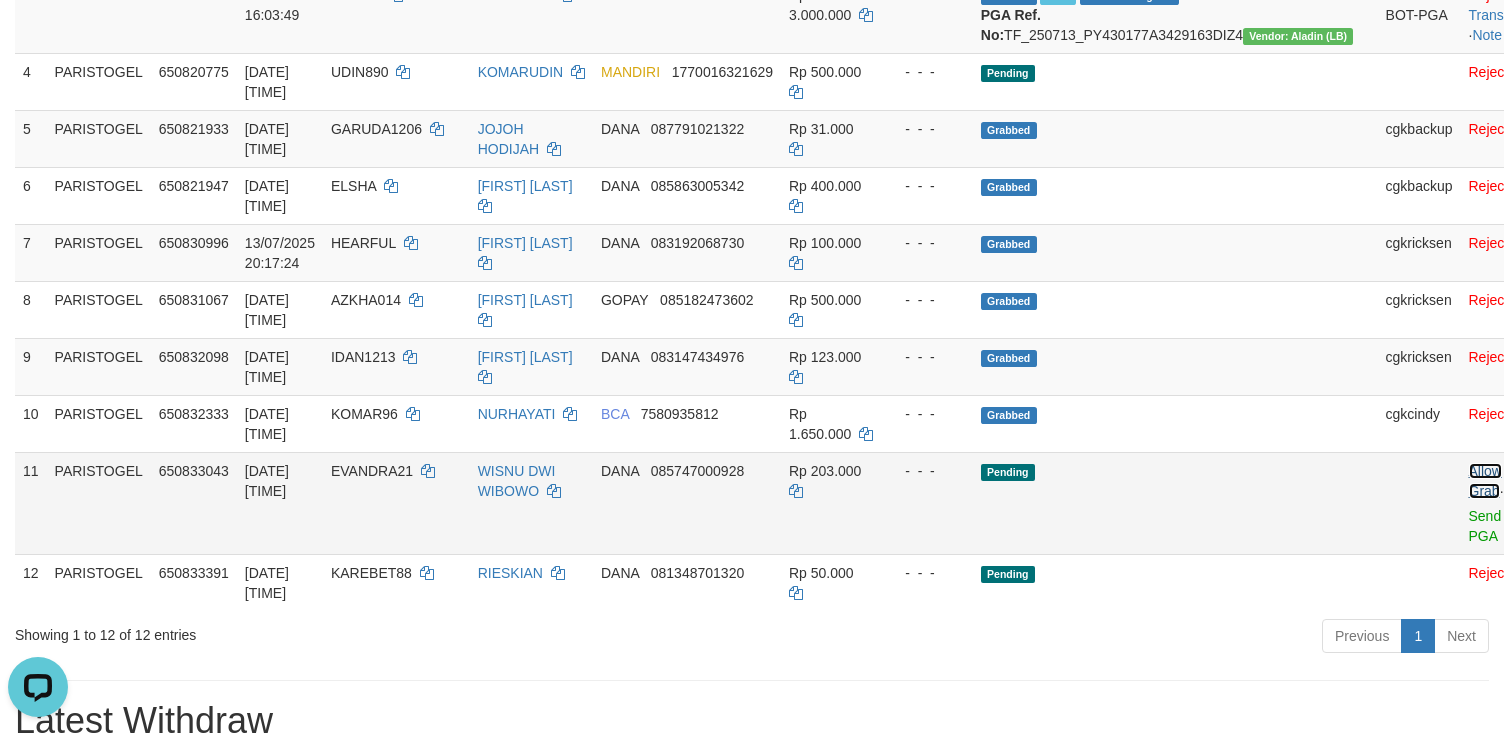 click on "Allow Grab" at bounding box center [1485, 481] 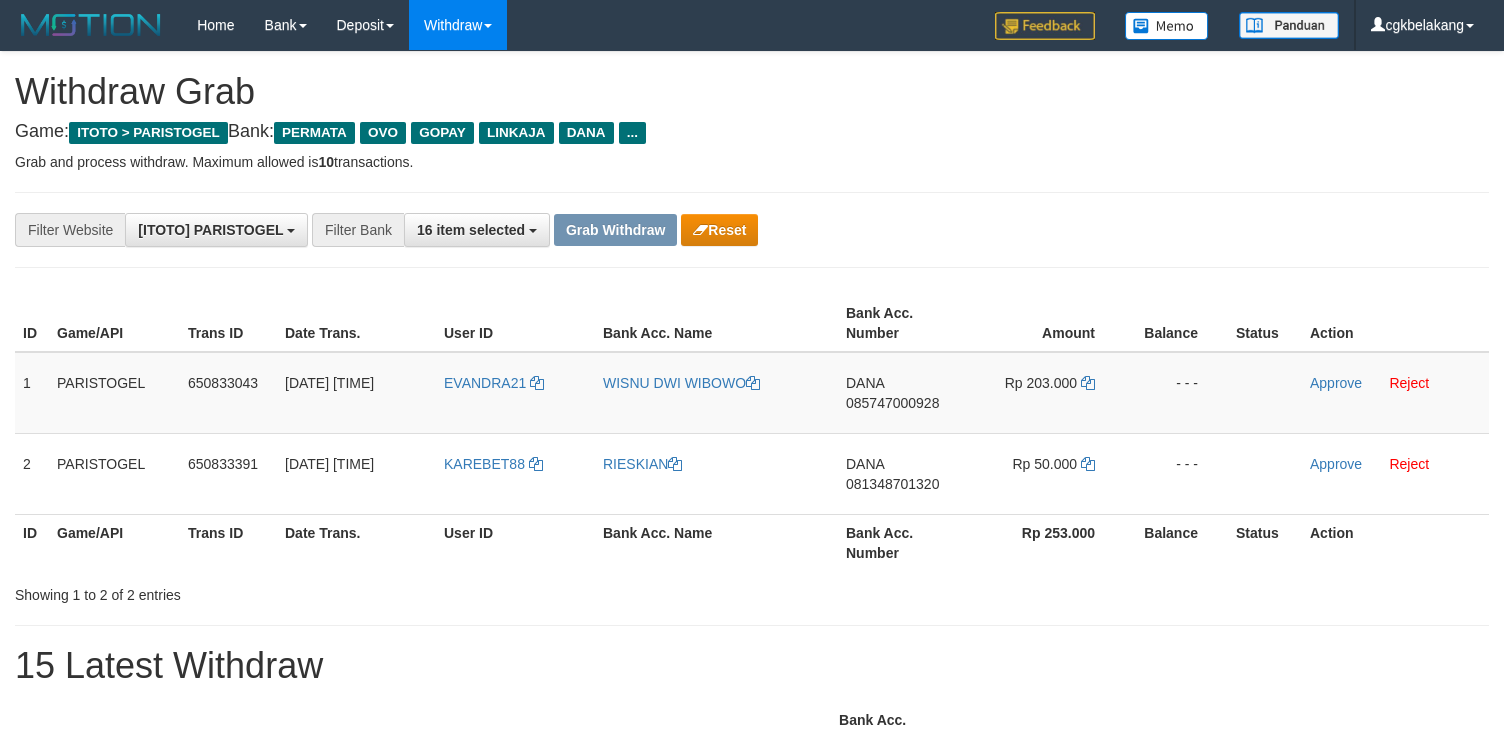 scroll, scrollTop: 0, scrollLeft: 0, axis: both 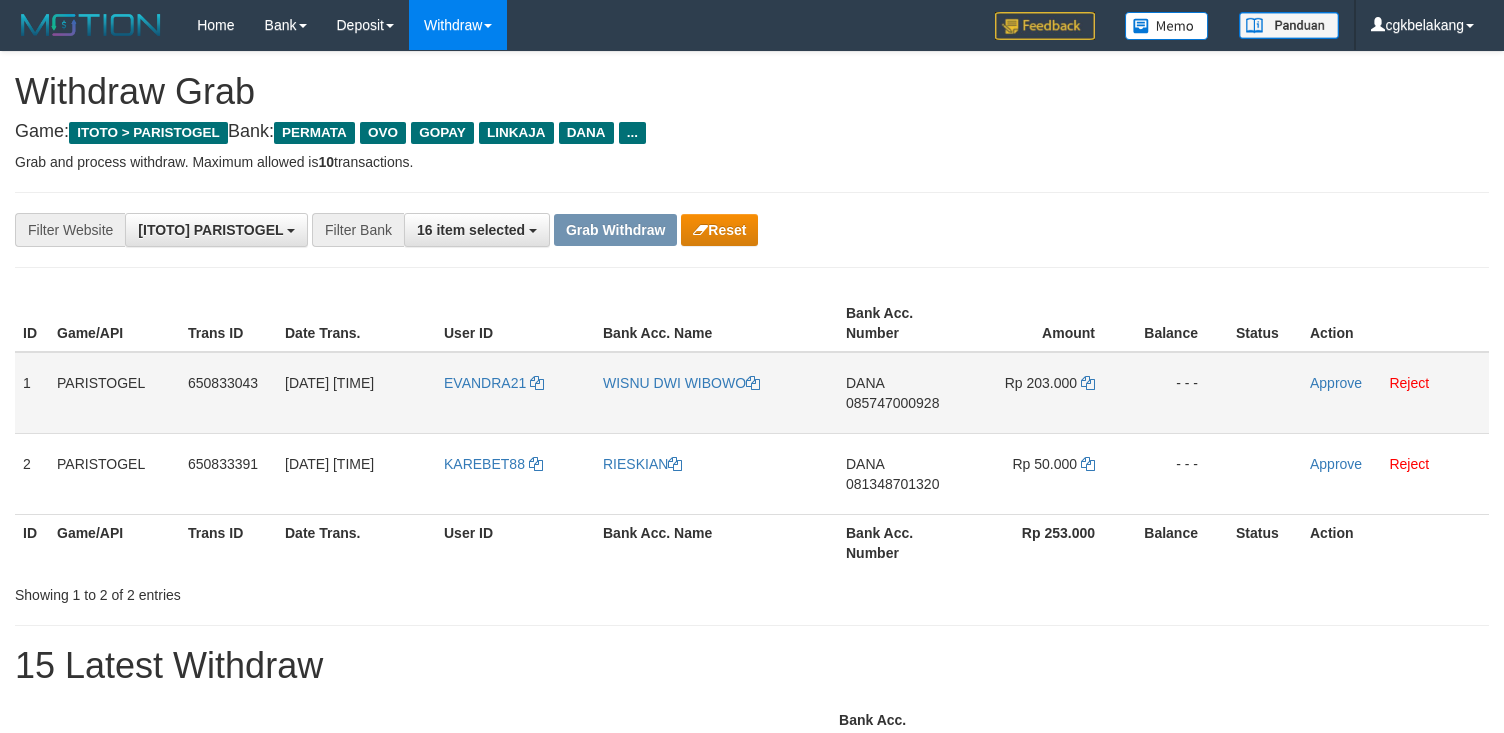 click on "EVANDRA21" at bounding box center (515, 393) 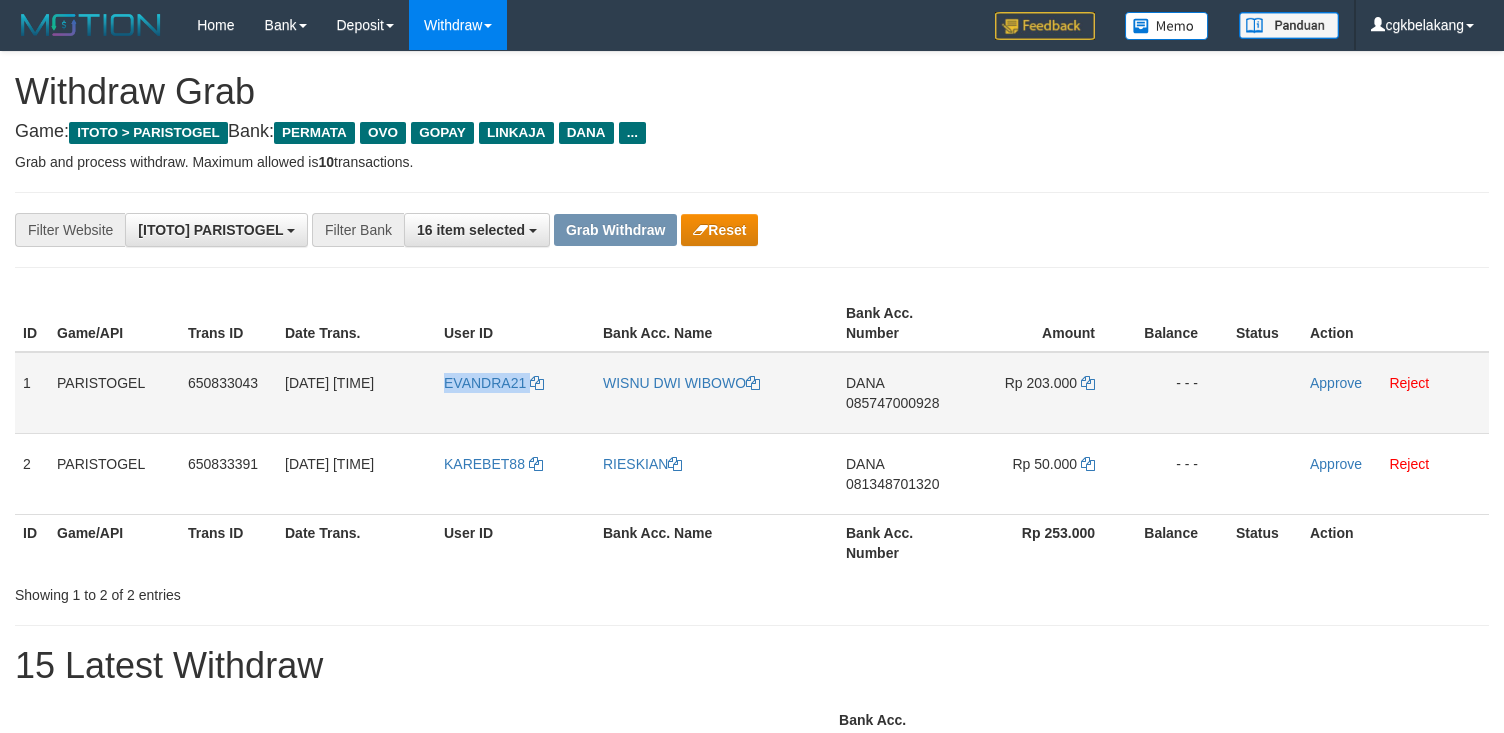 click on "EVANDRA21" at bounding box center (515, 393) 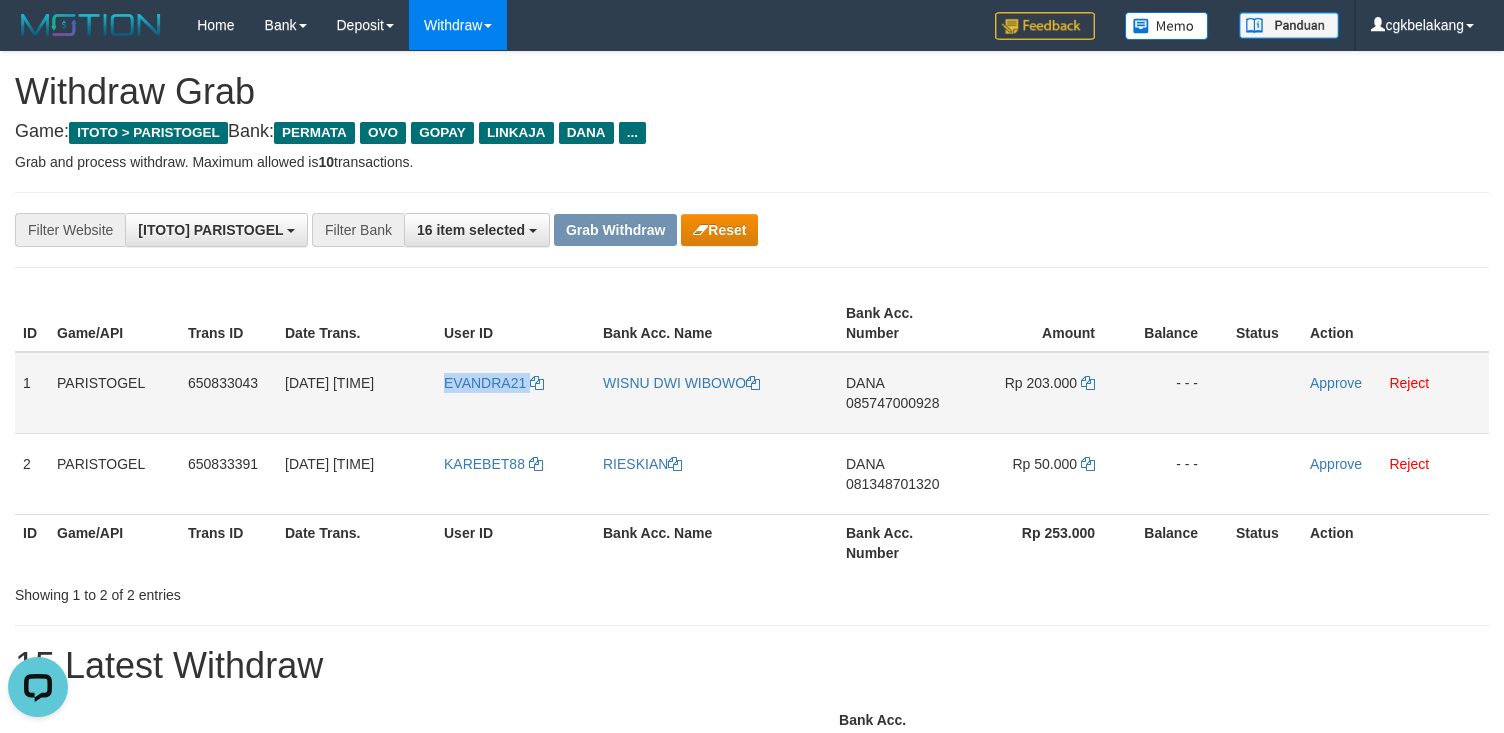 scroll, scrollTop: 0, scrollLeft: 0, axis: both 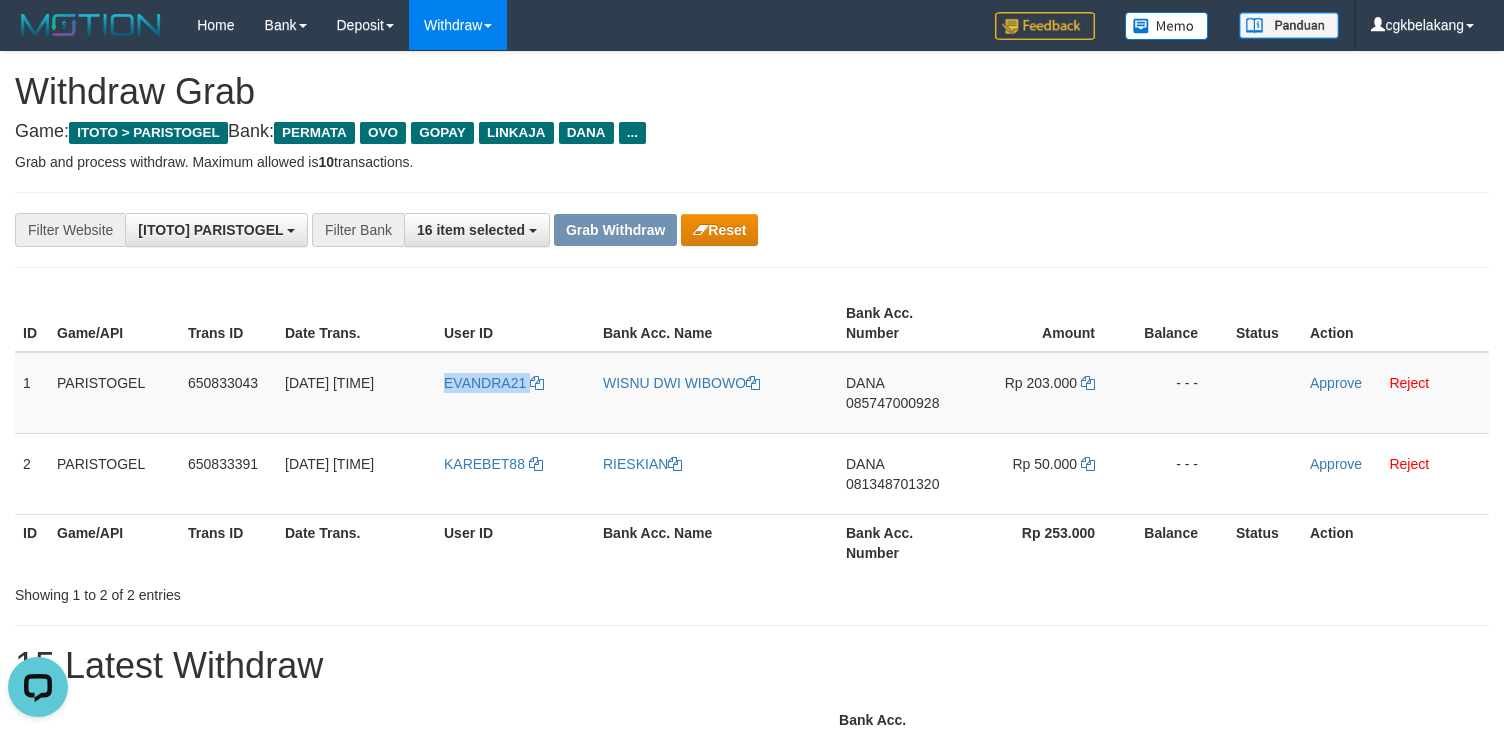 copy on "EVANDRA21" 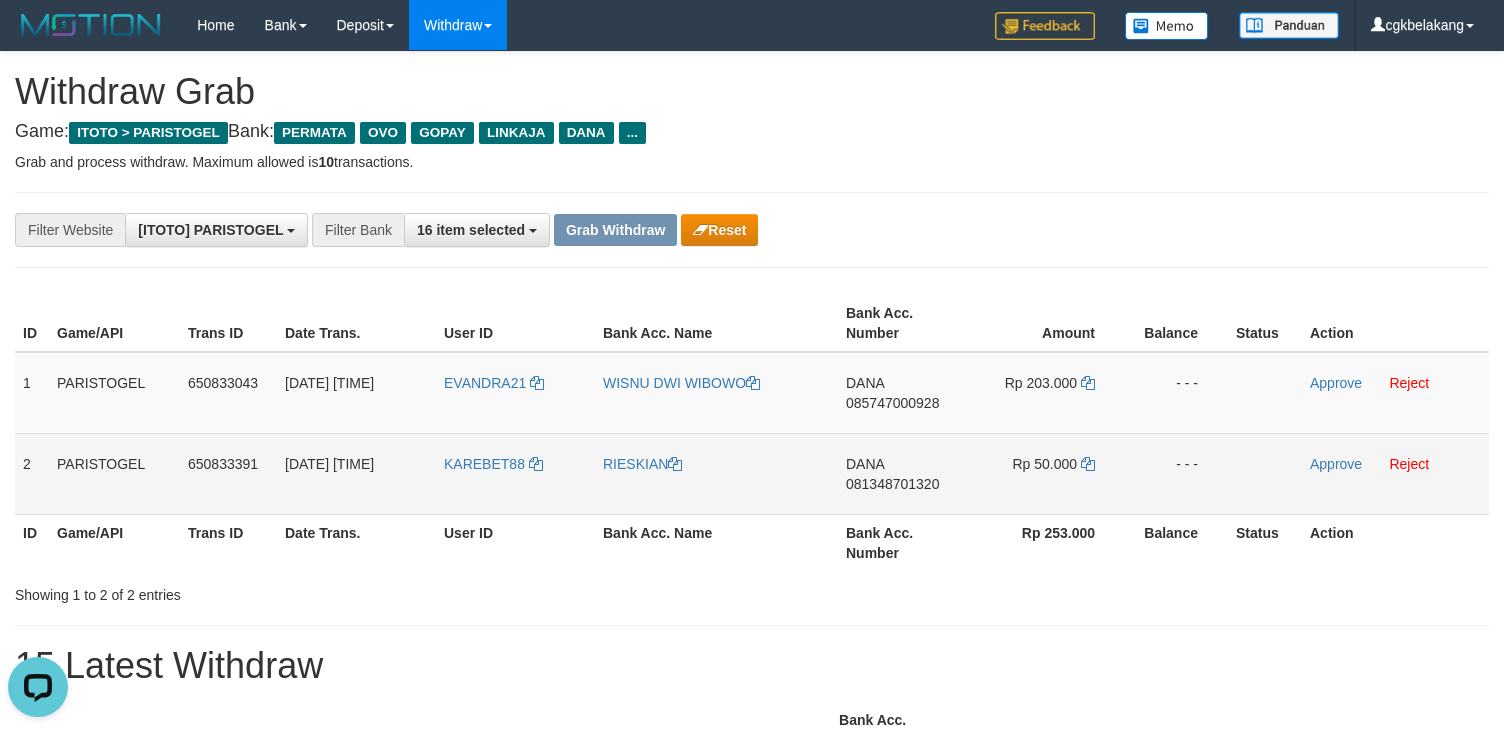 drag, startPoint x: 533, startPoint y: 513, endPoint x: 517, endPoint y: 494, distance: 24.839485 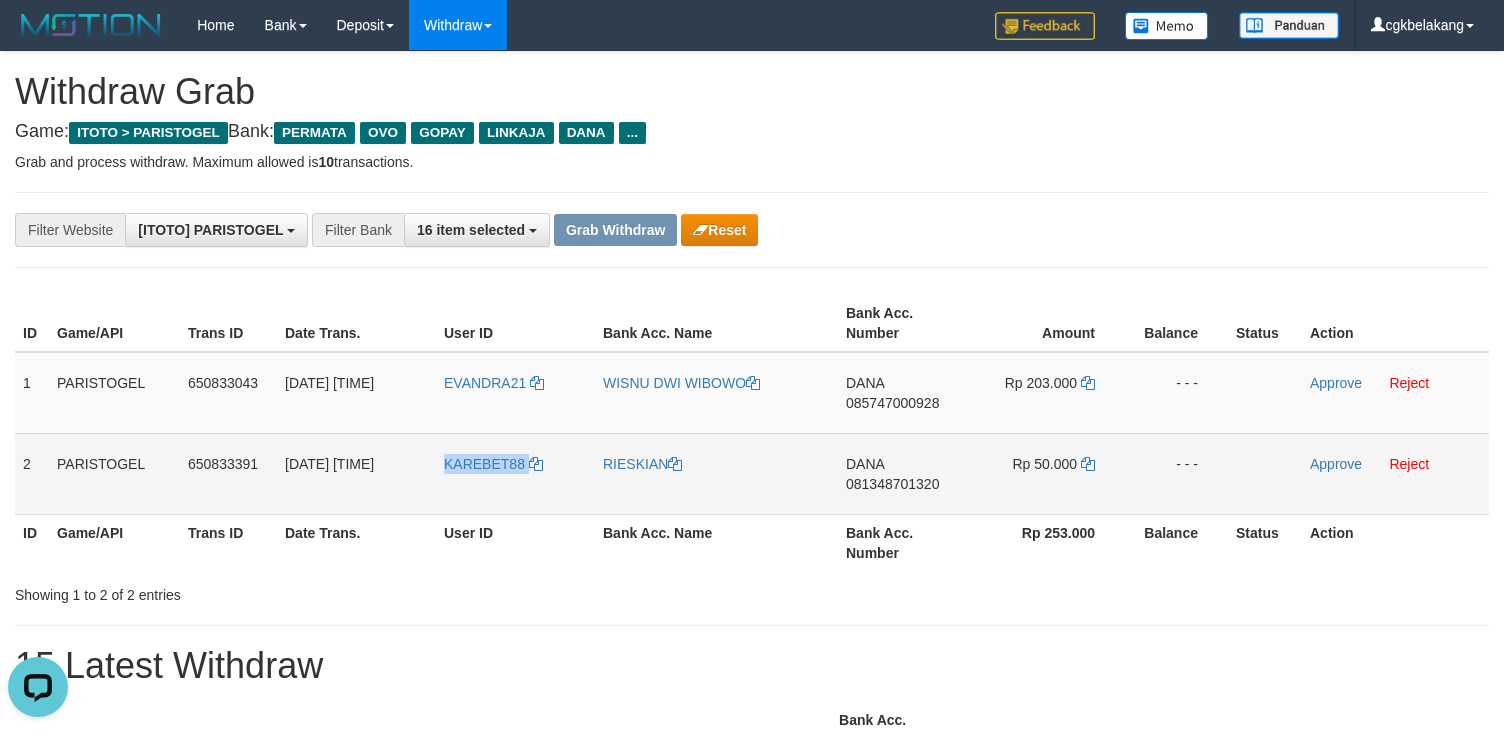 click on "KAREBET88" at bounding box center (515, 473) 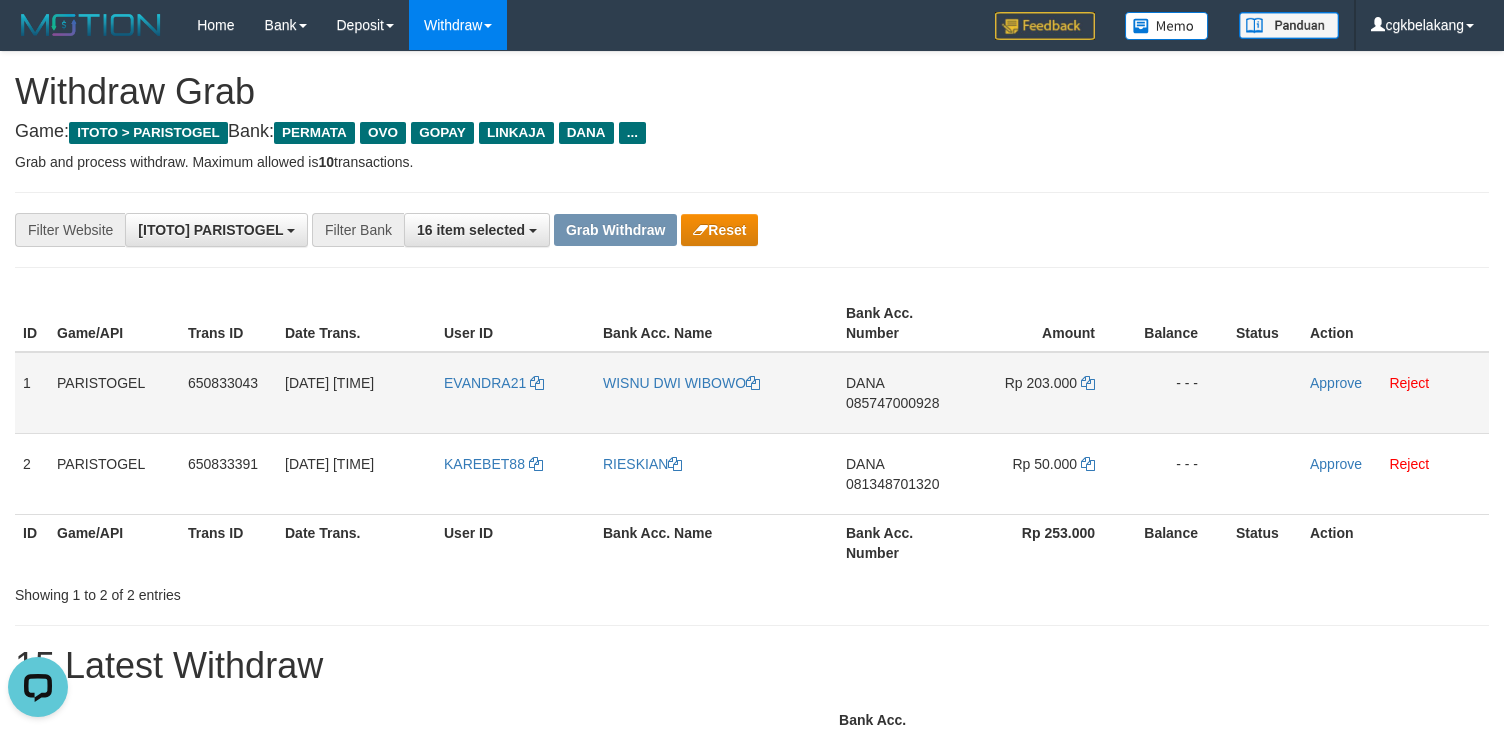 click on "WISNU DWI WIBOWO" at bounding box center [716, 393] 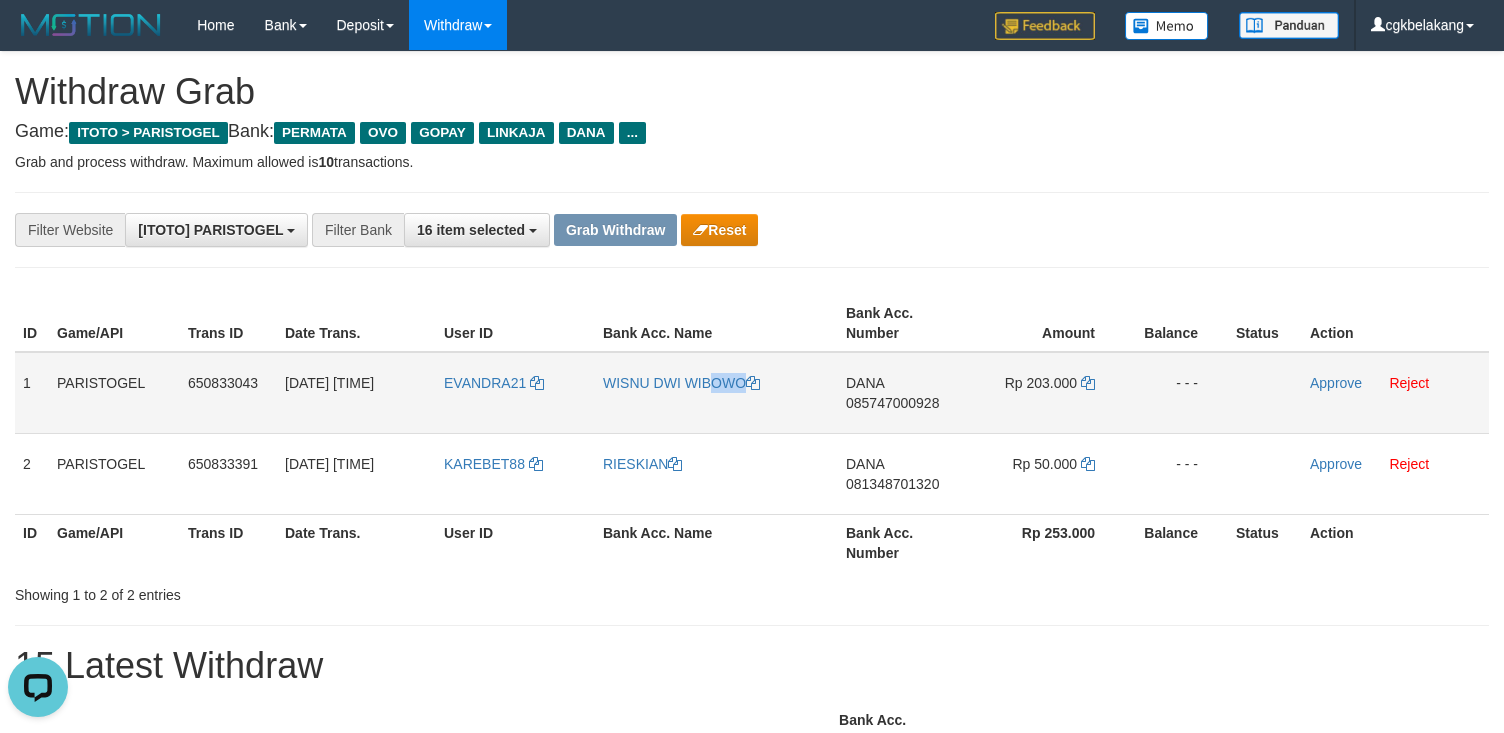 click on "WISNU DWI WIBOWO" at bounding box center (716, 393) 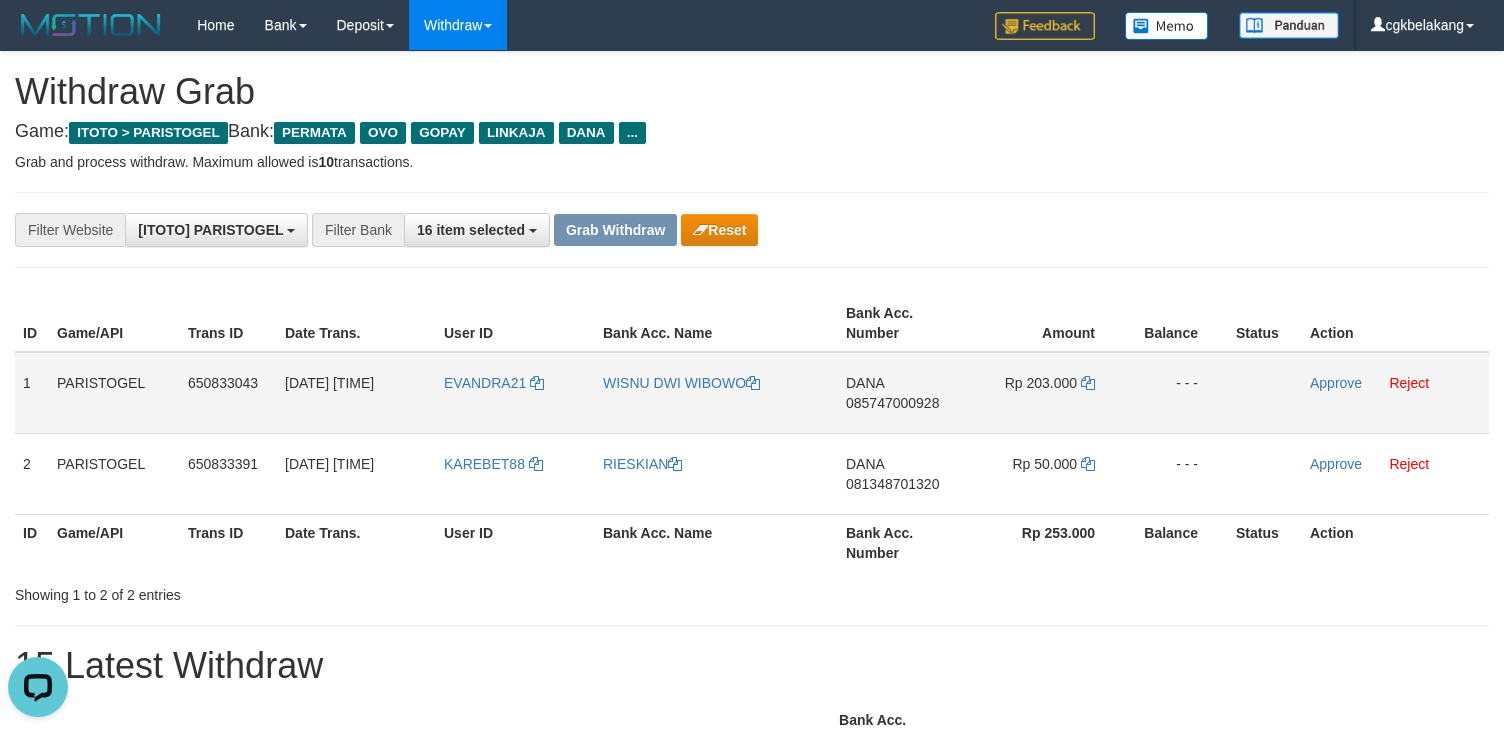 click on "WISNU DWI WIBOWO" at bounding box center (716, 393) 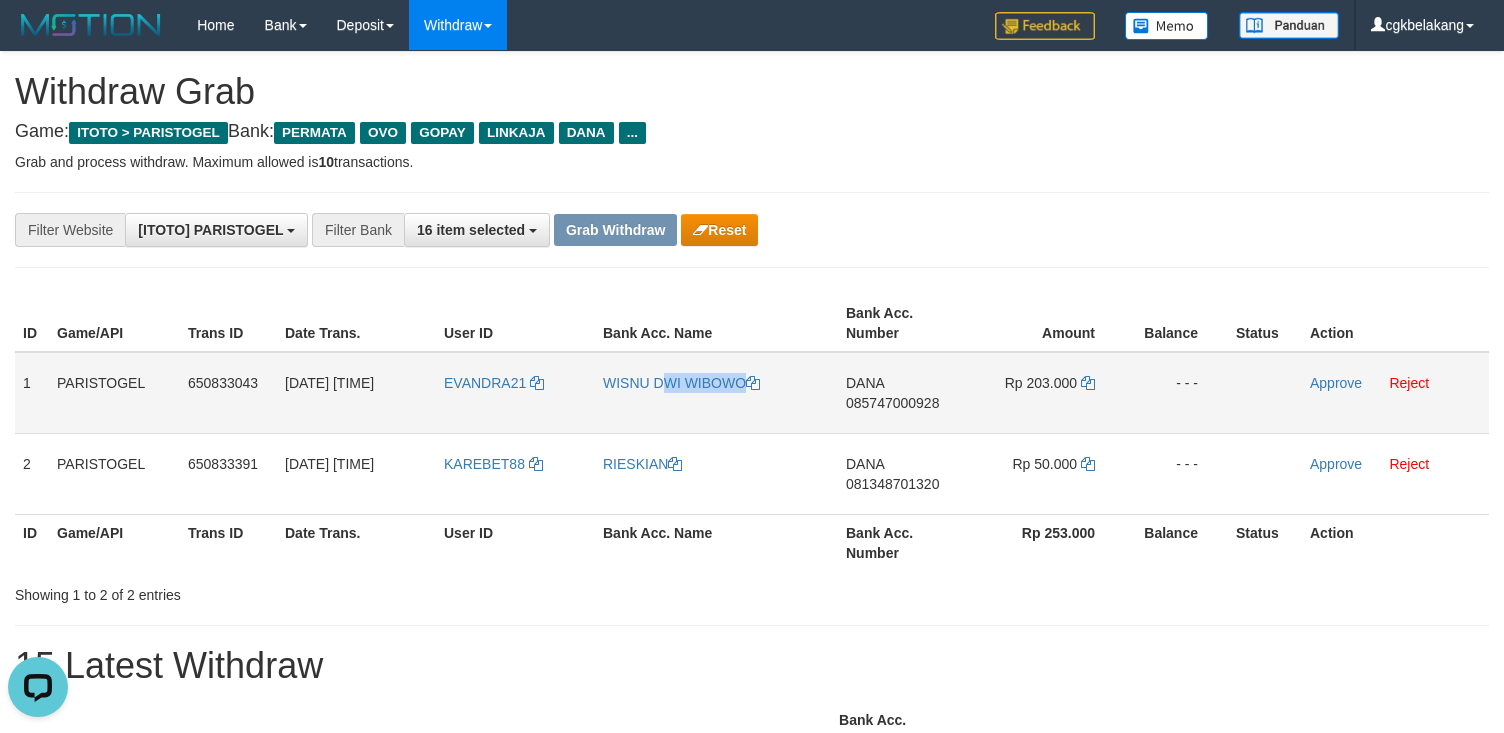 click on "WISNU DWI WIBOWO" at bounding box center [716, 393] 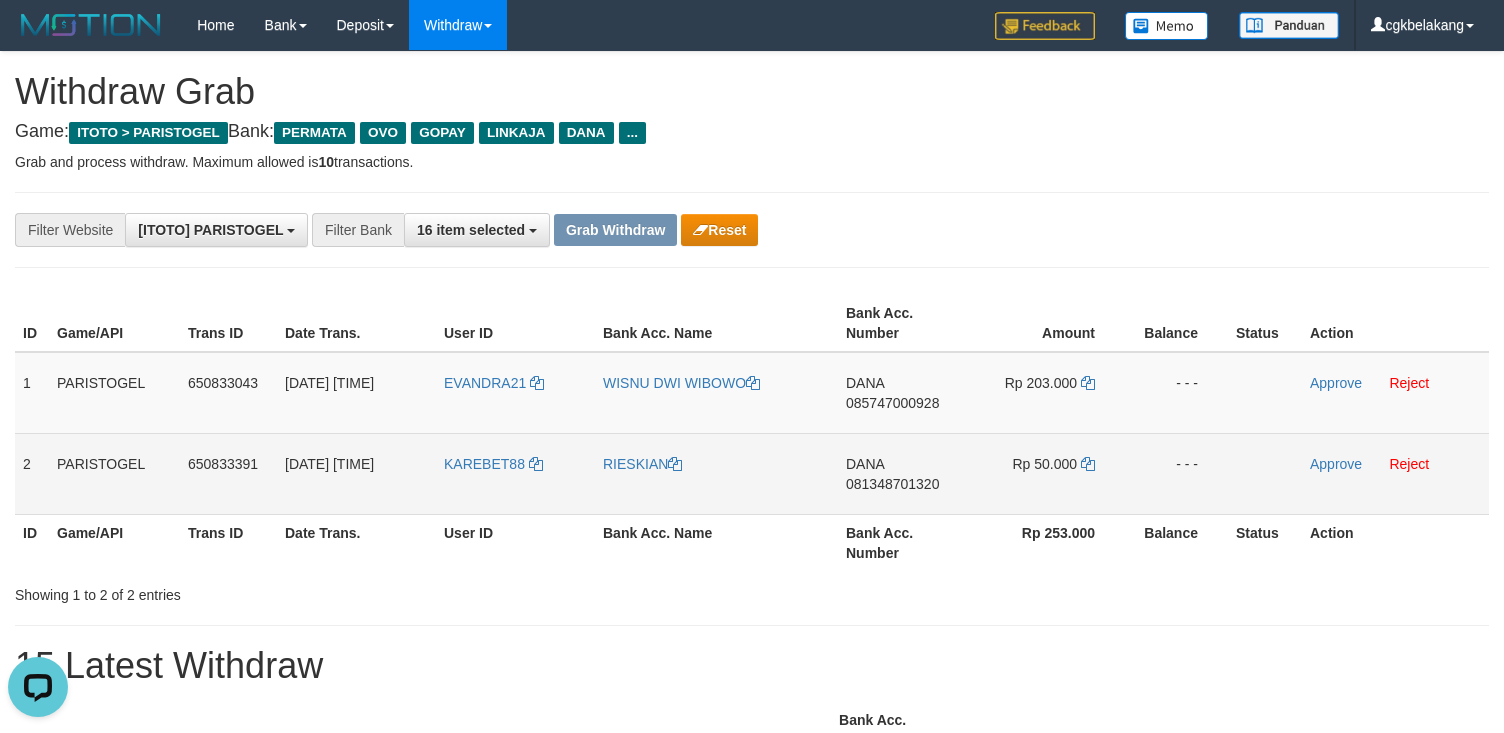 drag, startPoint x: 617, startPoint y: 514, endPoint x: 637, endPoint y: 505, distance: 21.931713 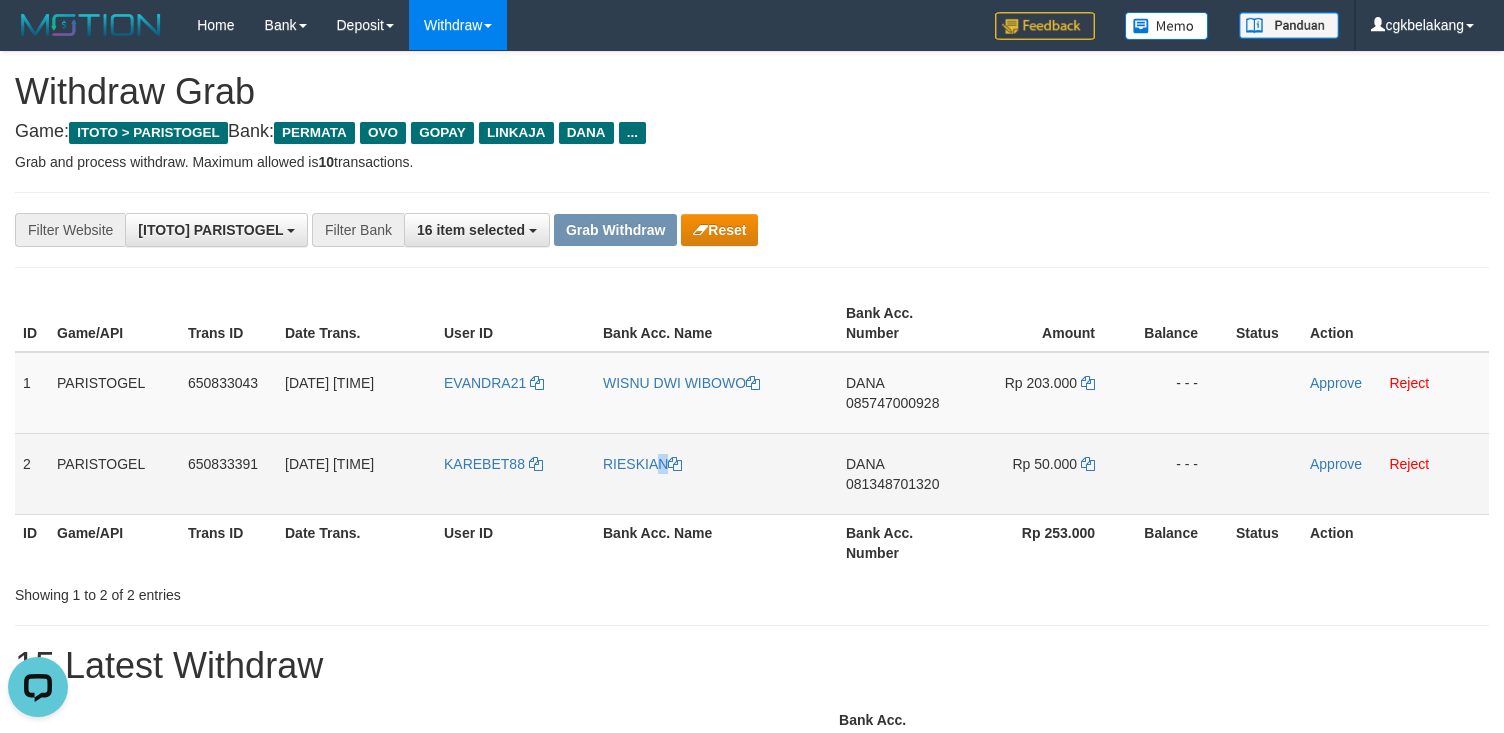 copy on "RIESKIAN" 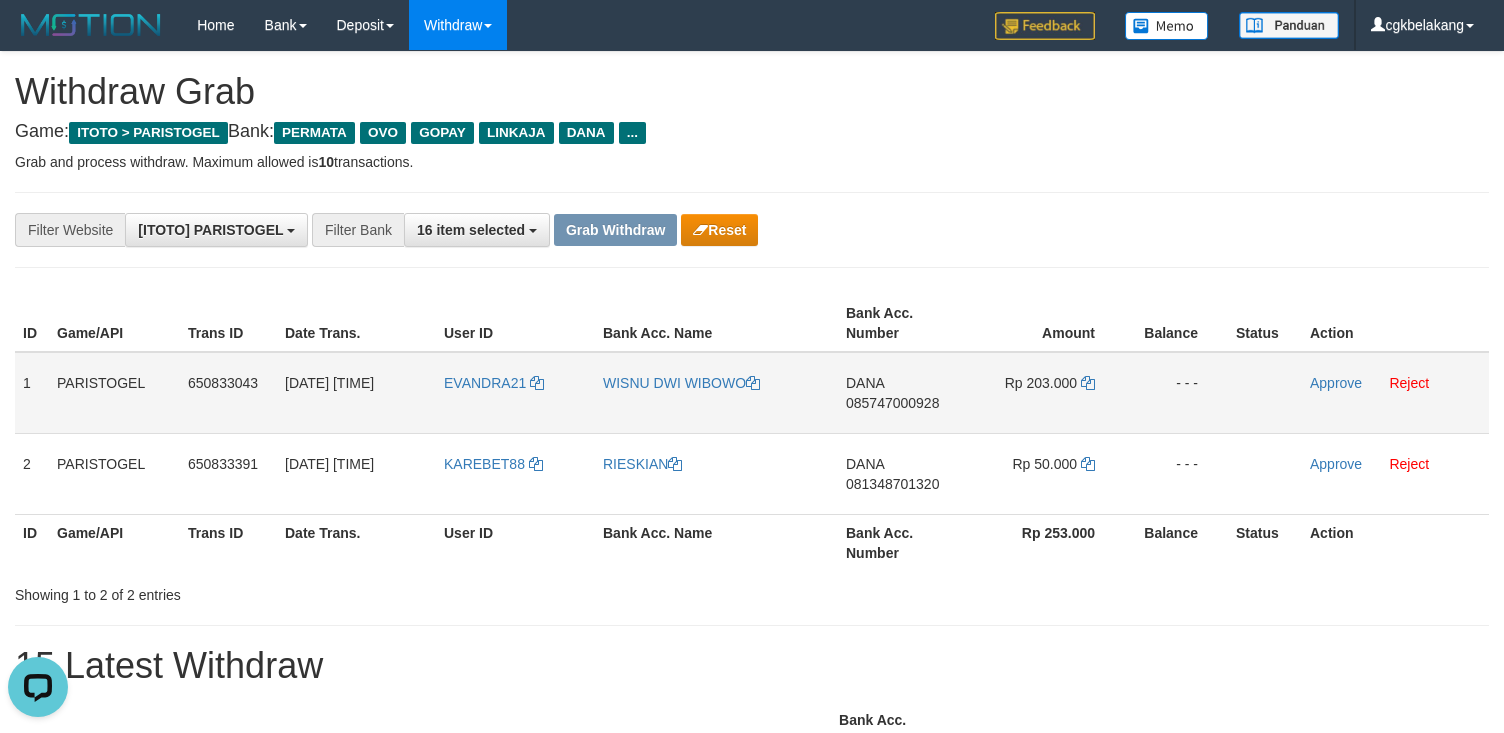 click on "DANA
085747000928" at bounding box center (903, 393) 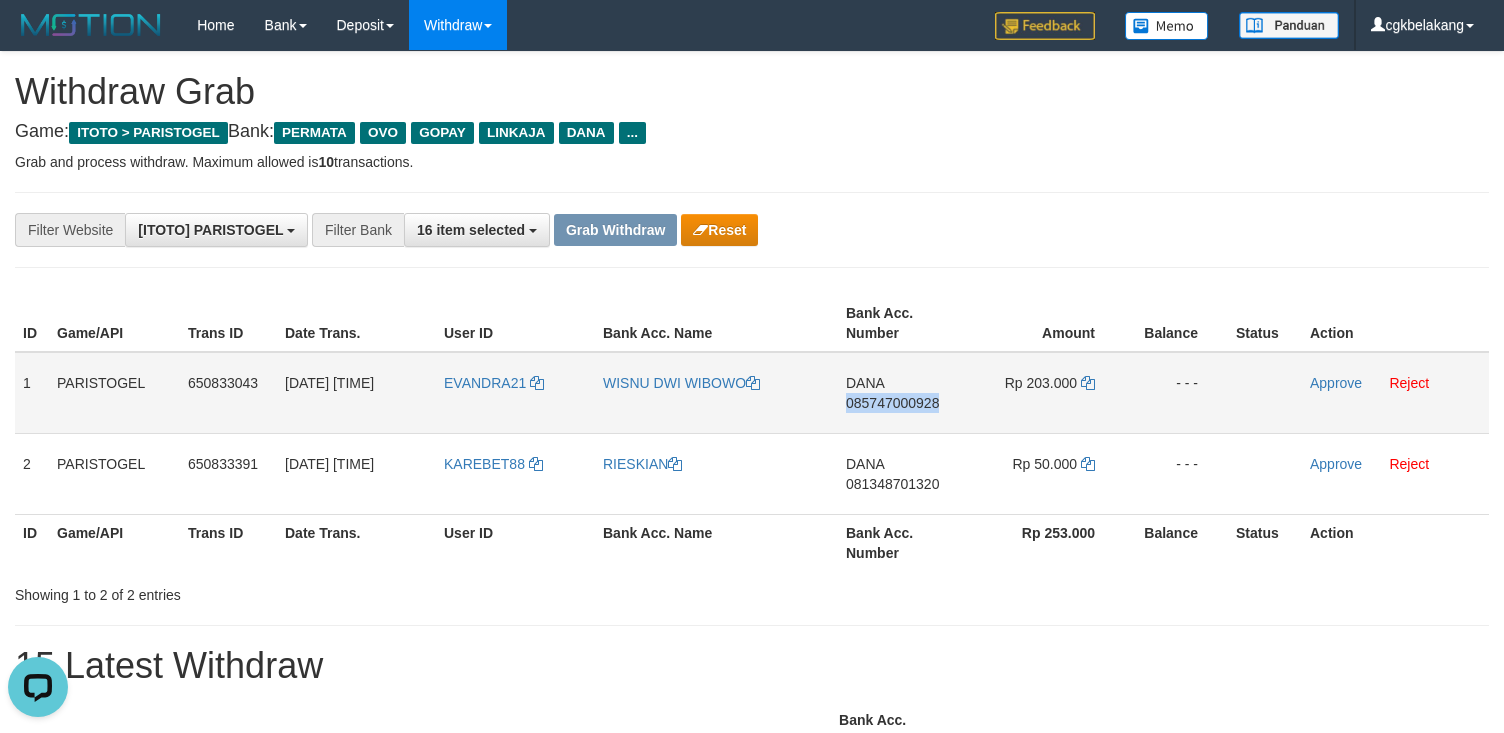 click on "DANA
085747000928" at bounding box center (903, 393) 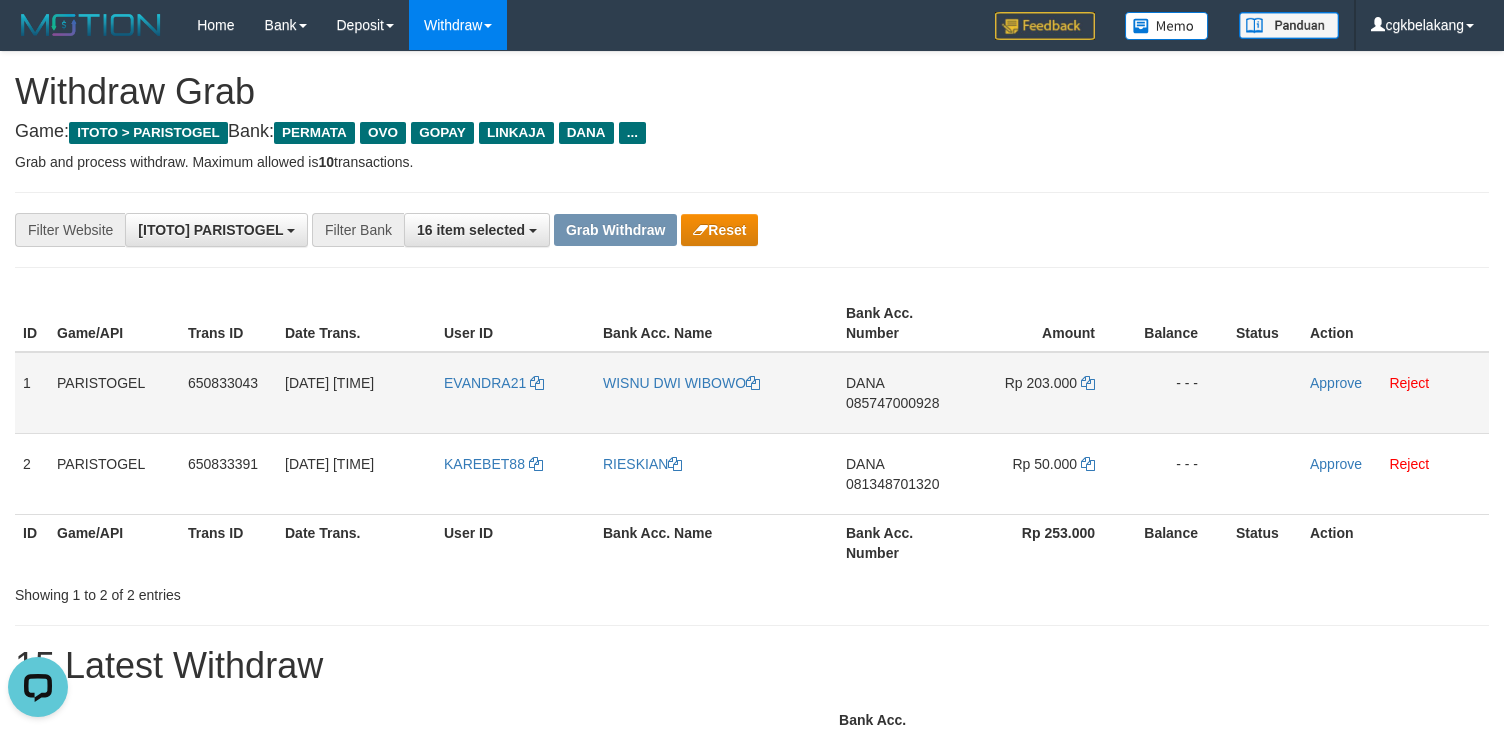 click on "DANA
085747000928" at bounding box center (903, 393) 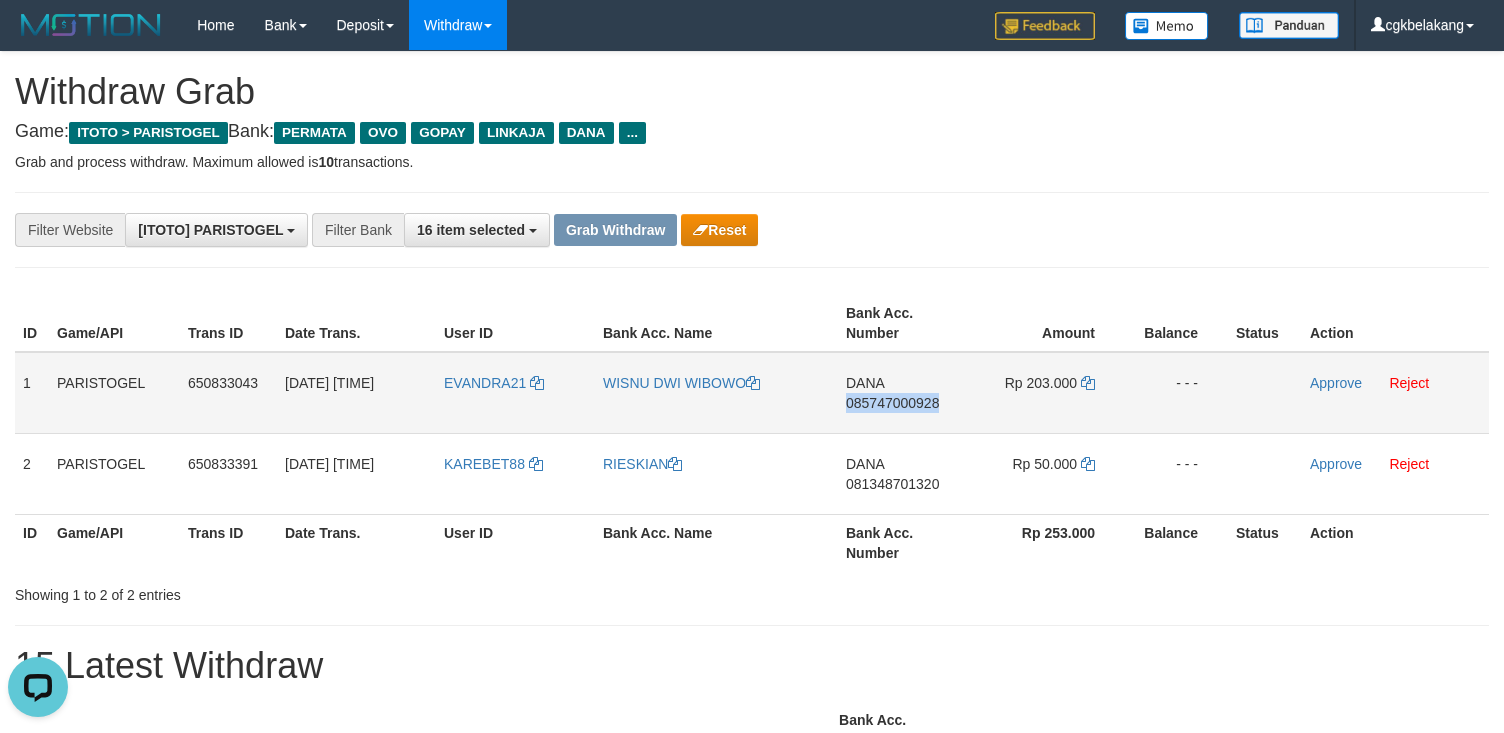 click on "DANA
085747000928" at bounding box center [903, 393] 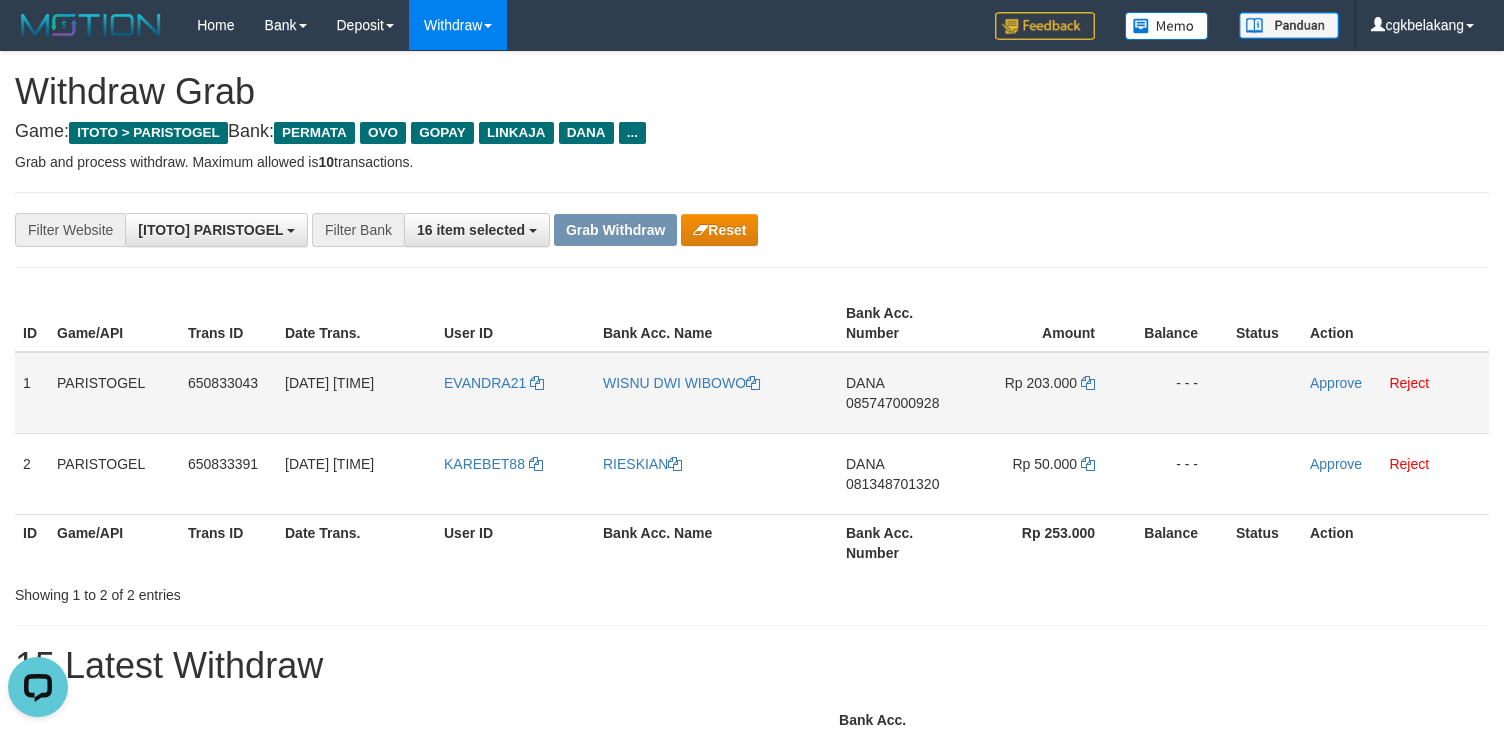 click on "Rp 203.000" at bounding box center [1047, 393] 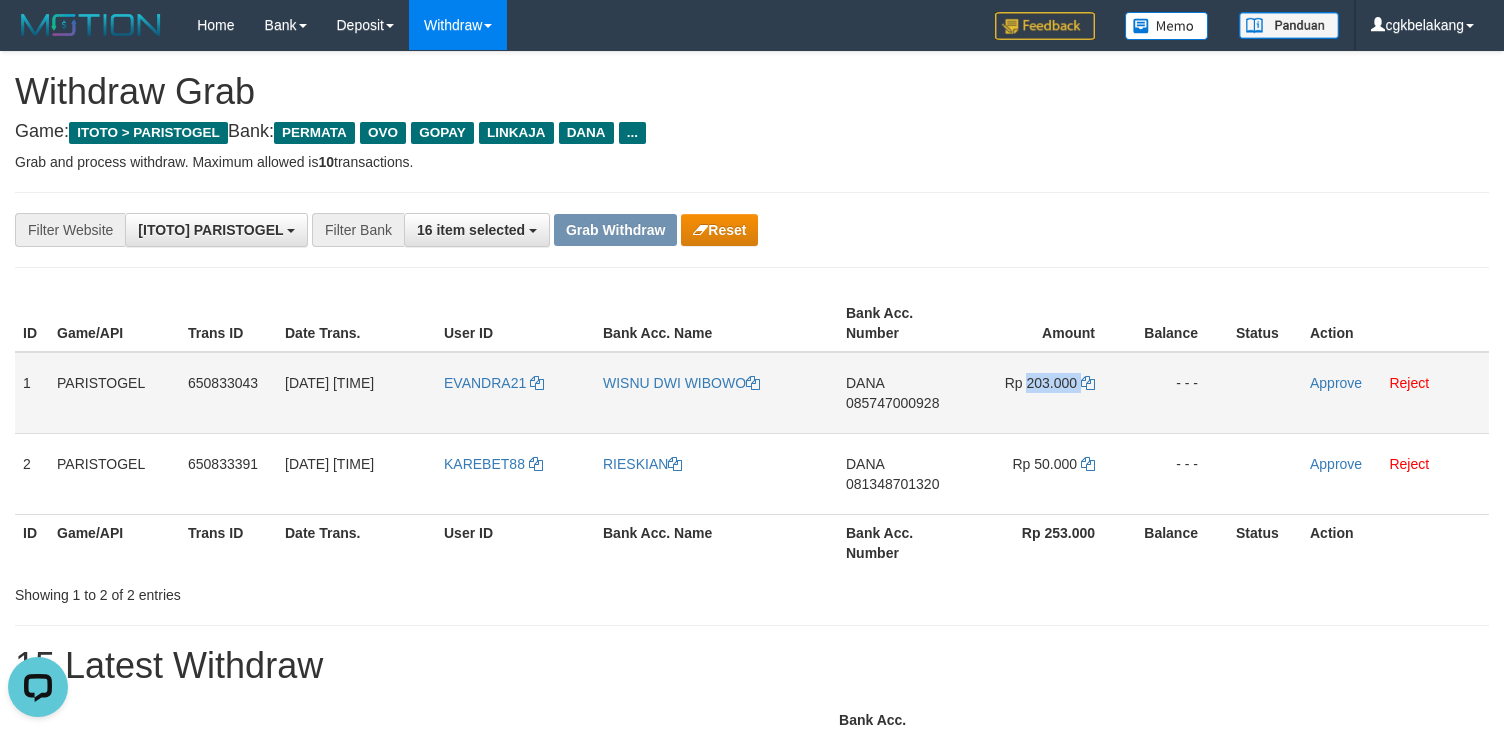 click on "Rp 203.000" at bounding box center (1047, 393) 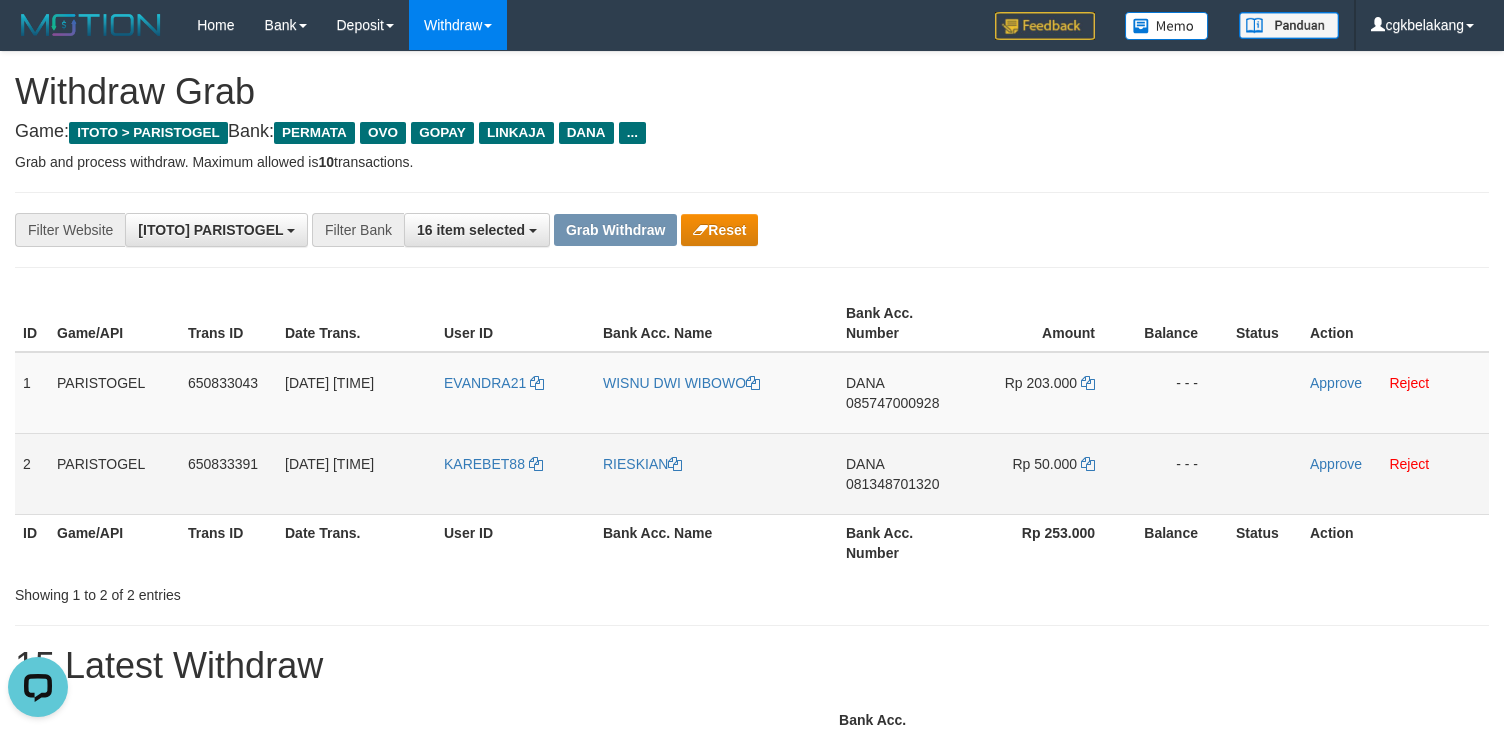 click on "DANA
081348701320" at bounding box center [903, 473] 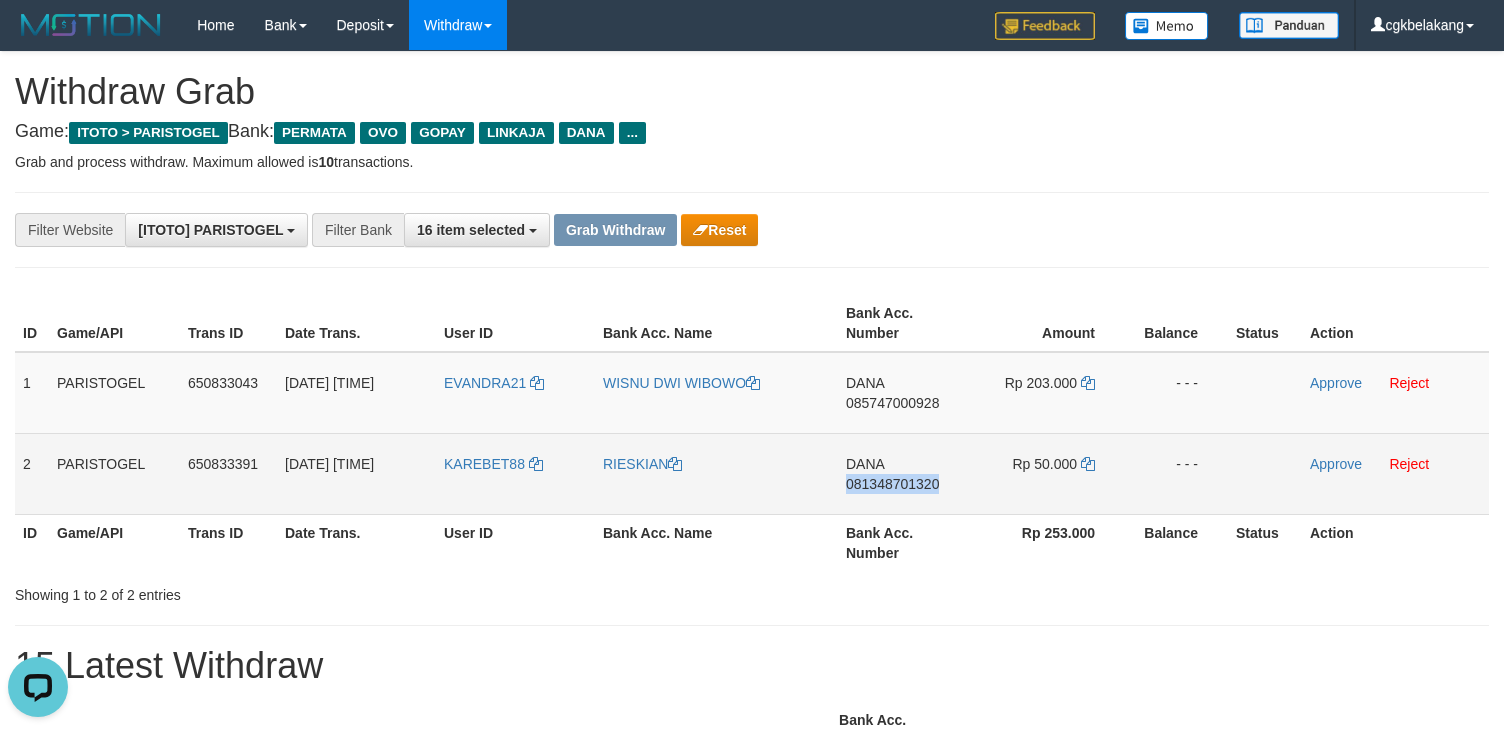 click on "DANA
081348701320" at bounding box center [903, 473] 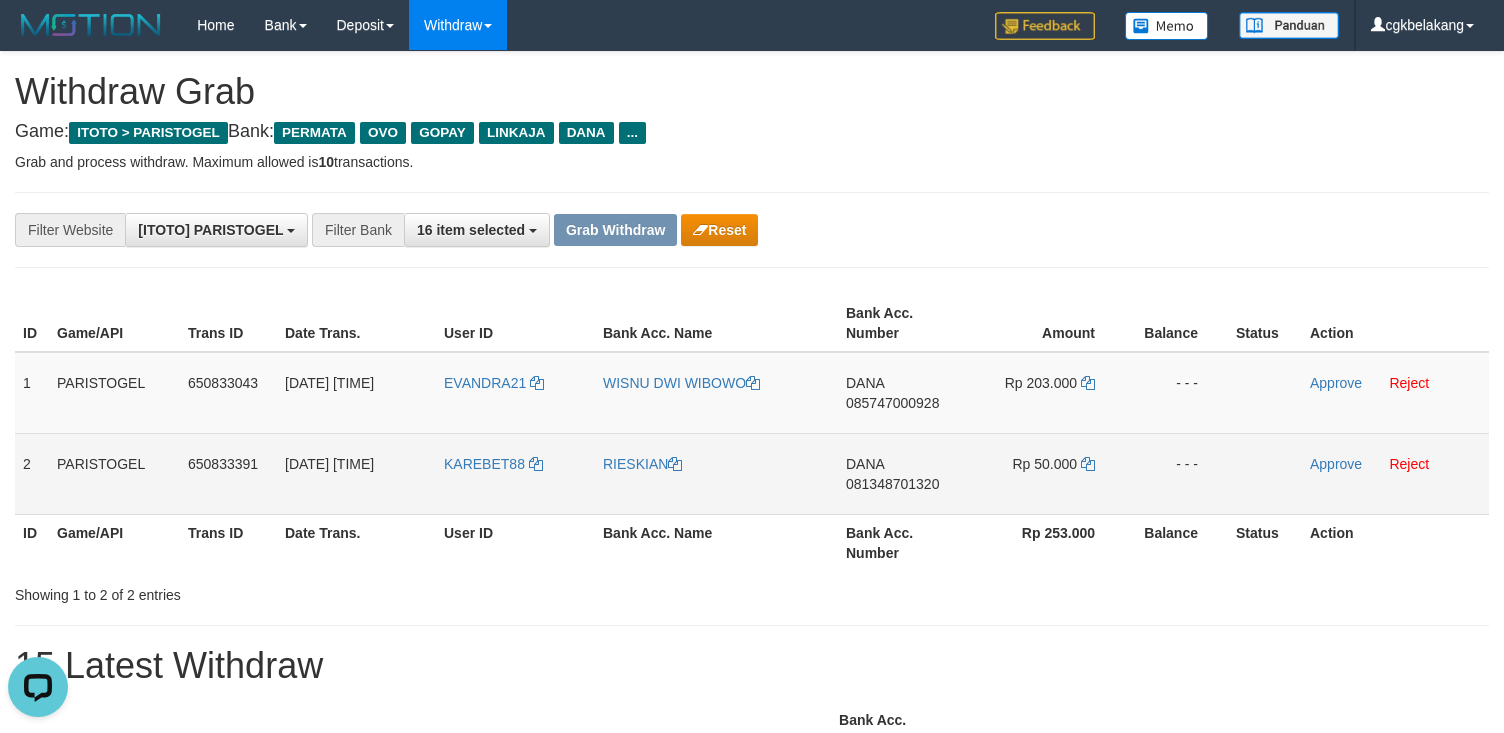 click on "Rp 50.000" at bounding box center (1047, 473) 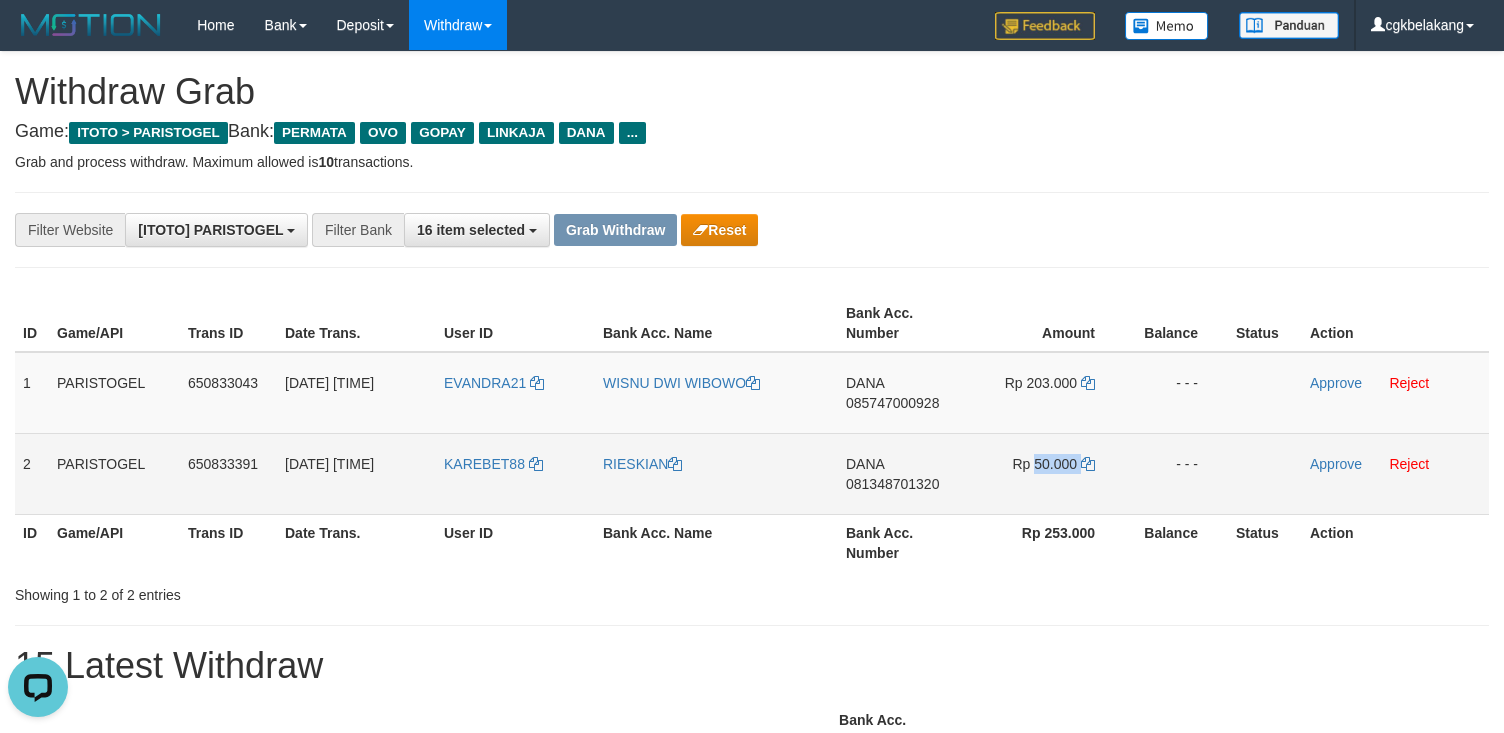 click on "Rp 50.000" at bounding box center (1047, 473) 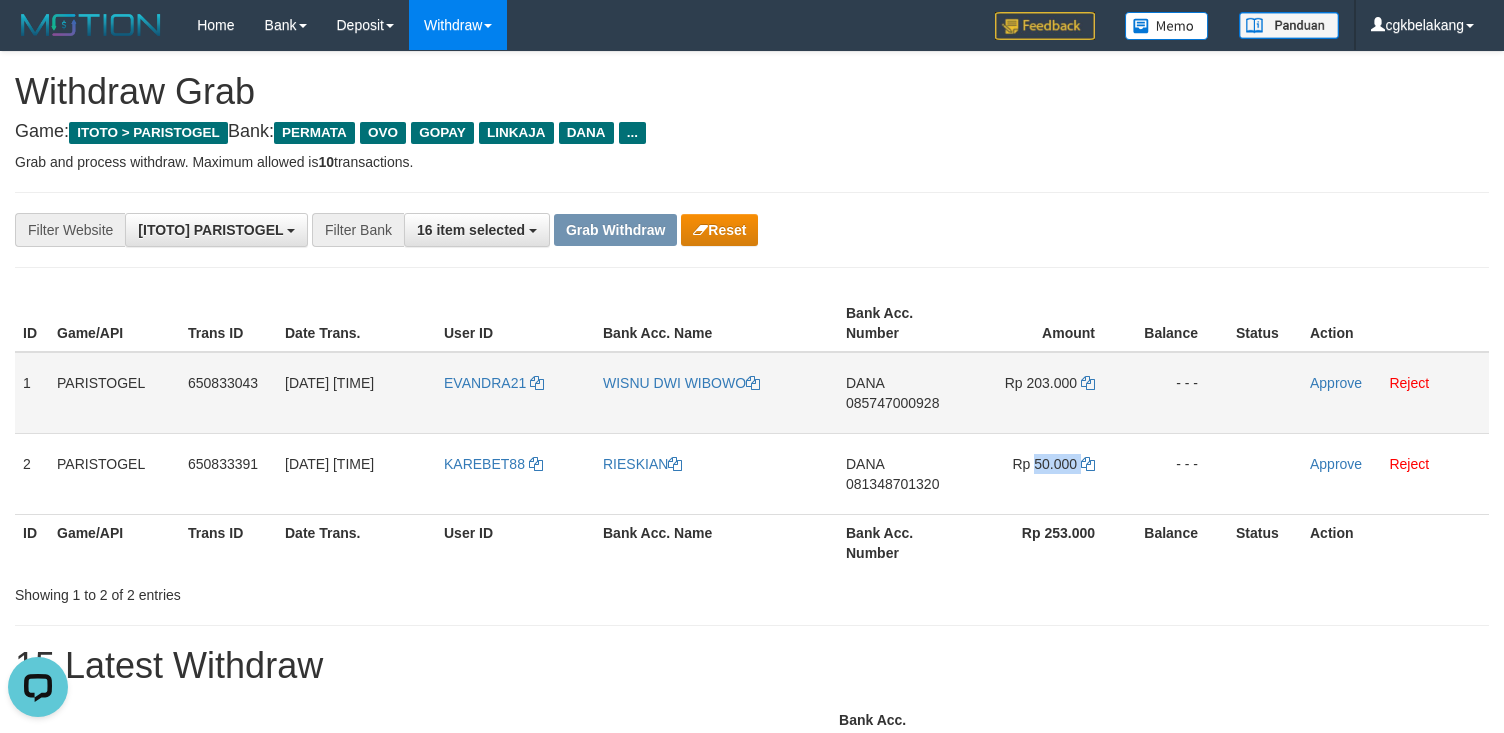 copy on "50.000" 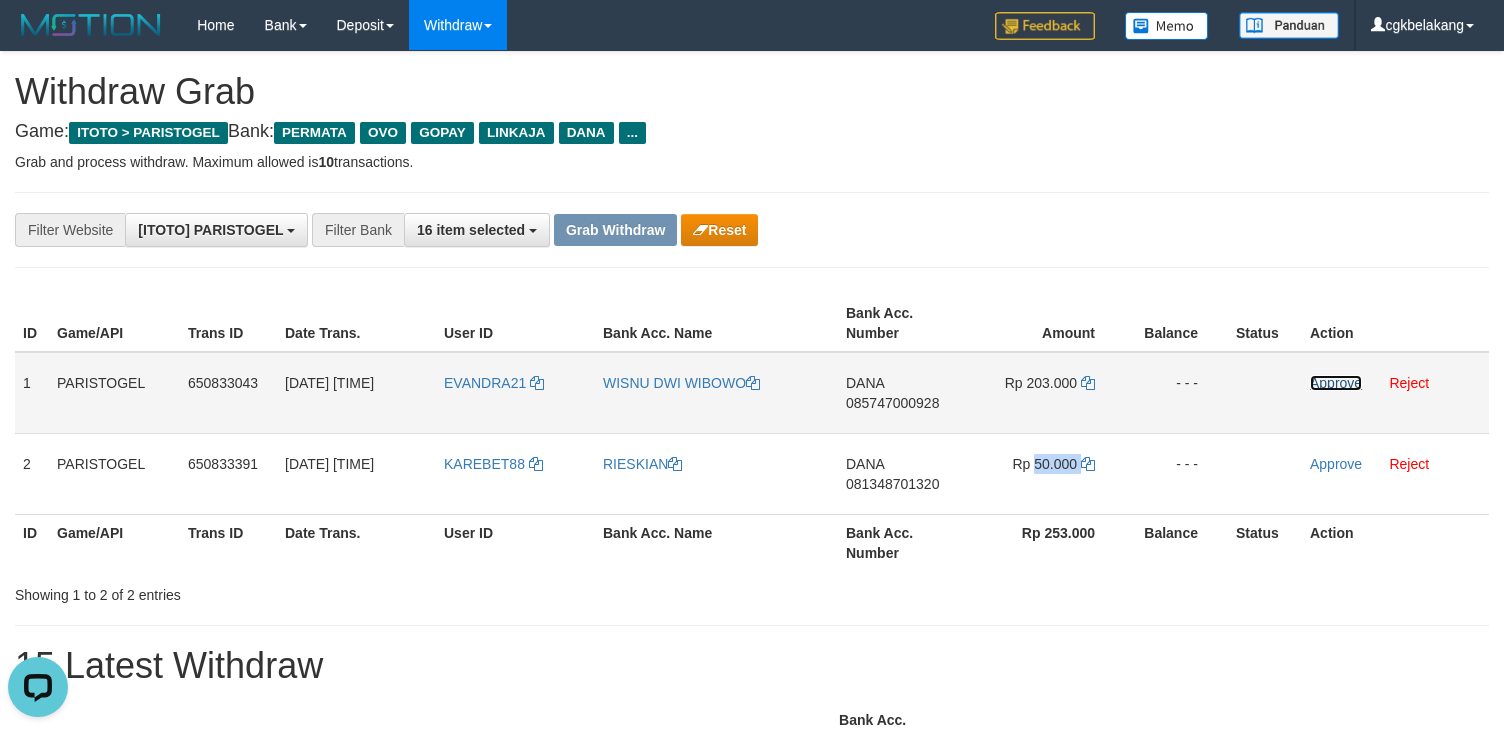 click on "Approve" at bounding box center (1336, 383) 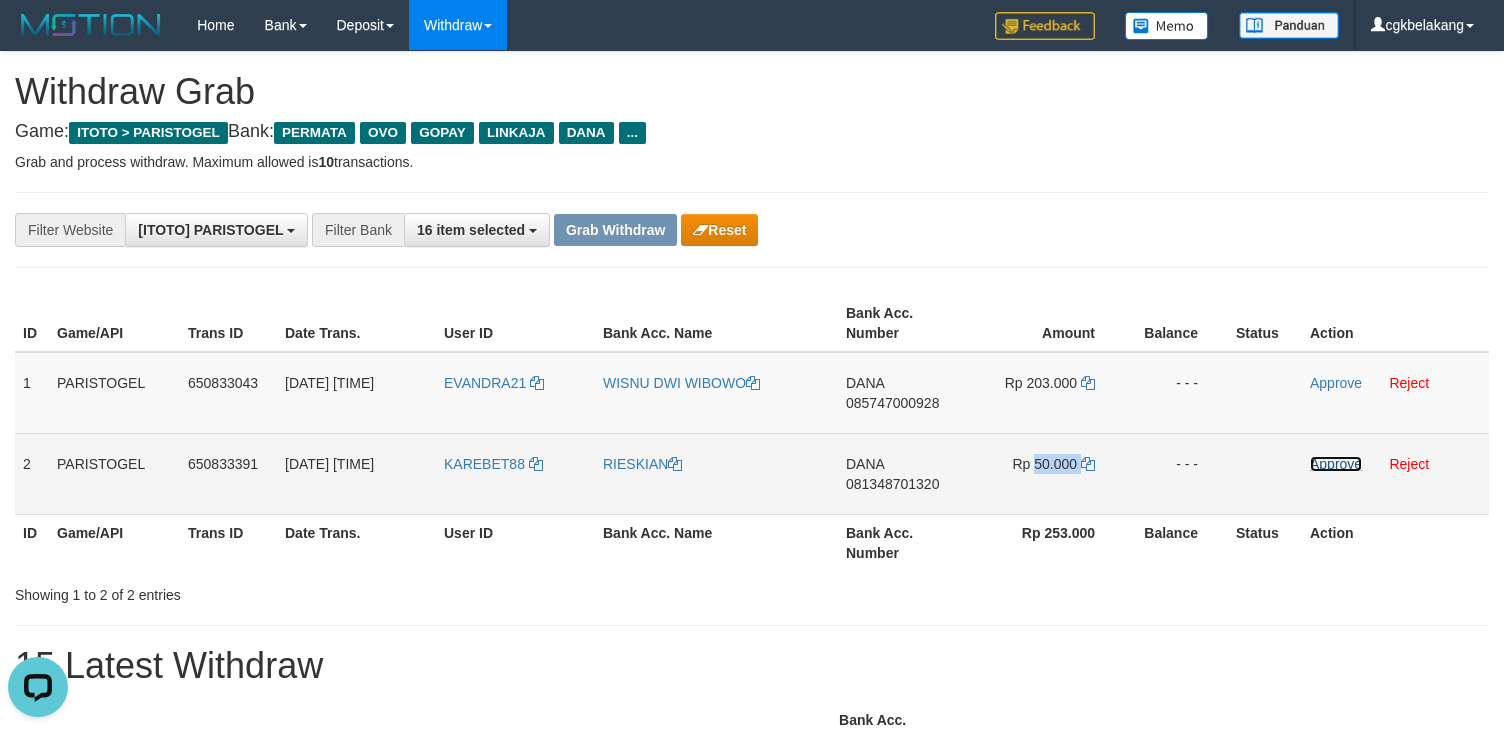 click on "Approve" at bounding box center (1336, 464) 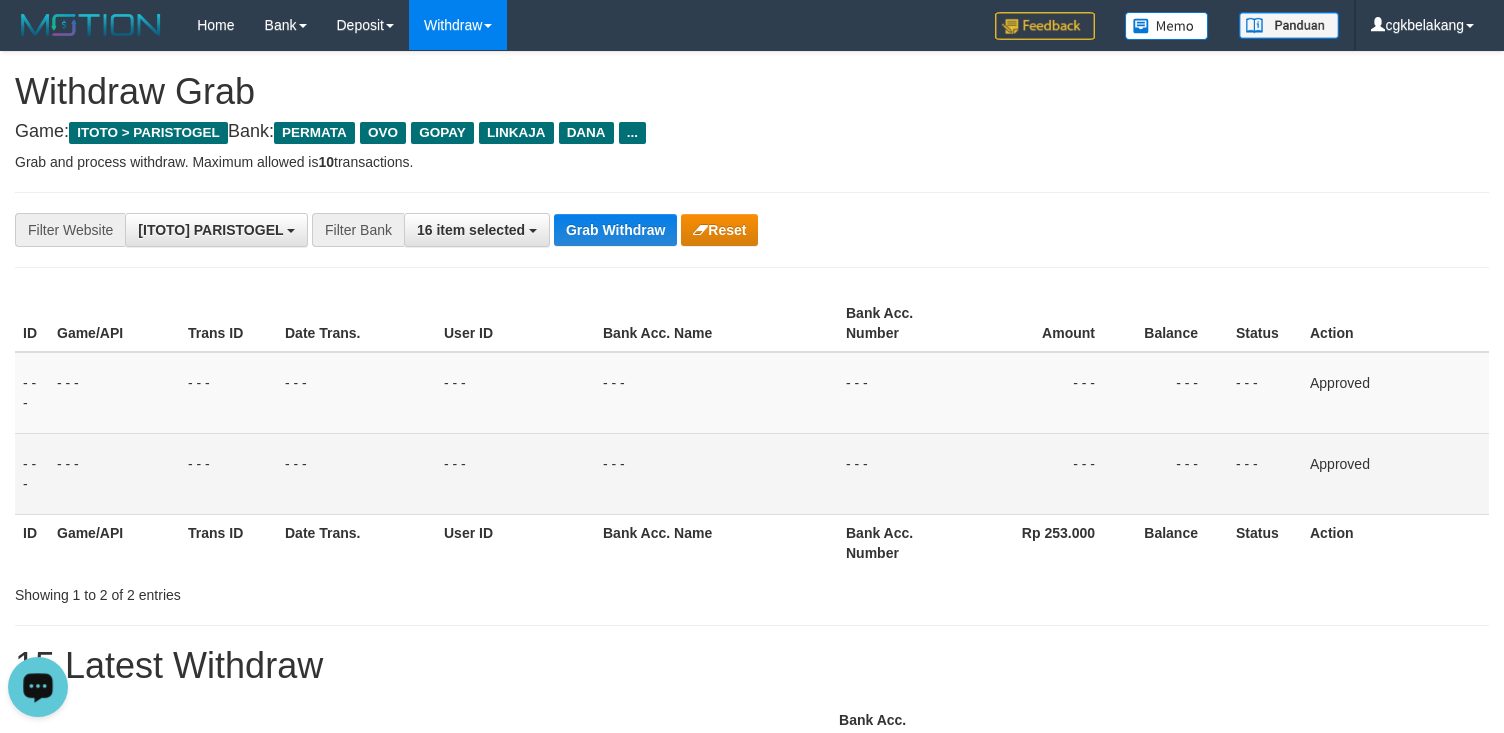 click on "**********" at bounding box center (752, 230) 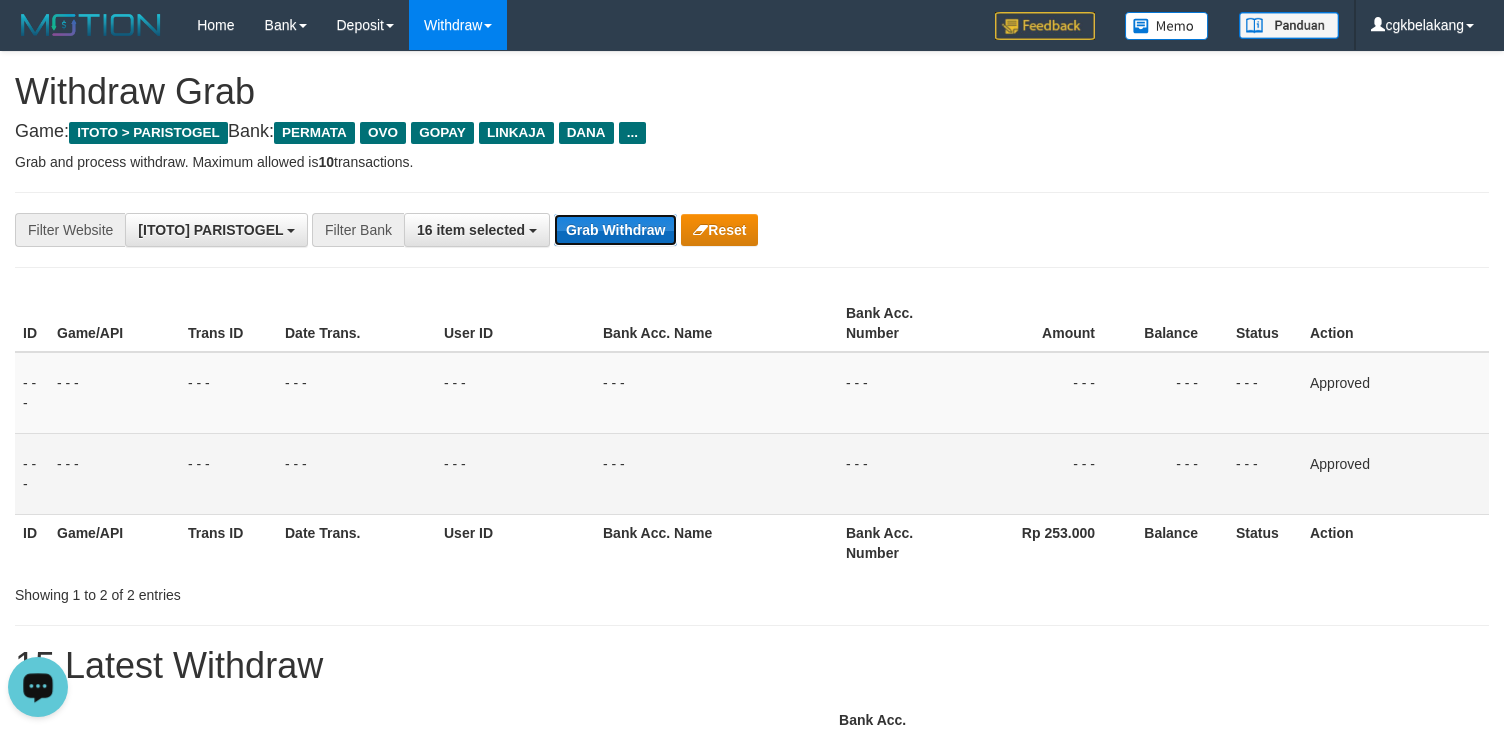 click on "Grab Withdraw" at bounding box center (615, 230) 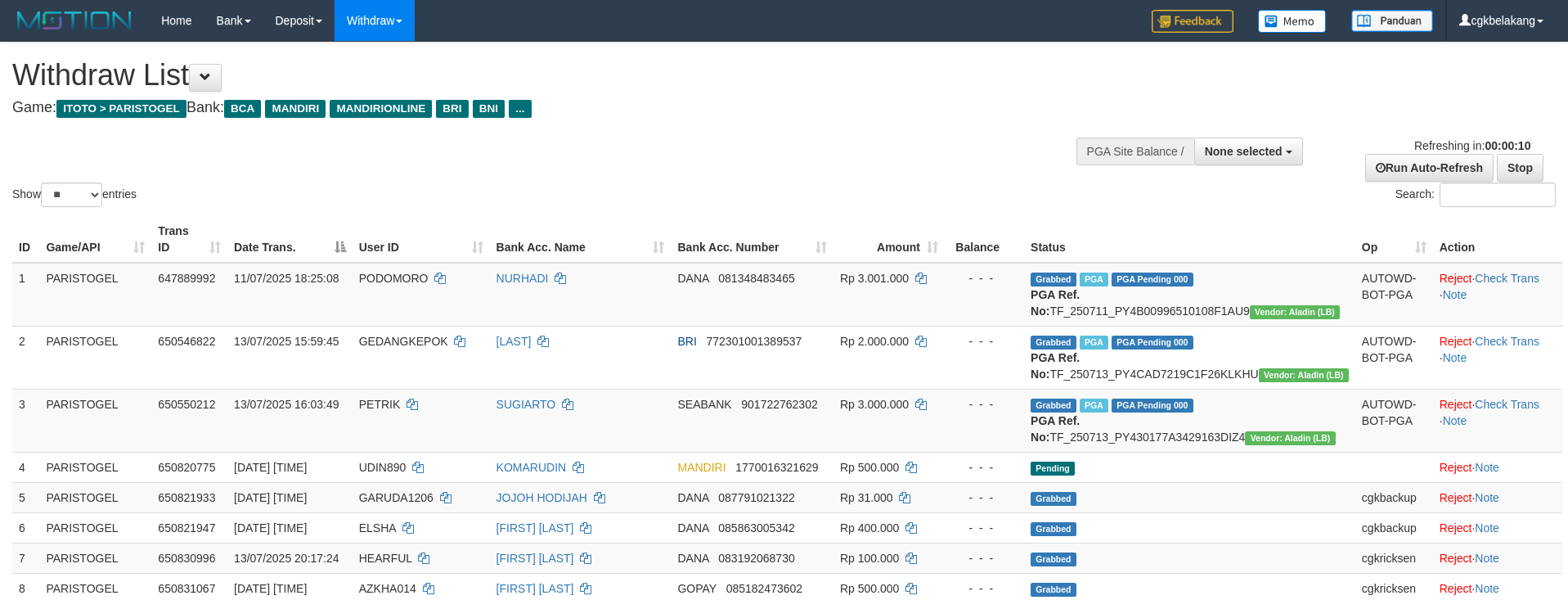 select 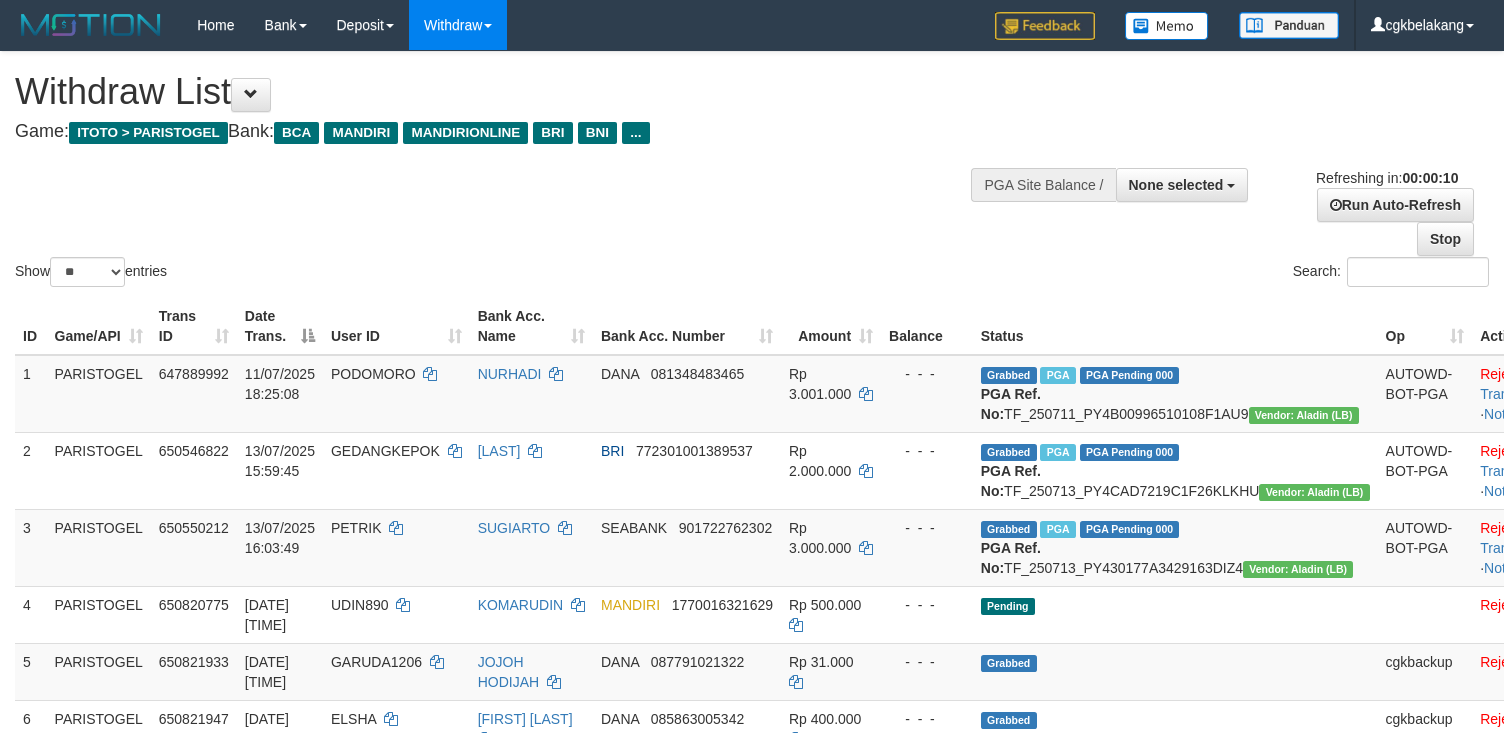 select 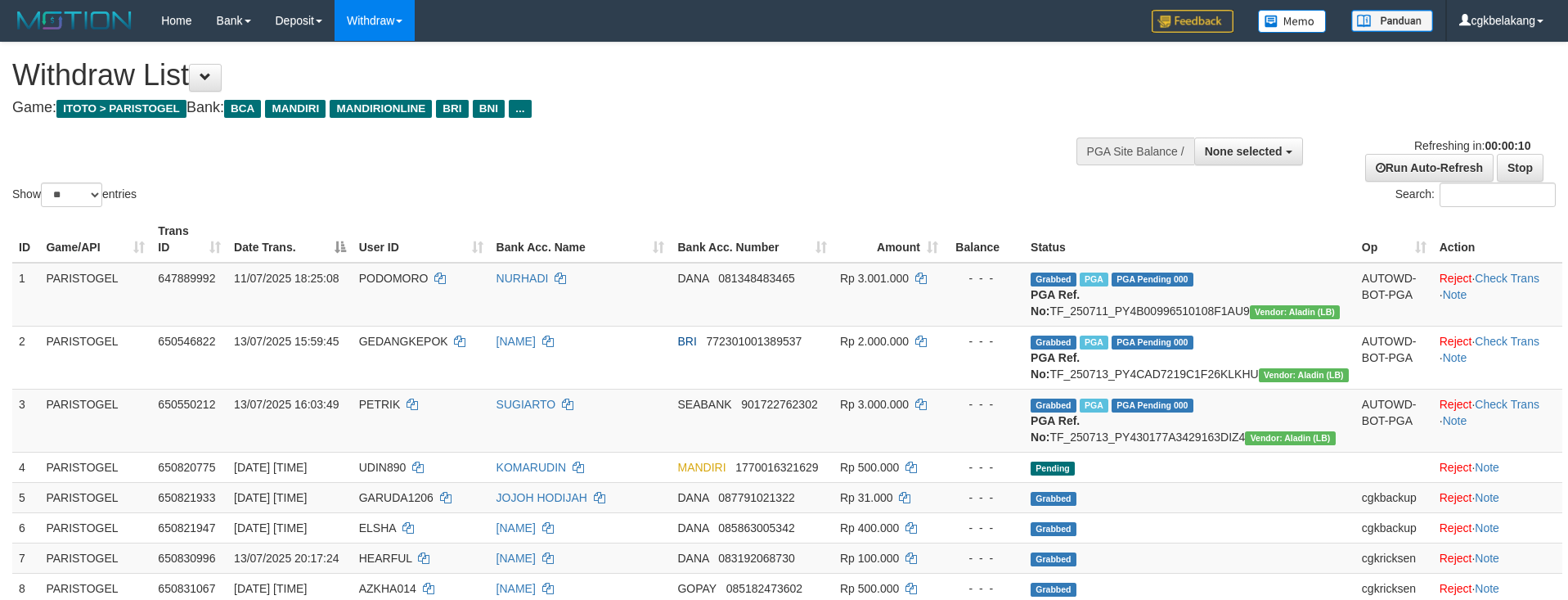 select 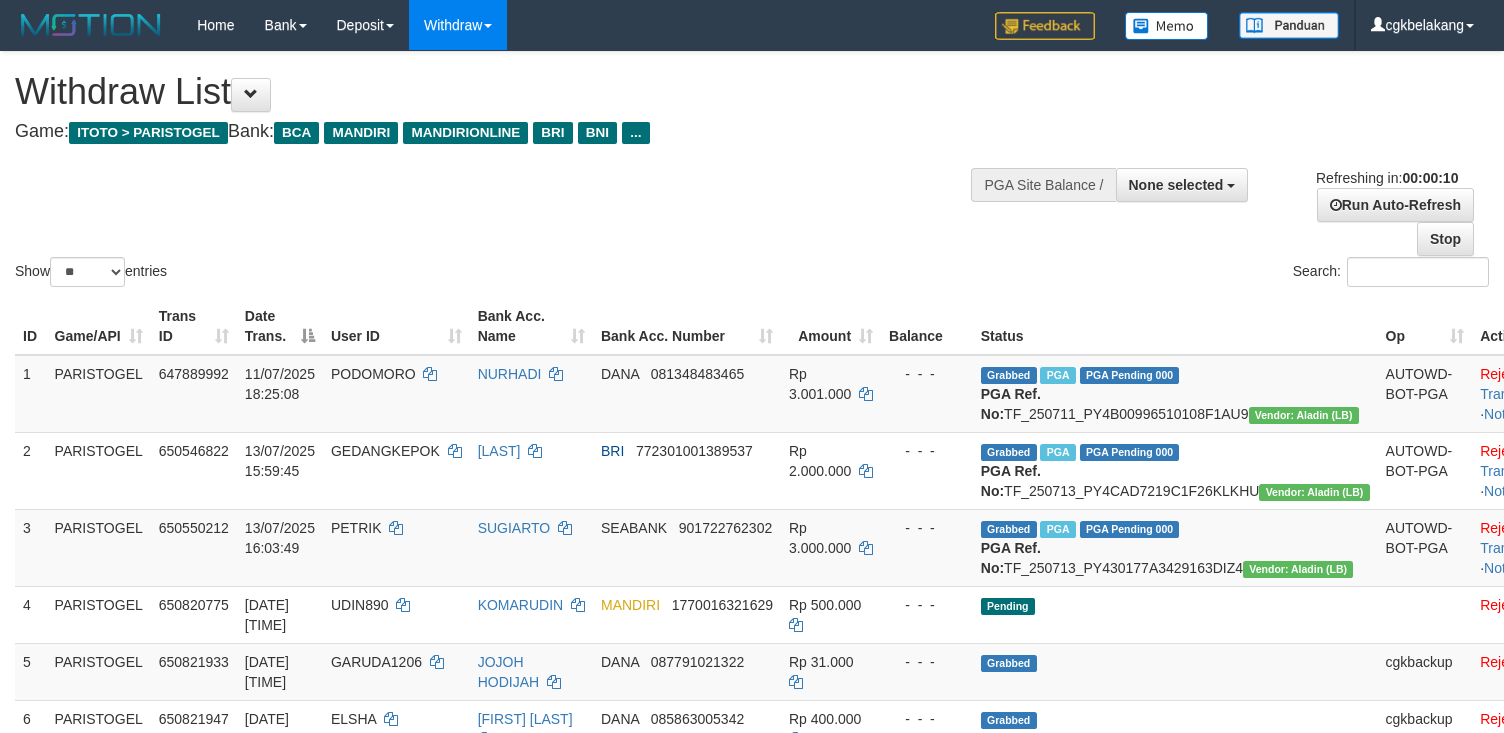 select 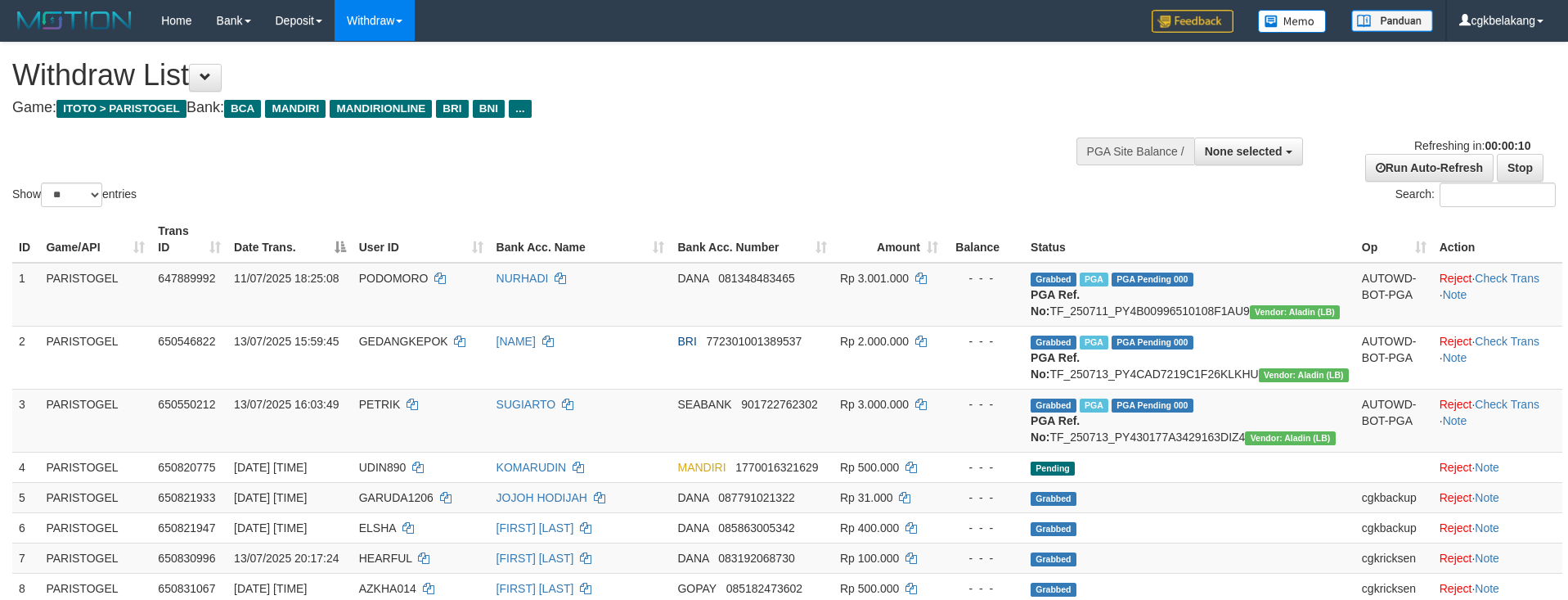 select 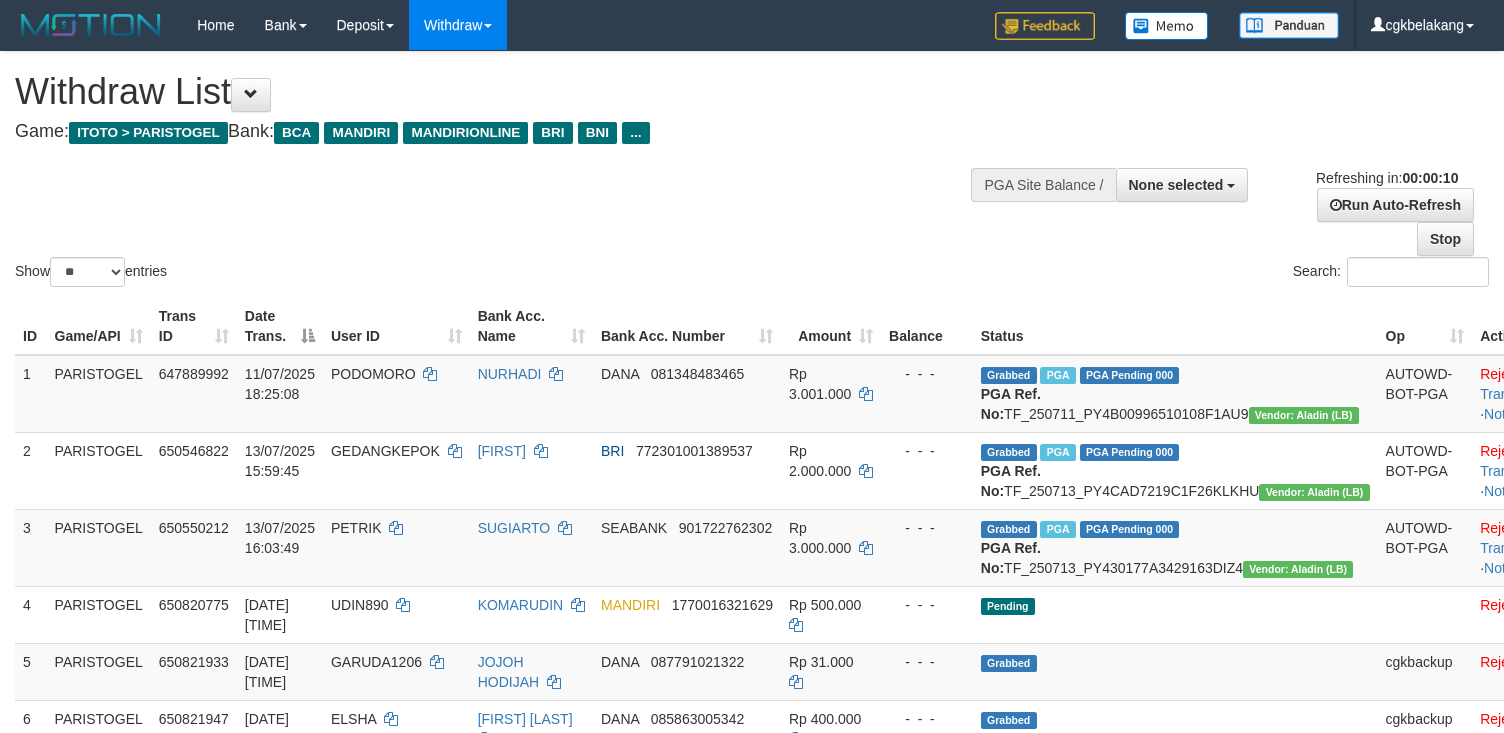 select 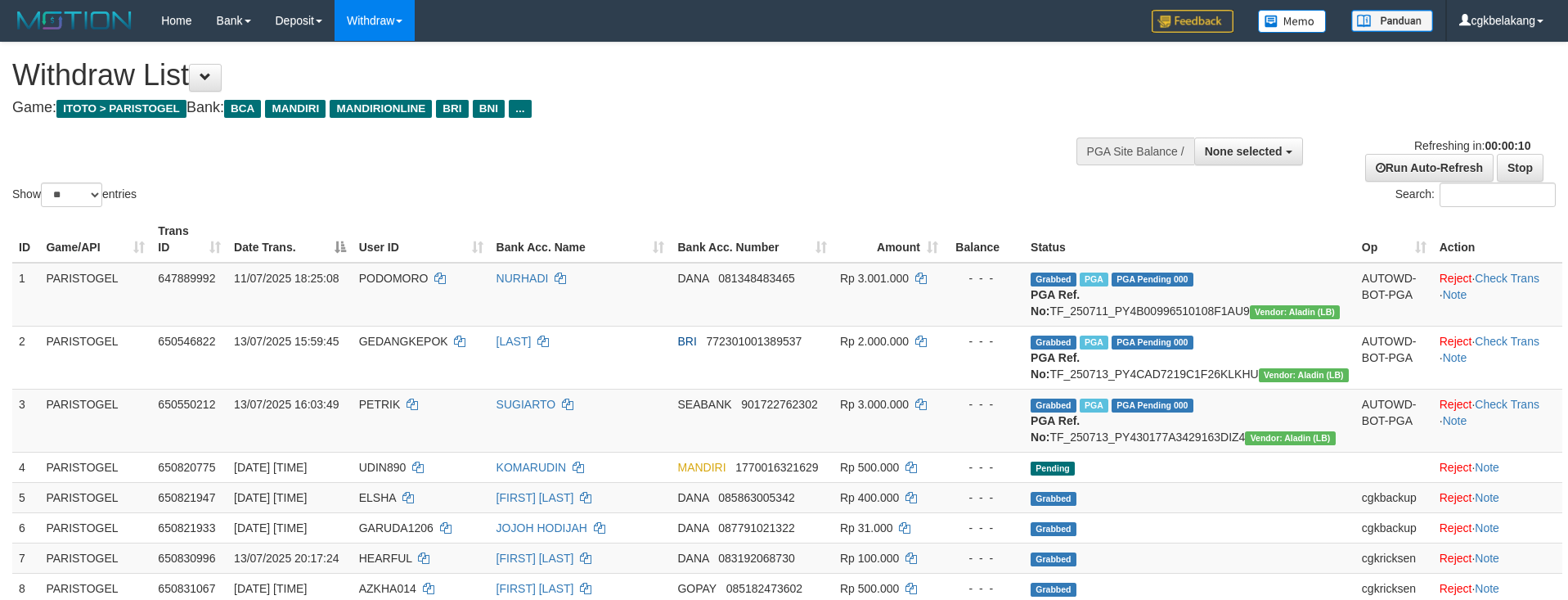 select 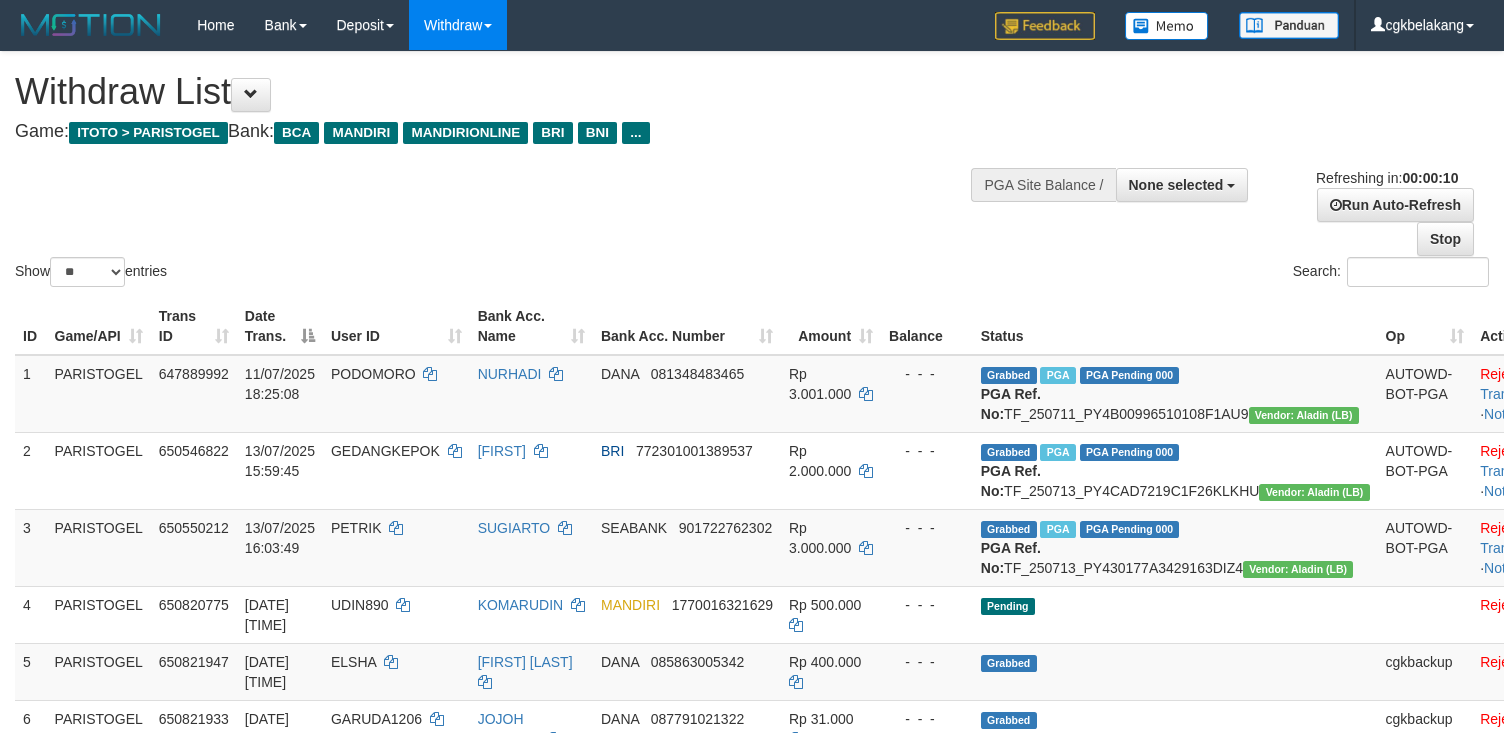 select 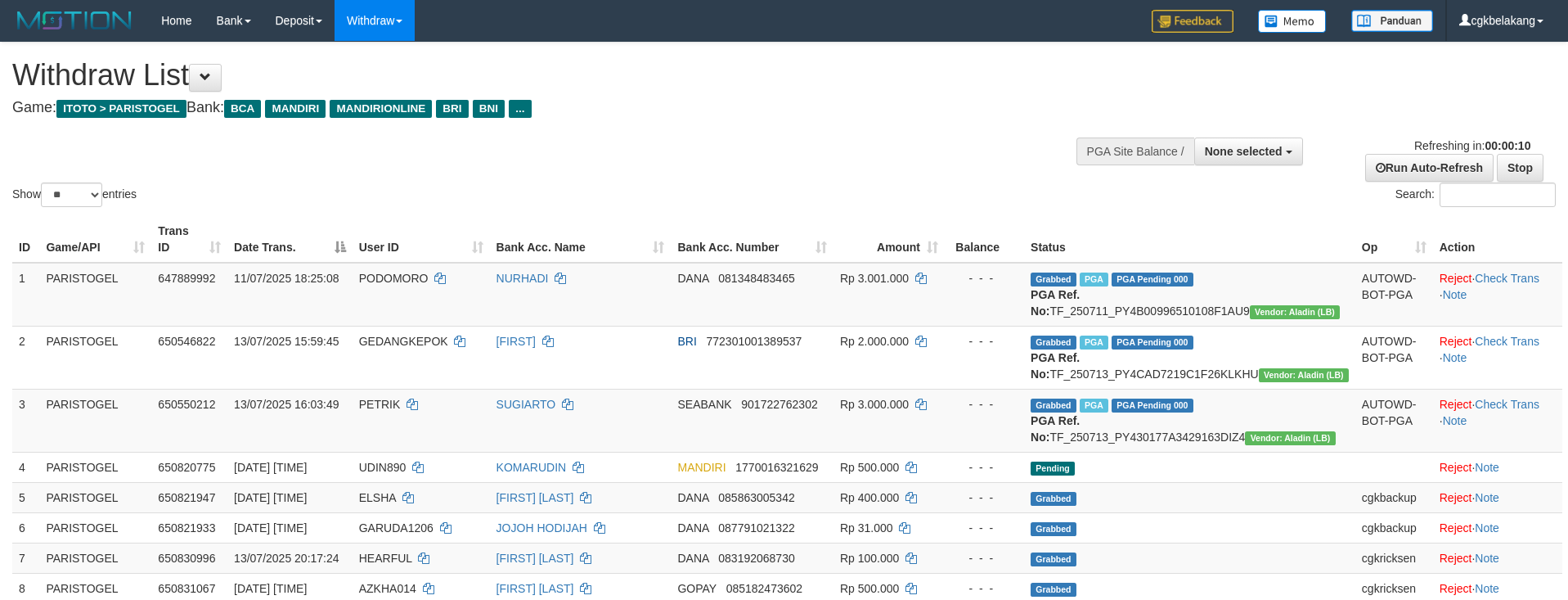 select 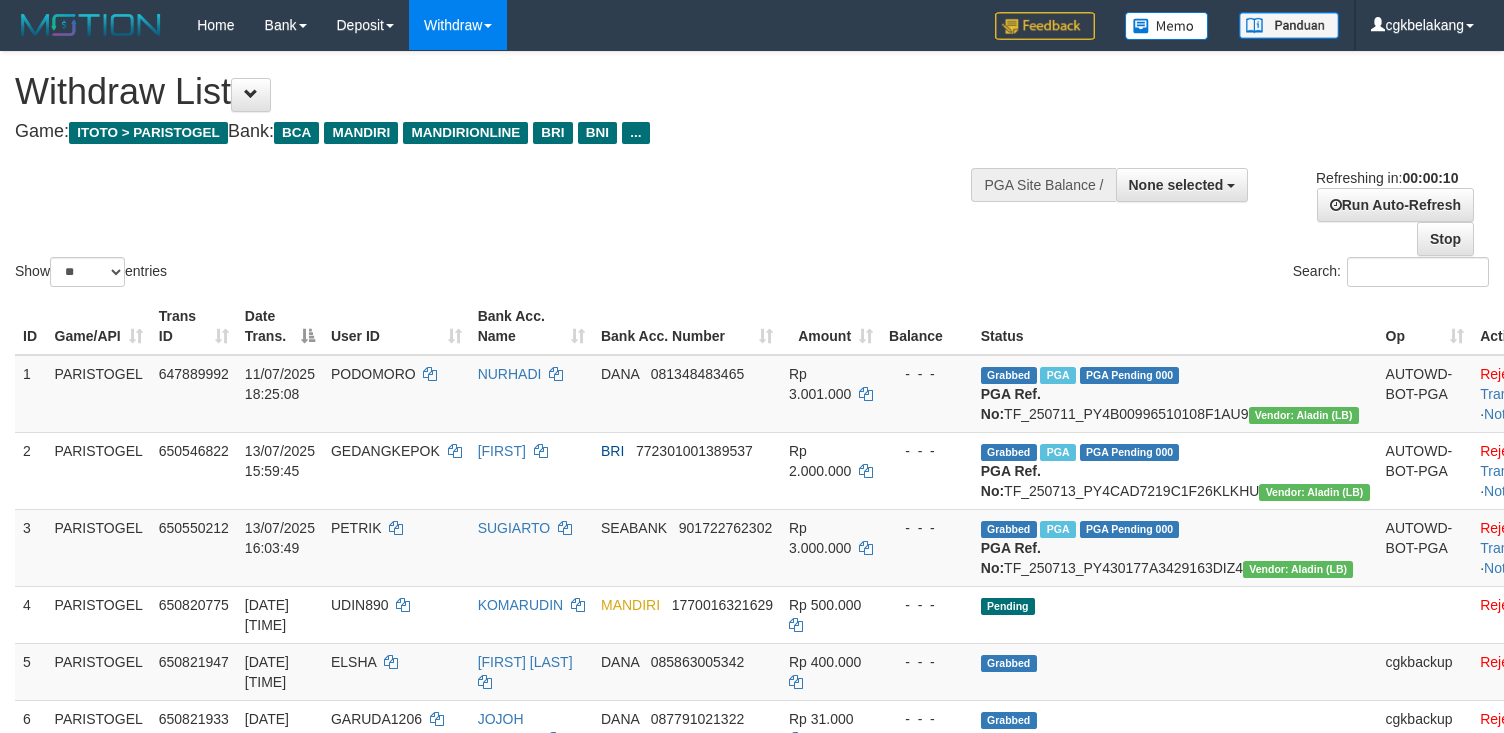 select 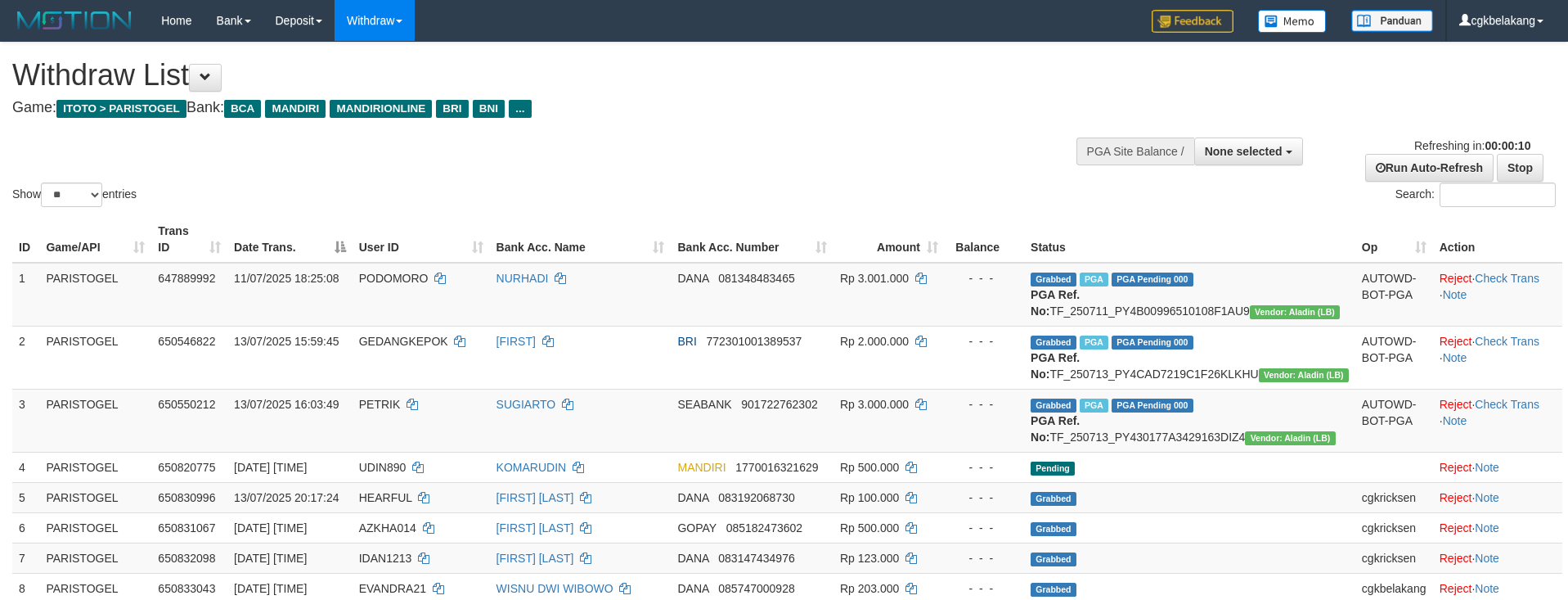 select 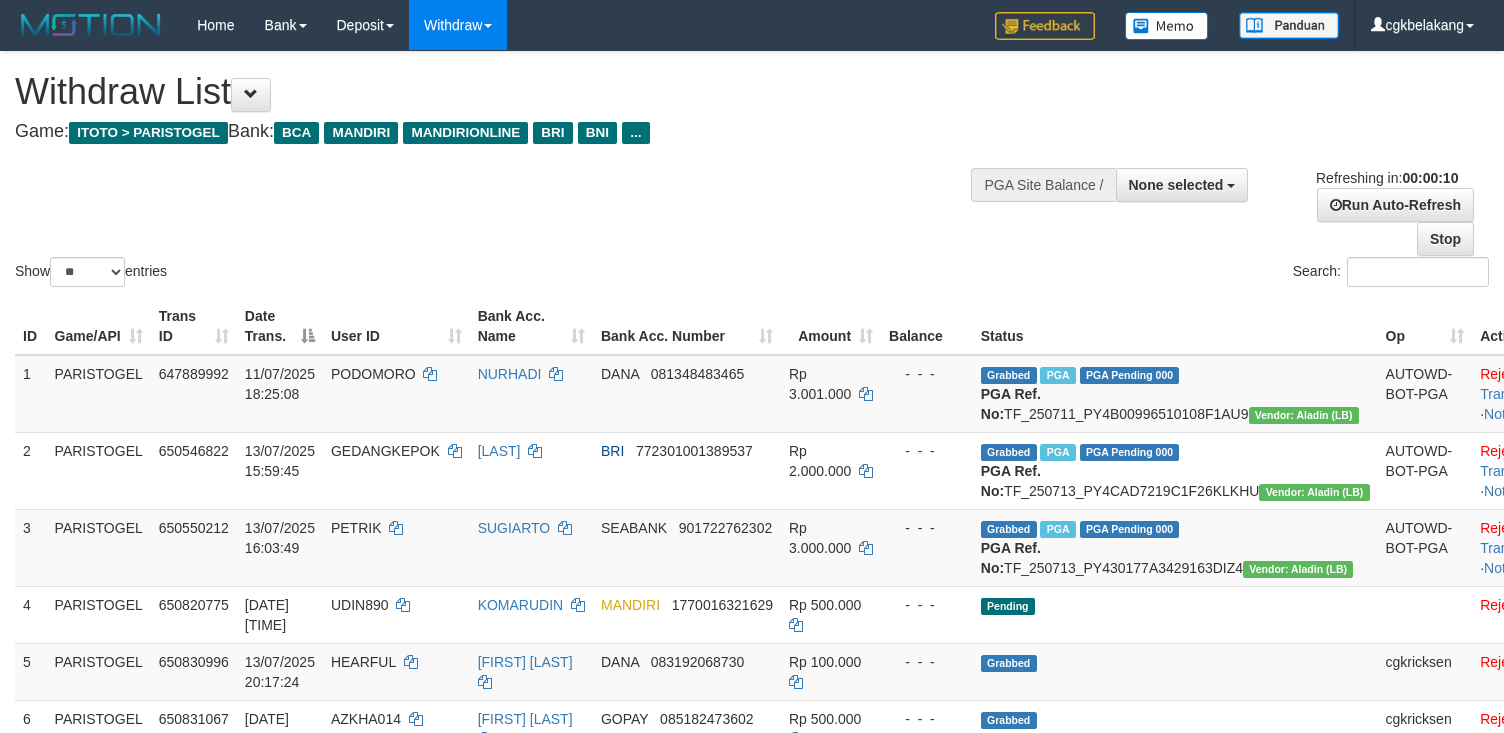 select 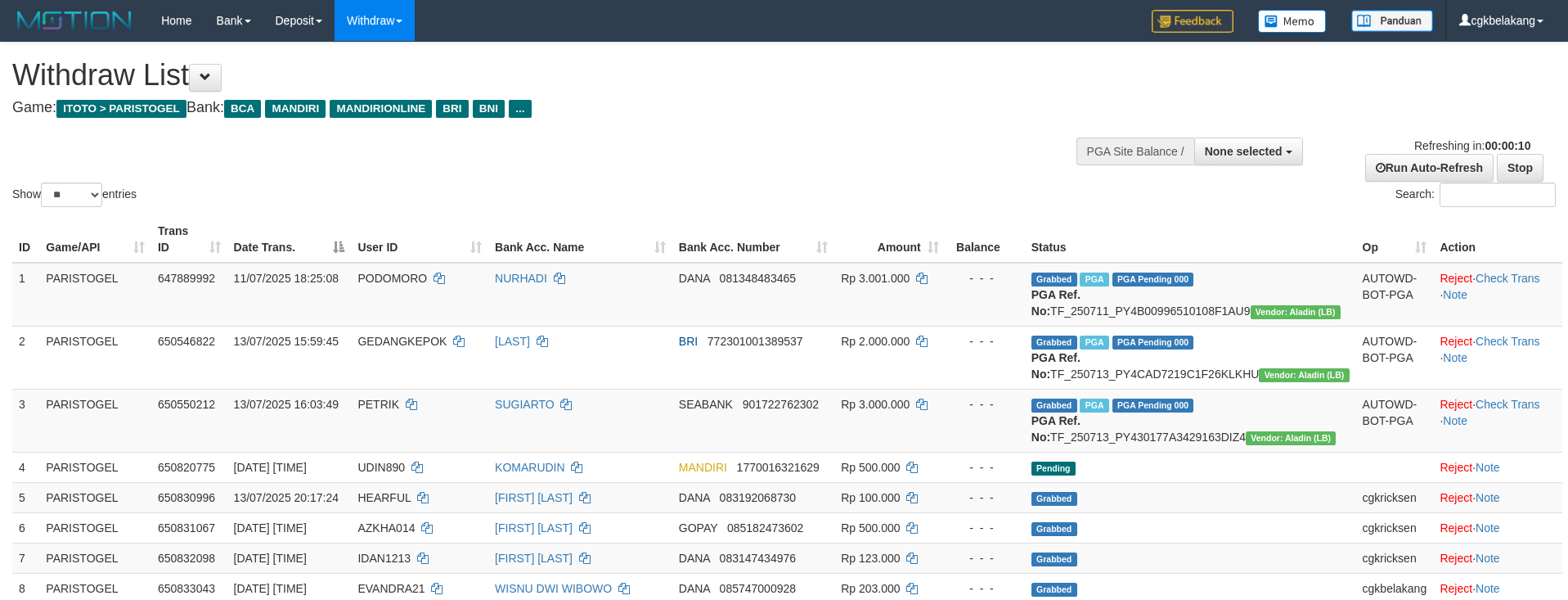 select 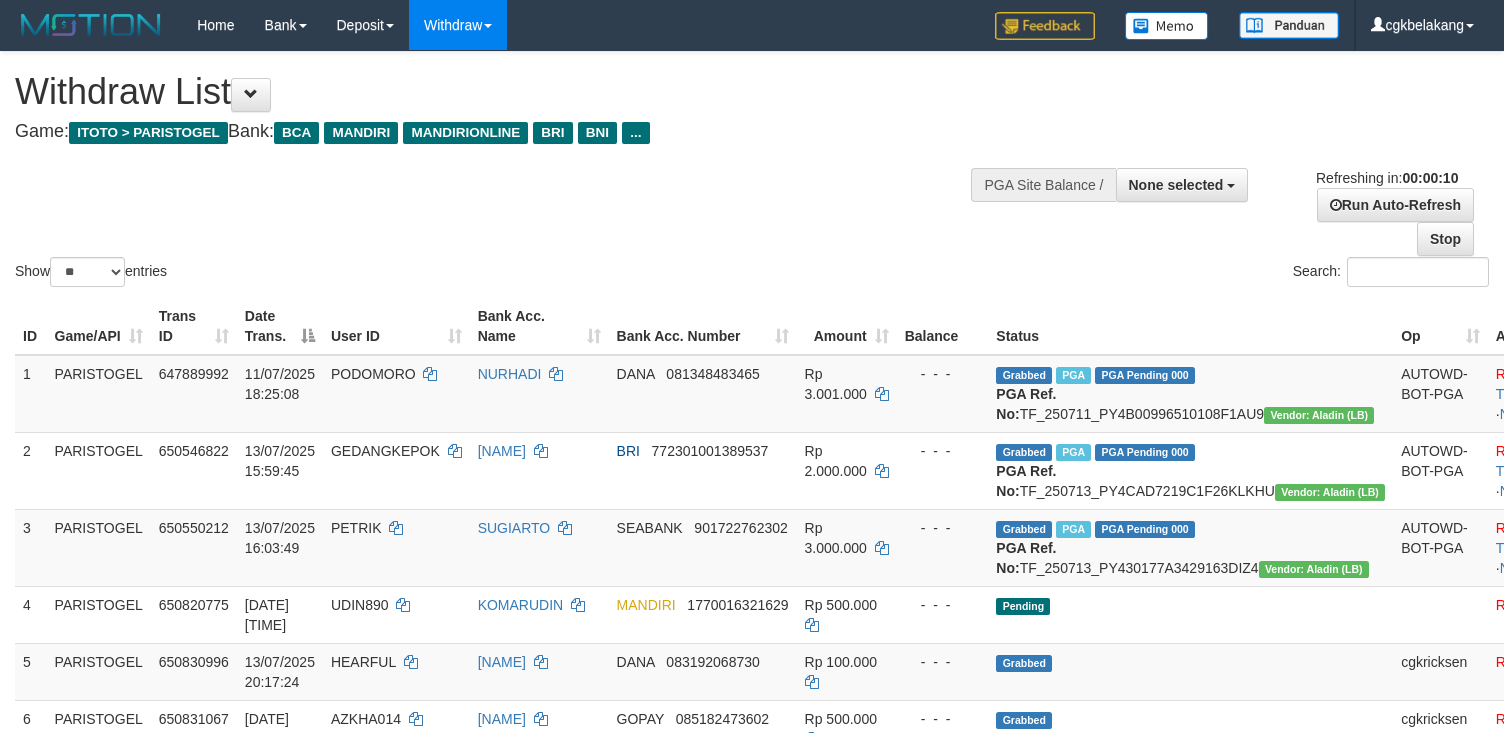 select 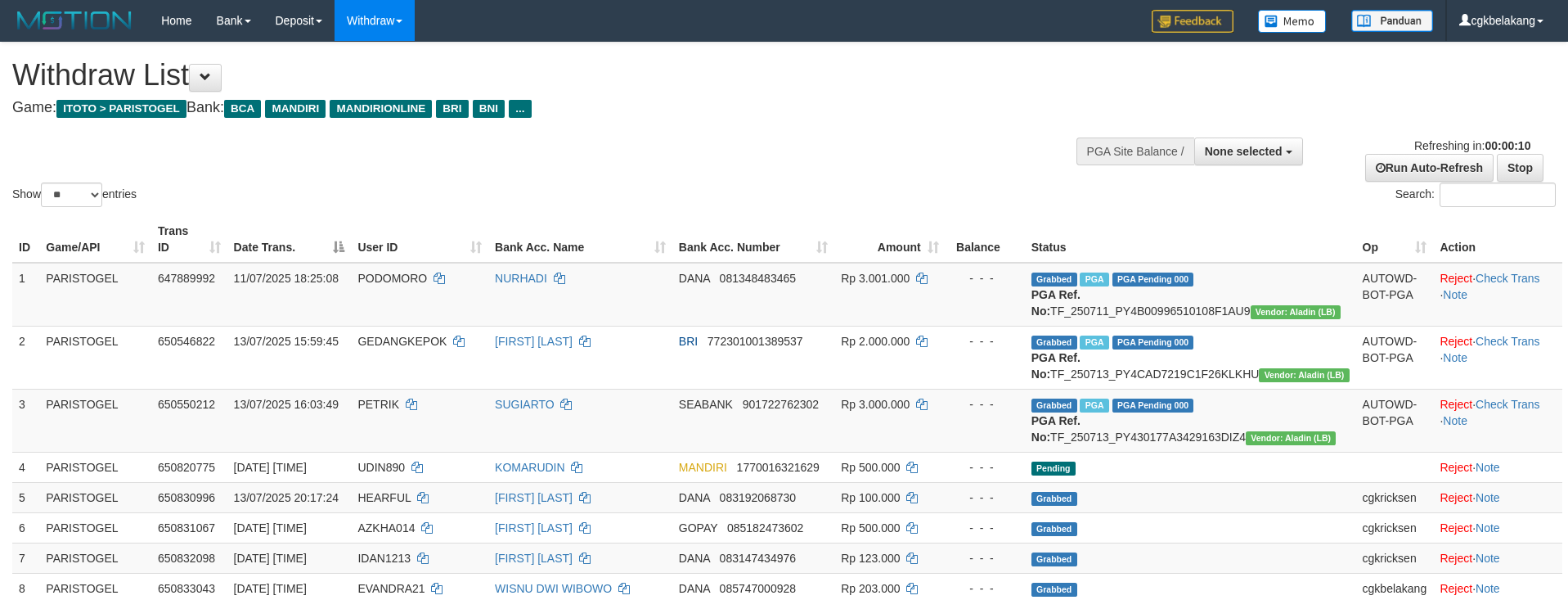 select 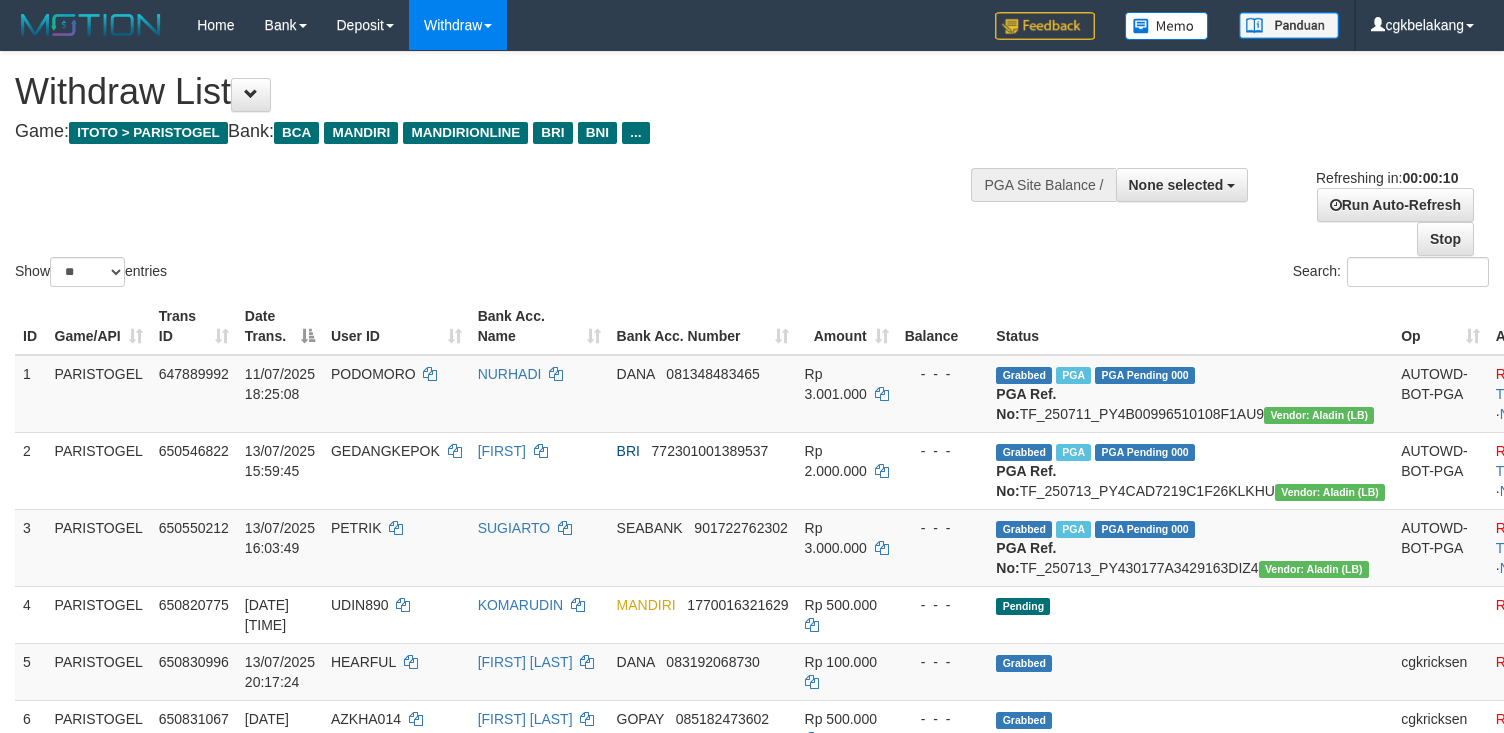 select 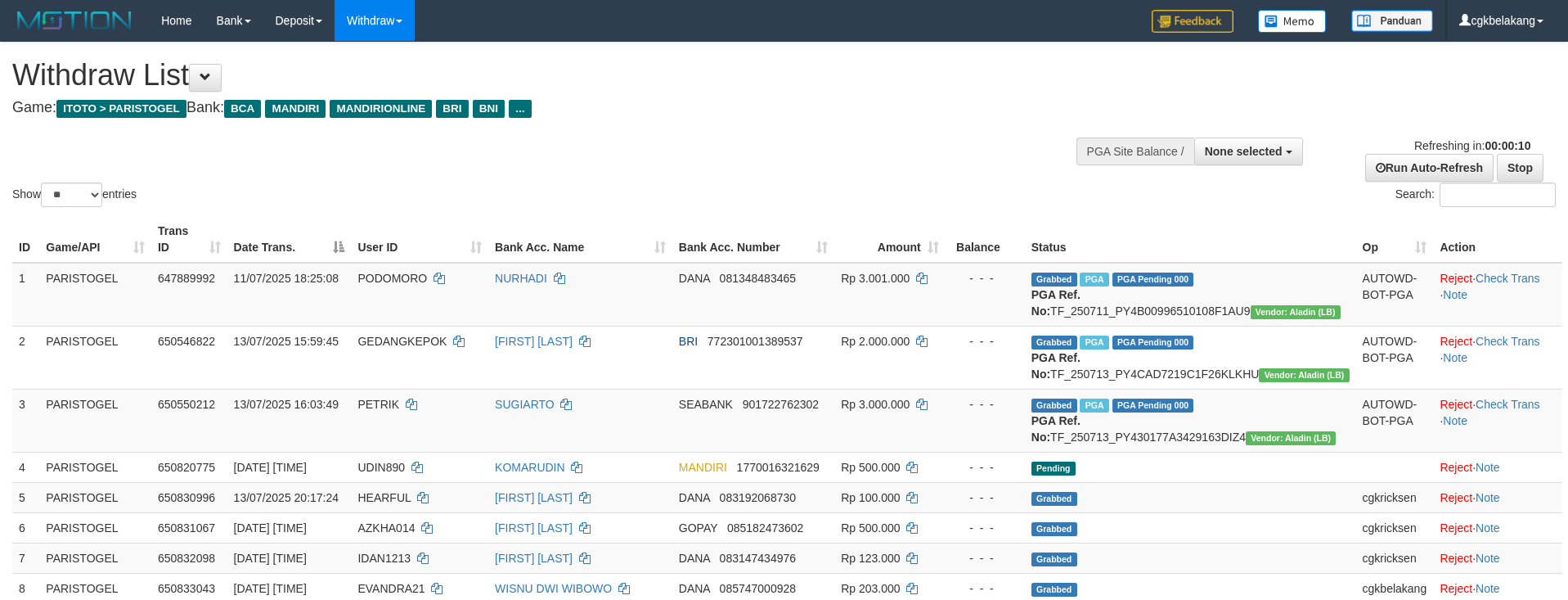 select 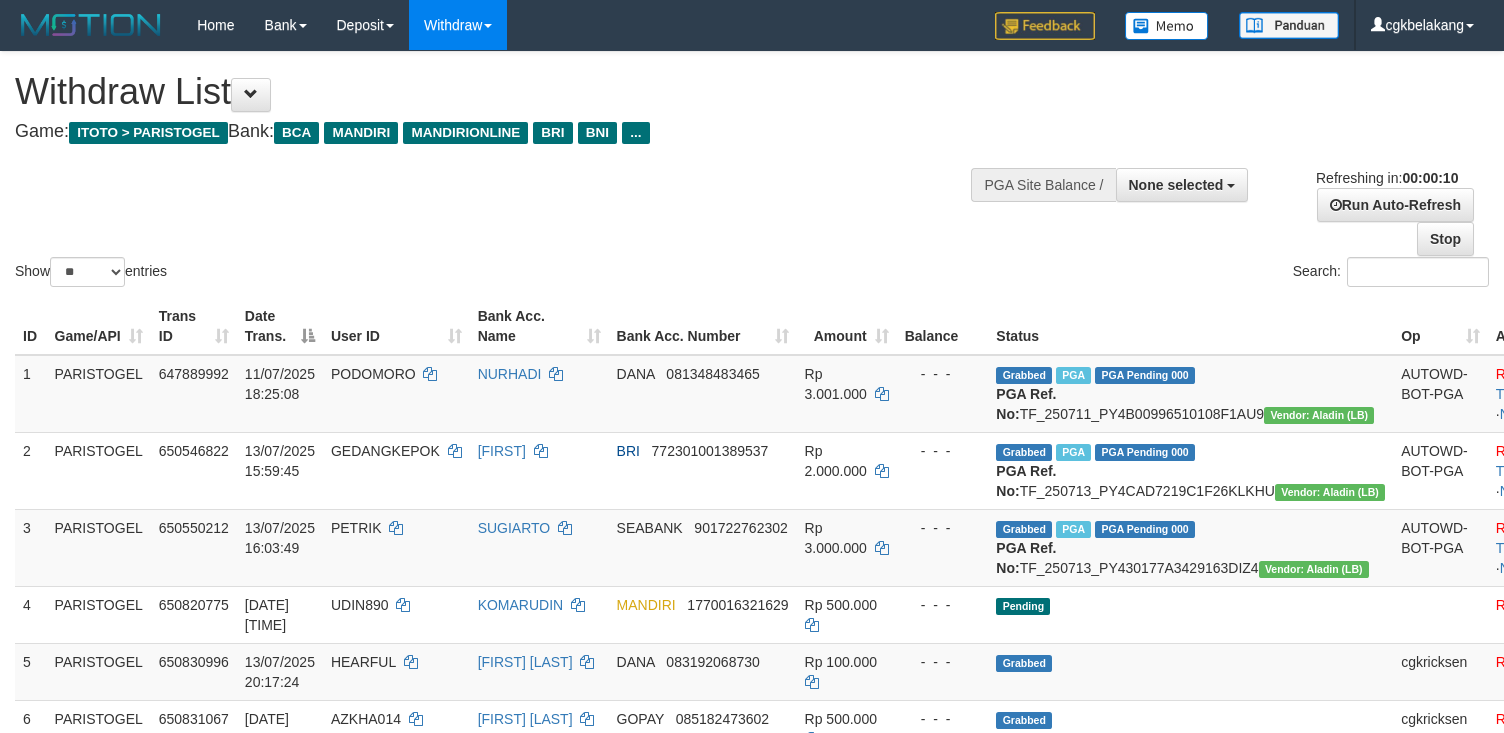 select 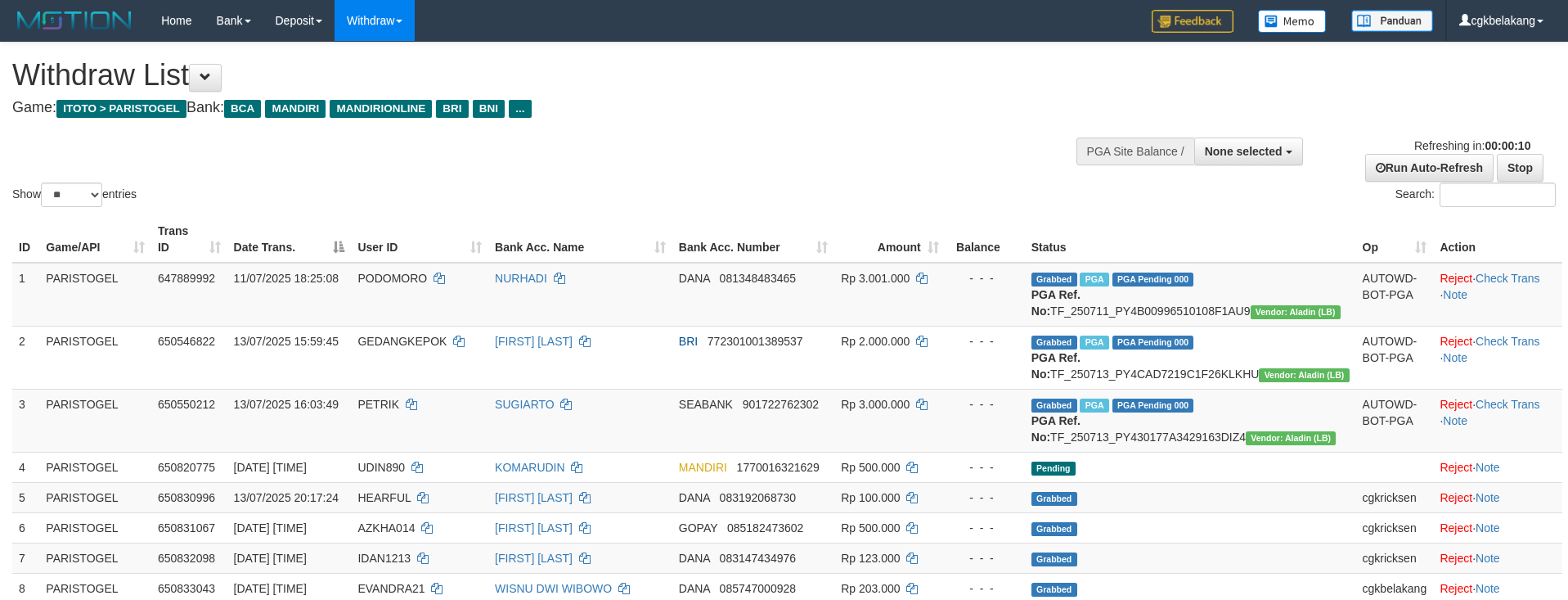 select 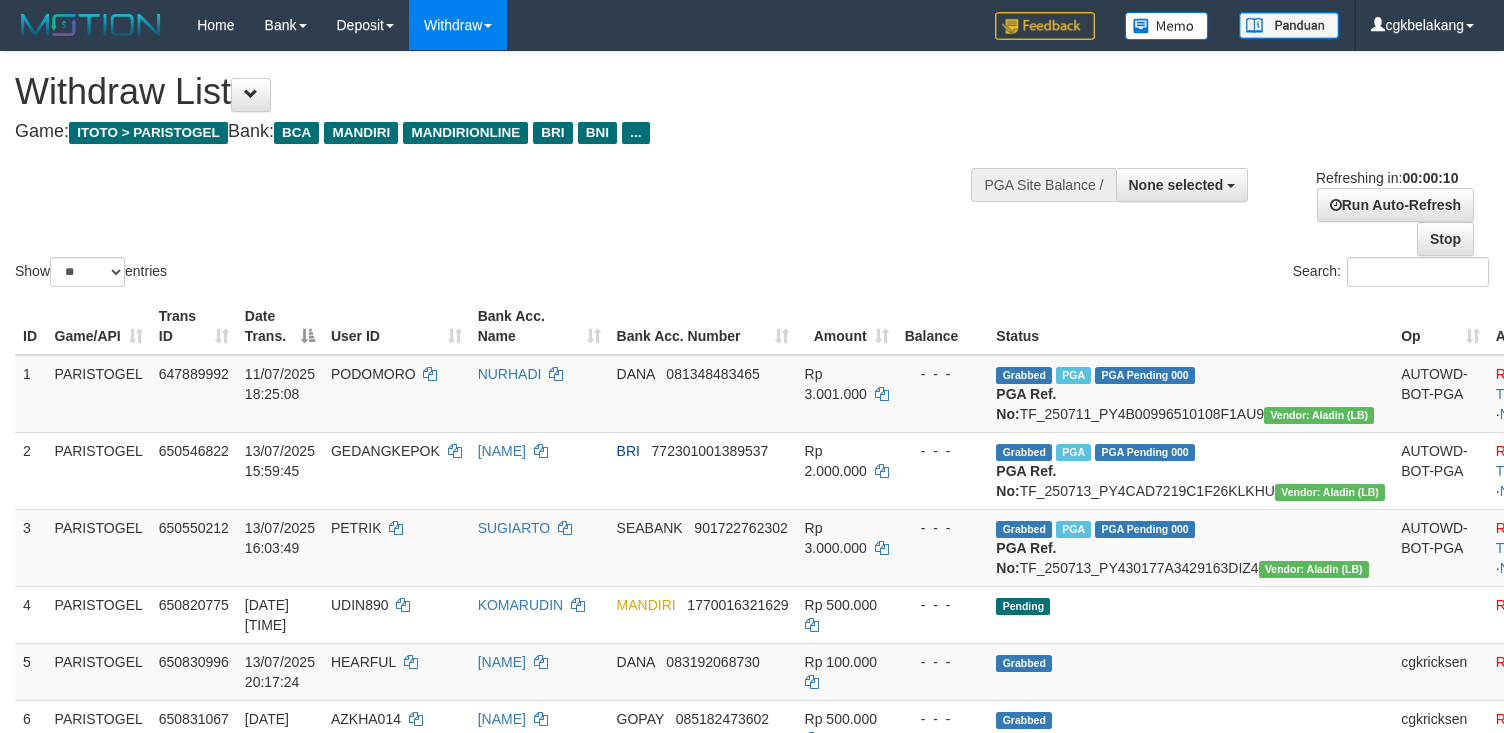 select 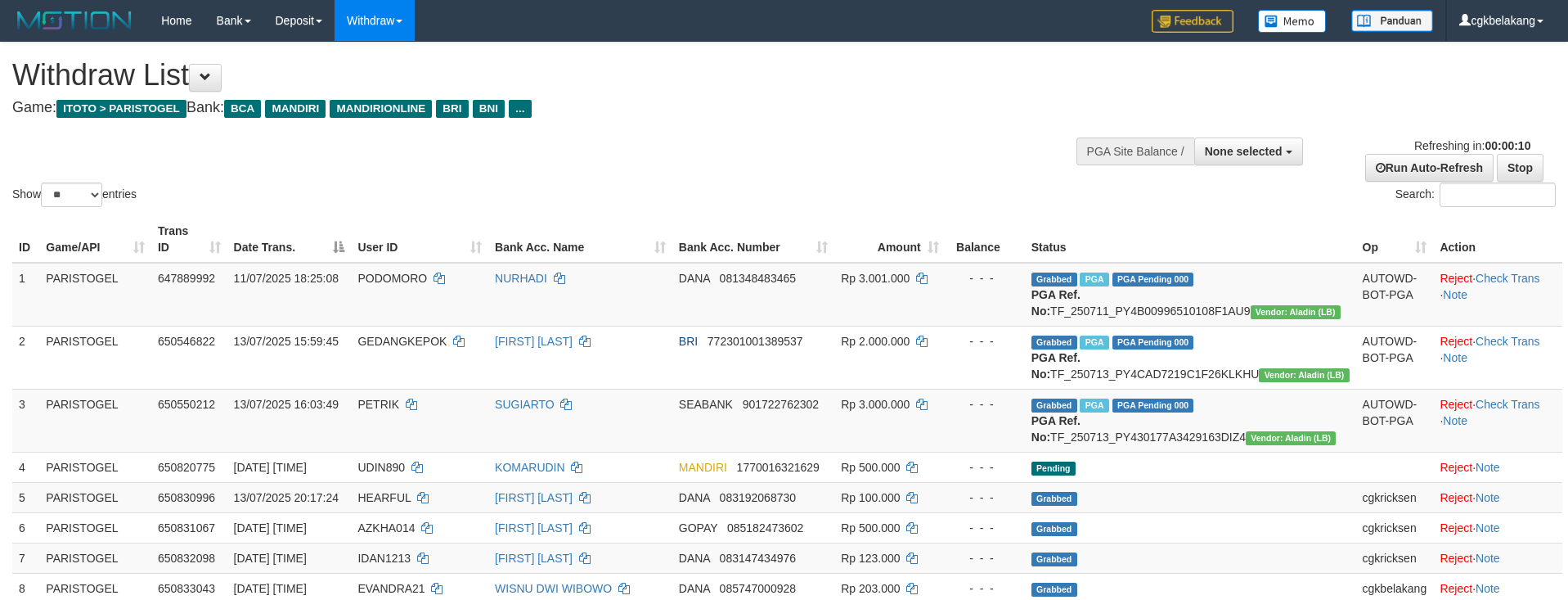 select 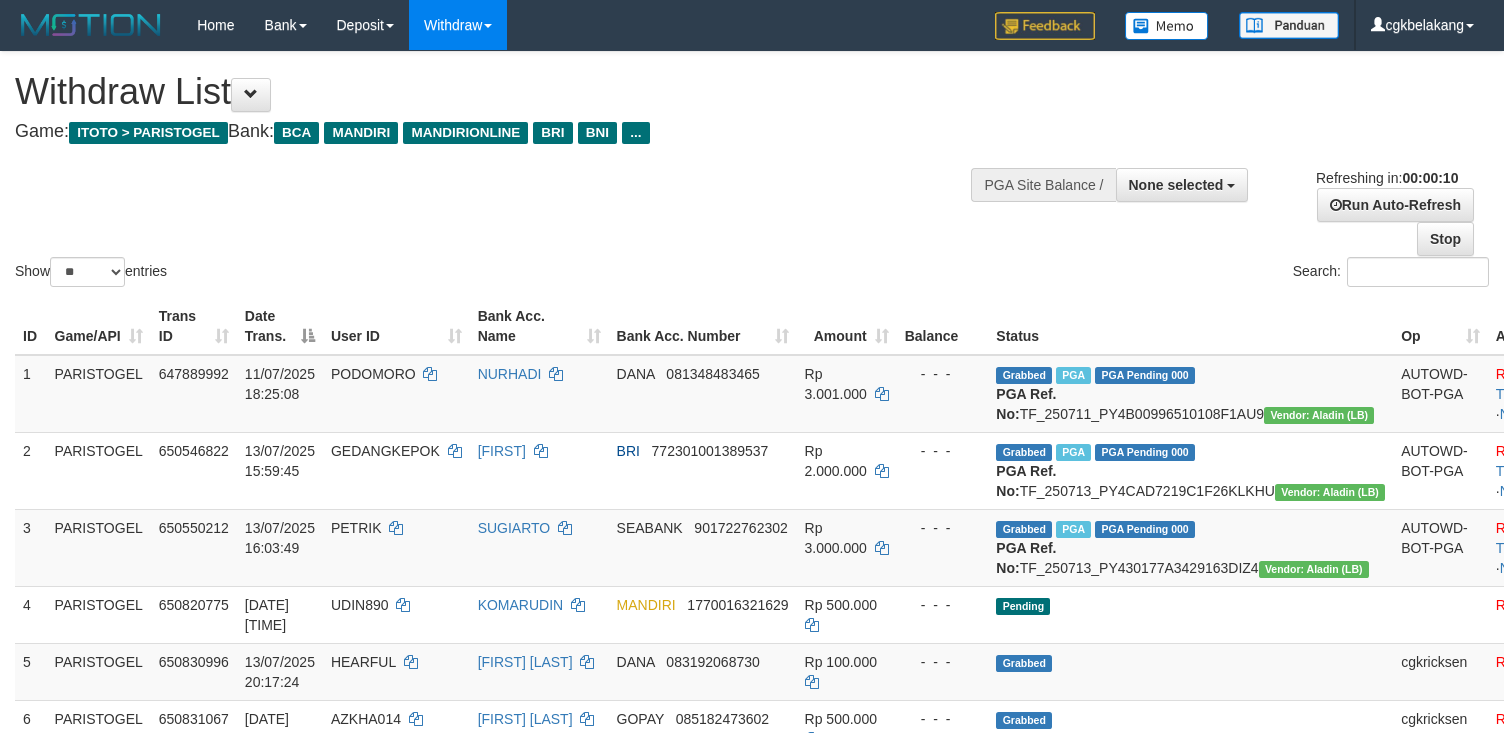 select 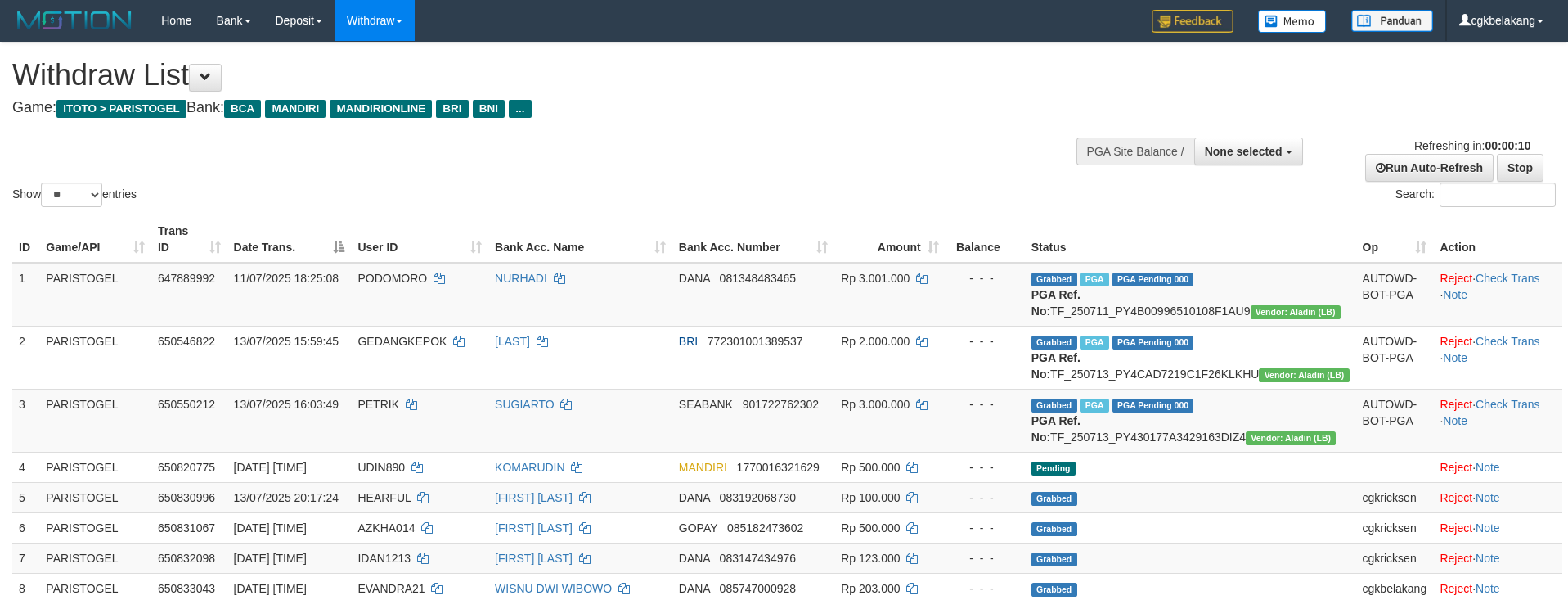 select 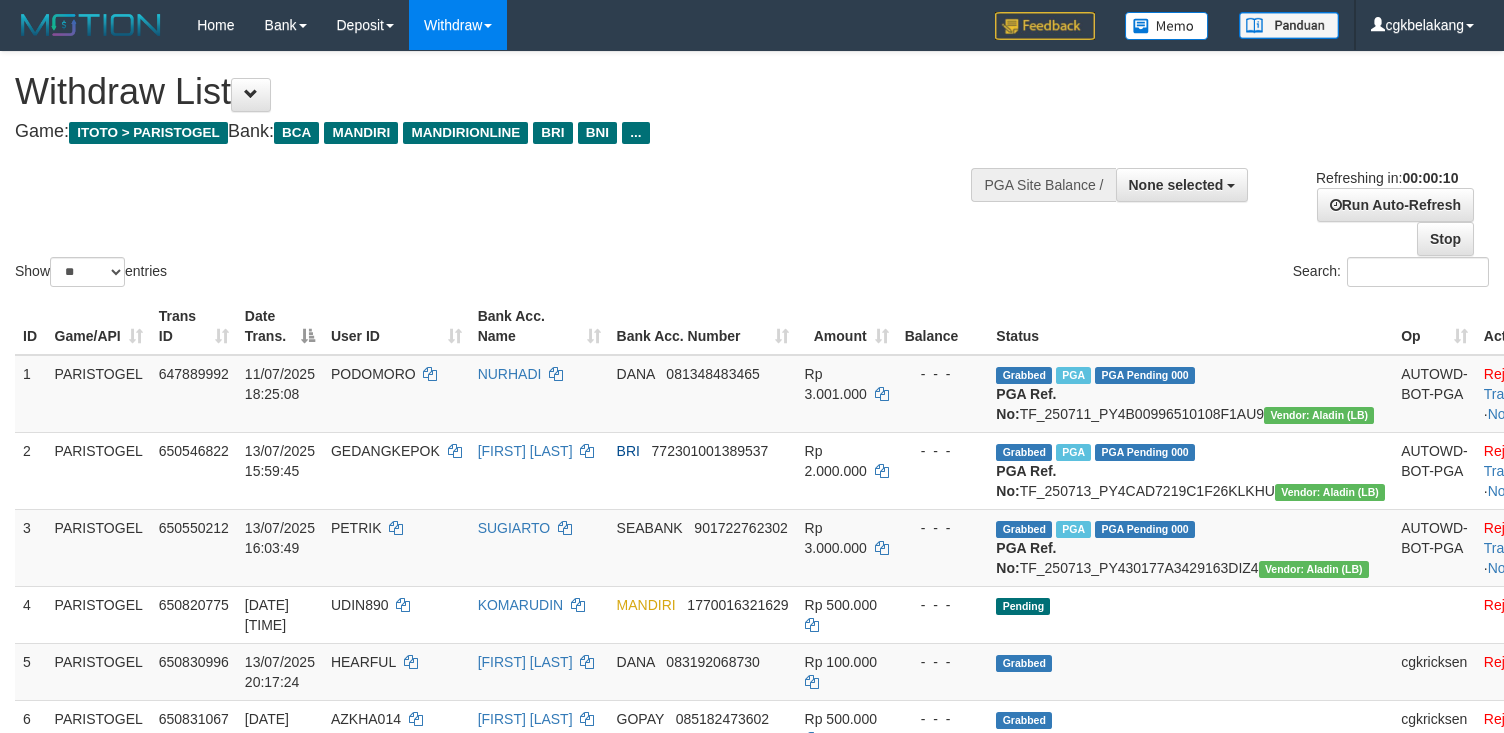 select 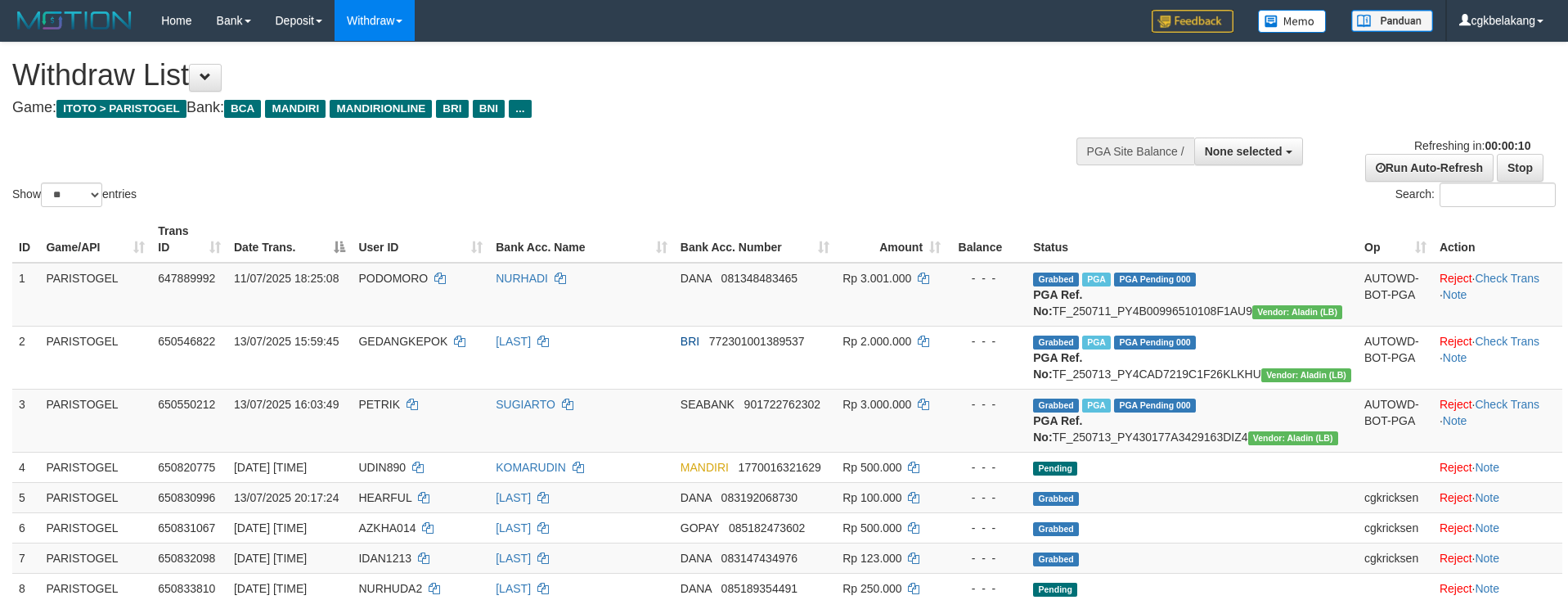 select 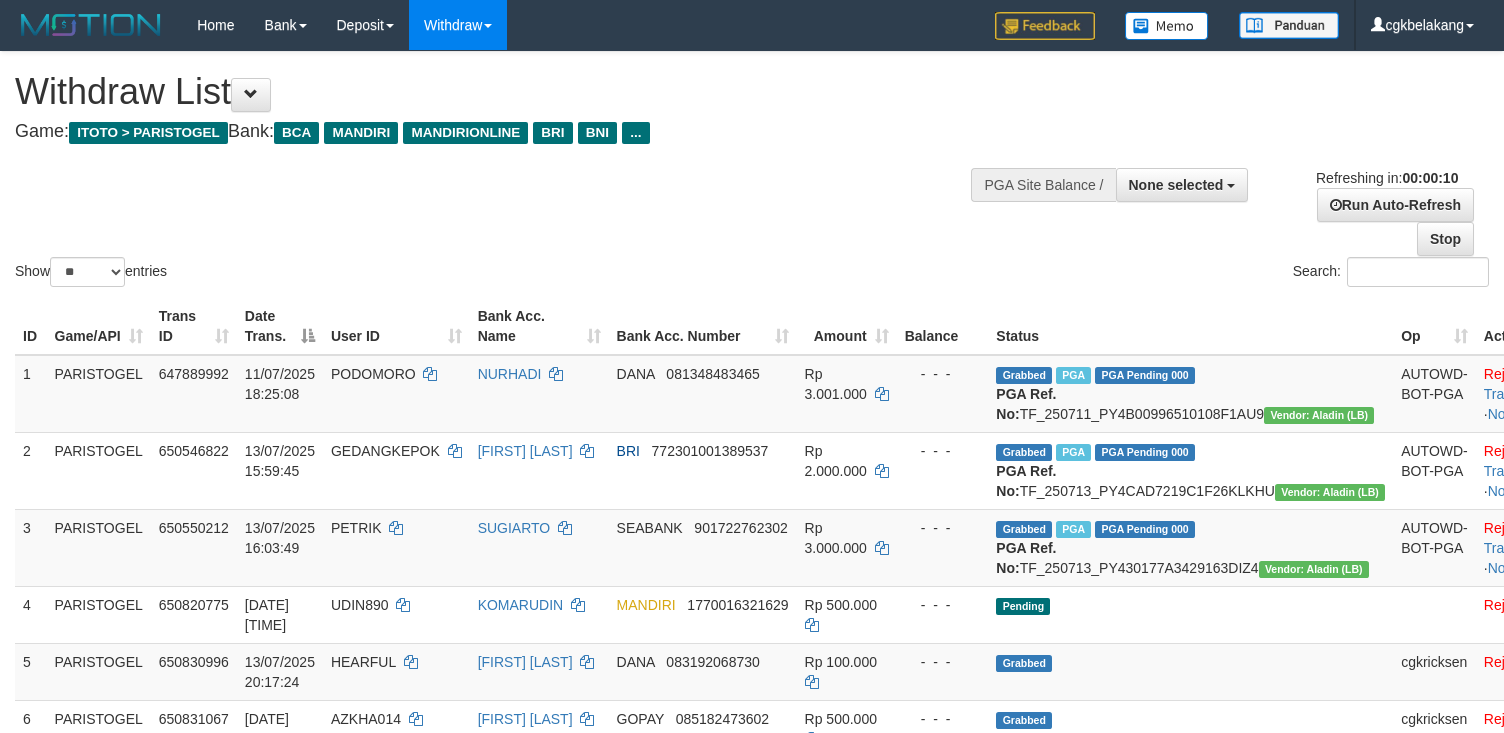 select 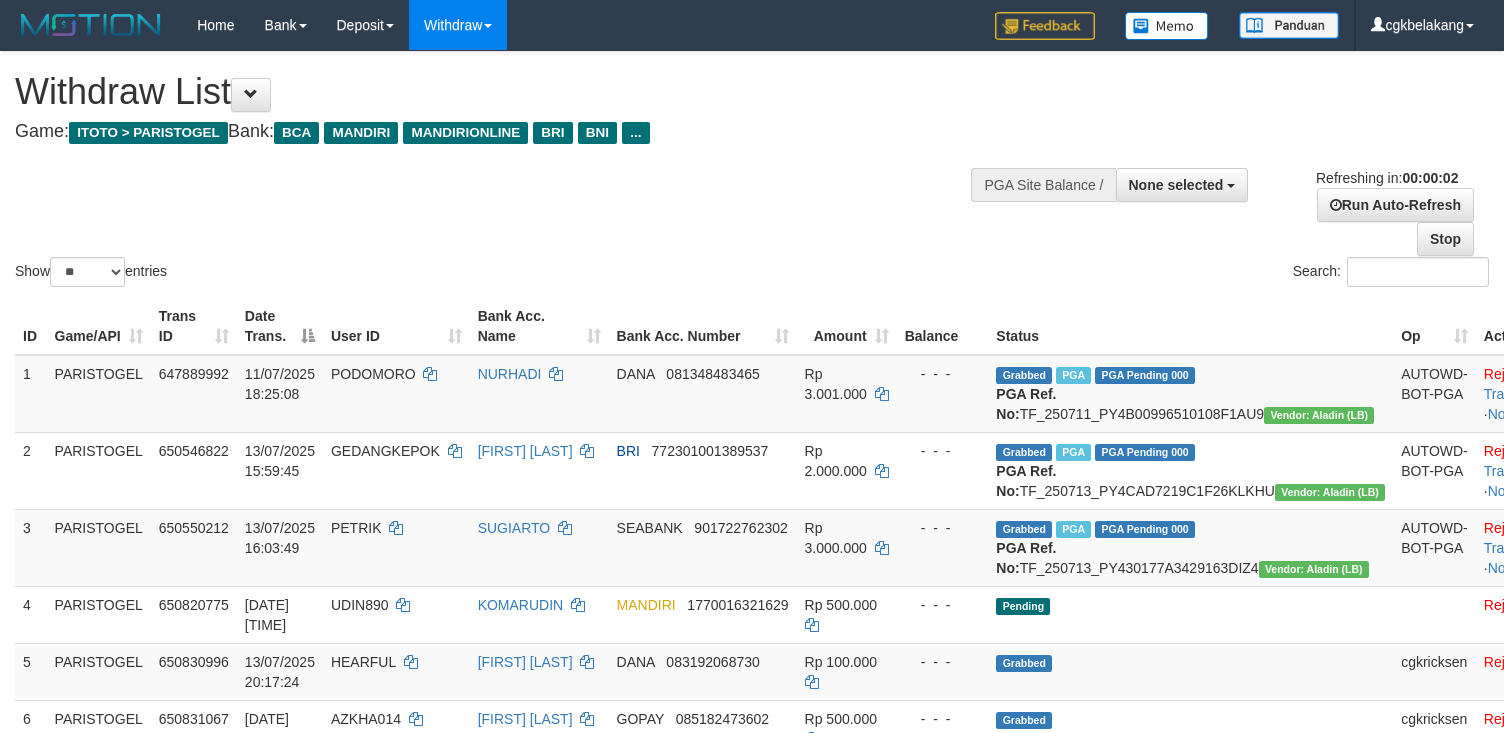 scroll, scrollTop: 0, scrollLeft: 0, axis: both 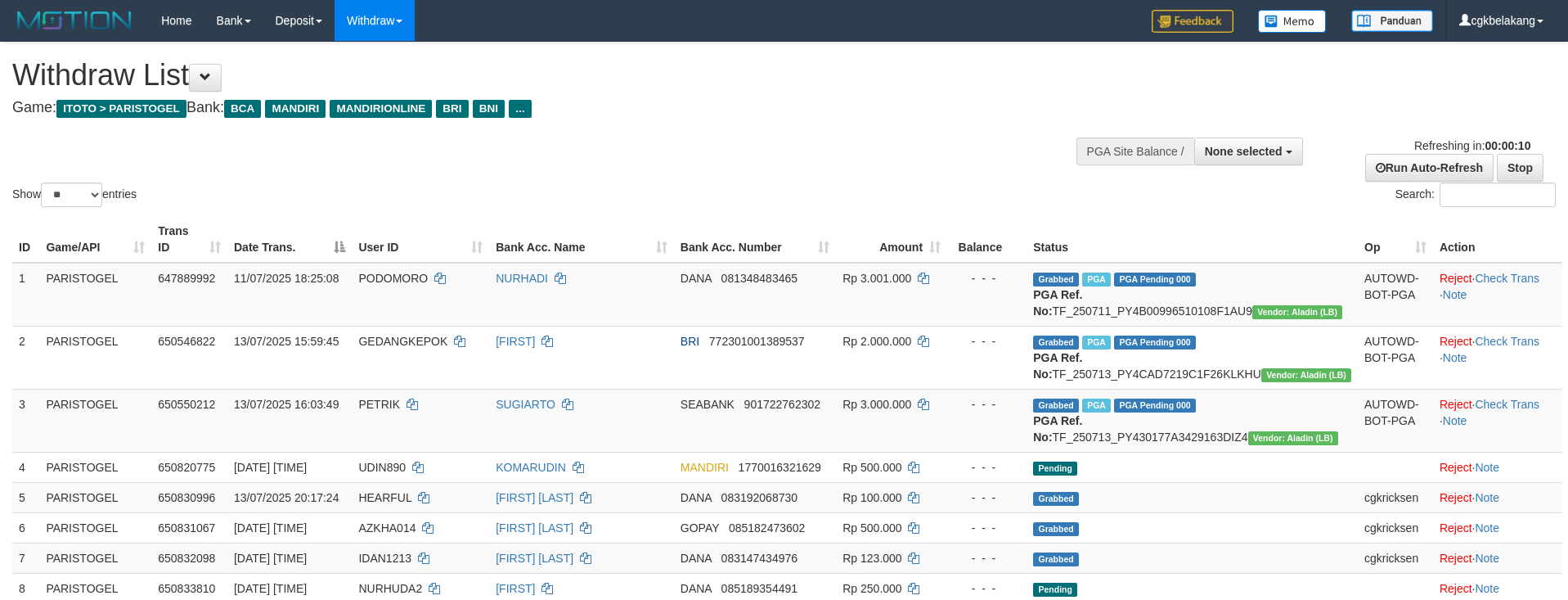 select 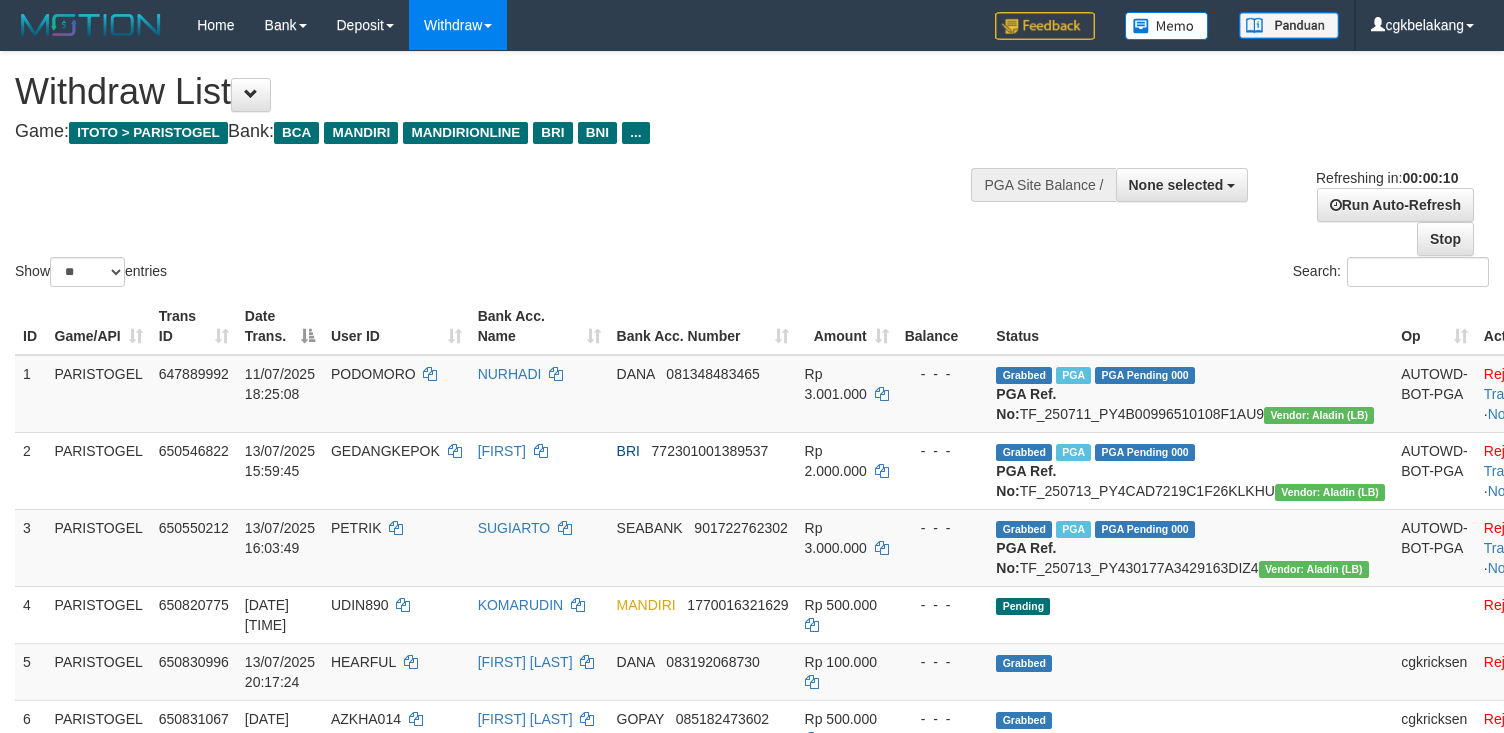 select 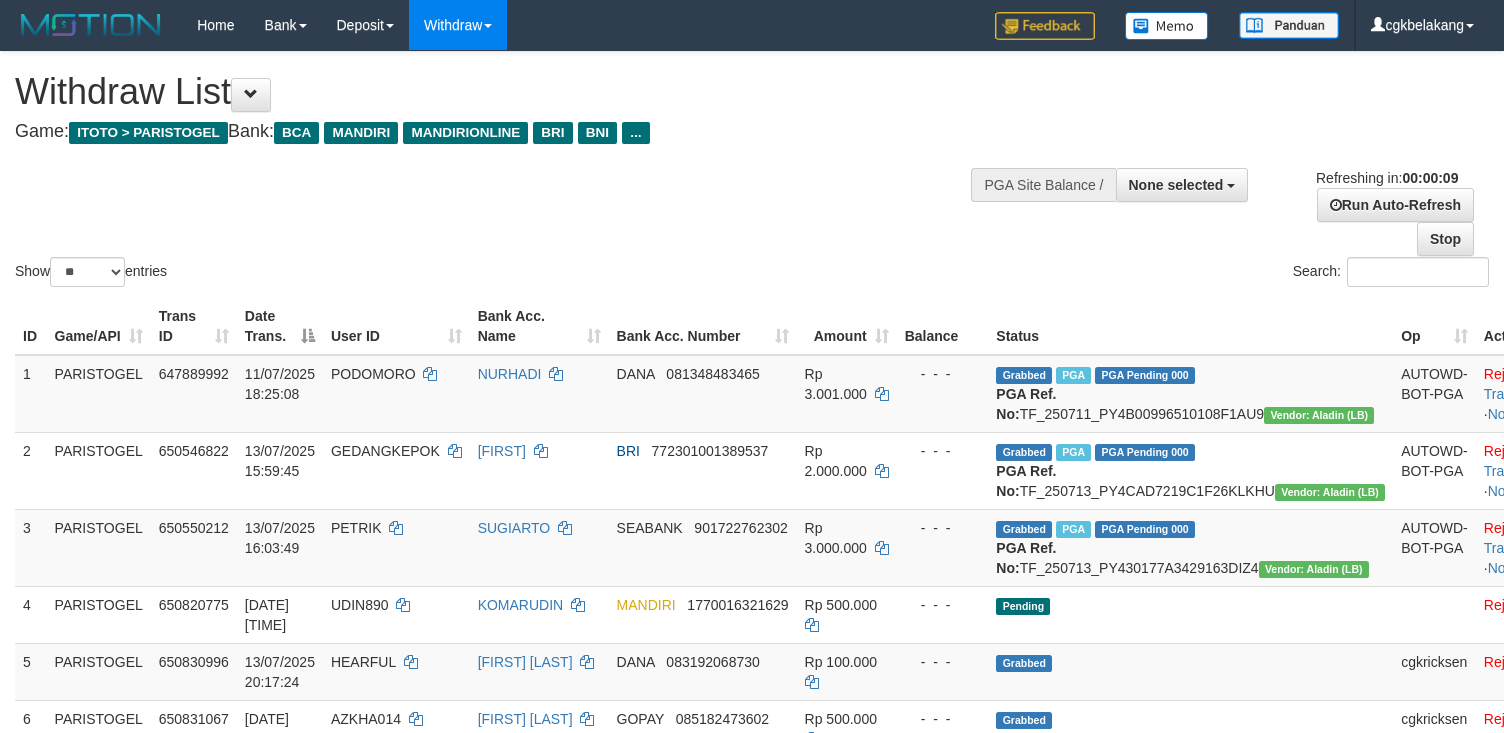 click on "Show  ** ** ** ***  entries Search:" at bounding box center (752, 171) 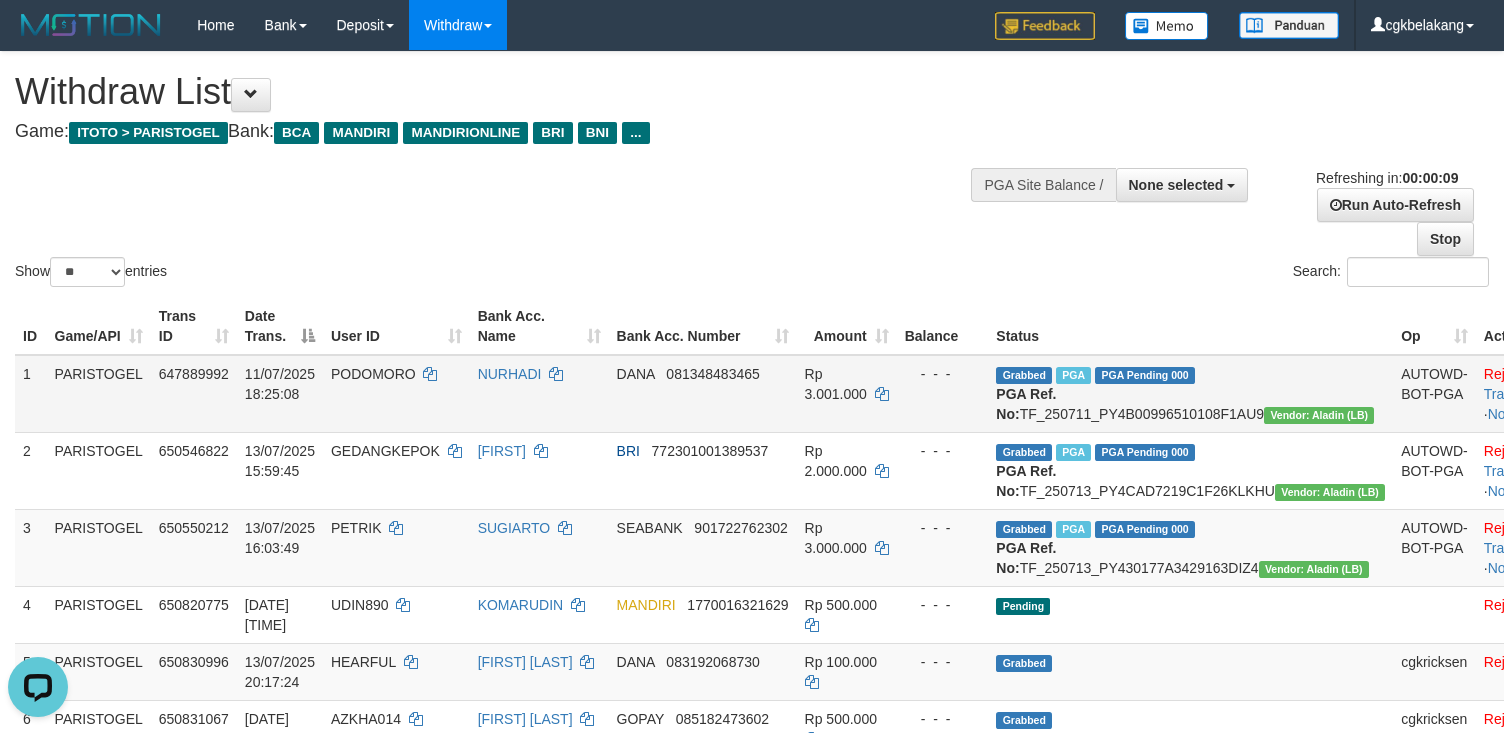 scroll, scrollTop: 0, scrollLeft: 0, axis: both 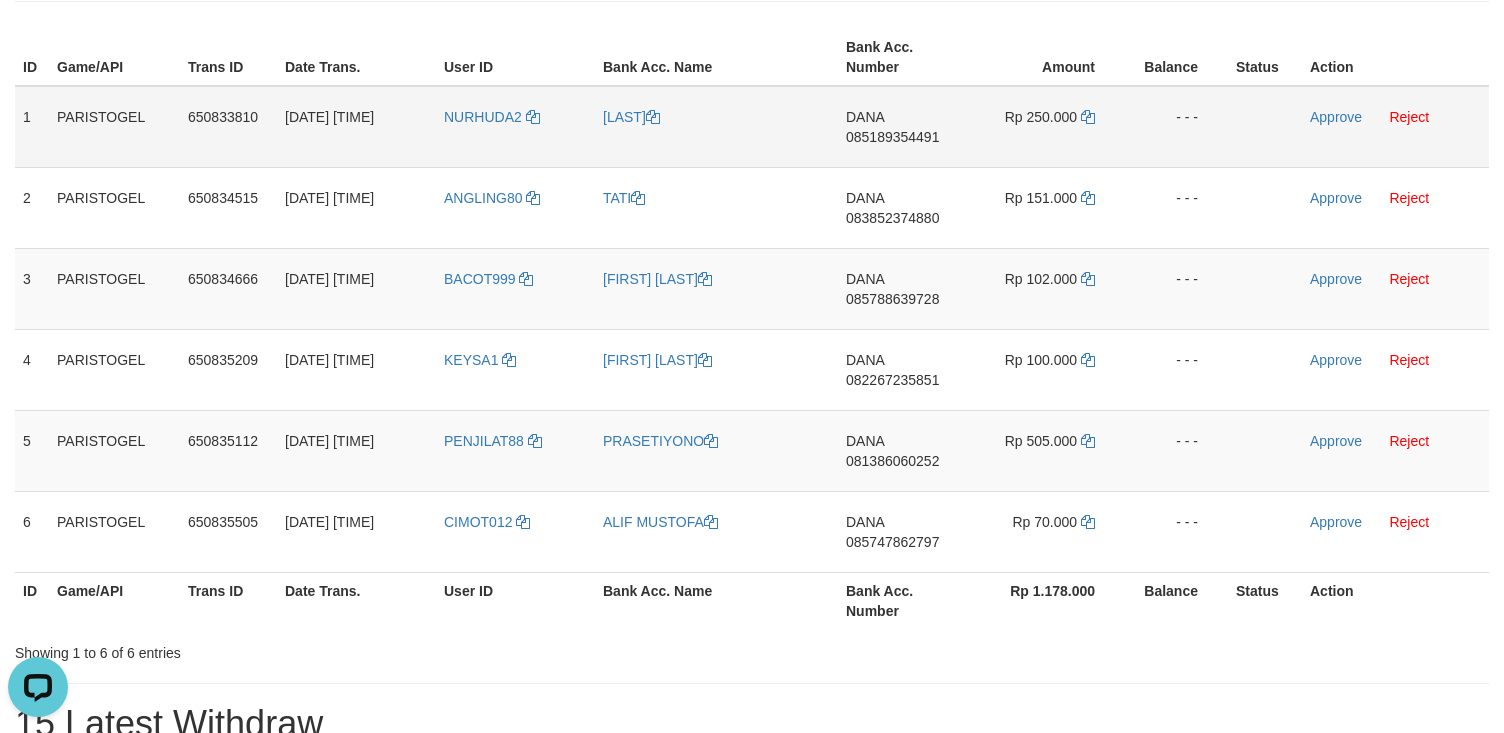 drag, startPoint x: 429, startPoint y: 120, endPoint x: 460, endPoint y: 136, distance: 34.88553 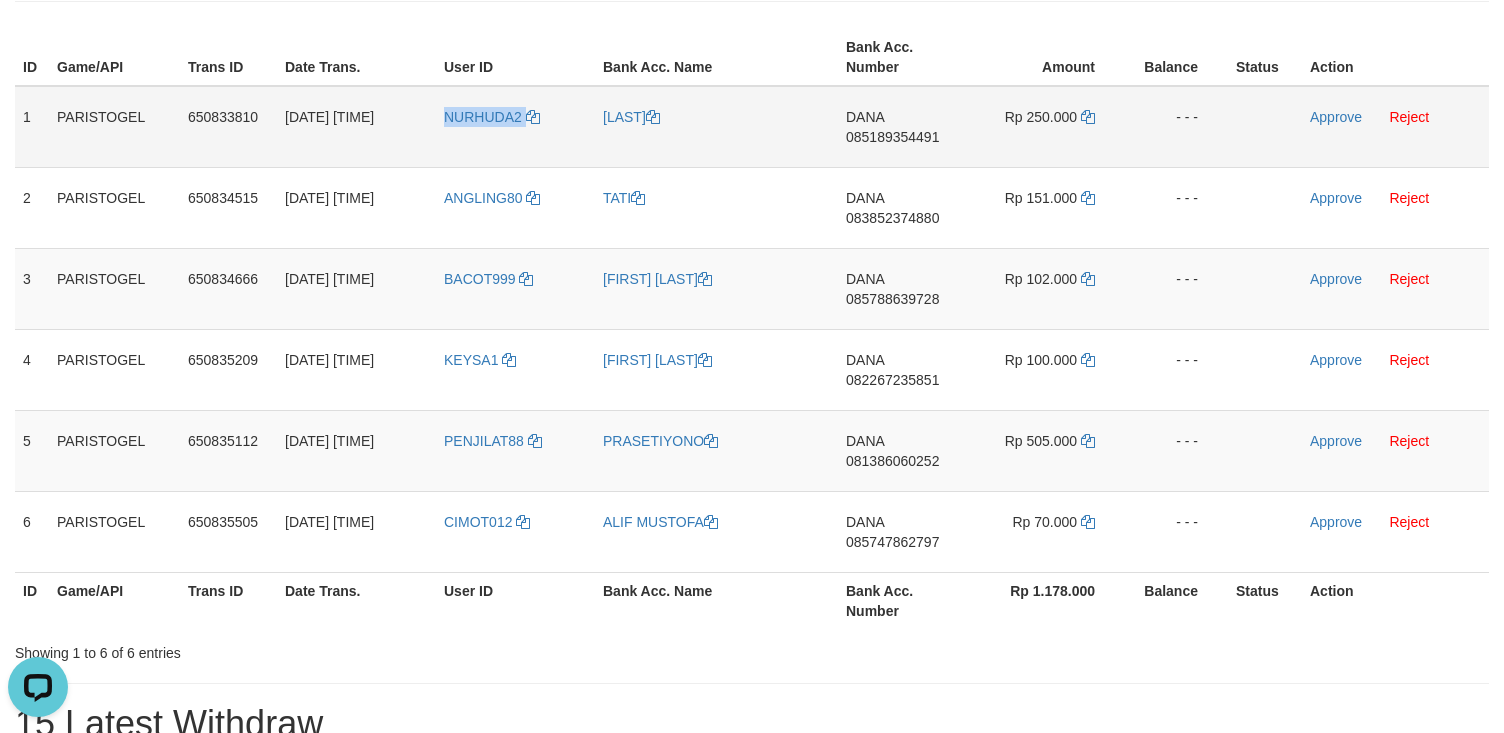 click on "NURHUDA2" at bounding box center (515, 127) 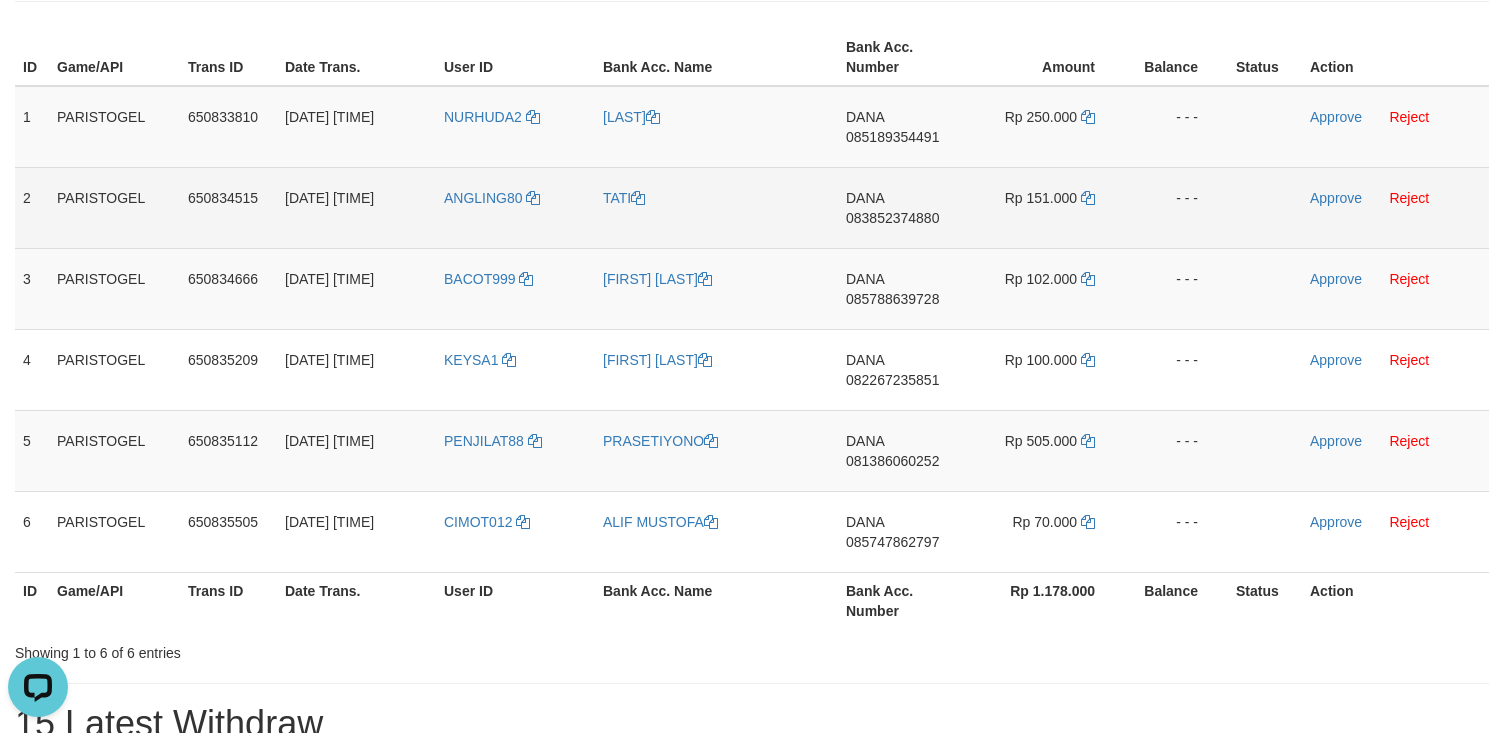 click on "ANGLING80" at bounding box center (515, 207) 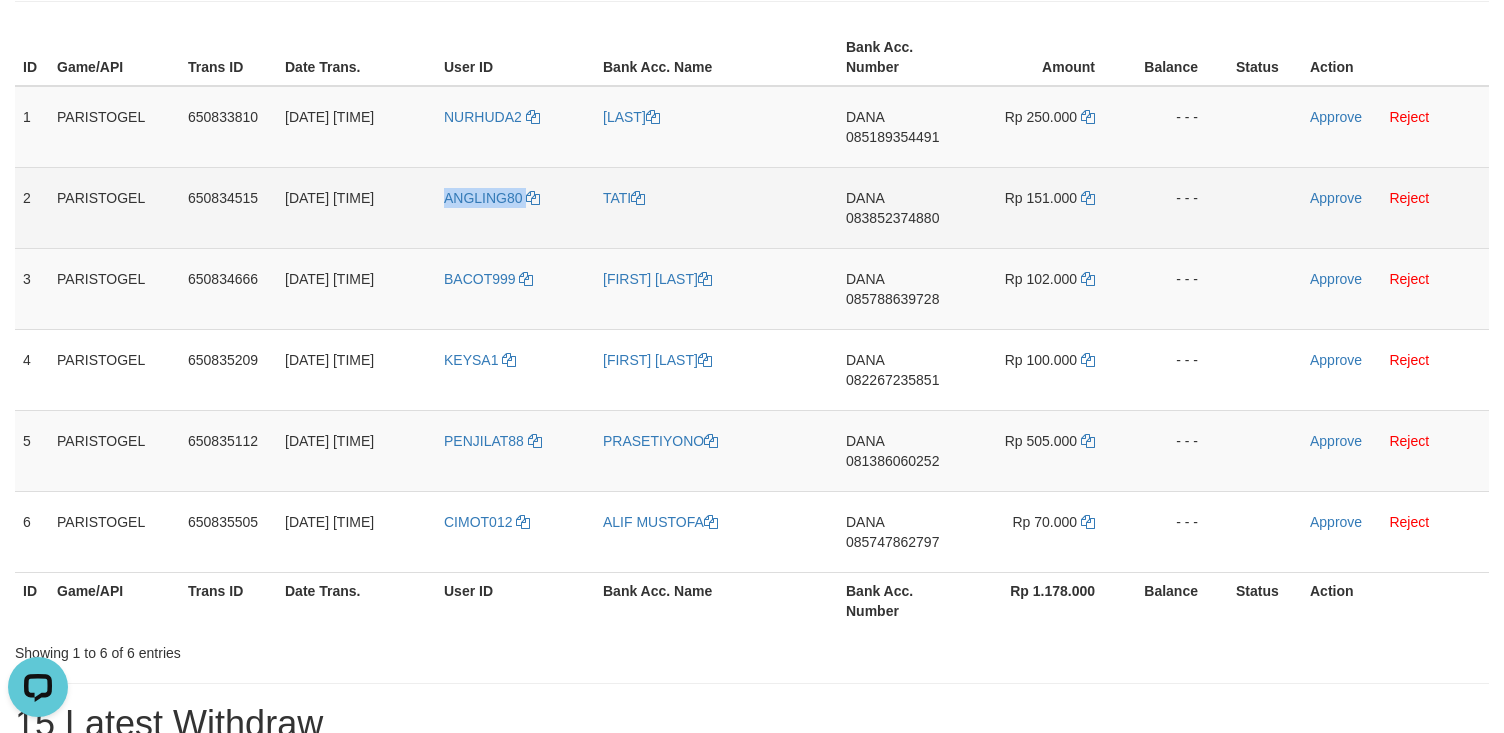 click on "ANGLING80" at bounding box center (515, 207) 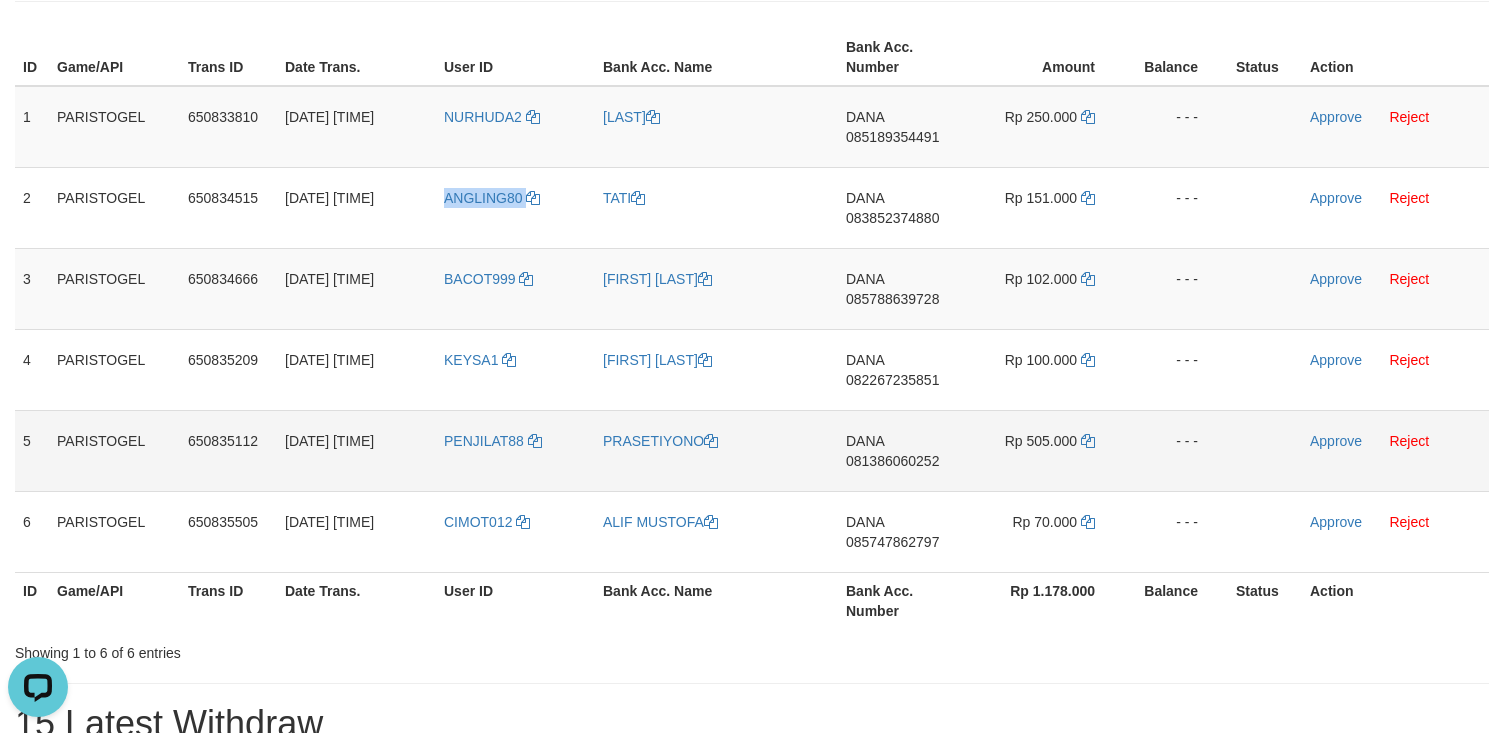 copy on "ANGLING80" 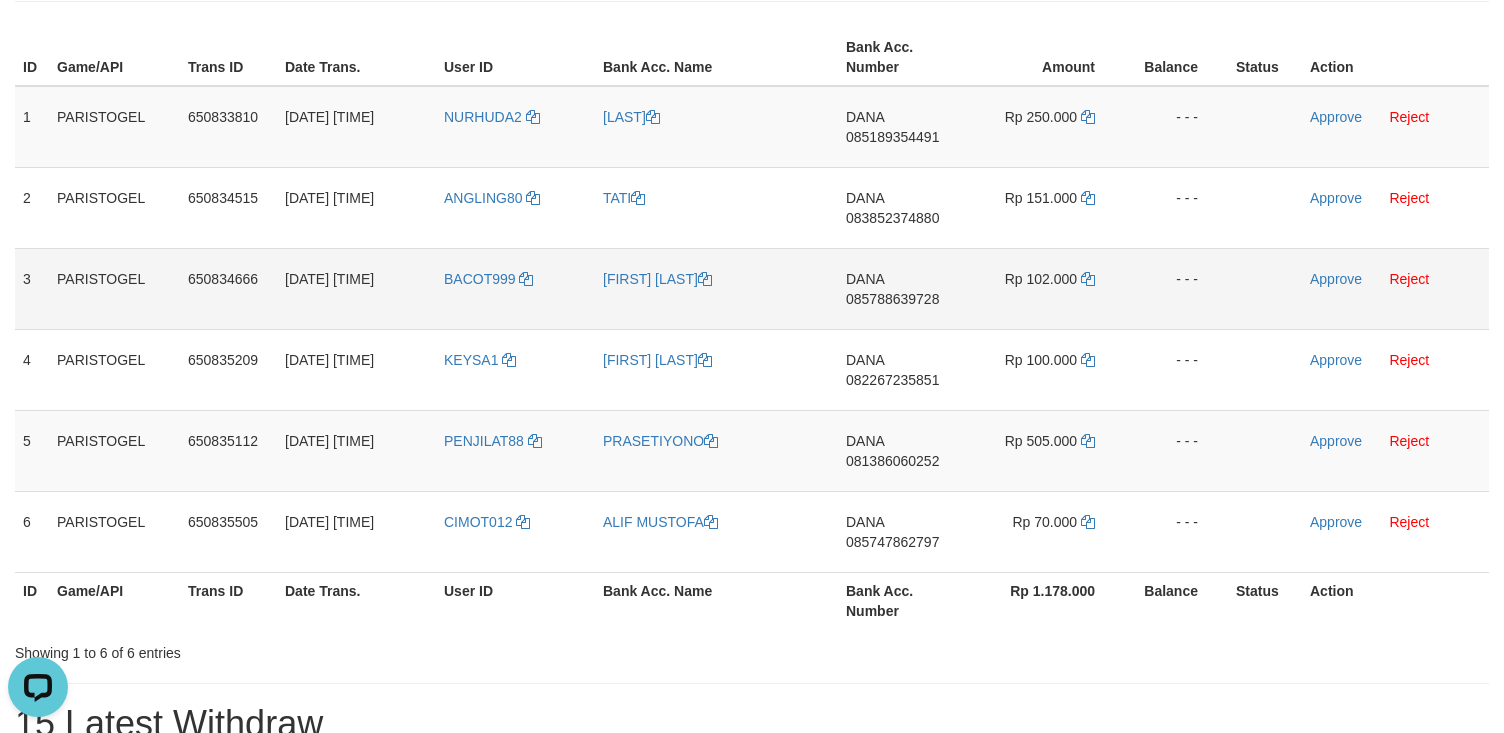 click on "BACOT999" at bounding box center [515, 288] 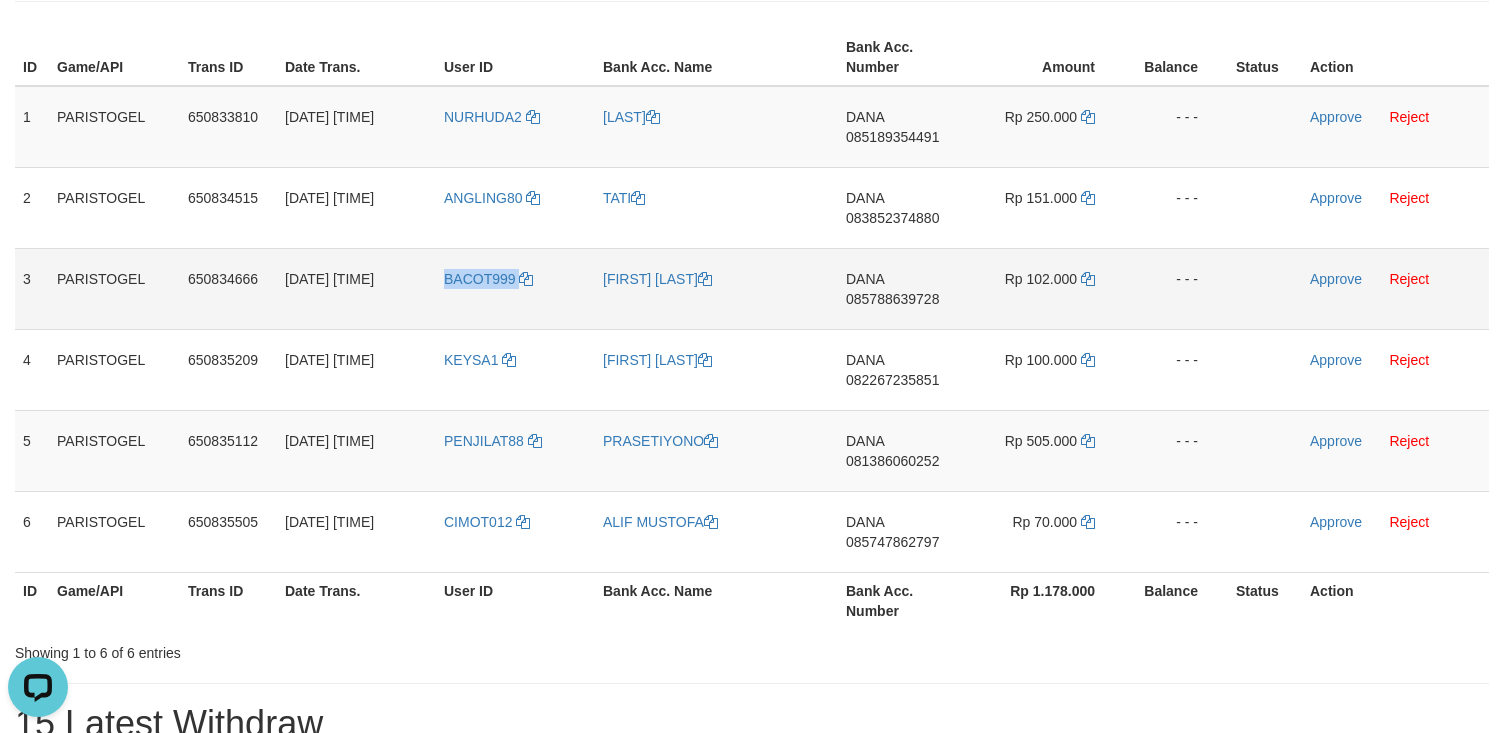 click on "BACOT999" at bounding box center [515, 288] 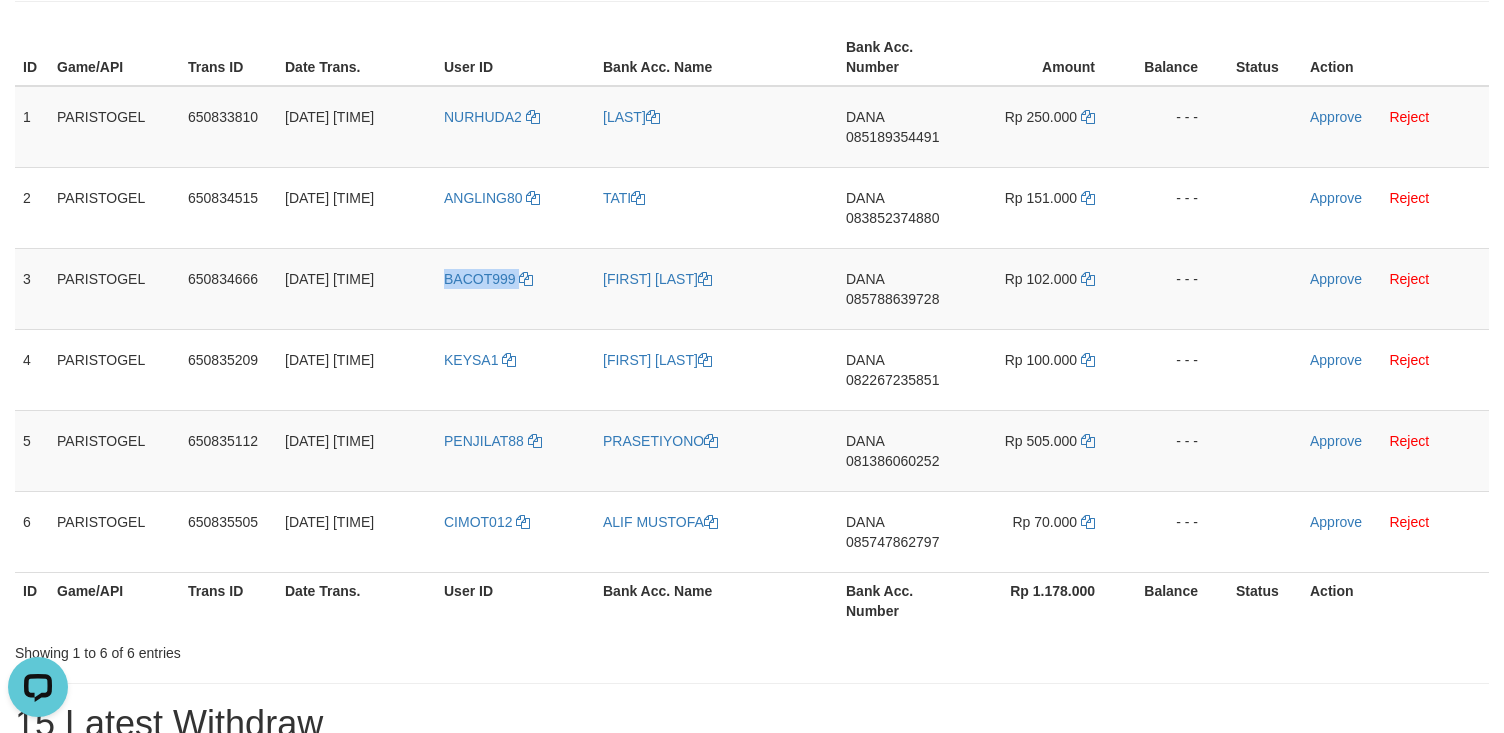 copy on "BACOT999" 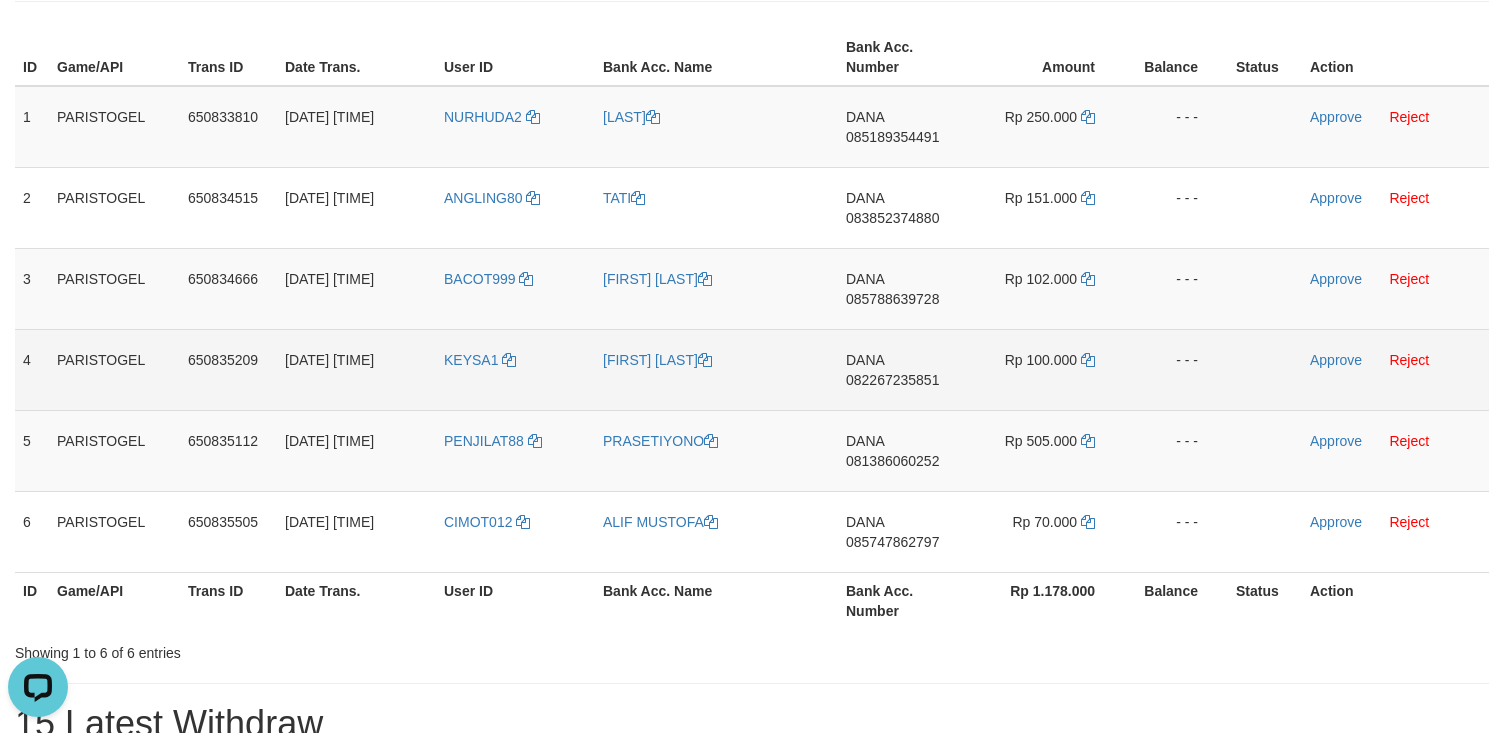 click on "KEYSA1" at bounding box center [515, 369] 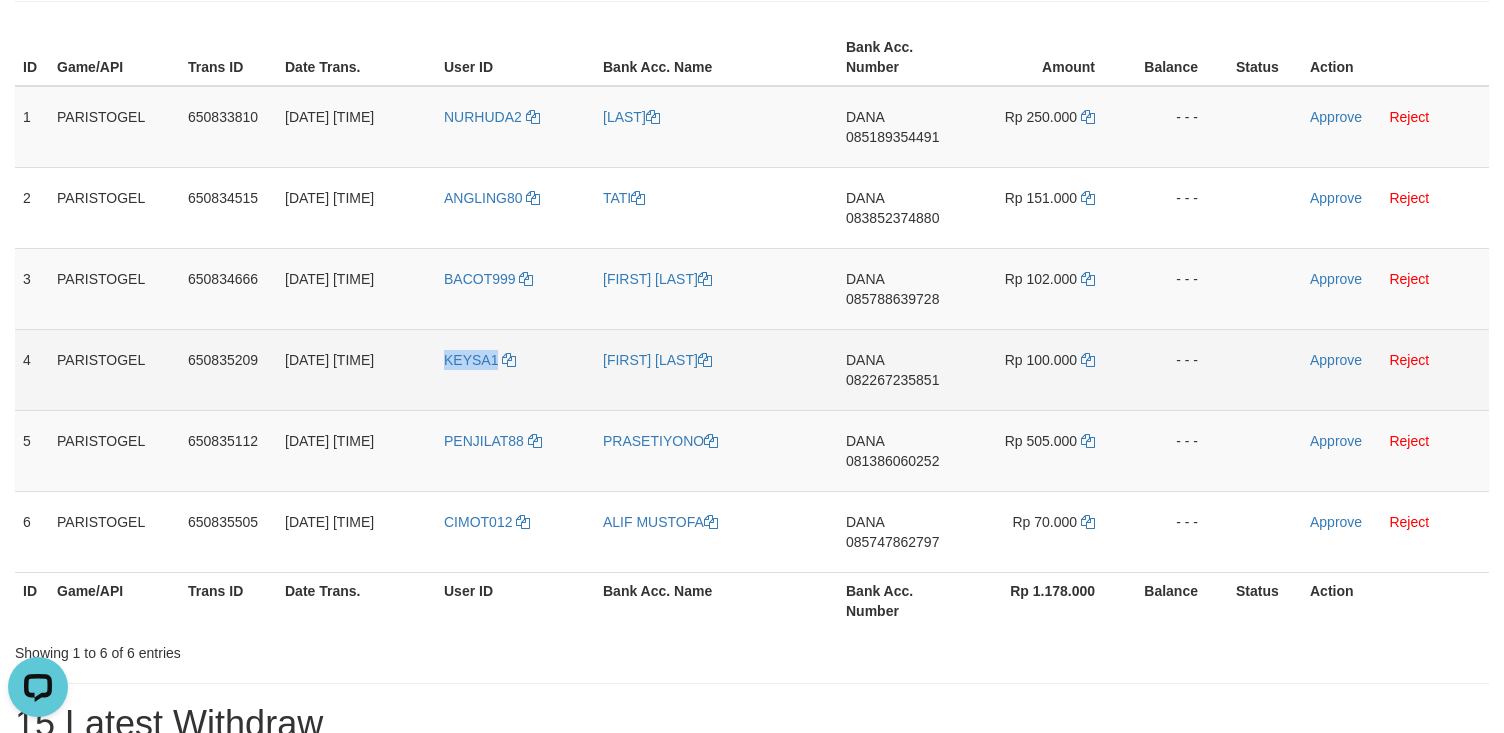click on "KEYSA1" at bounding box center [515, 369] 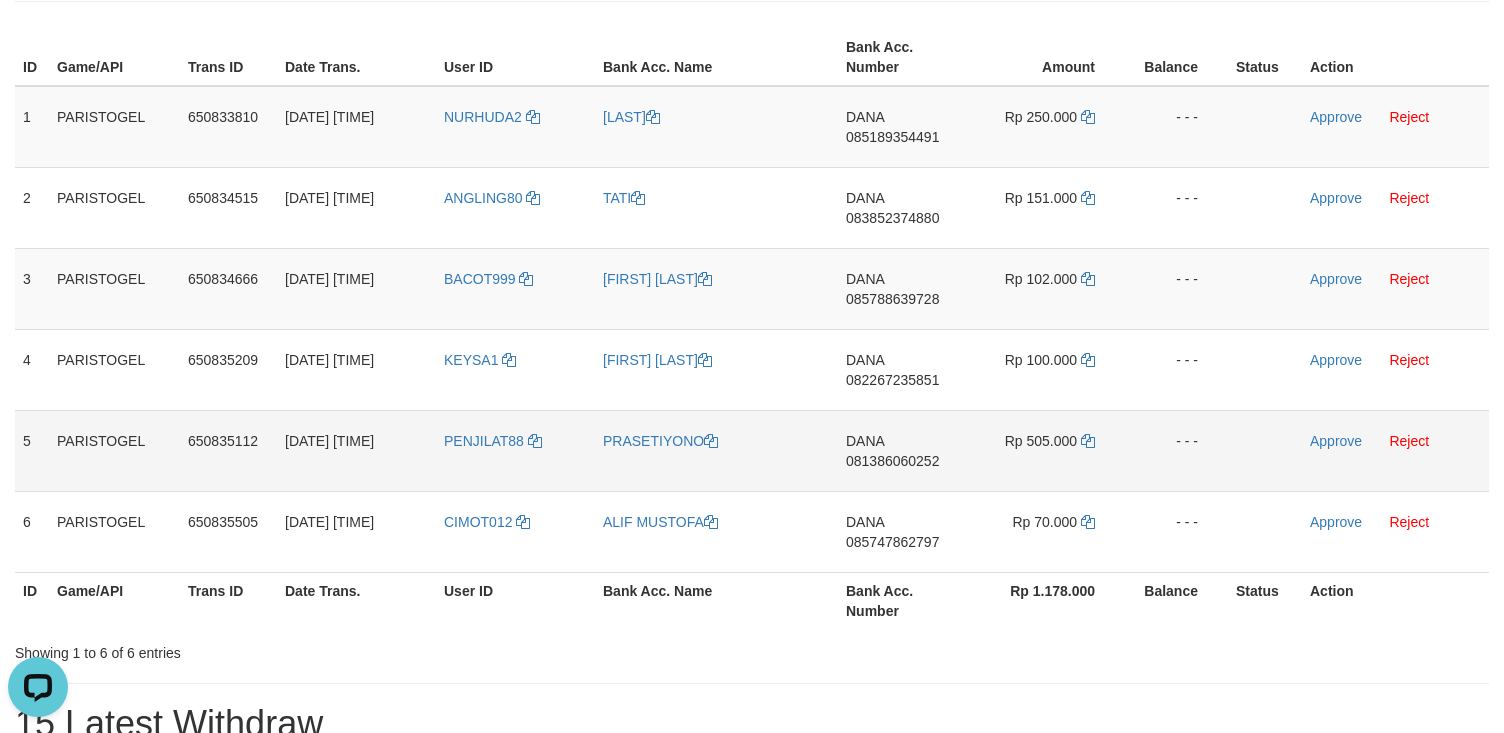 click on "PENJILAT88" at bounding box center (515, 450) 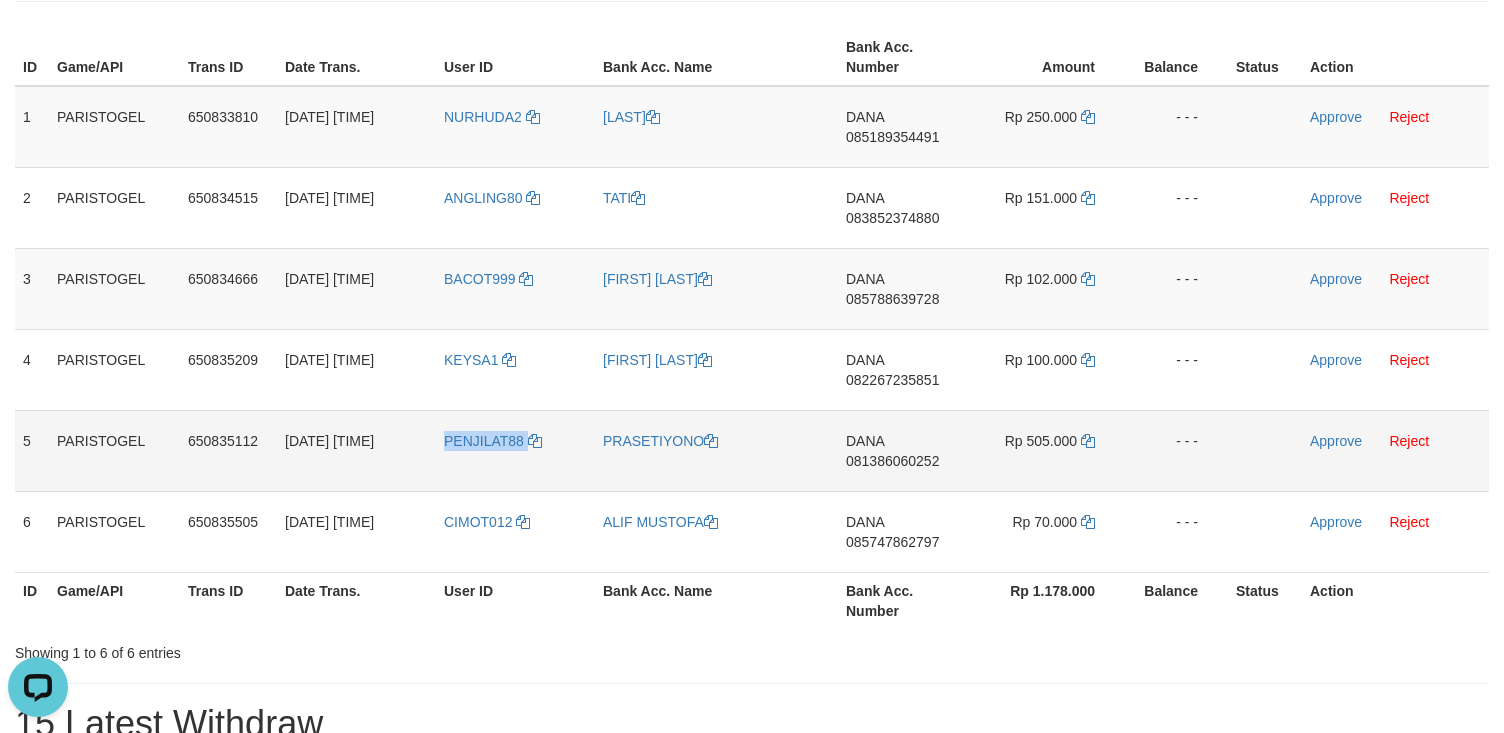 click on "PENJILAT88" at bounding box center (515, 450) 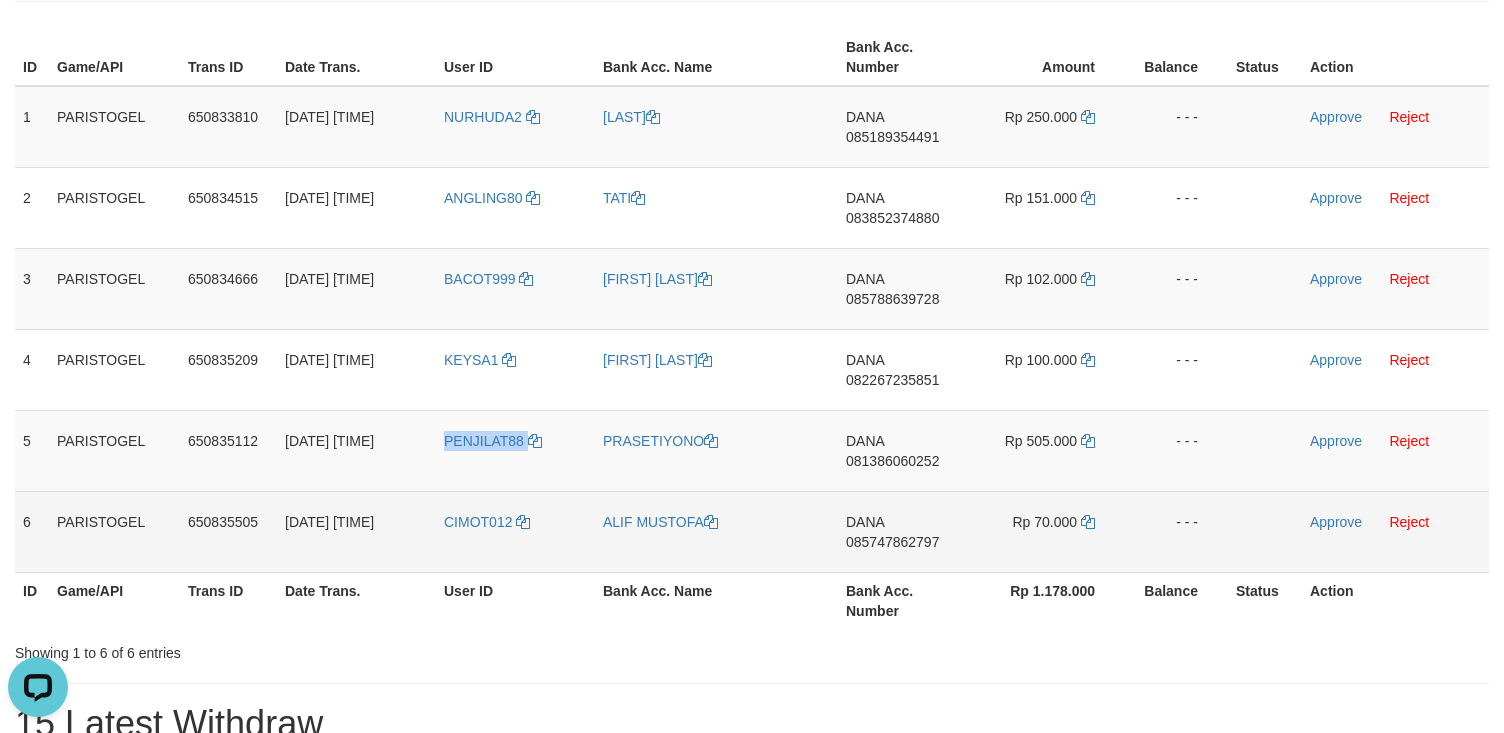 copy on "PENJILAT88" 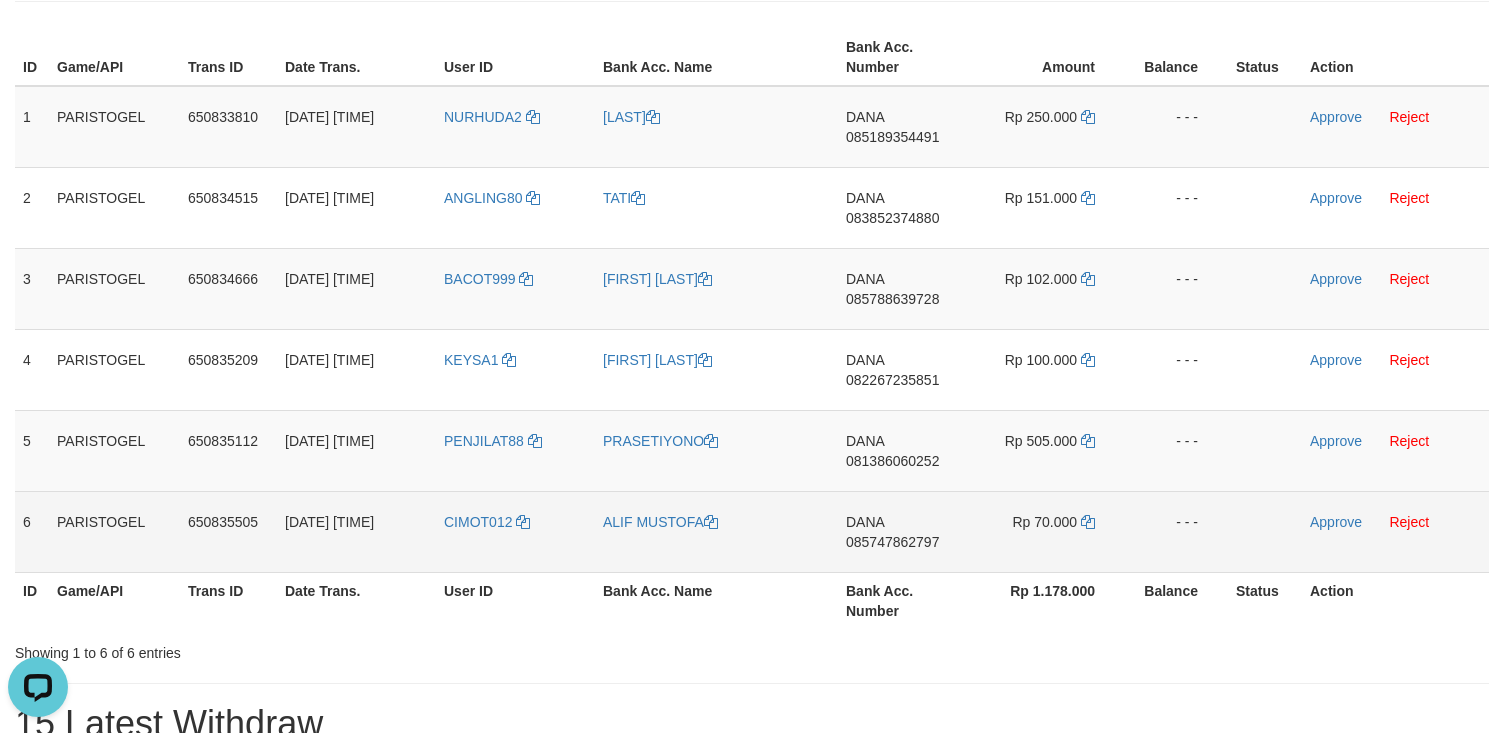 click on "CIMOT012" at bounding box center (515, 531) 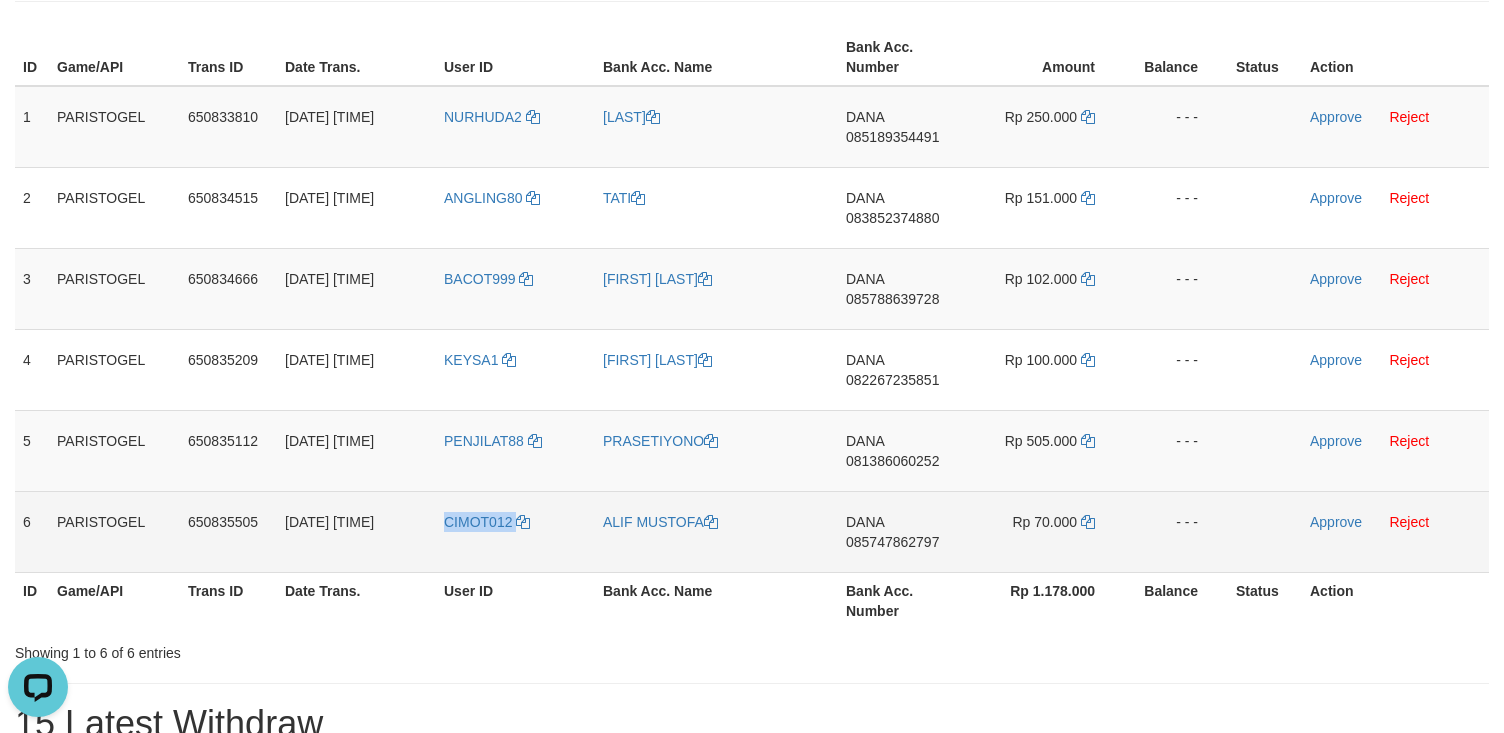 click on "CIMOT012" at bounding box center [515, 531] 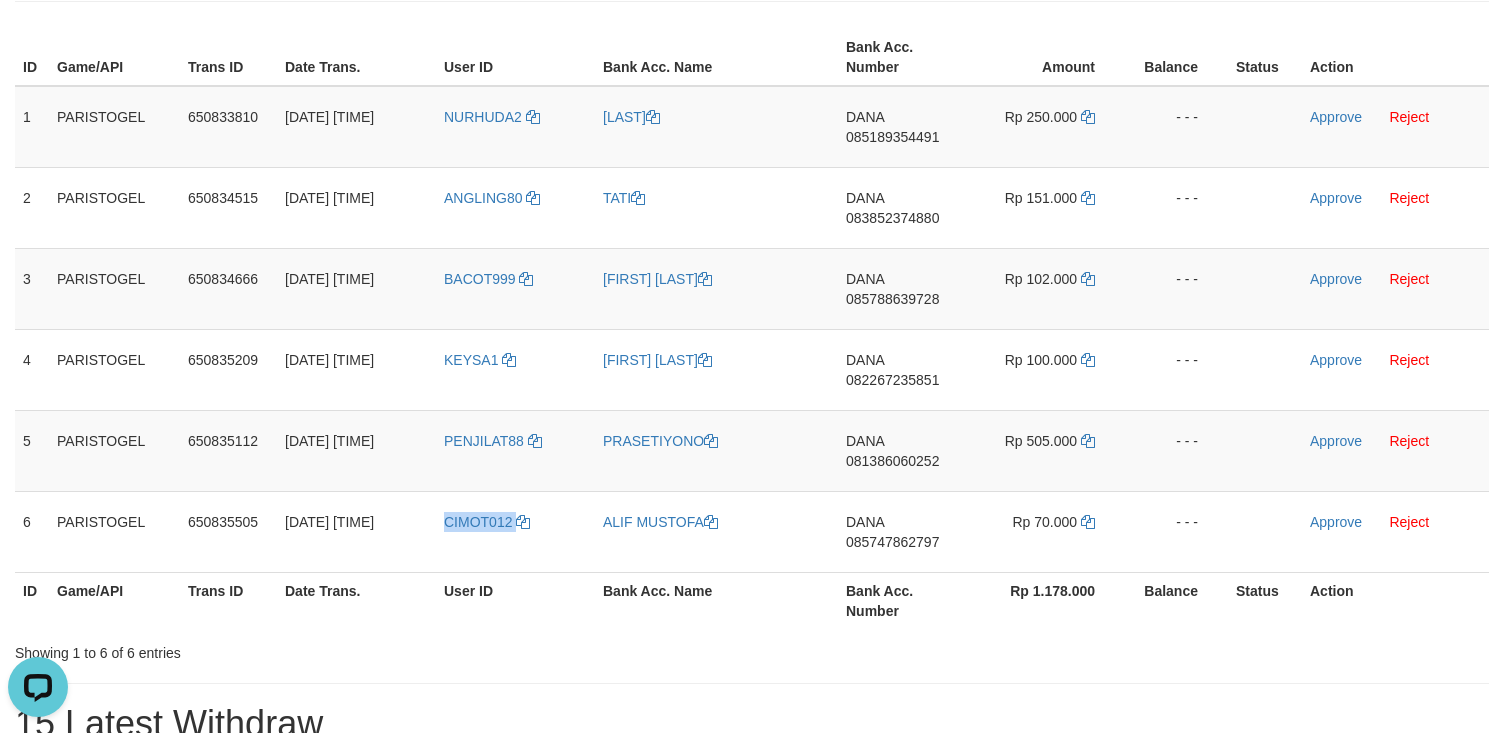 copy on "CIMOT012" 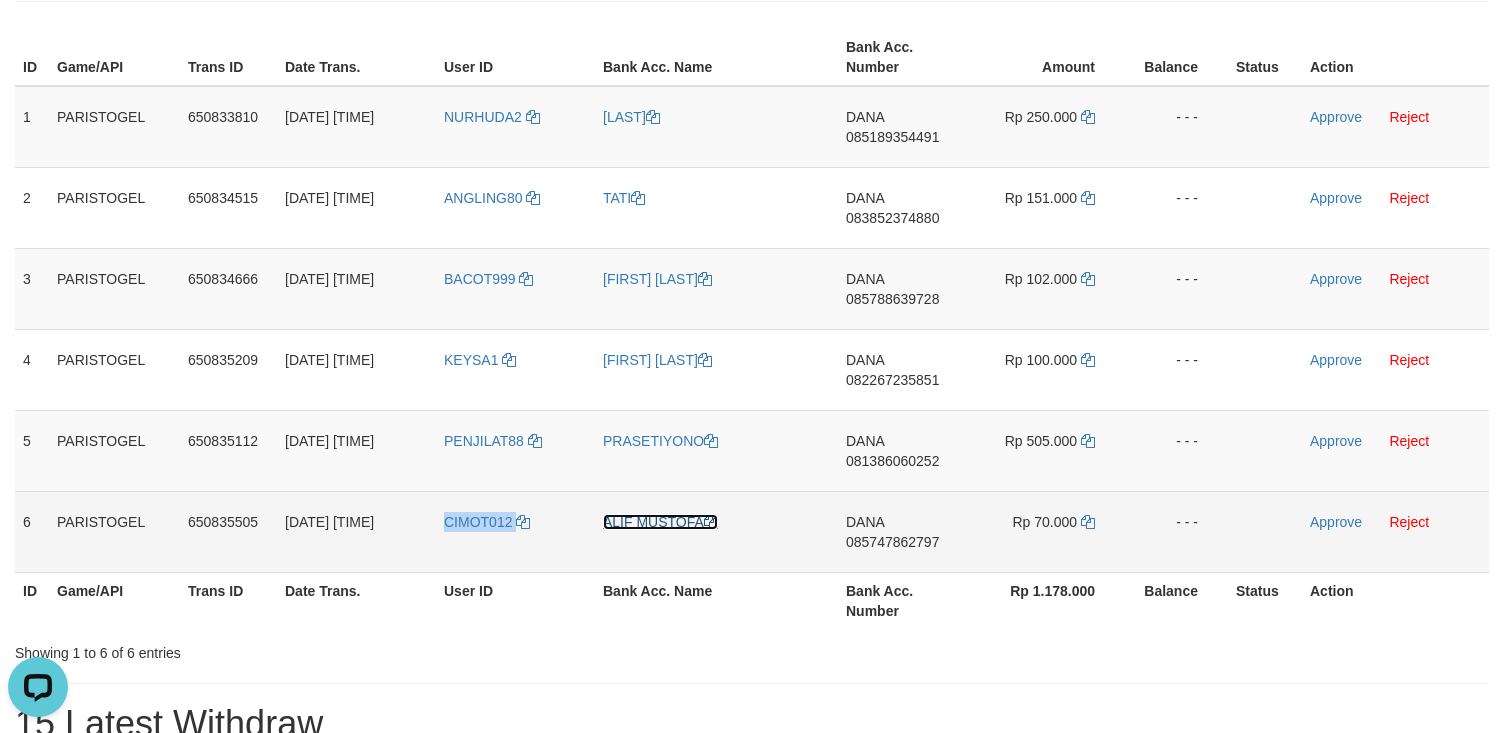 click on "ALIF MUSTOFA" at bounding box center [716, 531] 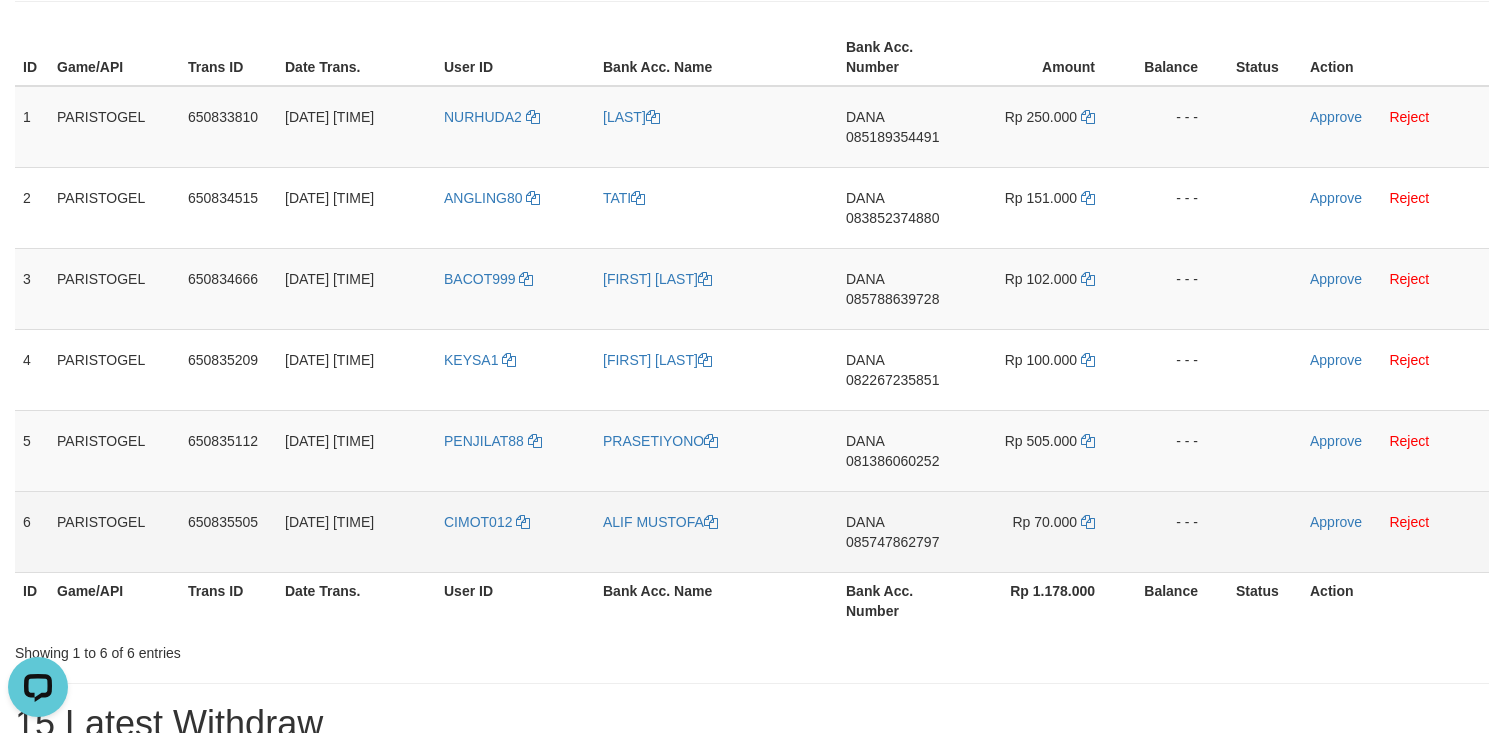 click on "ALIF MUSTOFA" at bounding box center (716, 531) 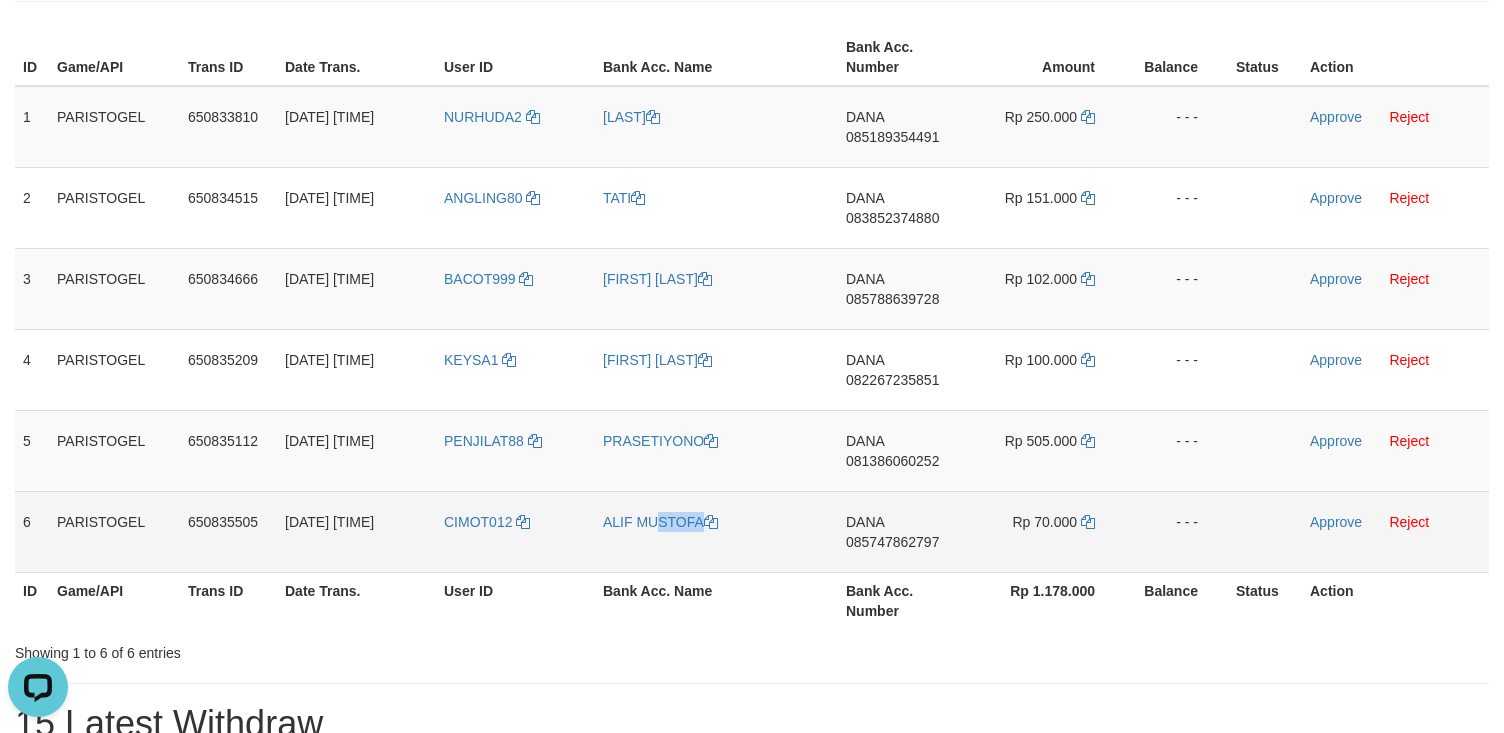 click on "ALIF MUSTOFA" at bounding box center [716, 531] 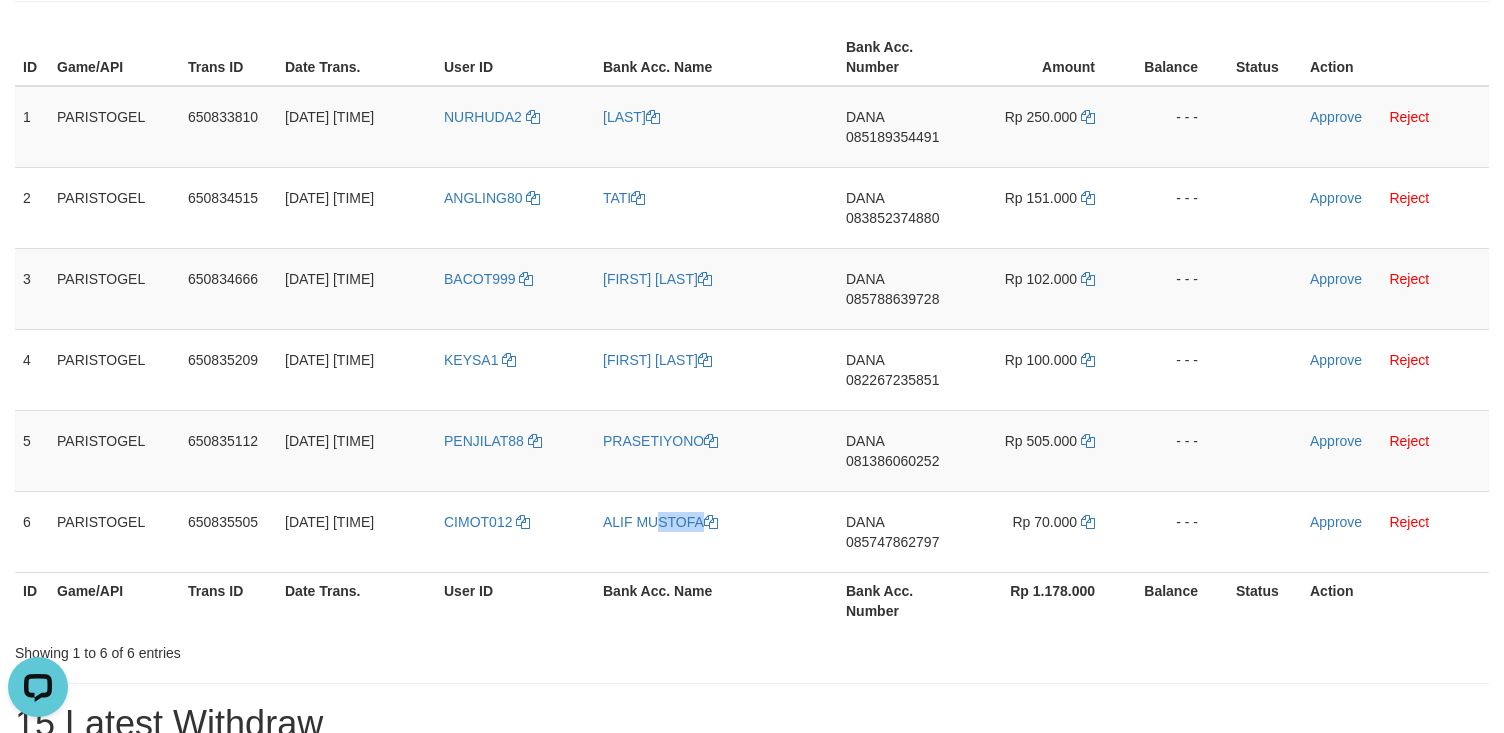 copy on "ALIF MUSTOFA" 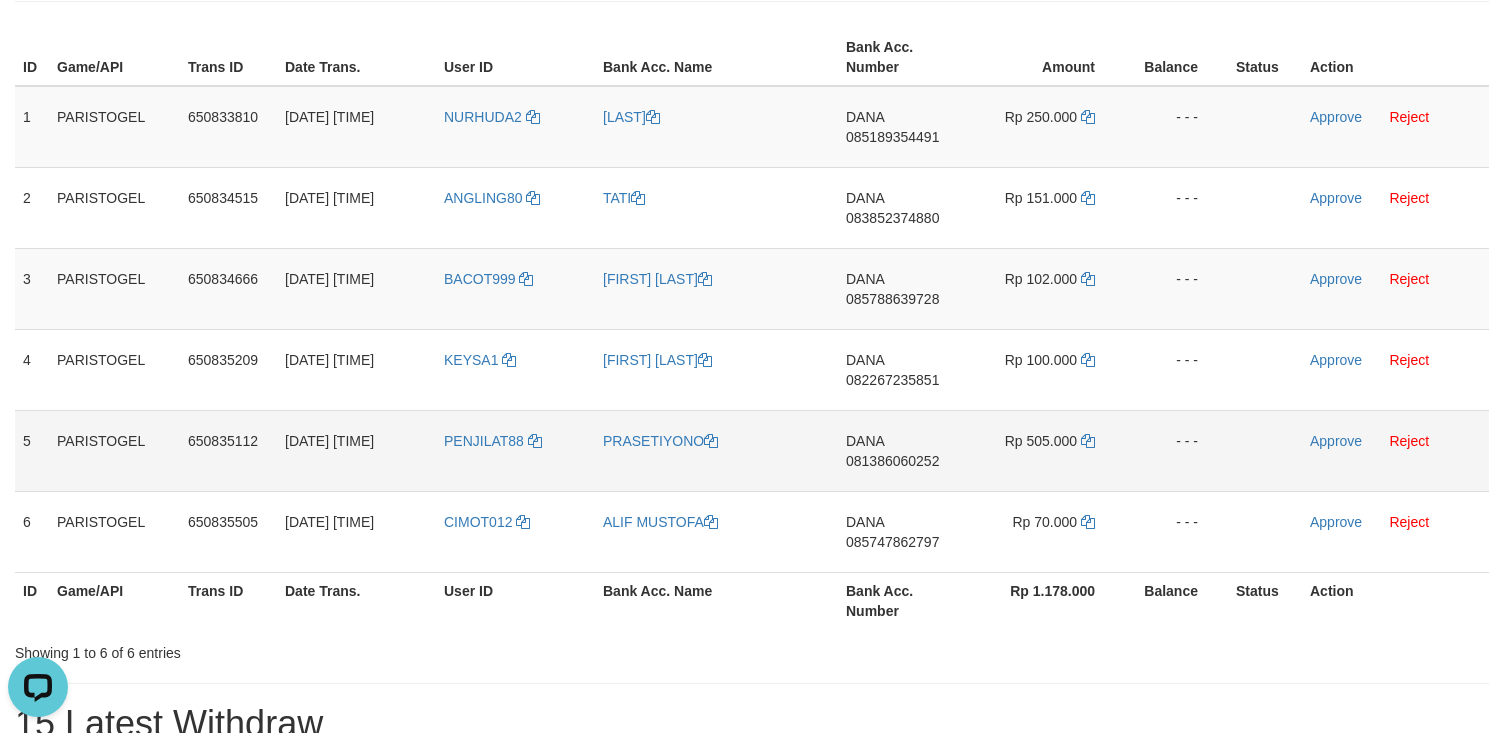 click on "PRASETIYONO" at bounding box center [716, 450] 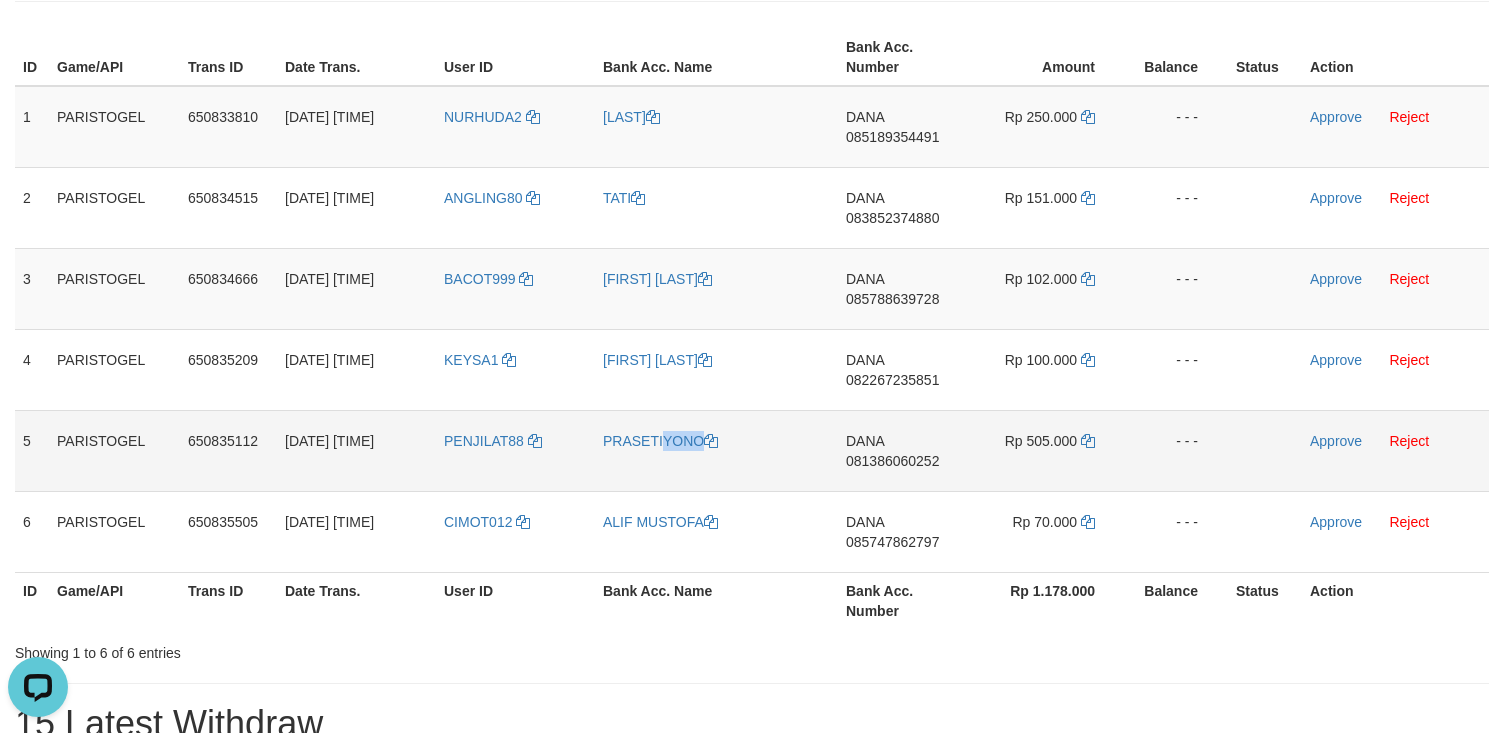 click on "PRASETIYONO" at bounding box center (716, 450) 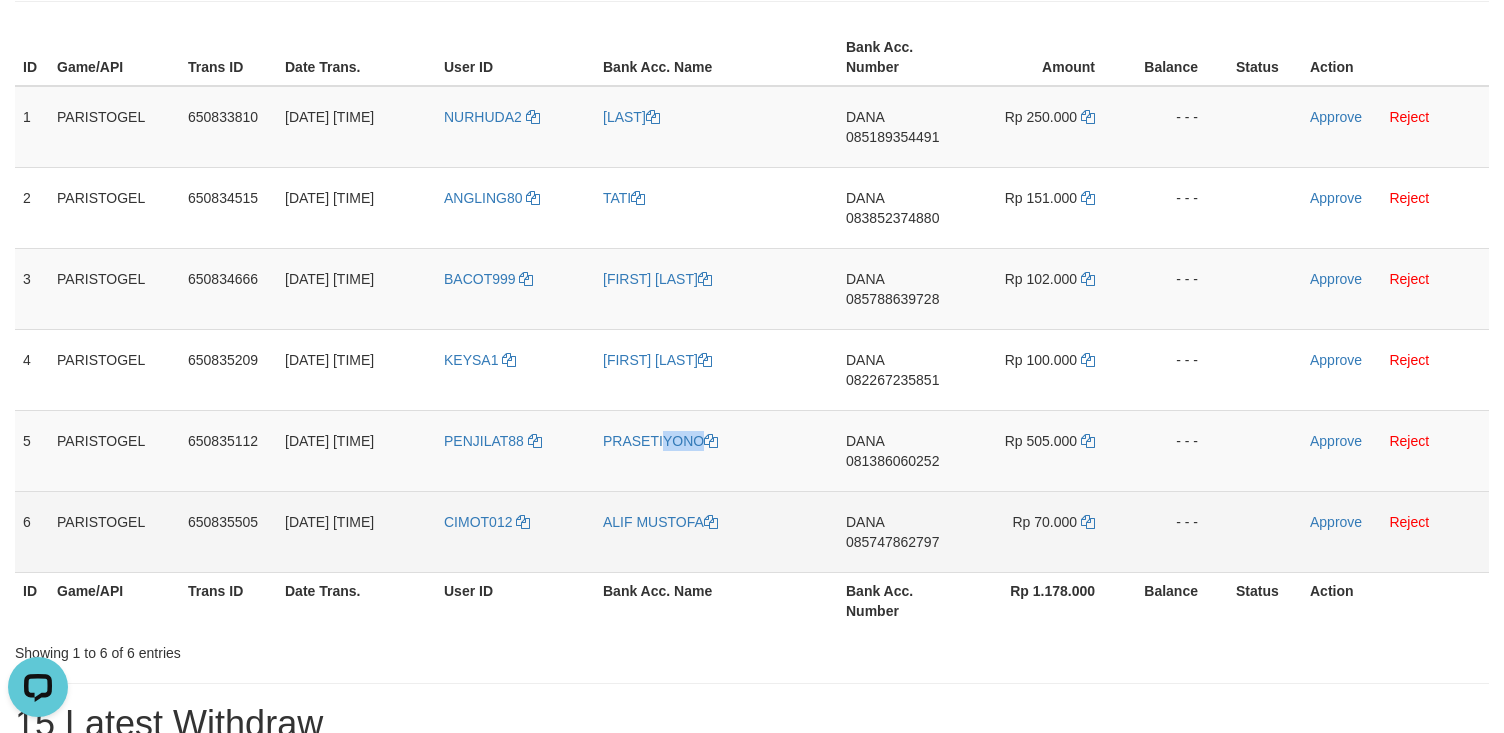 copy on "PRASETIYONO" 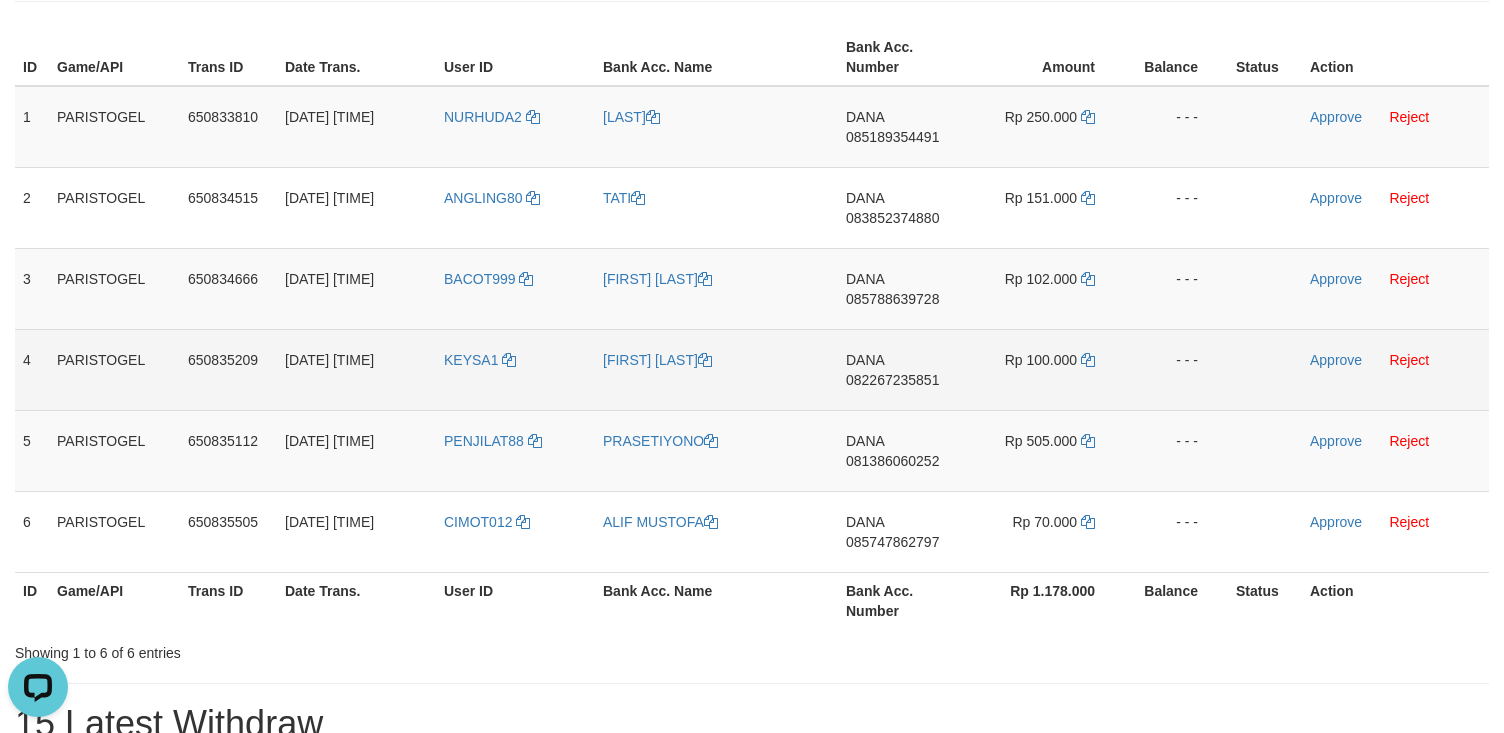 click on "[FIRST] [LAST]" at bounding box center [716, 369] 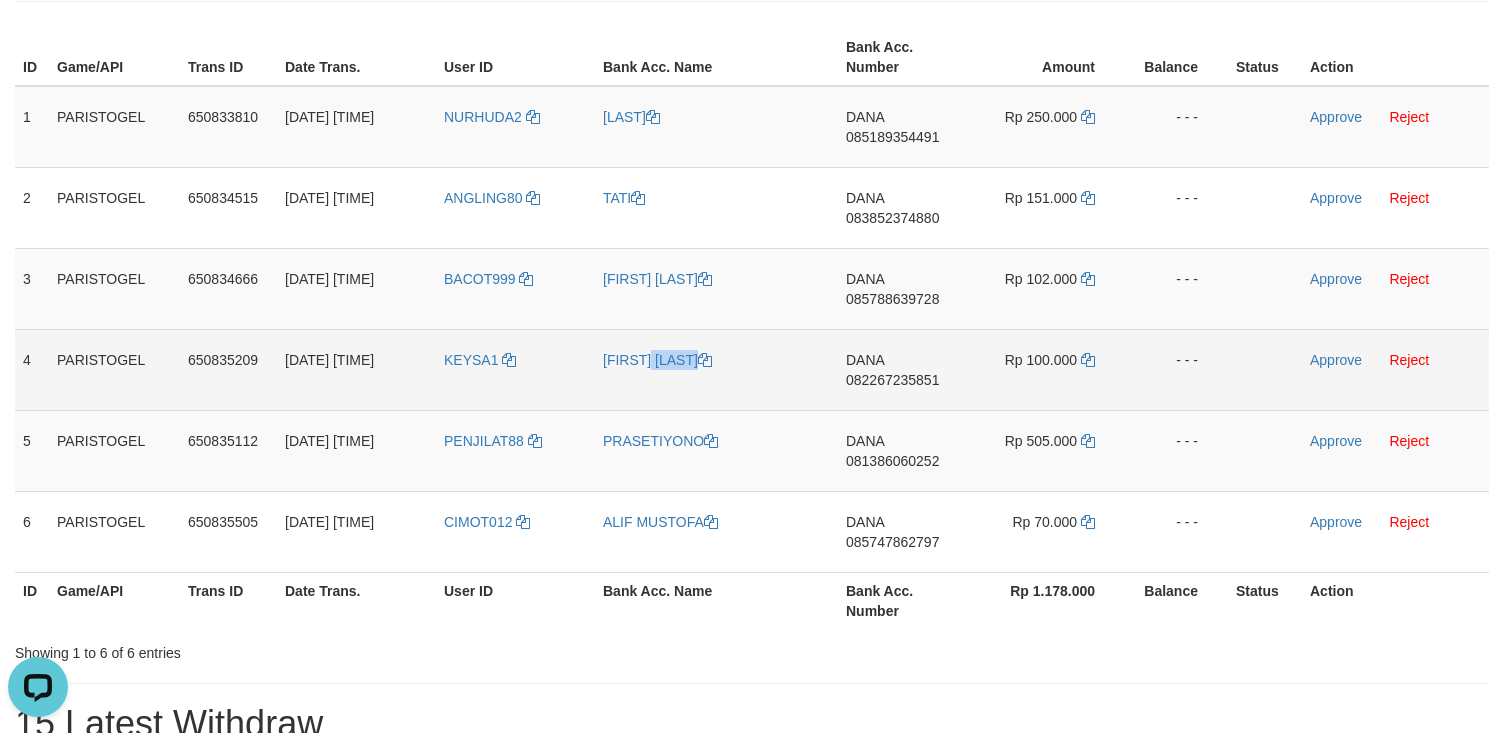 click on "[FIRST] [LAST]" at bounding box center (716, 369) 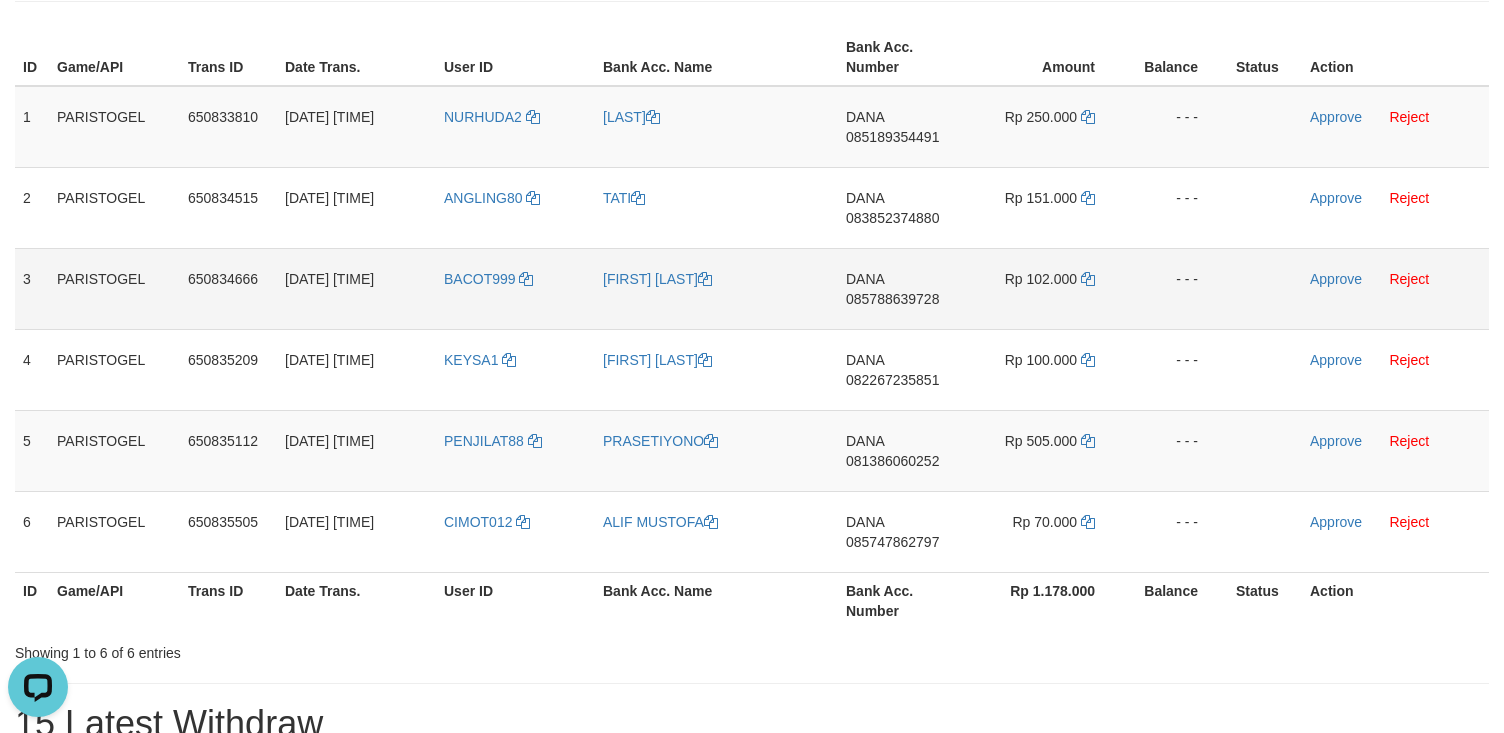 click on "[FIRST] [LAST]" at bounding box center [716, 288] 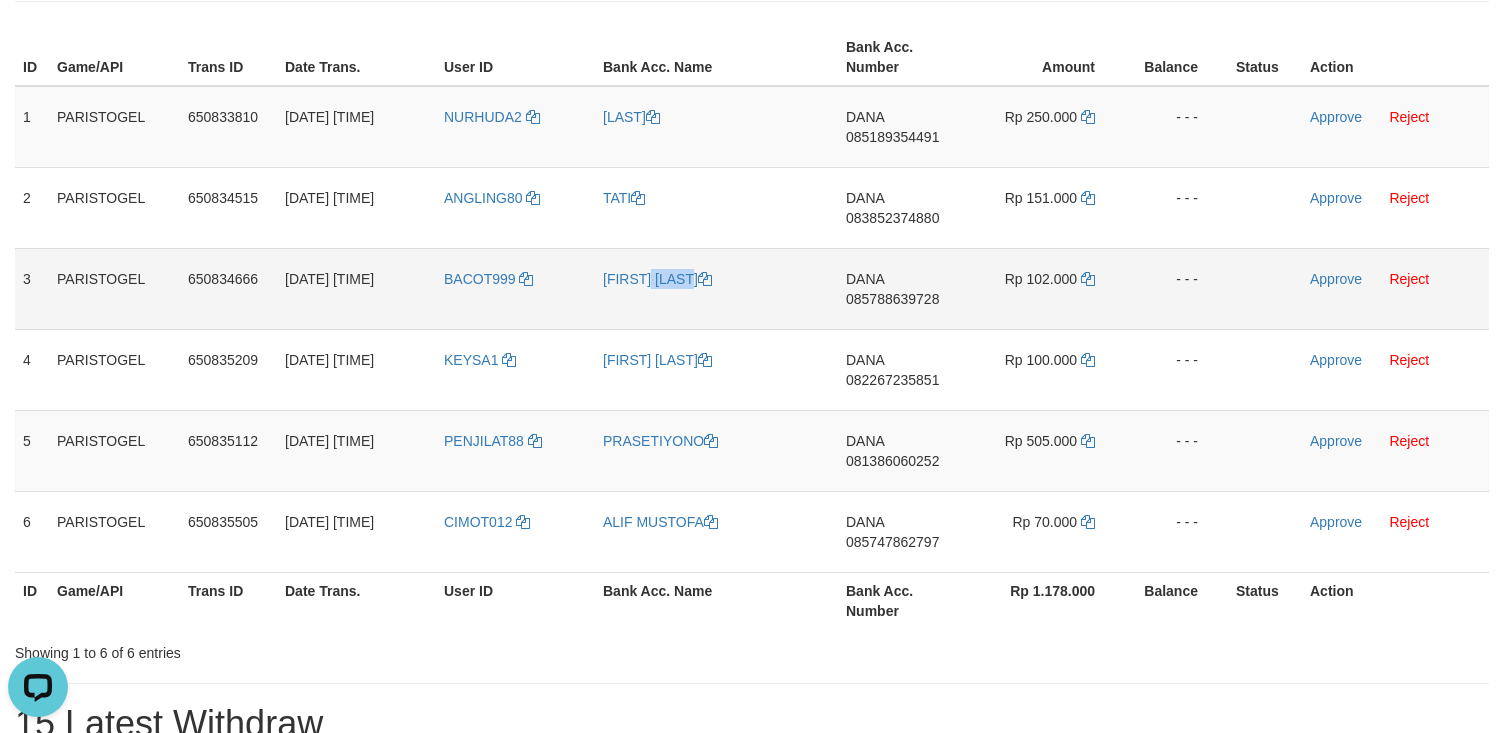 click on "[FIRST] [LAST]" at bounding box center (716, 288) 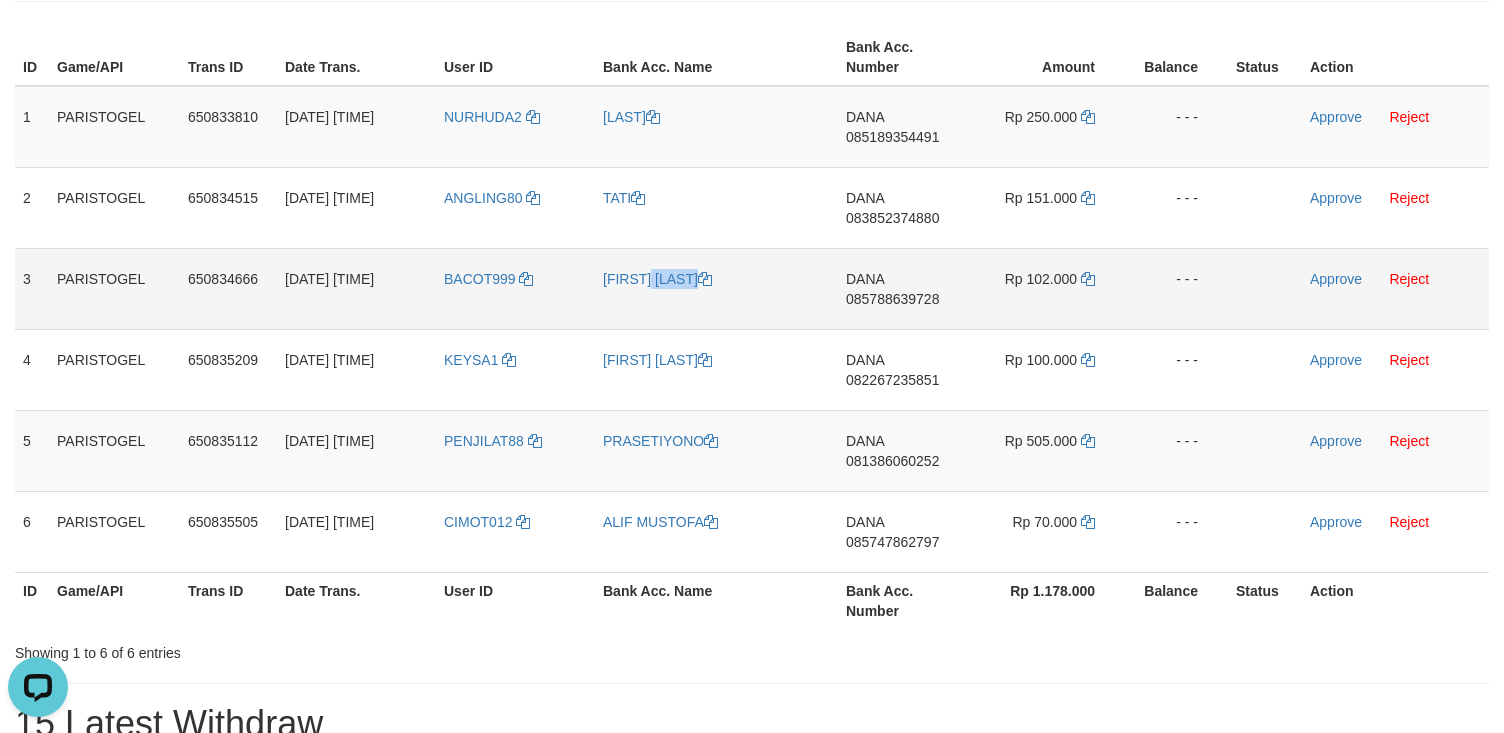 click on "[FIRST] [LAST]" at bounding box center (716, 288) 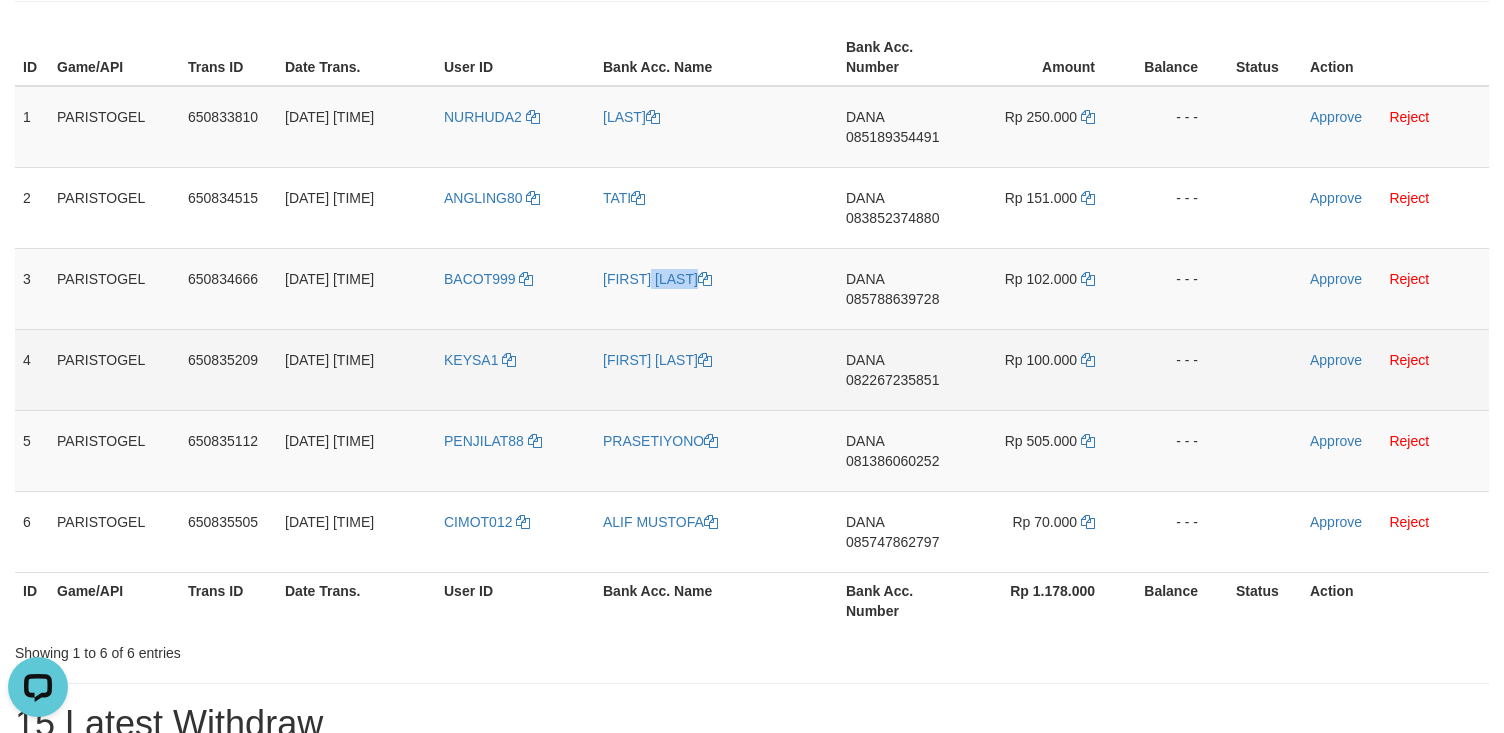 copy on "[FIRST] [LAST]" 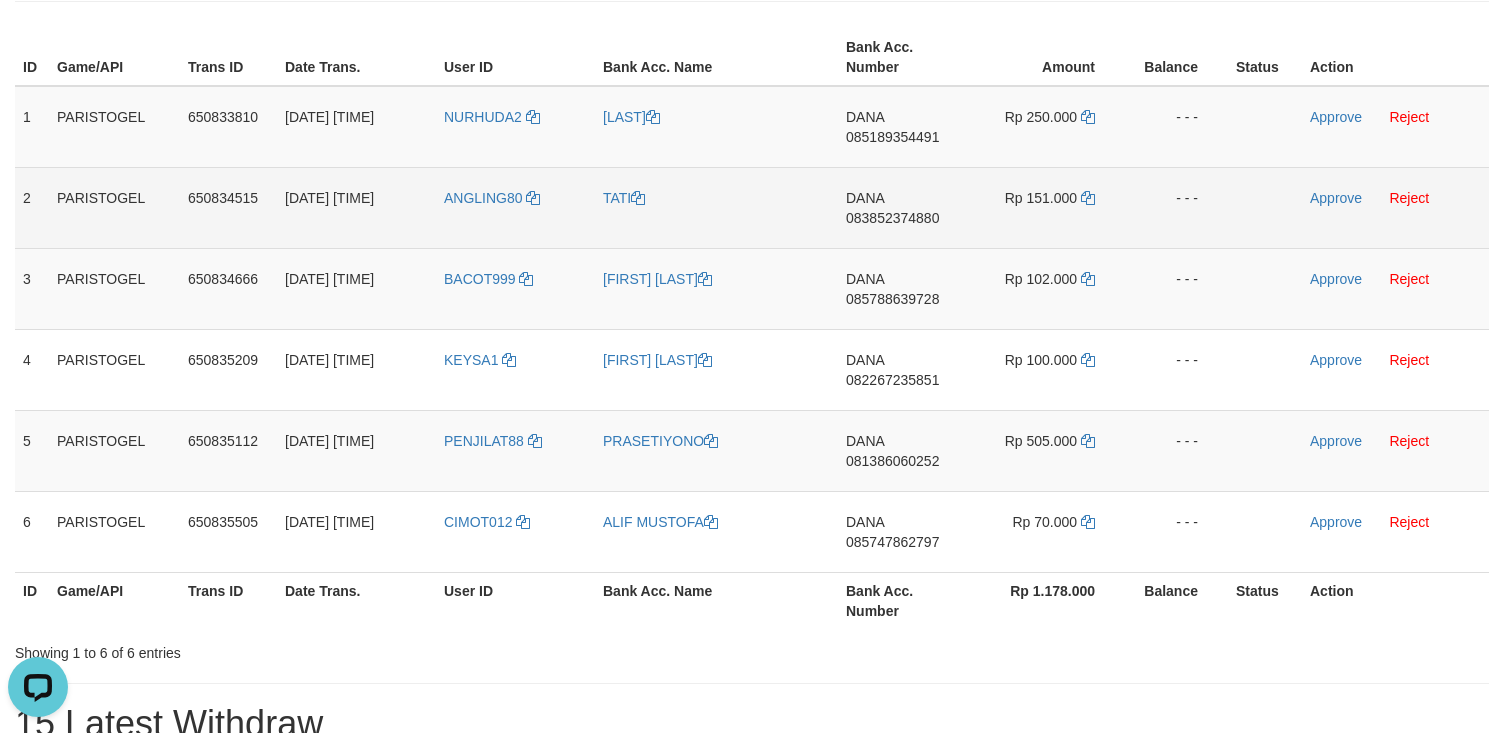 click on "TATI" at bounding box center [716, 207] 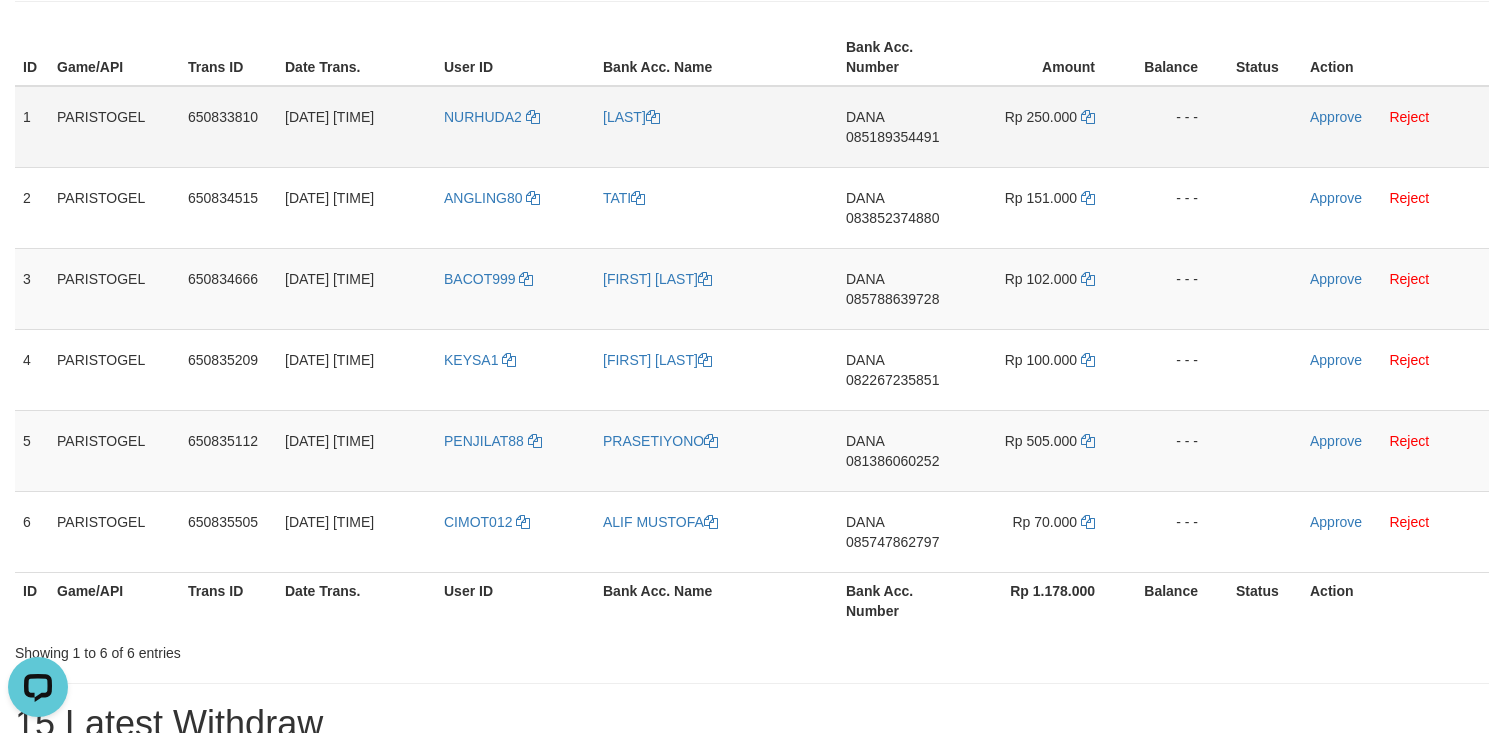 click on "[FIRST]" at bounding box center (716, 127) 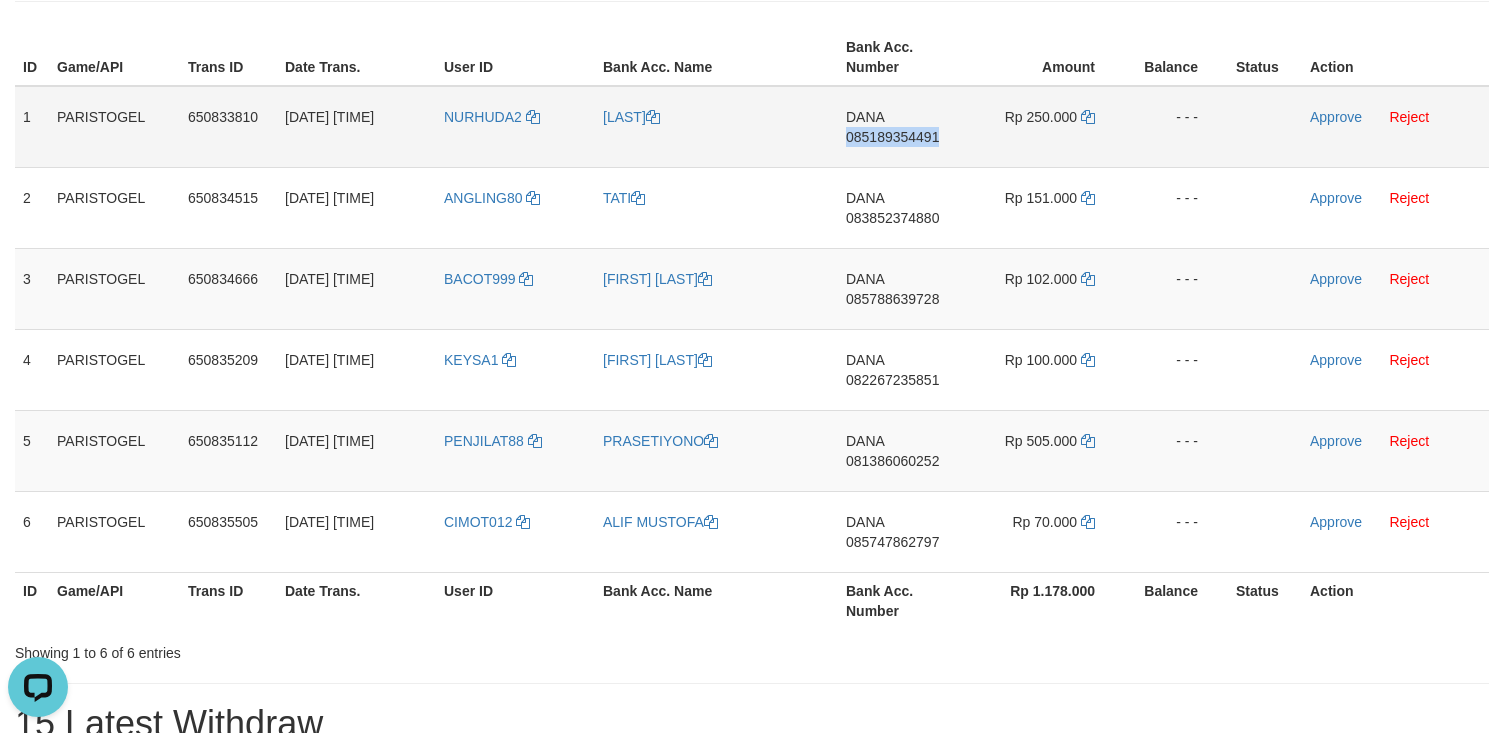 click on "DANA
085189354491" at bounding box center (903, 127) 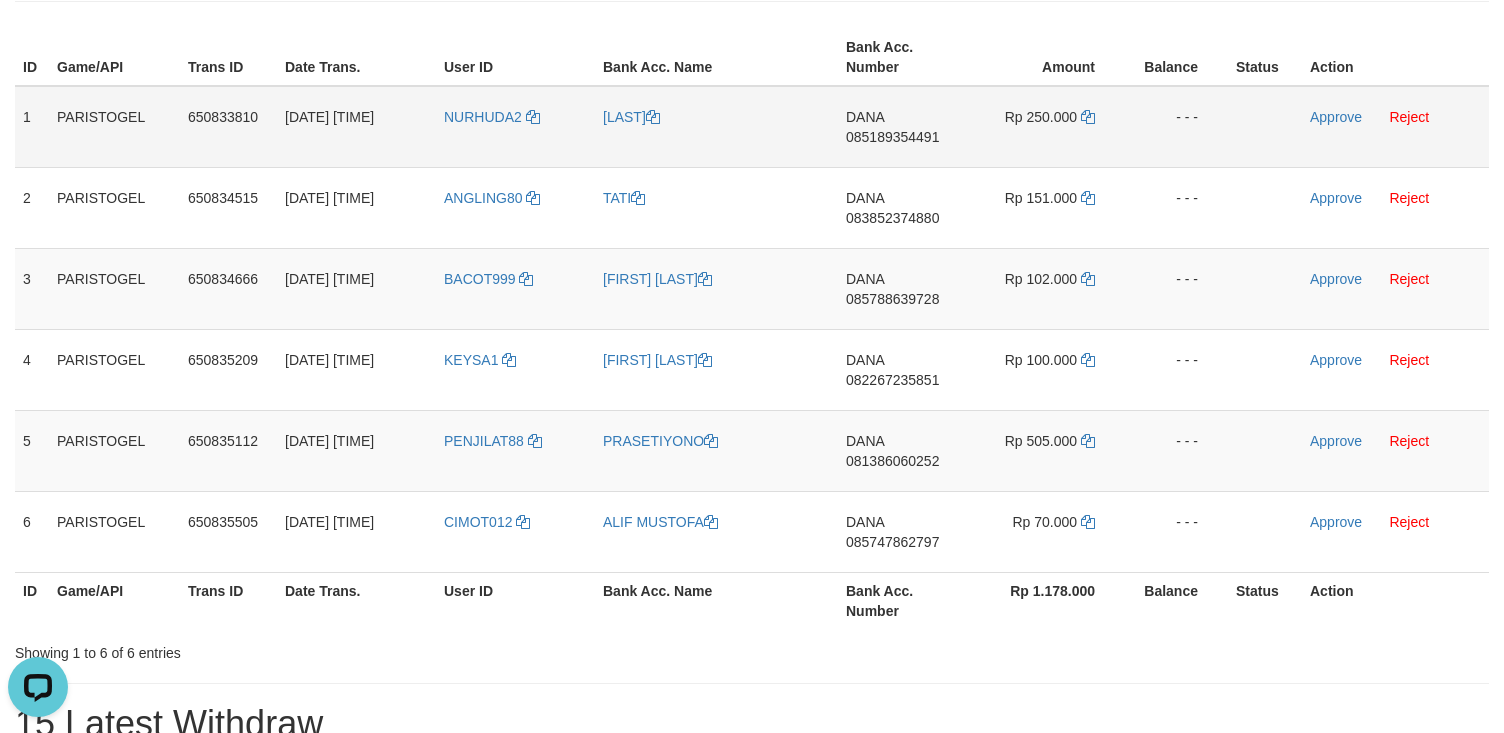 click on "Rp 250.000" at bounding box center [1047, 127] 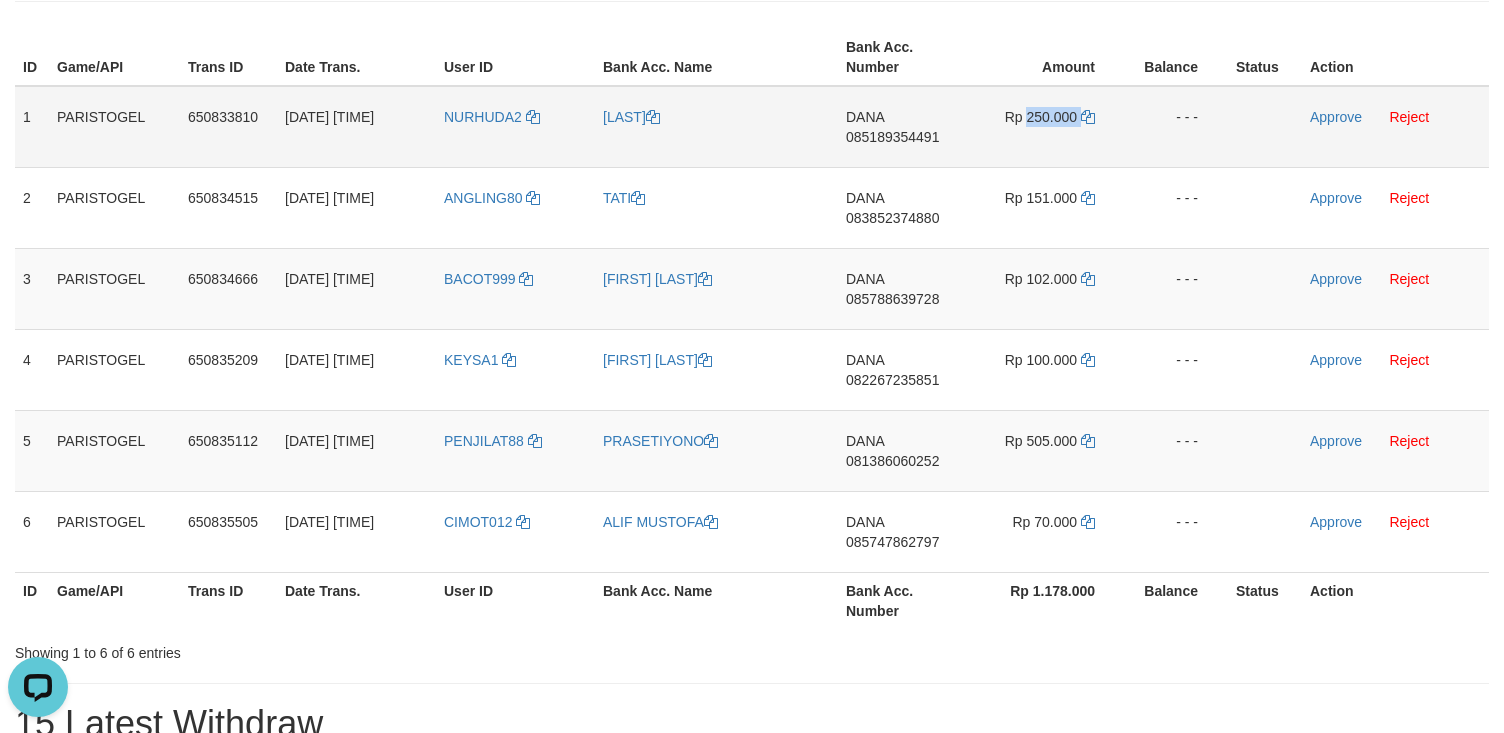 click on "Rp 250.000" at bounding box center (1047, 127) 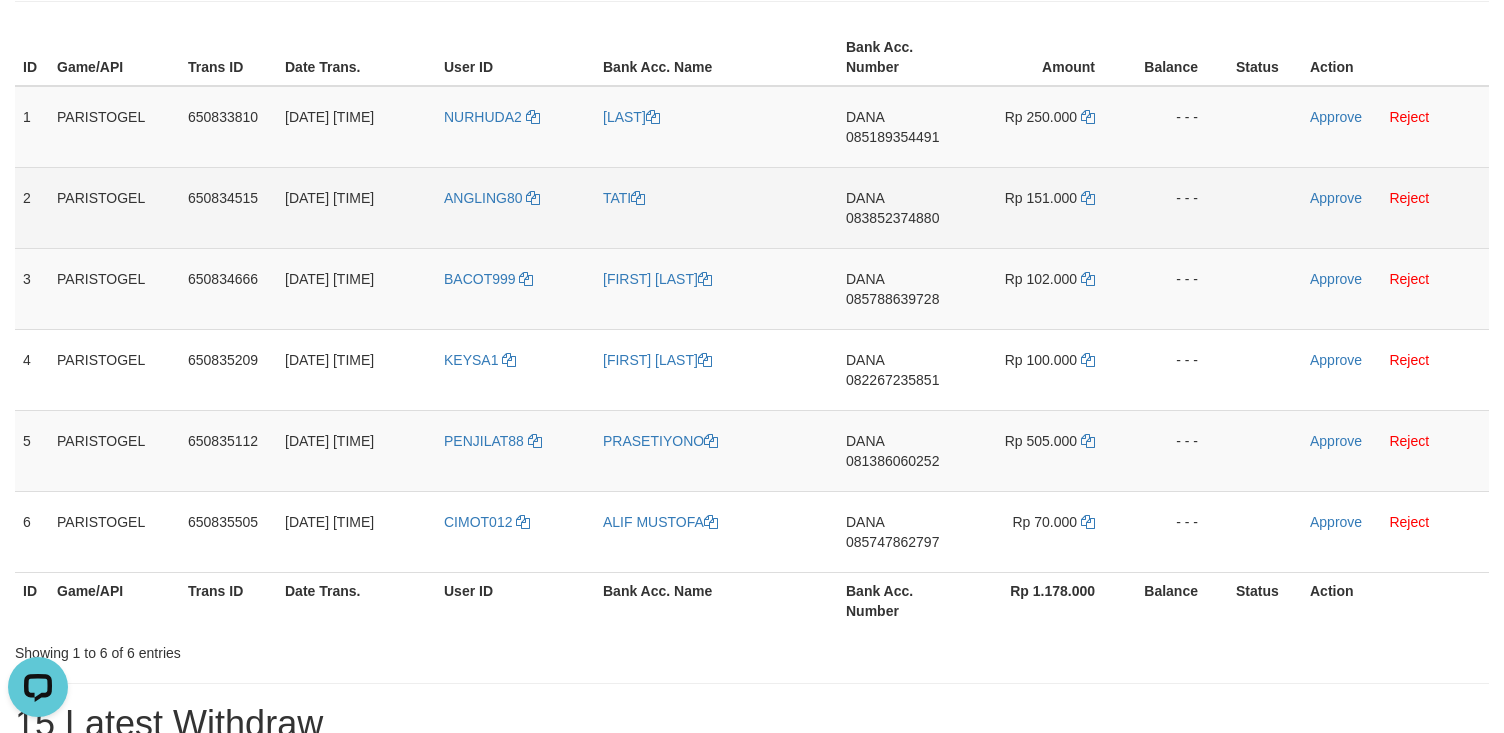 click on "DANA
083852374880" at bounding box center (903, 207) 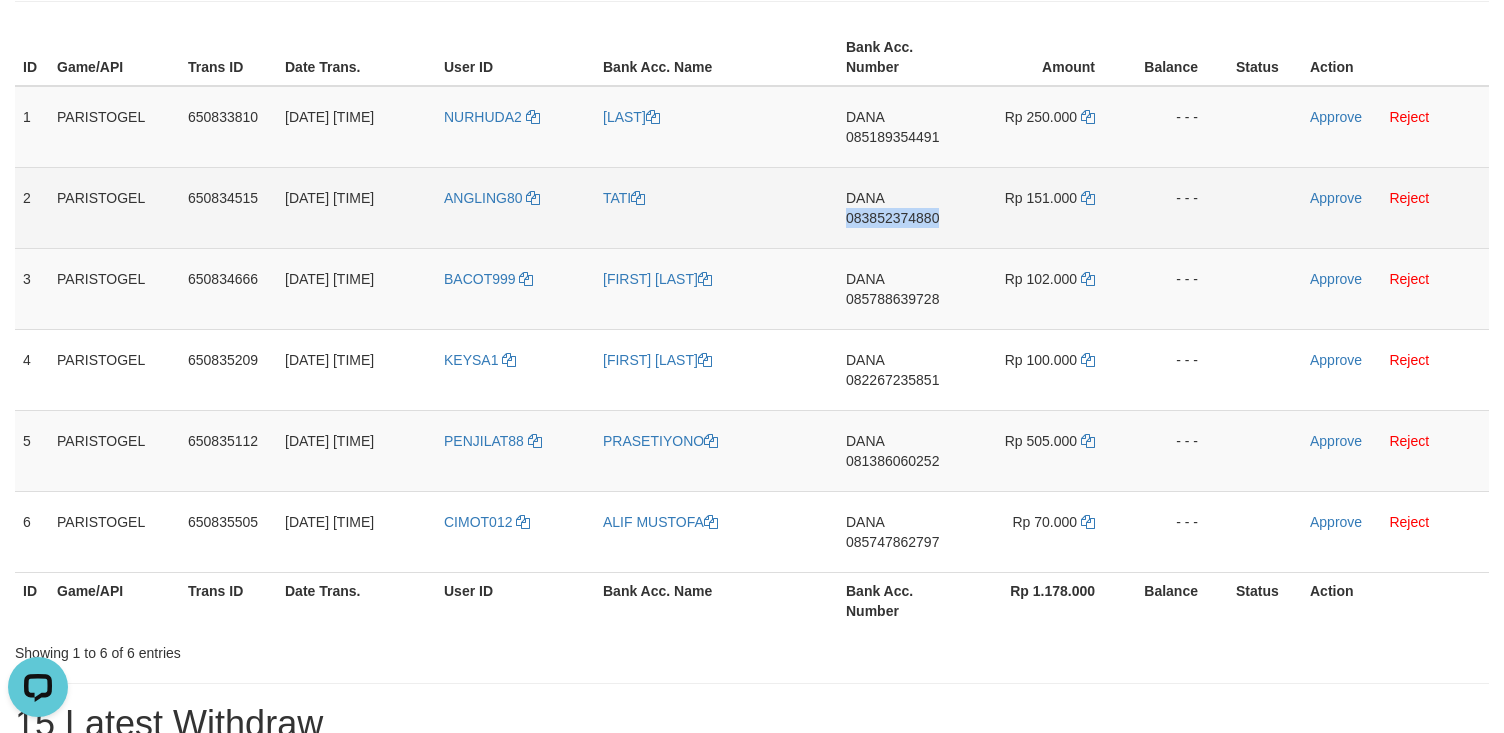 click on "DANA
083852374880" at bounding box center (903, 207) 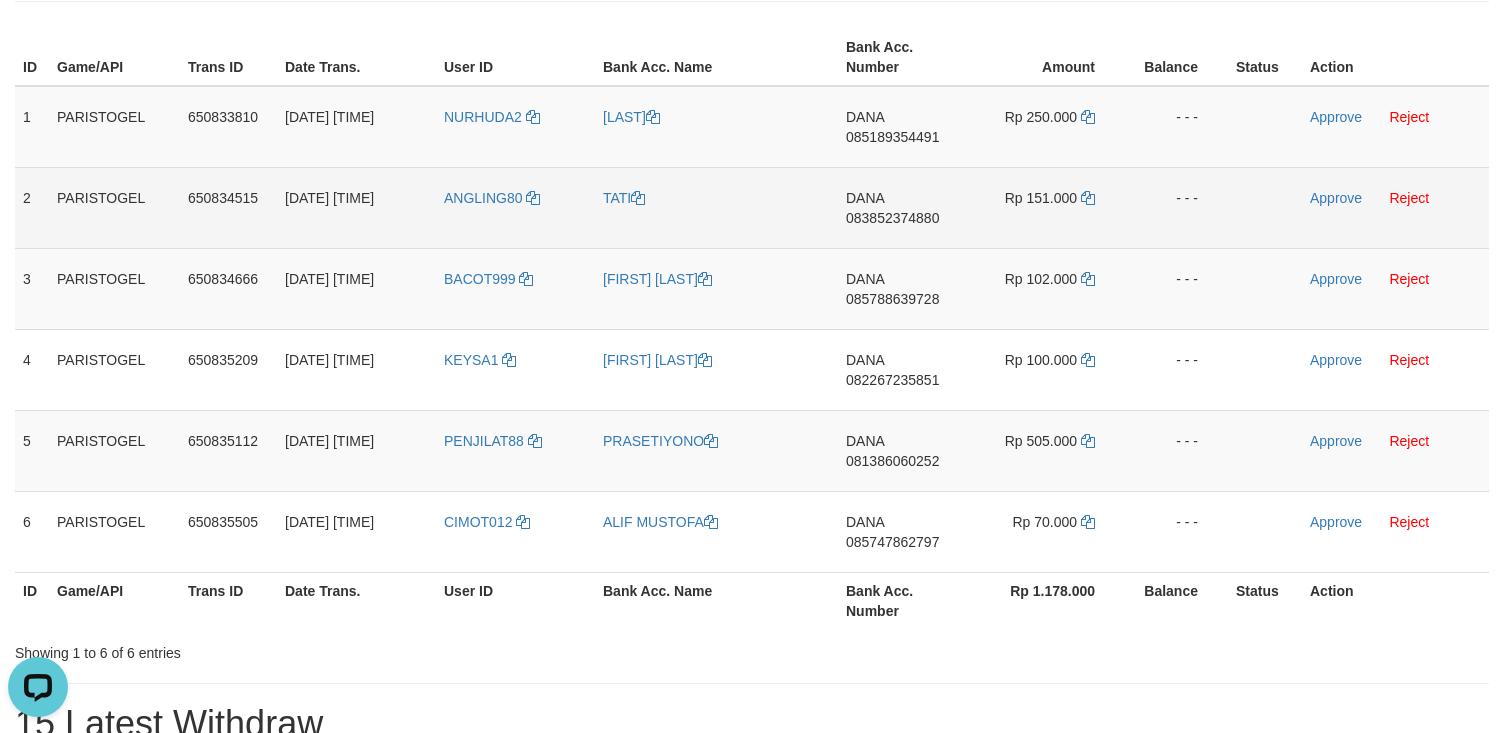 click on "Rp 151.000" at bounding box center (1047, 207) 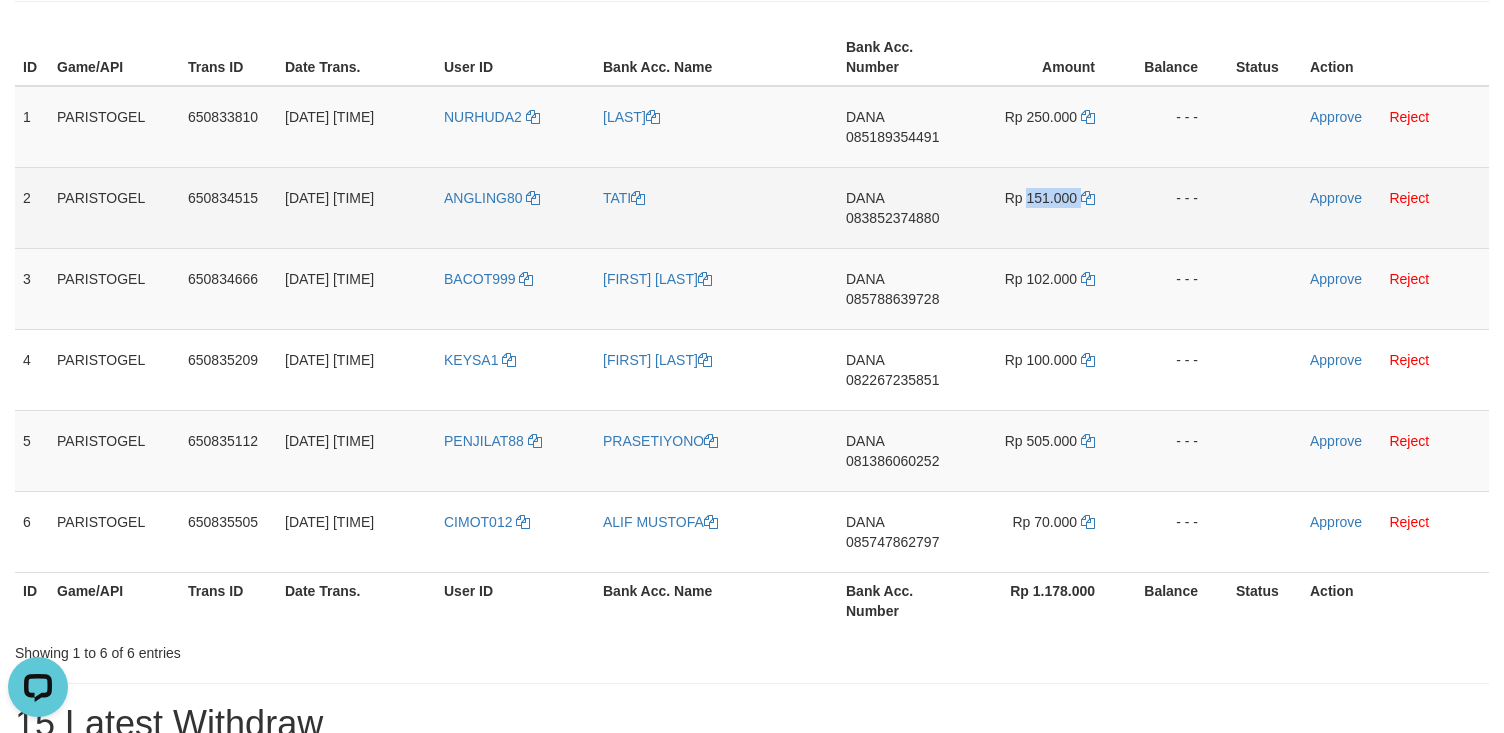 click on "Rp 151.000" at bounding box center [1047, 207] 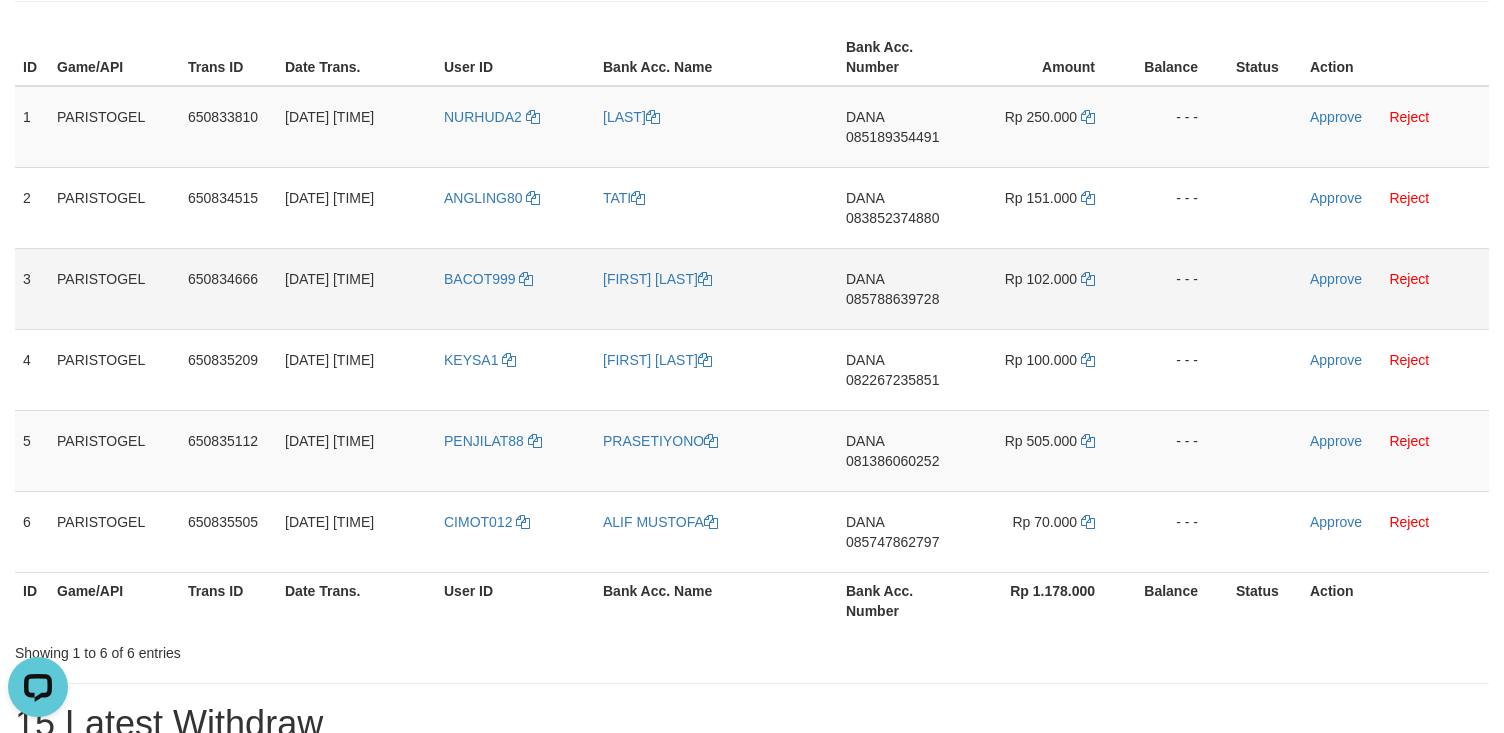 click on "DANA
085788639728" at bounding box center (903, 288) 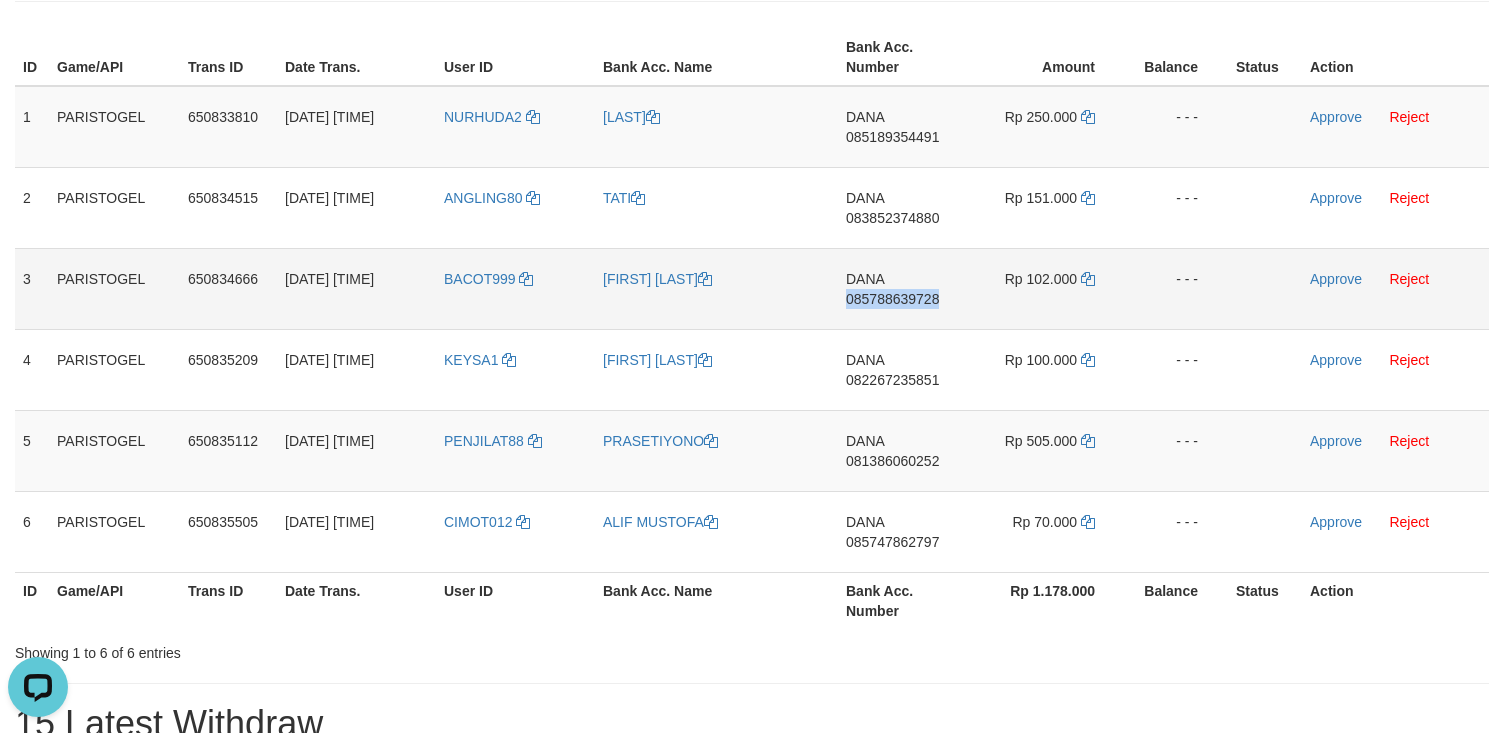 click on "DANA
085788639728" at bounding box center (903, 288) 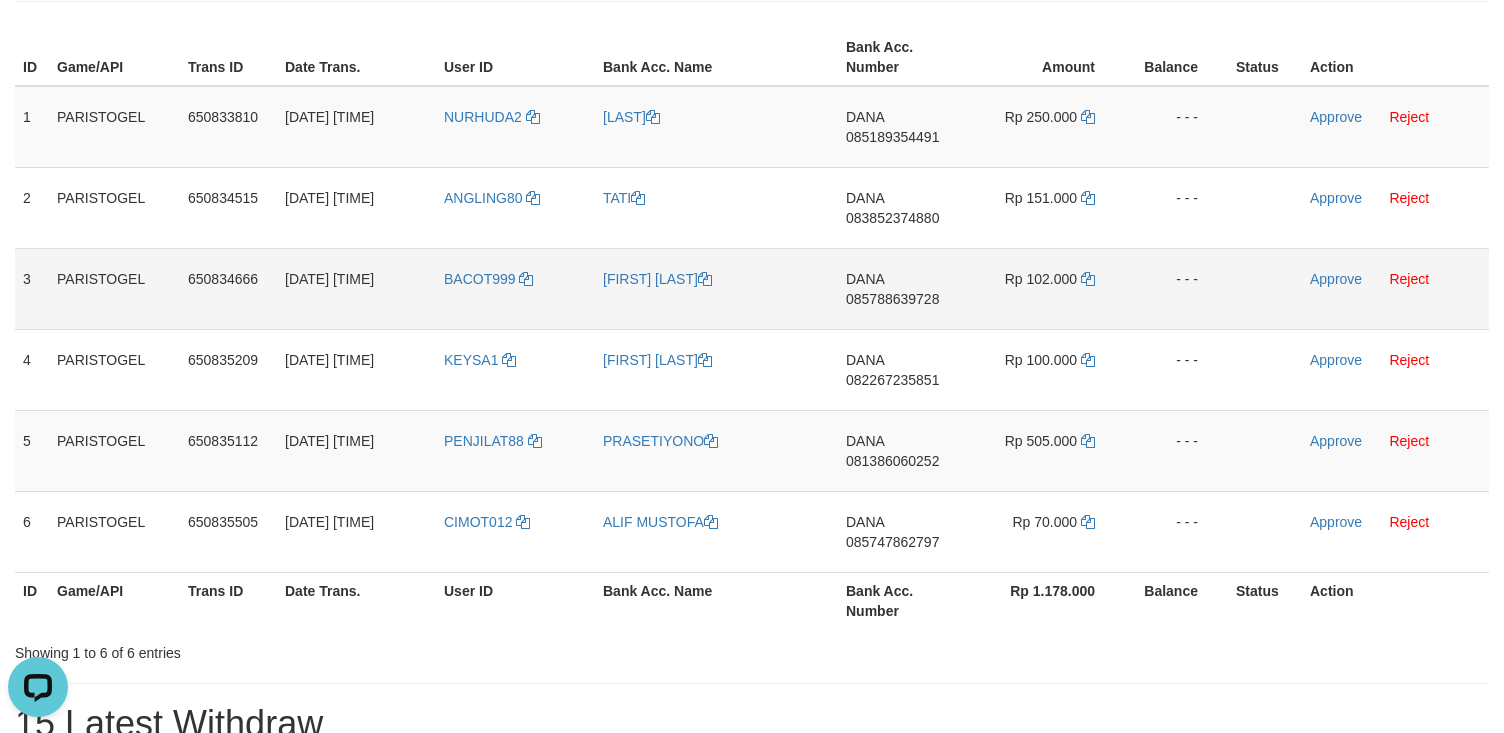 click on "Rp 102.000" at bounding box center (1047, 288) 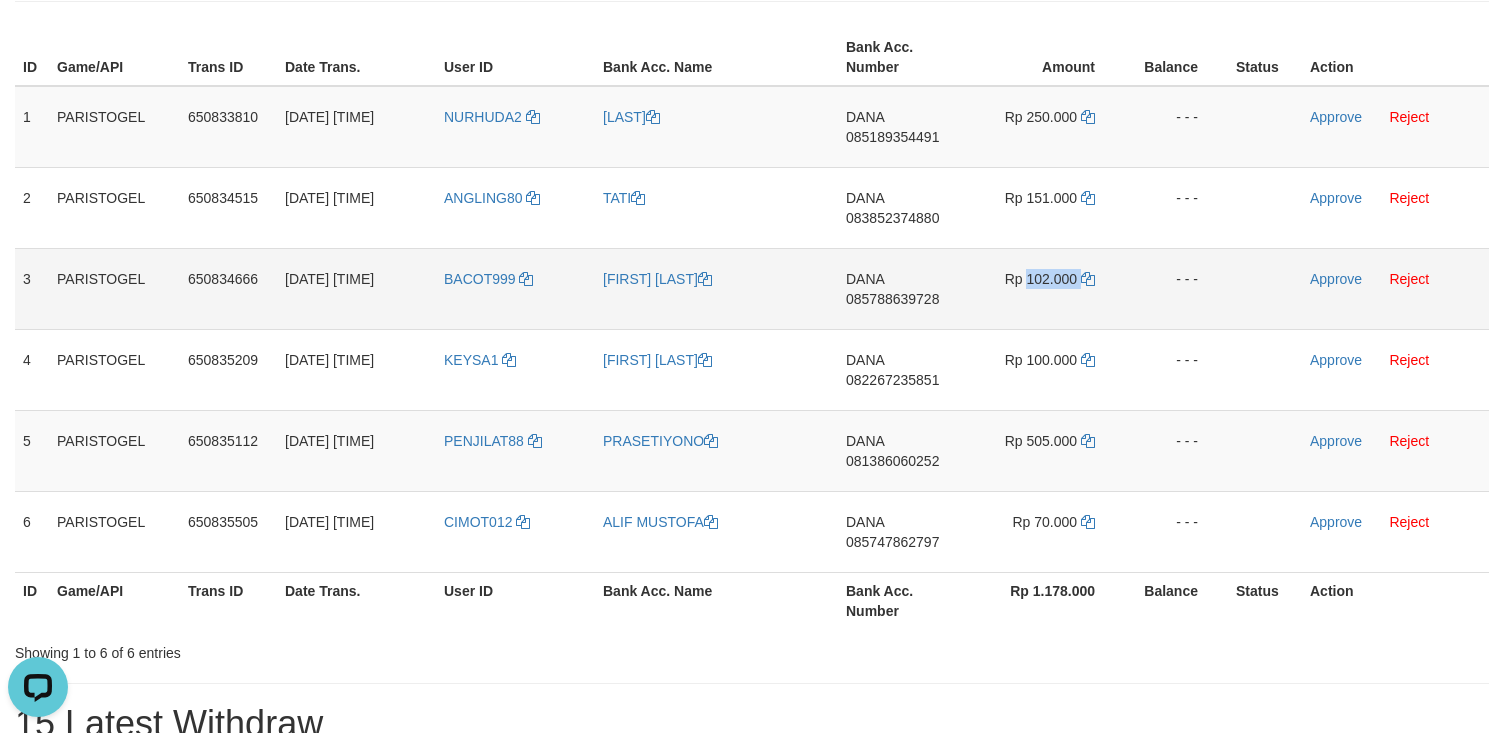 click on "Rp 102.000" at bounding box center (1047, 288) 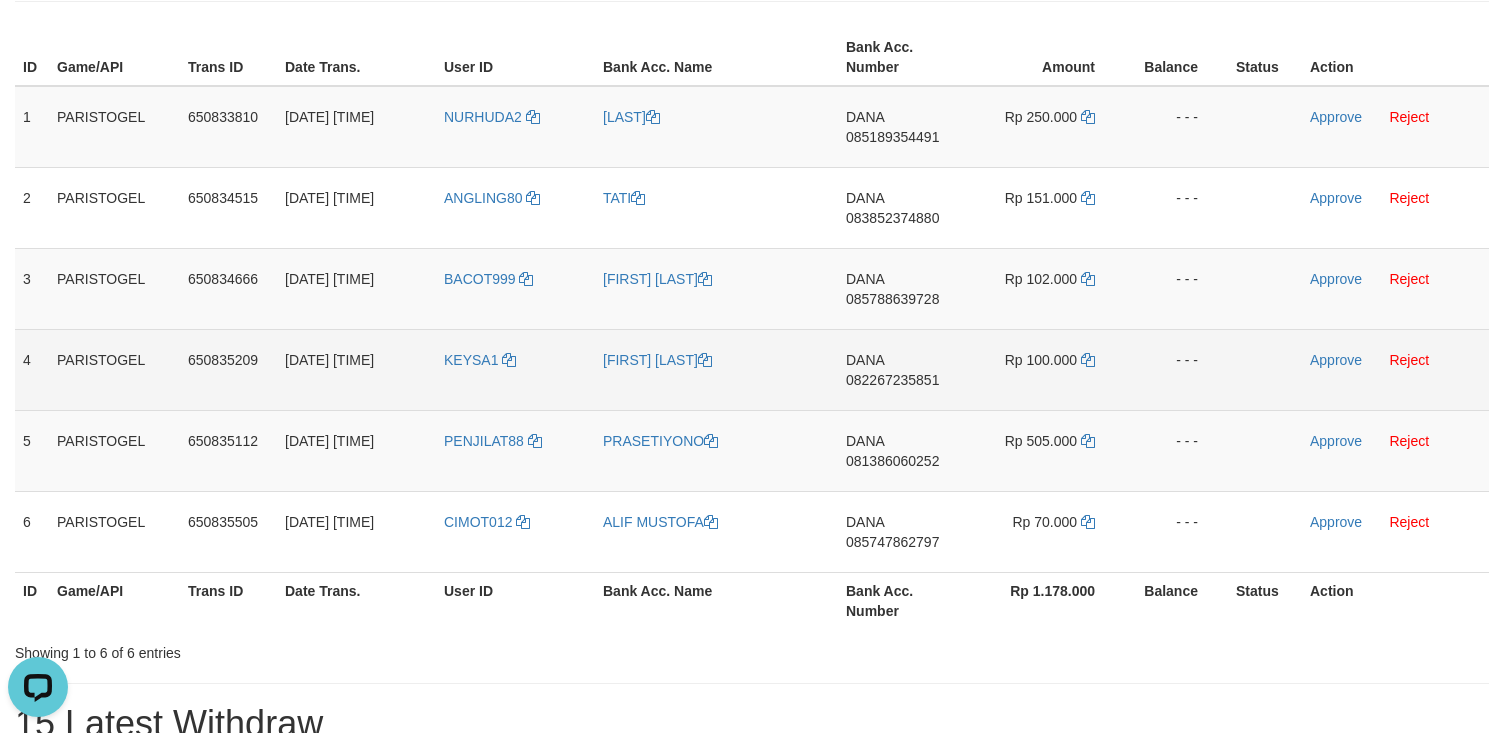 click on "DANA
082267235851" at bounding box center [903, 369] 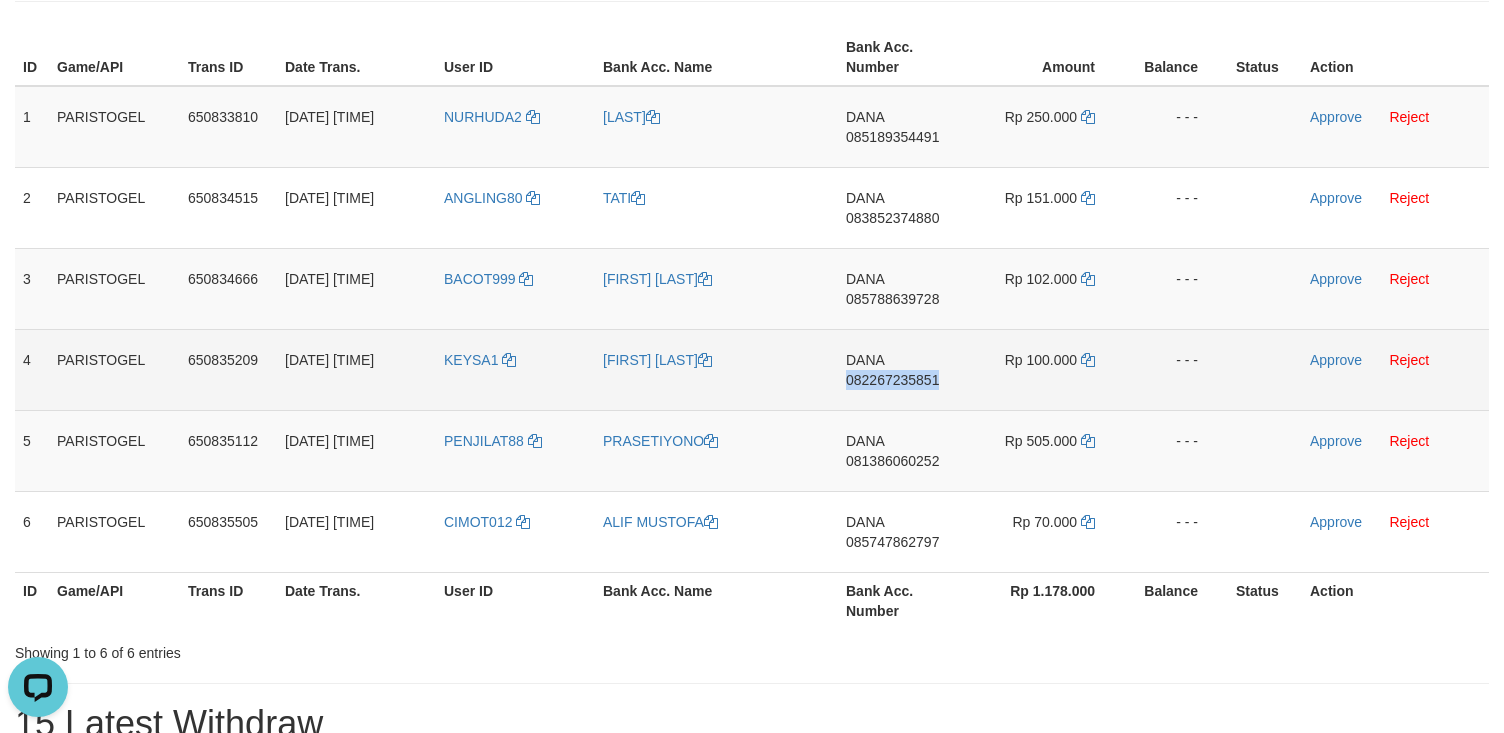 click on "DANA
082267235851" at bounding box center (903, 369) 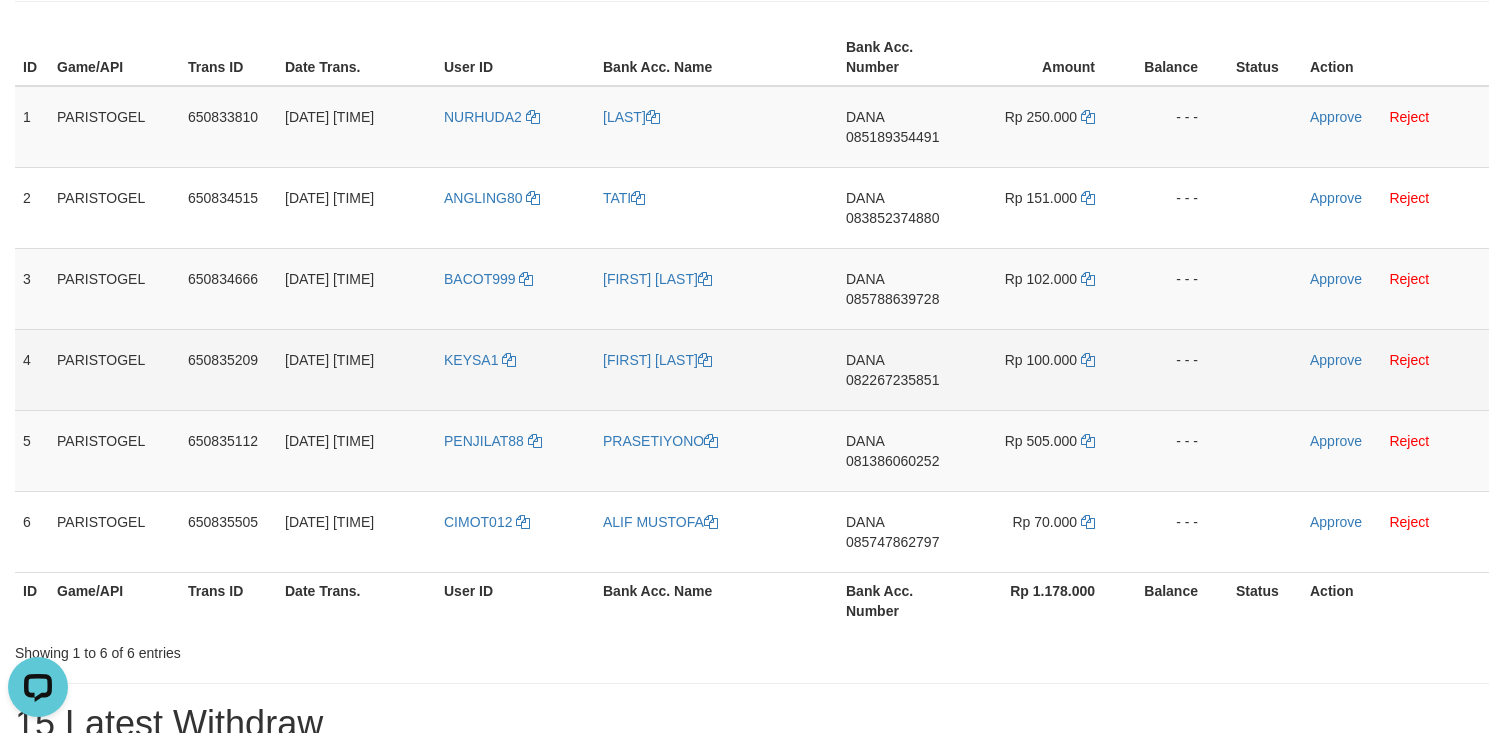 click on "Rp 100.000" at bounding box center (1047, 369) 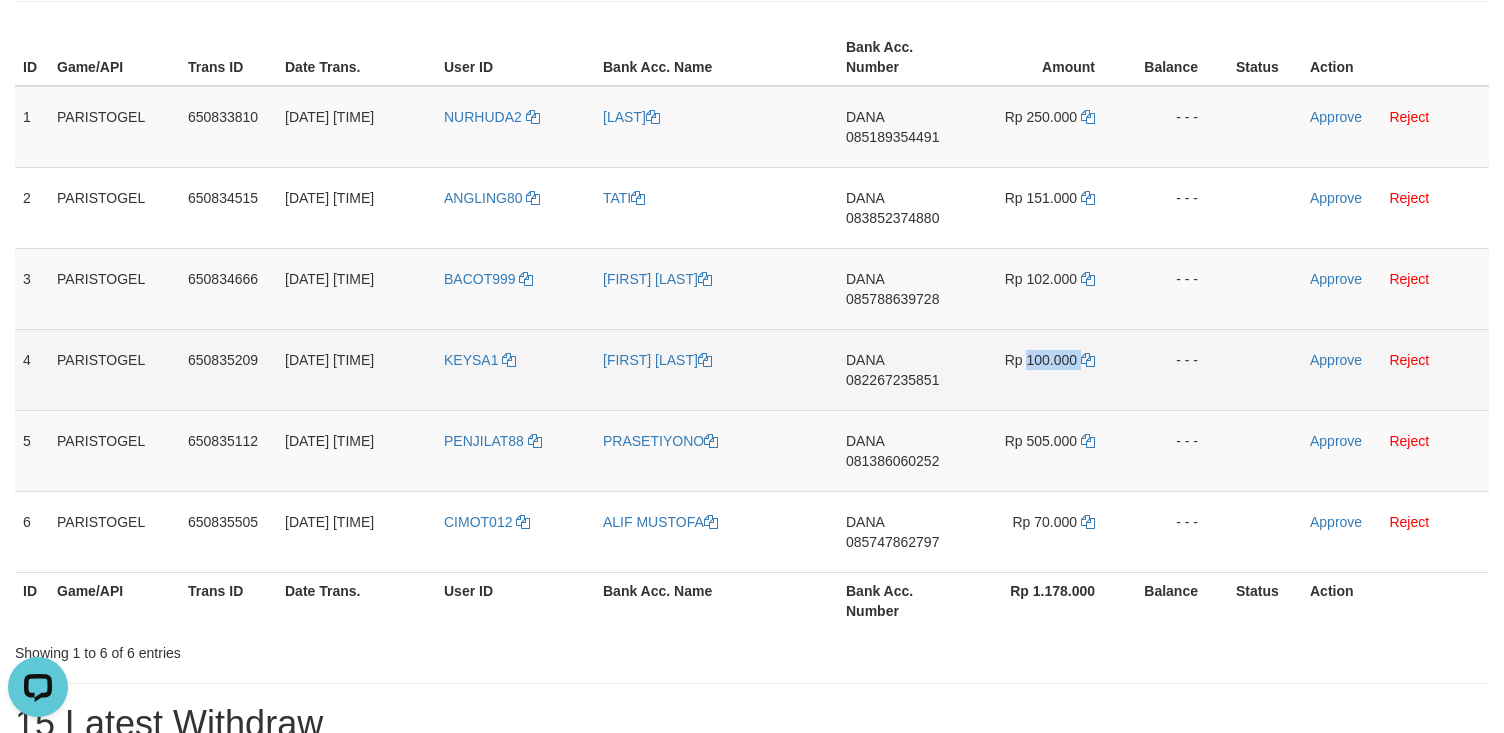 click on "Rp 100.000" at bounding box center (1047, 369) 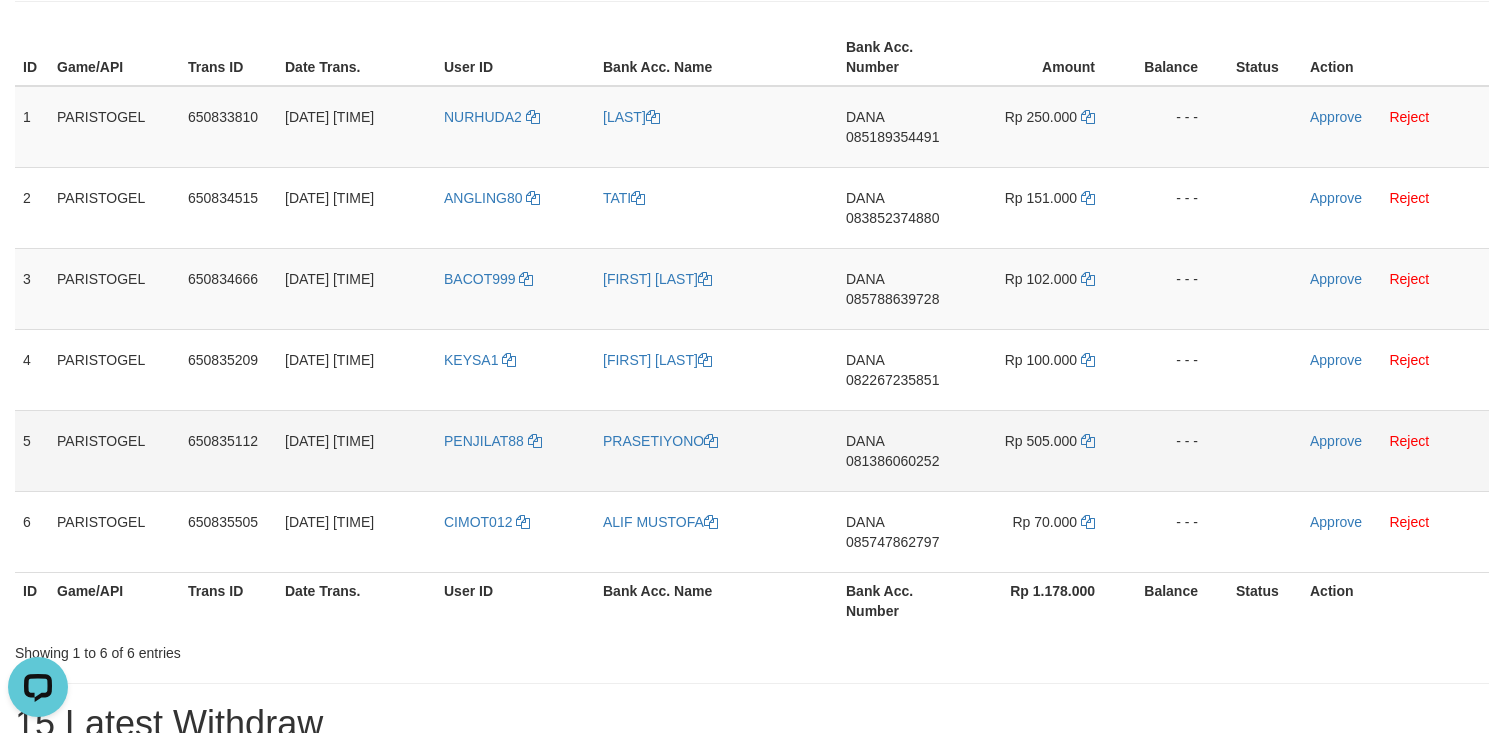 click on "DANA
081386060252" at bounding box center [903, 450] 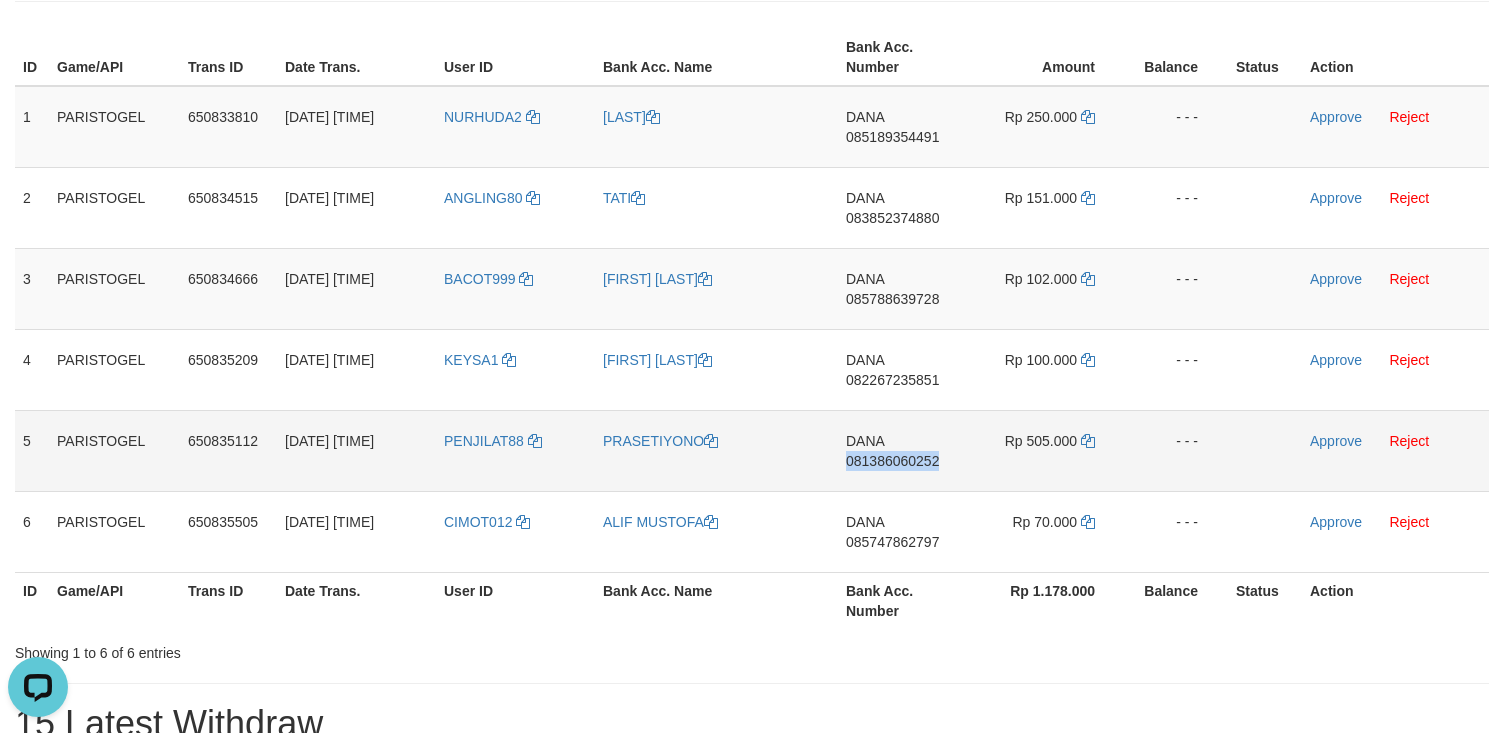 click on "DANA
081386060252" at bounding box center (903, 450) 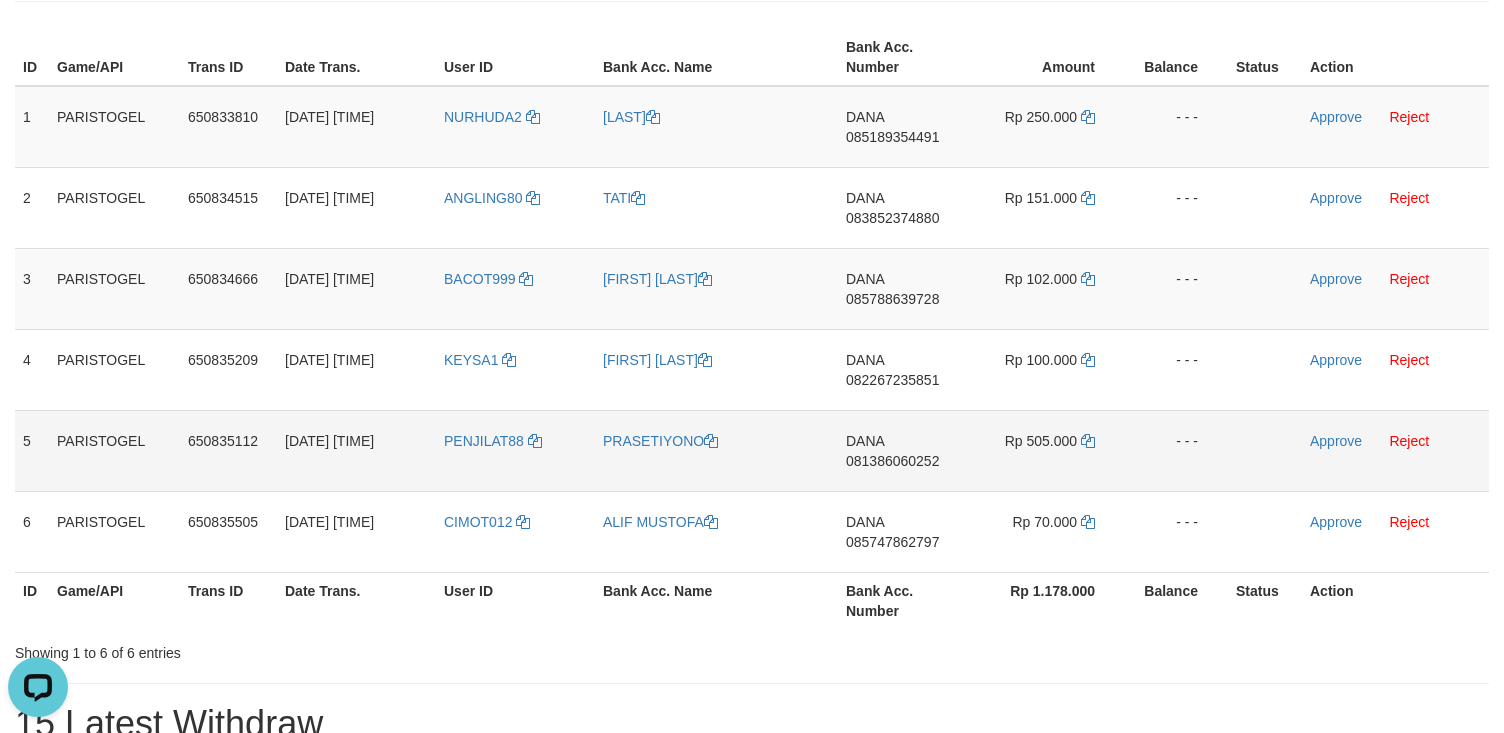 click on "Rp 505.000" at bounding box center [1047, 450] 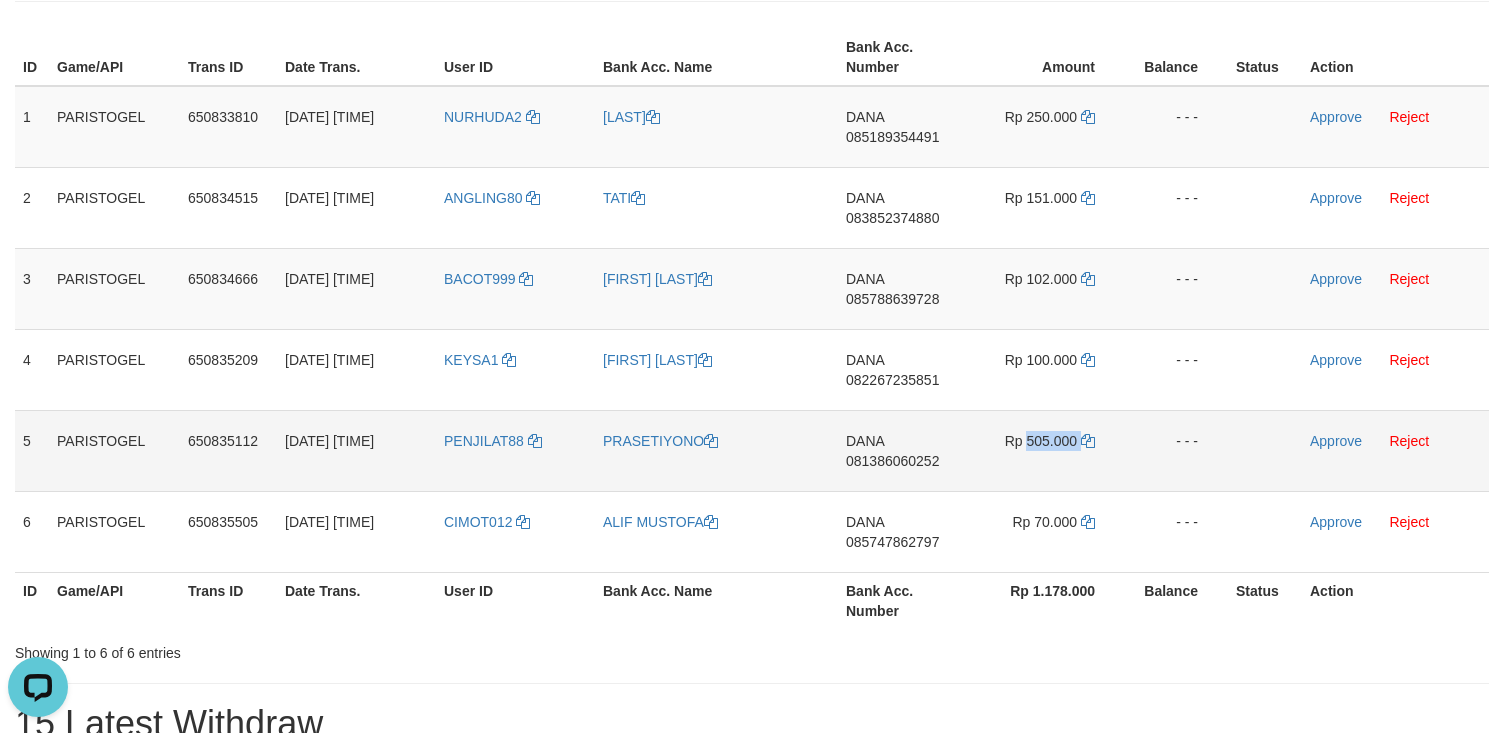 click on "Rp 505.000" at bounding box center (1047, 450) 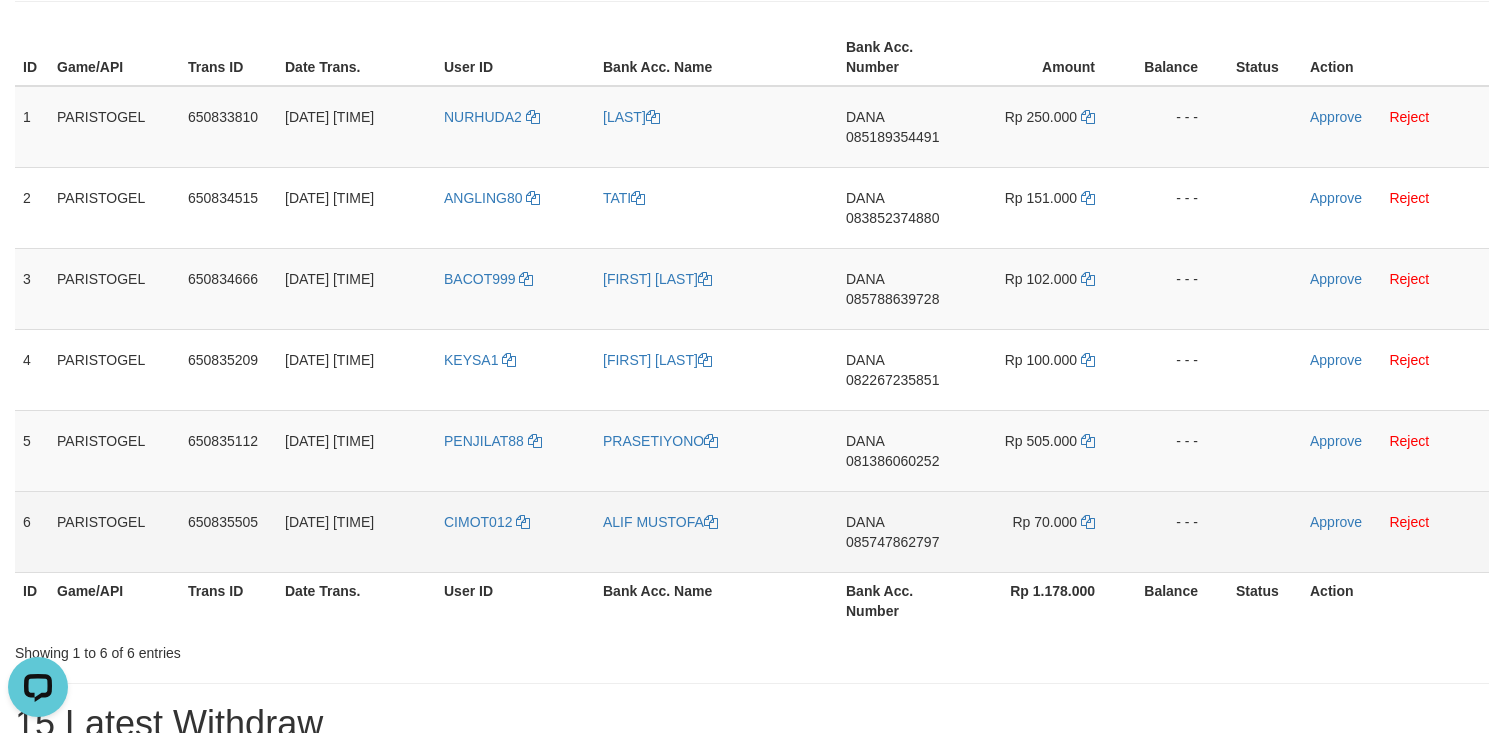 click on "085747862797" at bounding box center [892, 542] 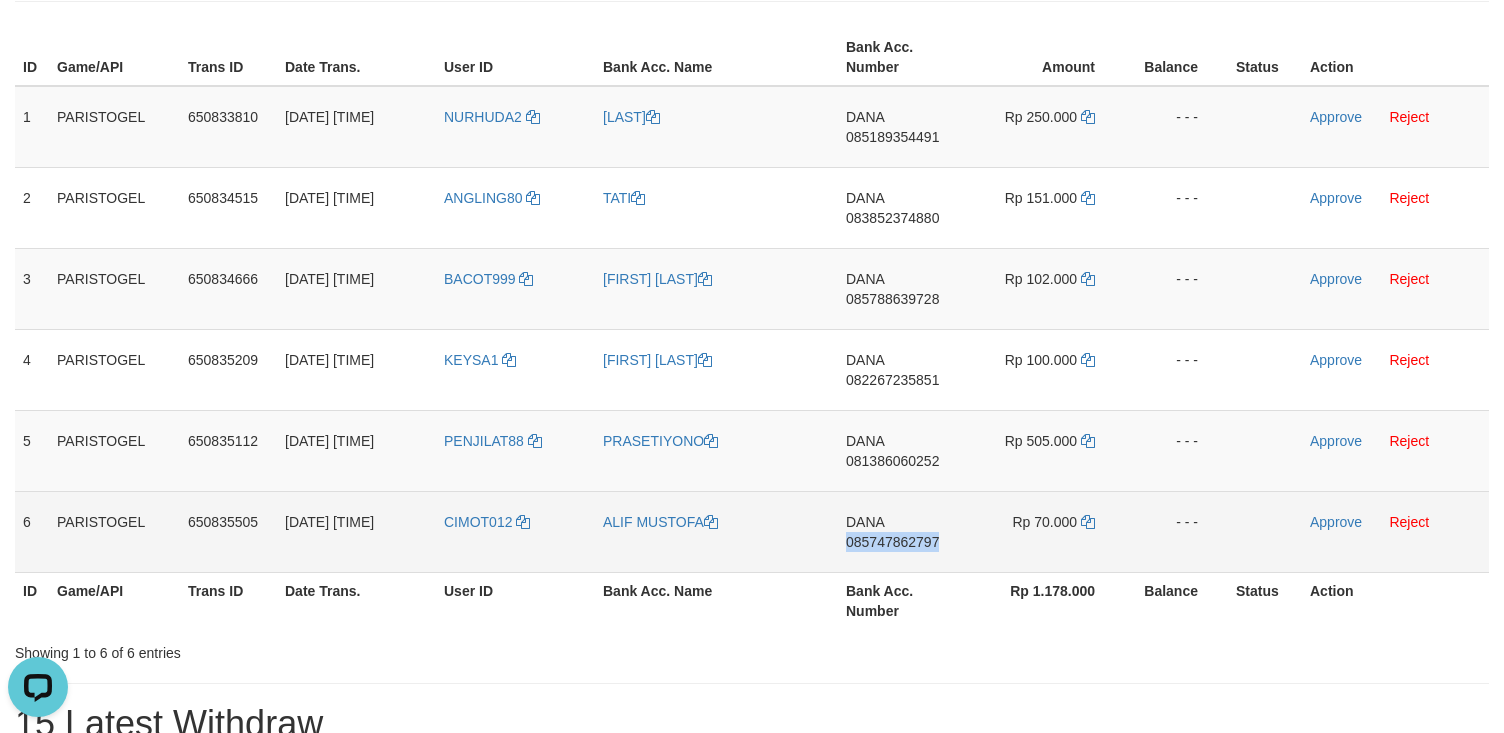 click on "DANA
085747862797" at bounding box center [903, 531] 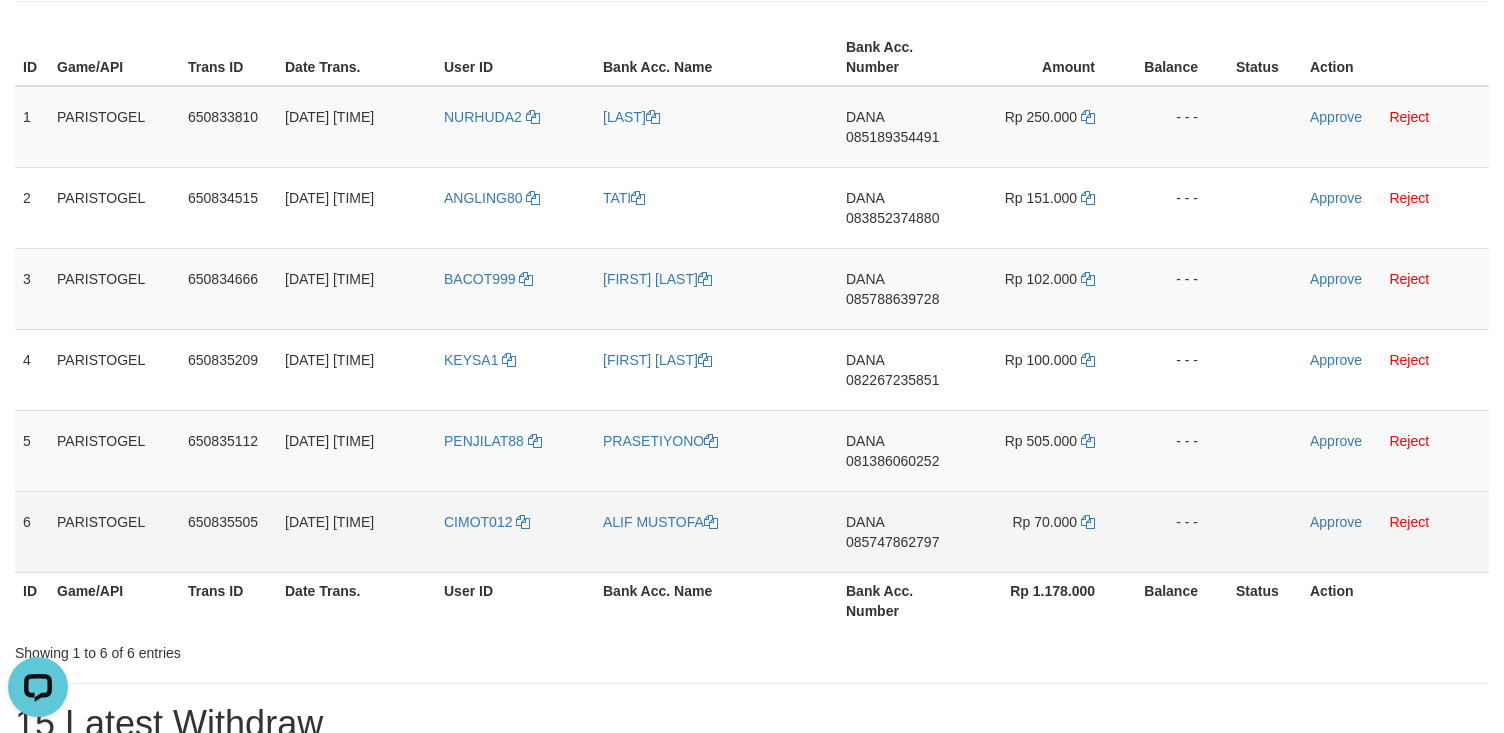 click on "Rp 70.000" at bounding box center (1047, 531) 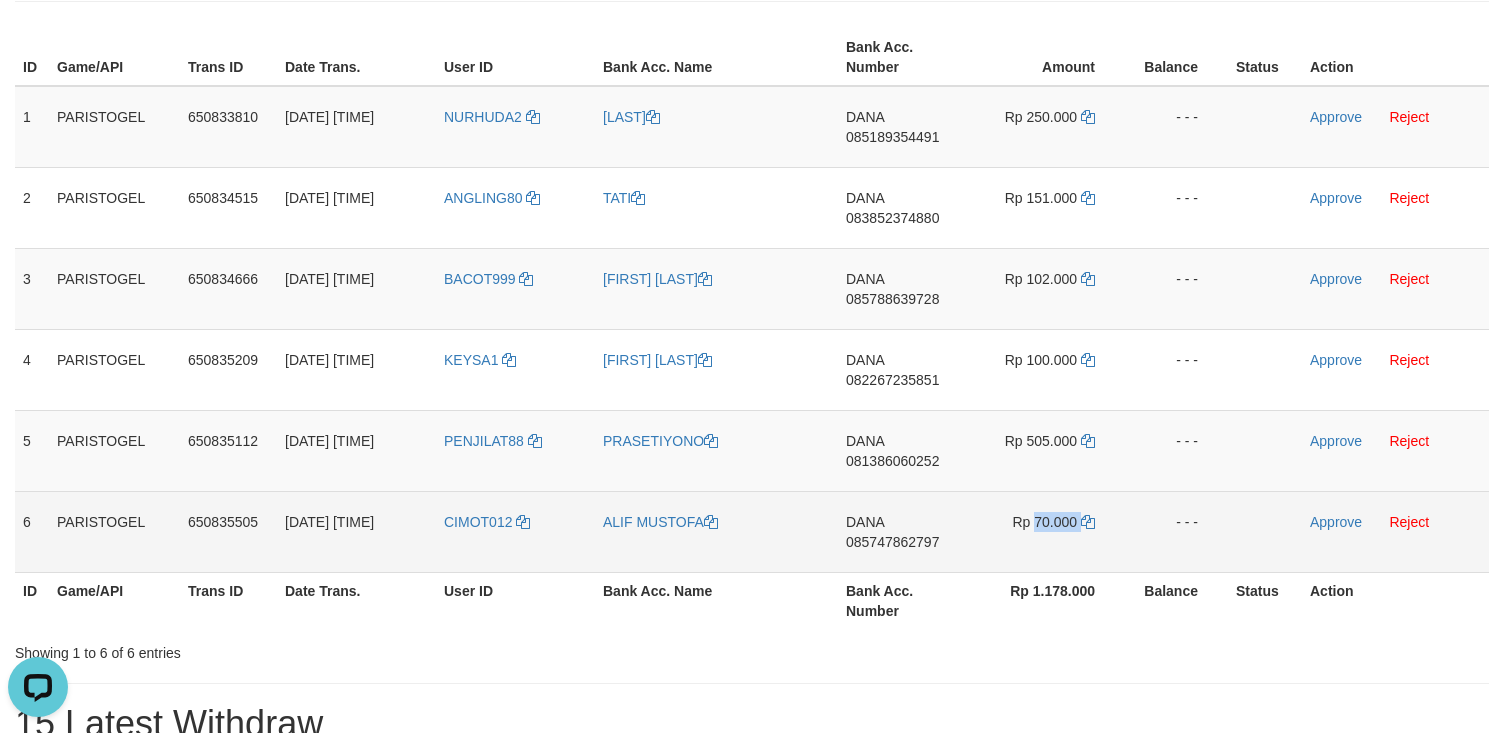 click on "Rp 70.000" at bounding box center [1047, 531] 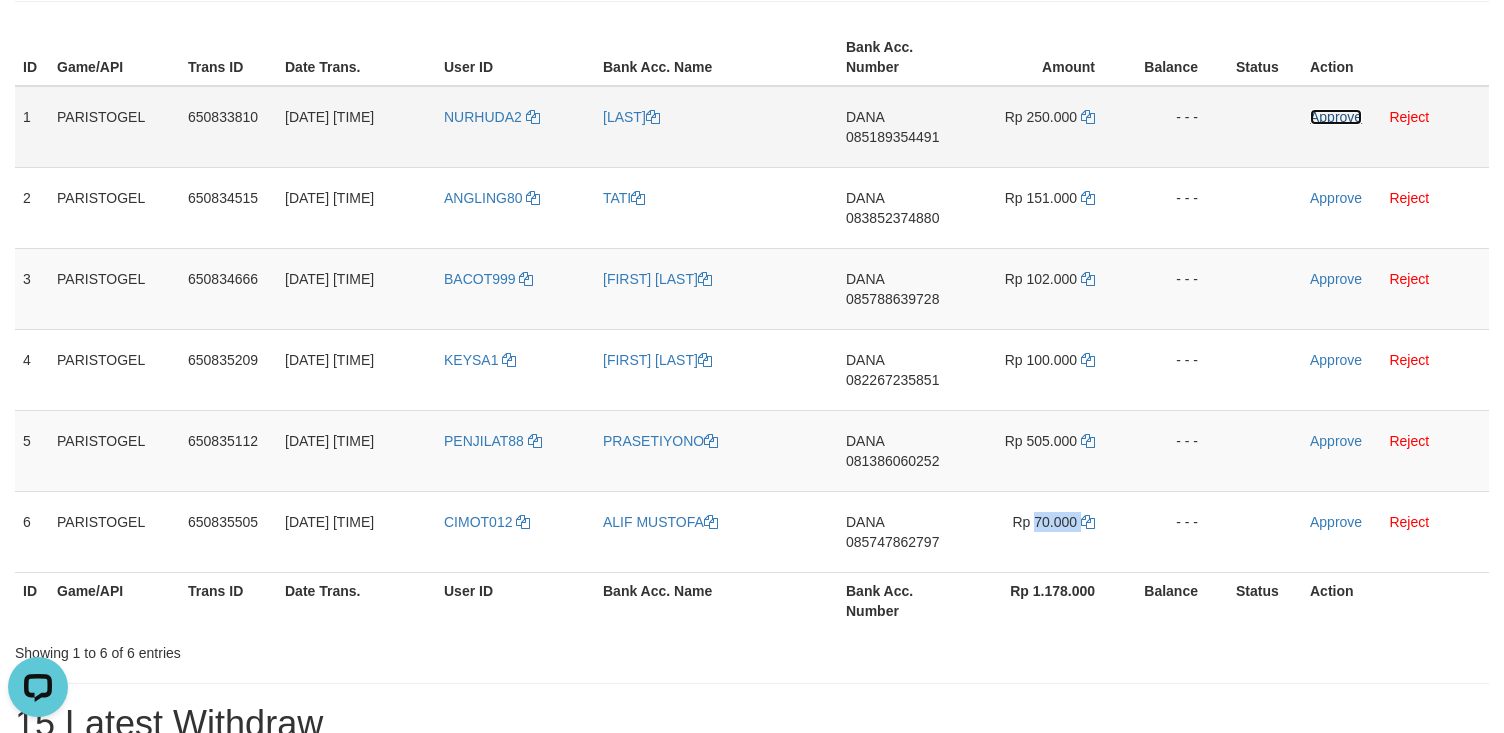 click on "Approve" at bounding box center (1336, 117) 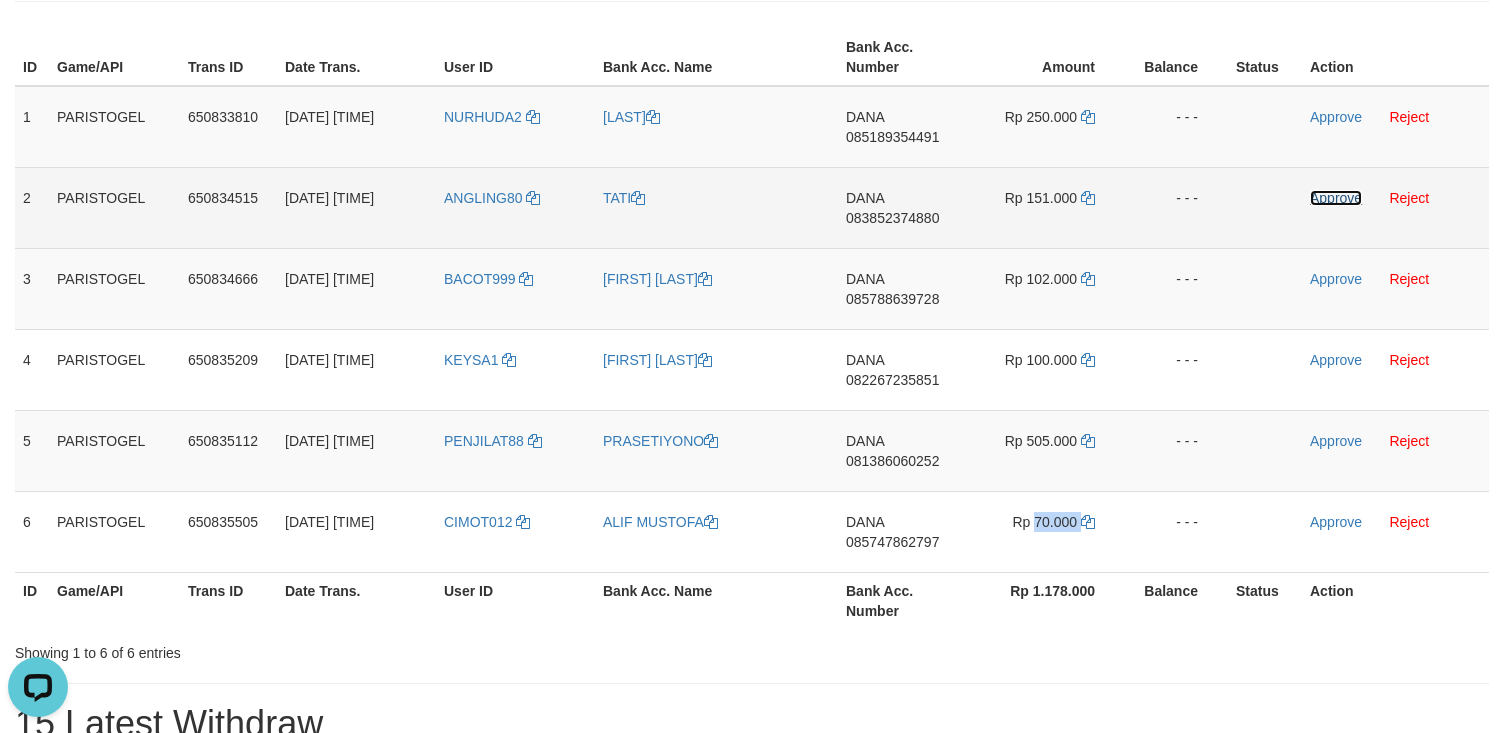 click on "Approve" at bounding box center [1336, 198] 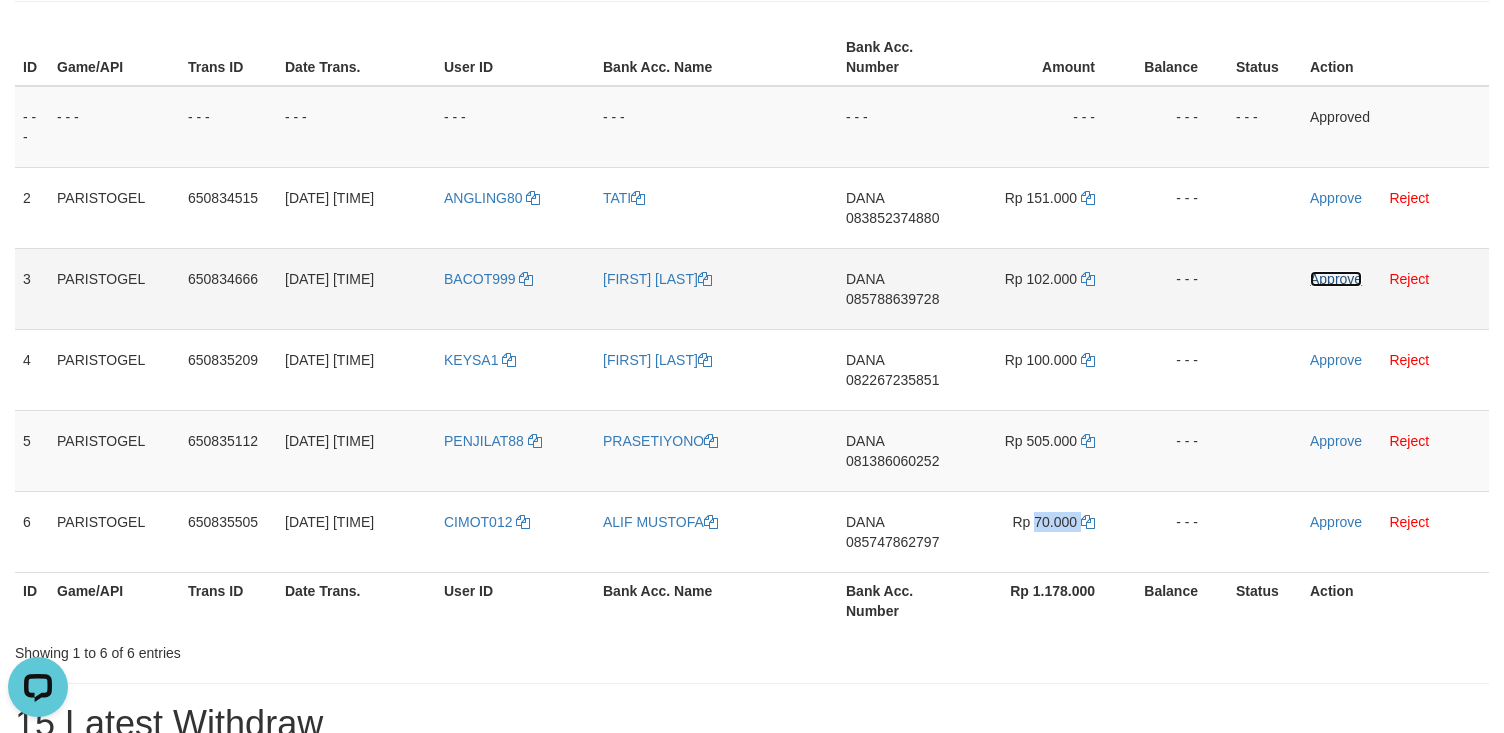 click on "Approve" at bounding box center [1336, 279] 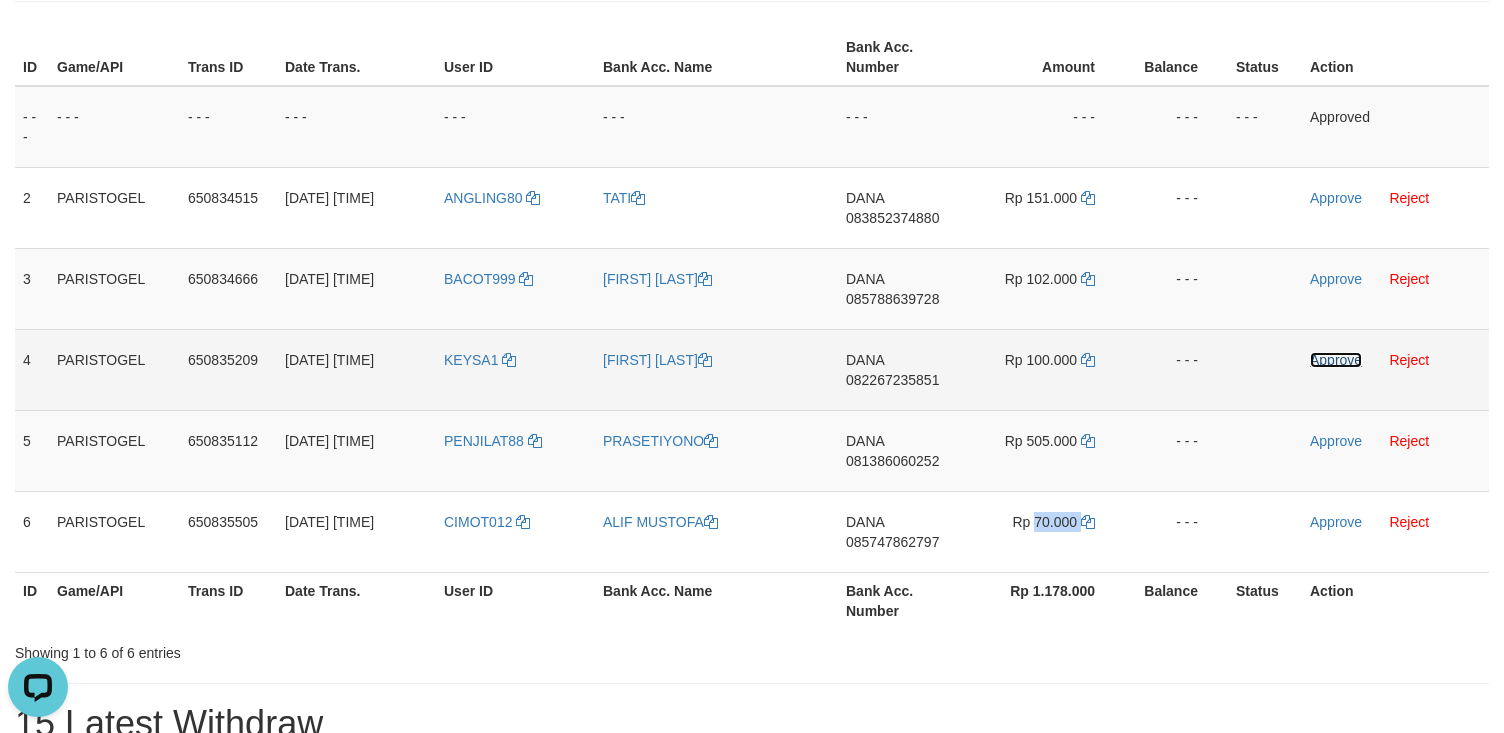 click on "Approve" at bounding box center (1336, 360) 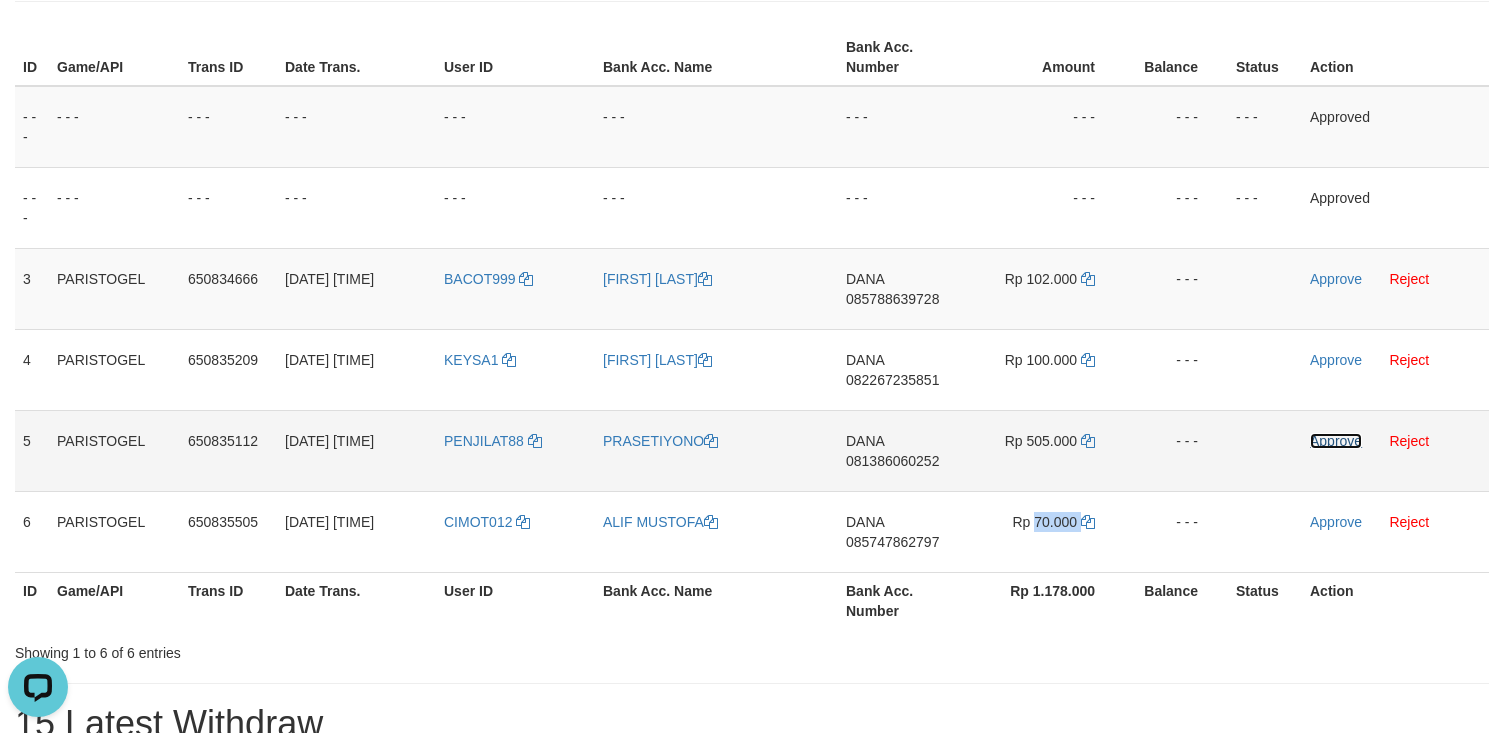 click on "Approve" at bounding box center [1336, 441] 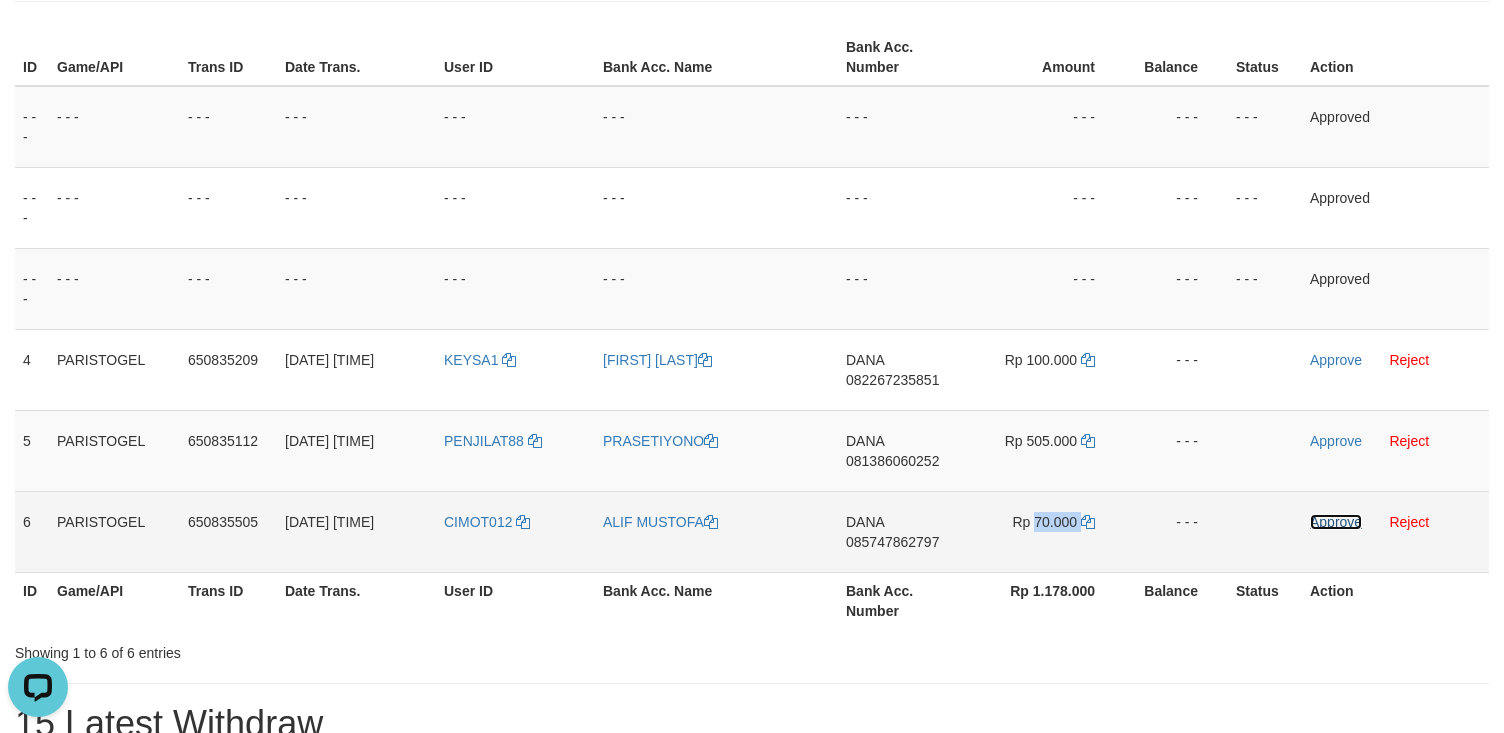 click on "Approve" at bounding box center [1336, 522] 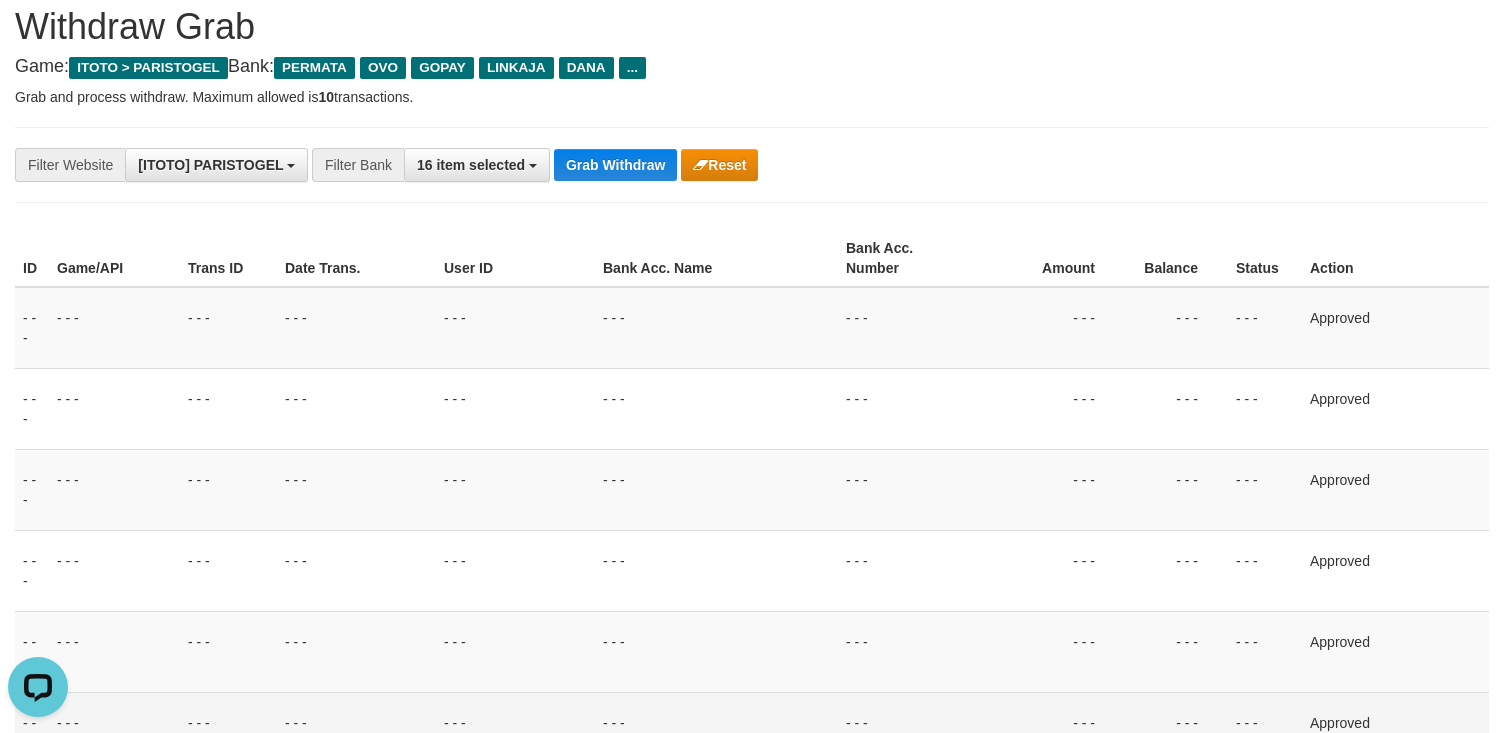 scroll, scrollTop: 0, scrollLeft: 0, axis: both 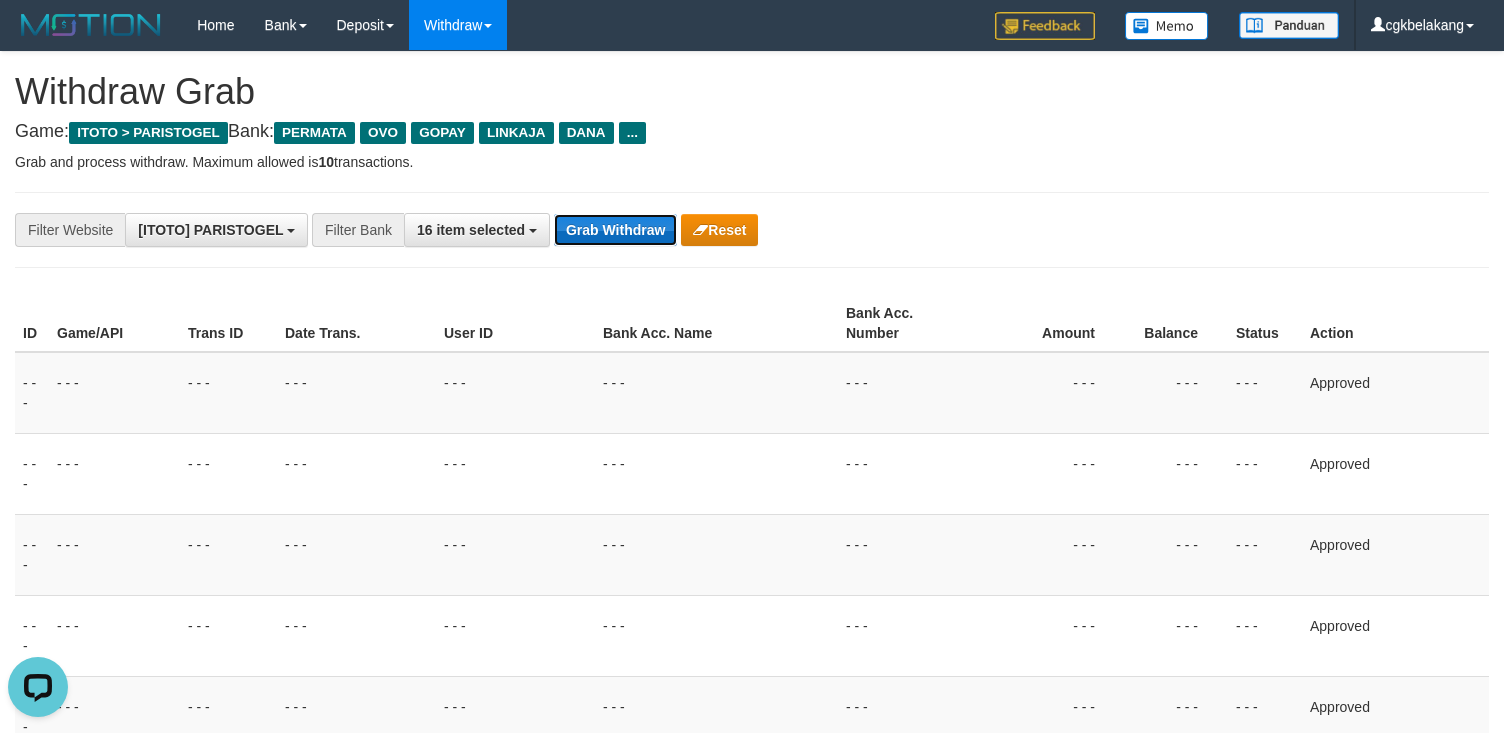 click on "Grab Withdraw" at bounding box center [615, 230] 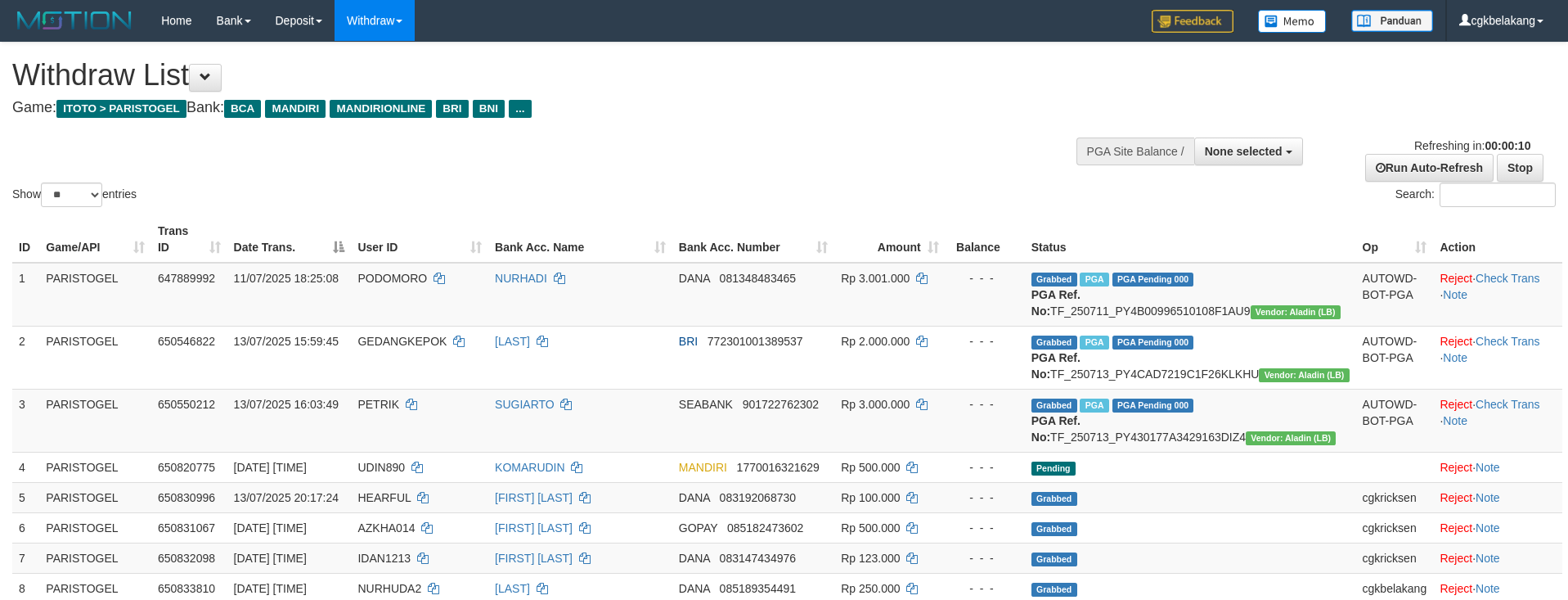 select 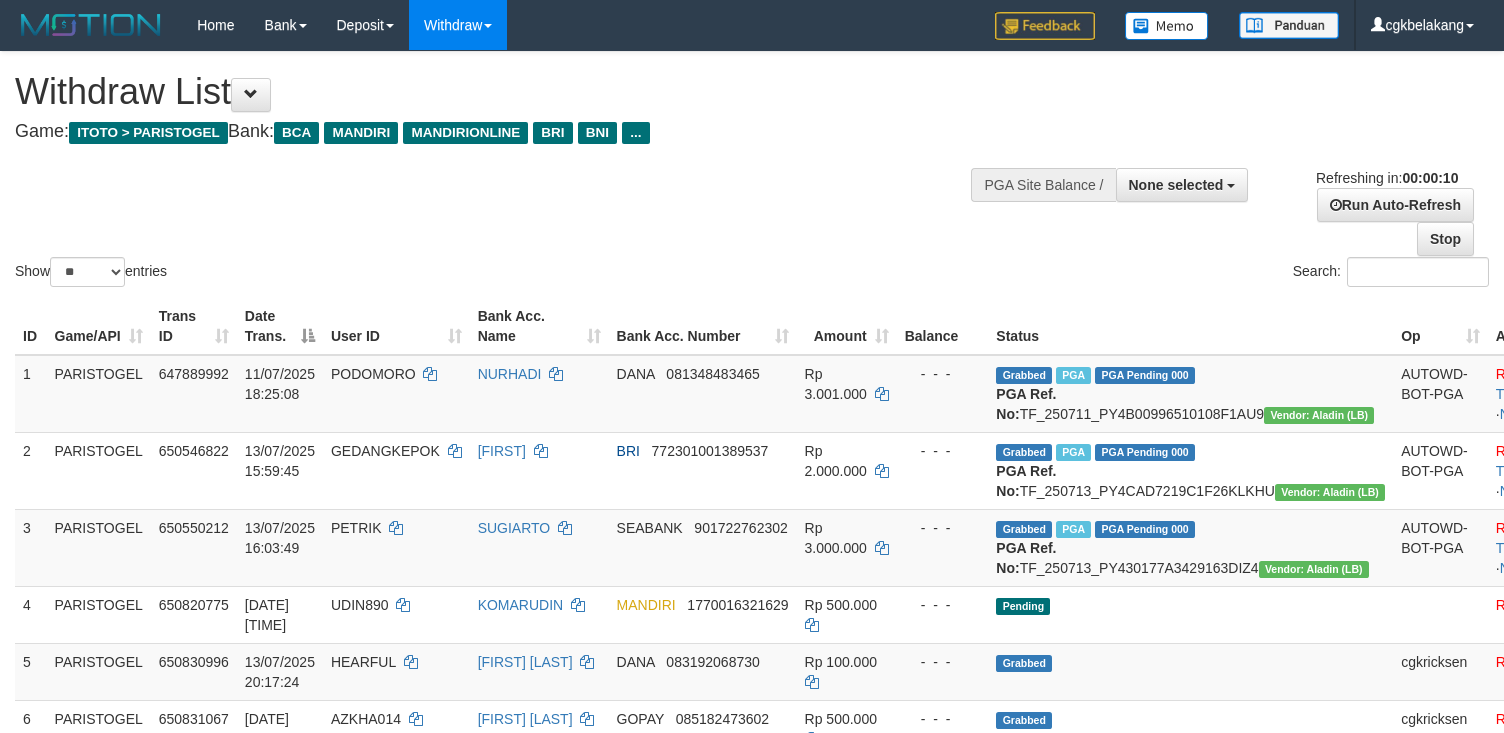 select 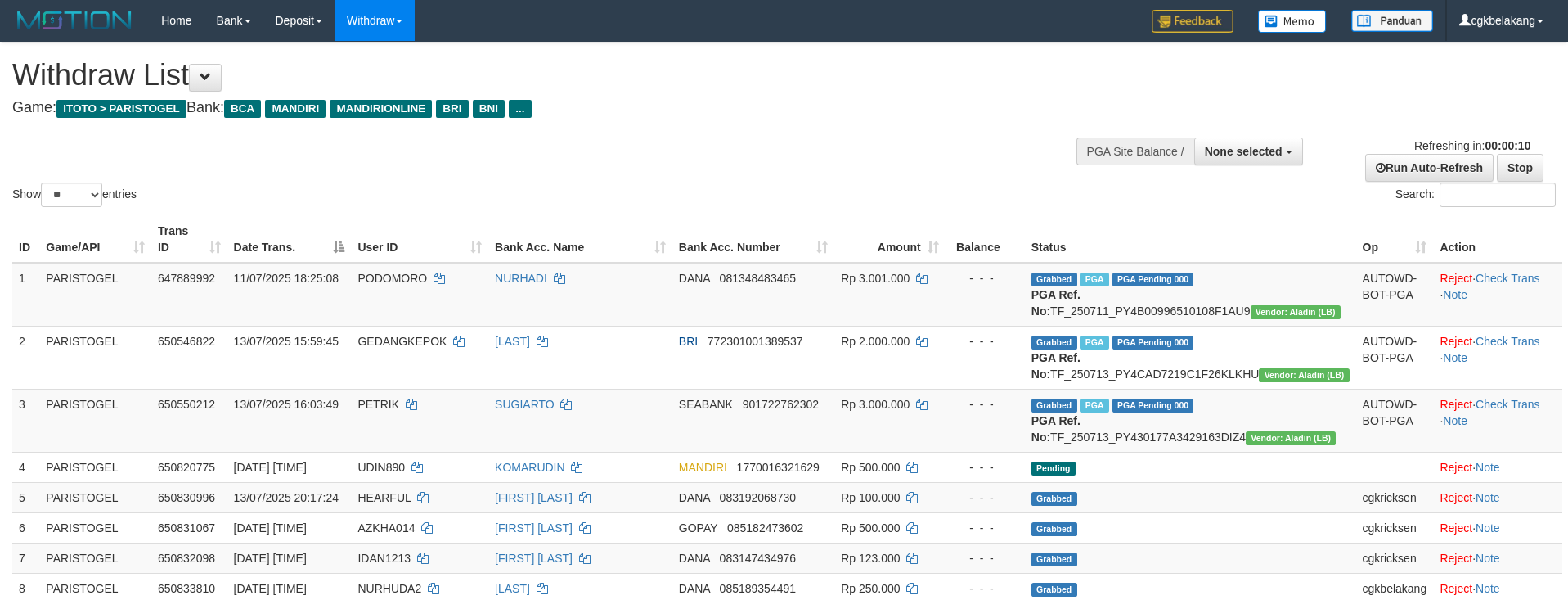 select 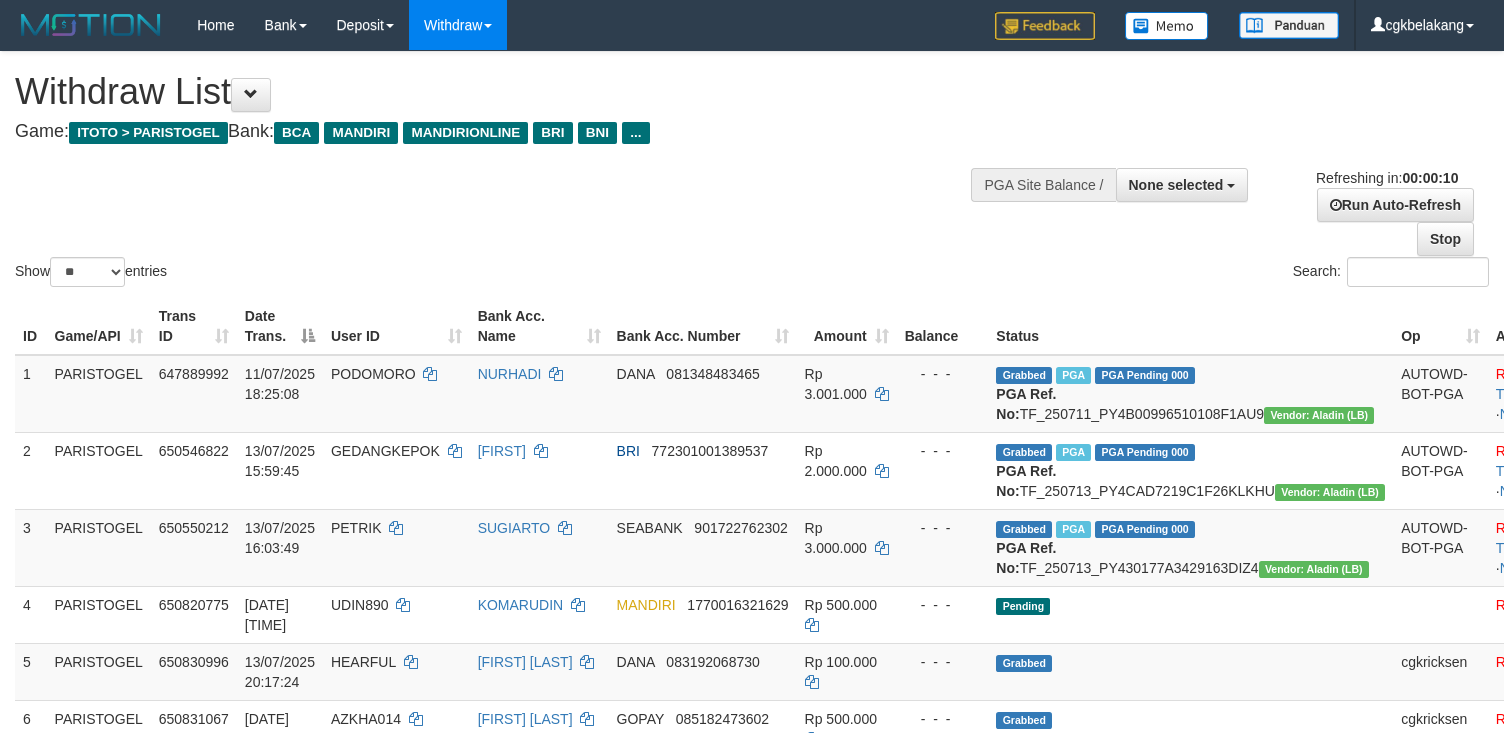 select 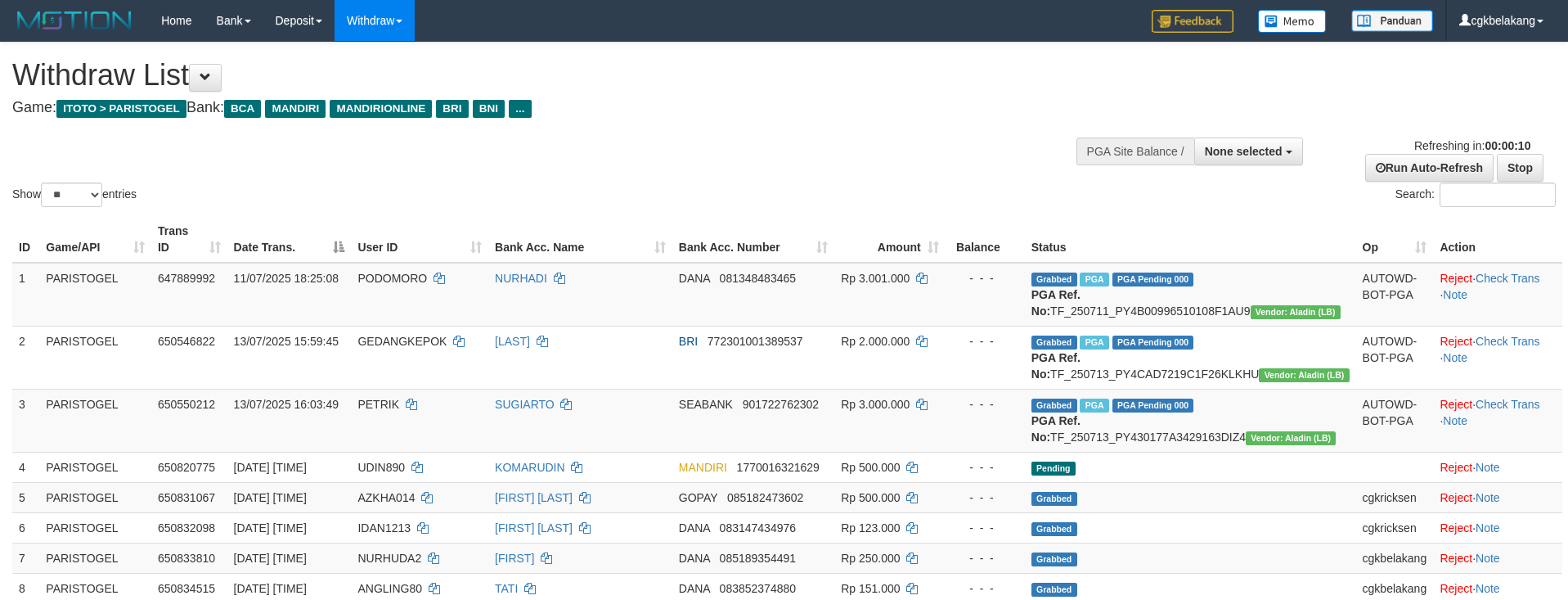 select 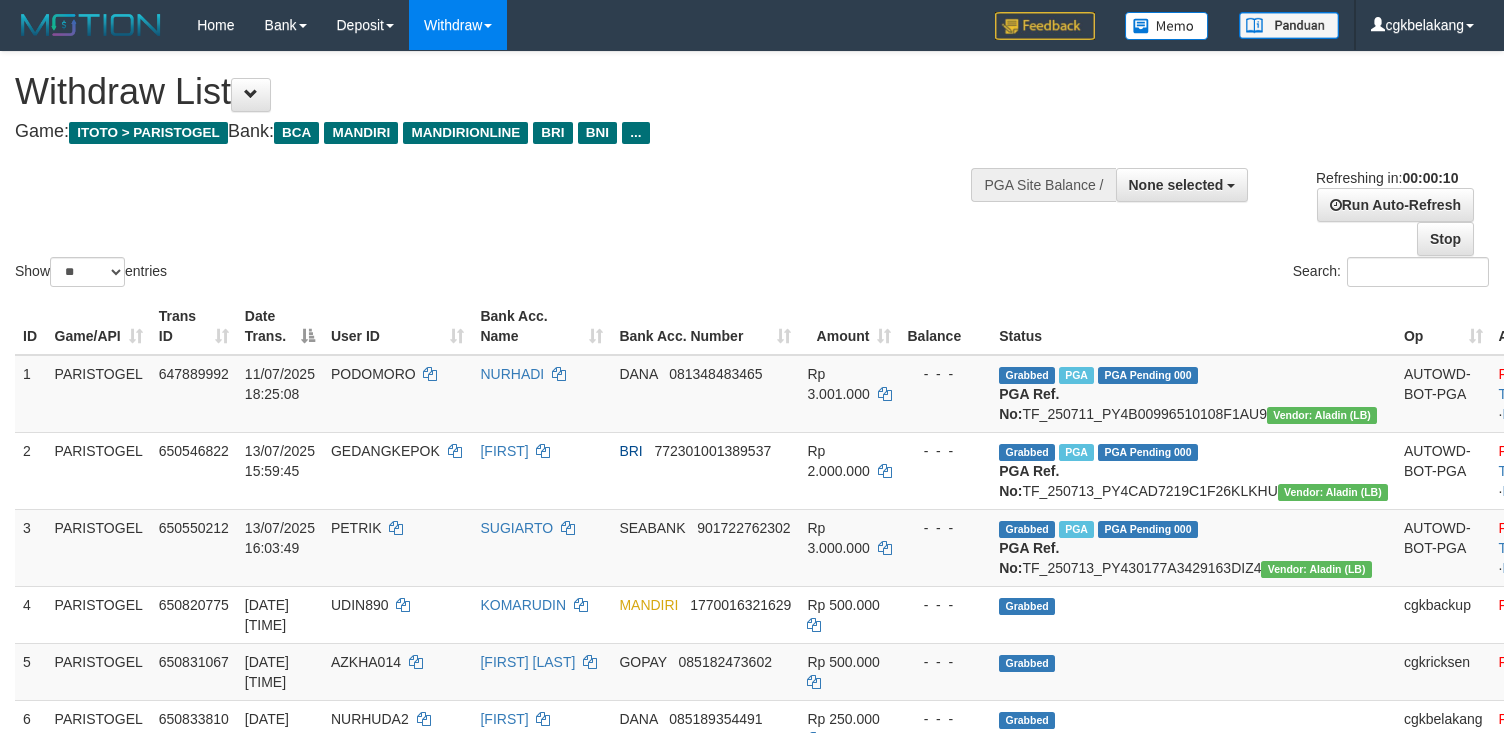 select 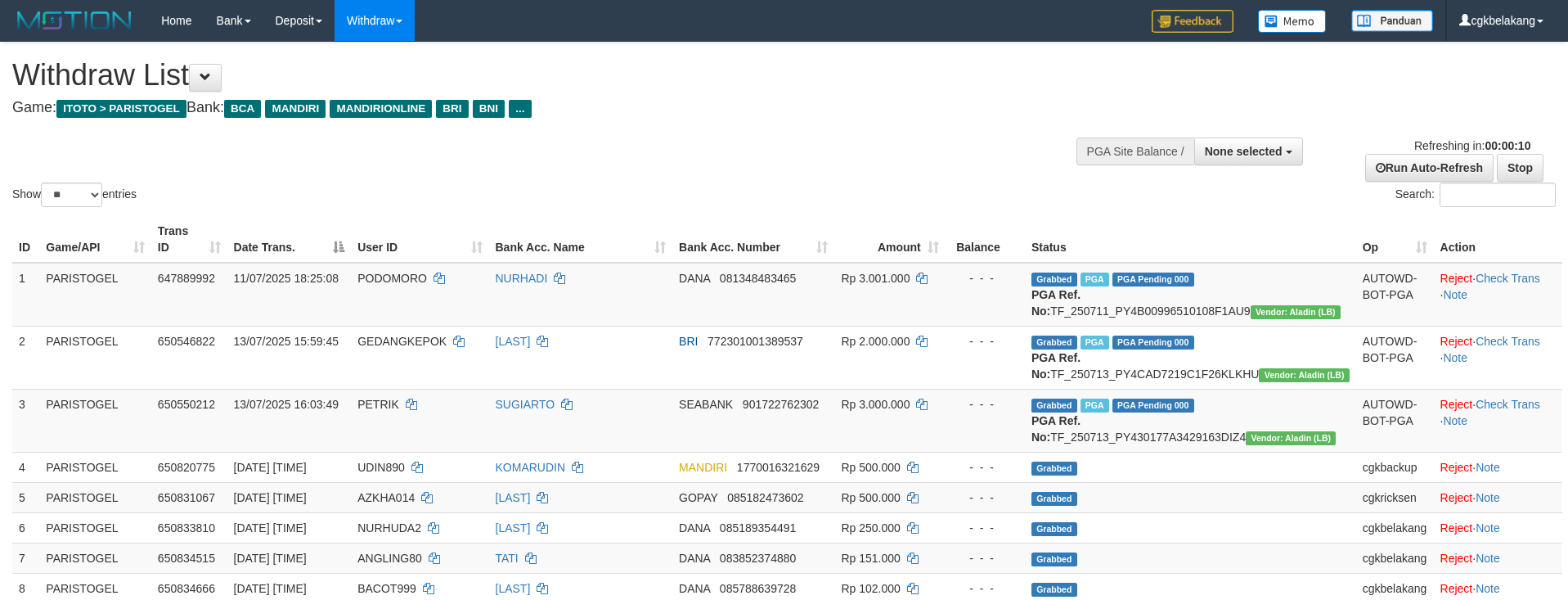 select 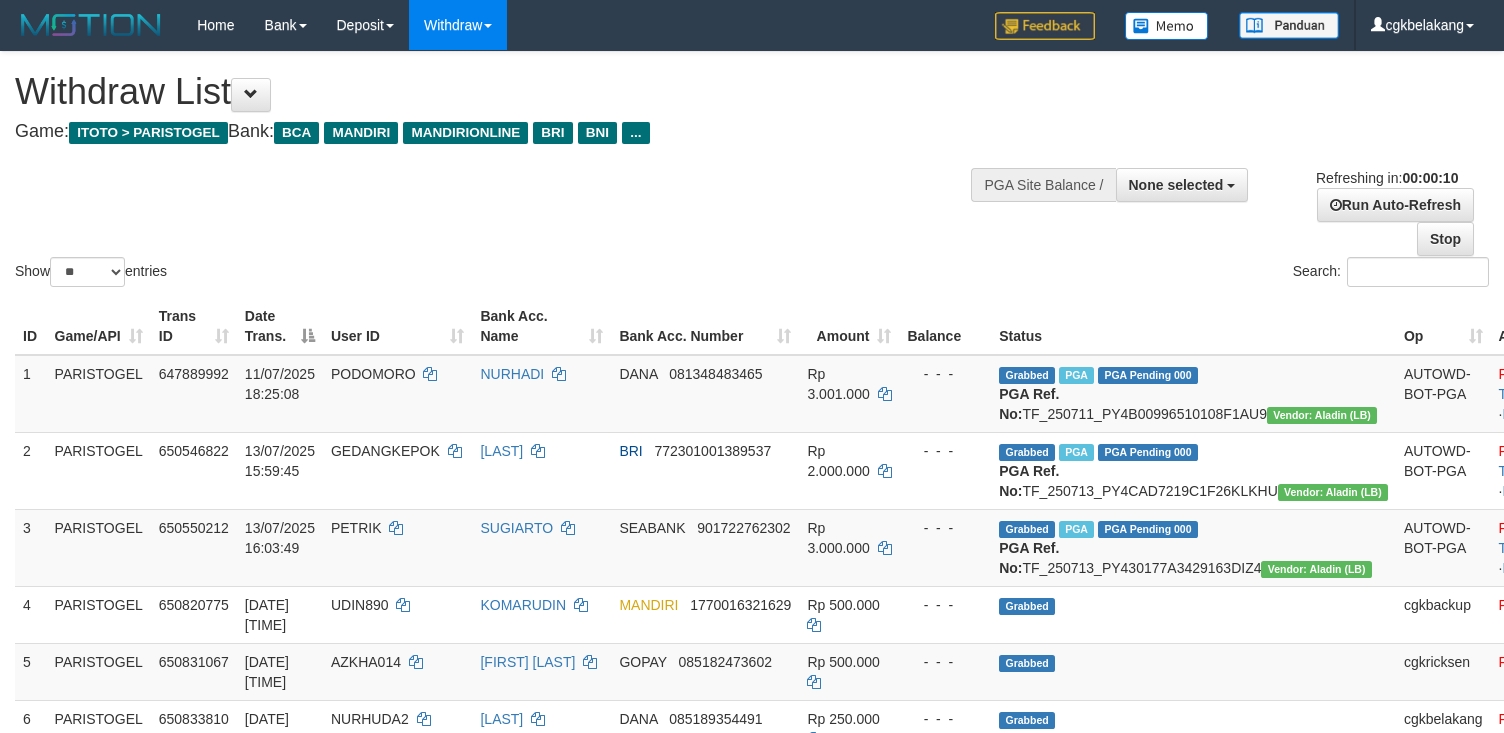select 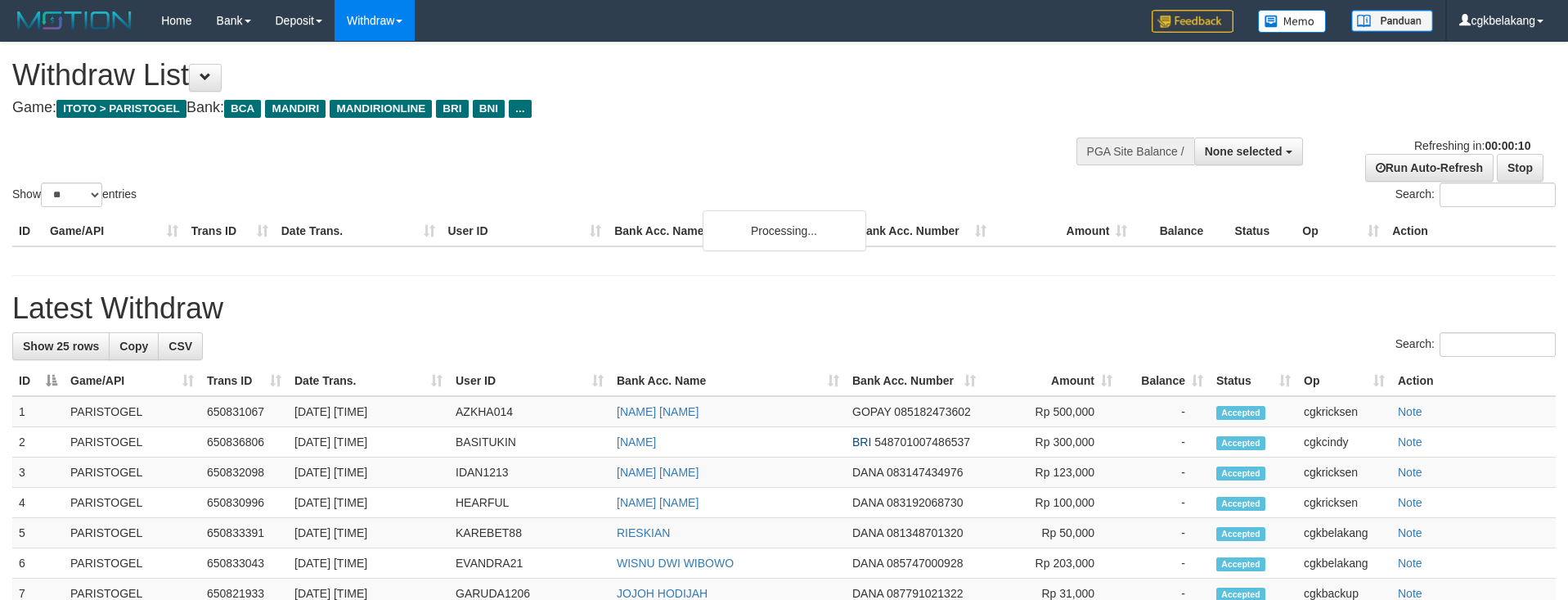 select 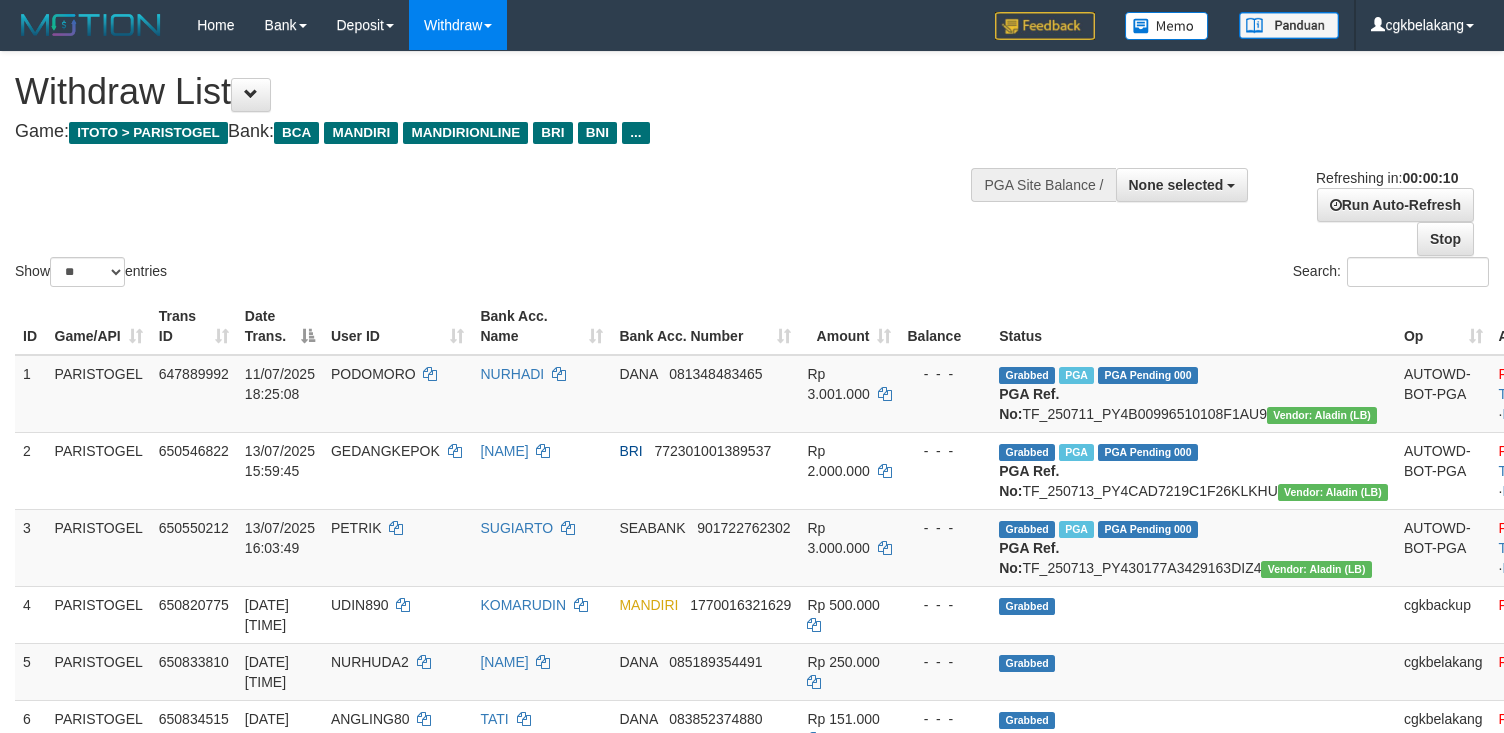 select 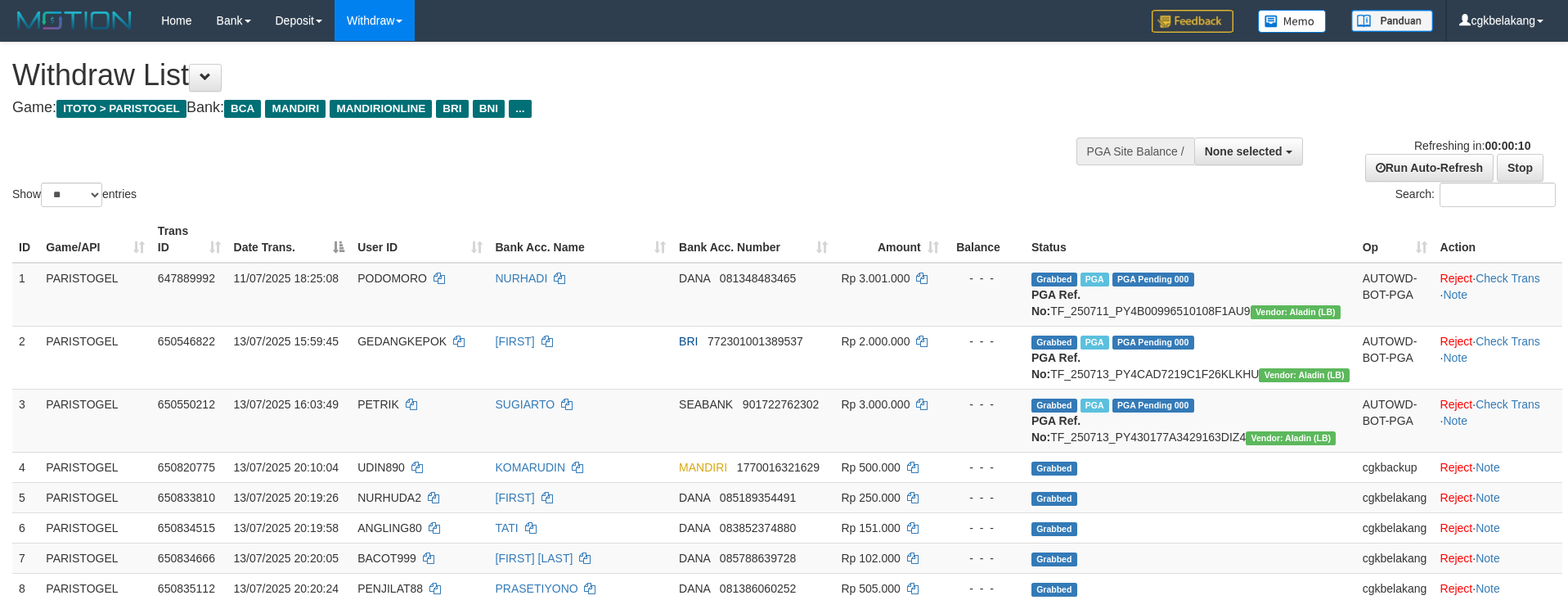 select 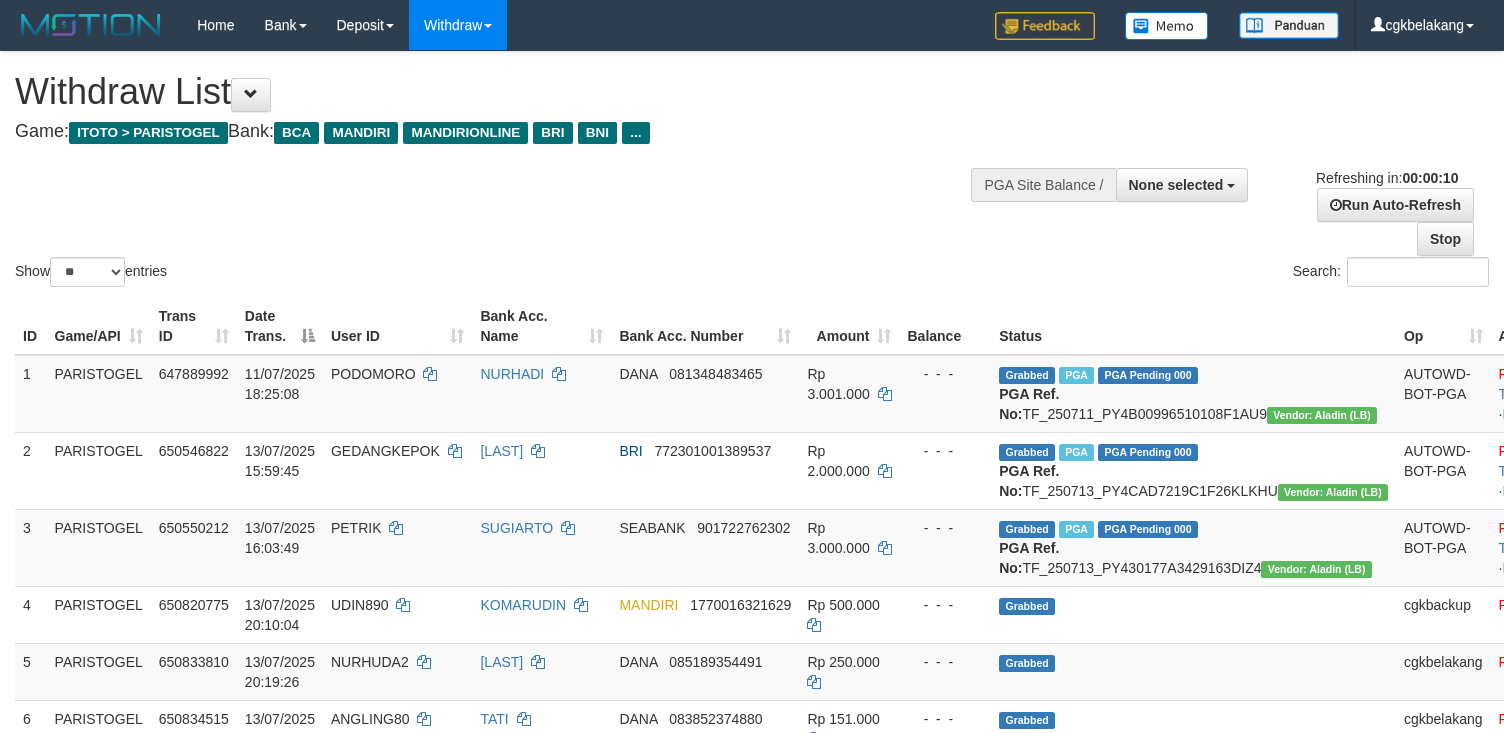 select 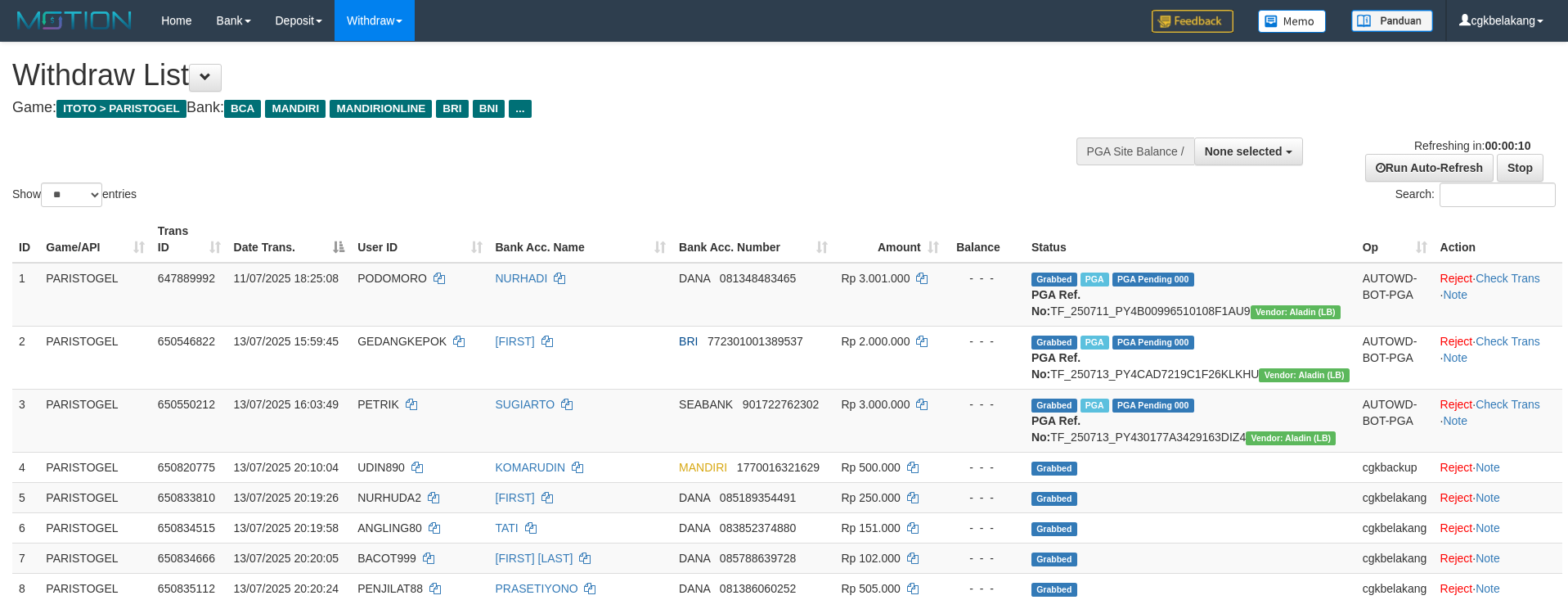 select 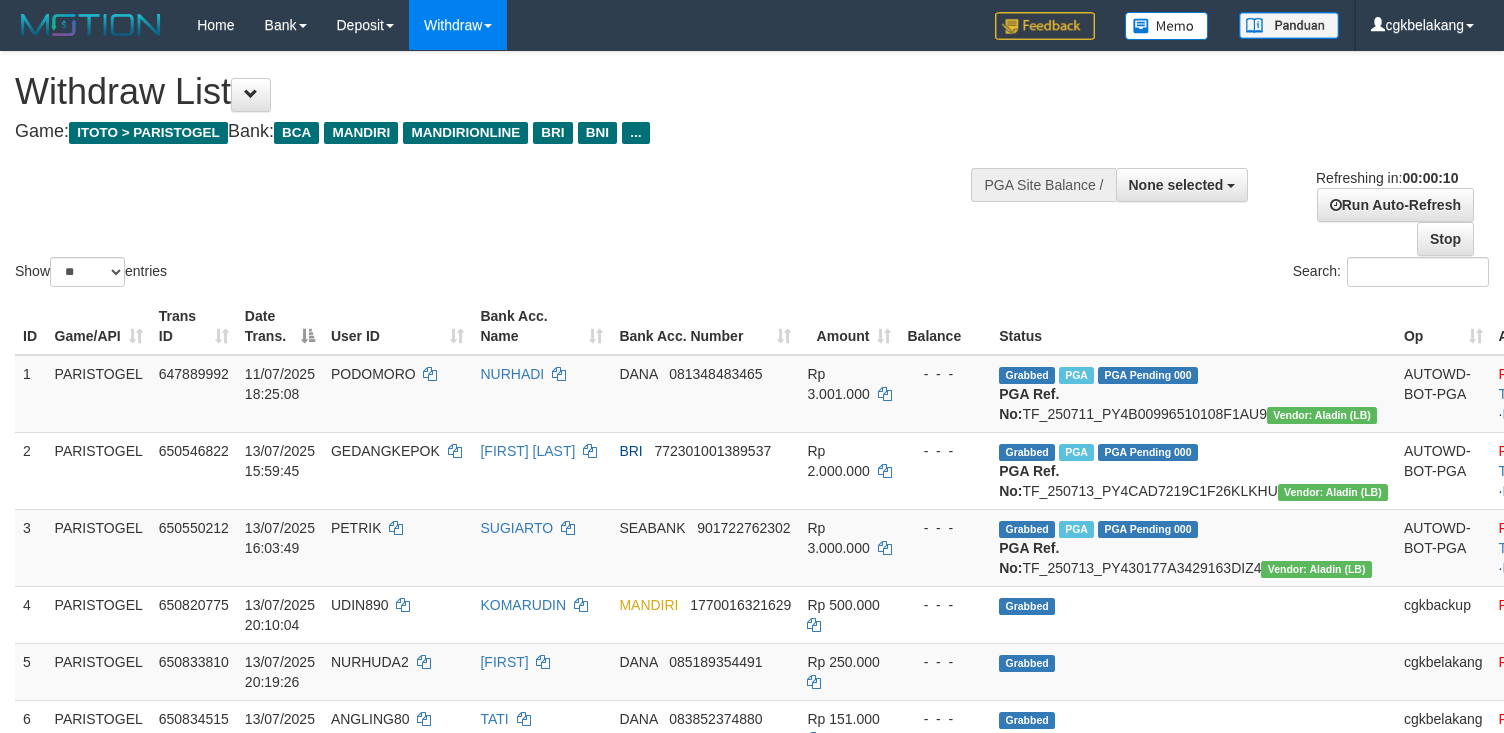 select 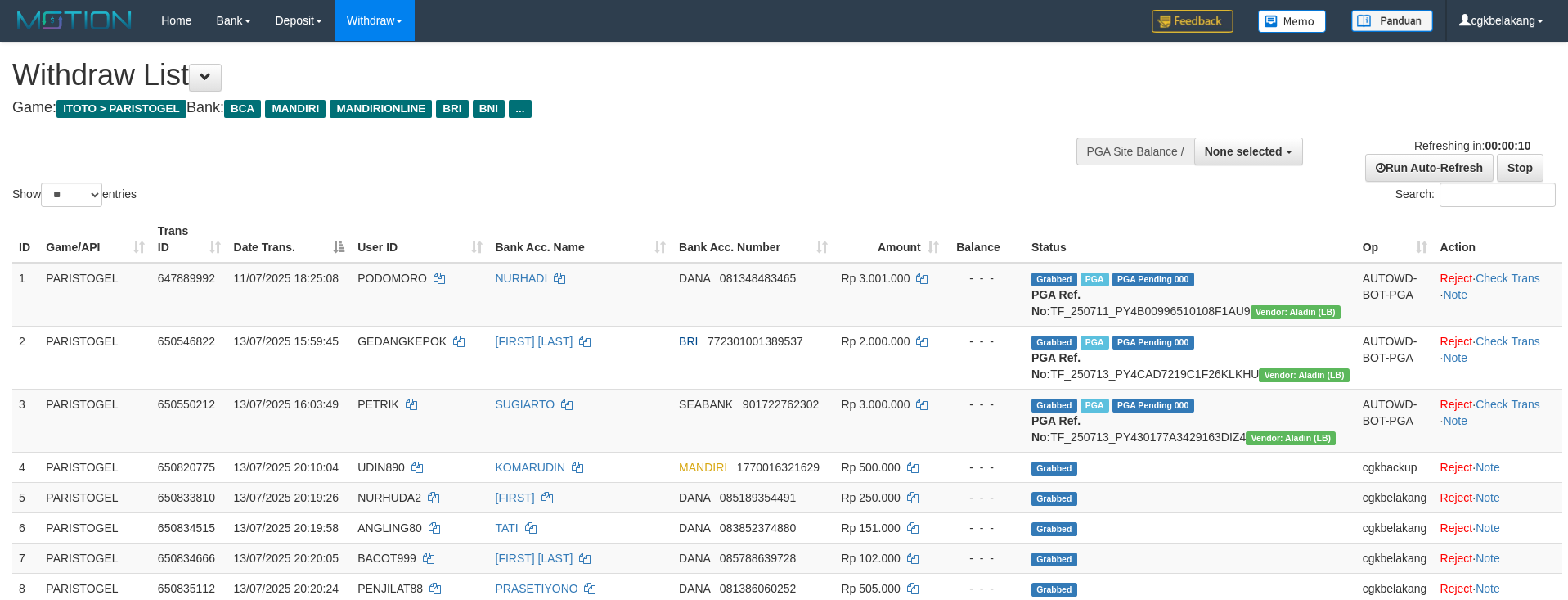 select 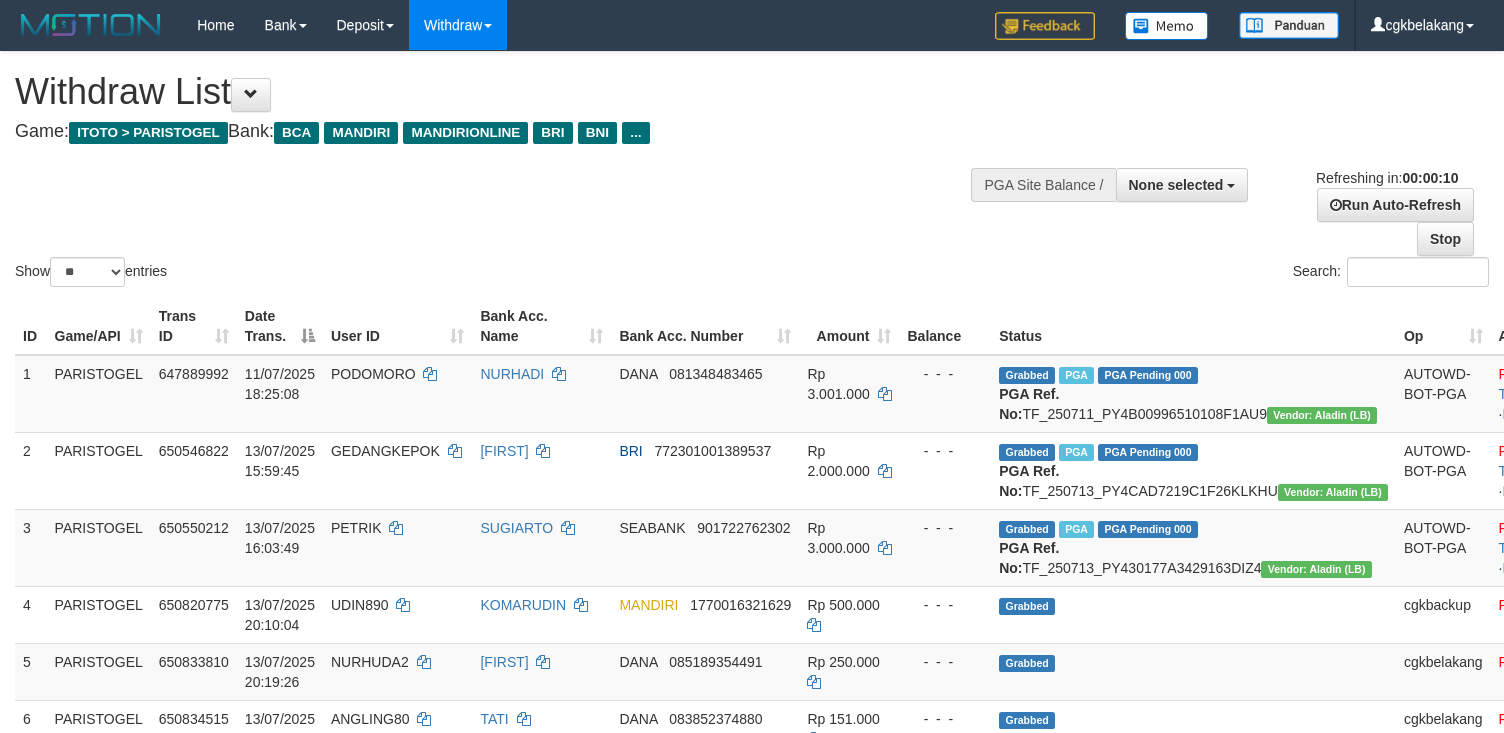select 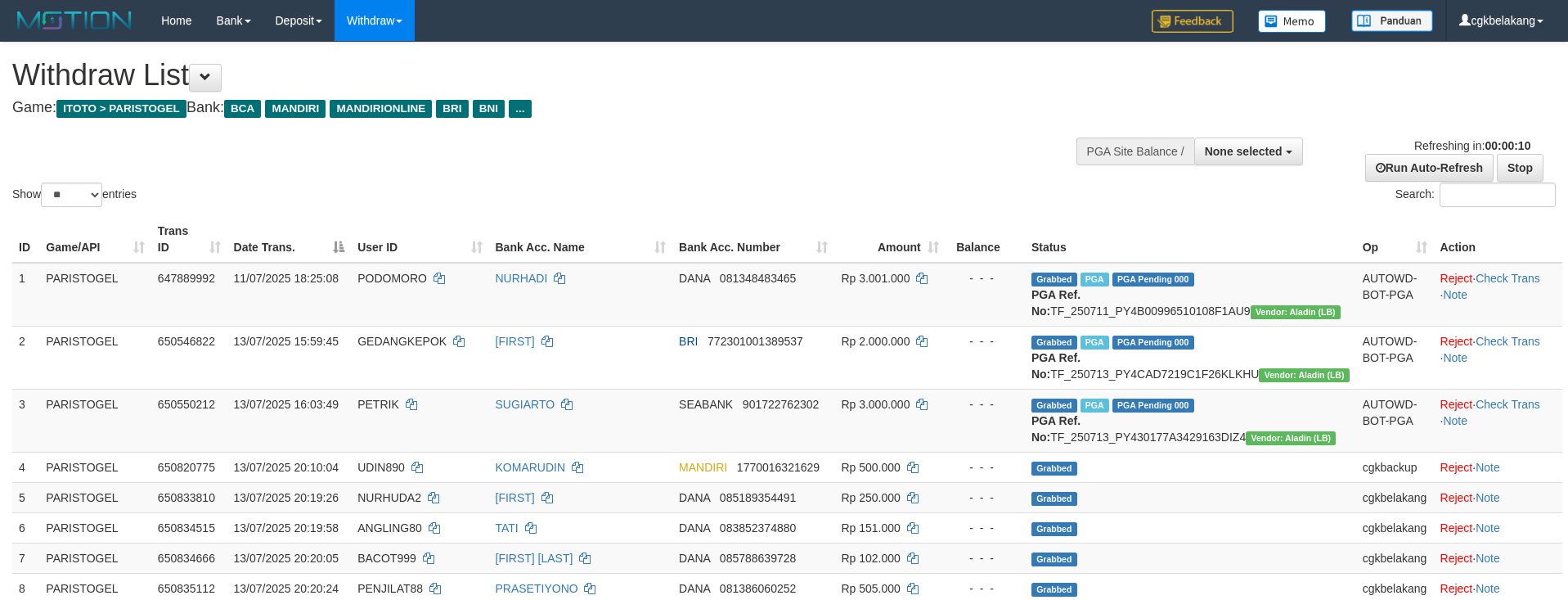 select 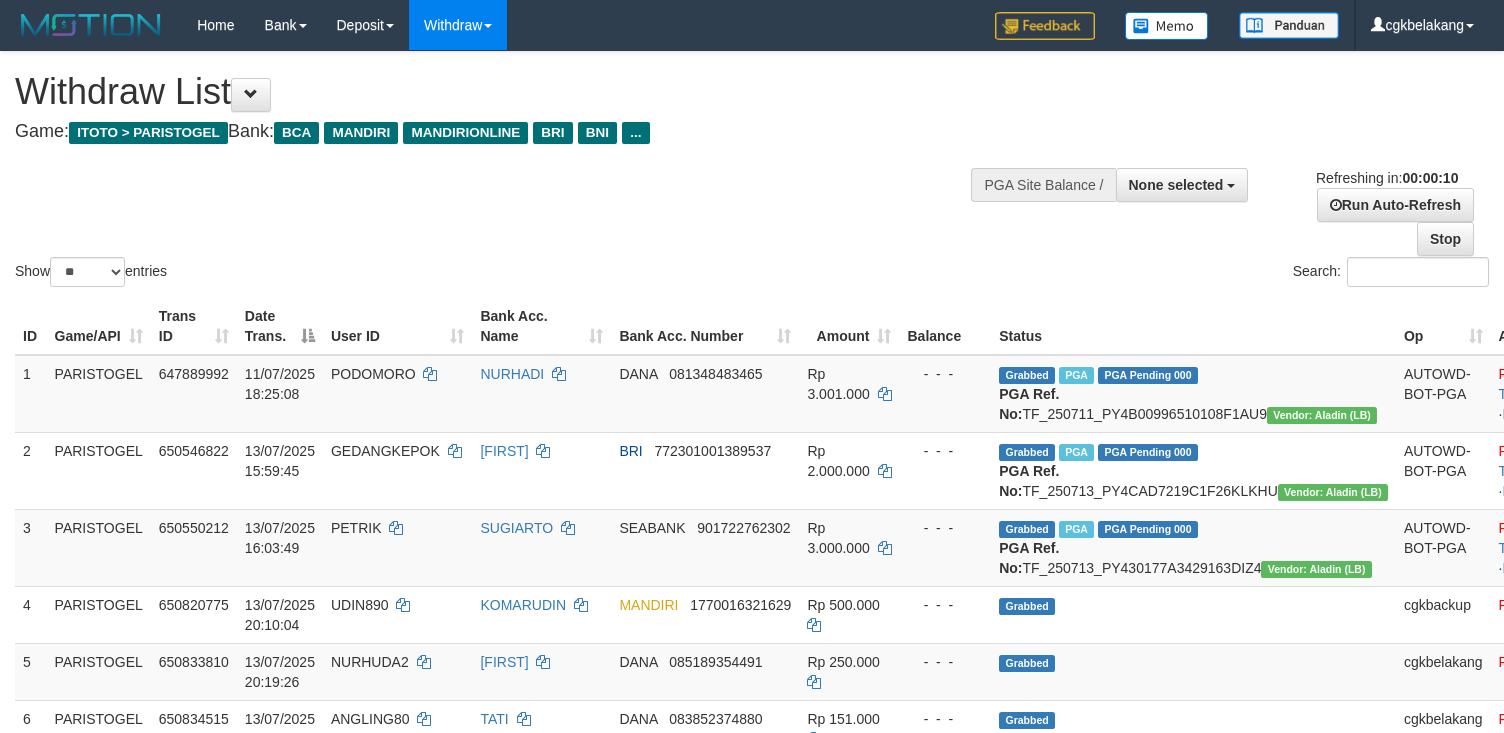 select 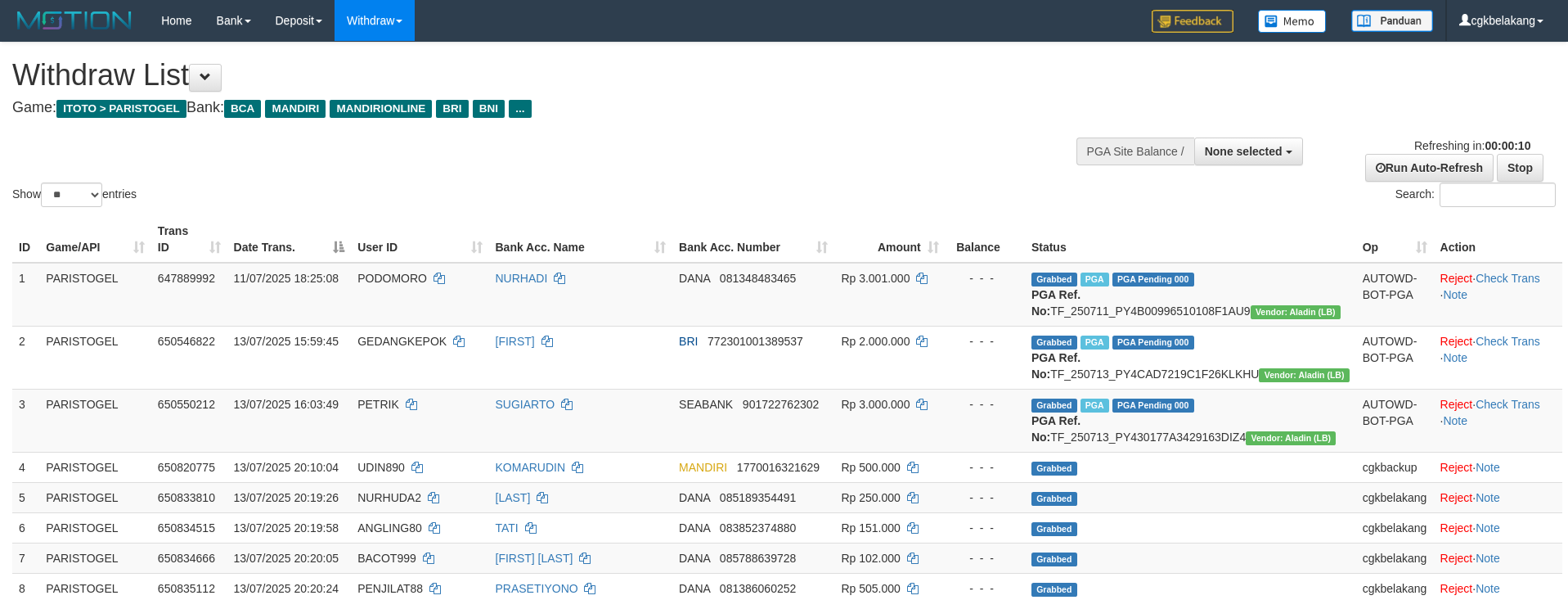 select 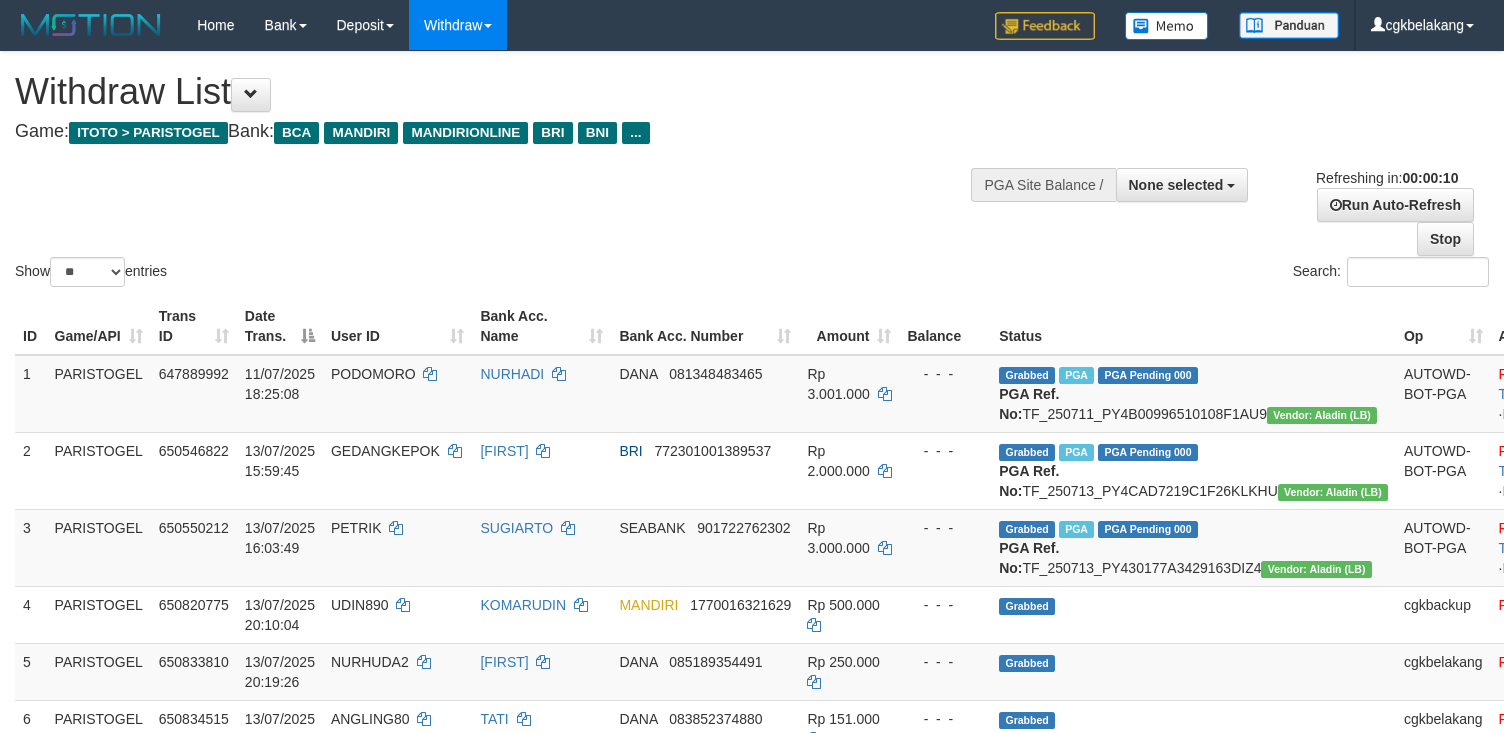 select 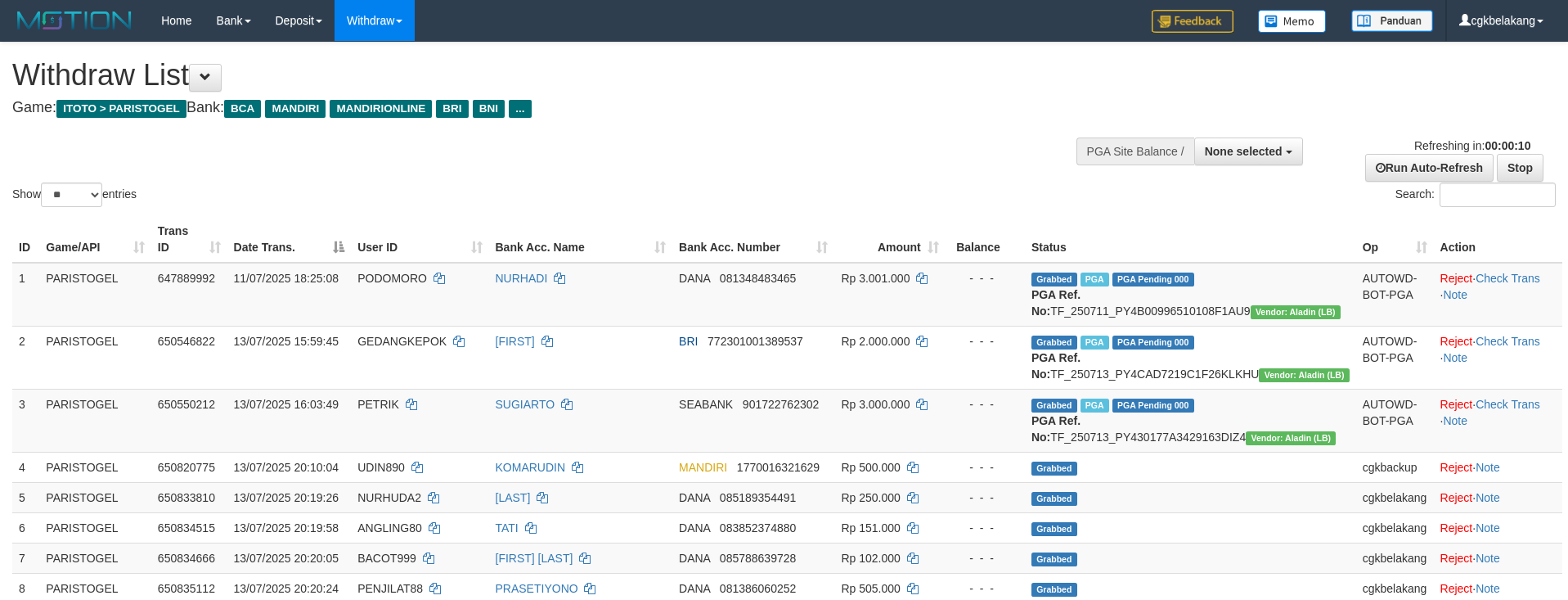 select 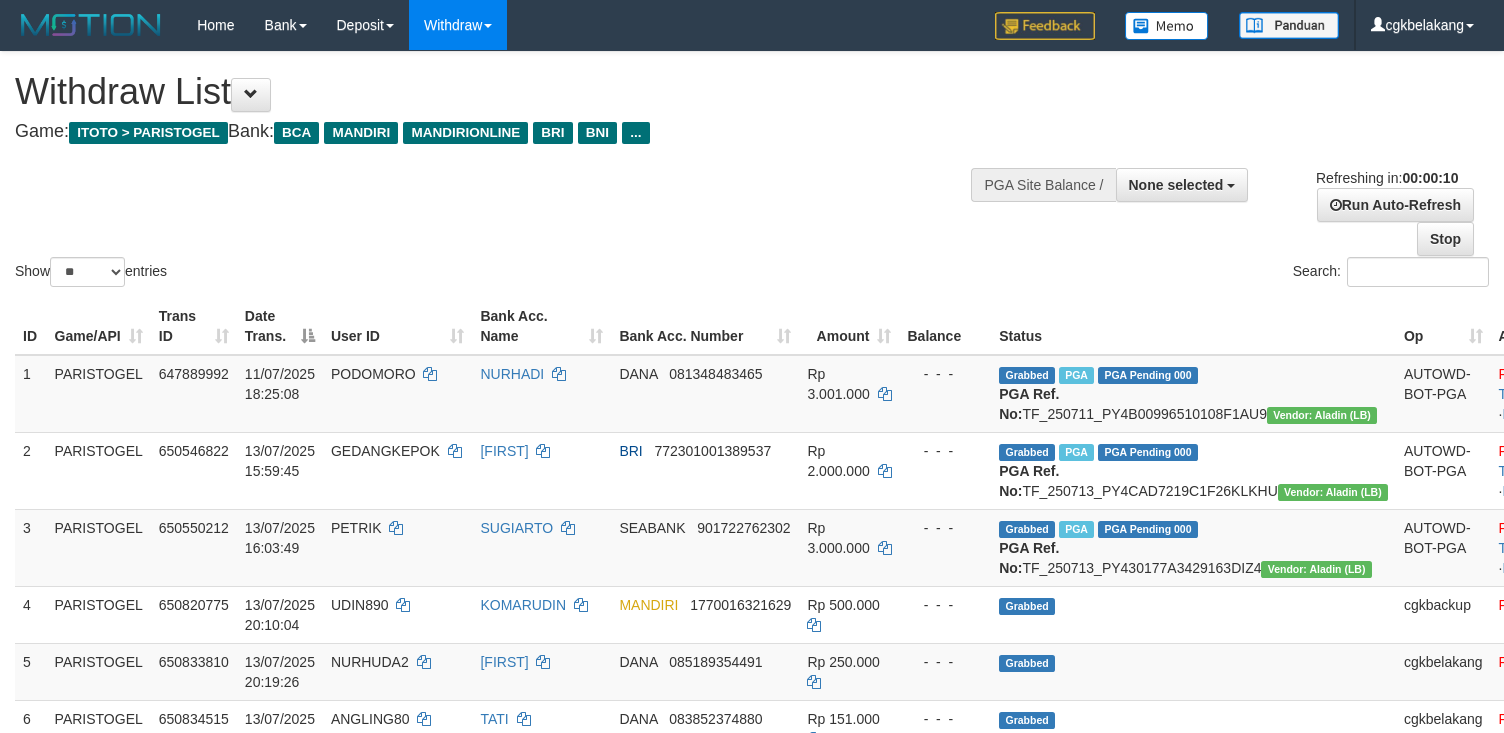 select 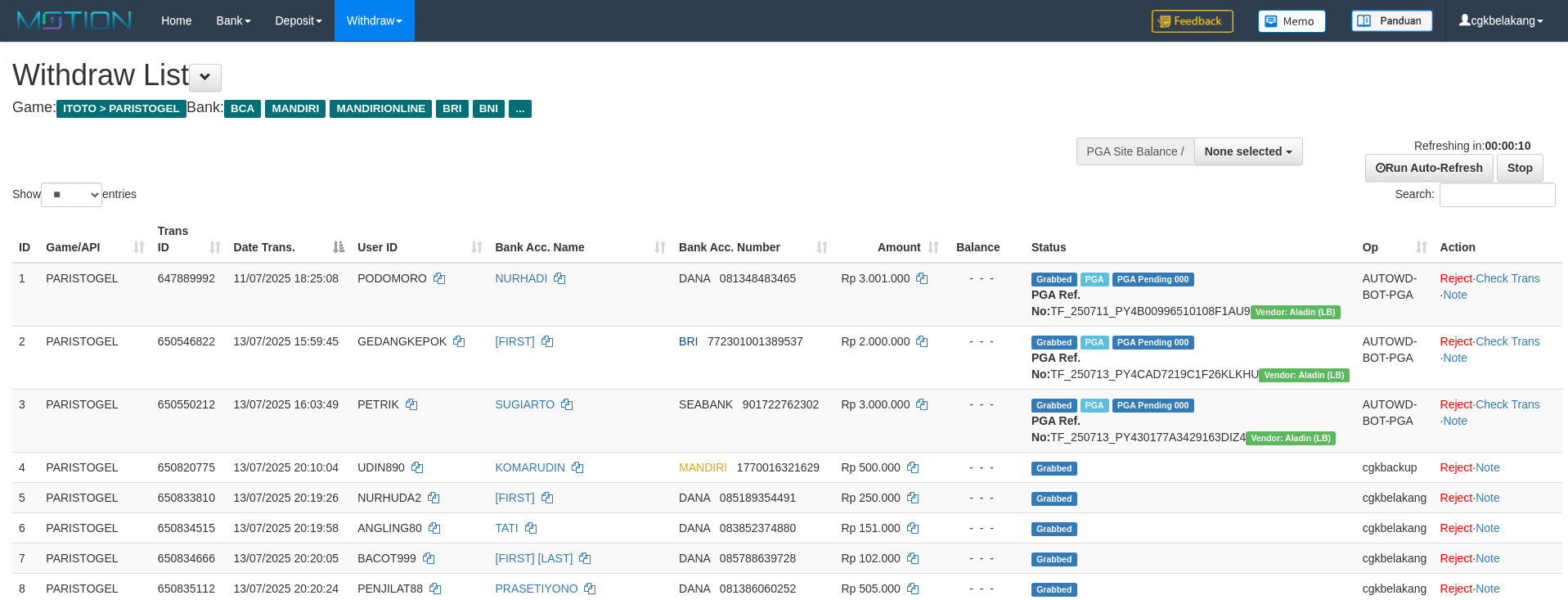select 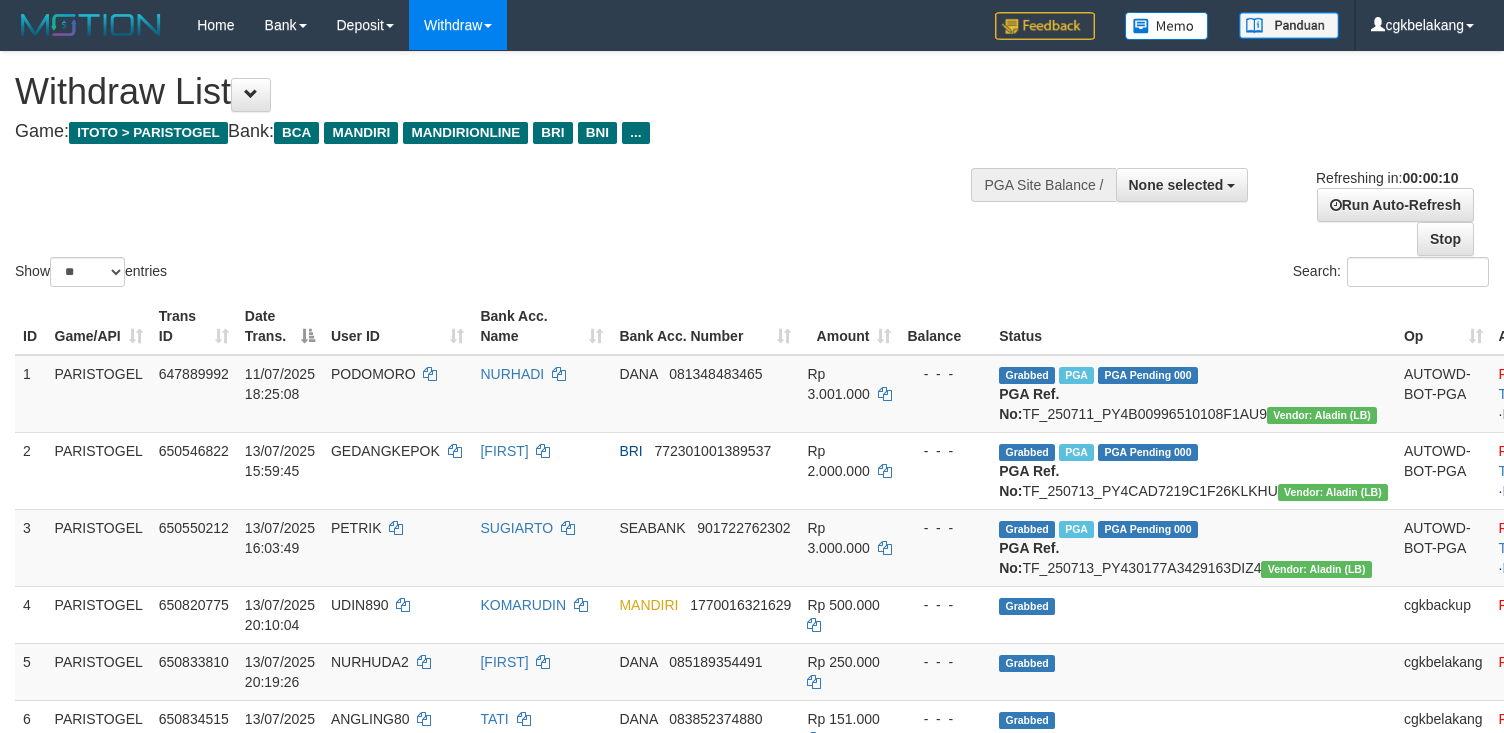 select 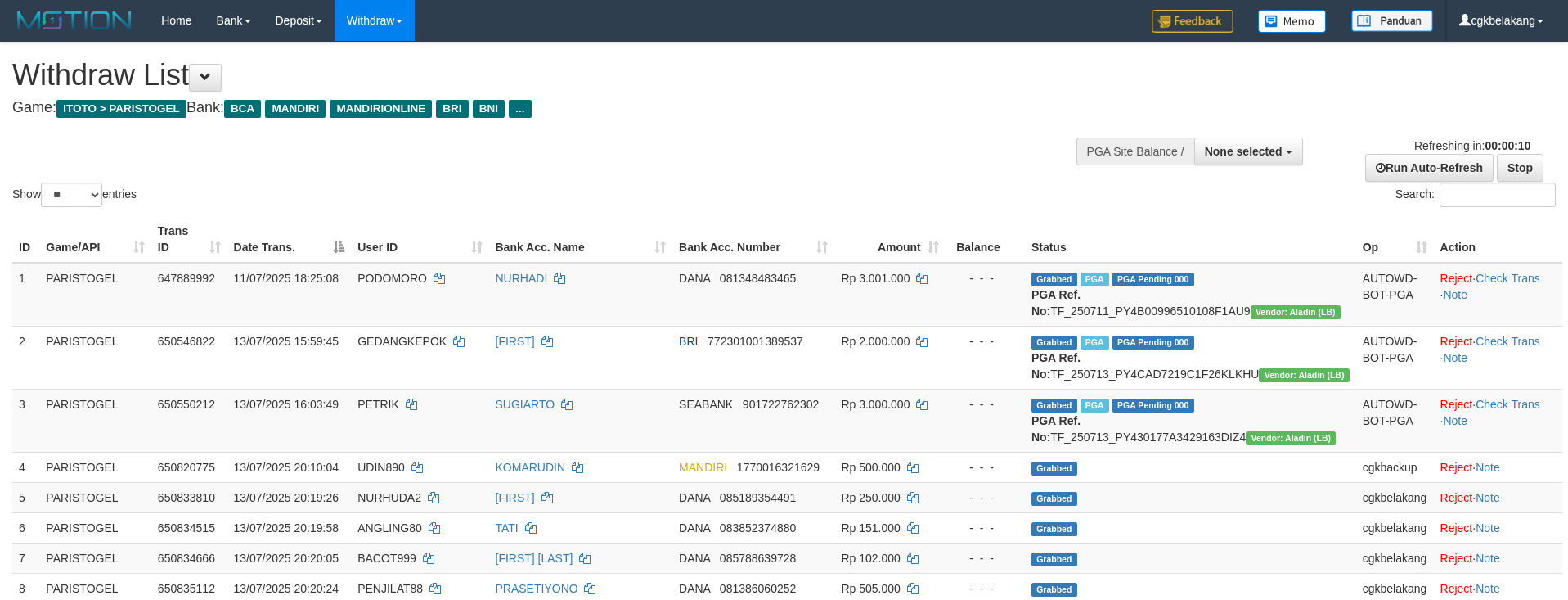 select 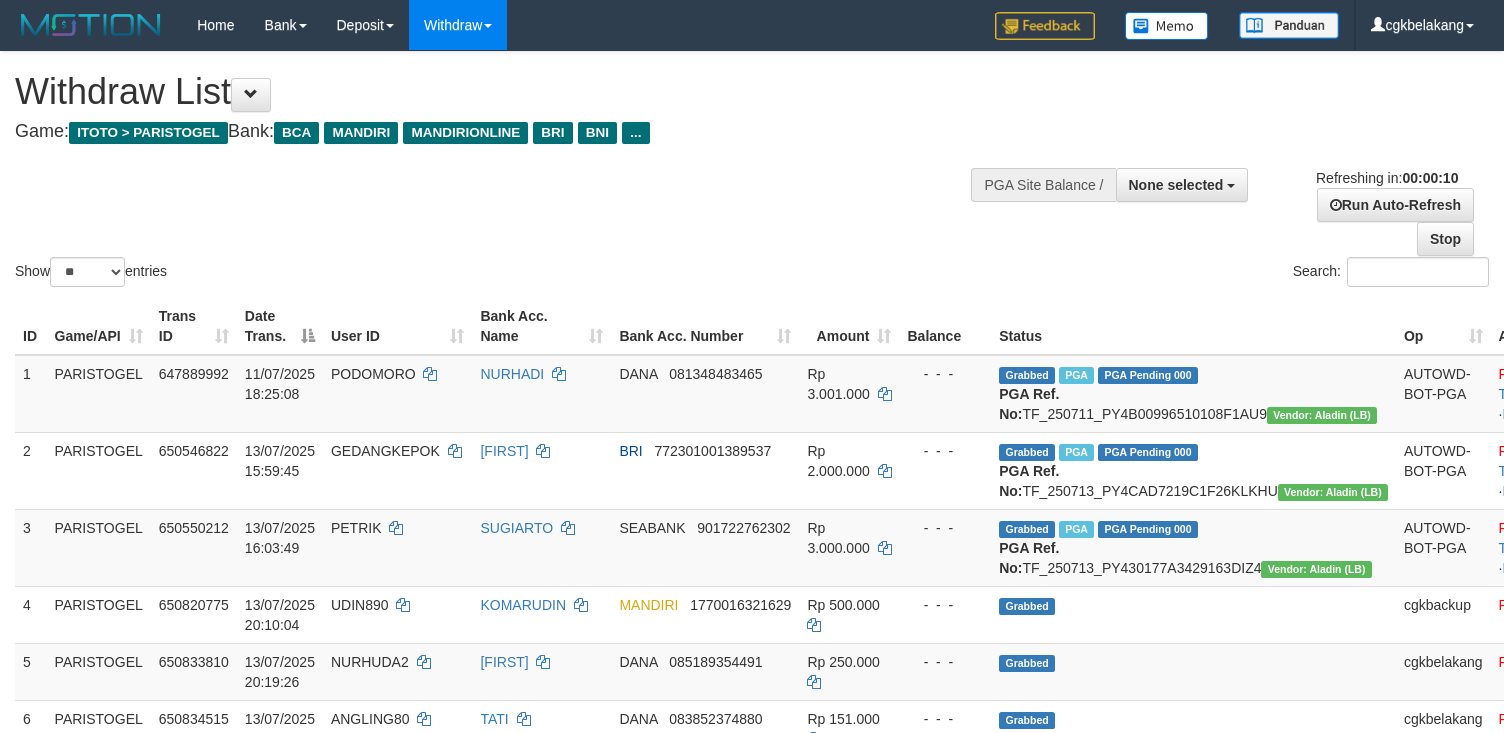select 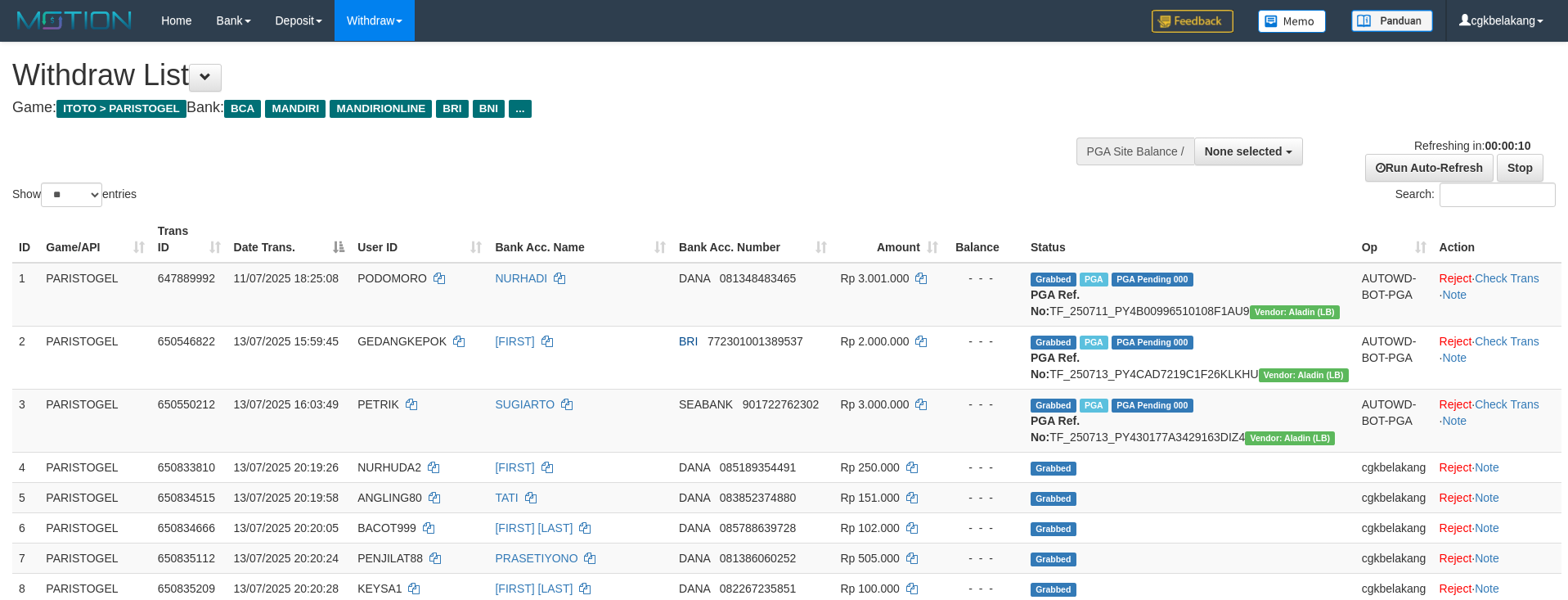 select 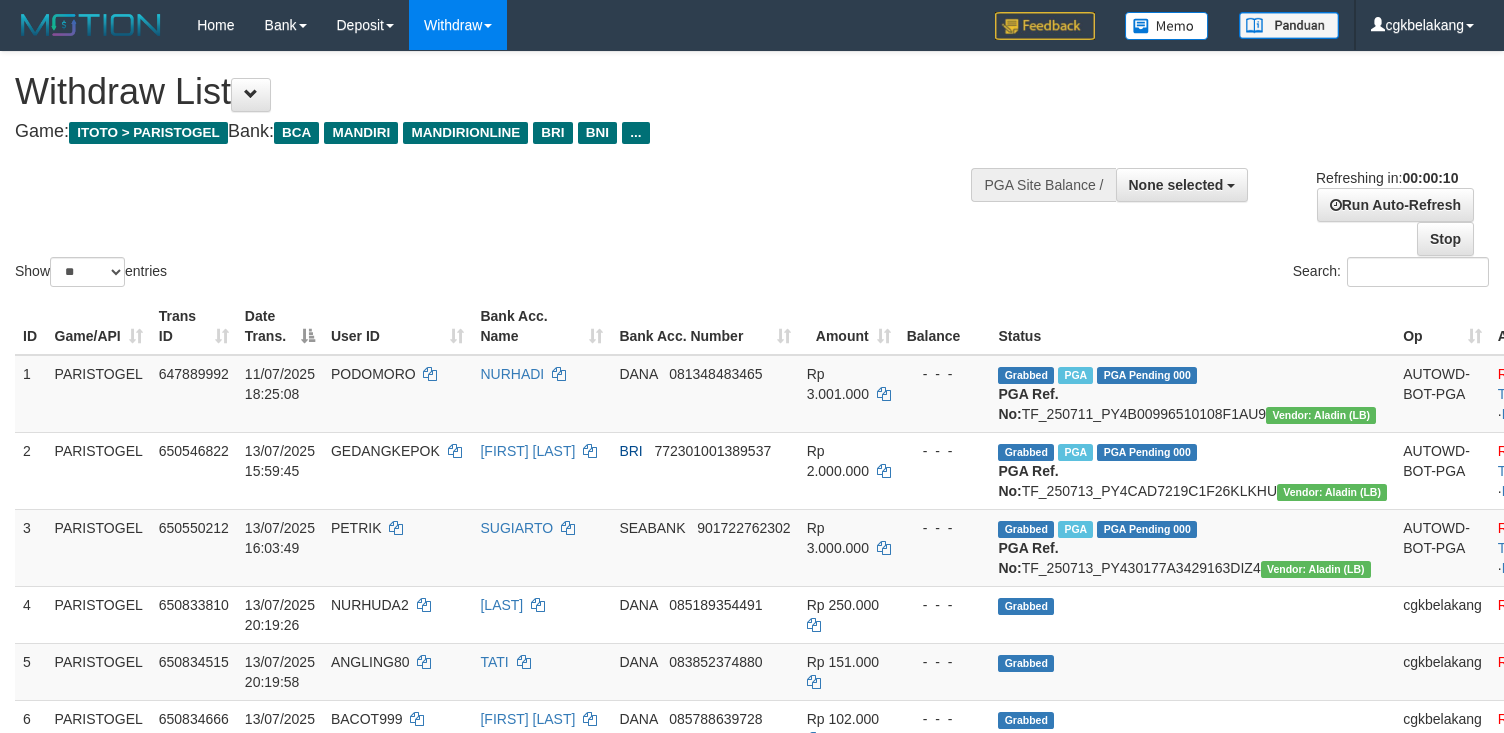 select 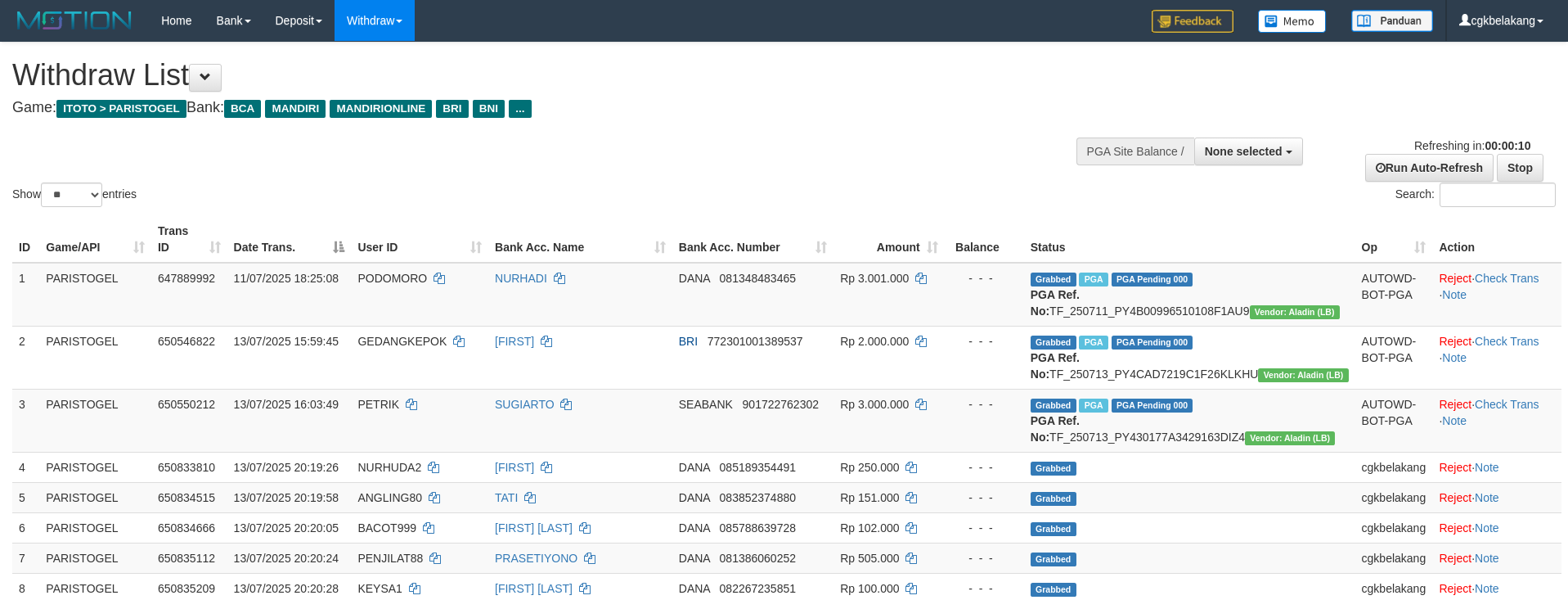 select 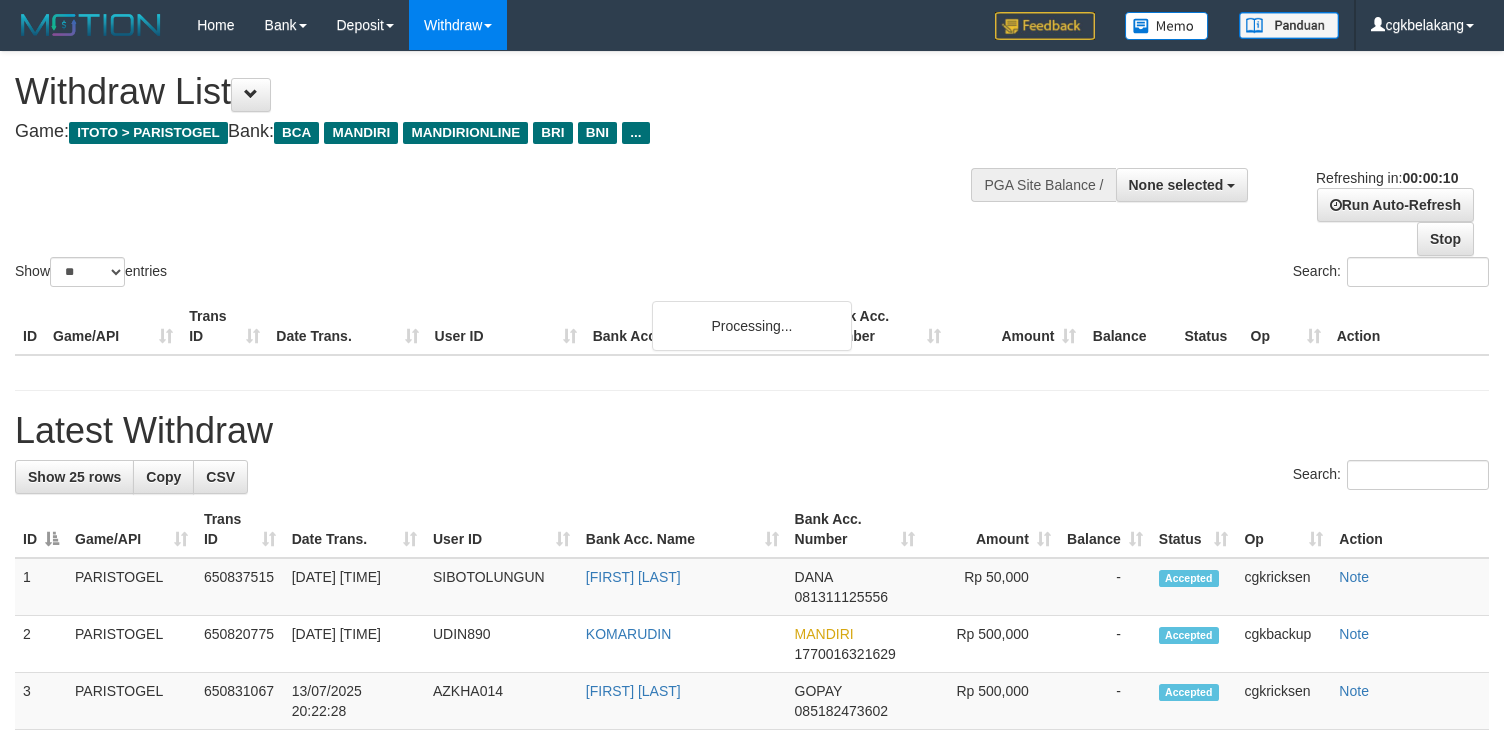 select 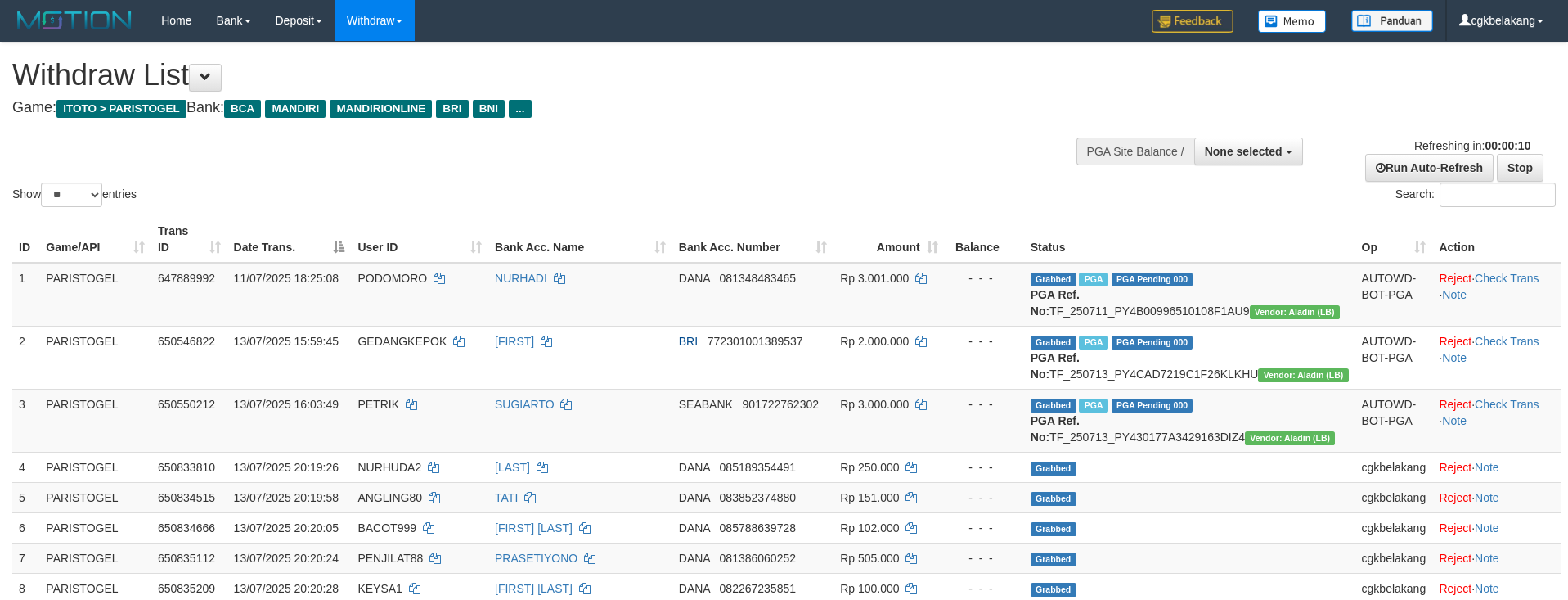 select 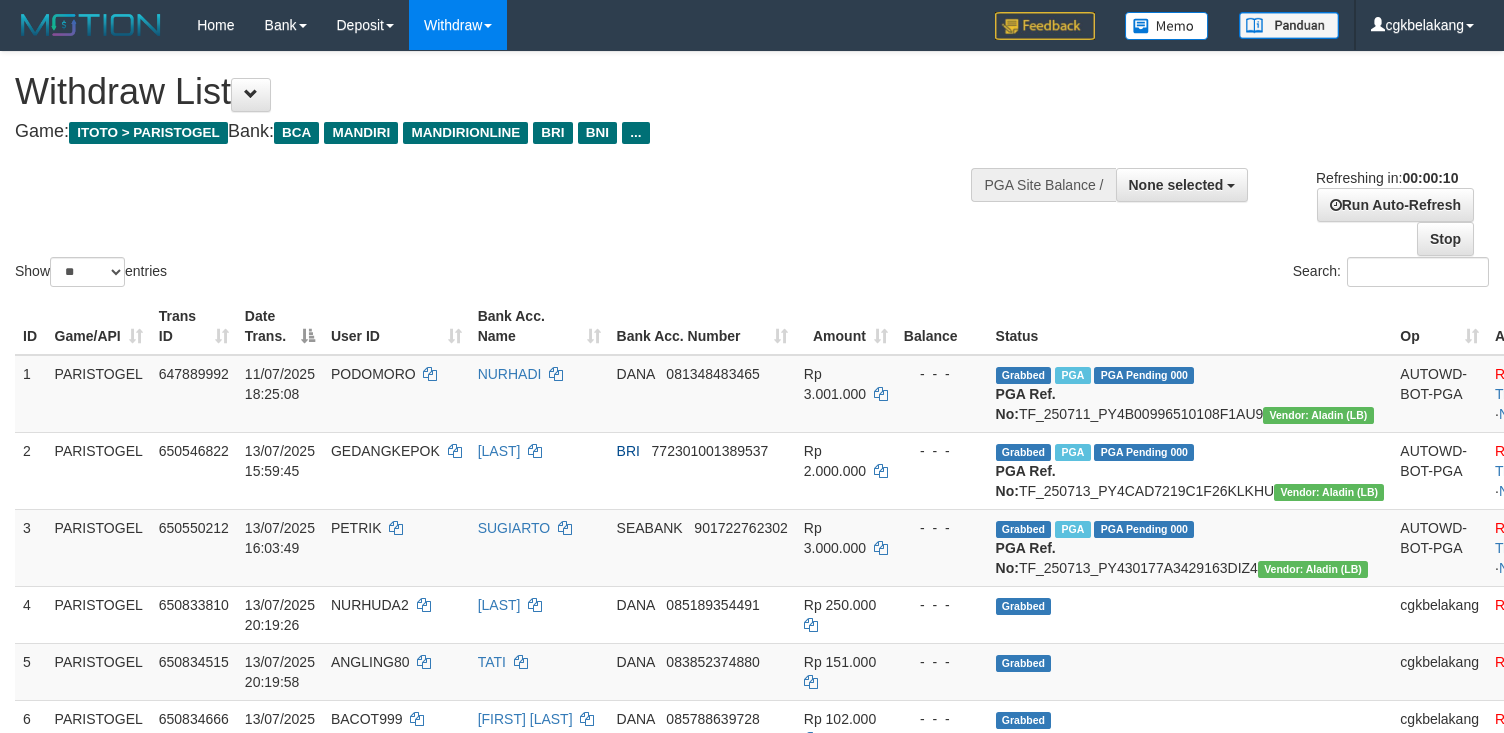 select 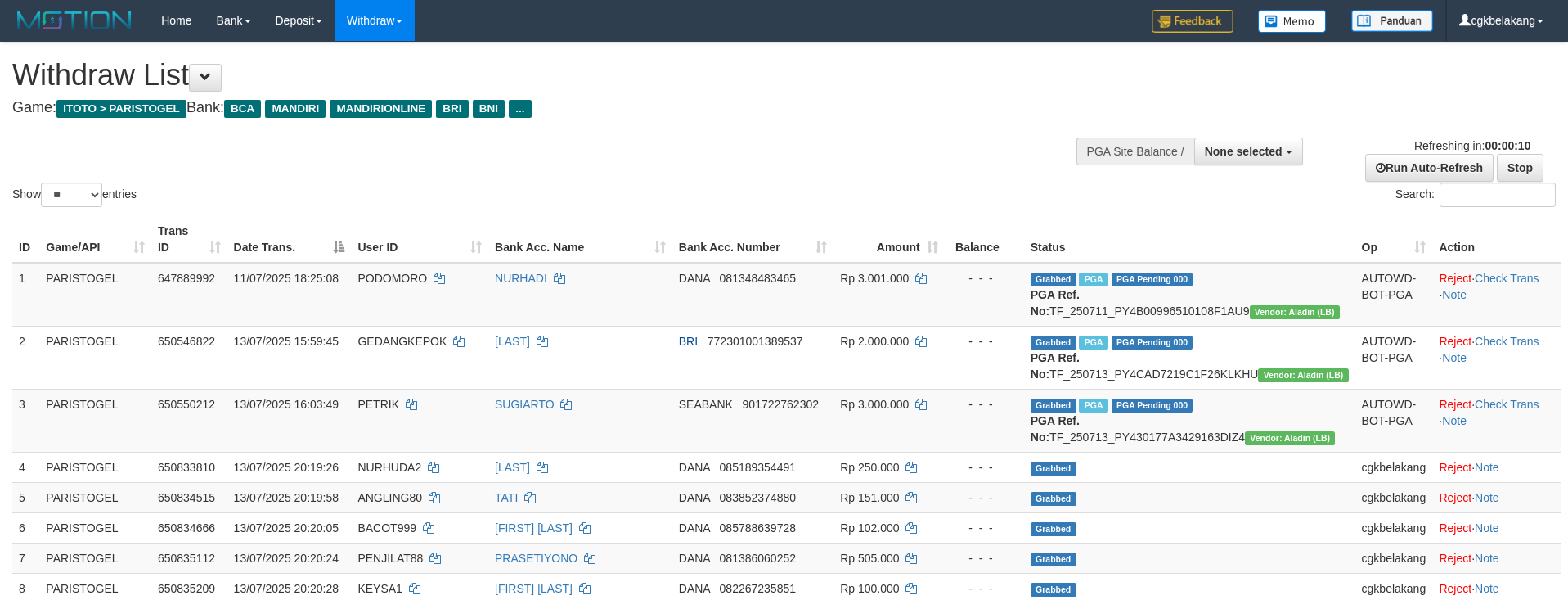 select 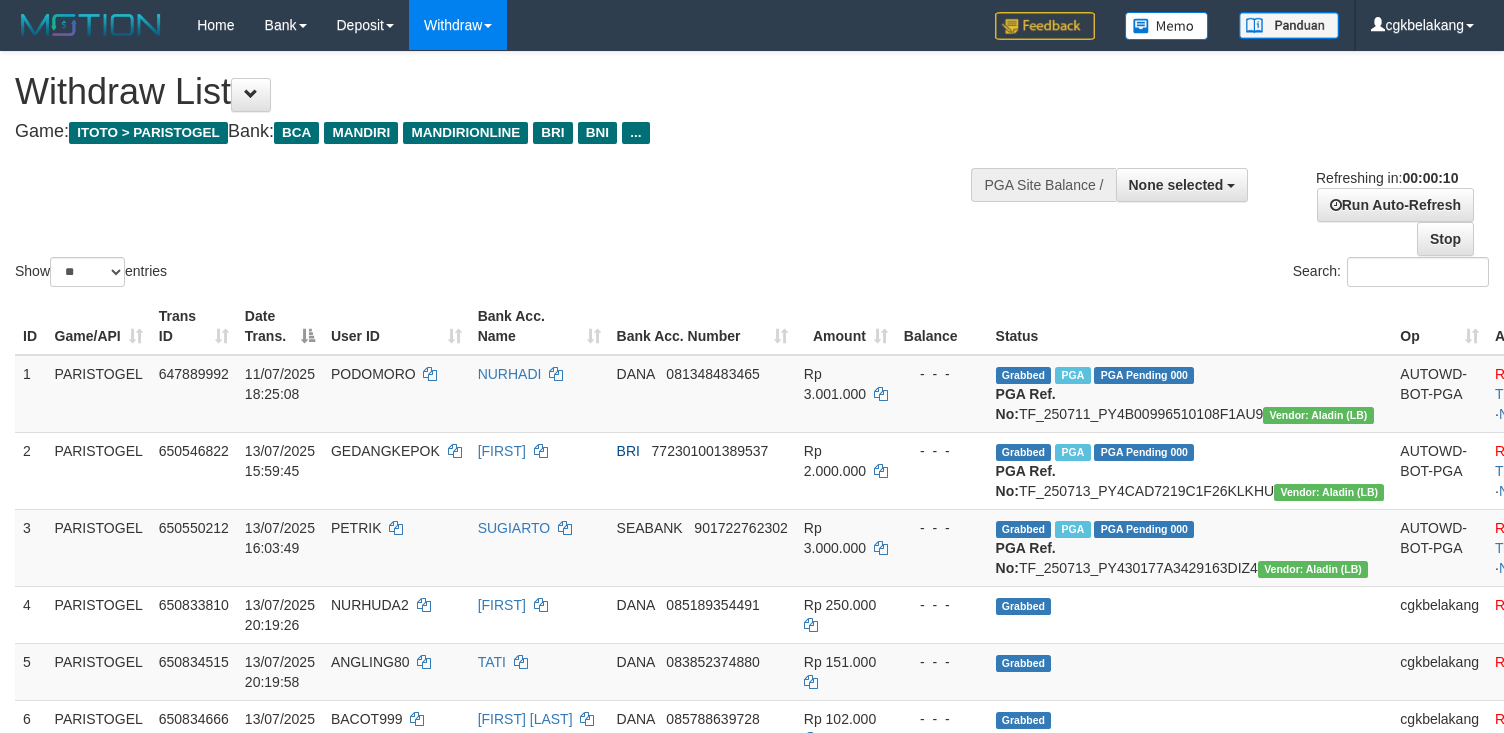 select 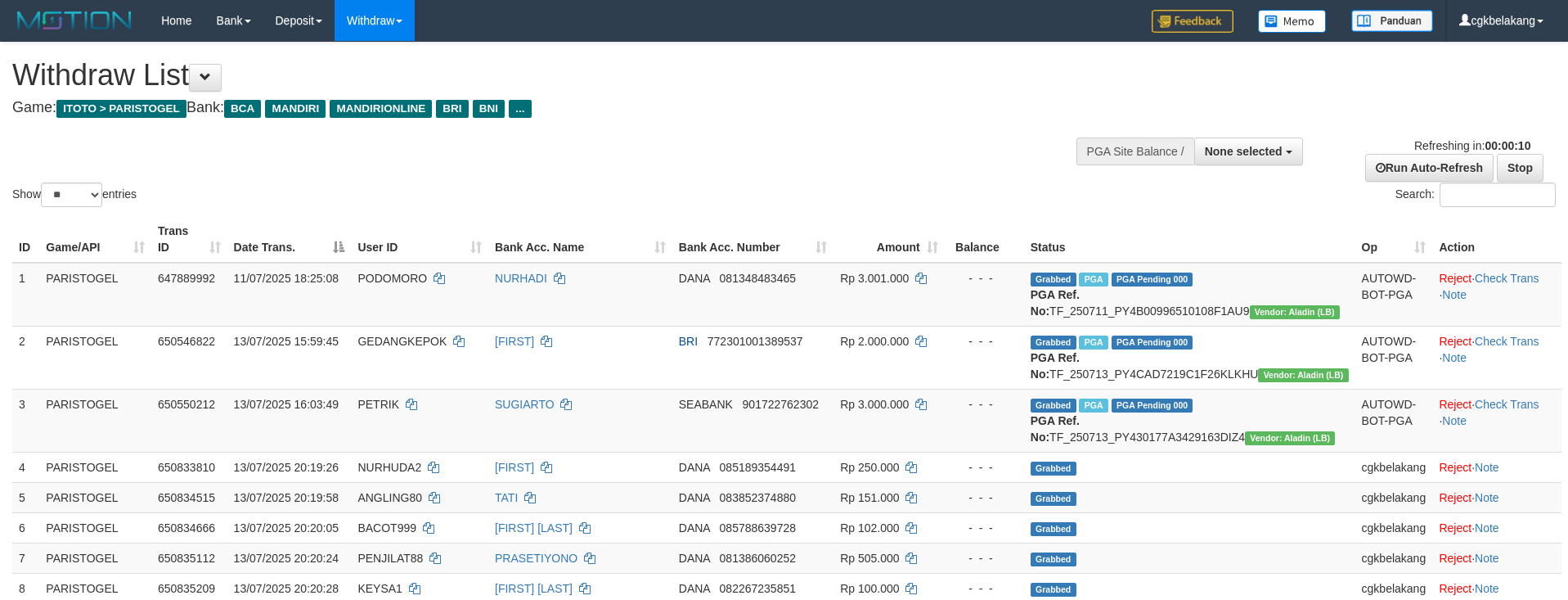 select 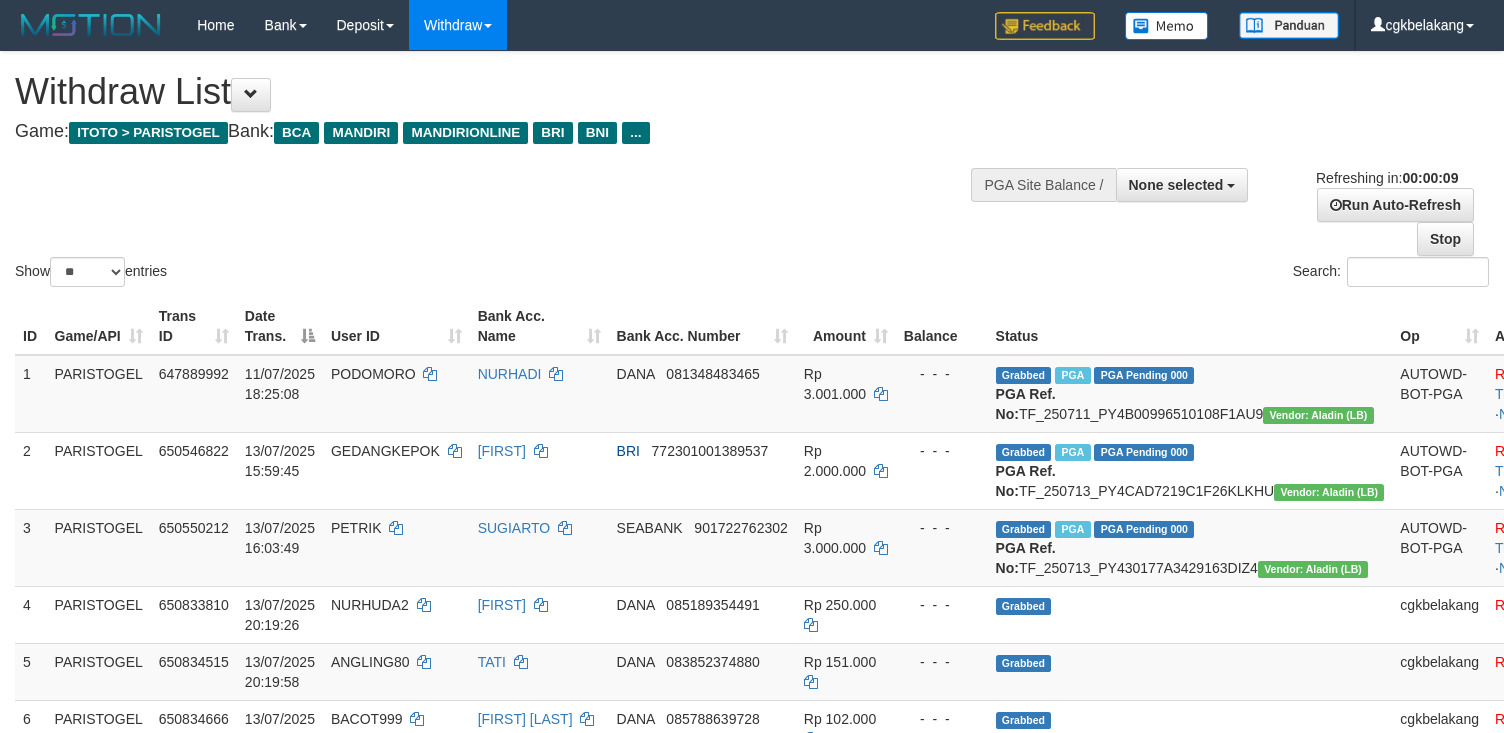 select 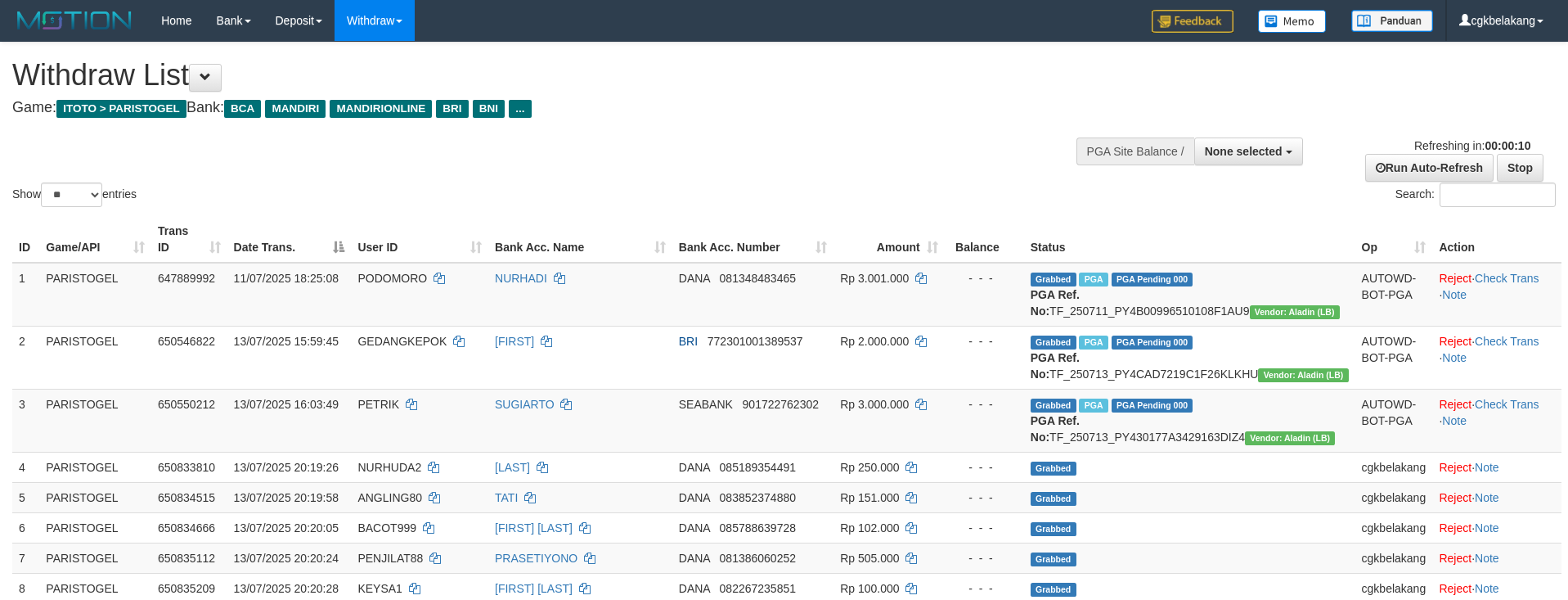 select 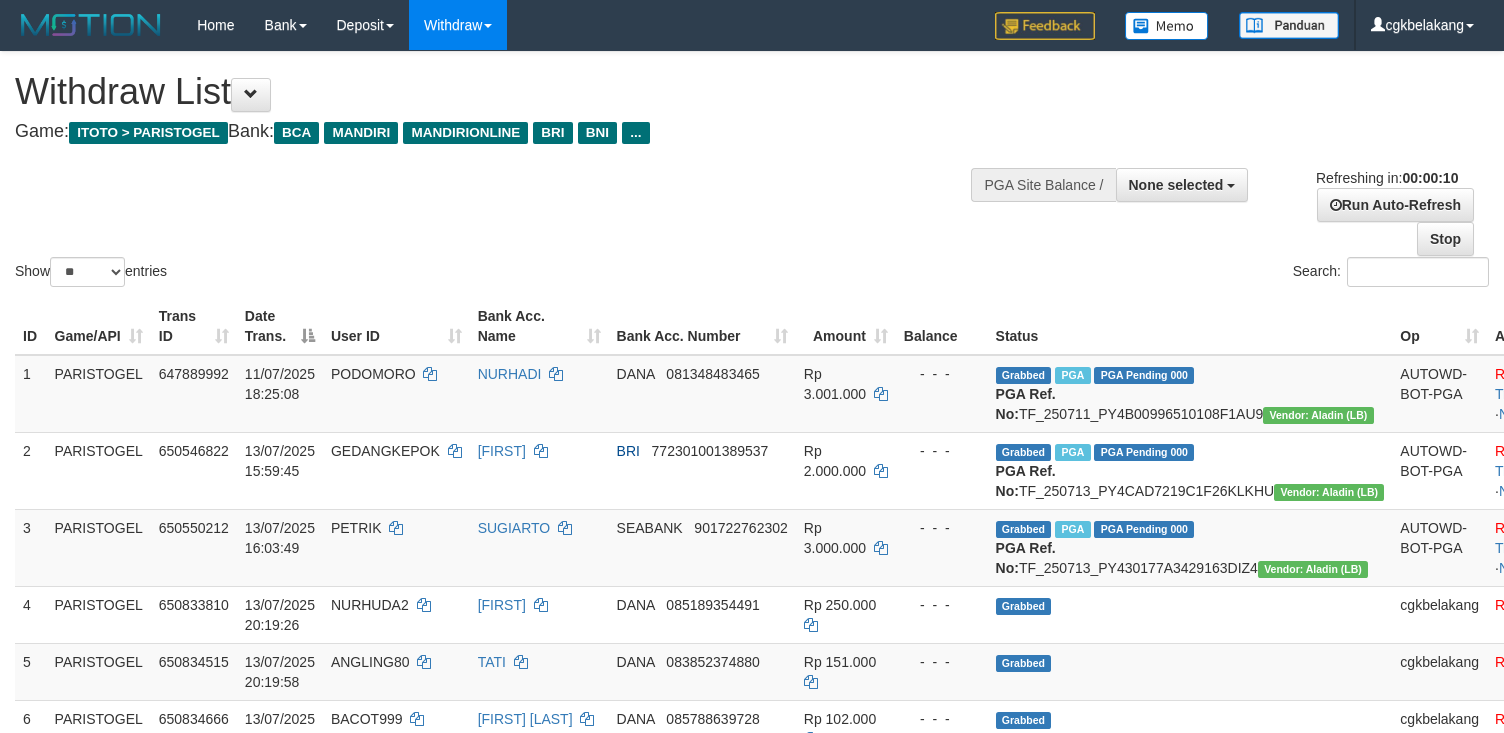 select 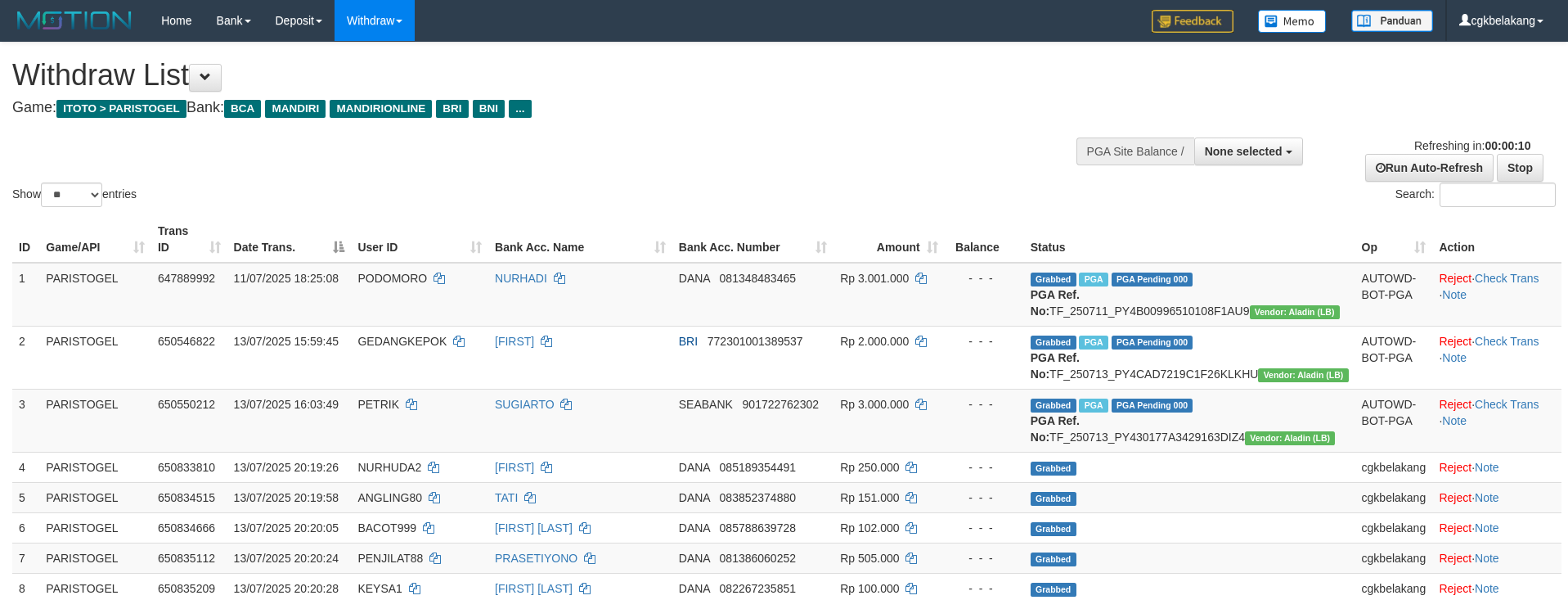 select 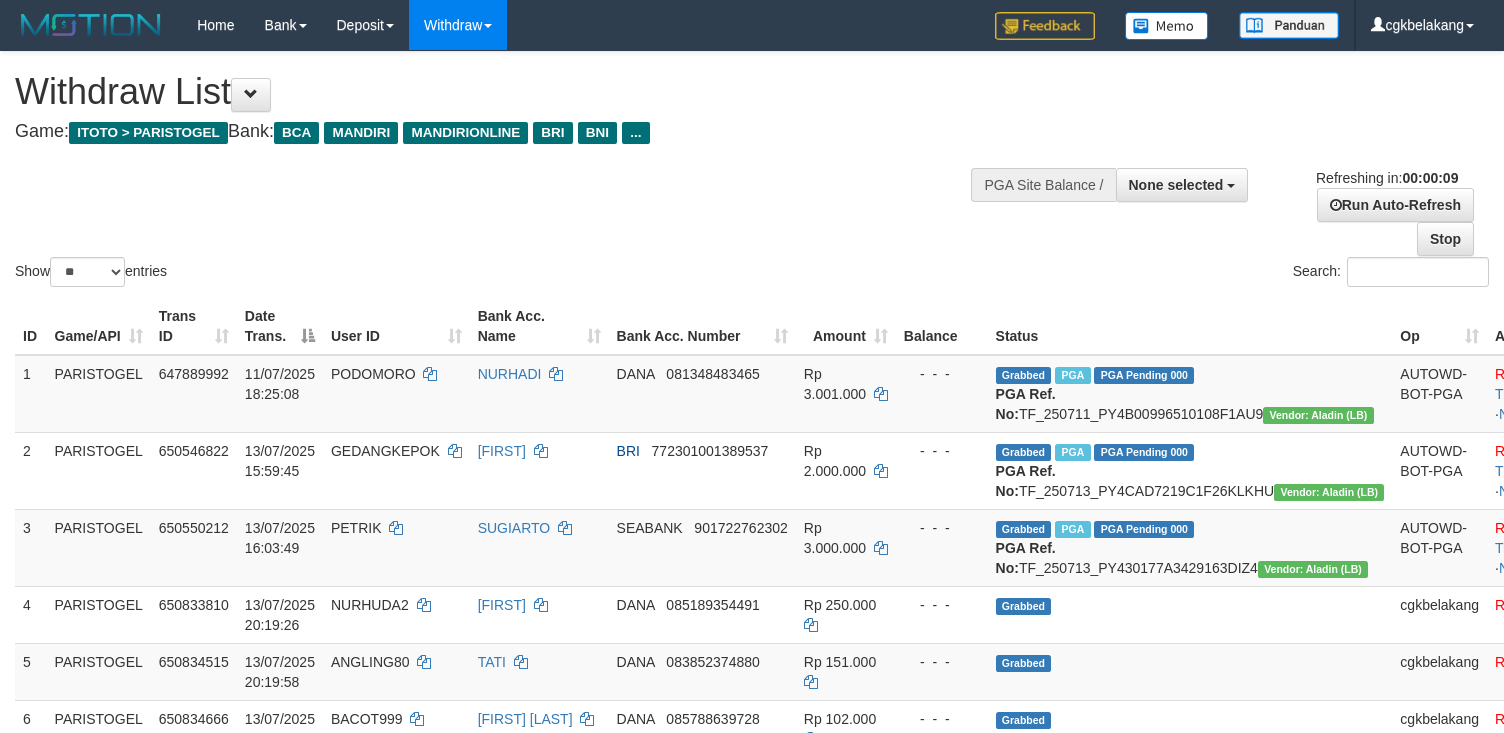 select 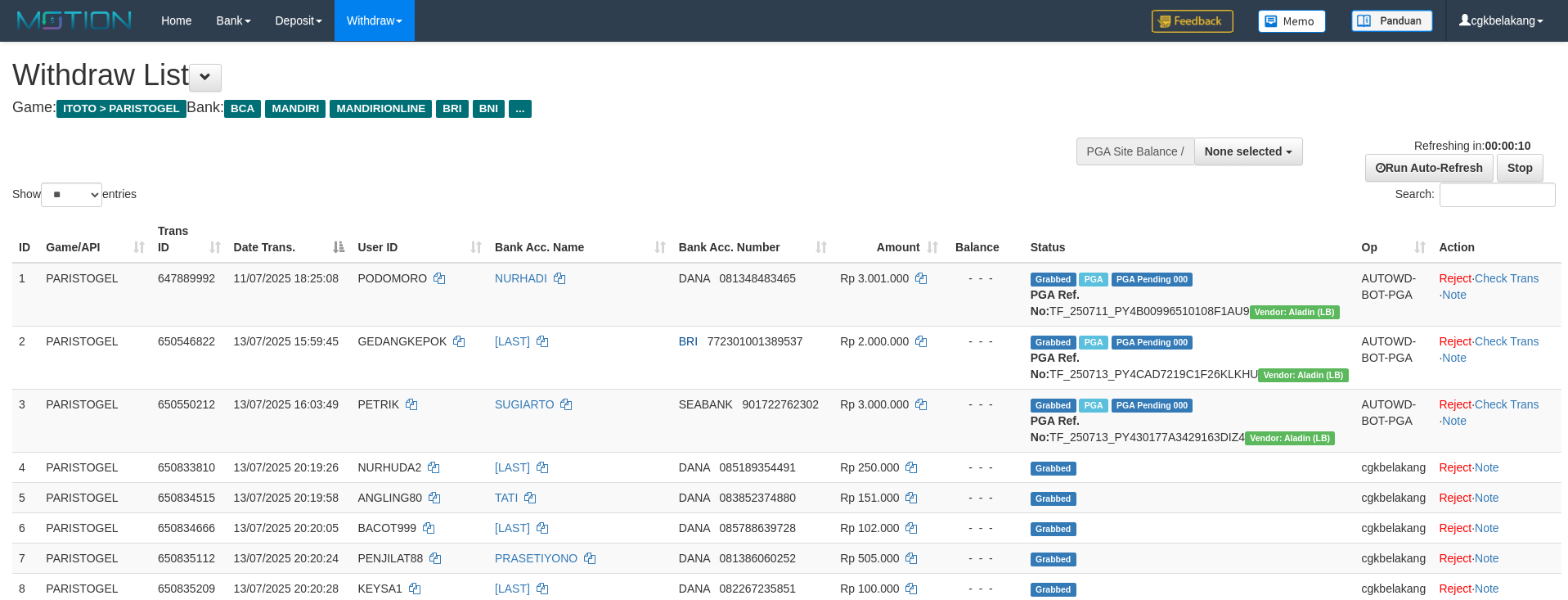 select 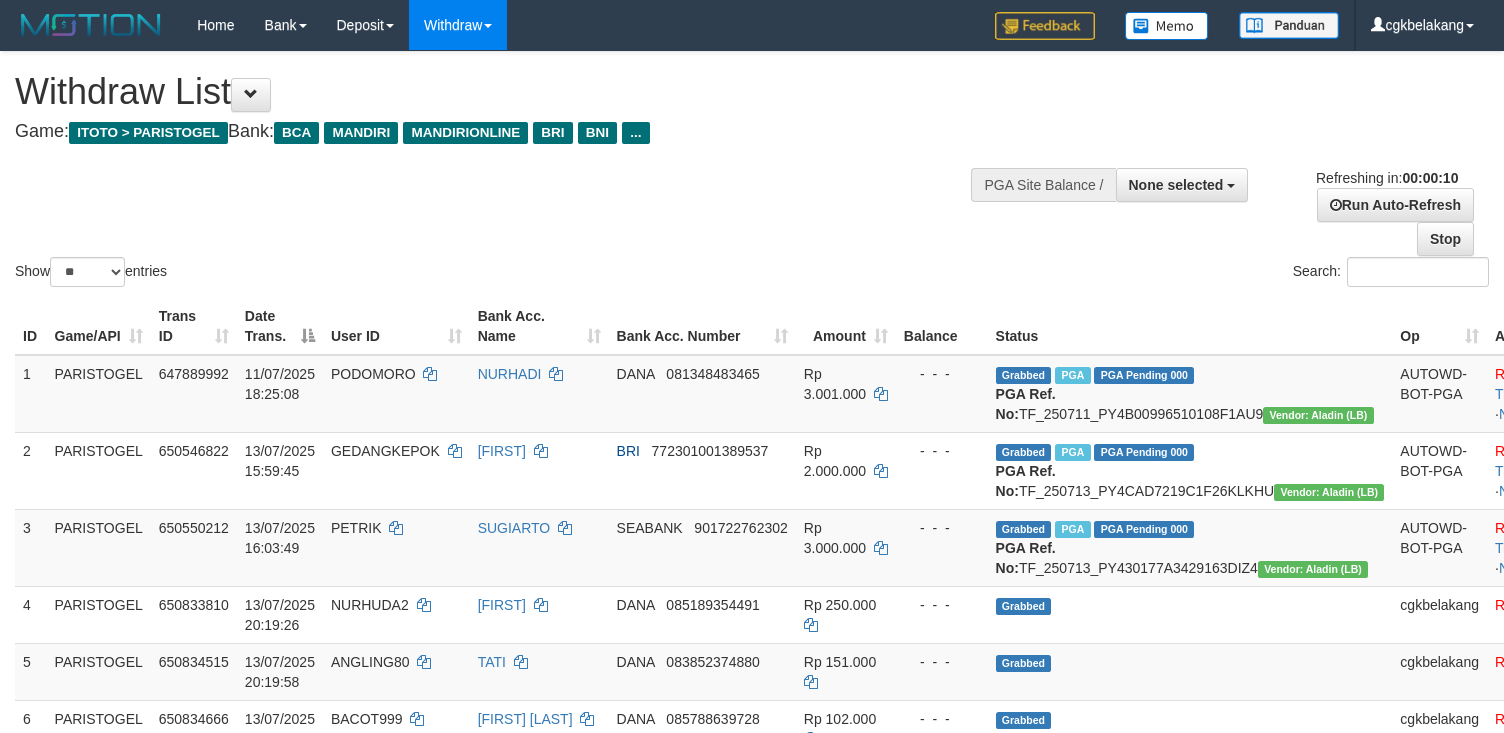 select 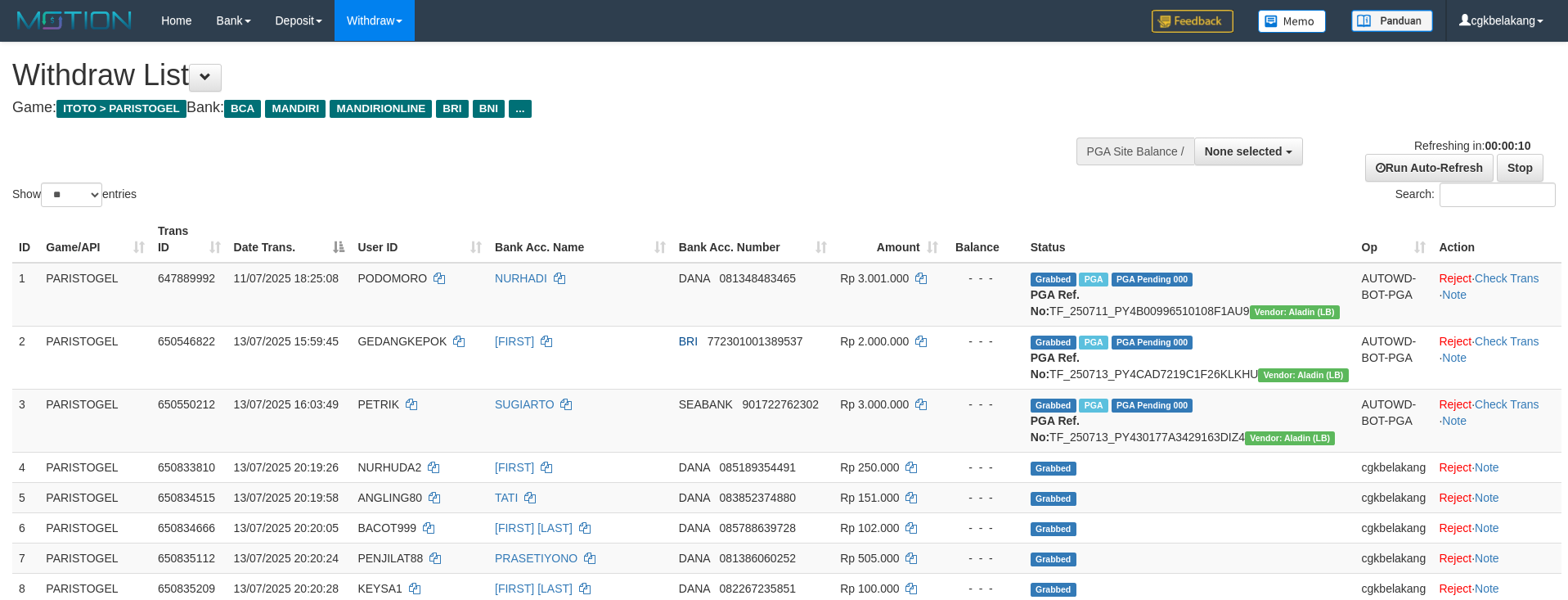 select 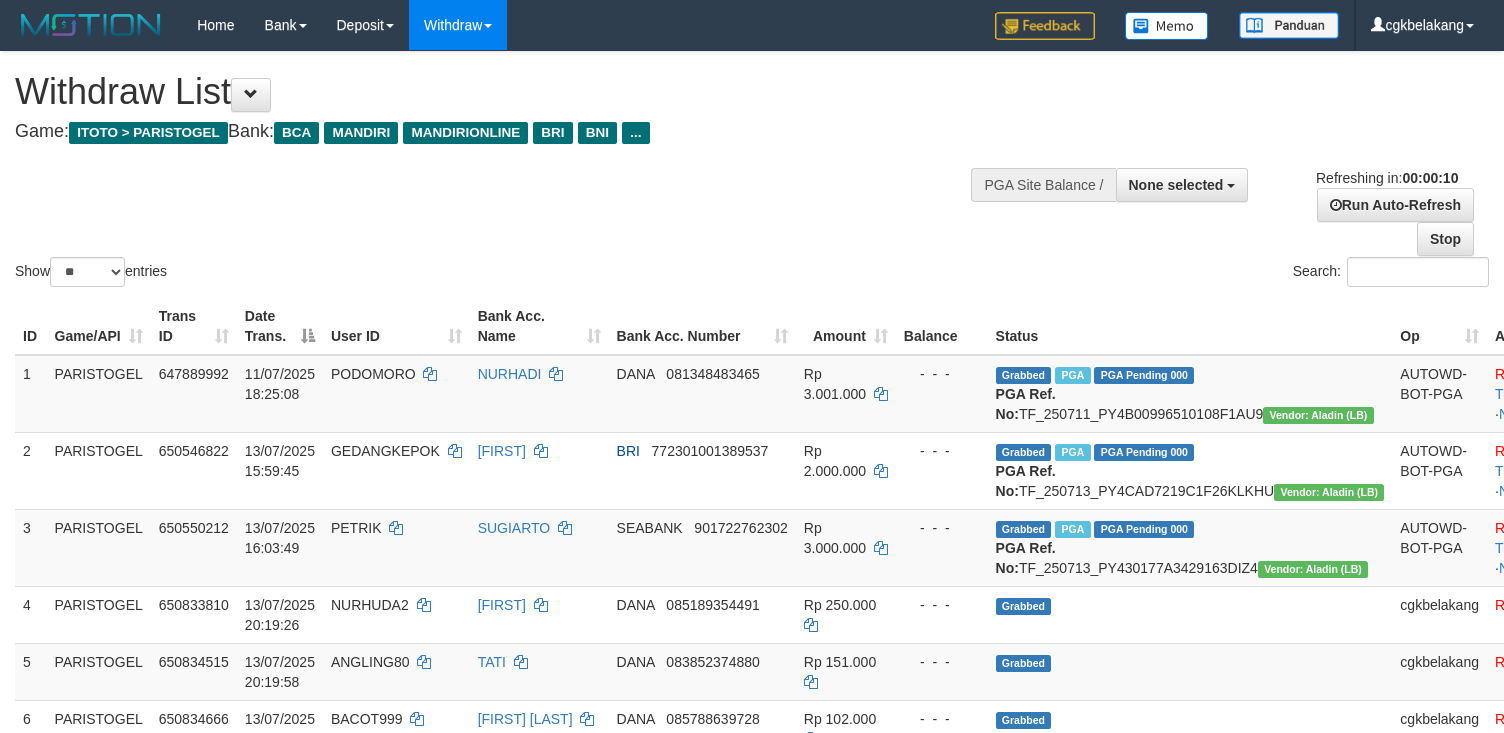 select 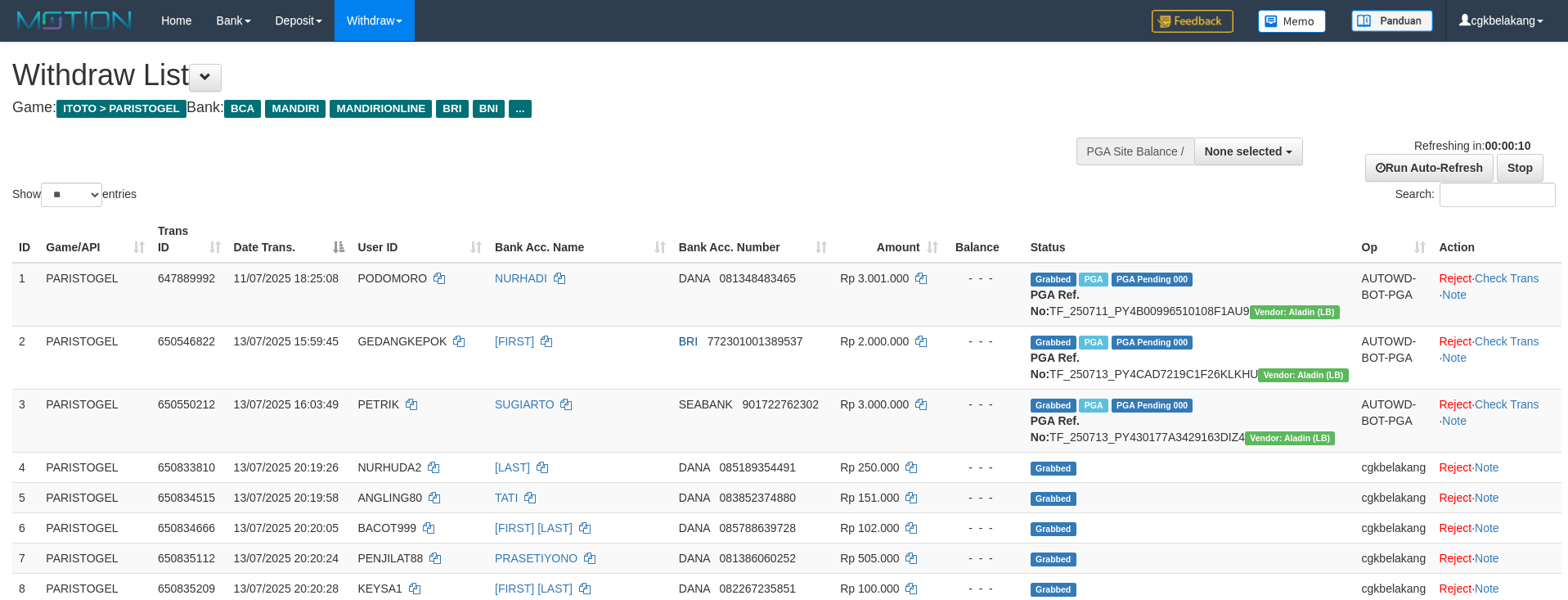 select 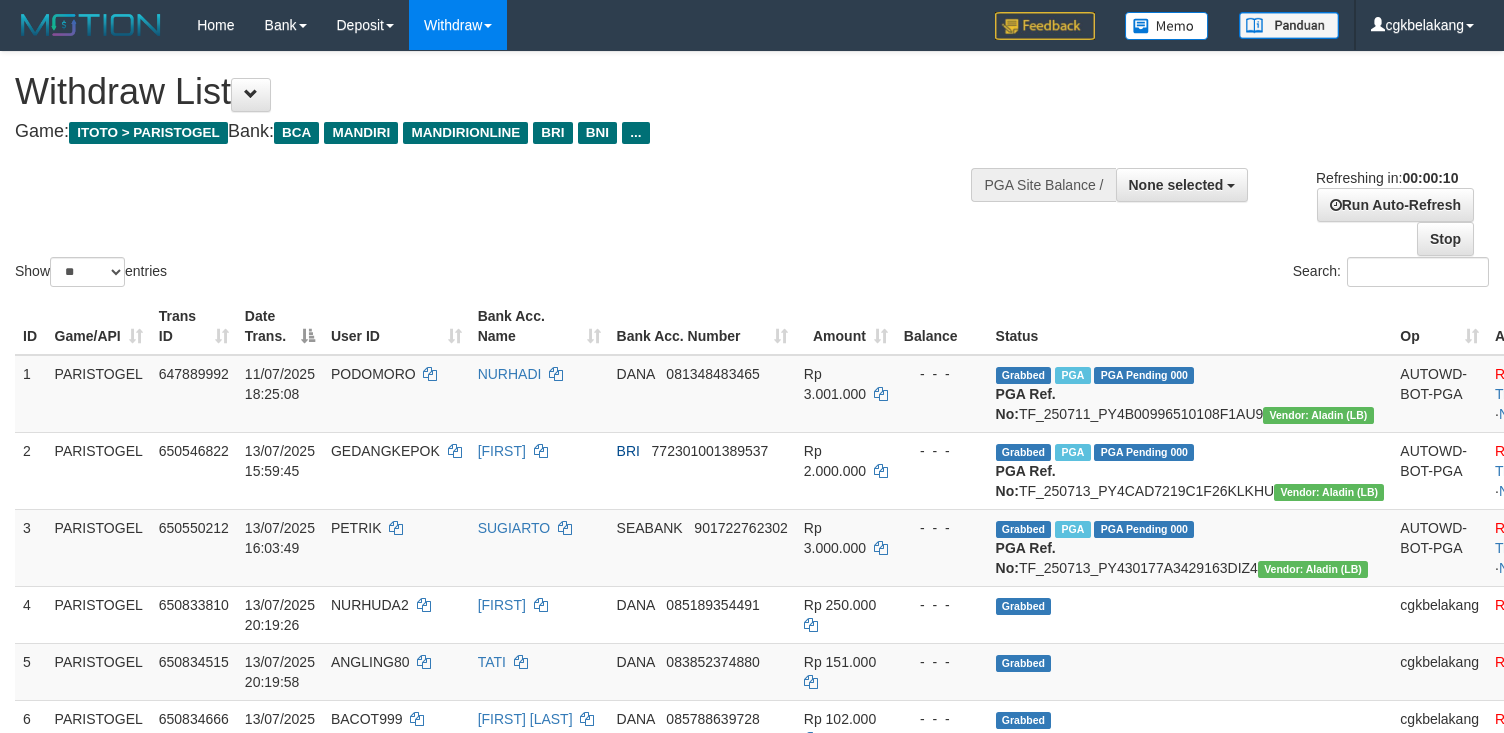 select 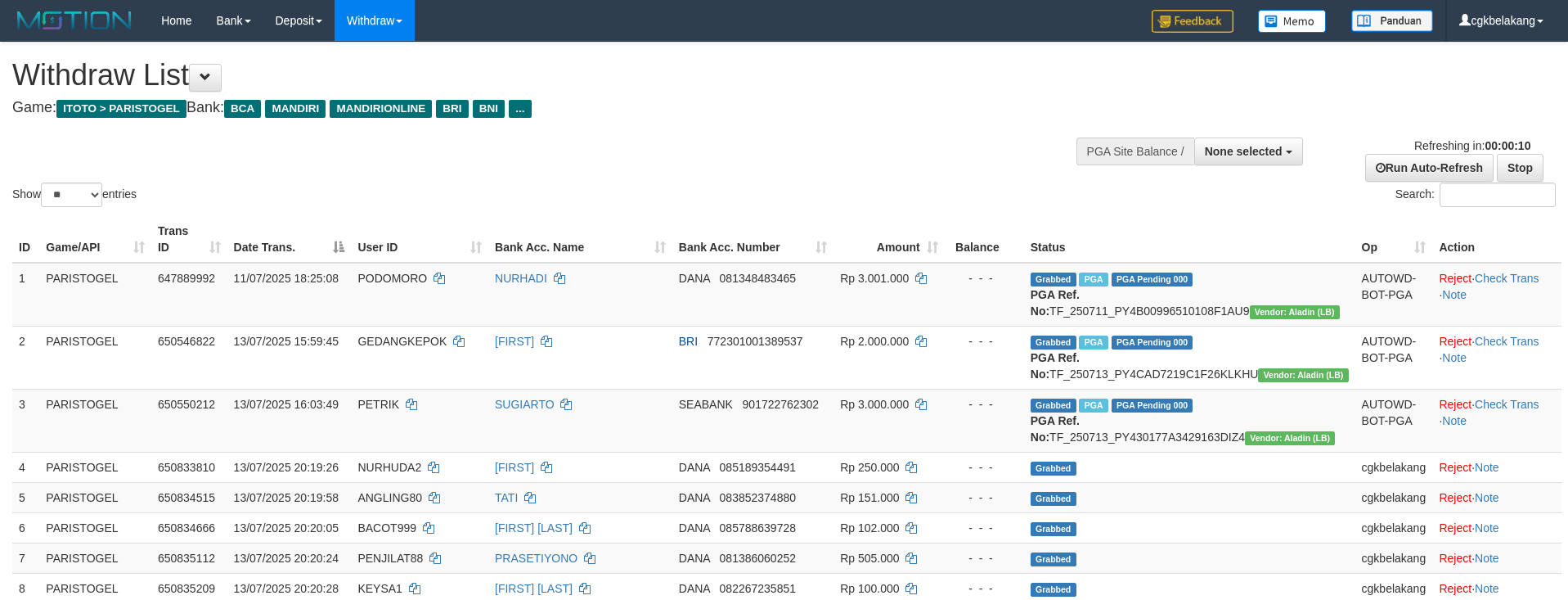 select 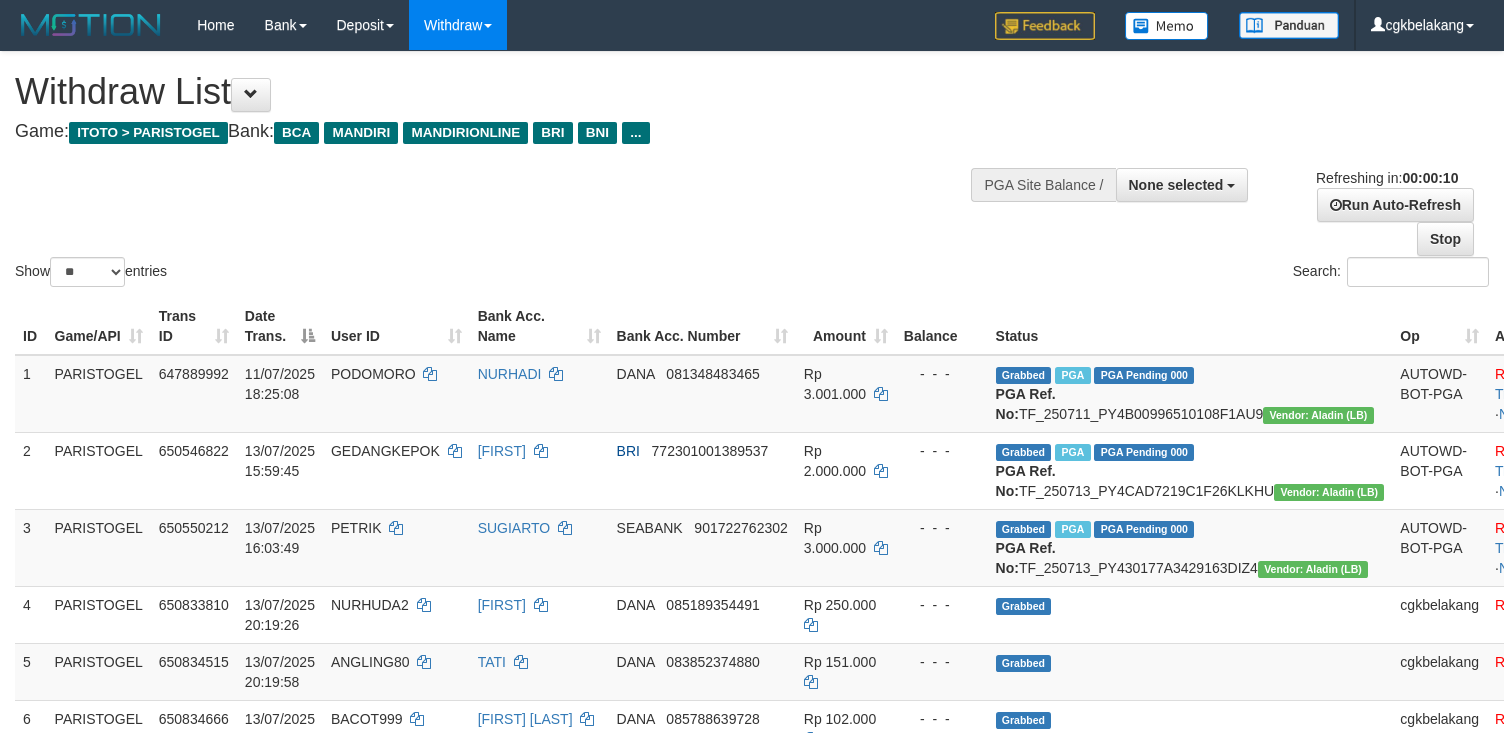 select 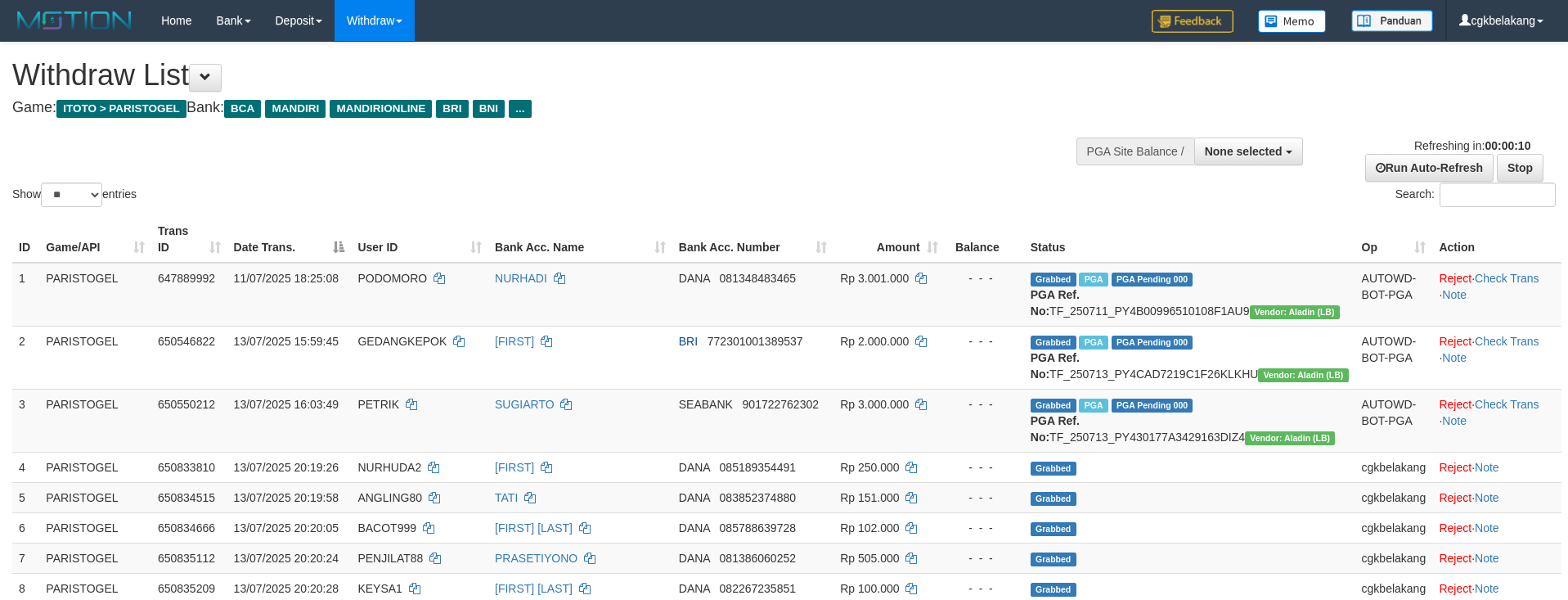 select 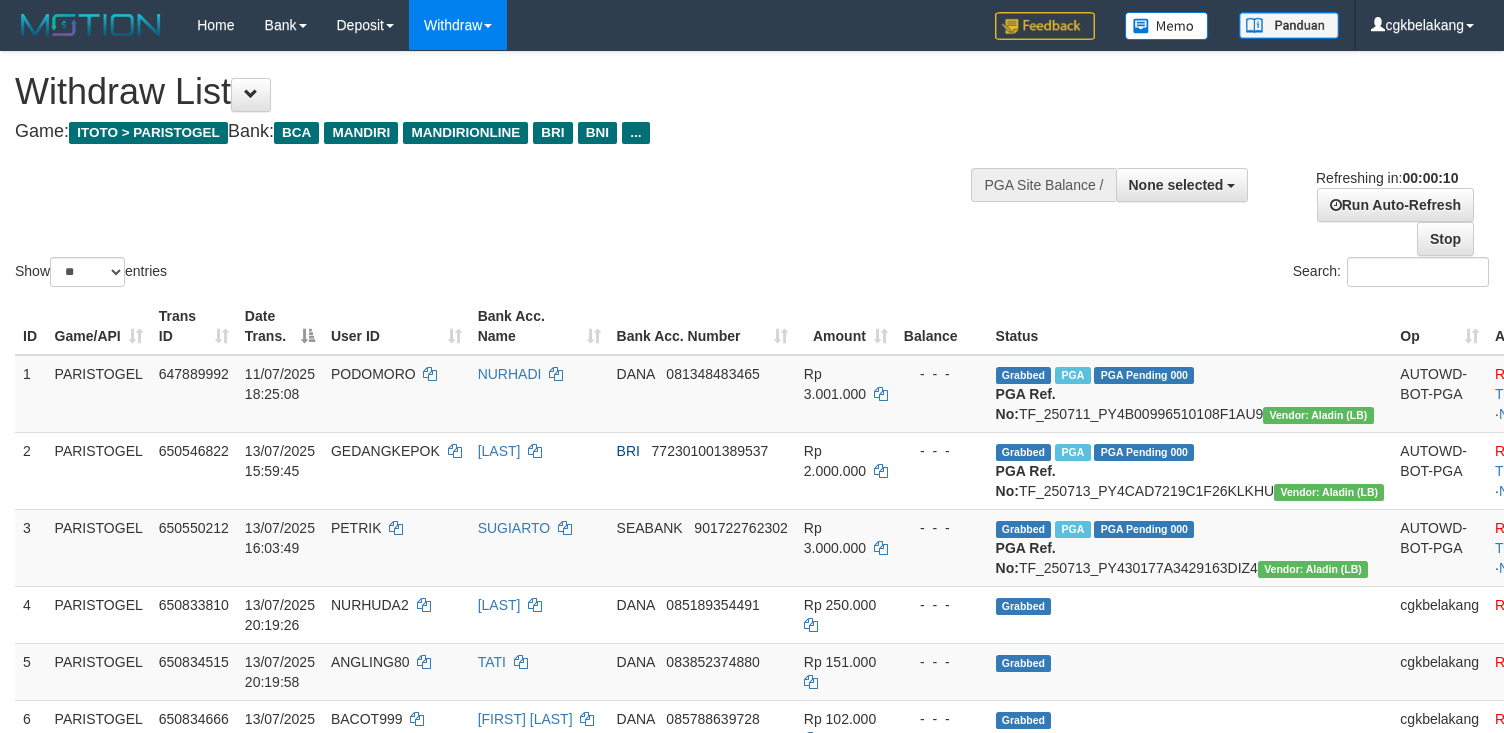 select 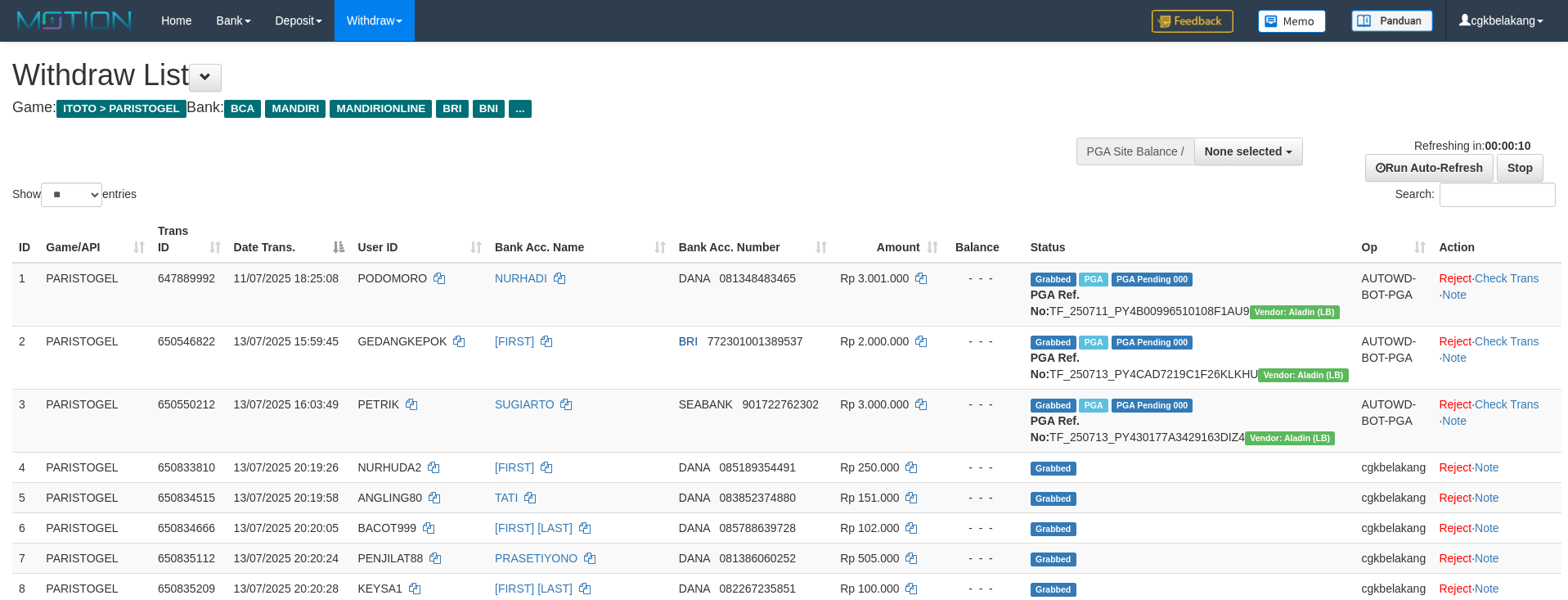 select 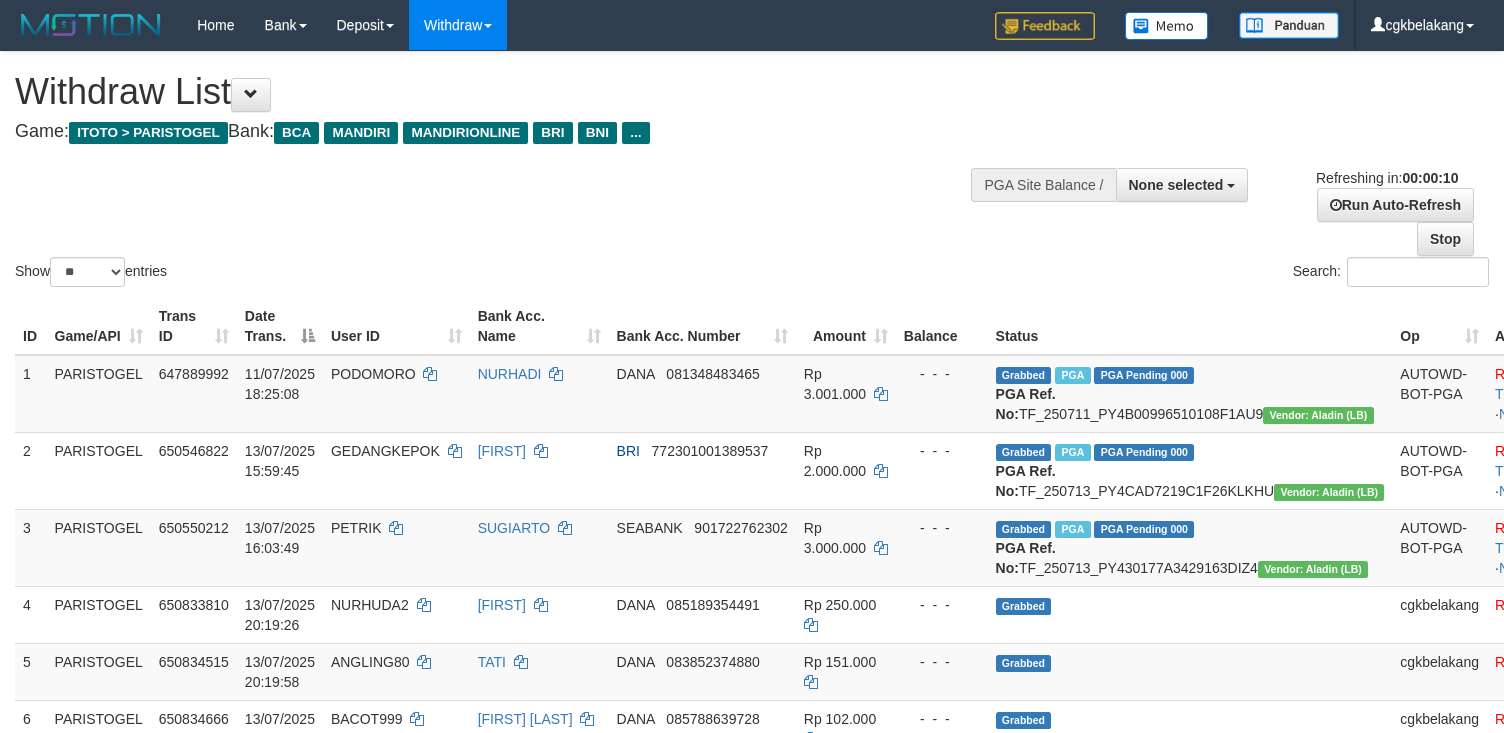 select 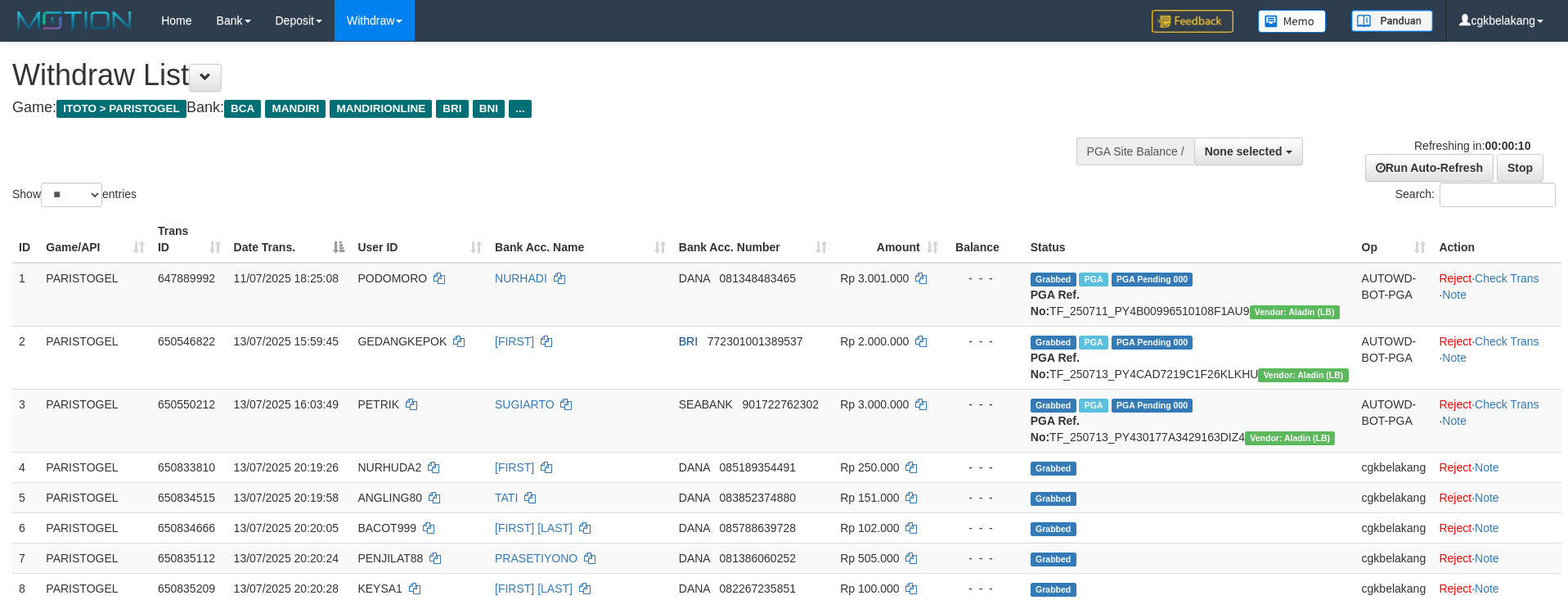 select 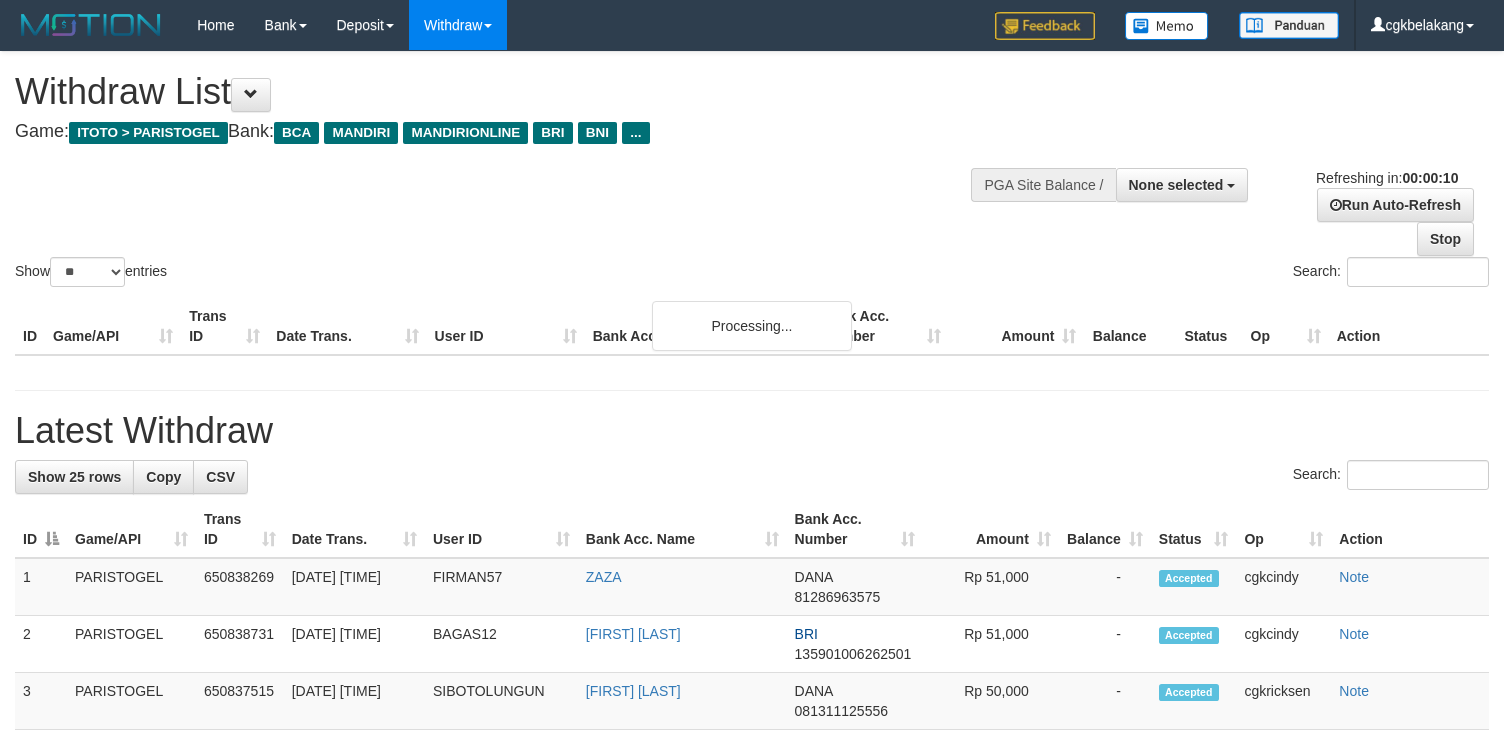 select 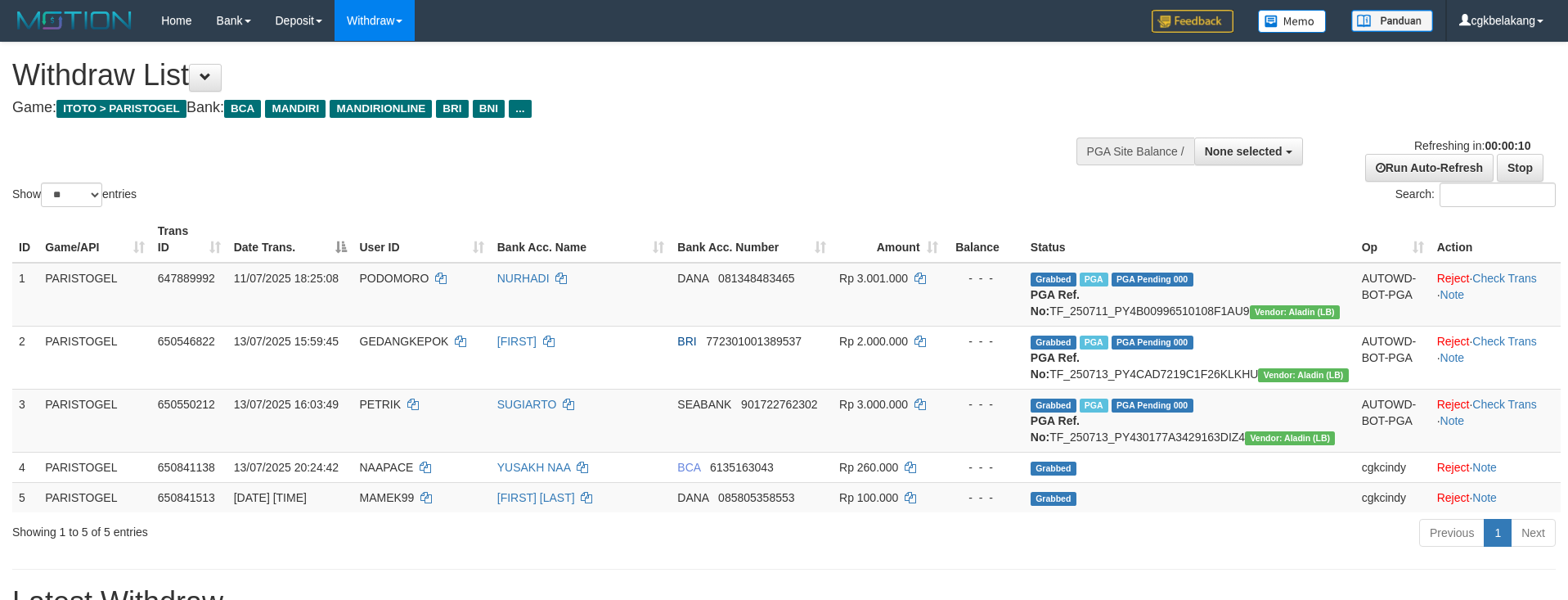 select 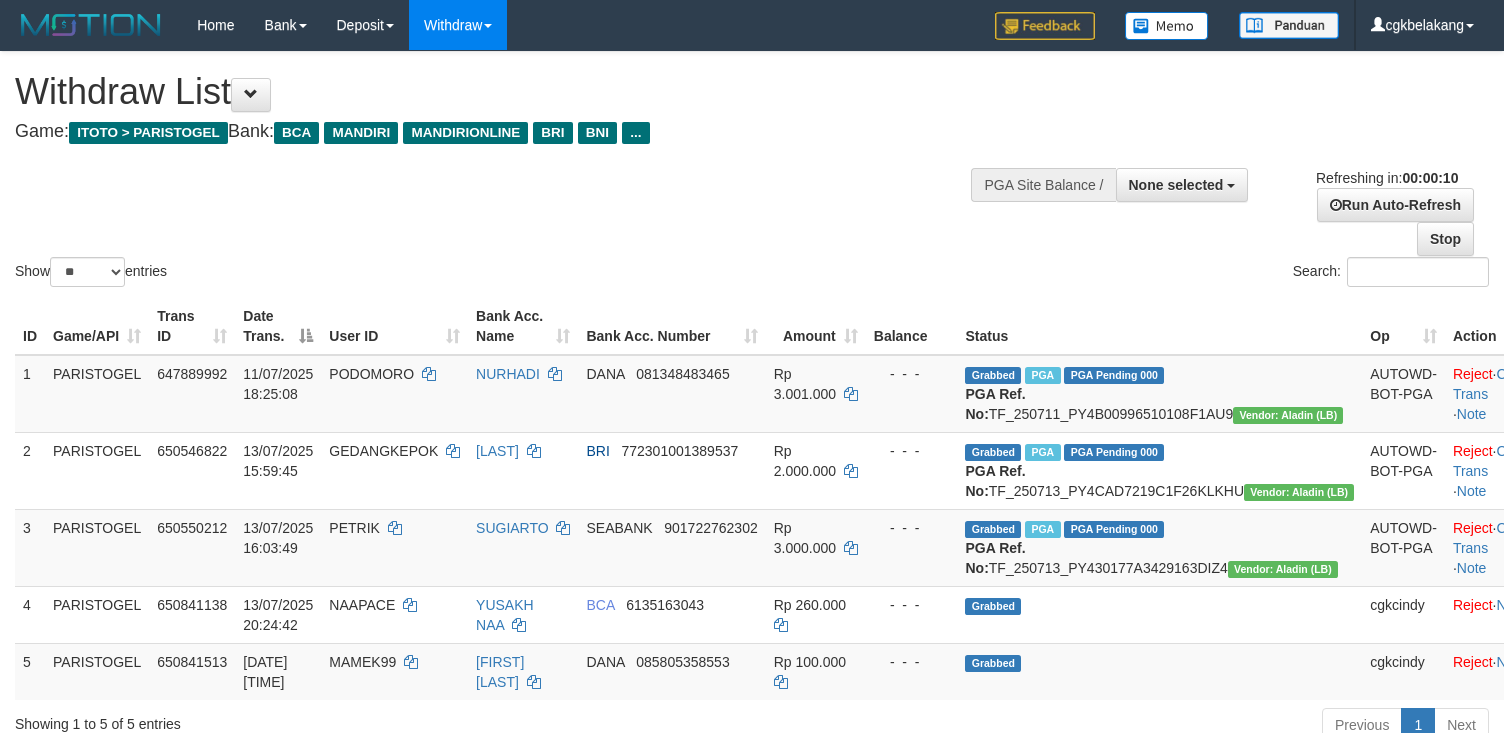select 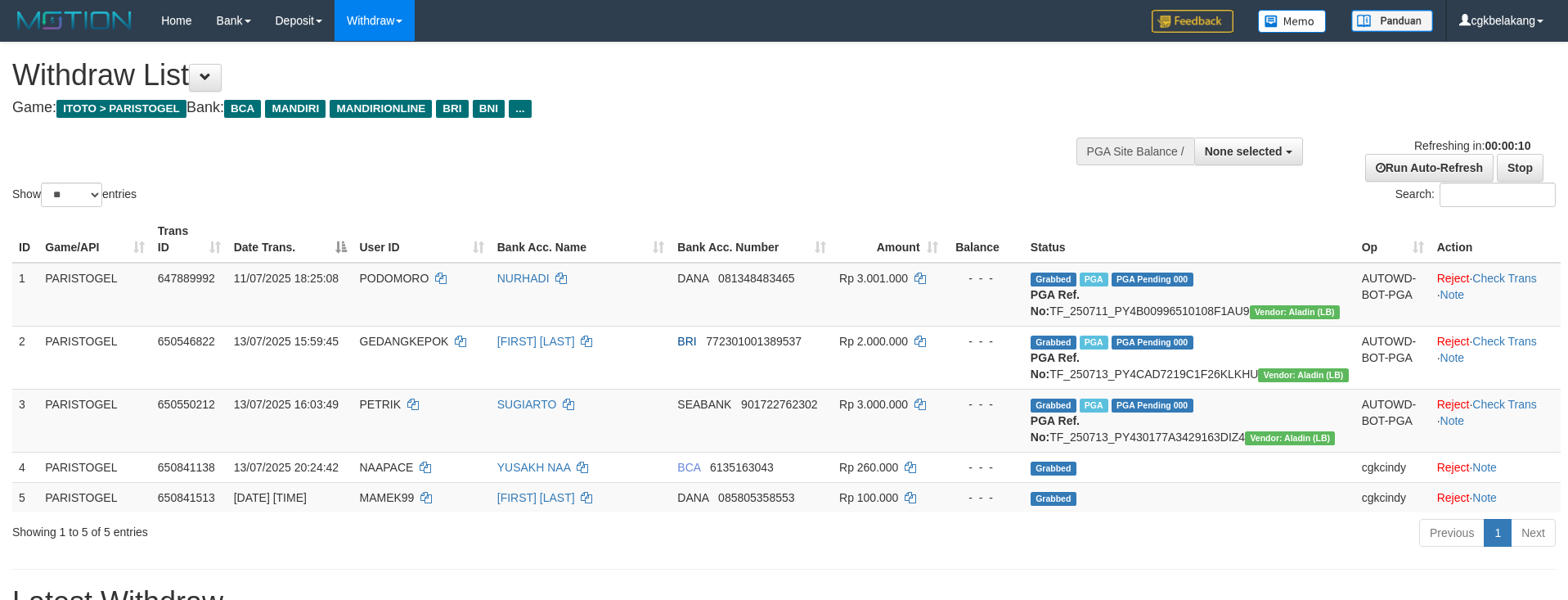select 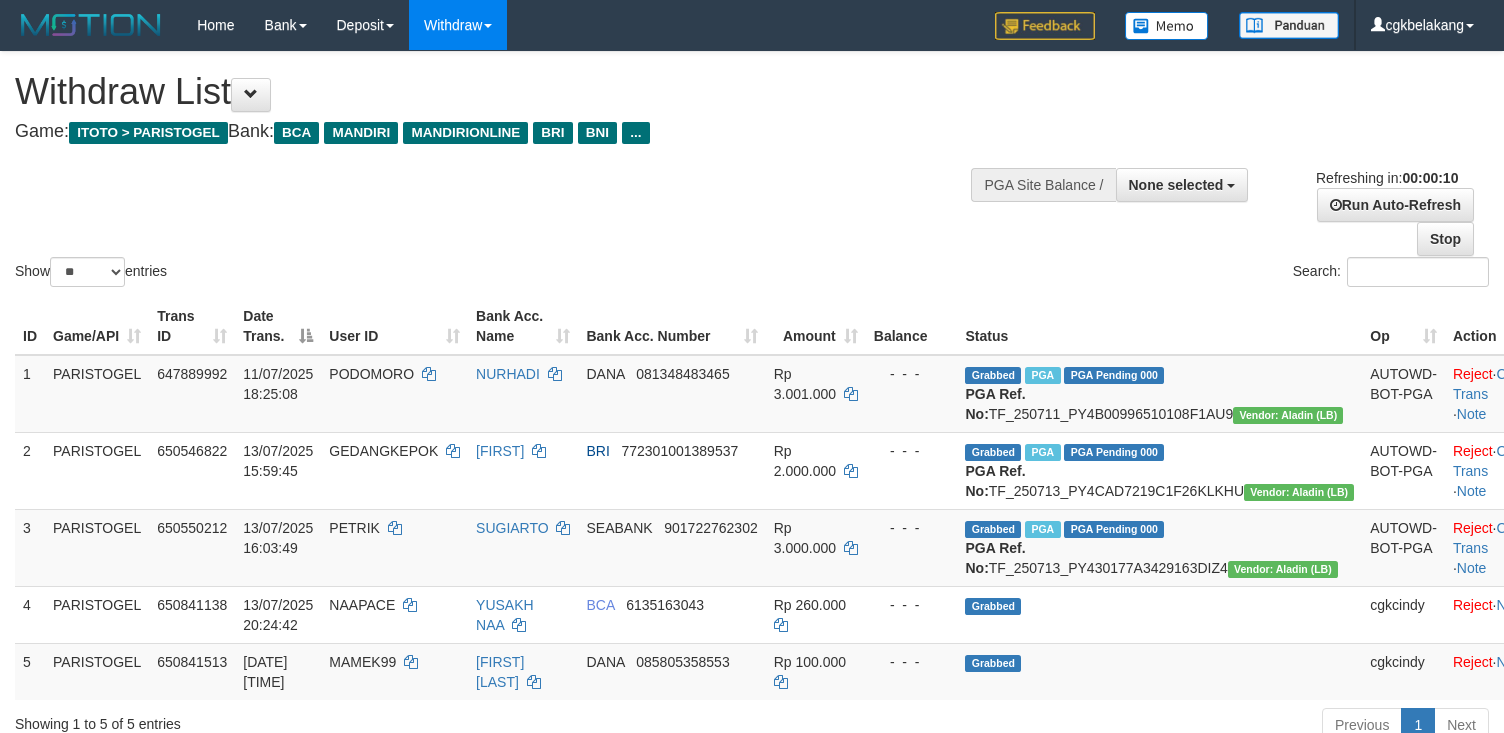 select 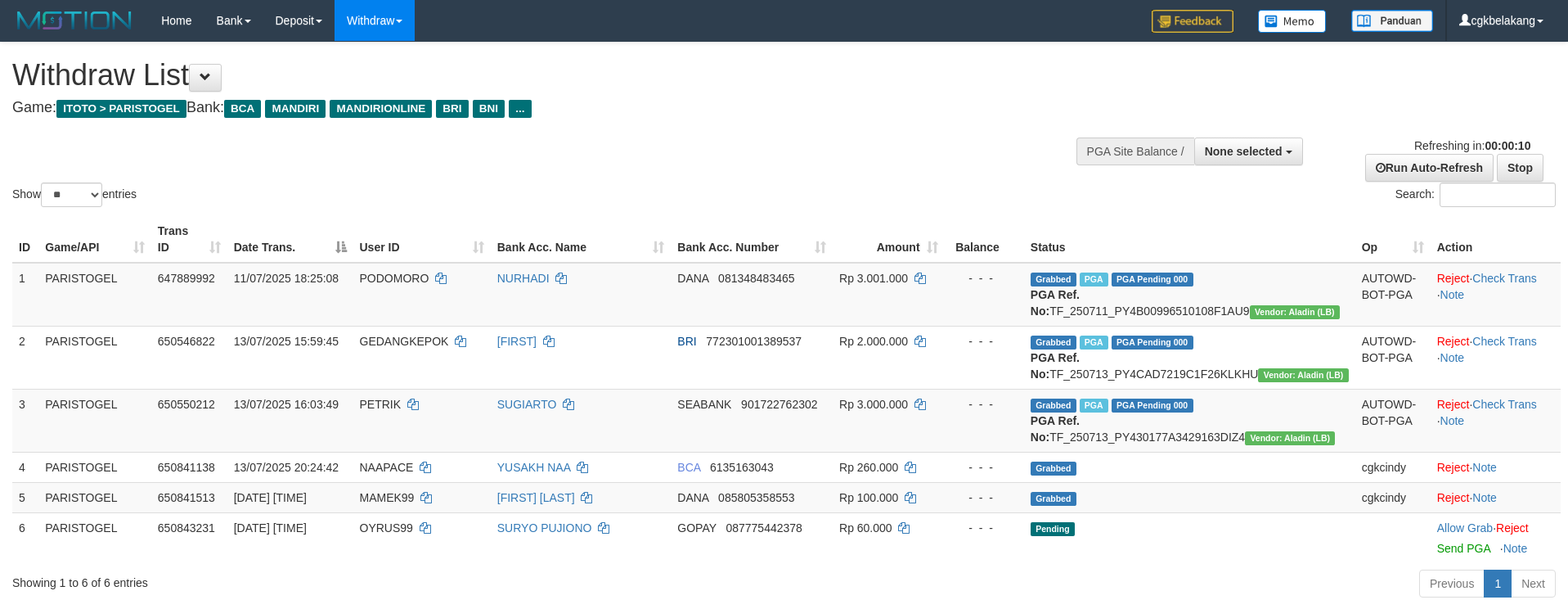 select 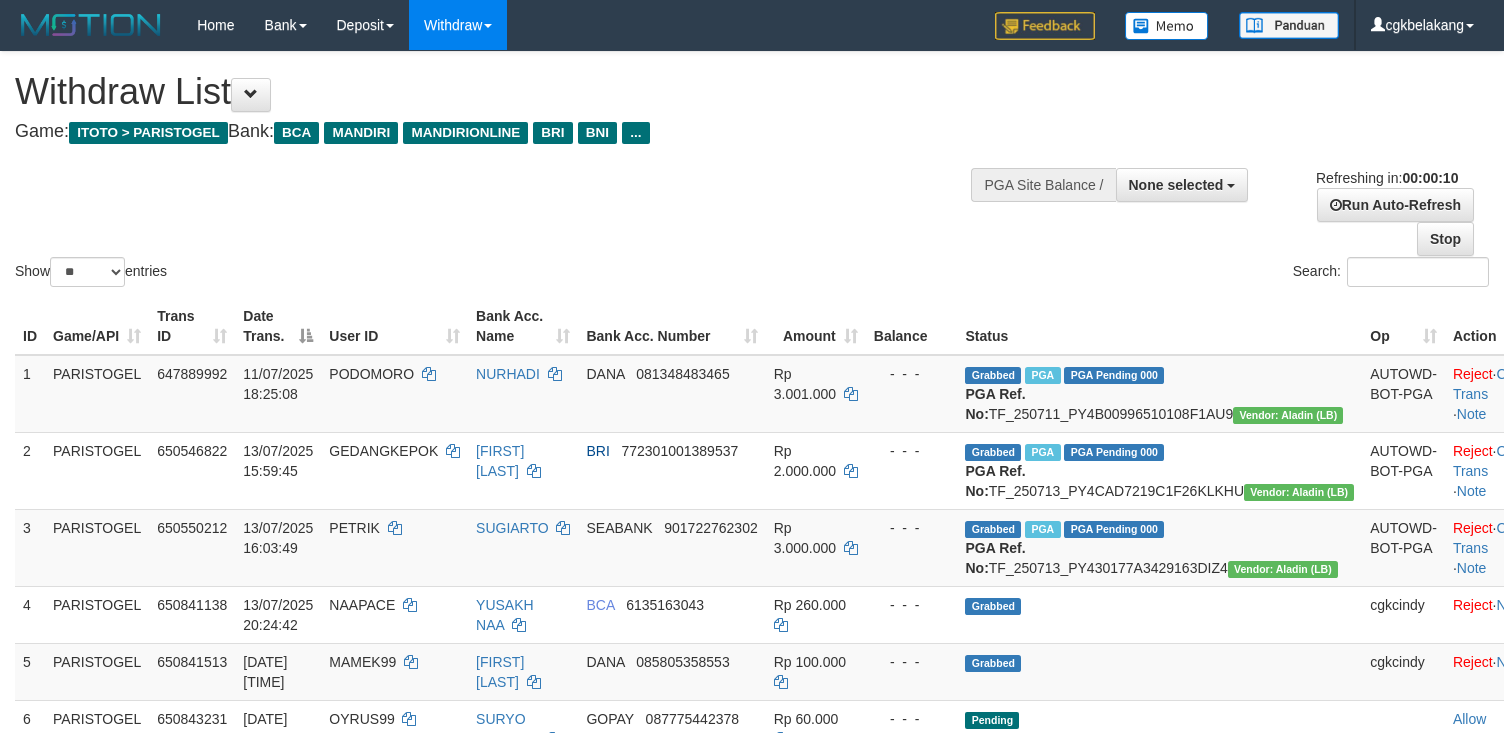 select 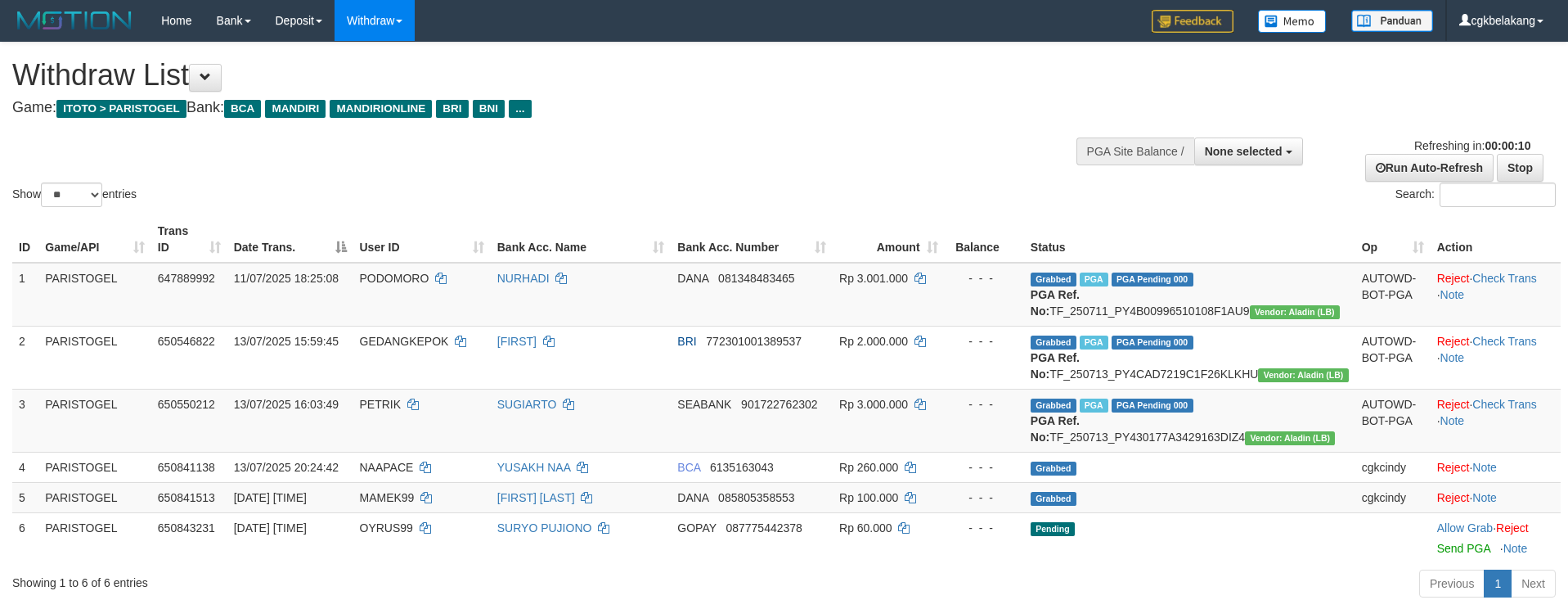 select 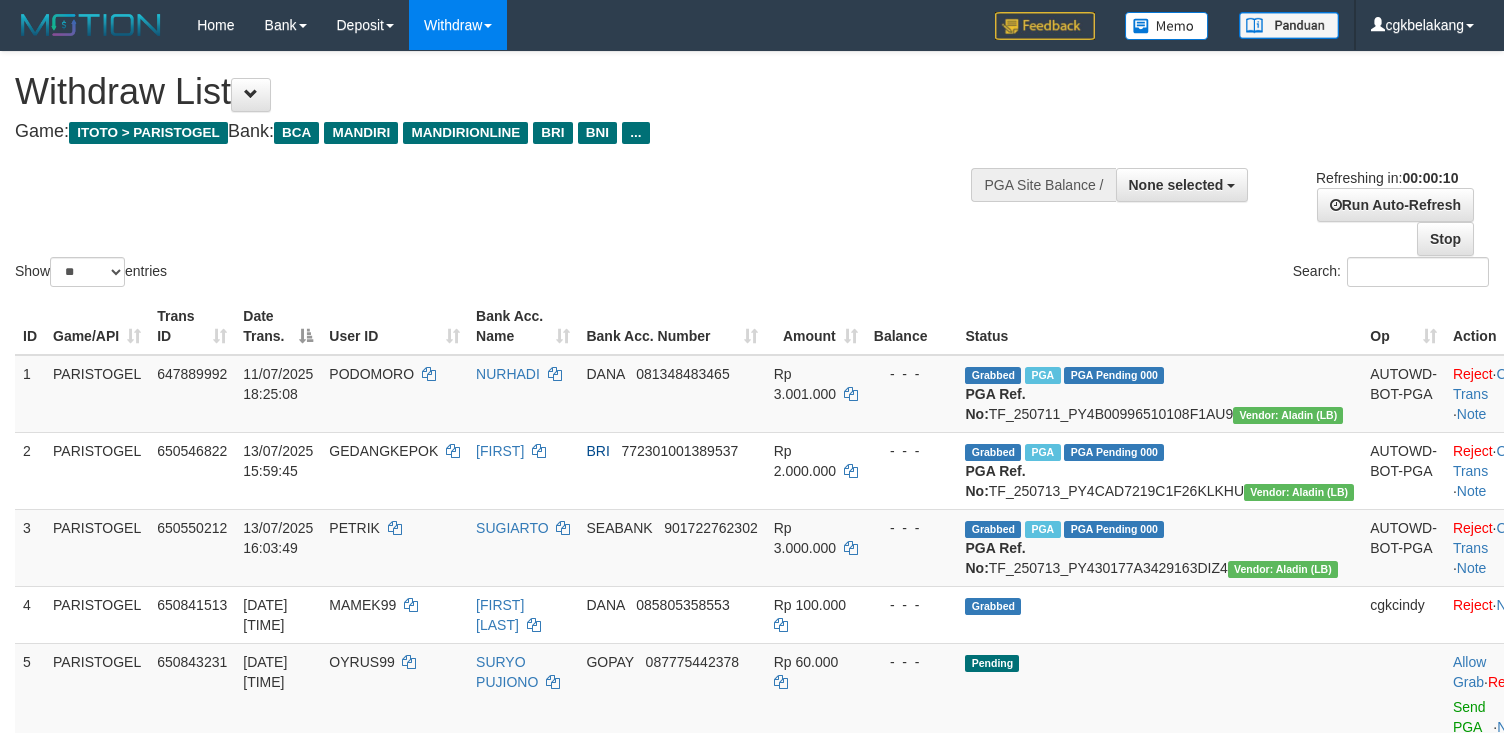select 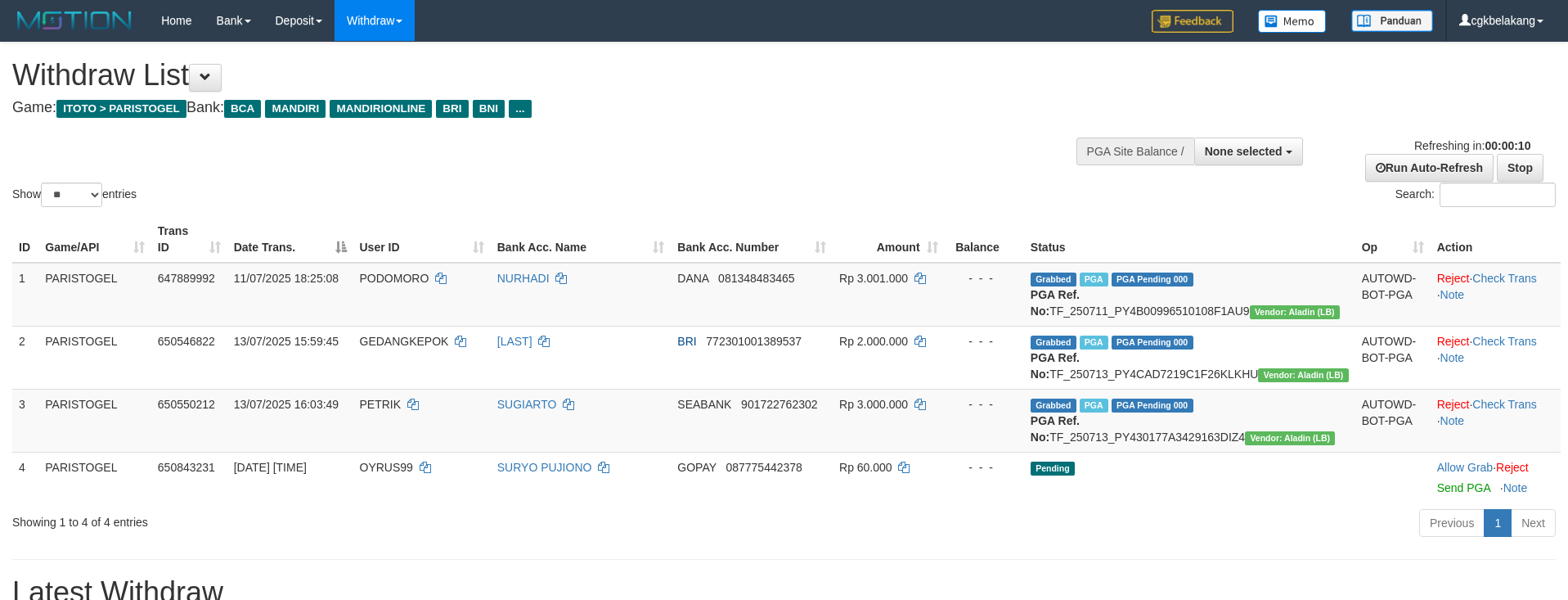 select 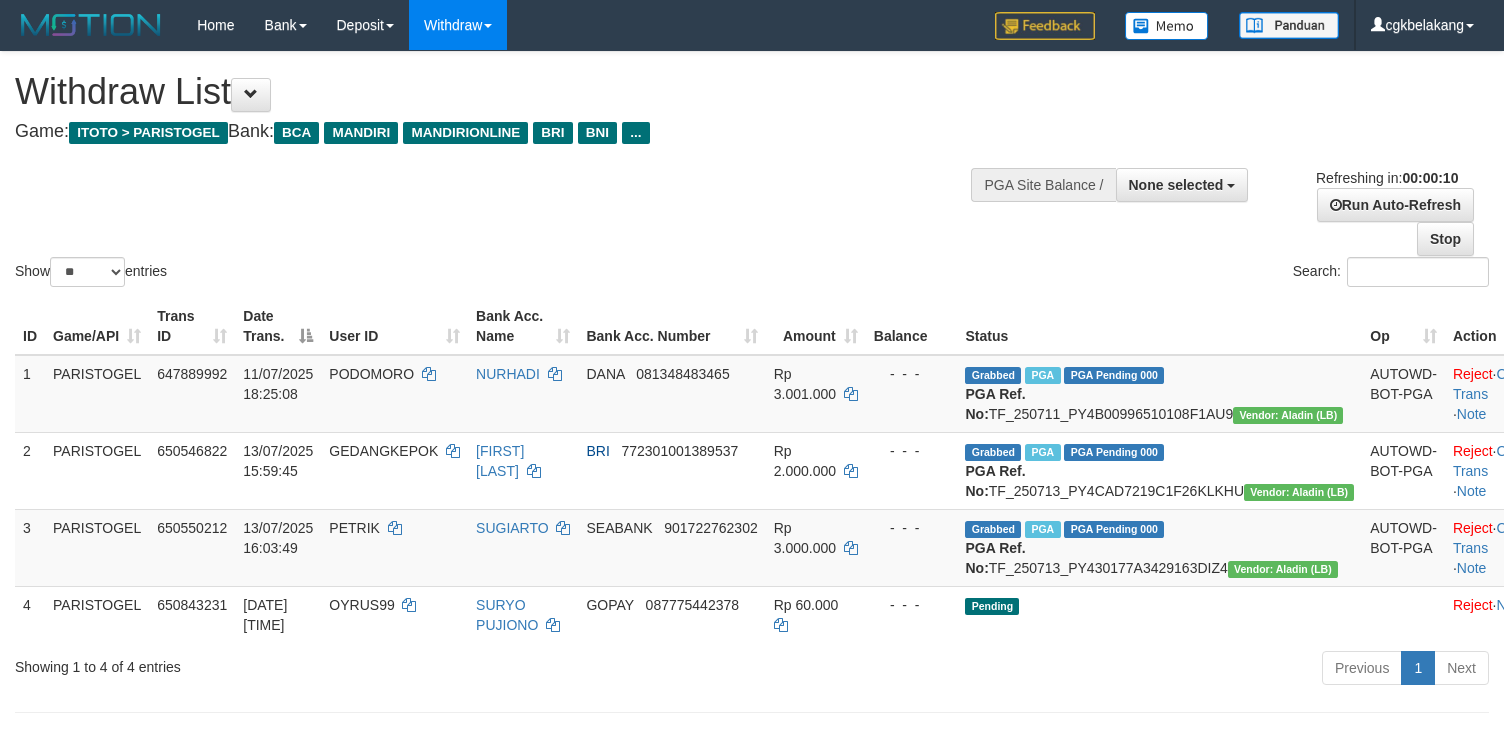 select 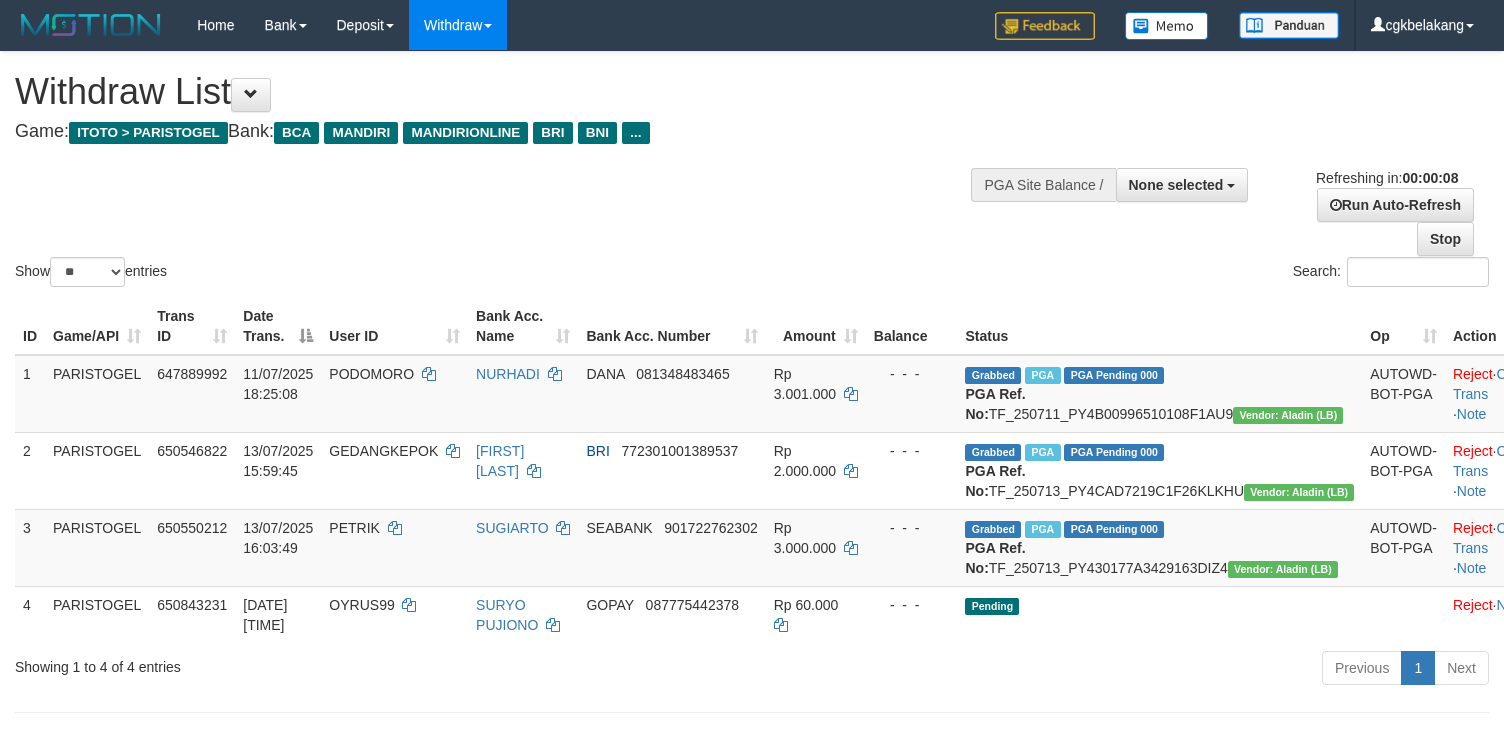 scroll, scrollTop: 0, scrollLeft: 0, axis: both 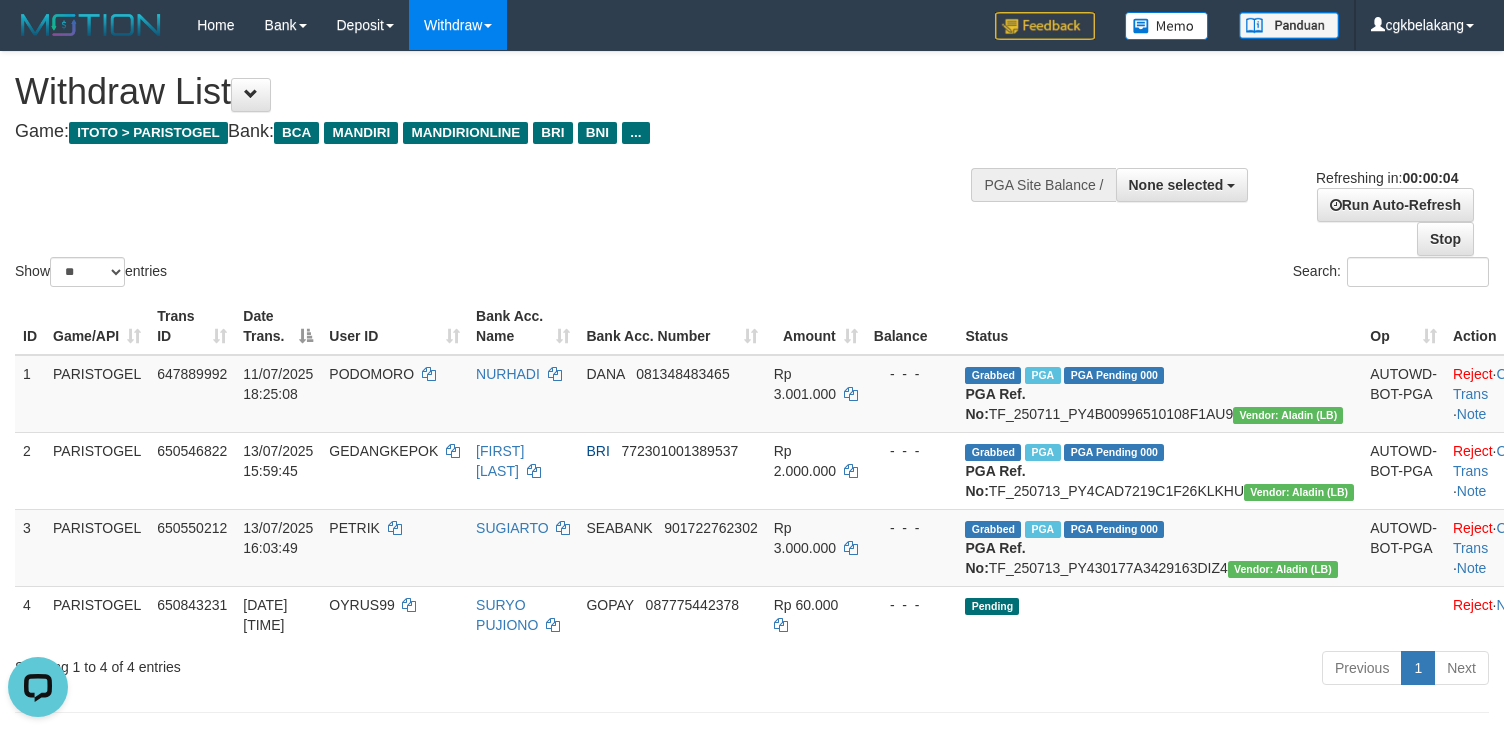 drag, startPoint x: 884, startPoint y: 268, endPoint x: 1021, endPoint y: 352, distance: 160.70158 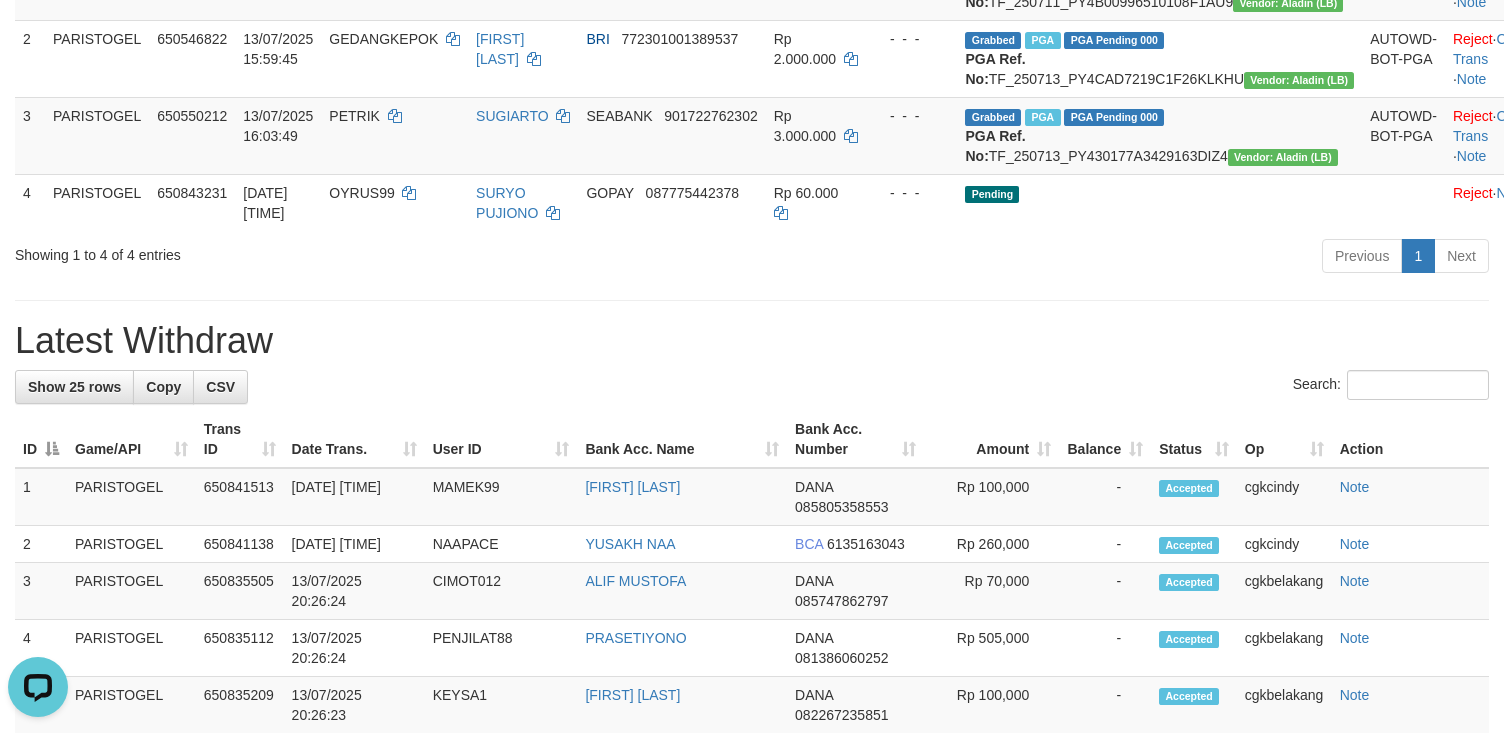 scroll, scrollTop: 400, scrollLeft: 0, axis: vertical 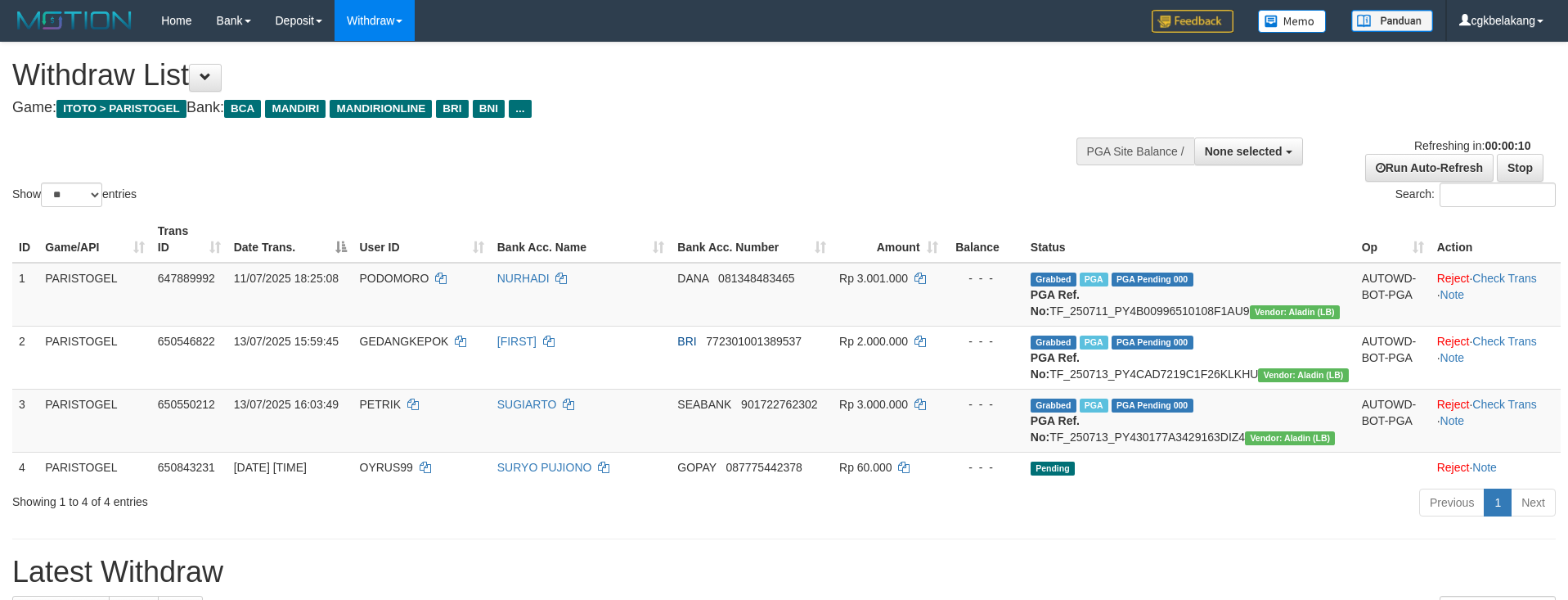 select 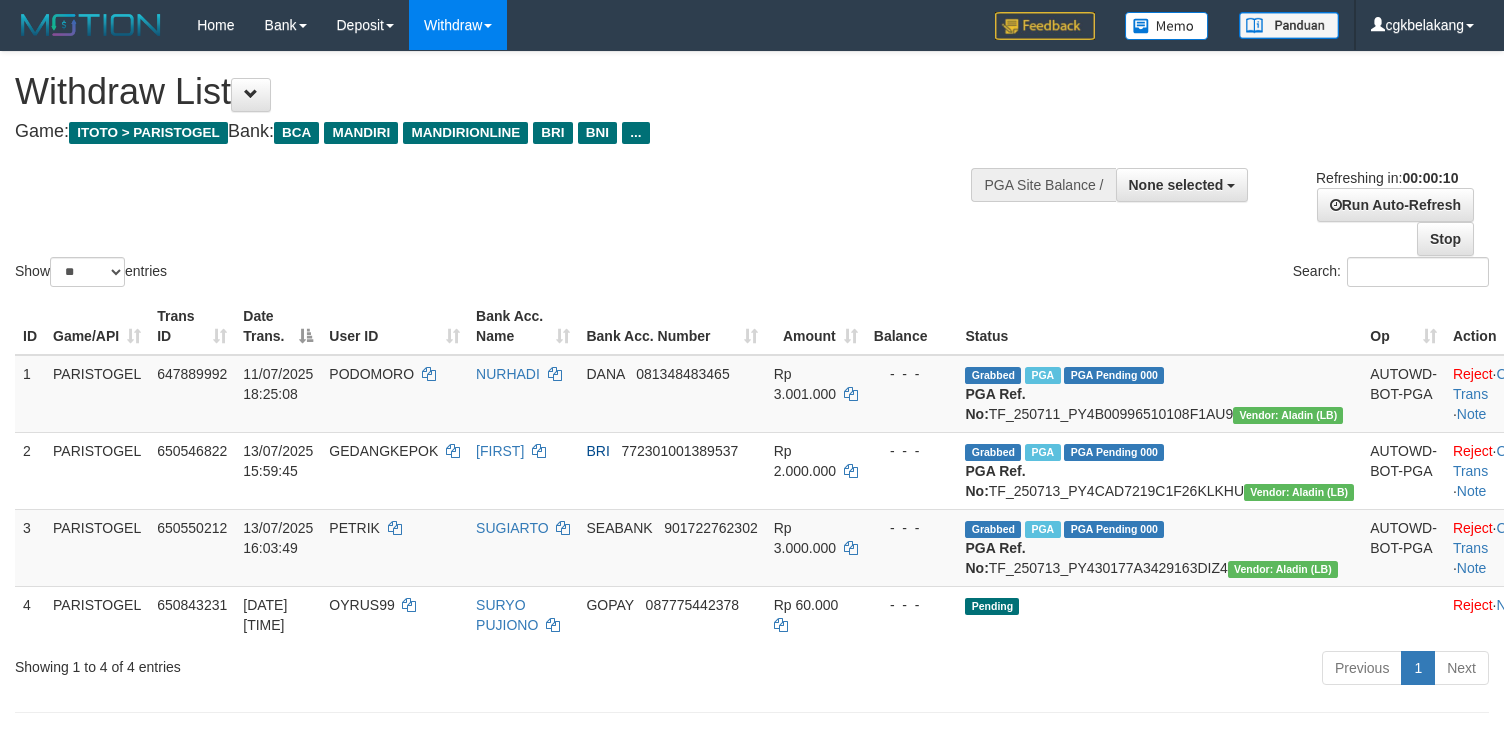 select 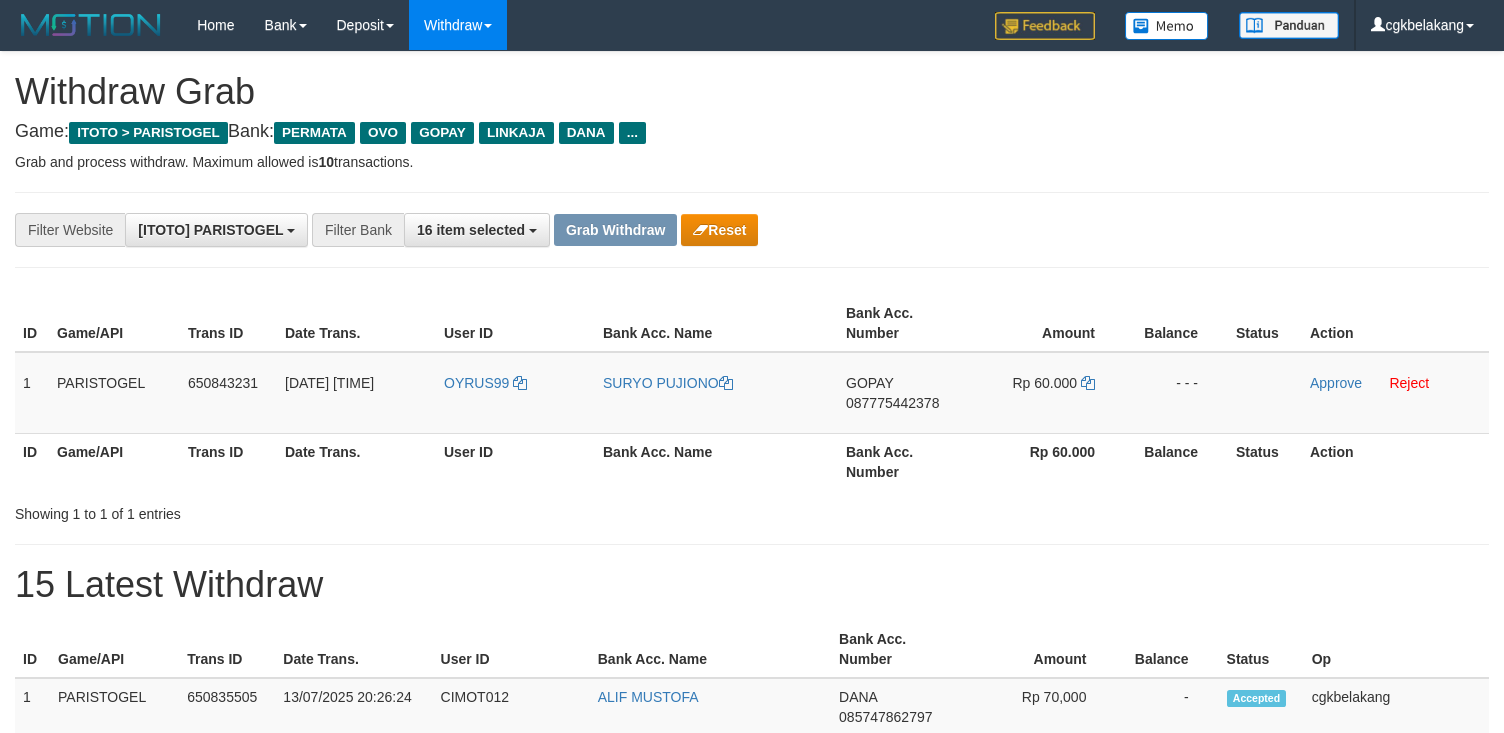 scroll, scrollTop: 0, scrollLeft: 0, axis: both 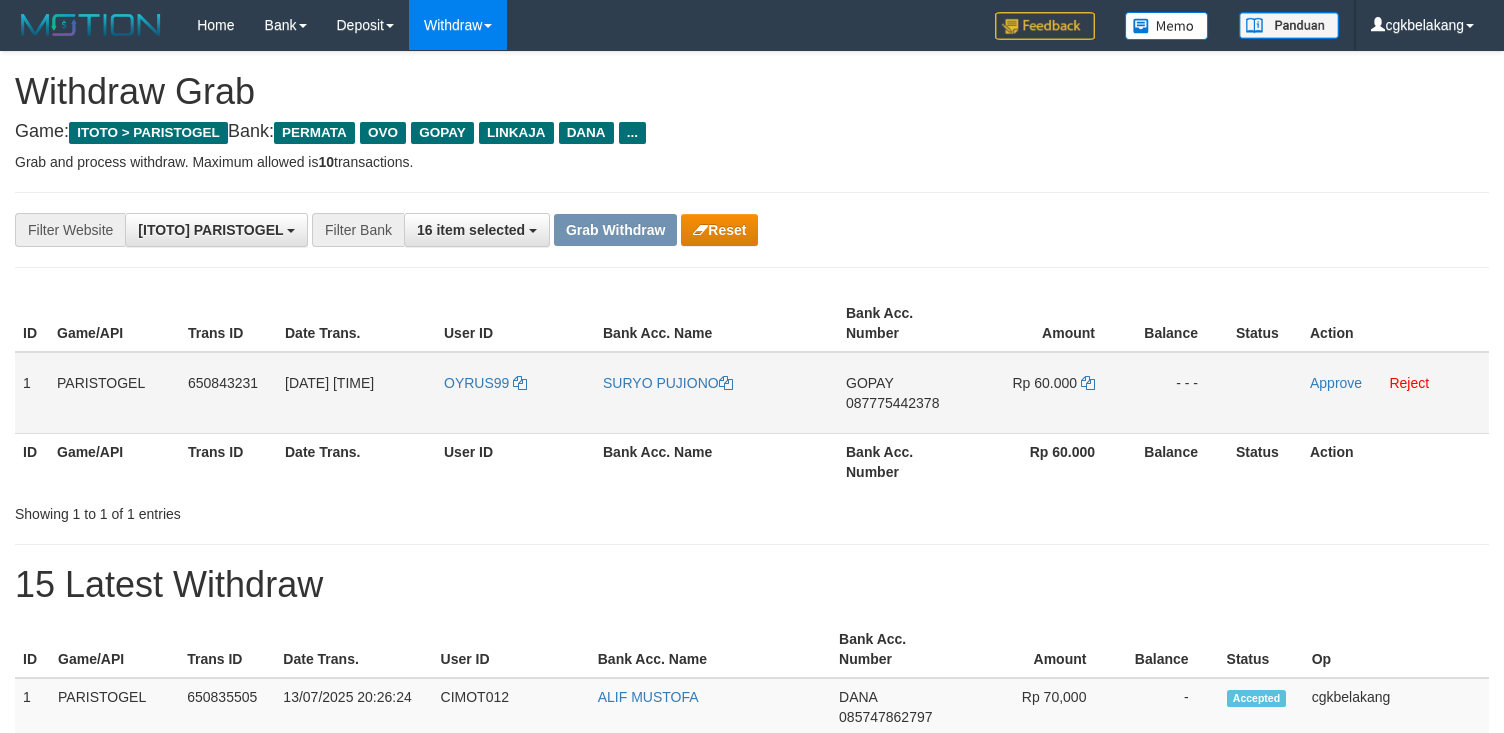 click on "OYRUS99" at bounding box center (515, 393) 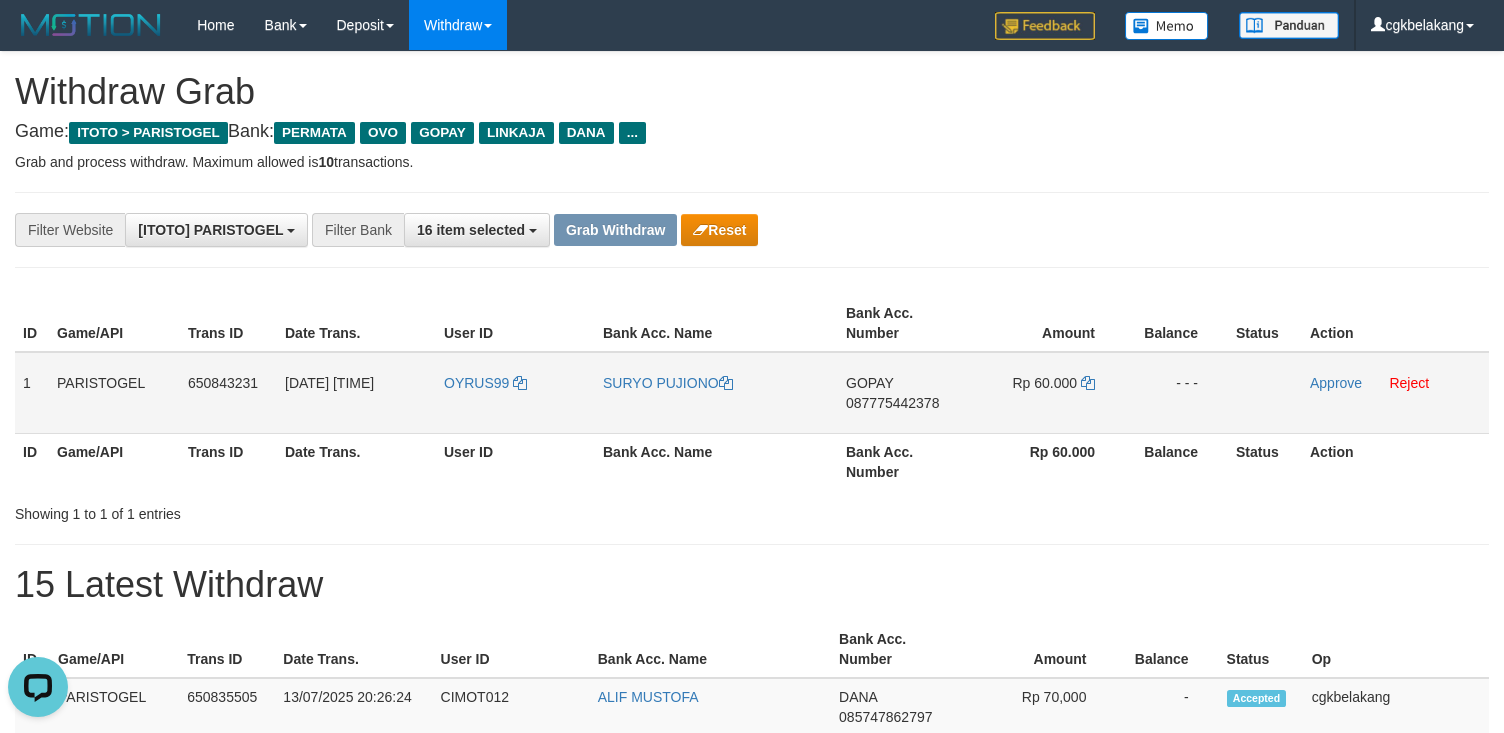 scroll, scrollTop: 0, scrollLeft: 0, axis: both 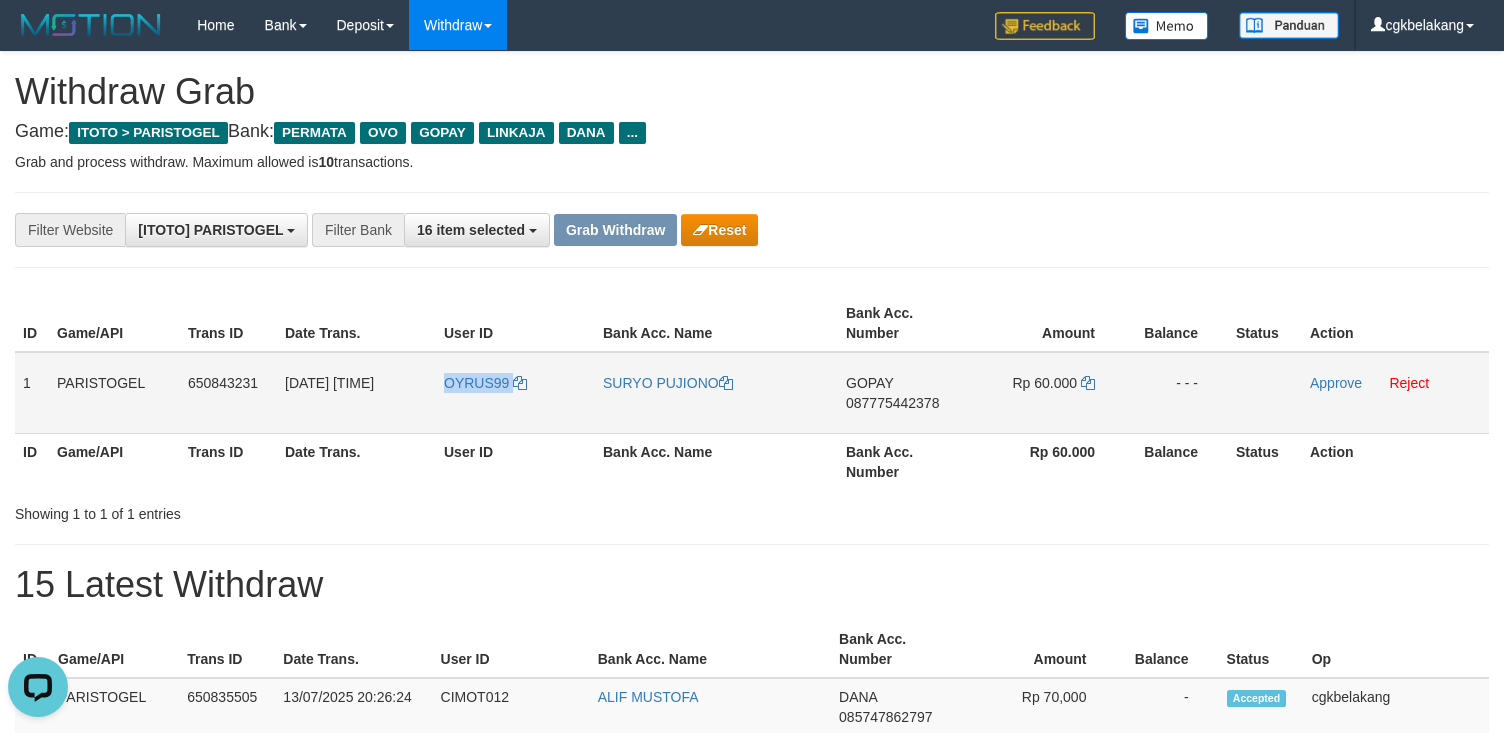 click on "OYRUS99" at bounding box center (515, 393) 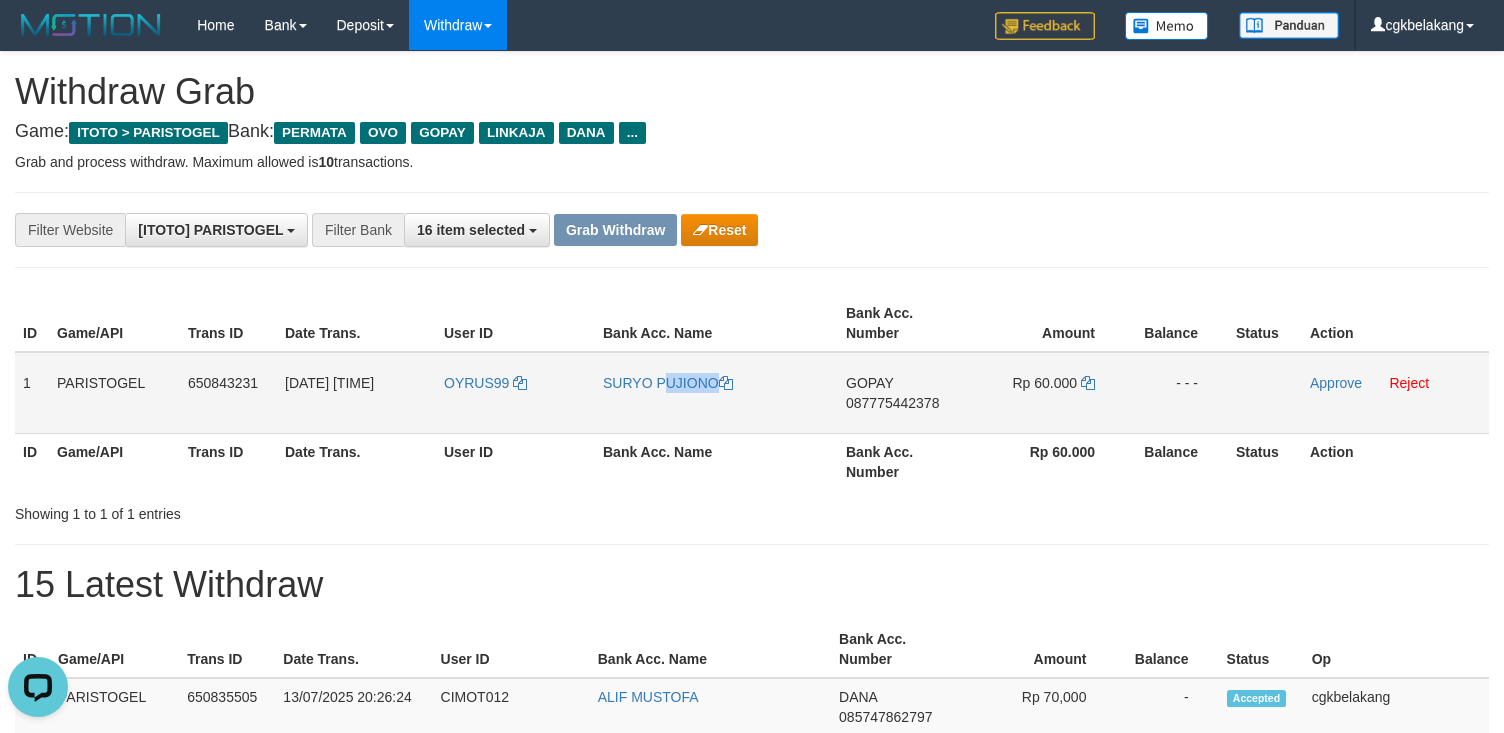 click on "SURYO PUJIONO" at bounding box center [716, 393] 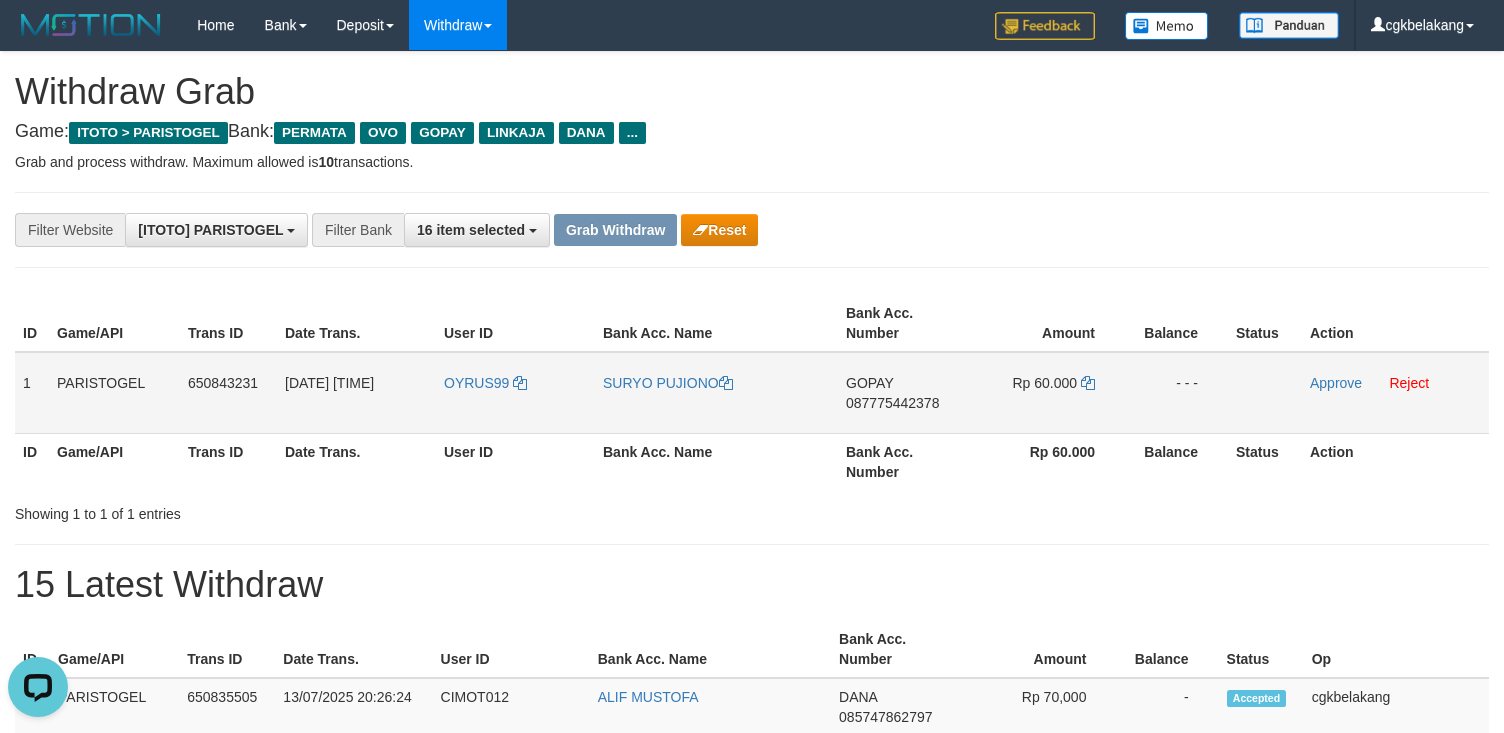 click on "GOPAY
087775442378" at bounding box center [903, 393] 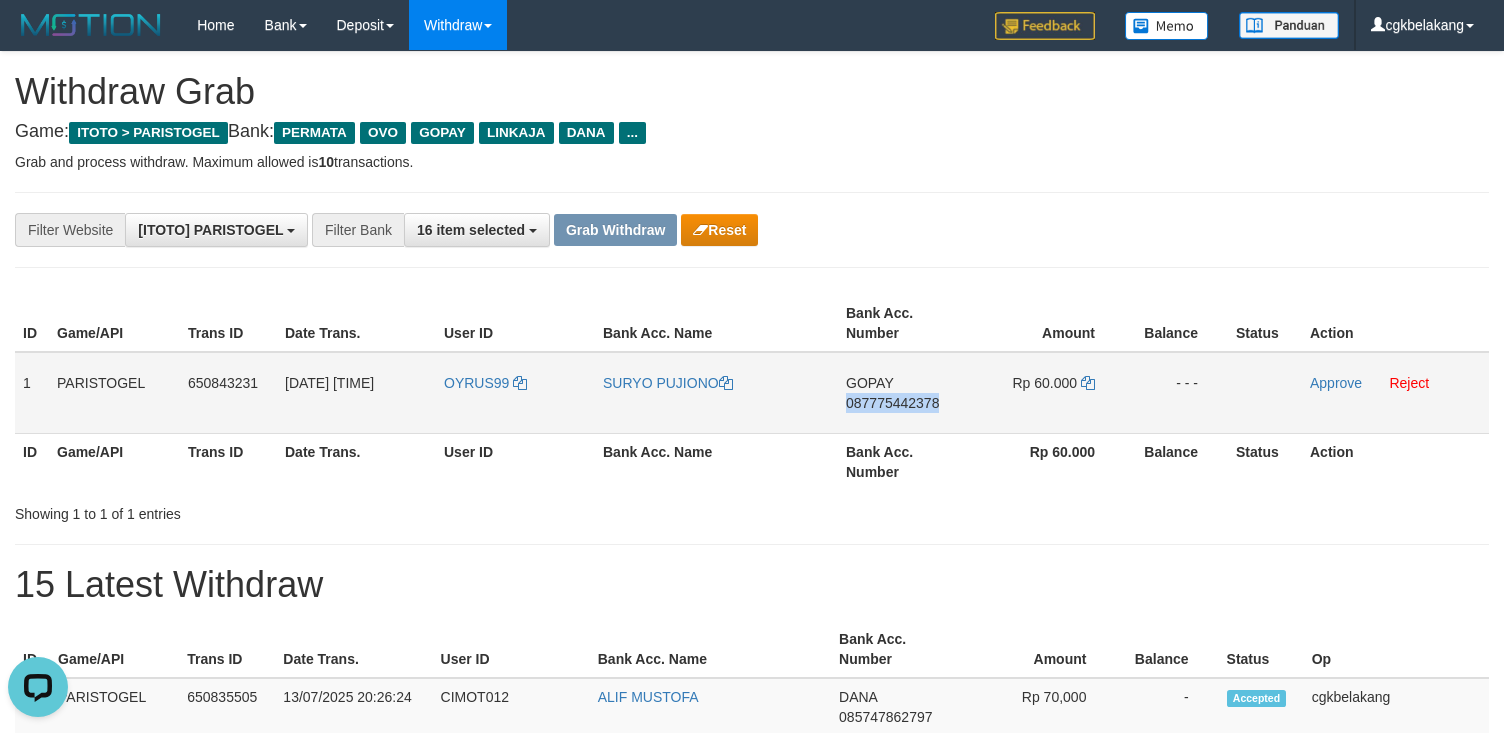 click on "GOPAY
087775442378" at bounding box center [903, 393] 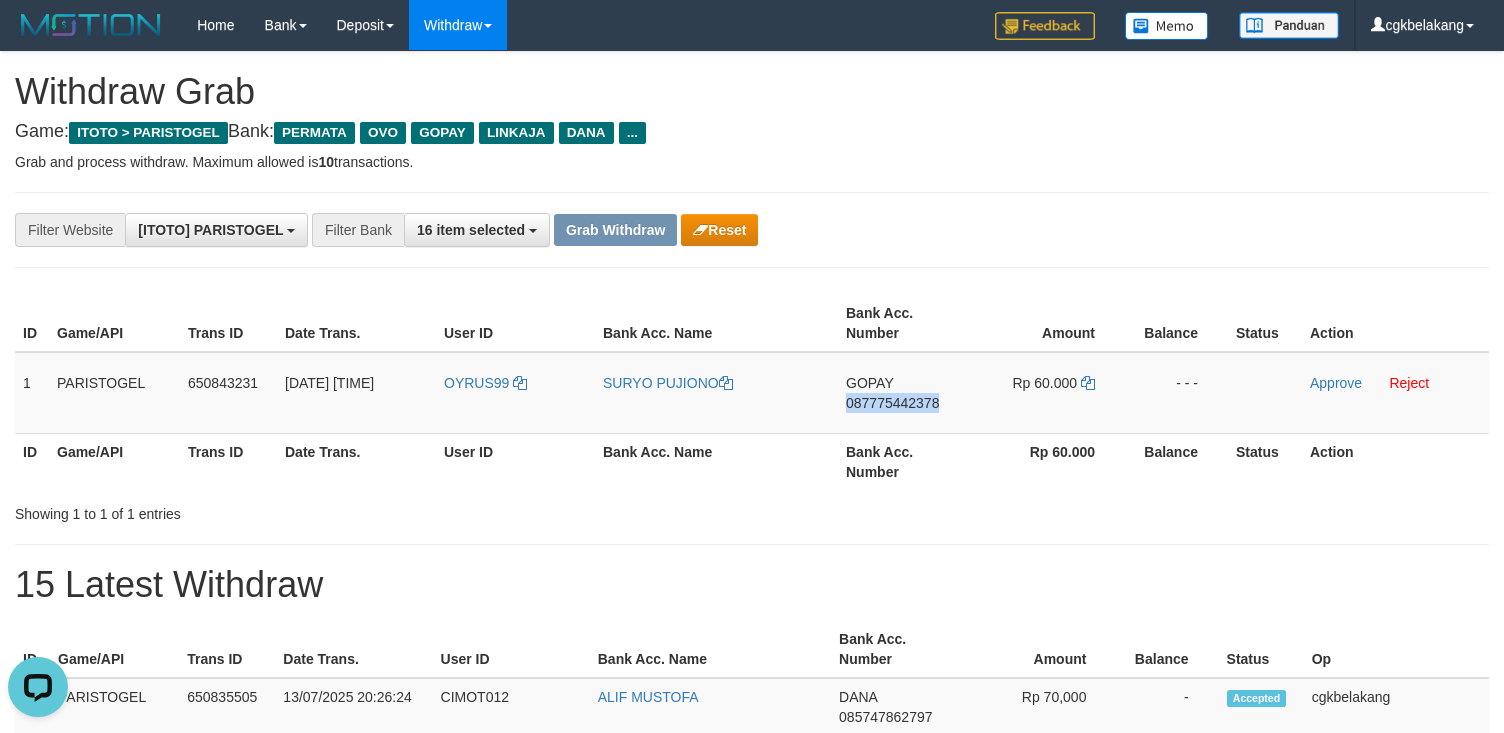 copy on "087775442378" 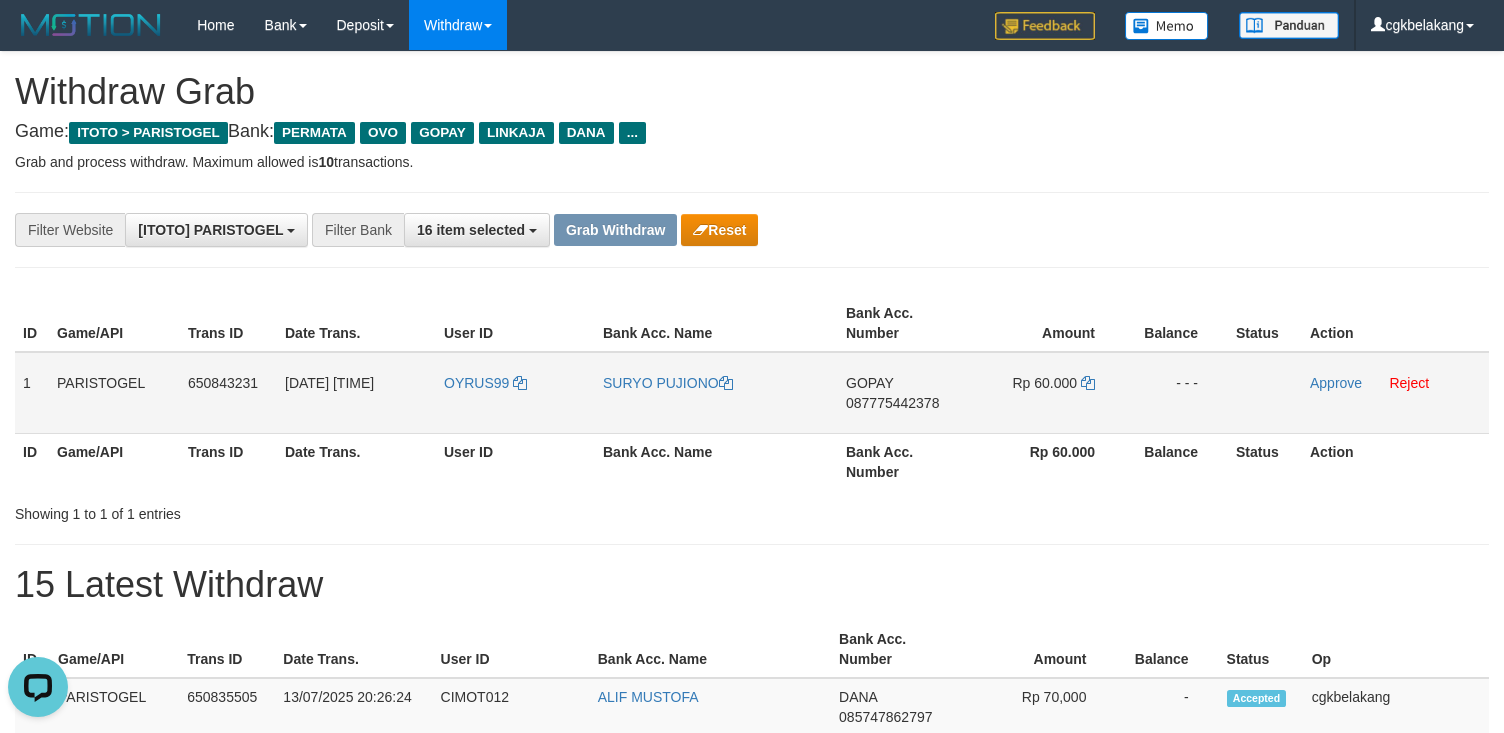 click on "Rp 60.000" at bounding box center [1047, 393] 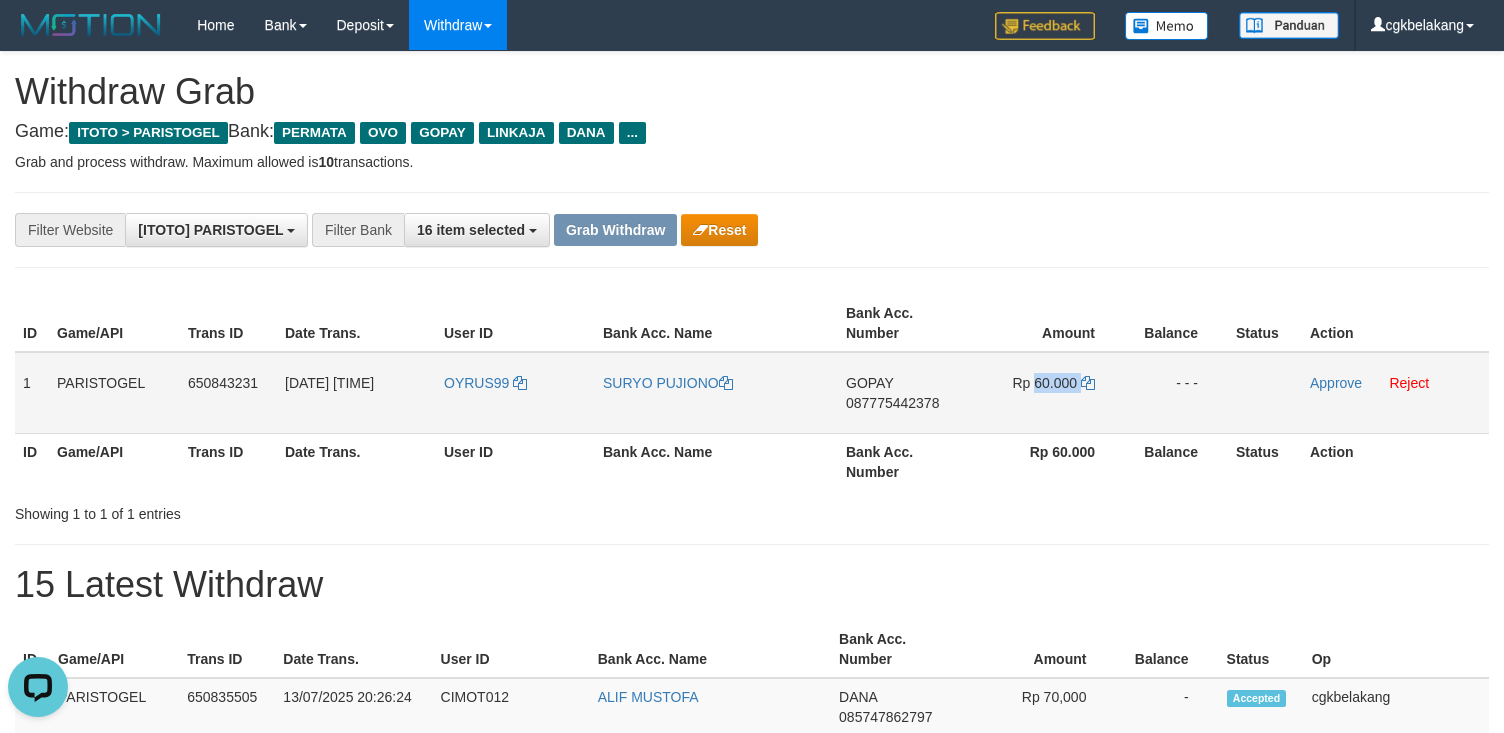 click on "Rp 60.000" at bounding box center (1047, 393) 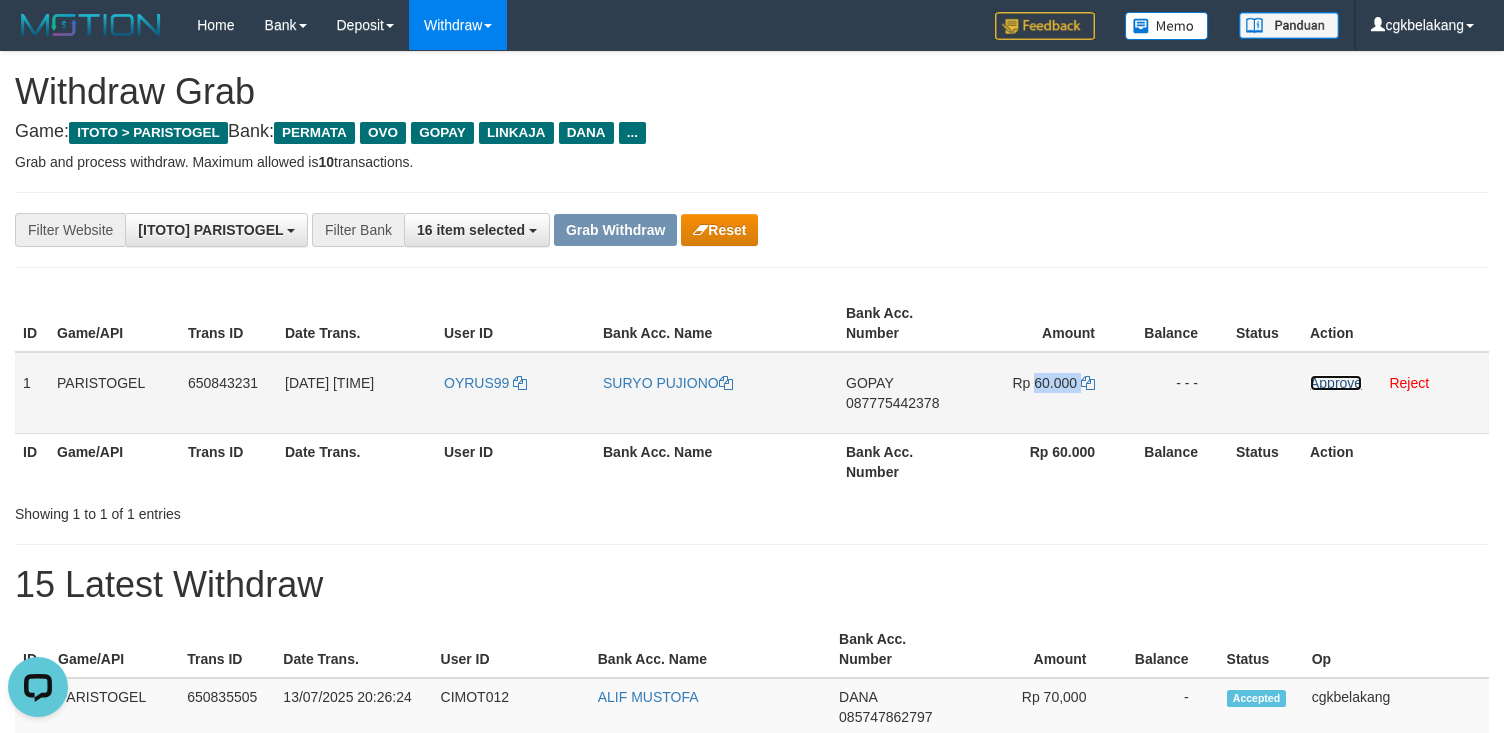 click on "Approve" at bounding box center (1336, 383) 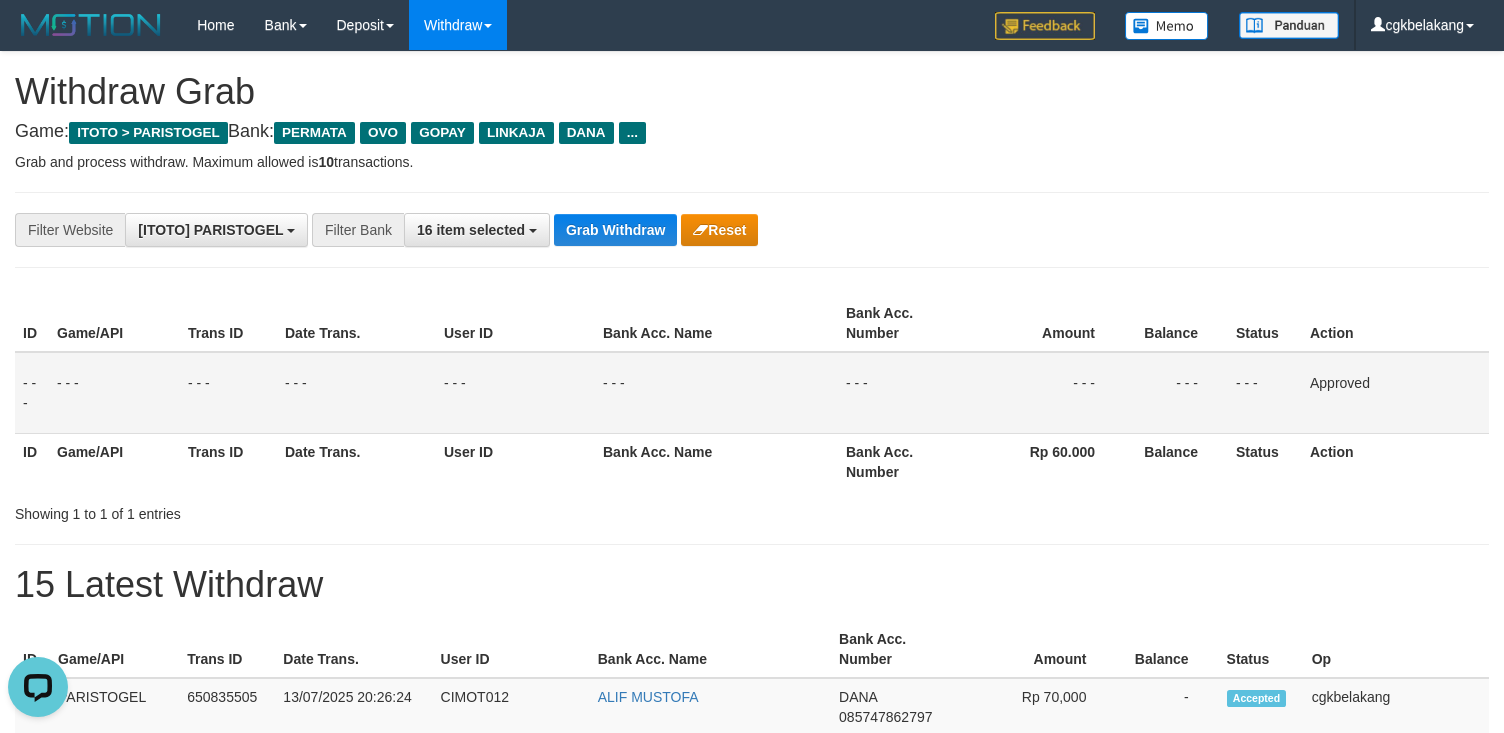 click on "**********" at bounding box center [752, 230] 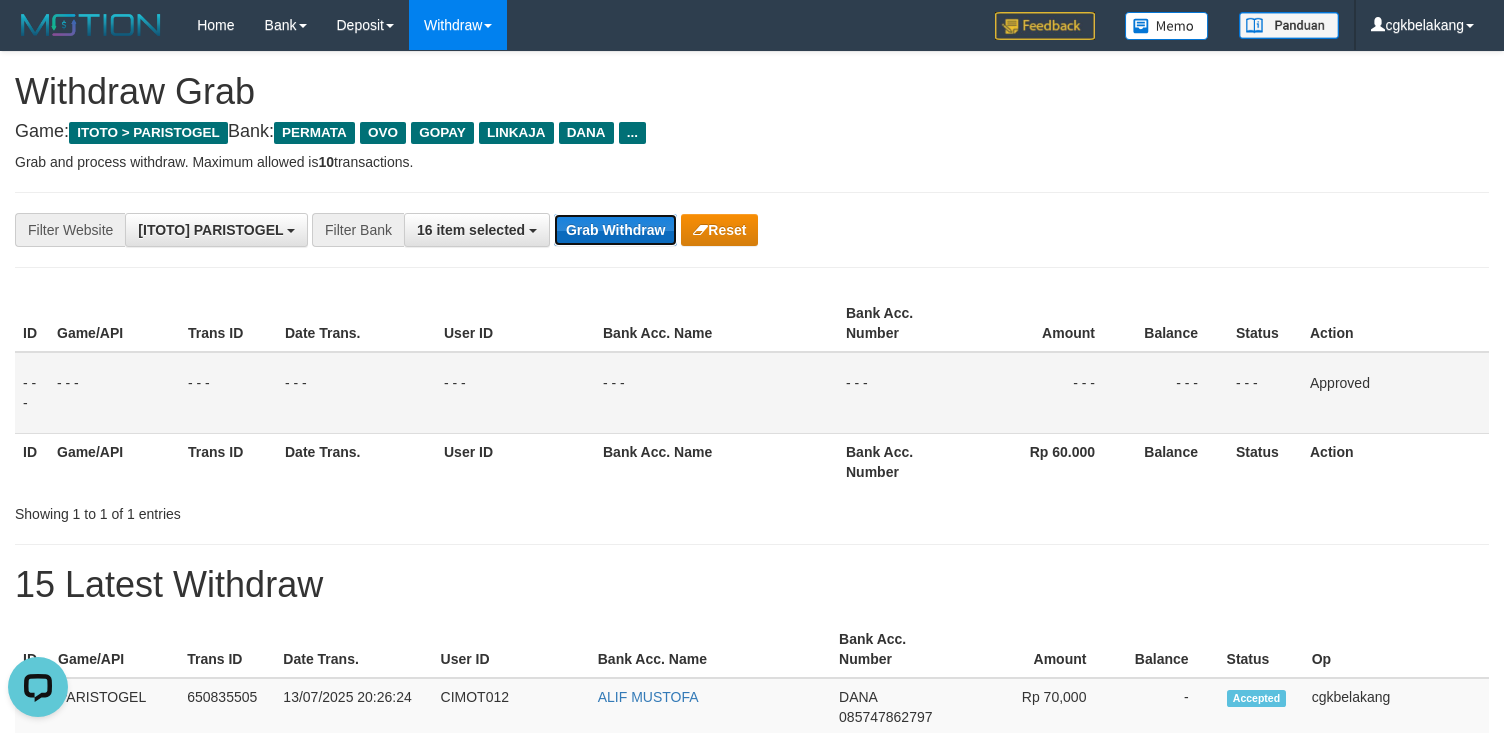 click on "Grab Withdraw" at bounding box center (615, 230) 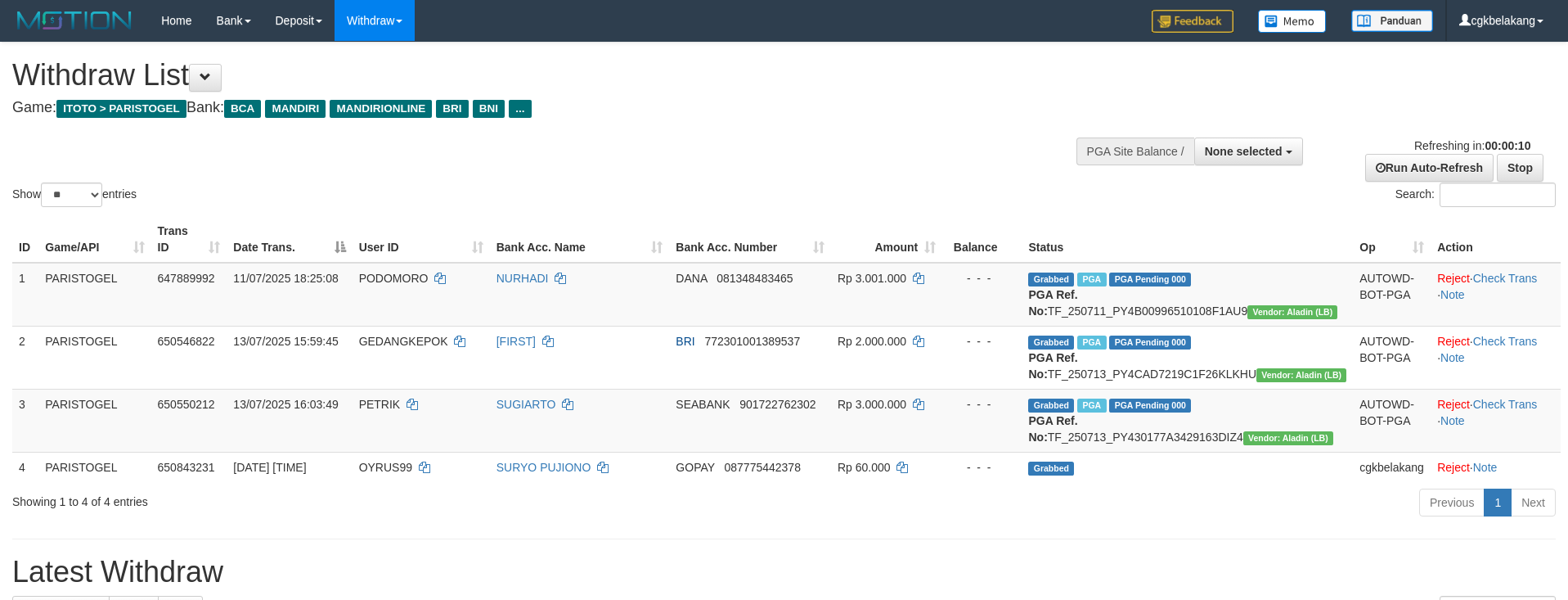 select 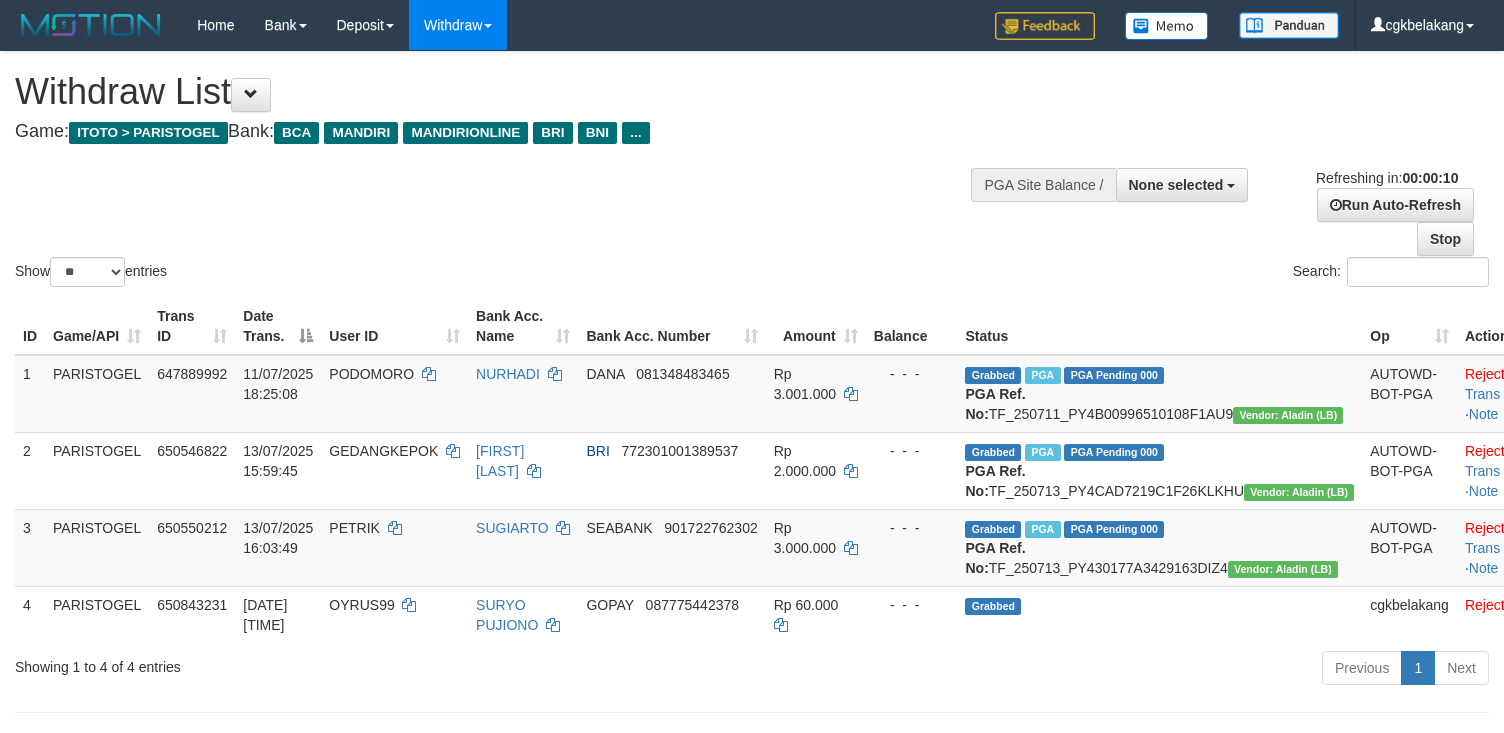 select 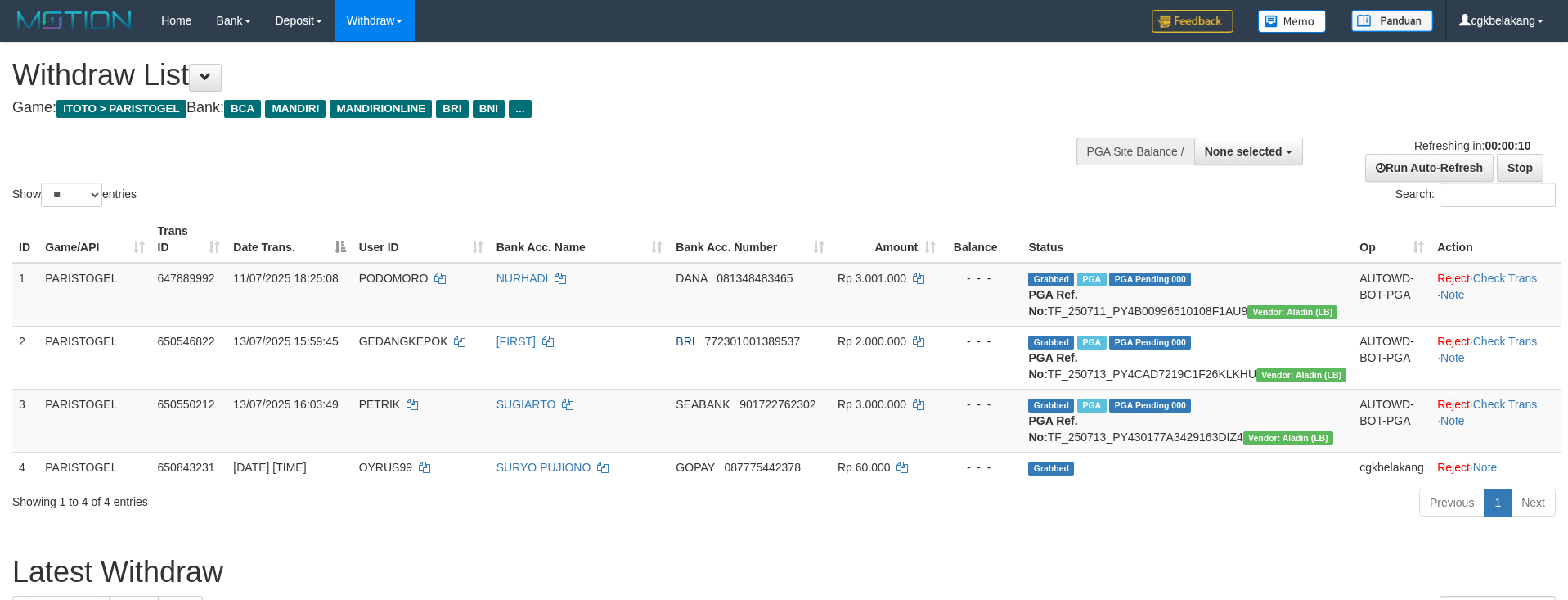 select 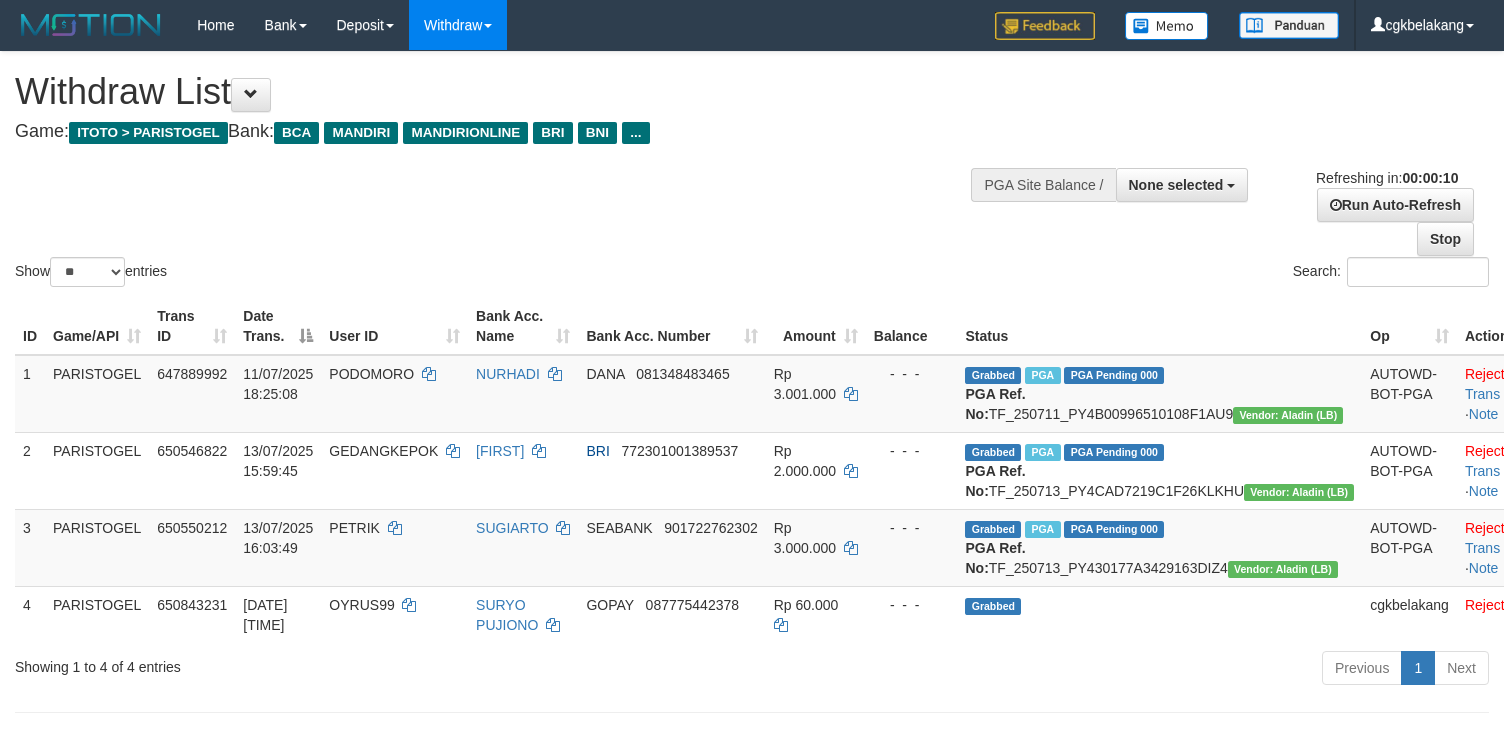 select 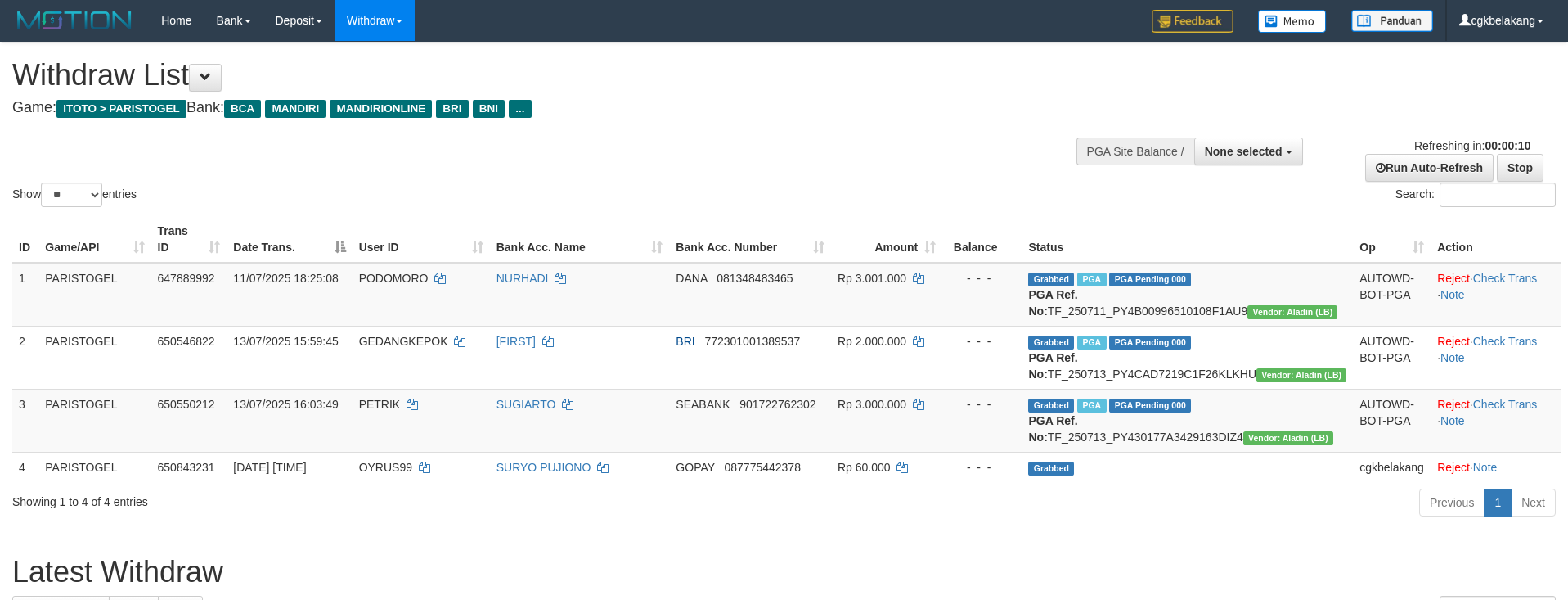 select 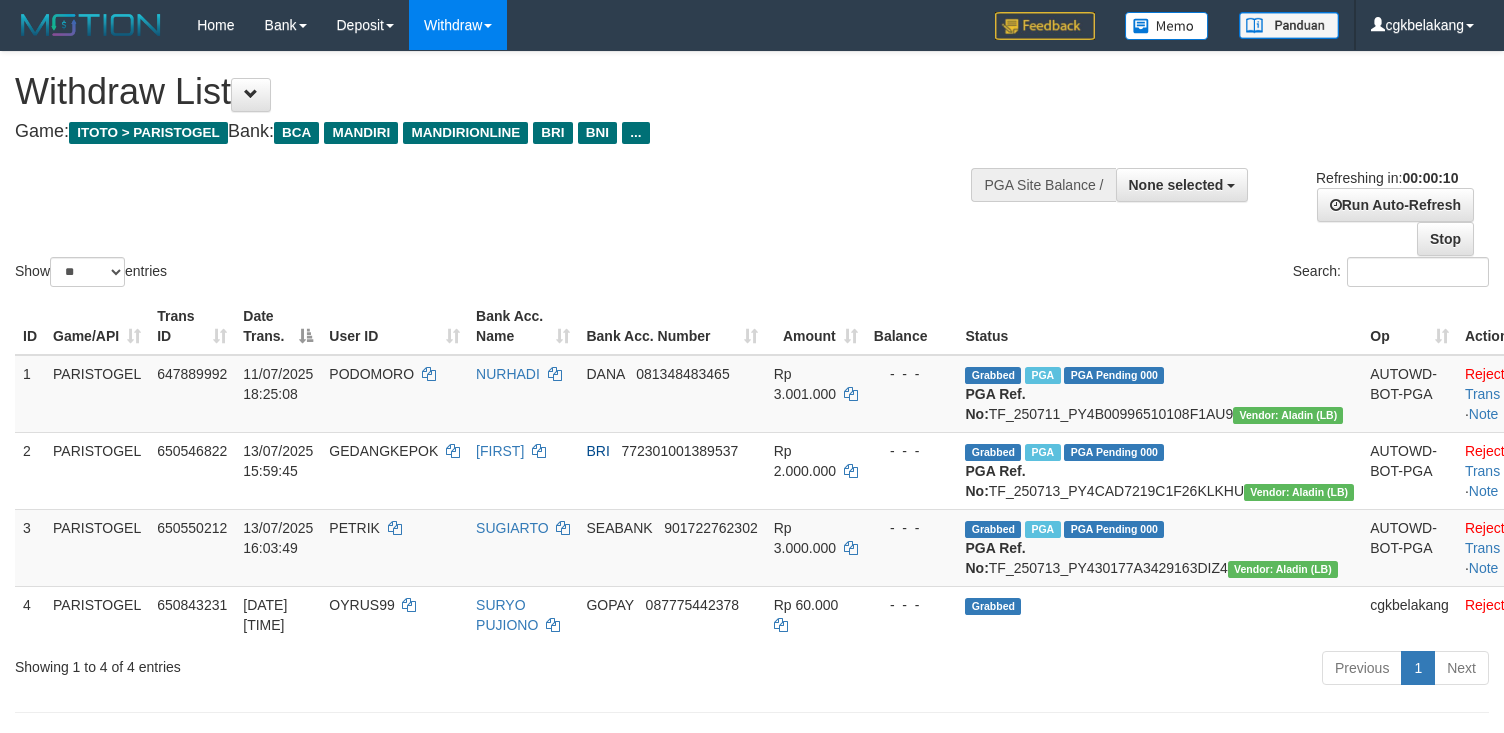 select 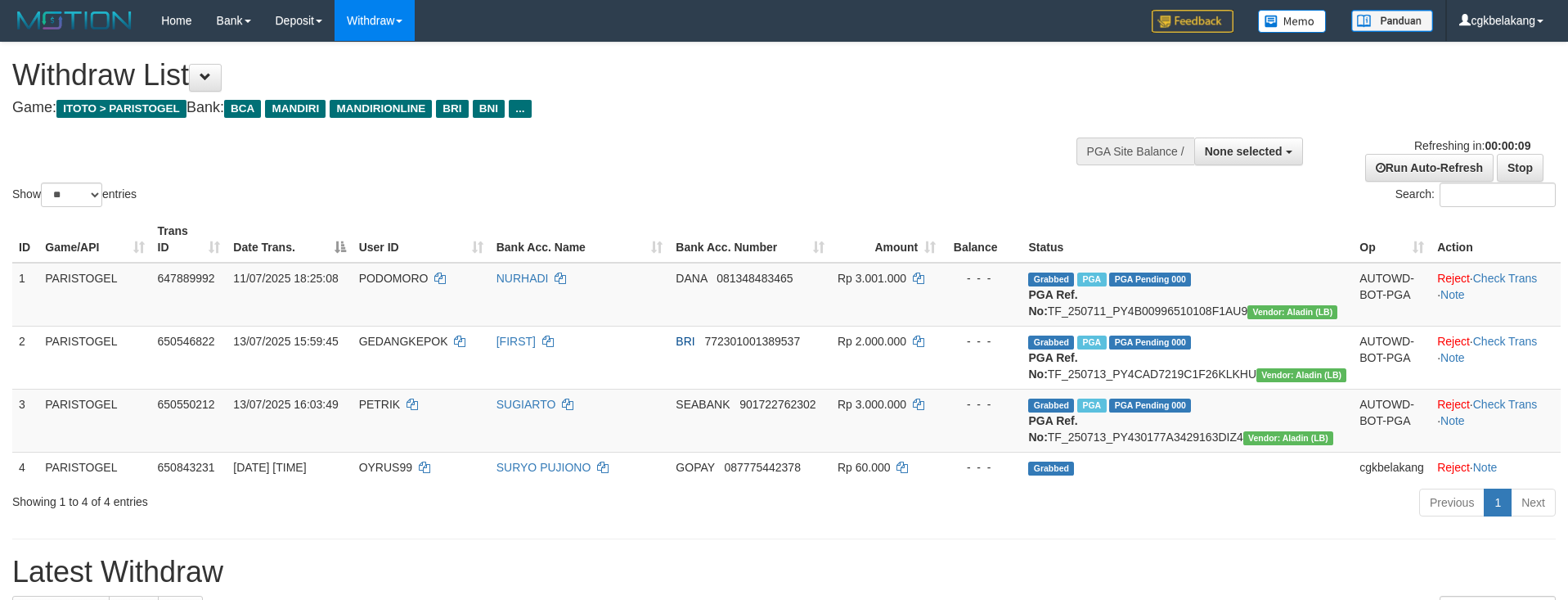select 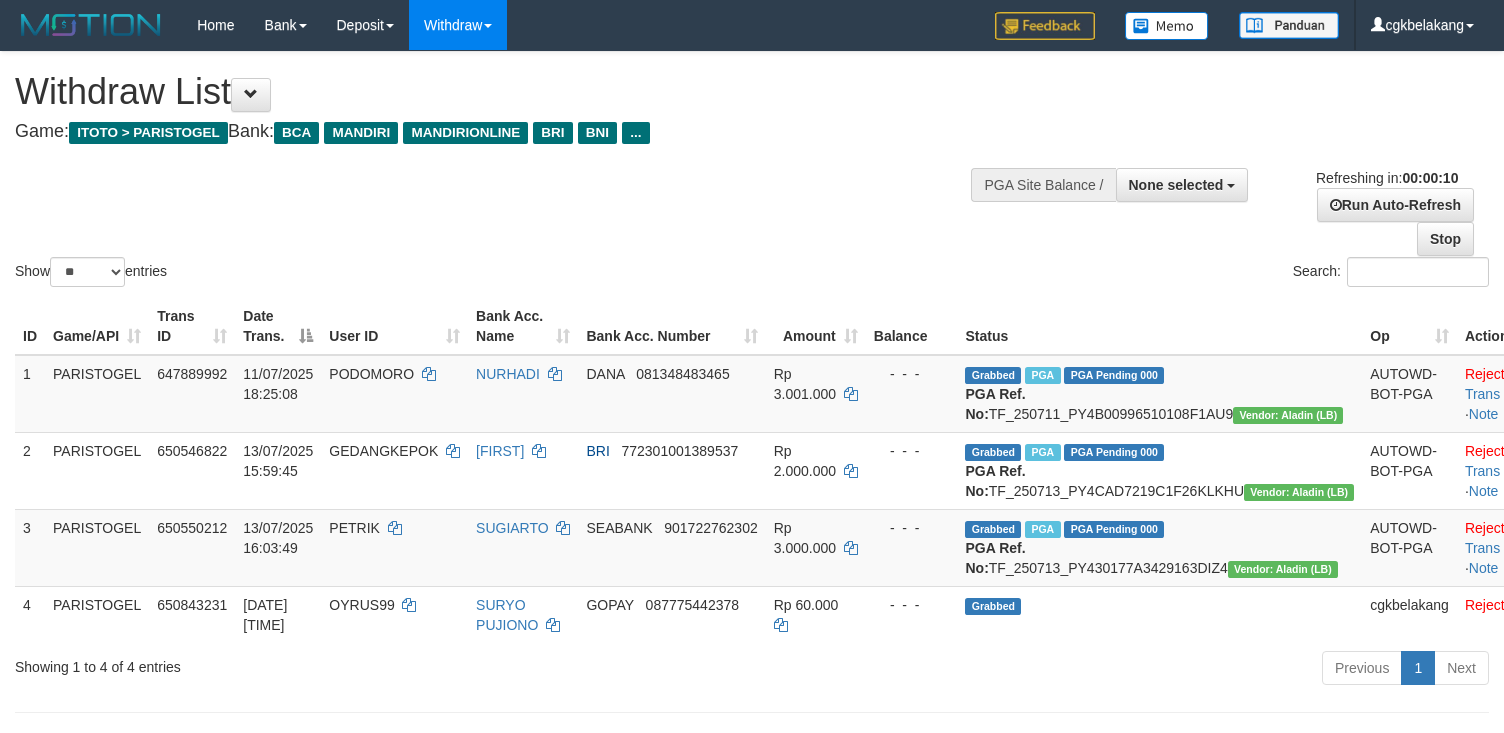 select 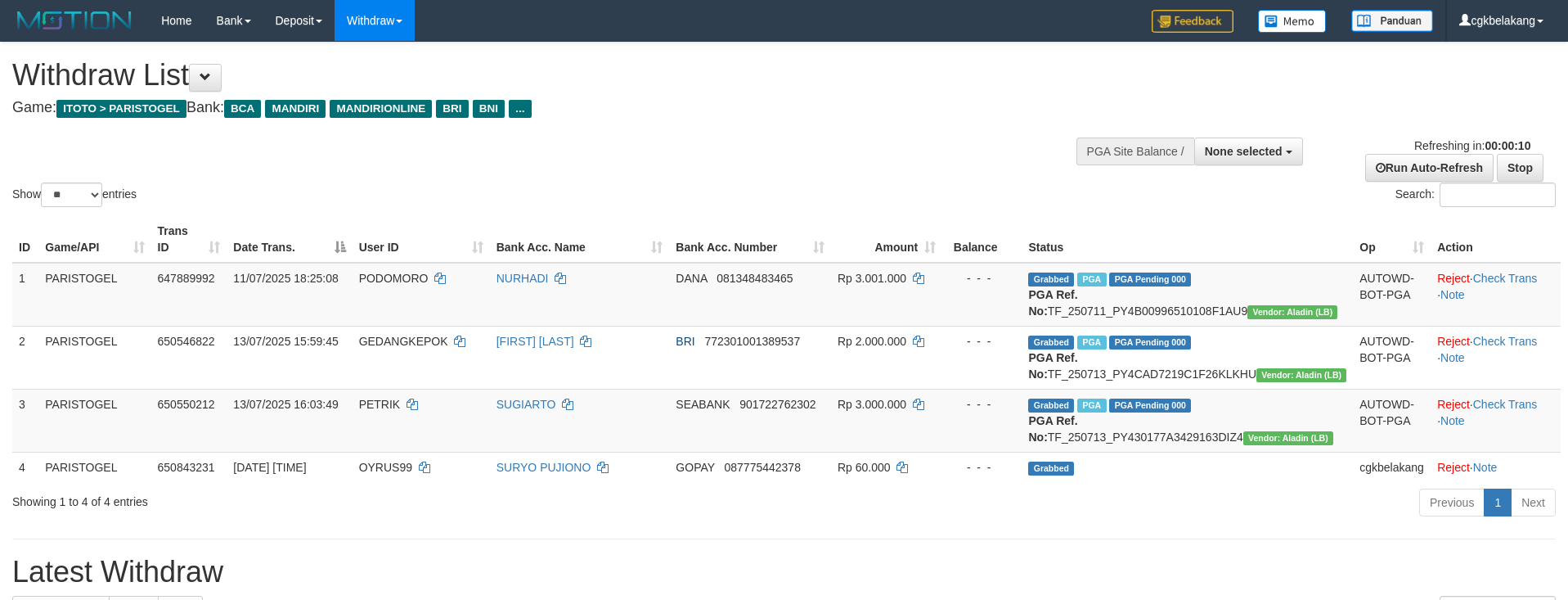 select 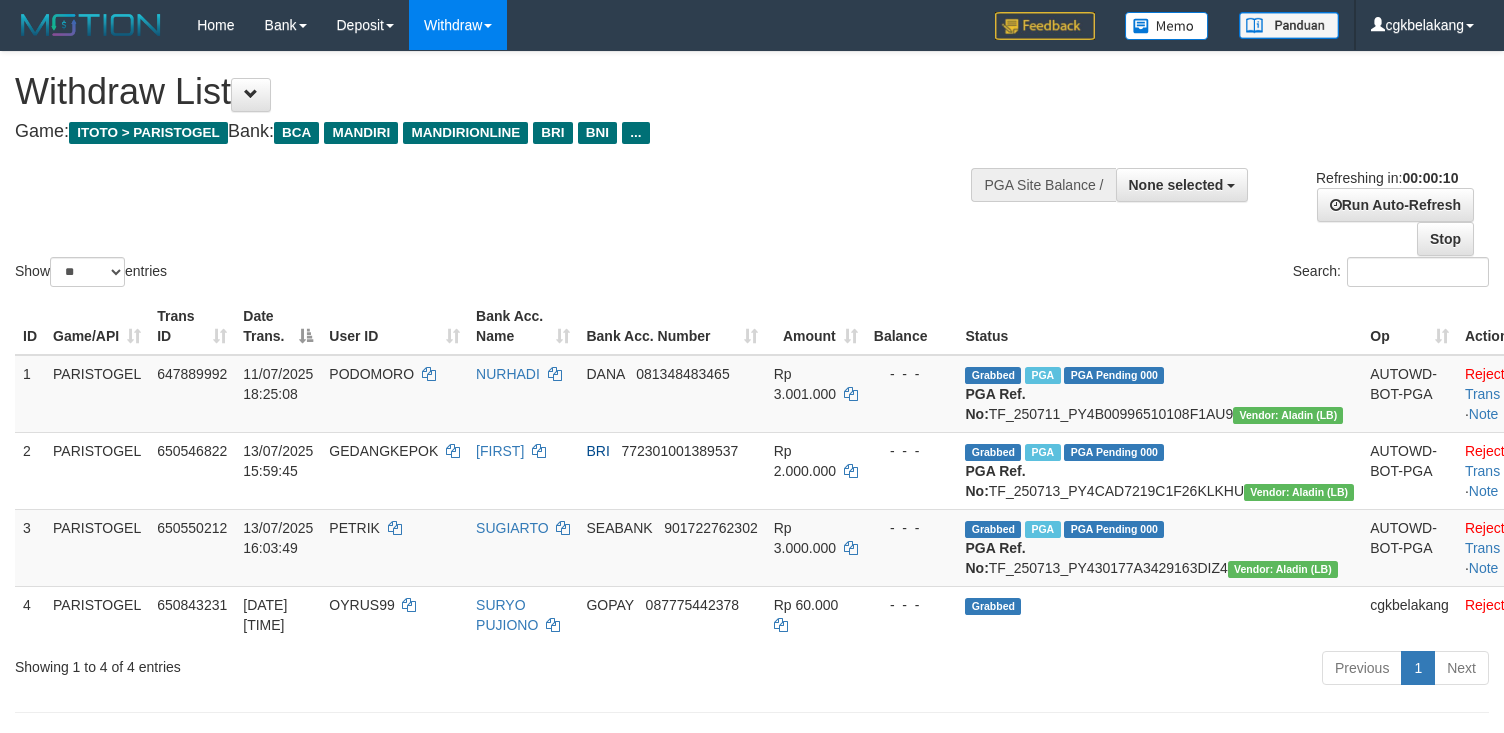select 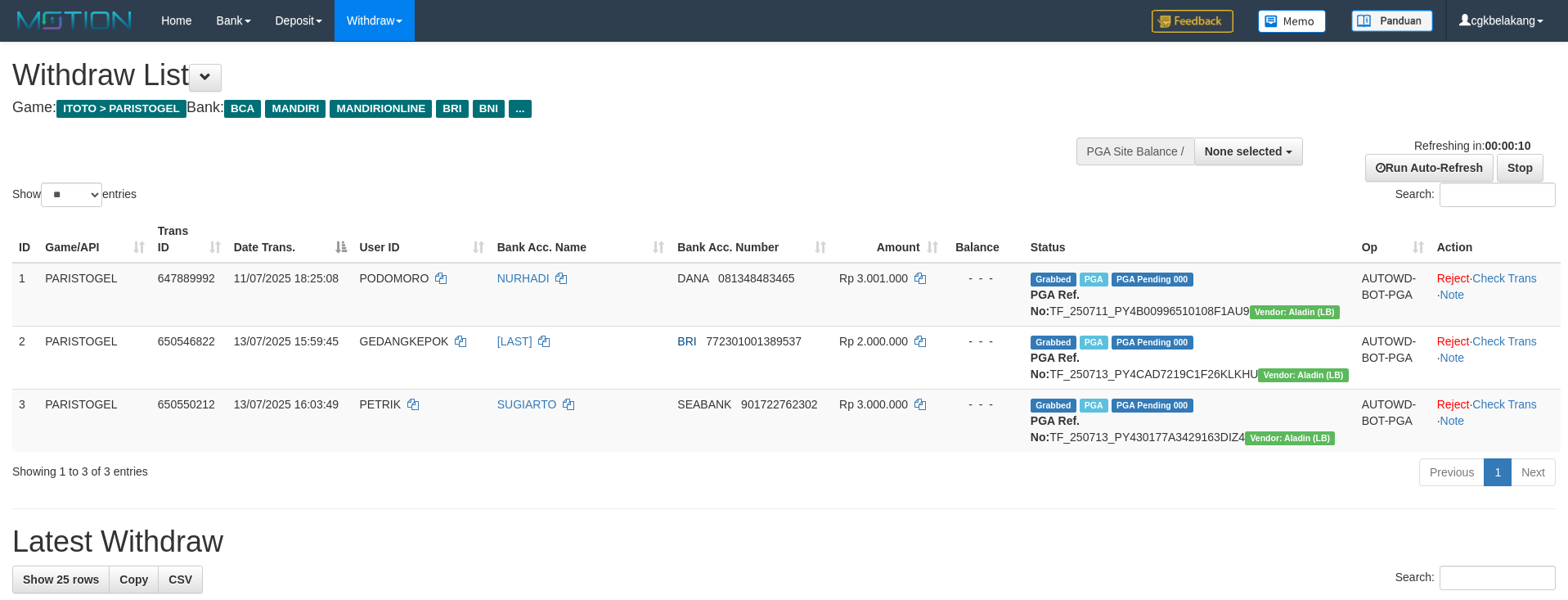 select 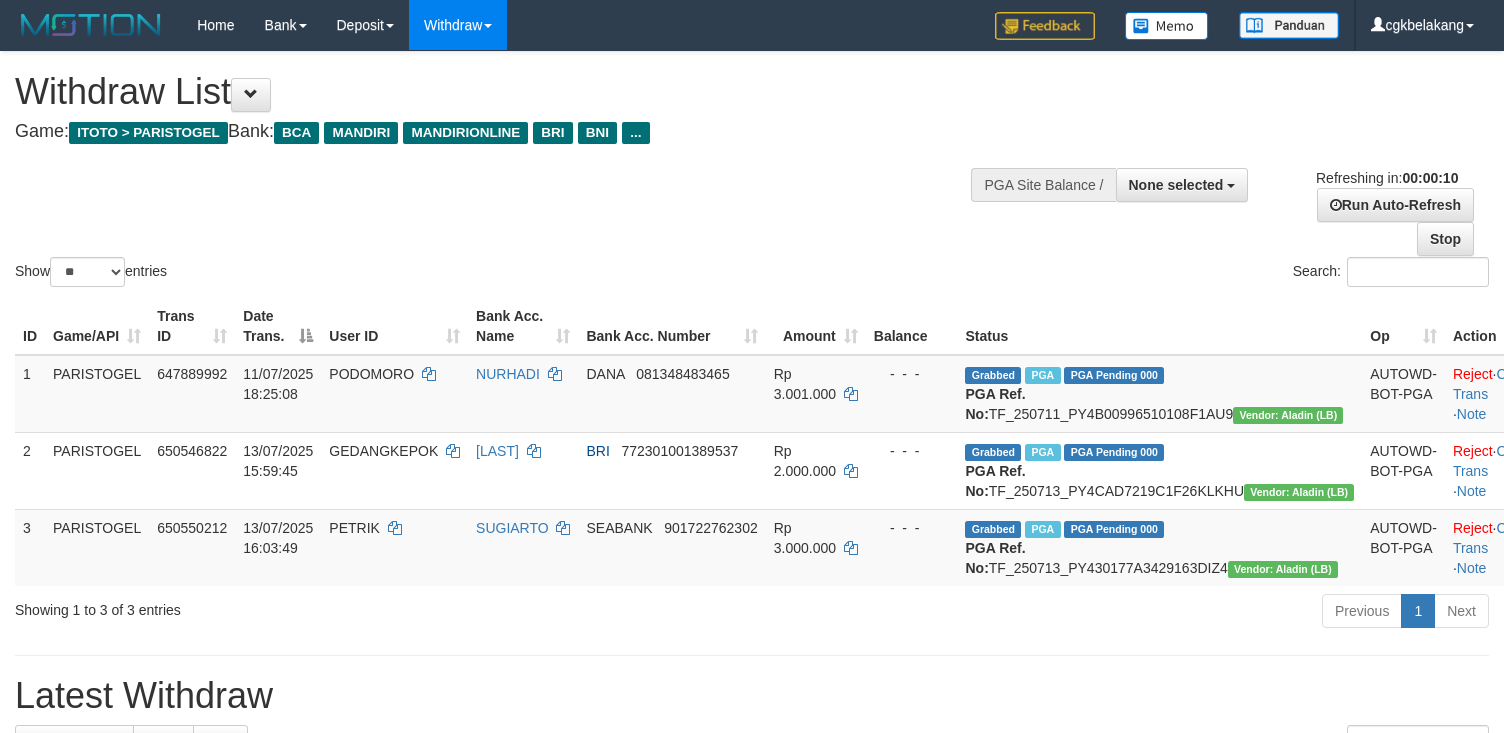 select 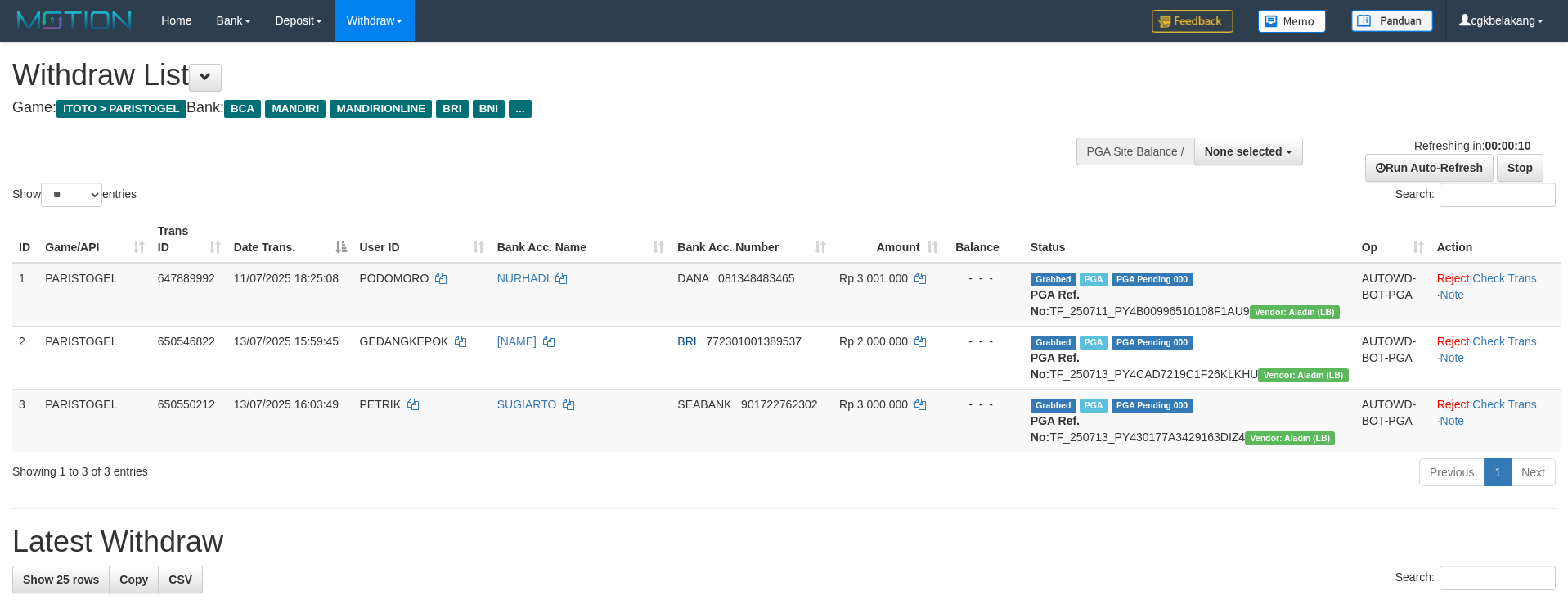 select 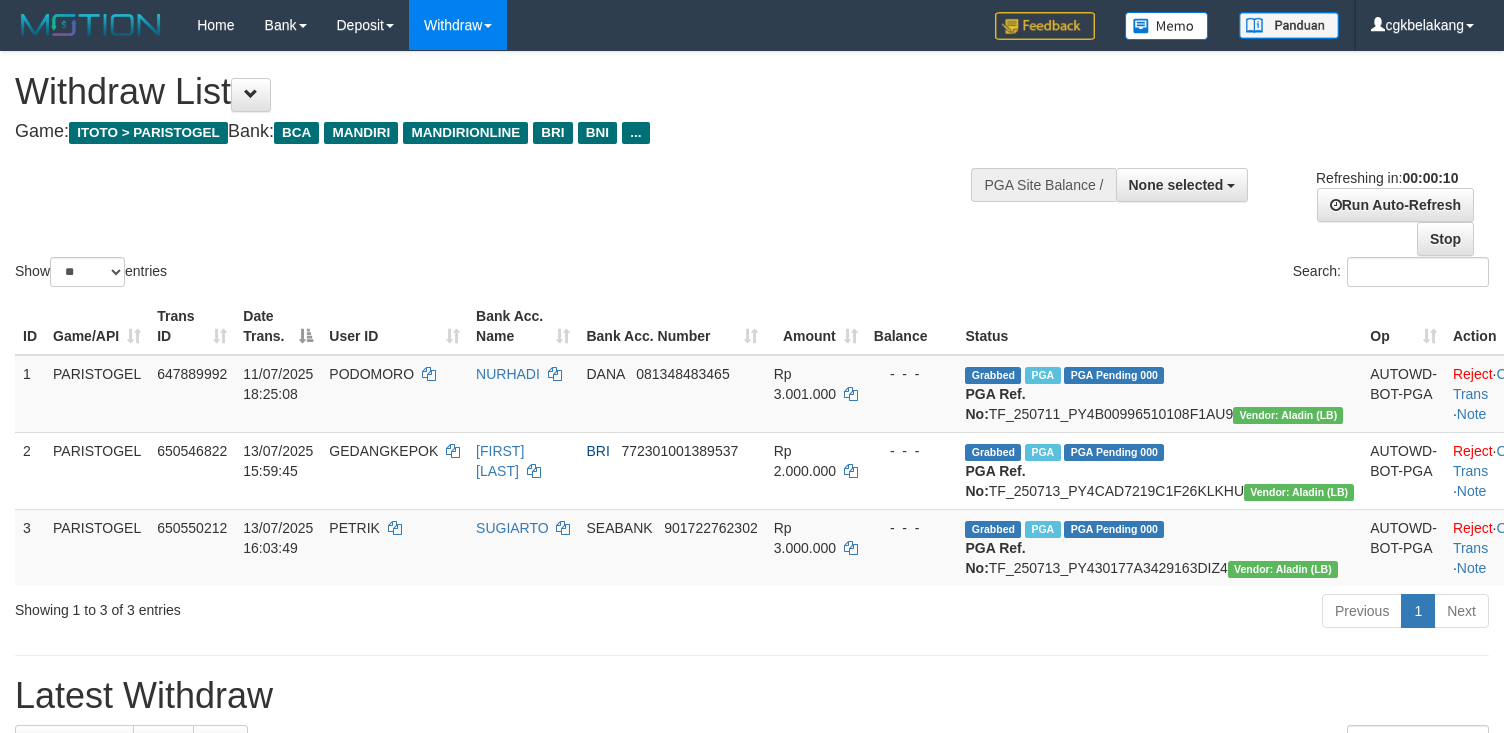 select 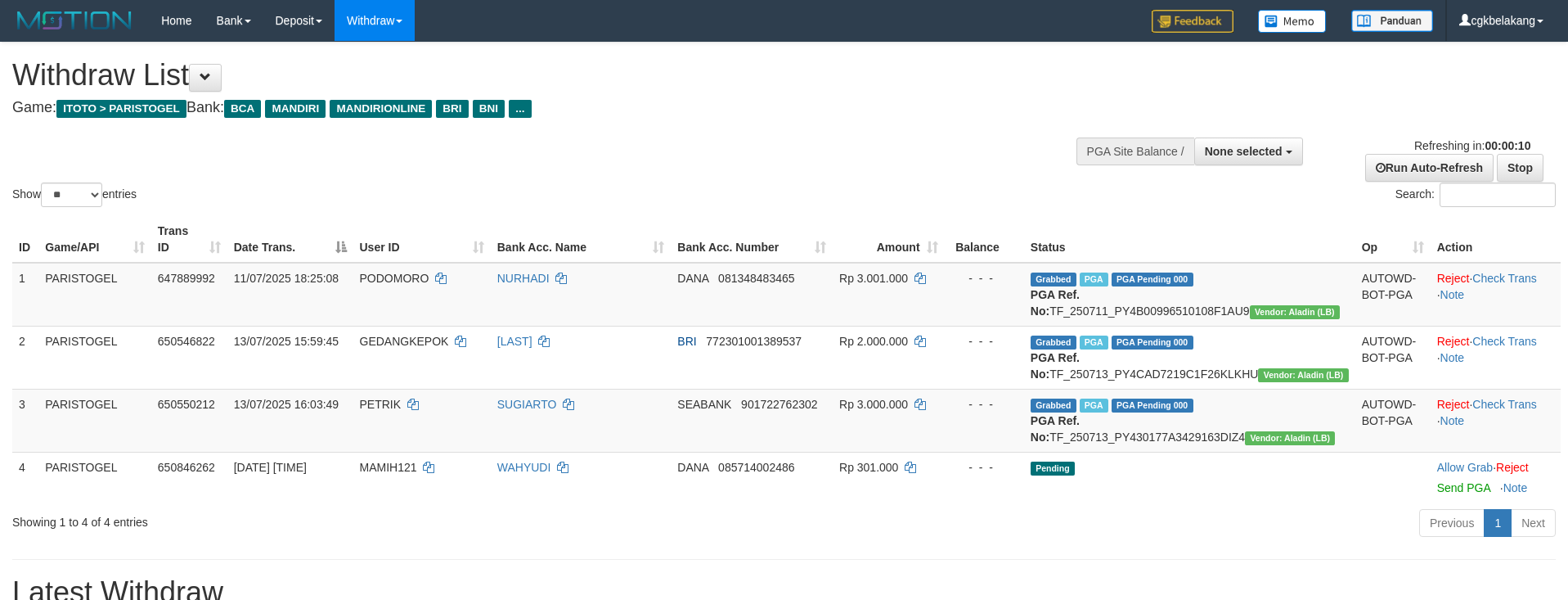 select 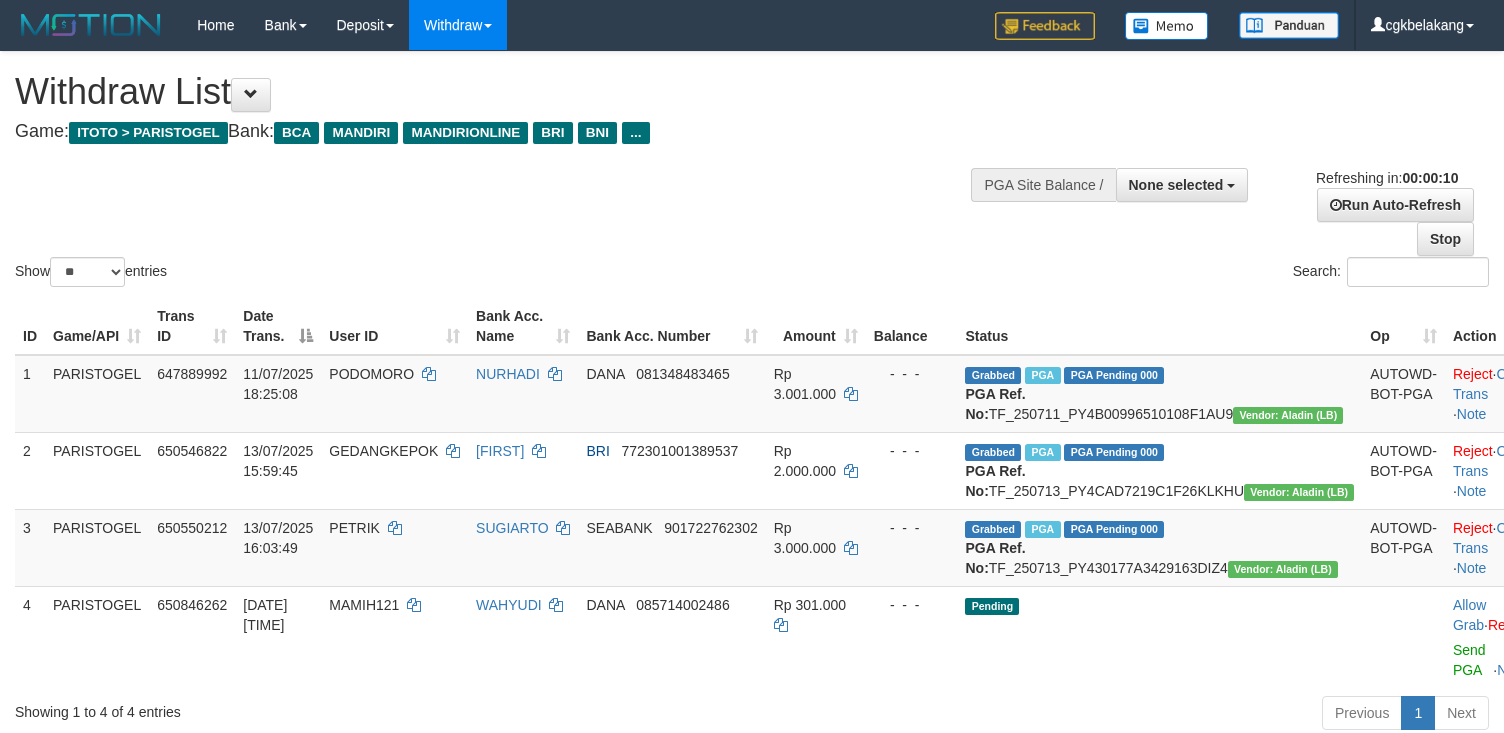 select 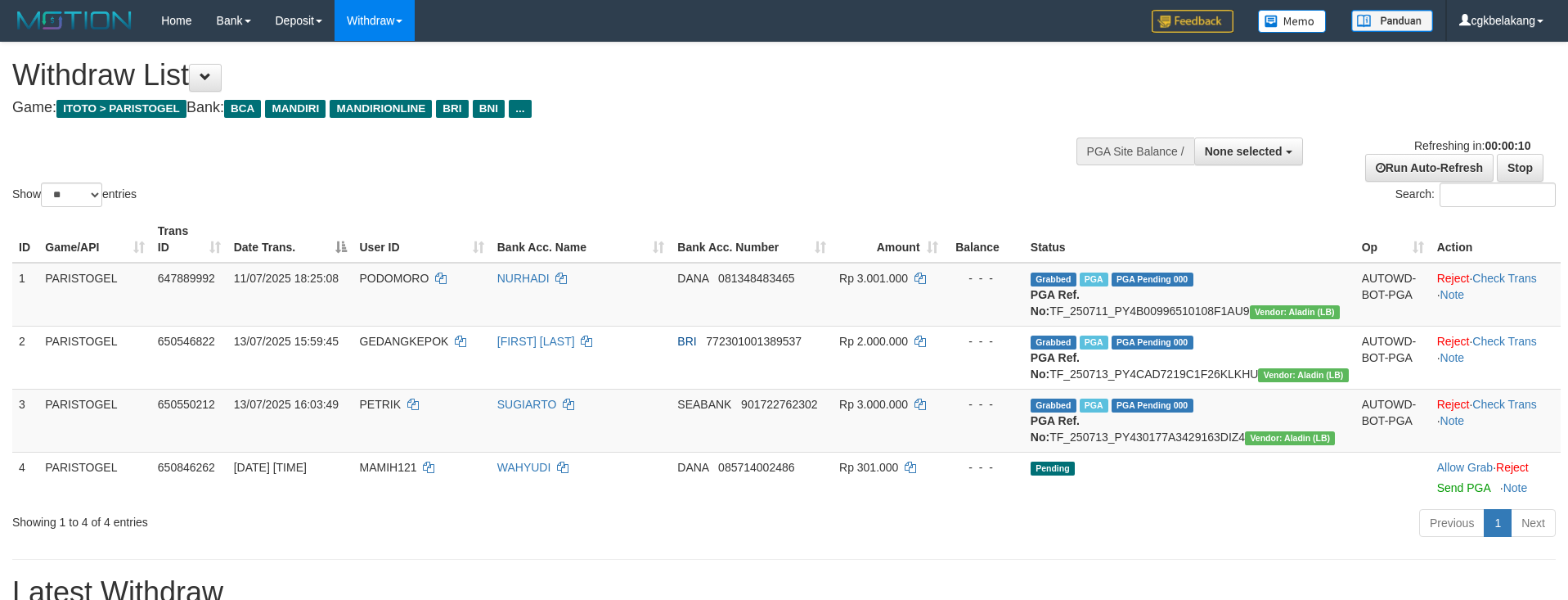 select 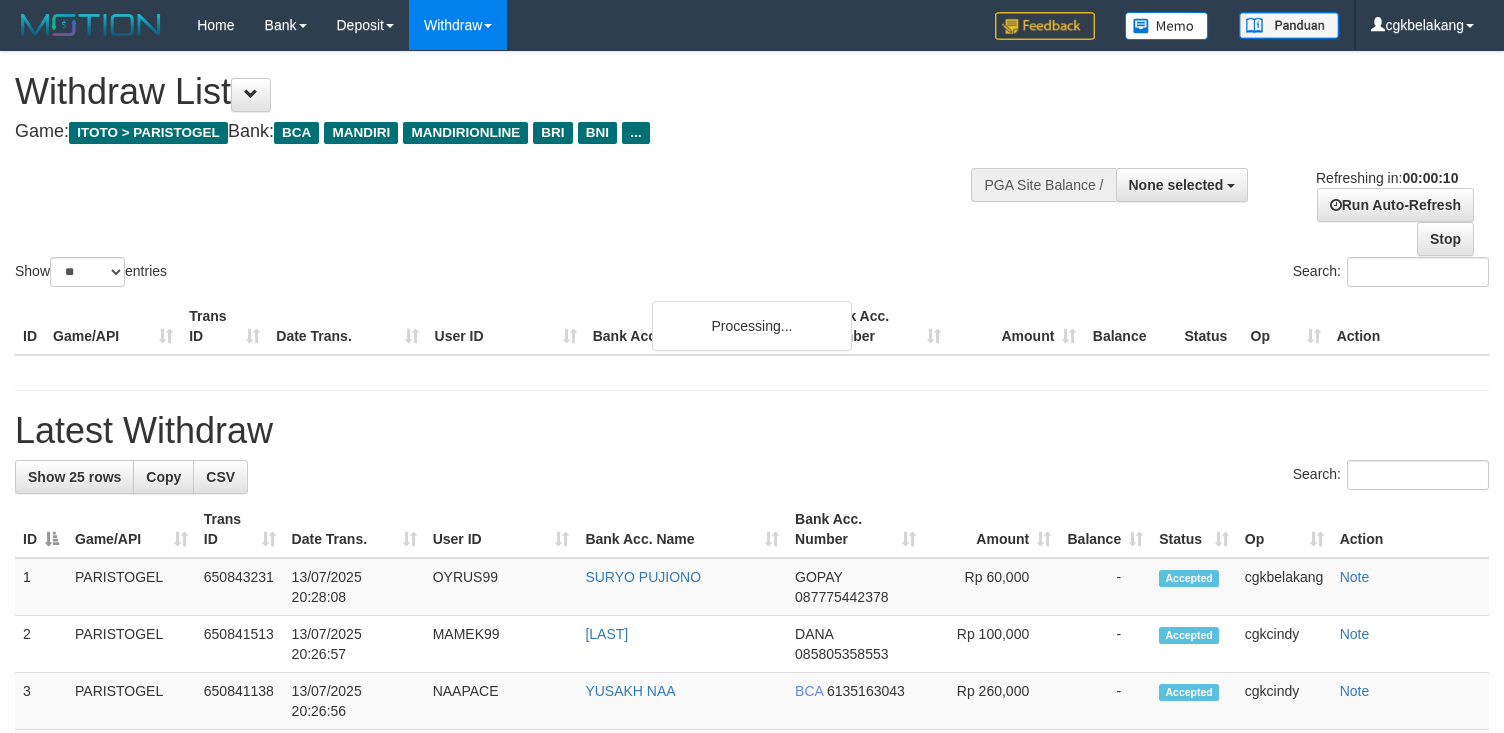 select 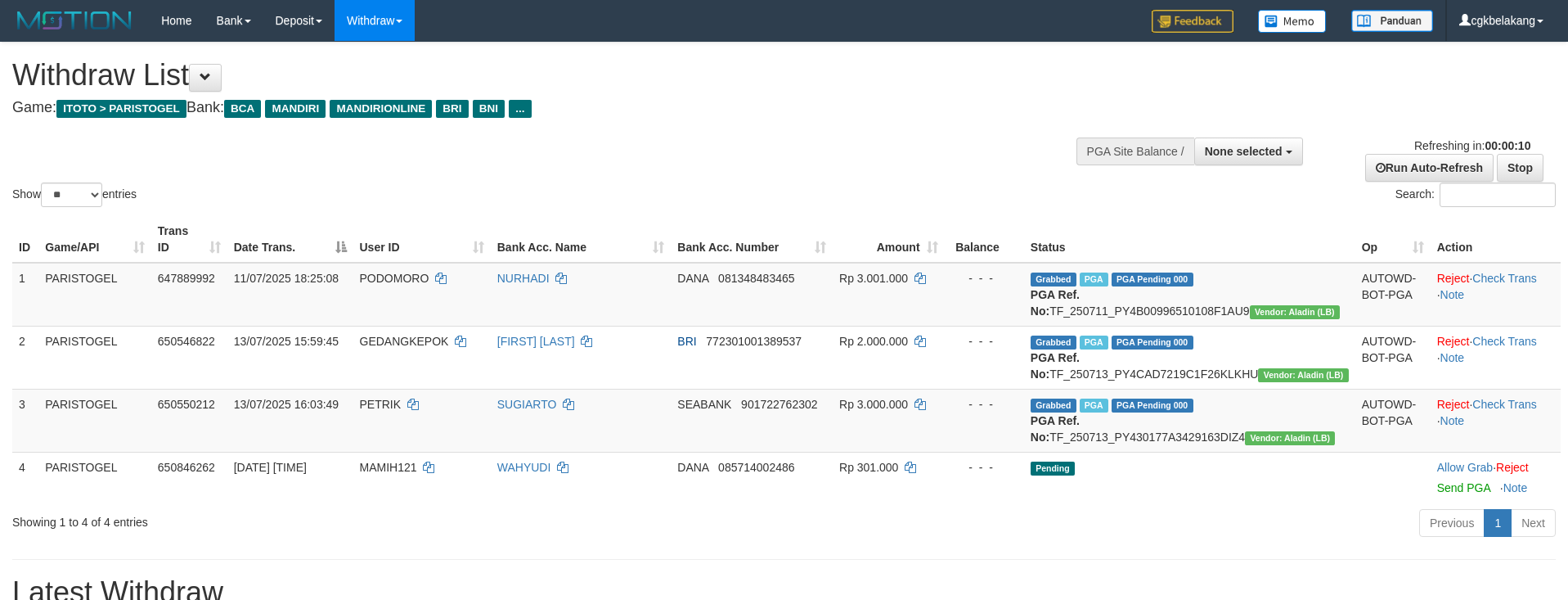 select 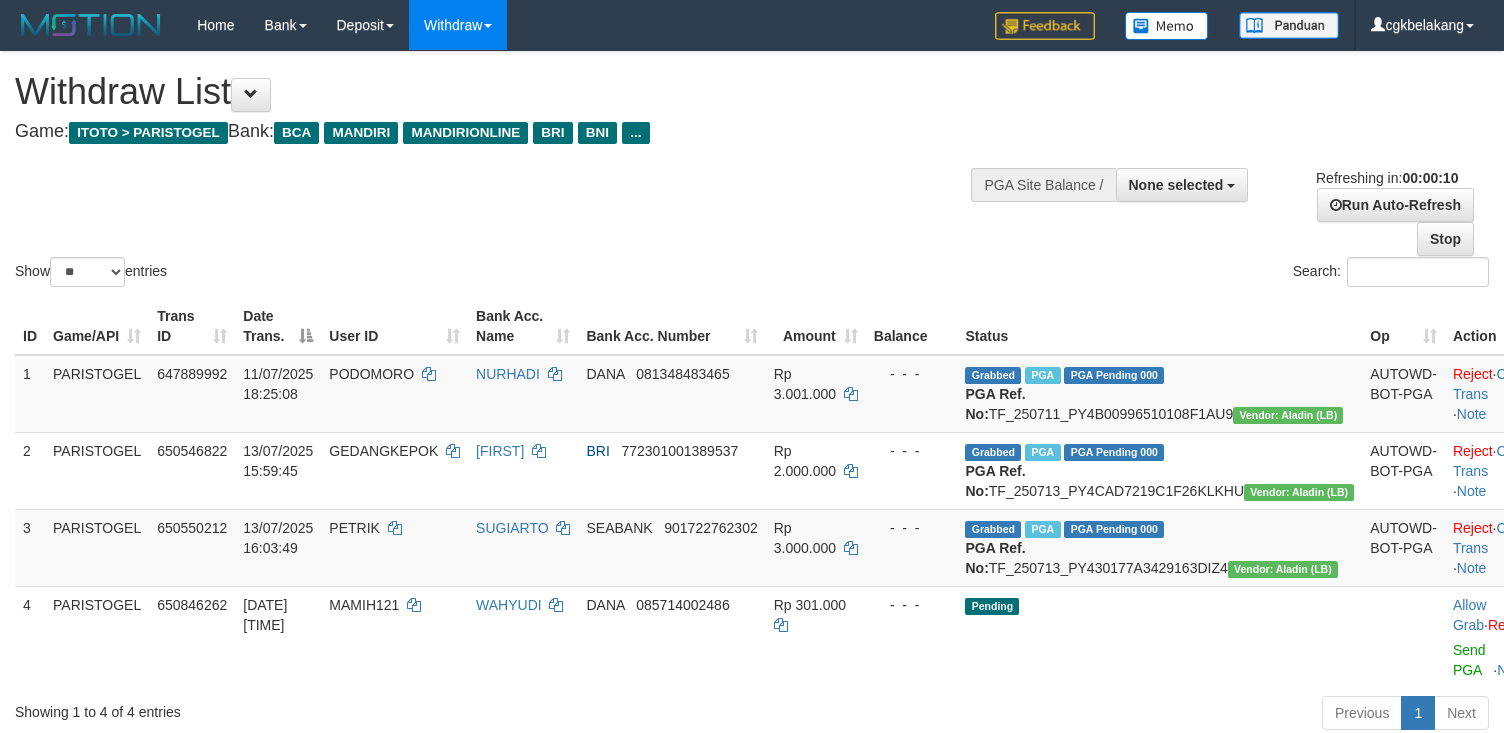 select 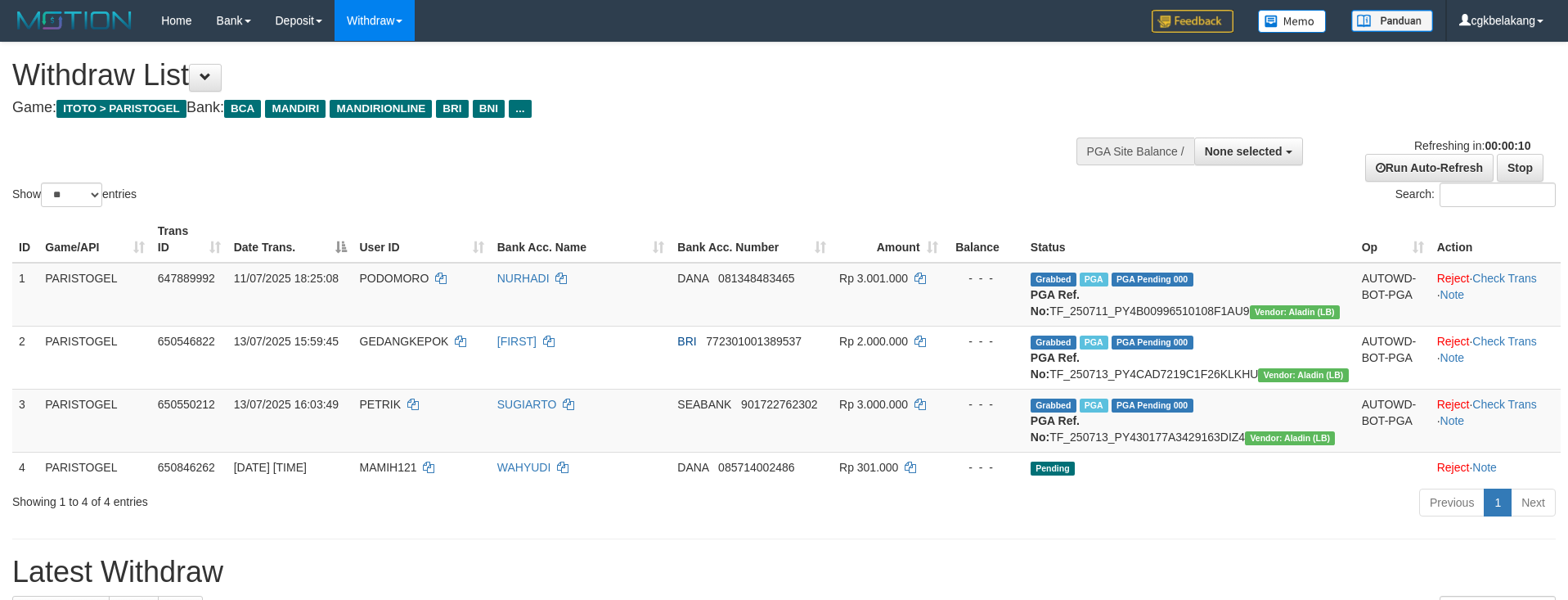 select 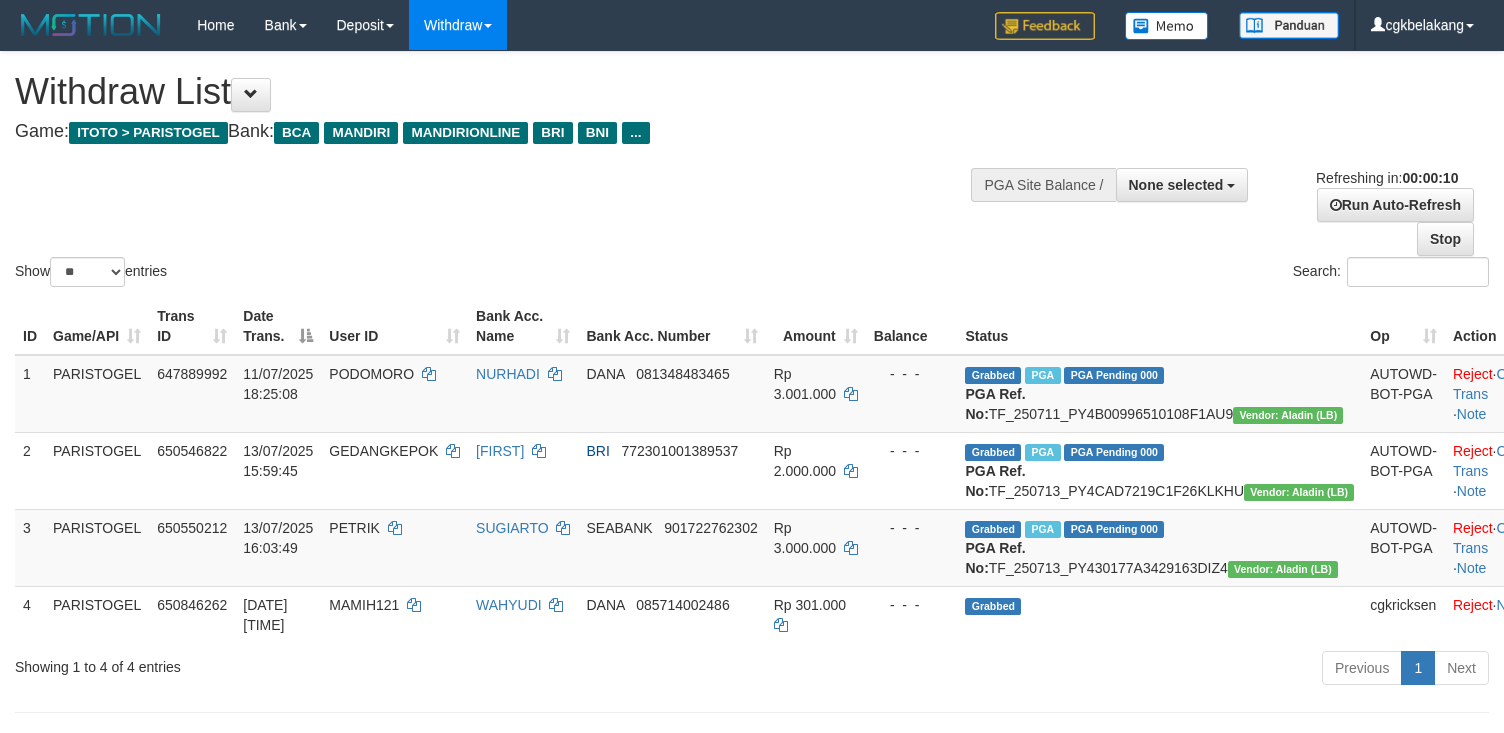 select 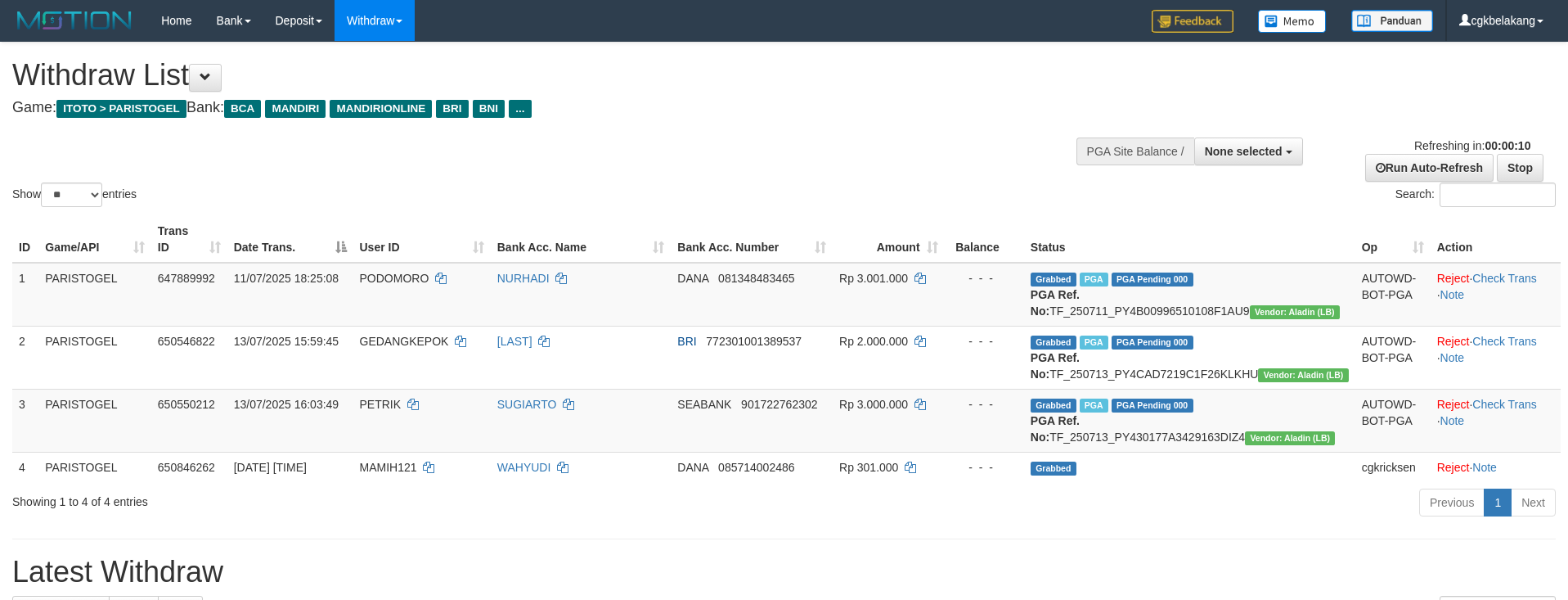 select 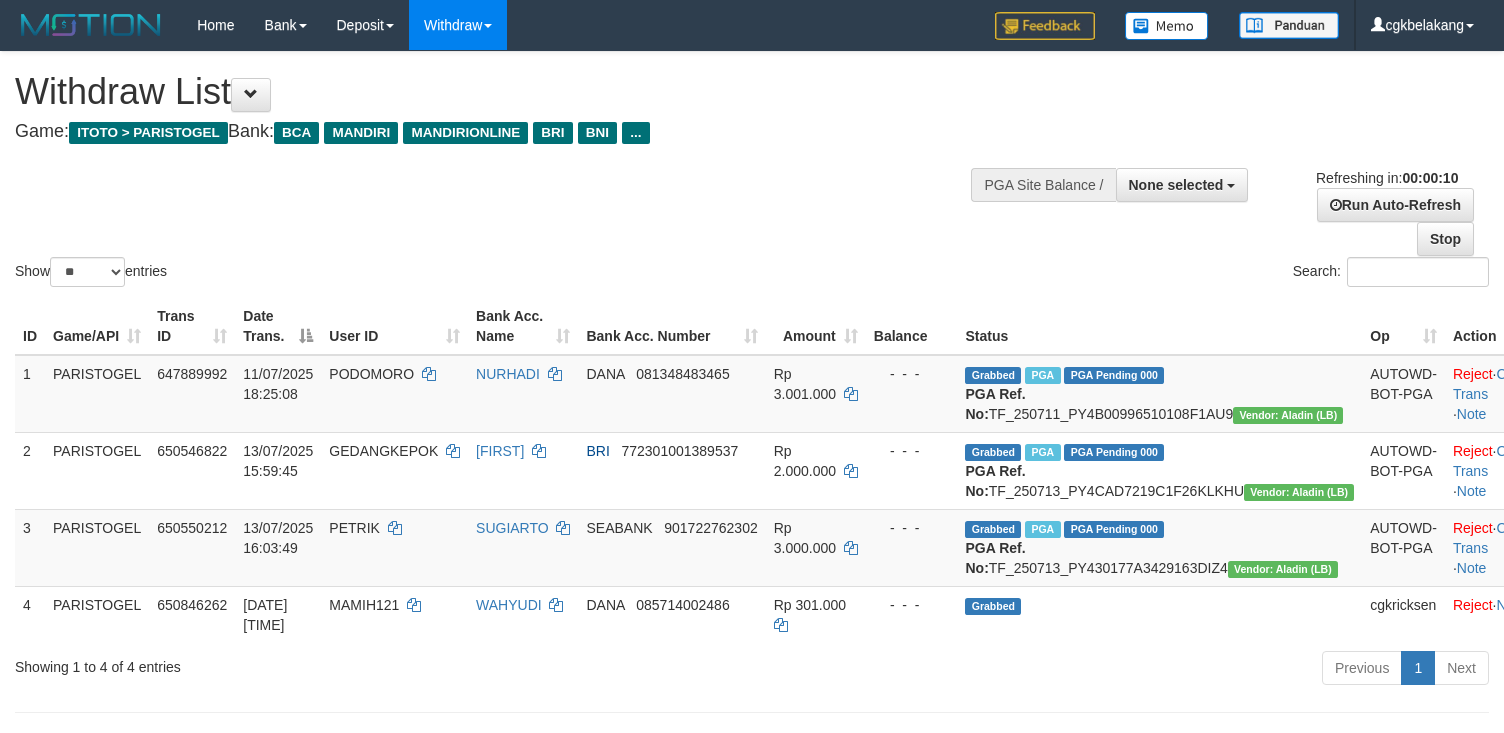 select 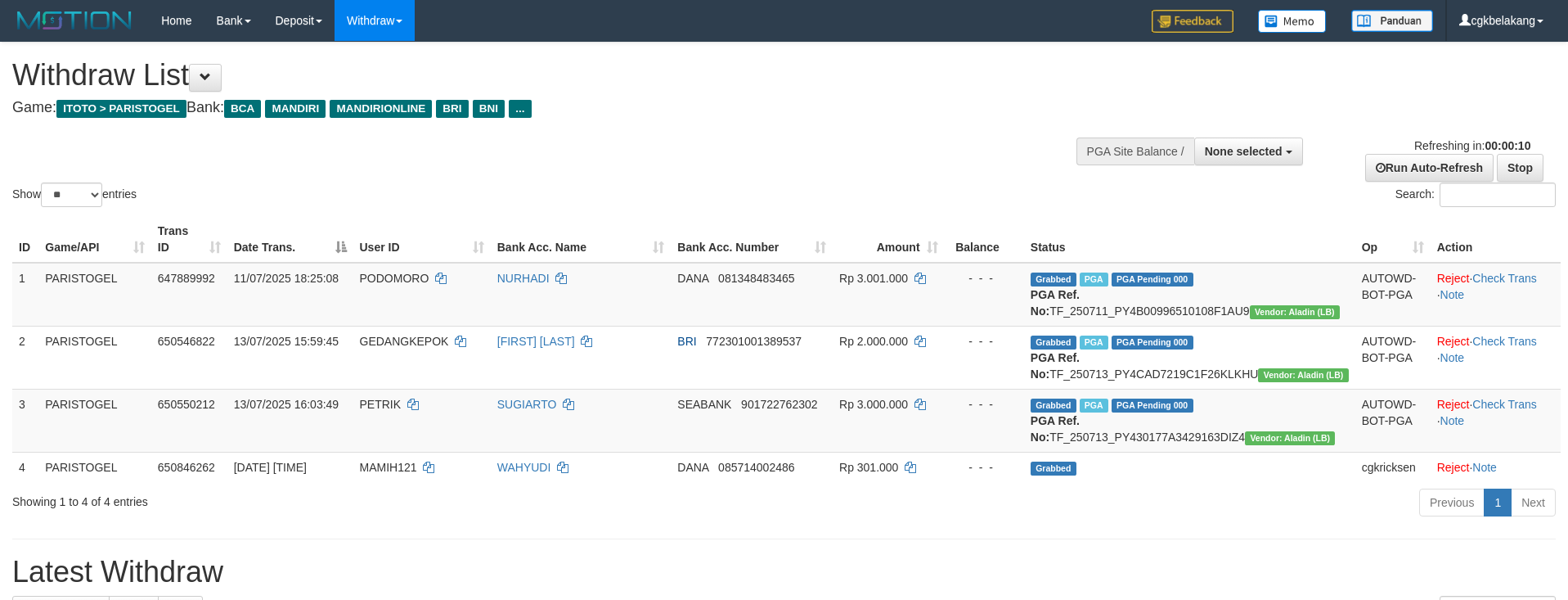 select 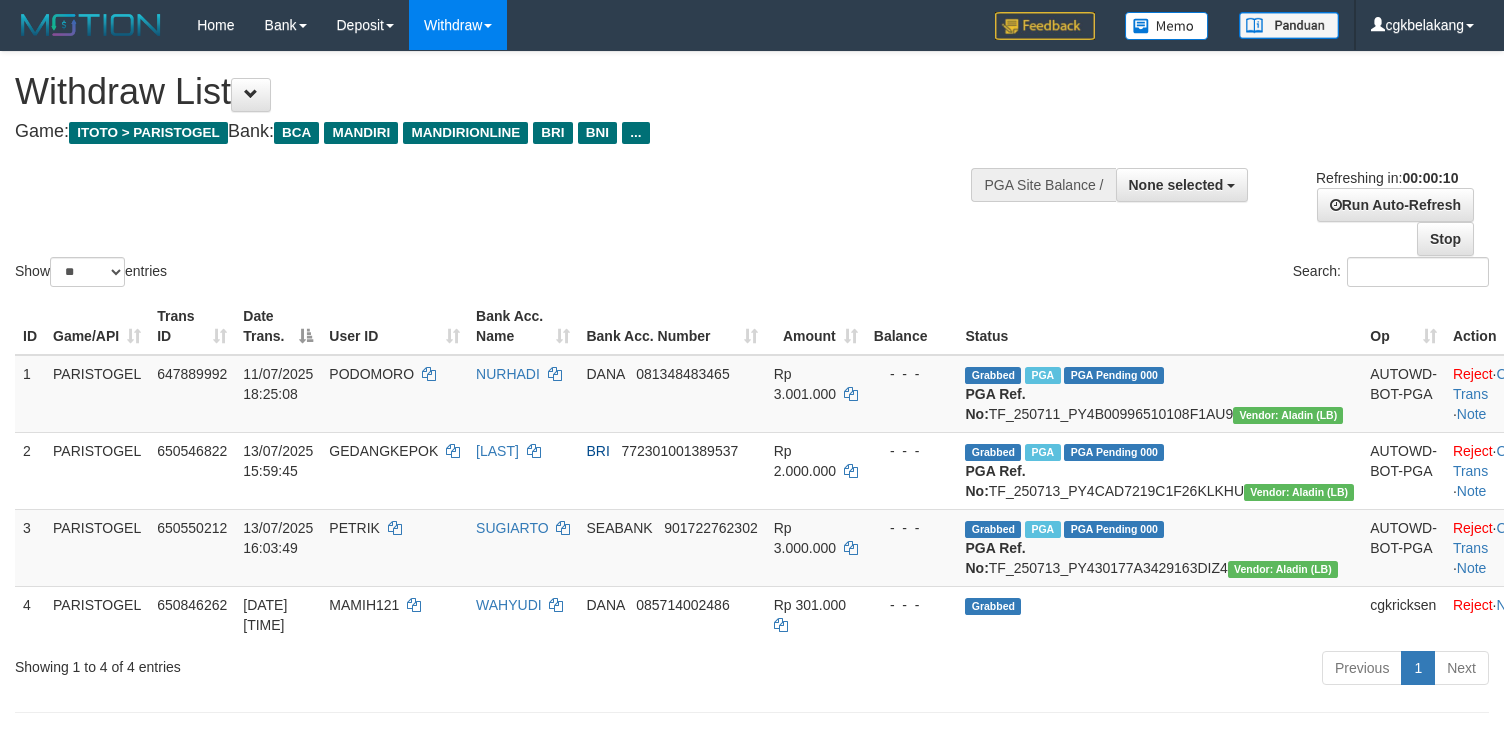 select 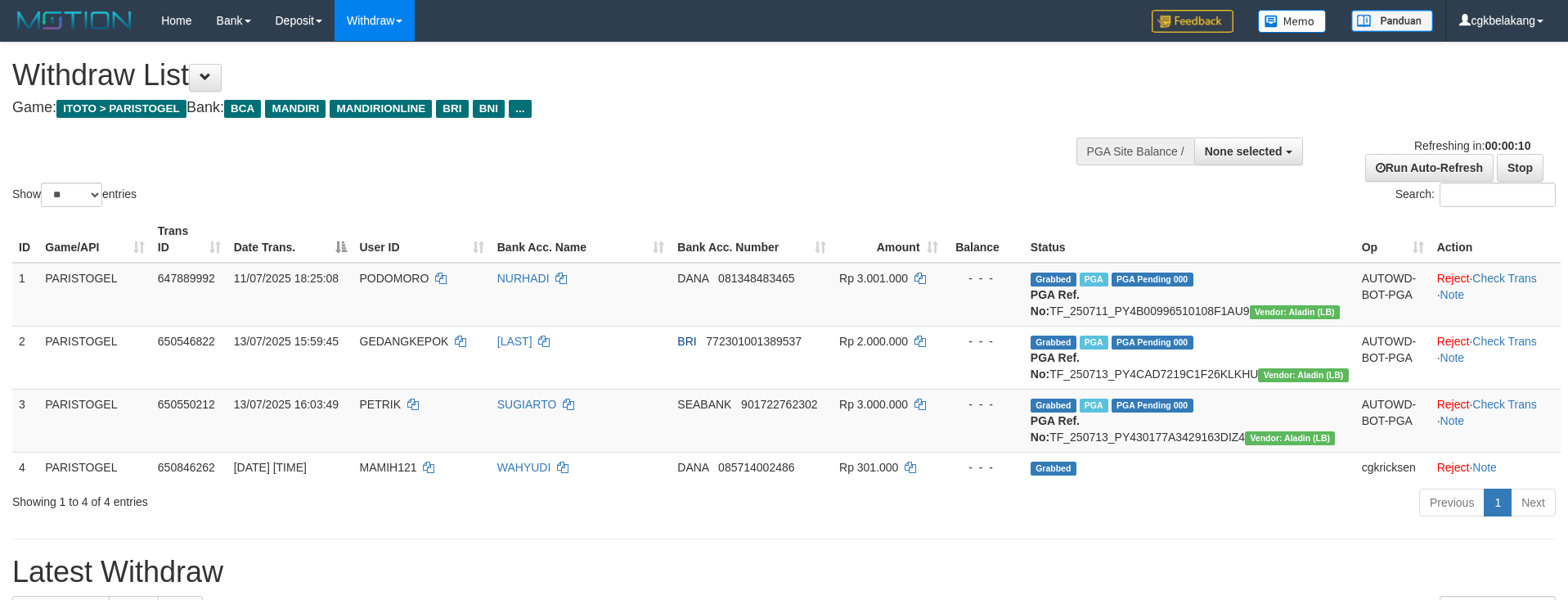 select 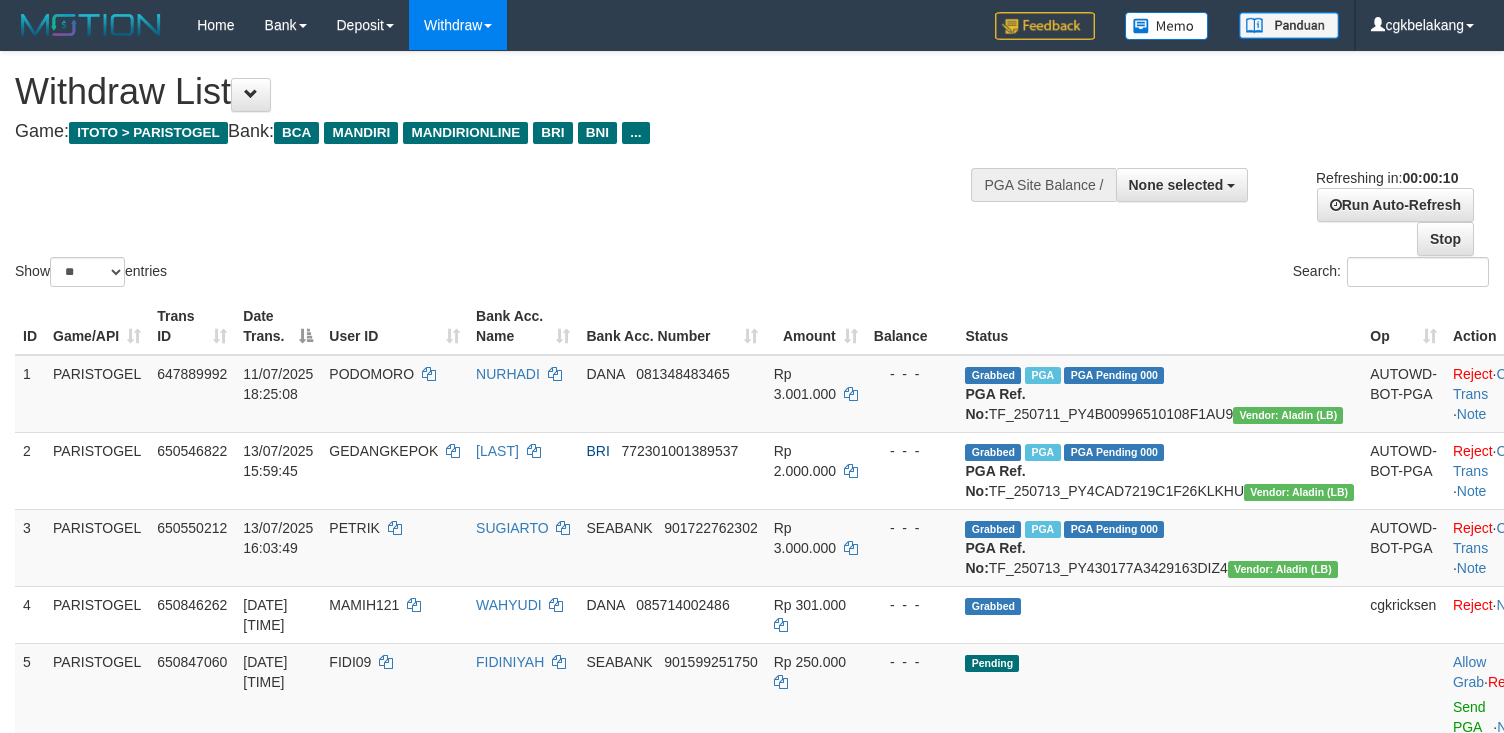 select 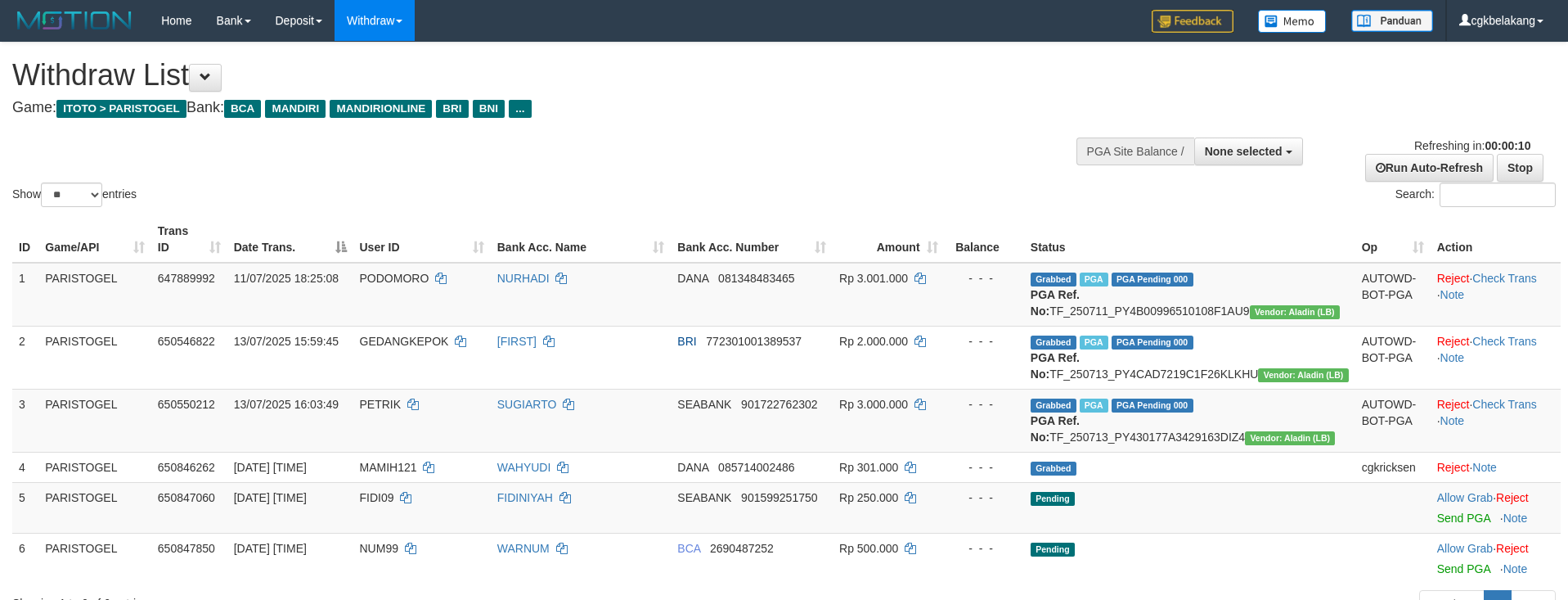 select 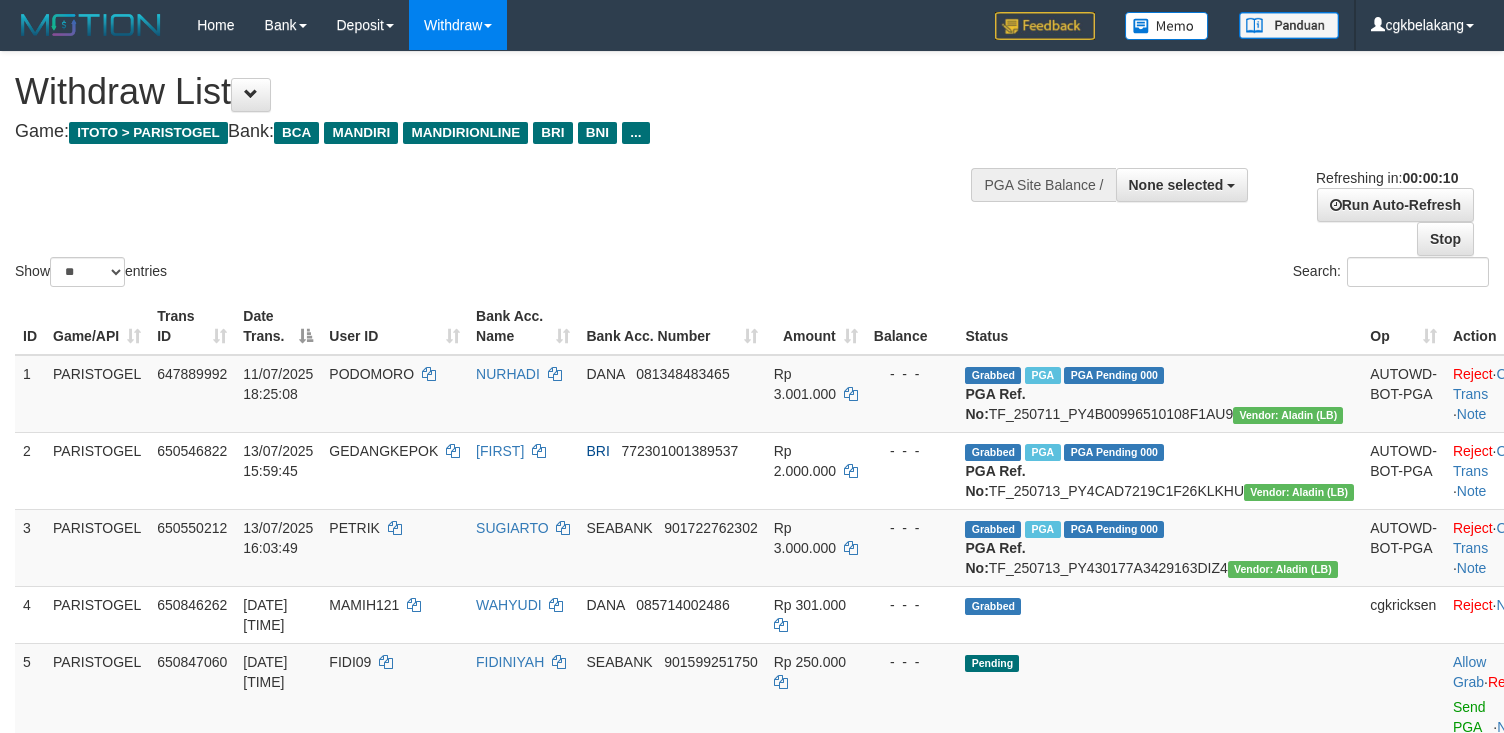 select 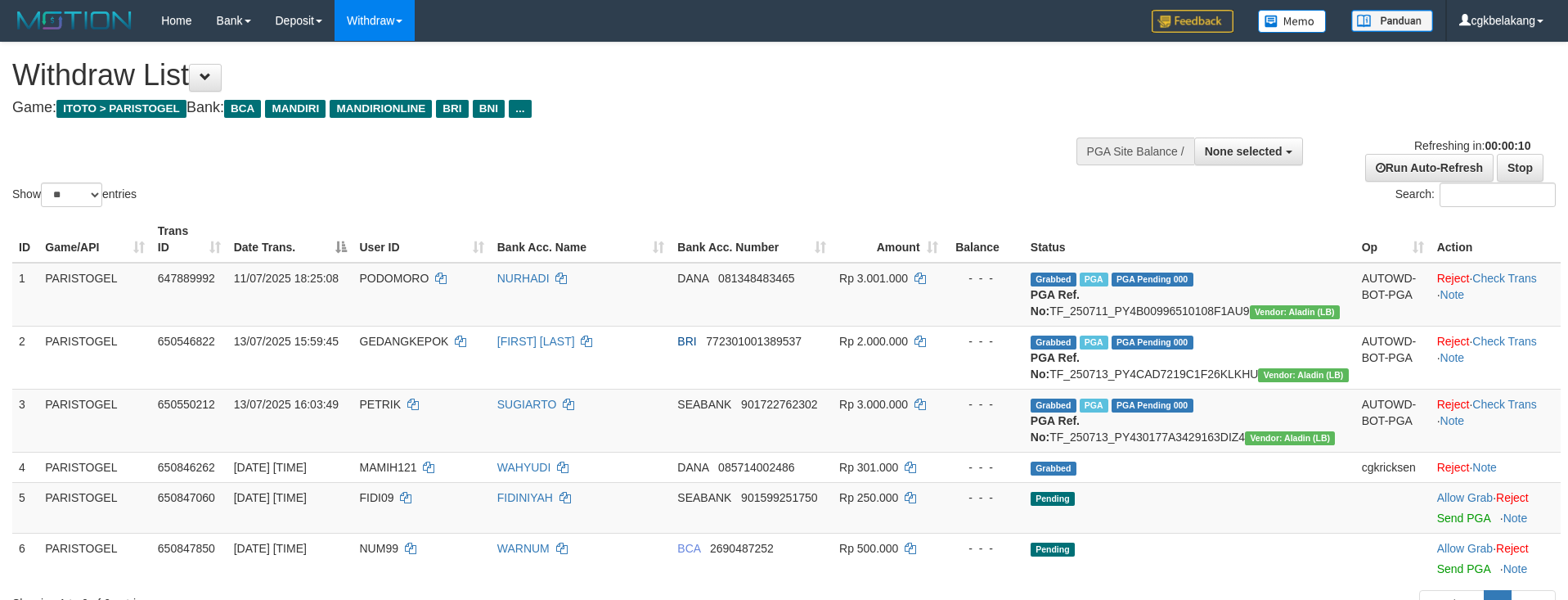 select 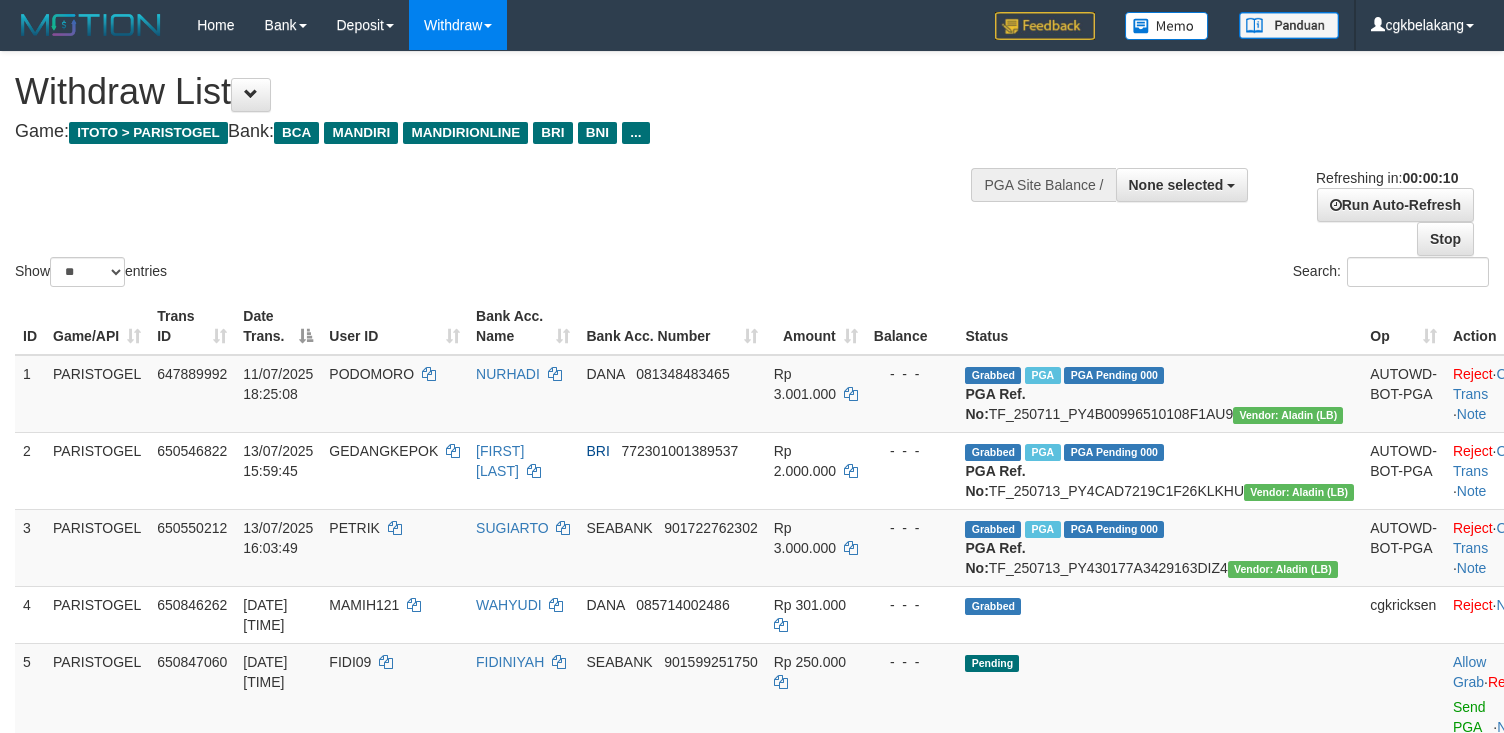 select 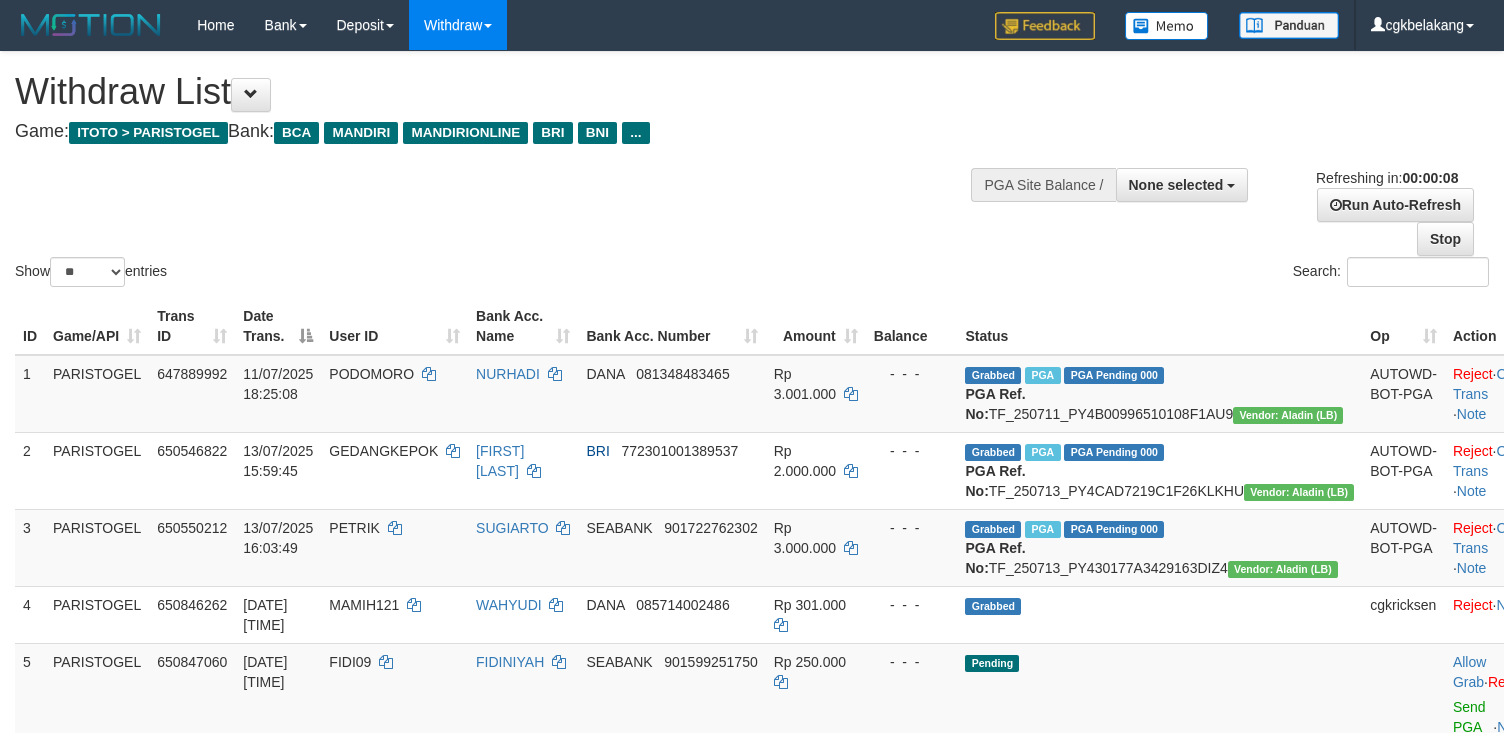 scroll, scrollTop: 0, scrollLeft: 0, axis: both 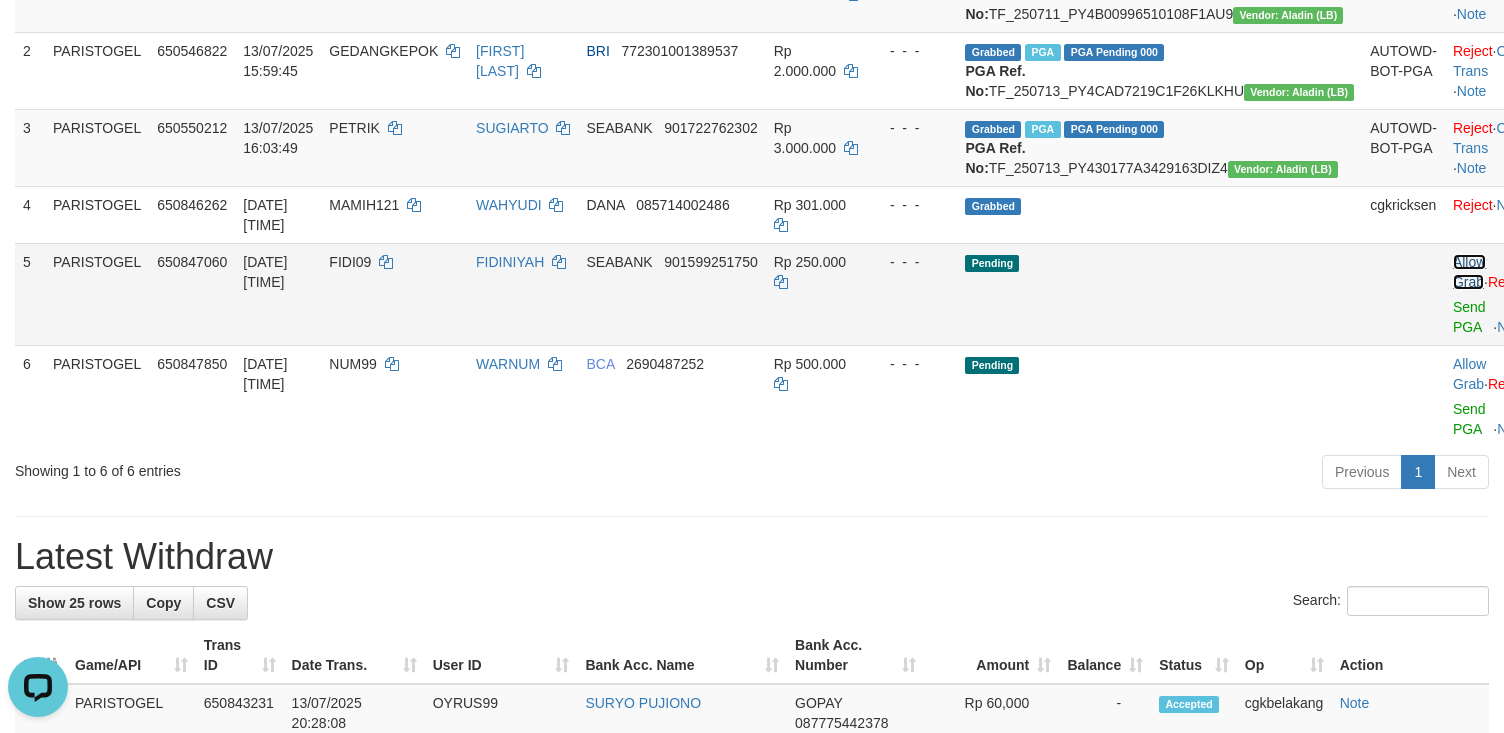 click on "Allow Grab" at bounding box center (1469, 272) 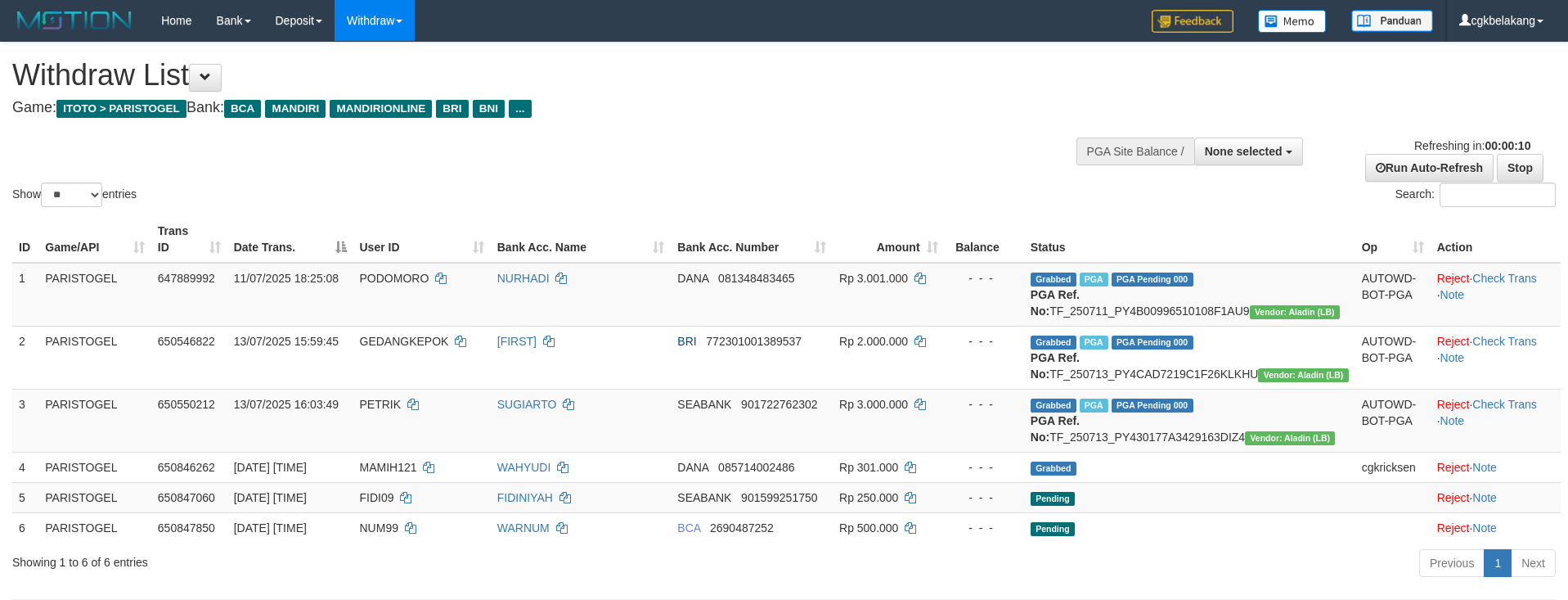select 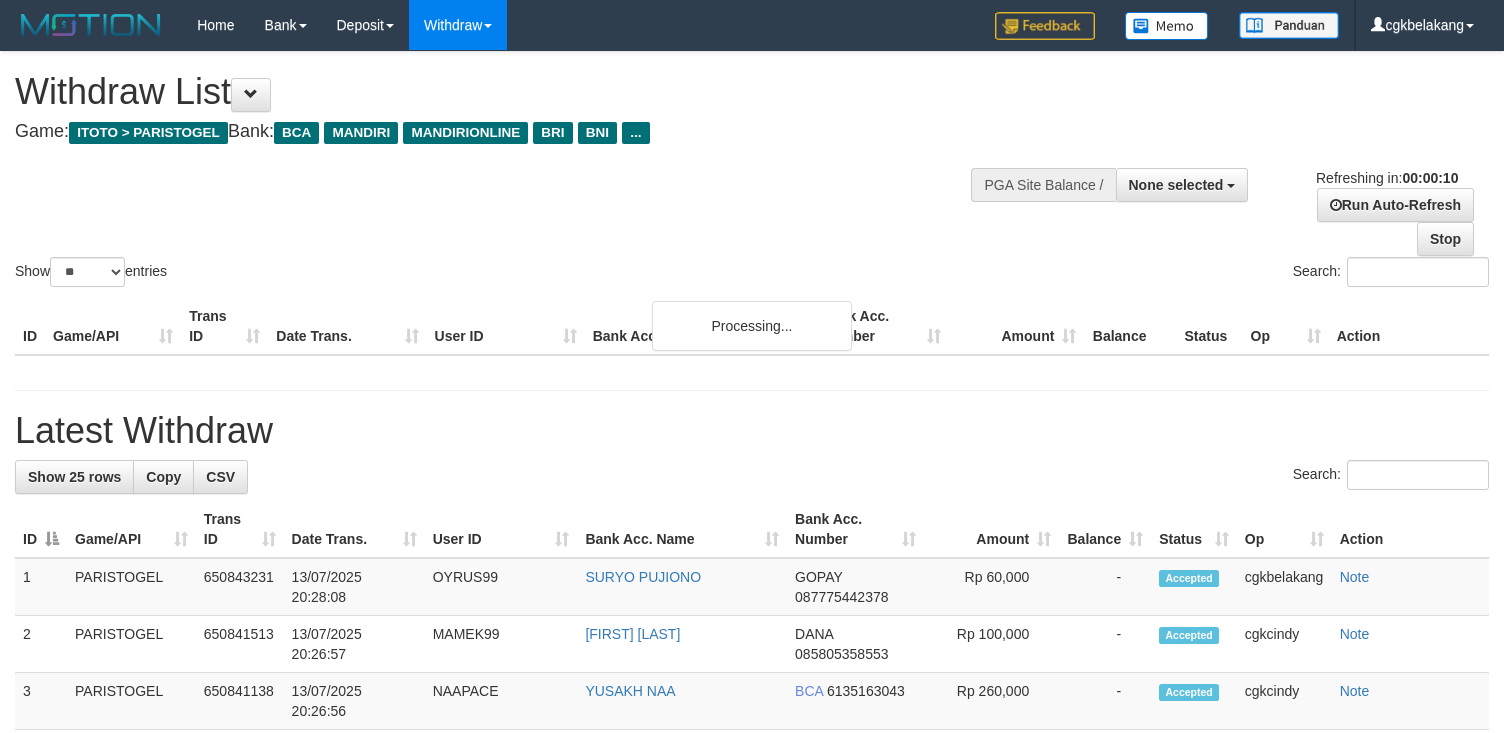 select 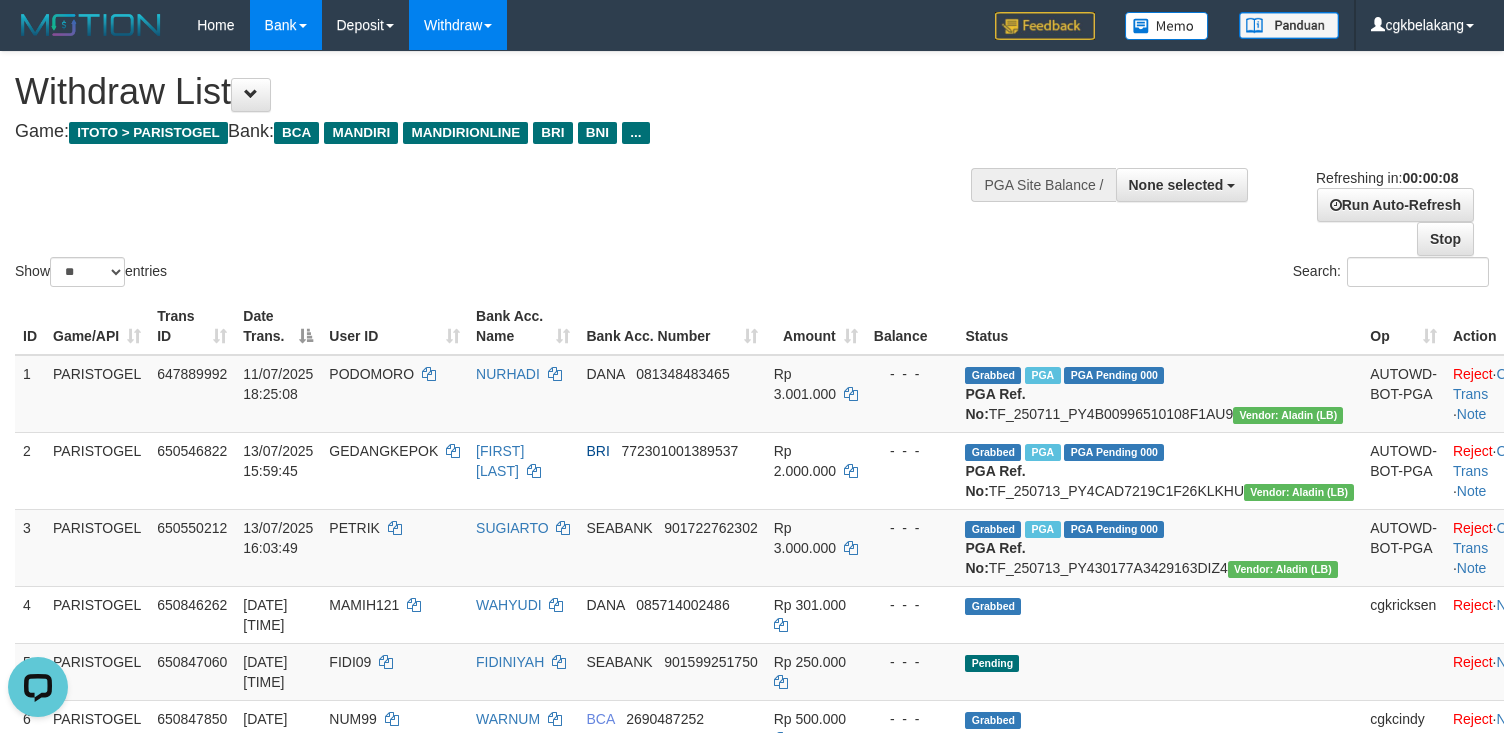 scroll, scrollTop: 0, scrollLeft: 0, axis: both 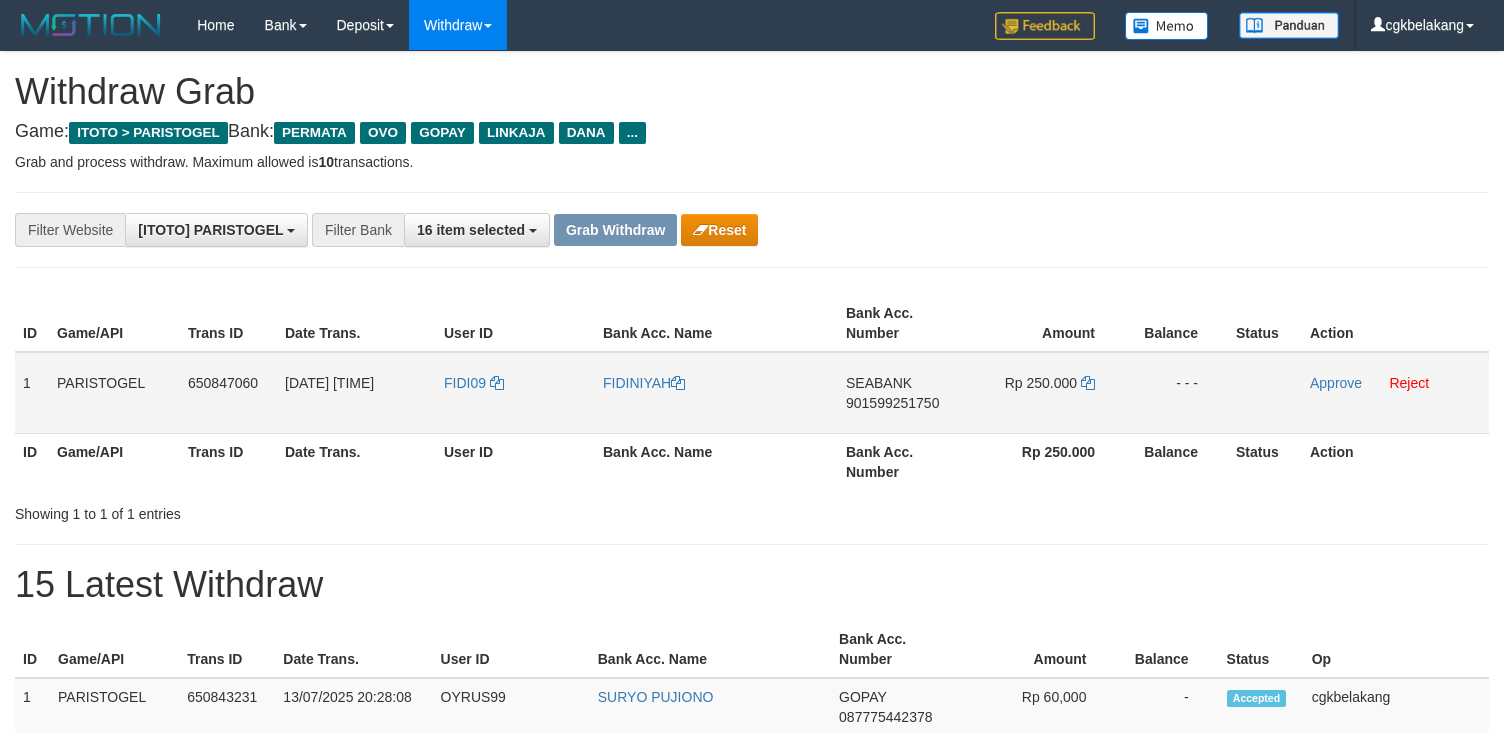 click on "FIDI09" at bounding box center [515, 393] 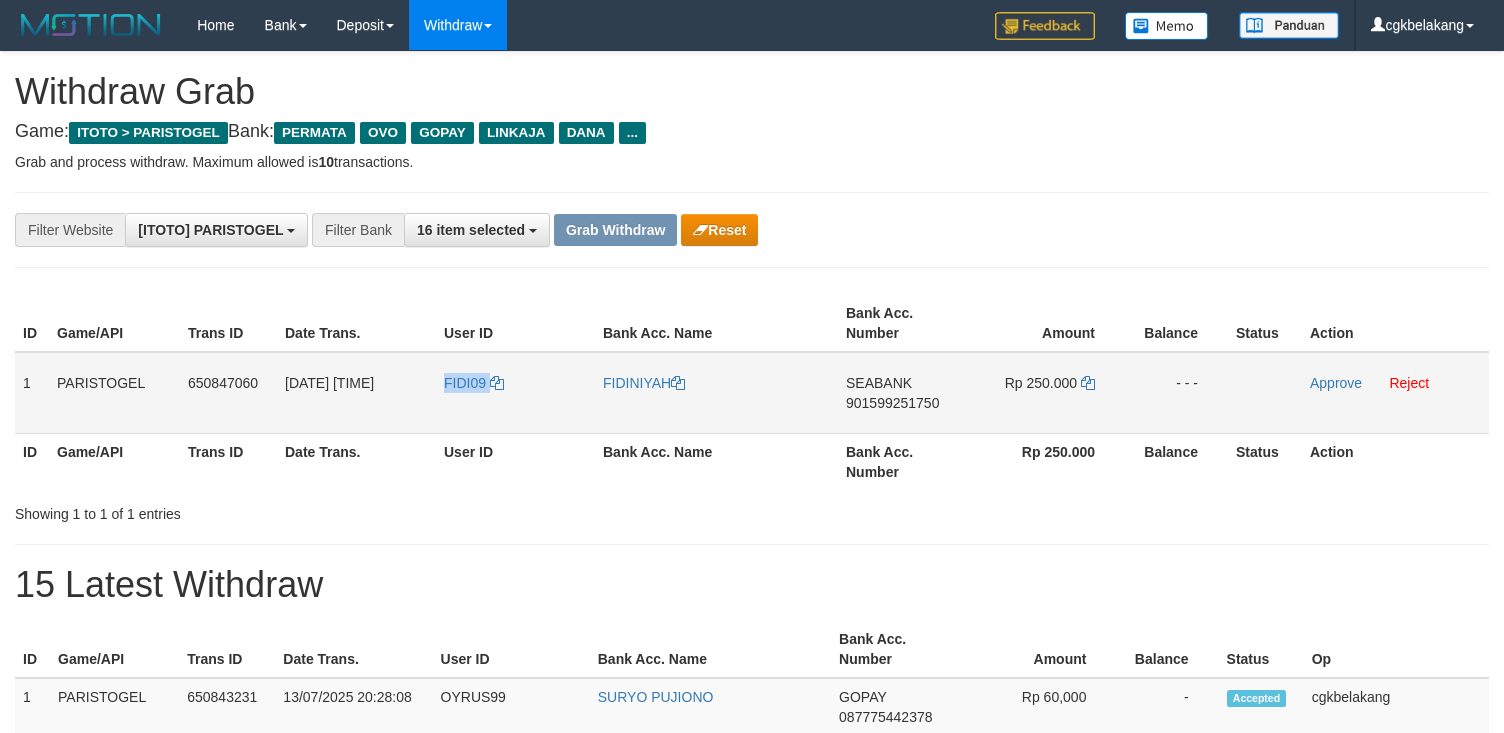 click on "FIDI09" at bounding box center (515, 393) 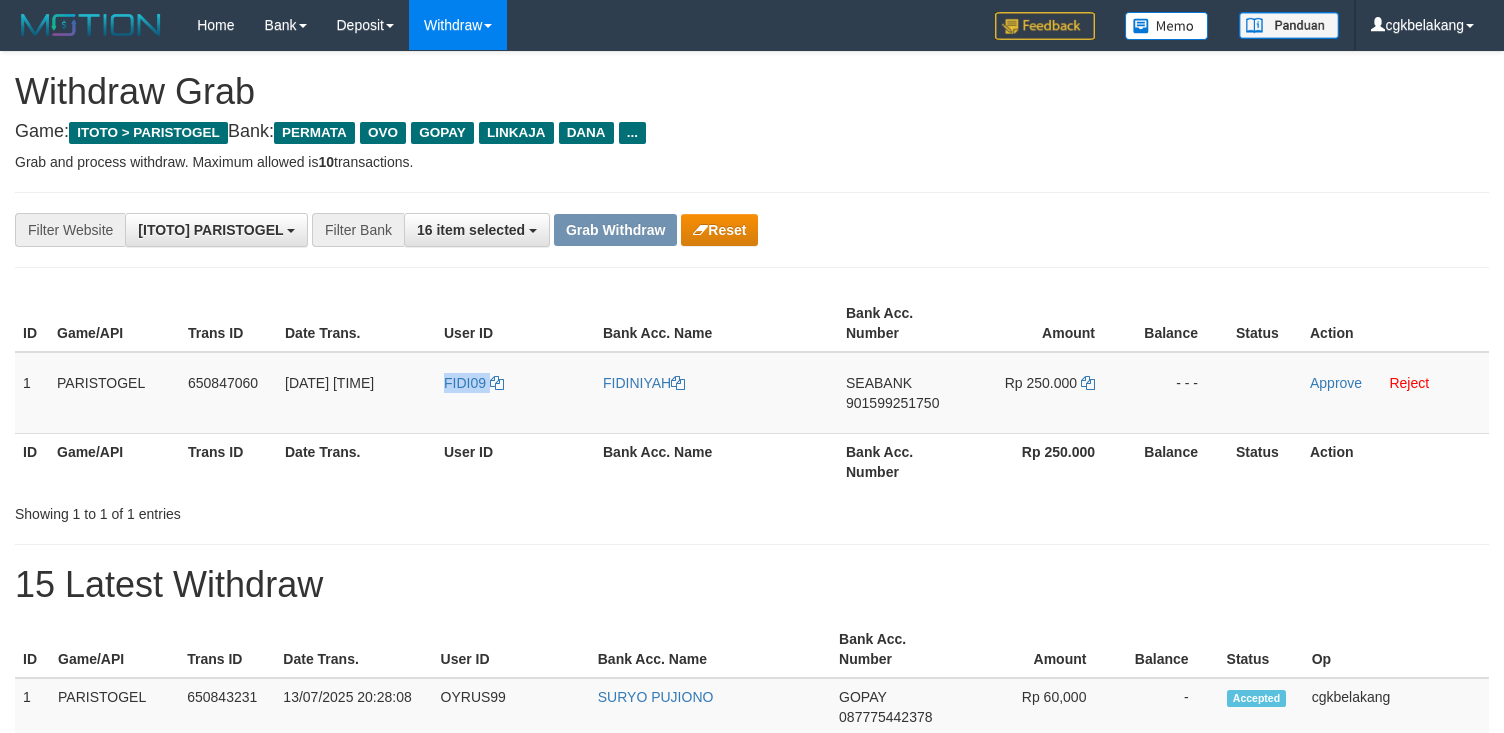 copy on "FIDI09" 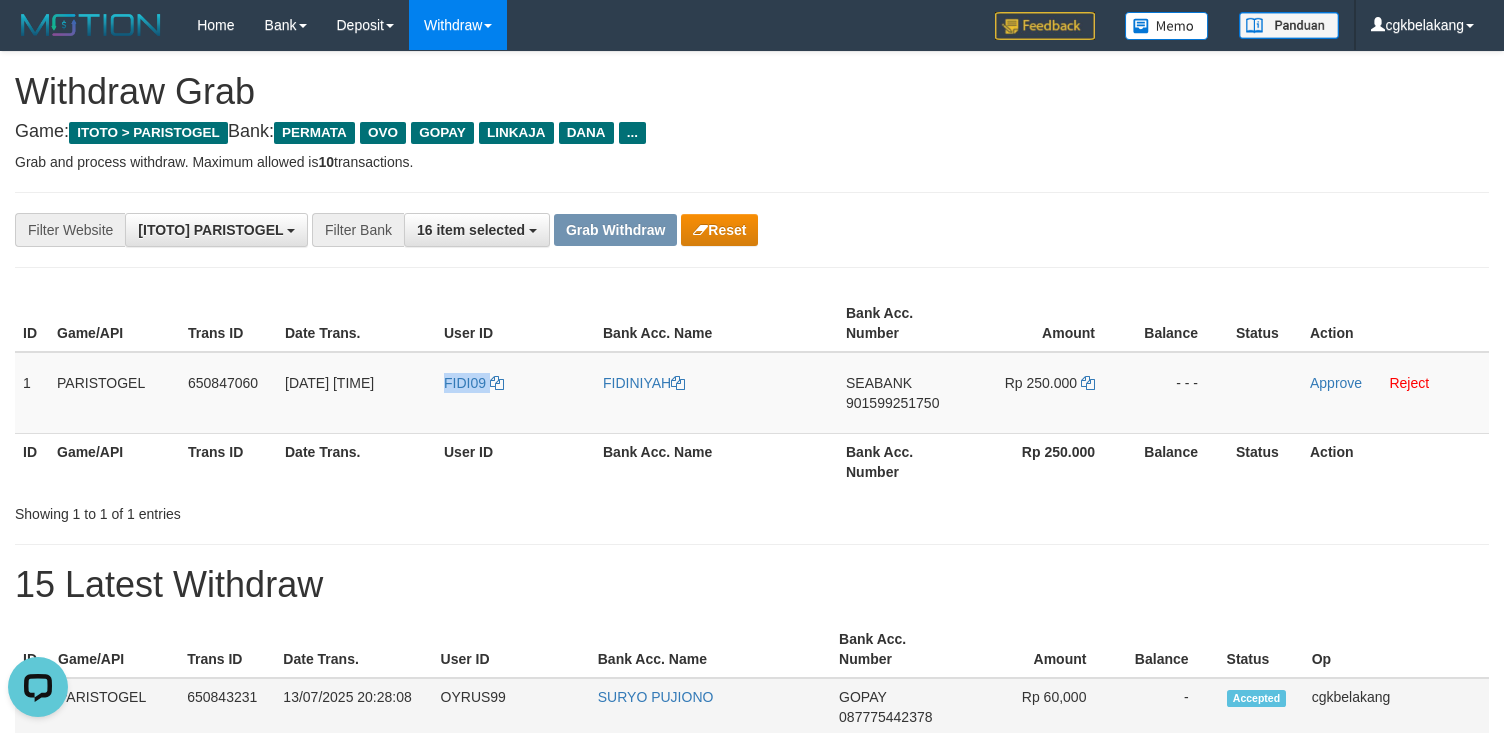 scroll, scrollTop: 0, scrollLeft: 0, axis: both 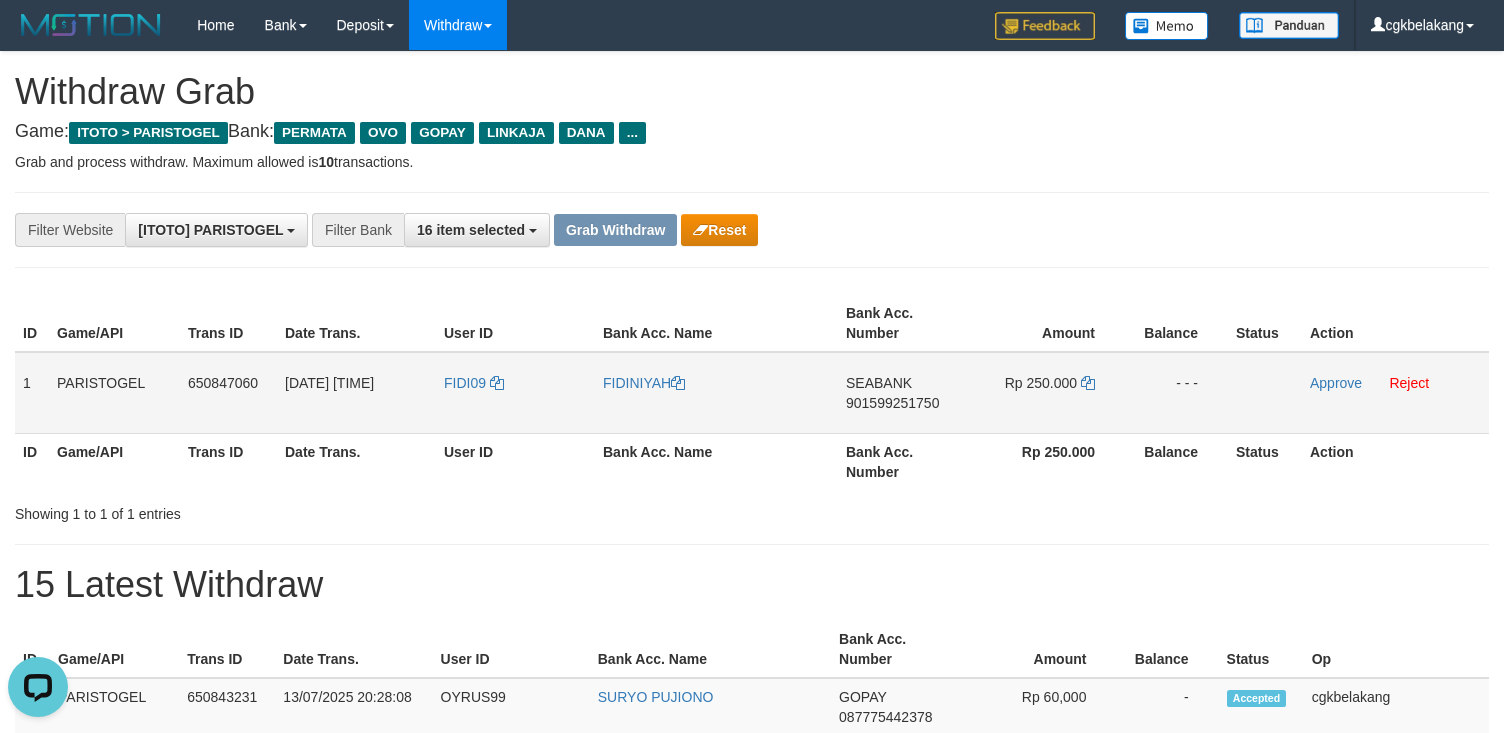 click on "FIDINIYAH" at bounding box center (716, 393) 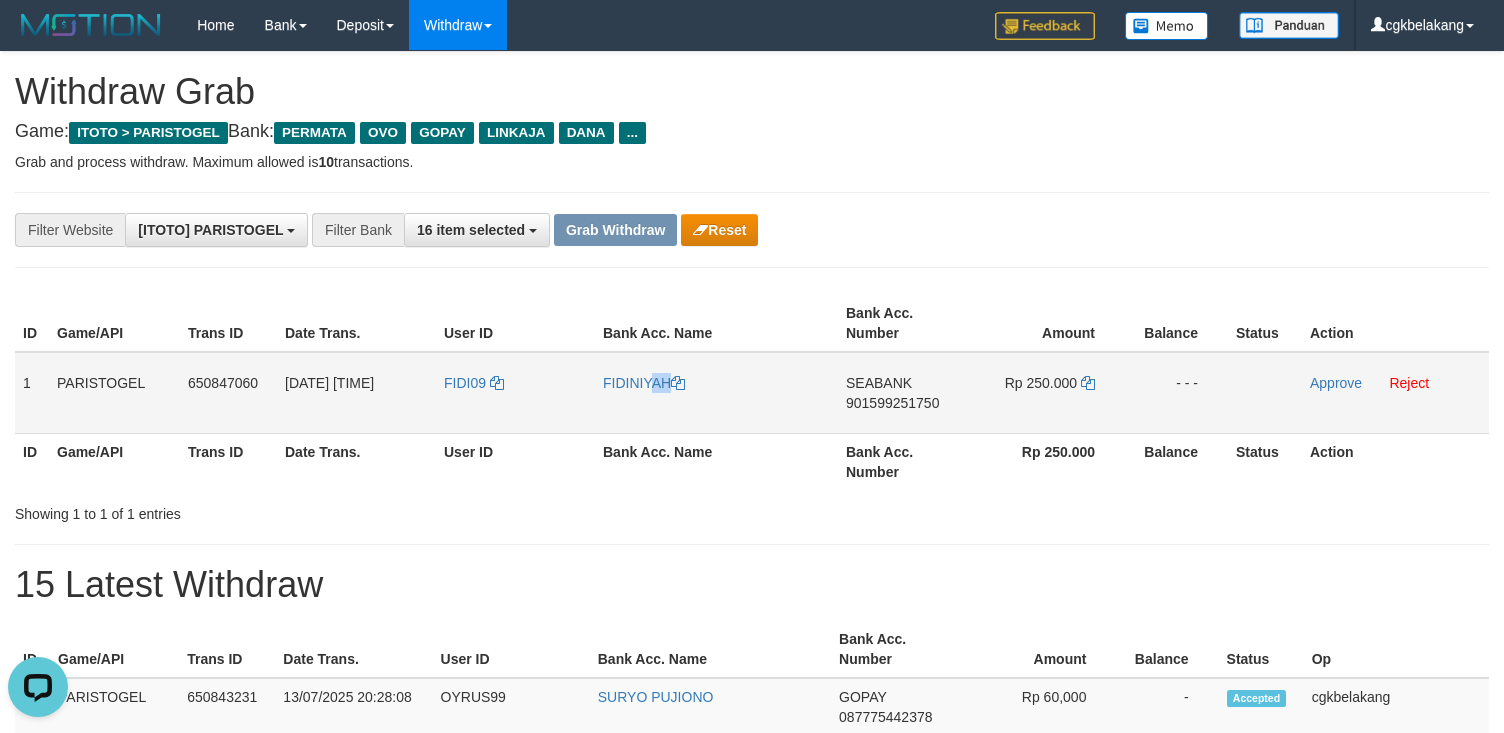 click on "FIDINIYAH" at bounding box center [716, 393] 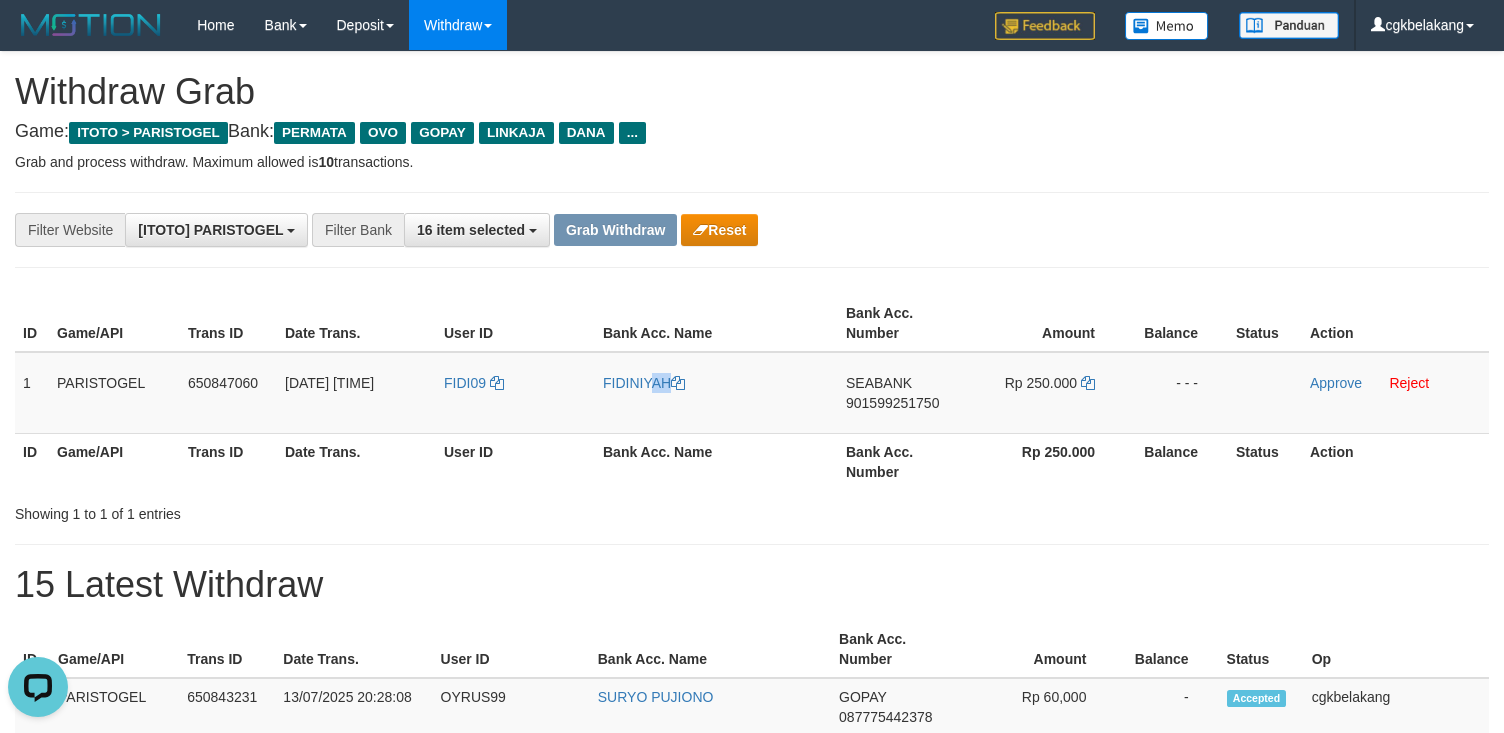 copy on "FIDINIYAH" 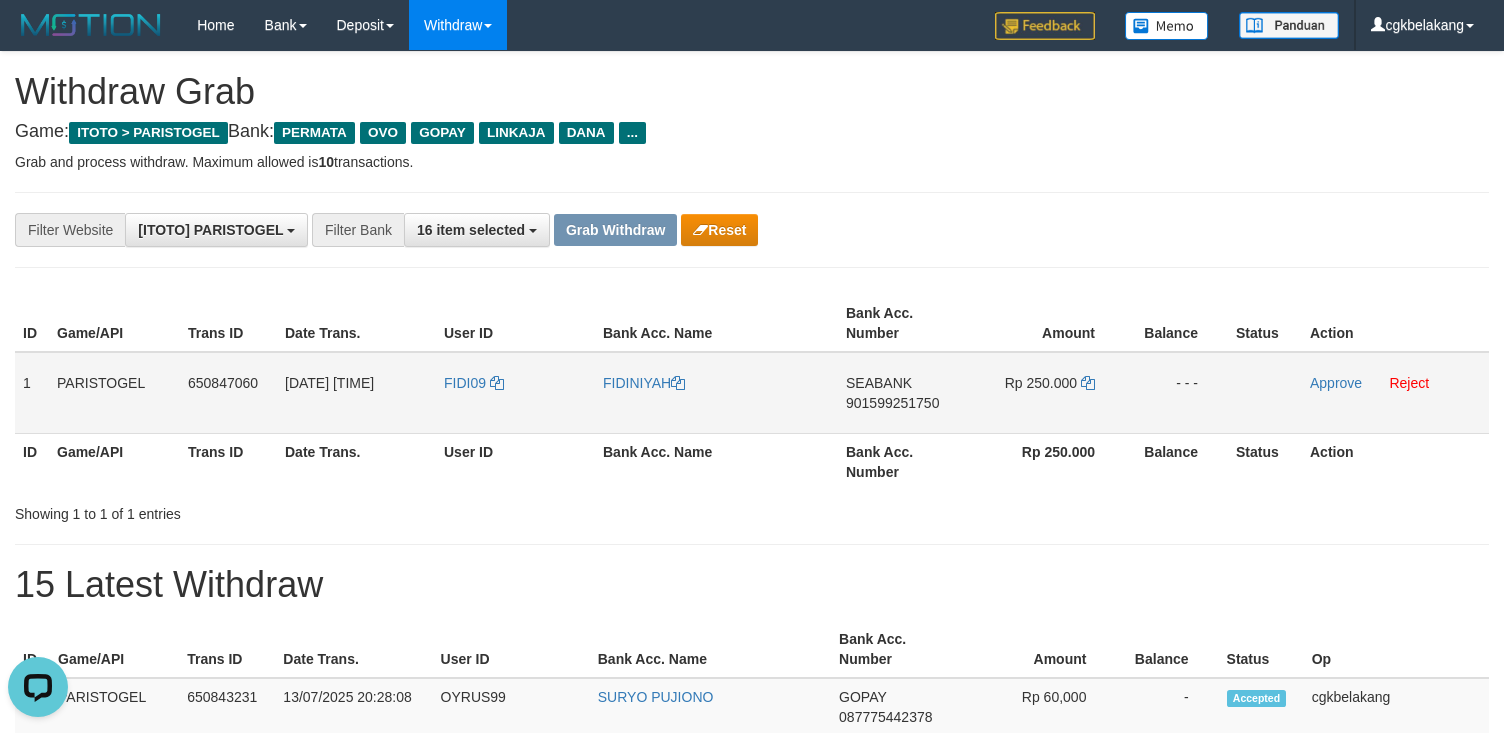click on "SEABANK
901599251750" at bounding box center [903, 393] 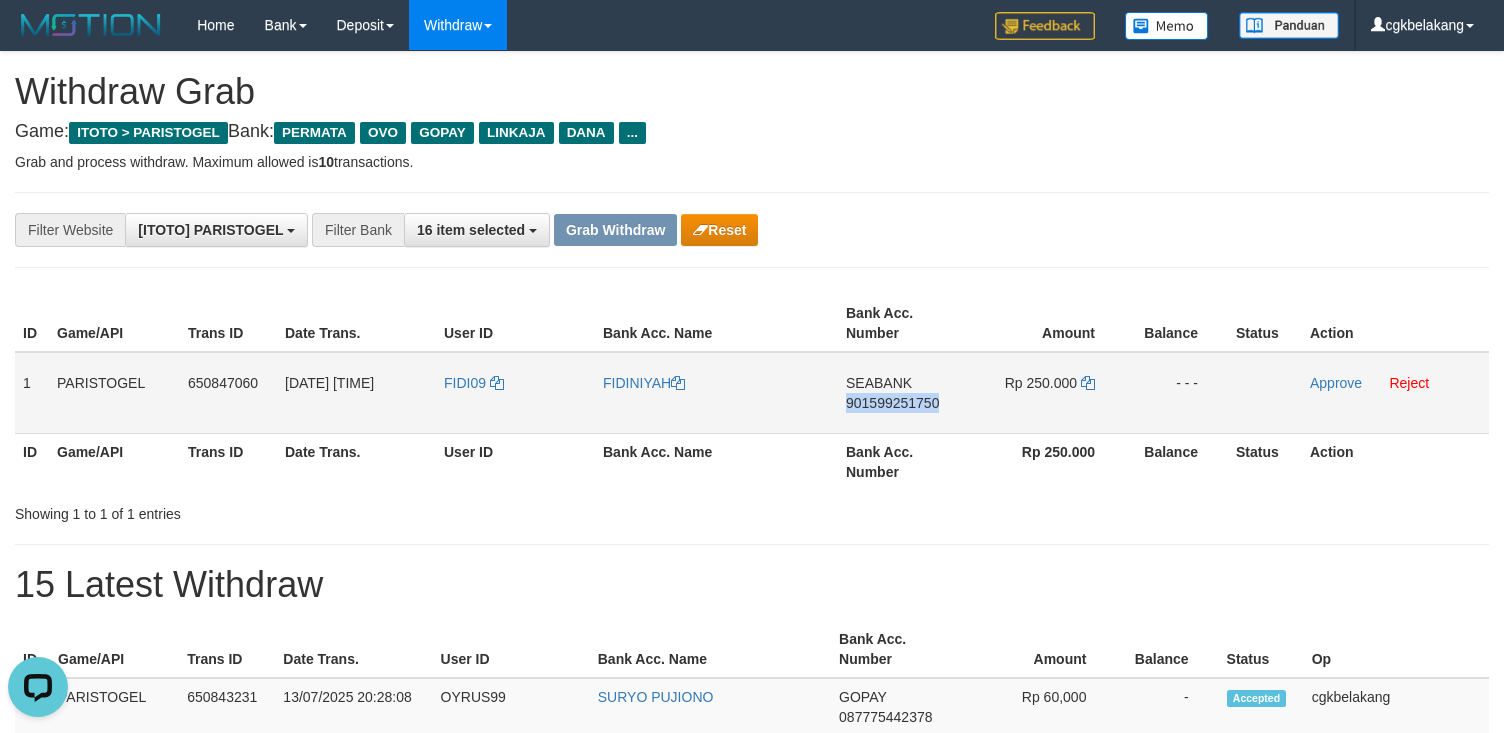 click on "SEABANK
901599251750" at bounding box center [903, 393] 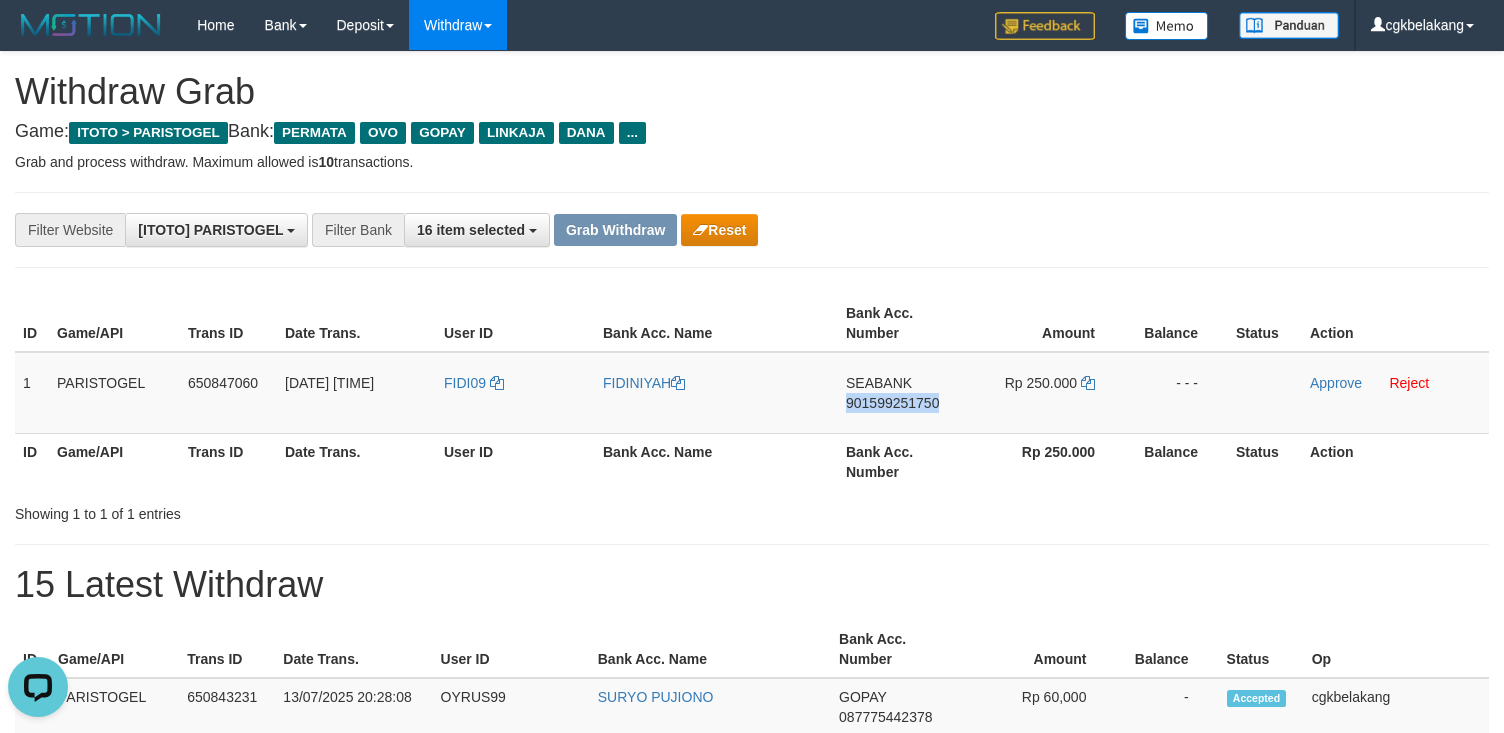 copy on "901599251750" 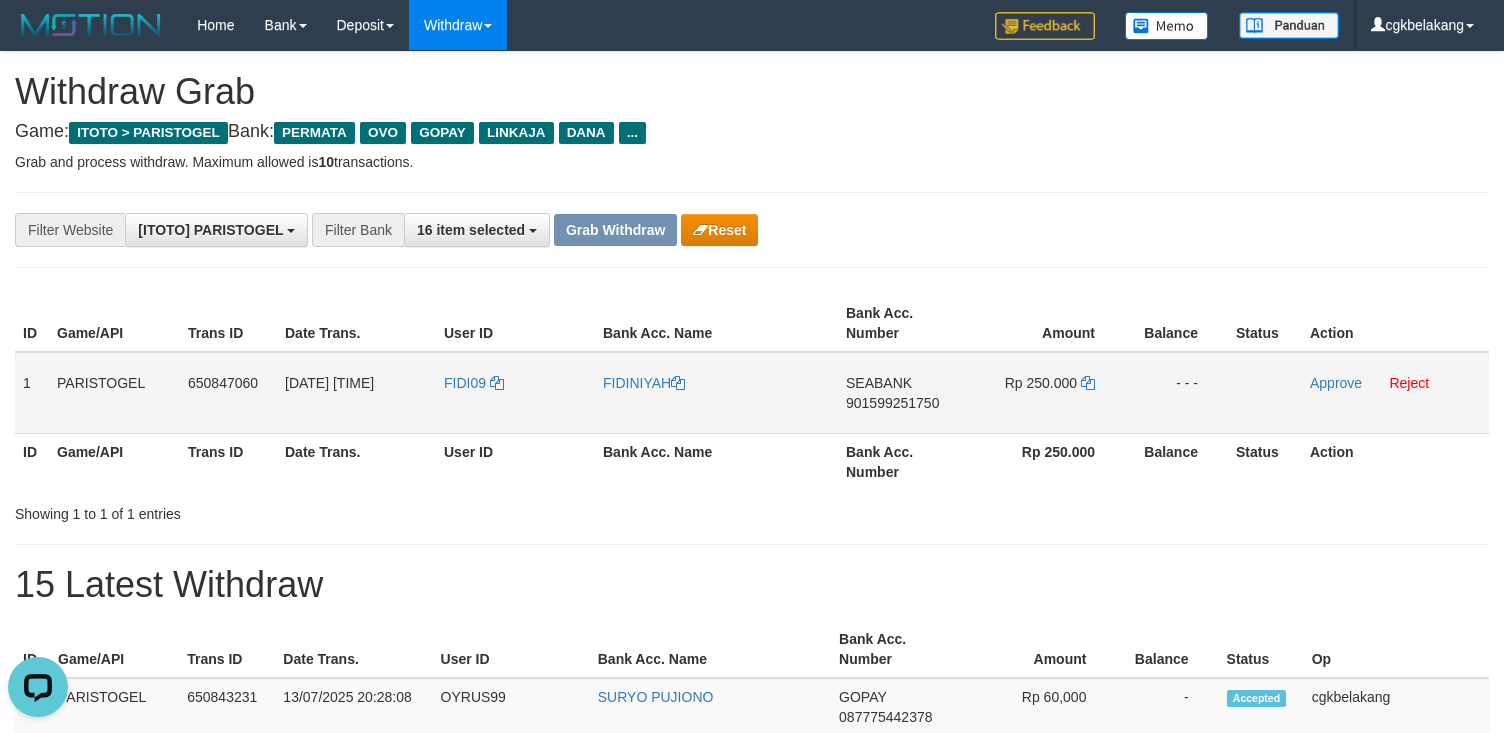 click on "Rp 250.000" at bounding box center (1047, 393) 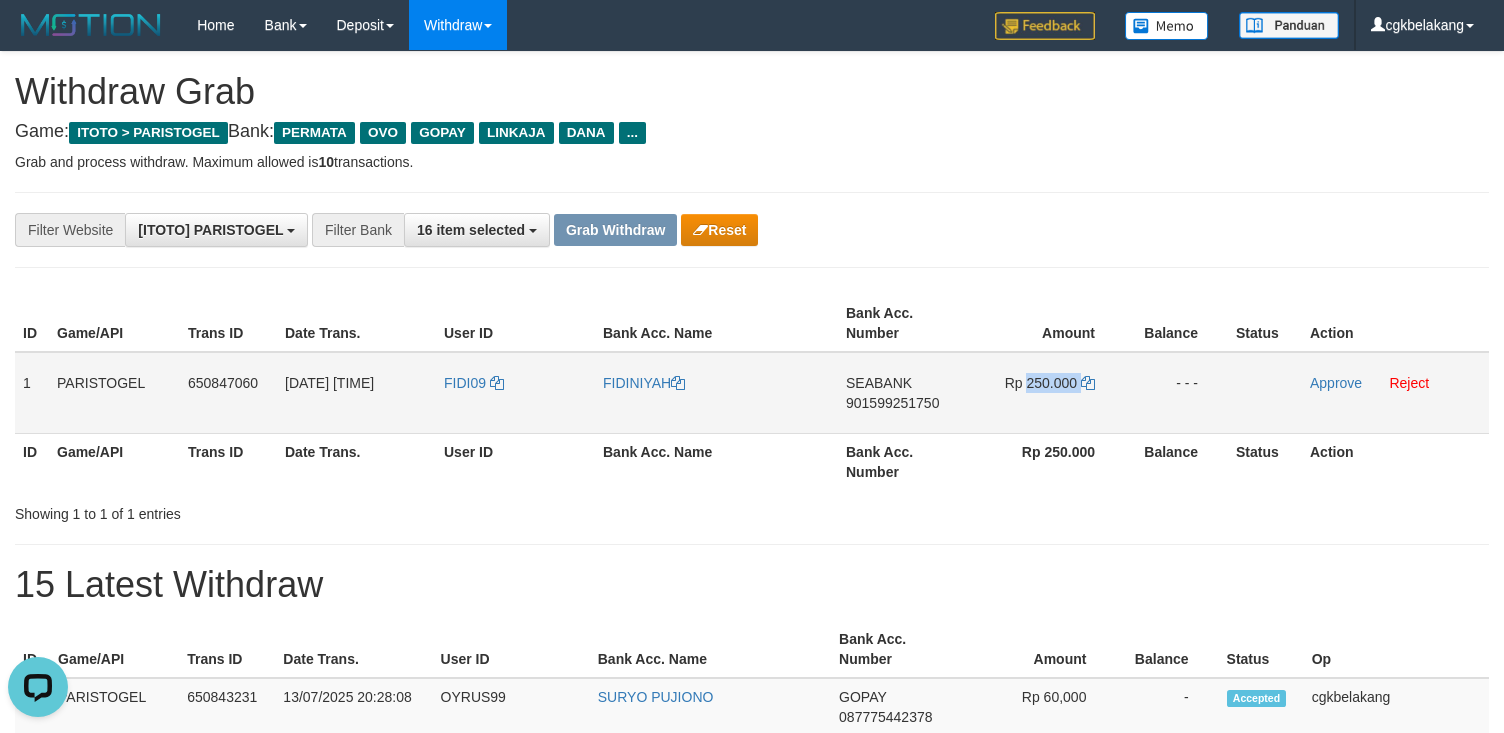 click on "Rp 250.000" at bounding box center [1047, 393] 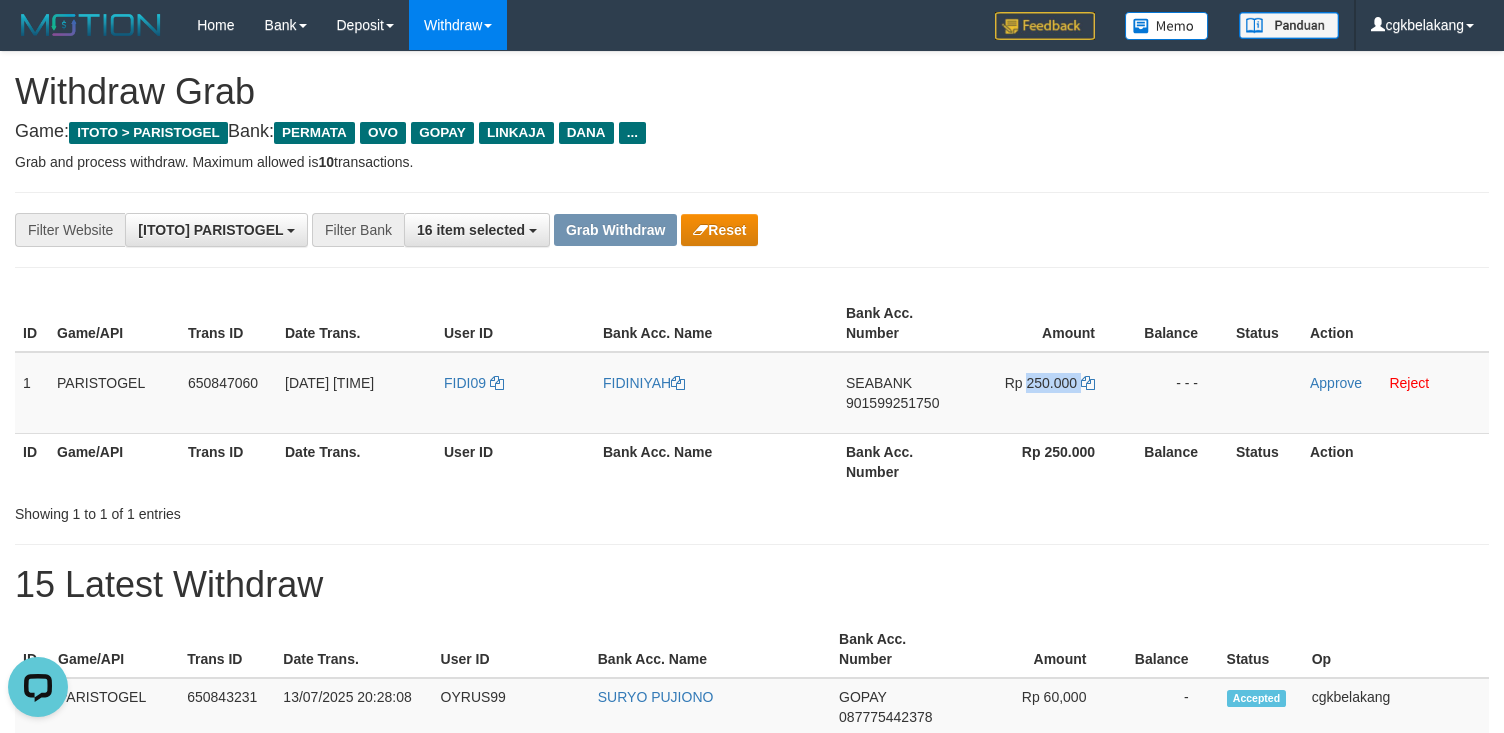 copy on "250.000" 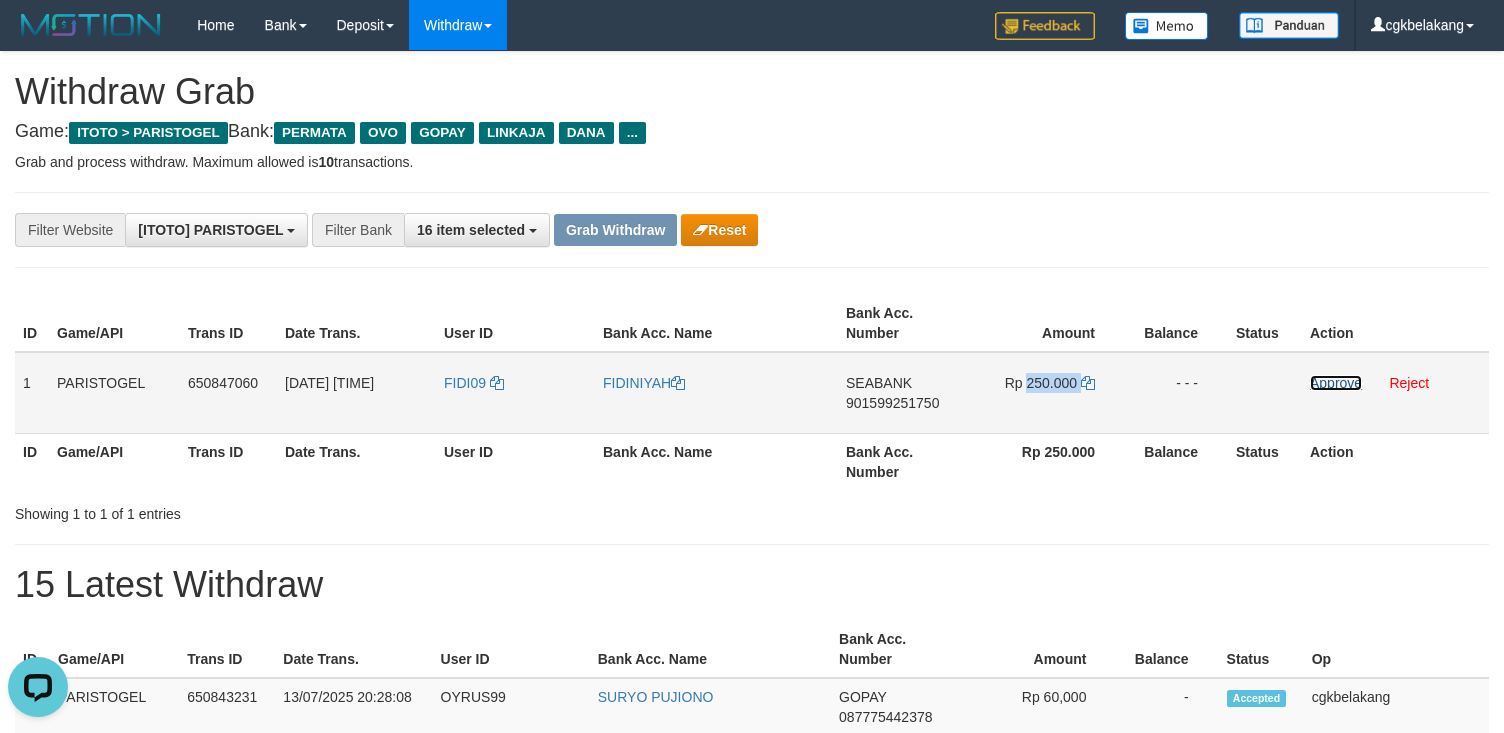 click on "Approve" at bounding box center [1336, 383] 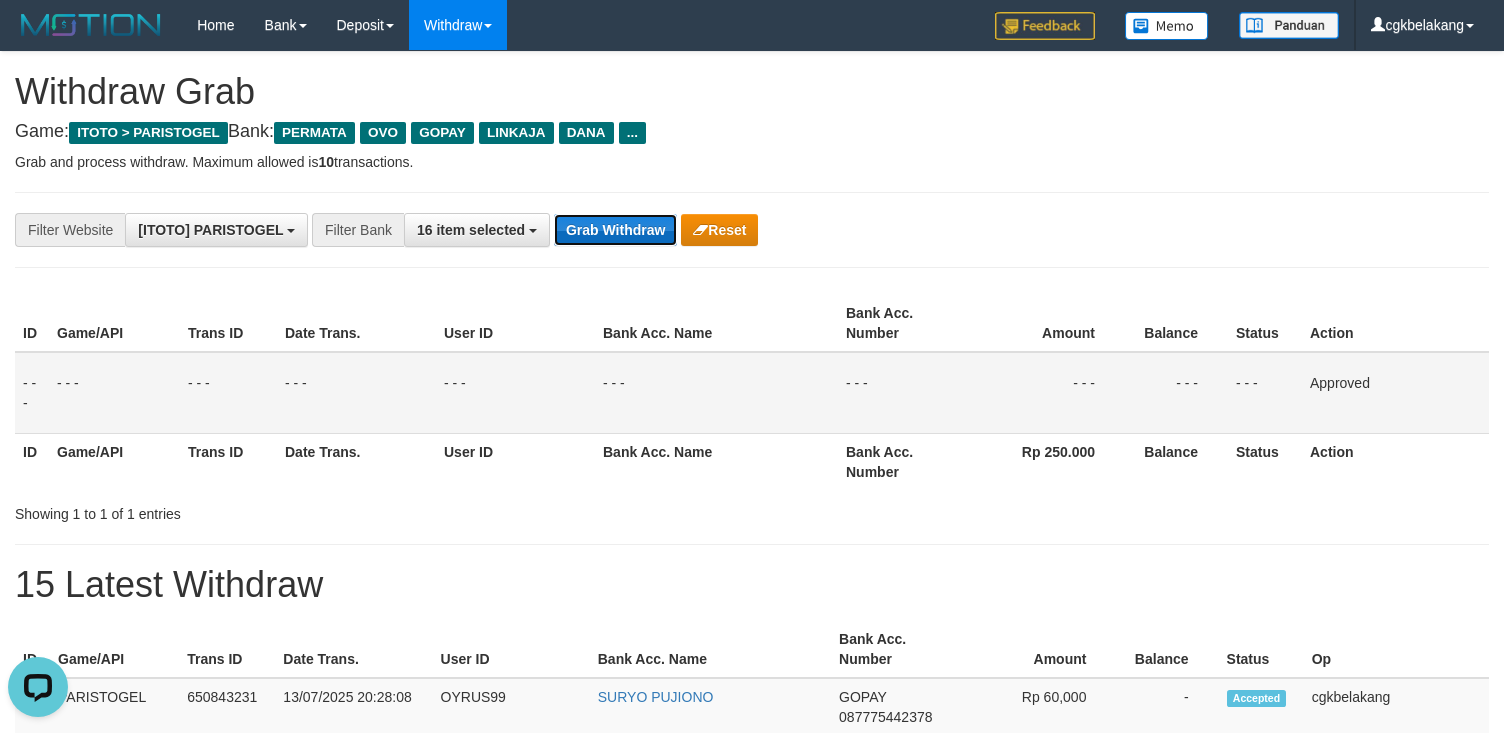 click on "Grab Withdraw" at bounding box center [615, 230] 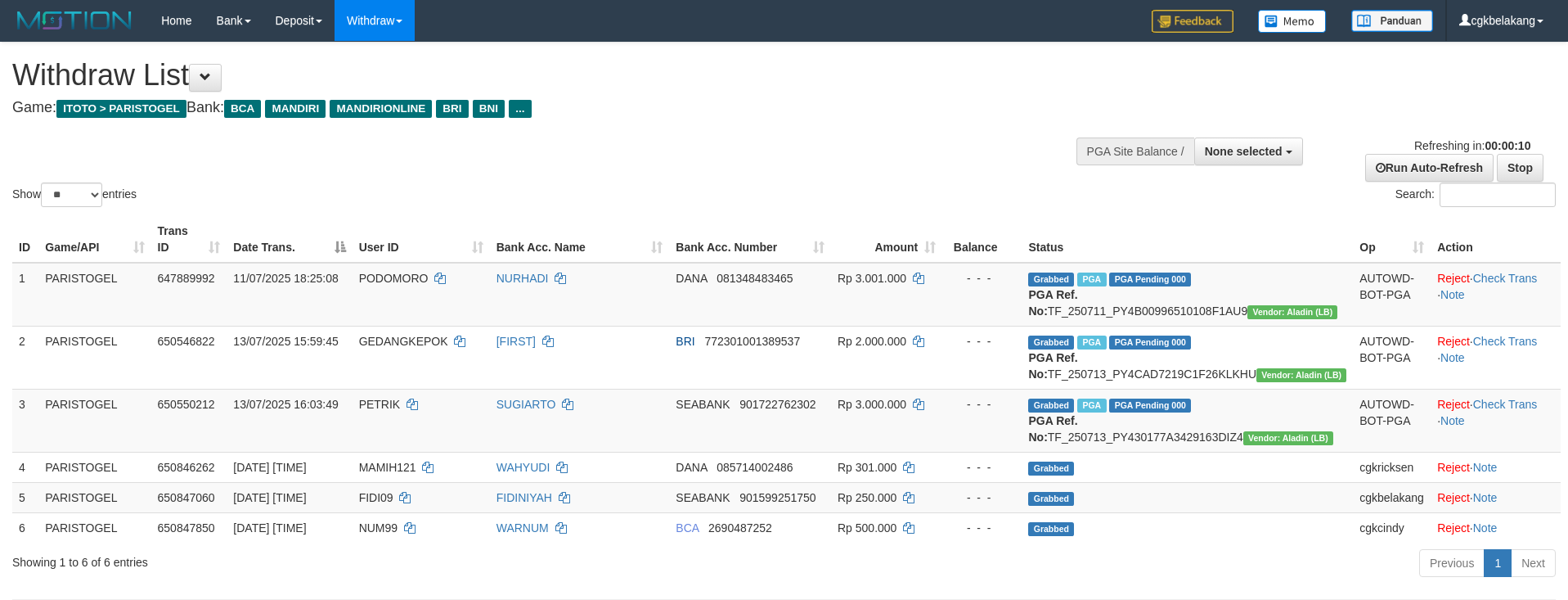 select 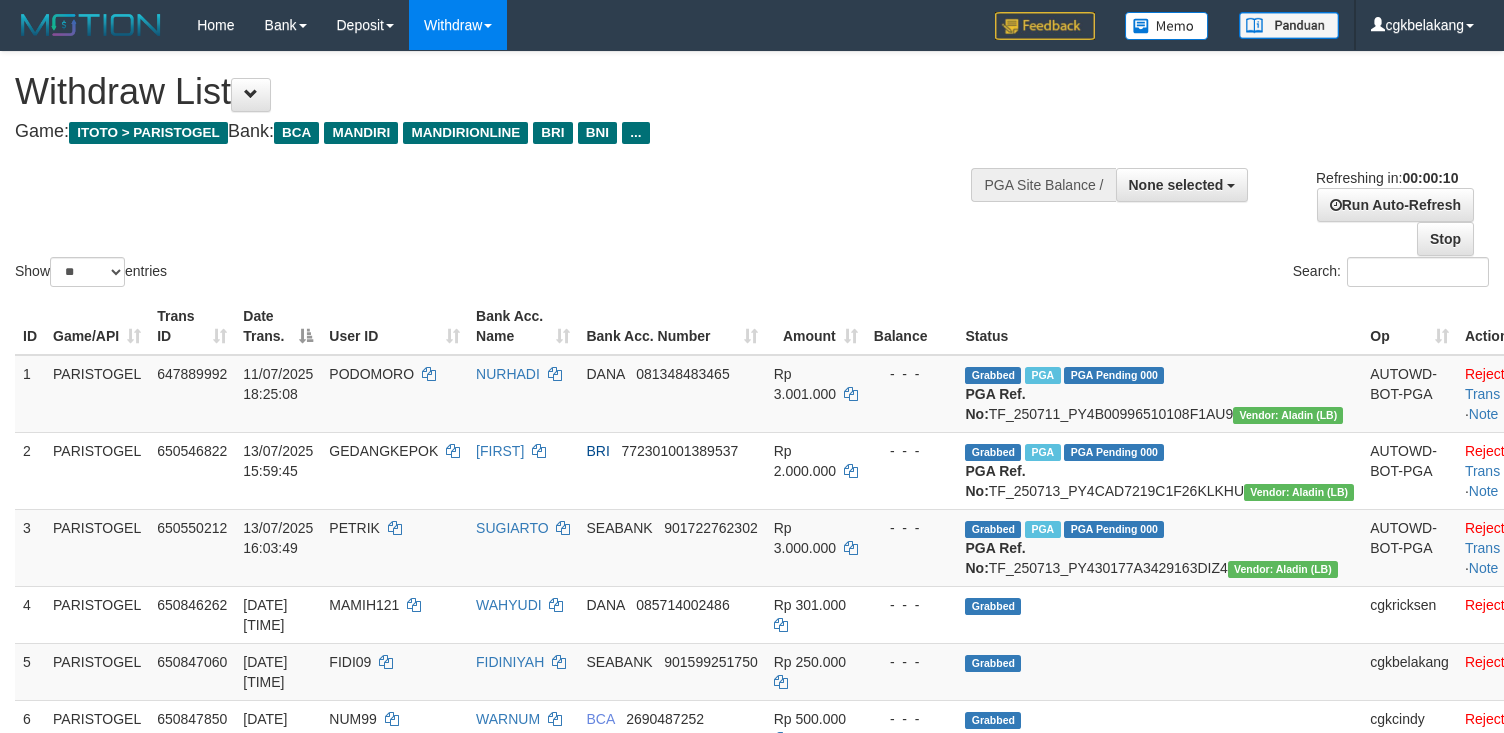 select 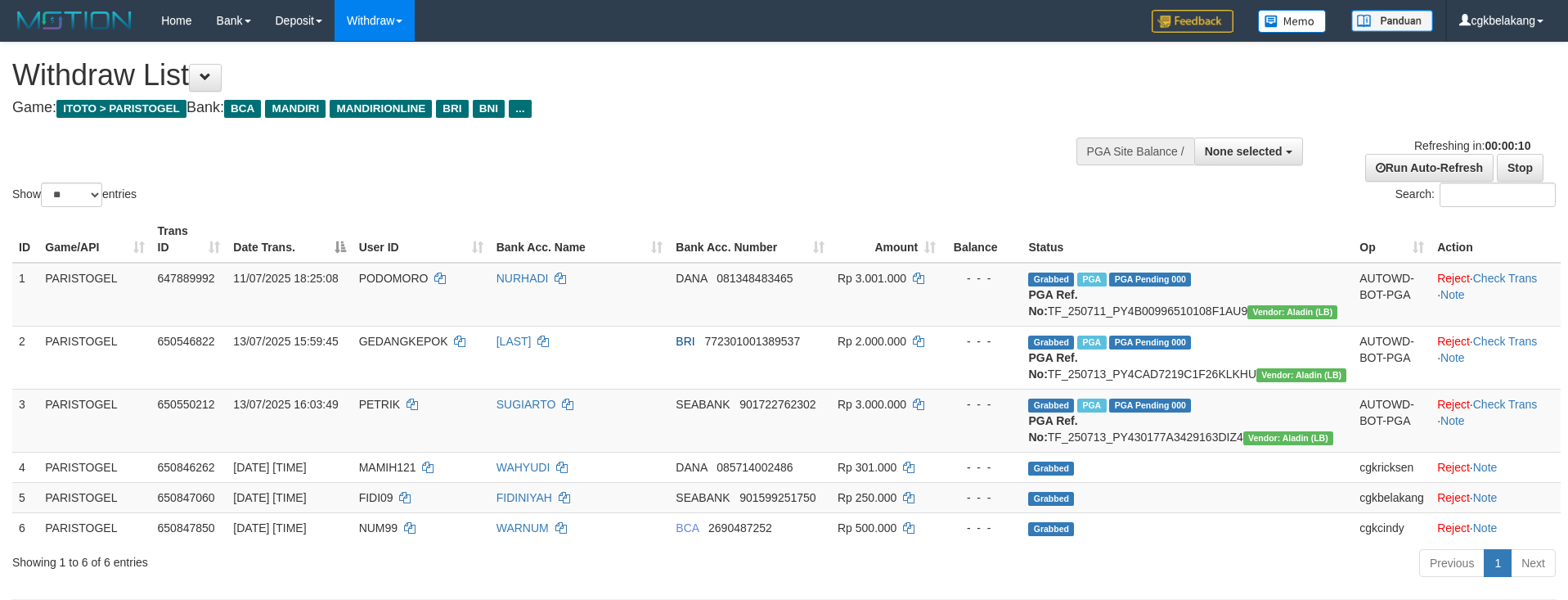 select 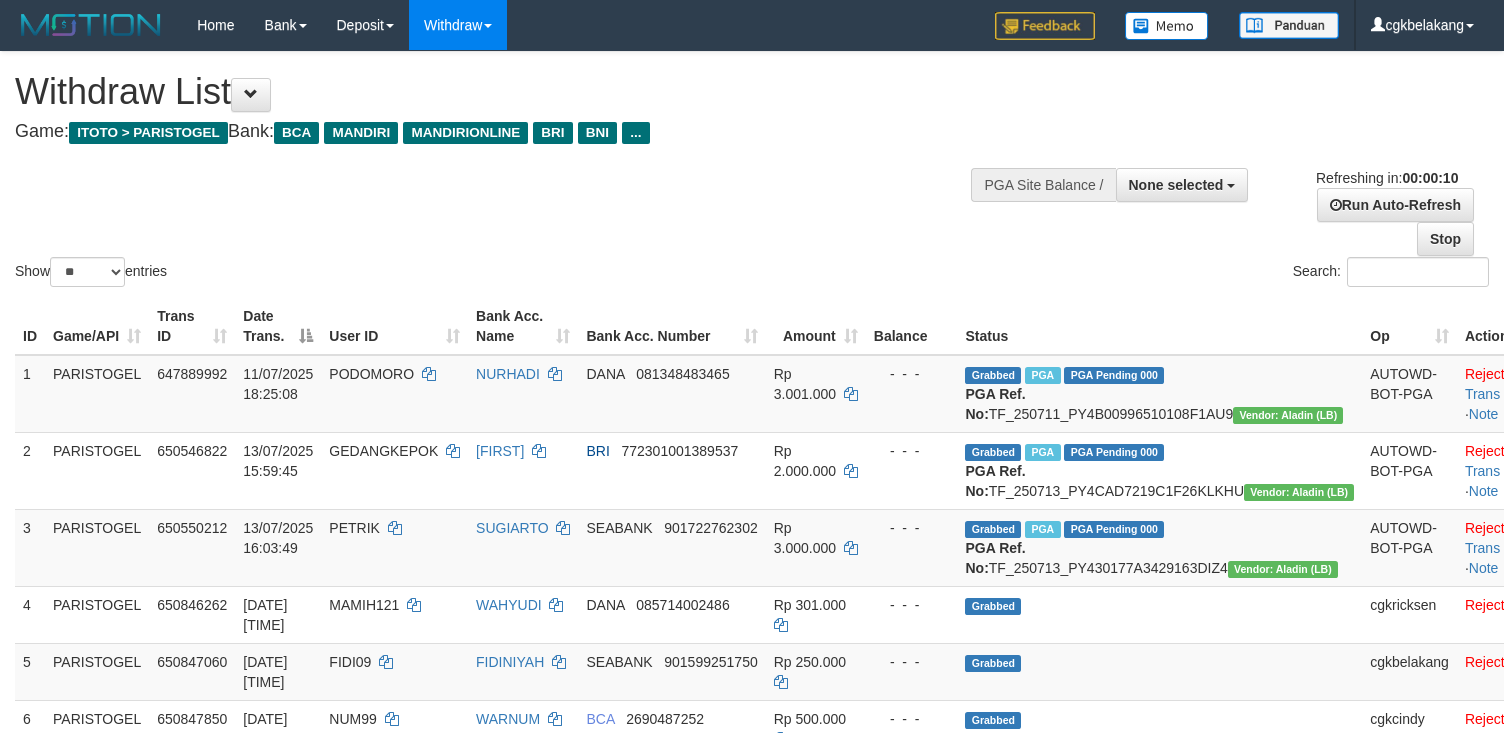 select 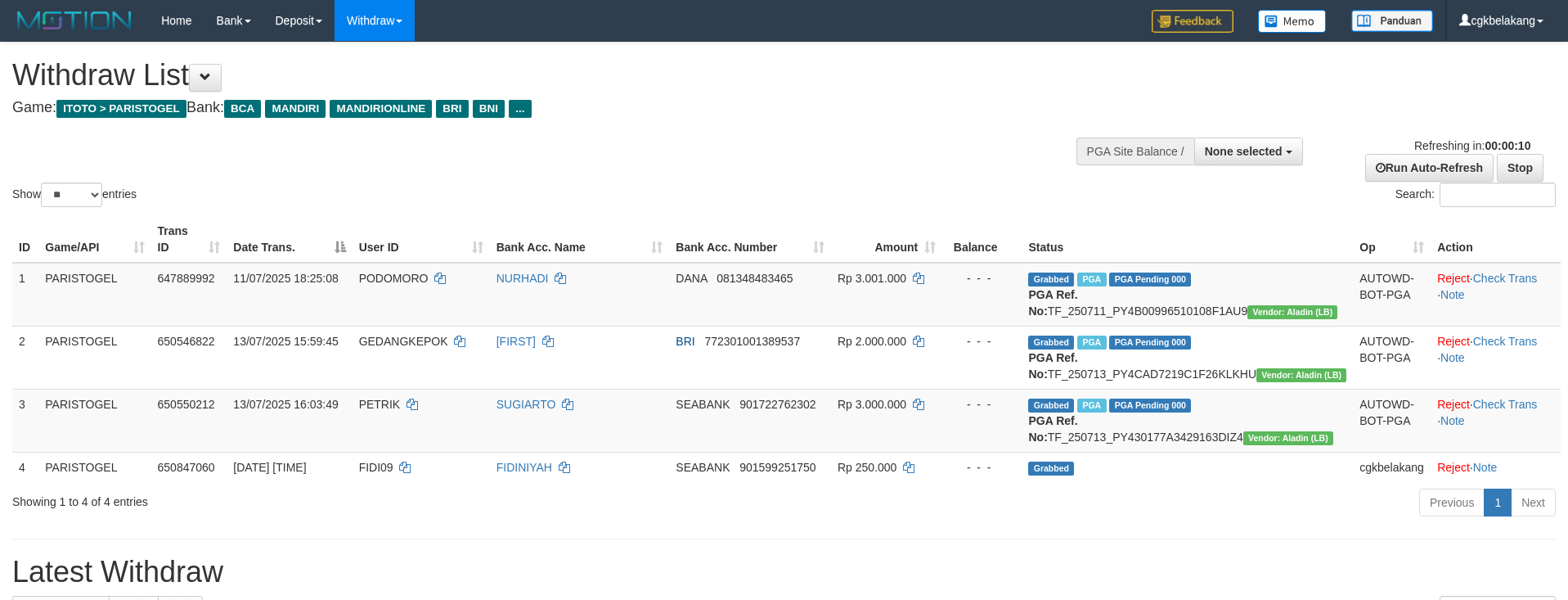 select 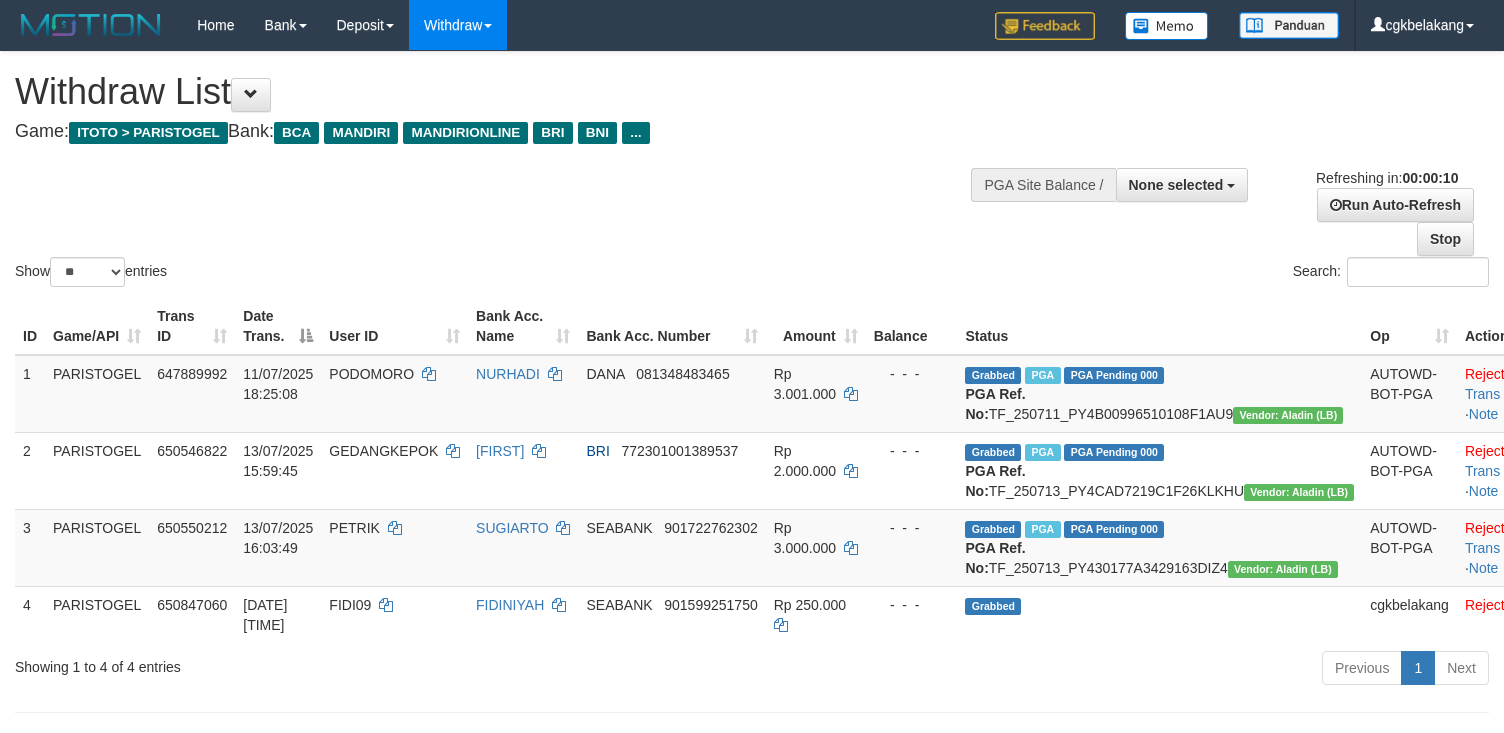 select 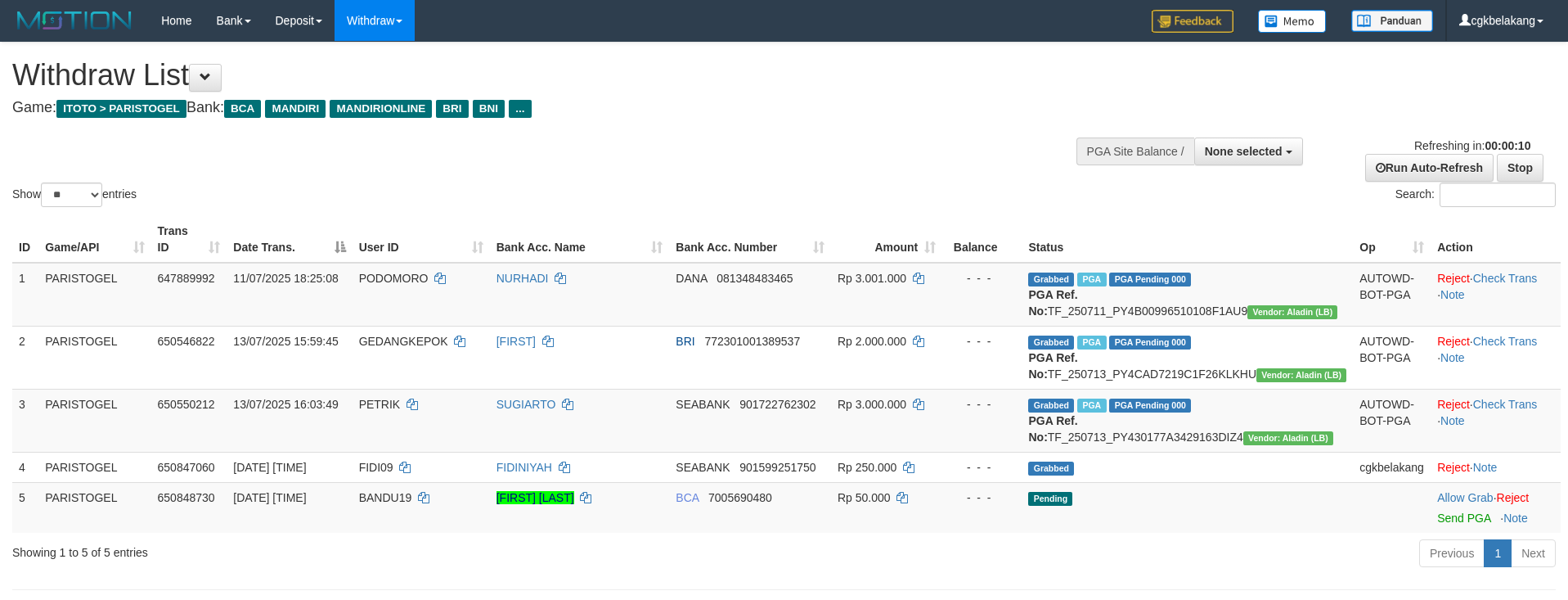 select 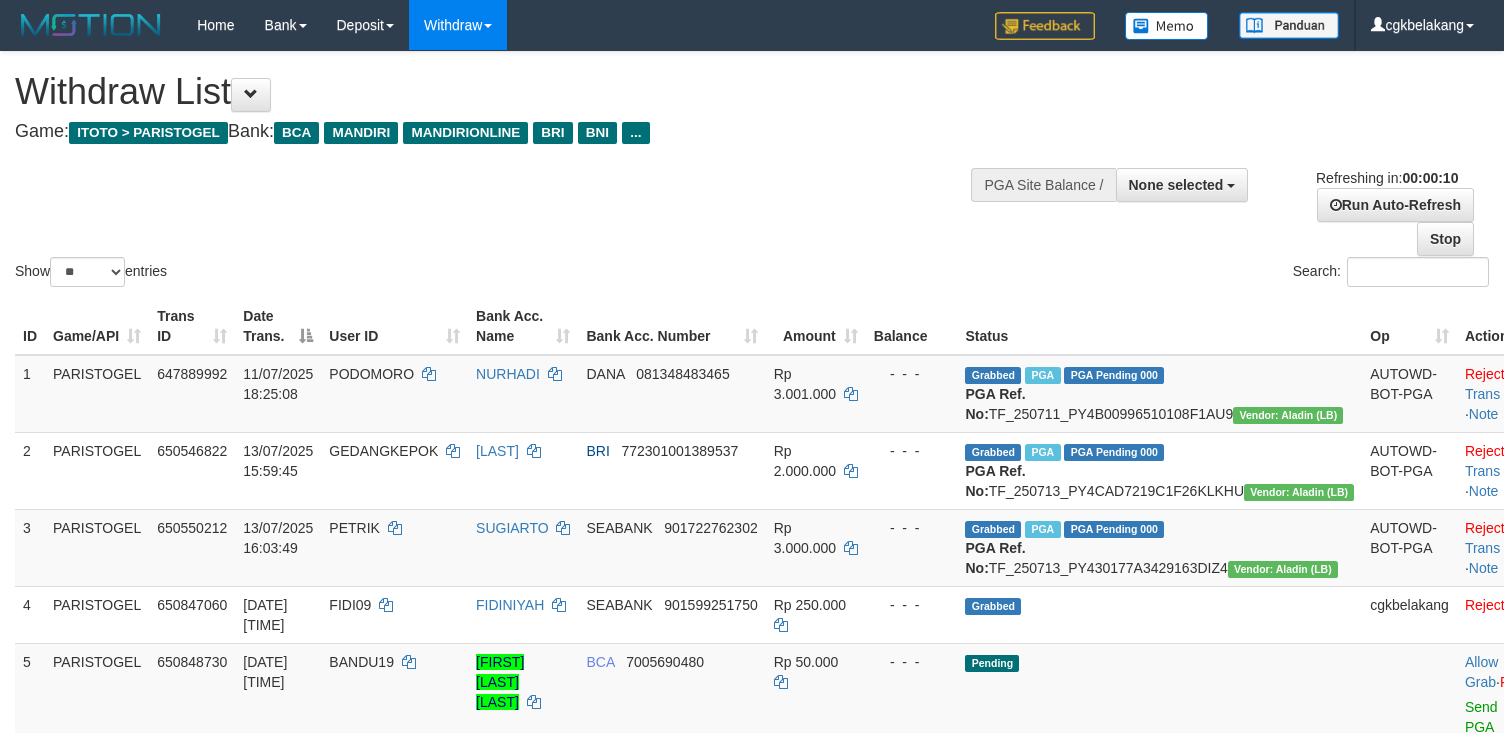 select 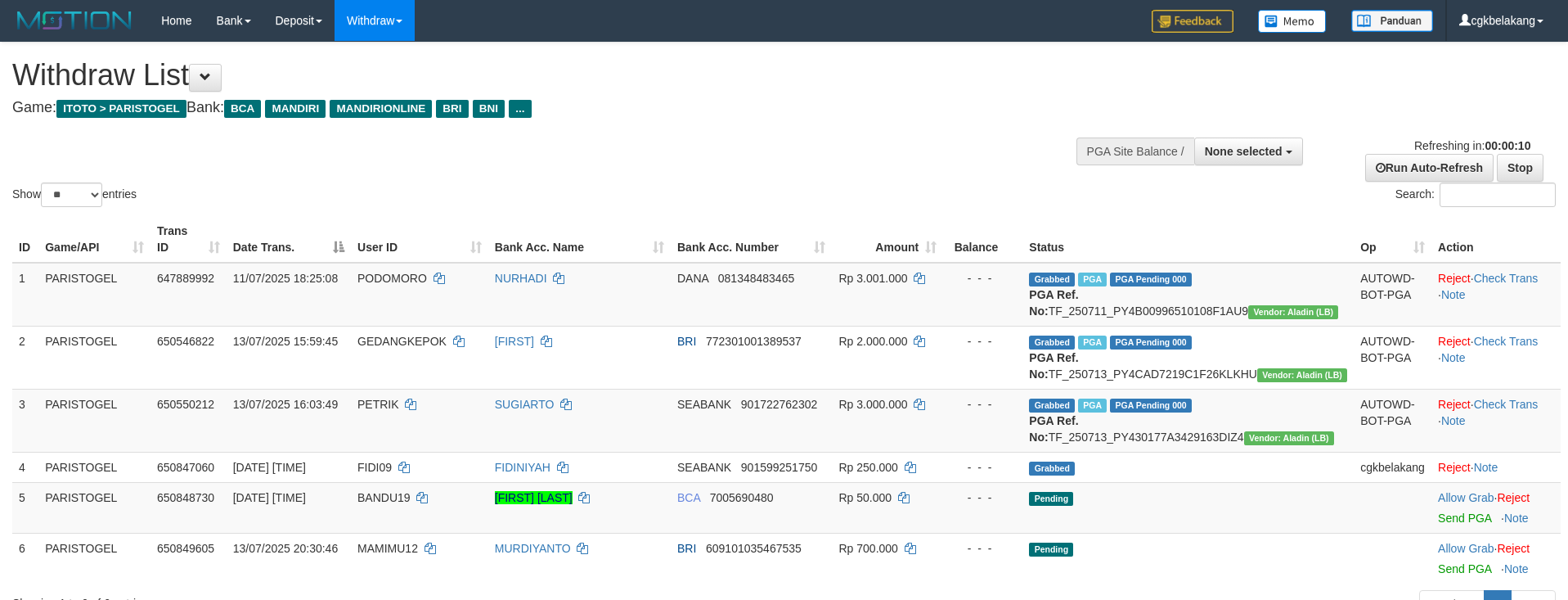 select 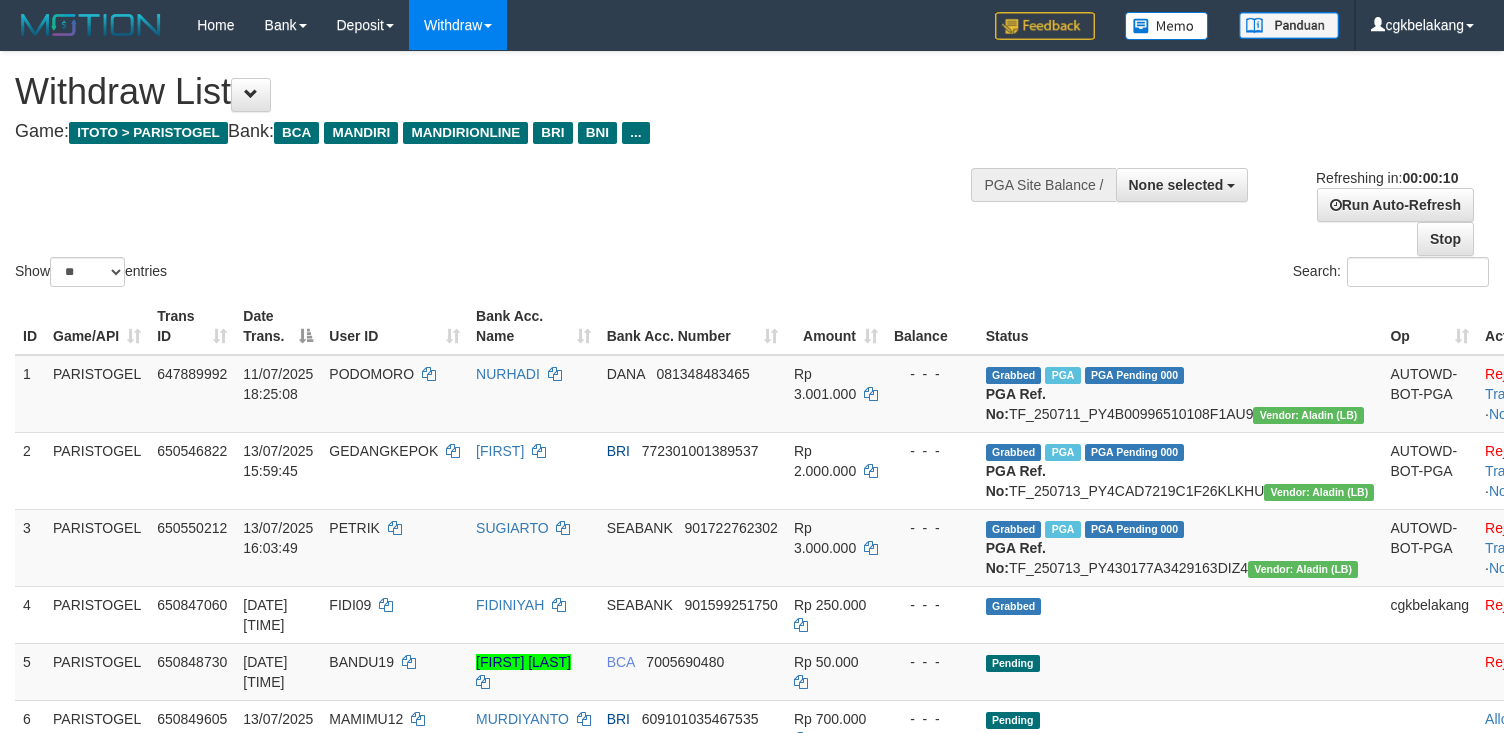 select 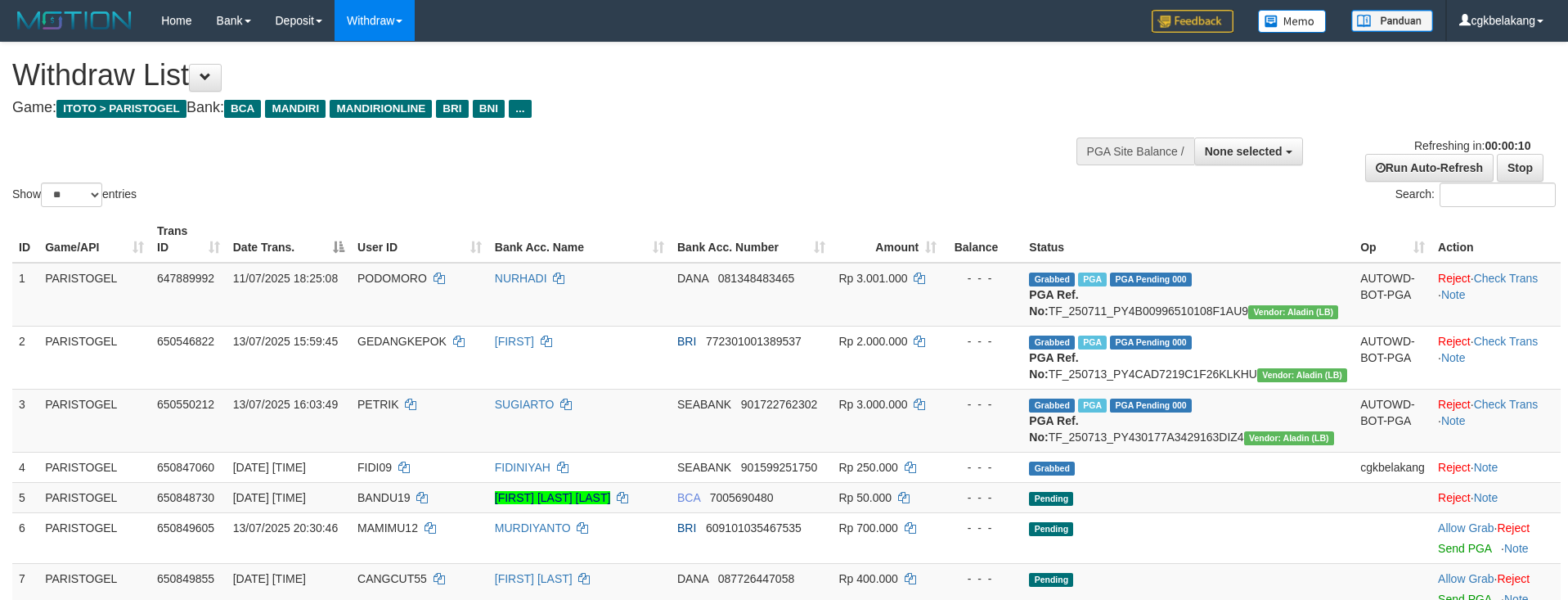 select 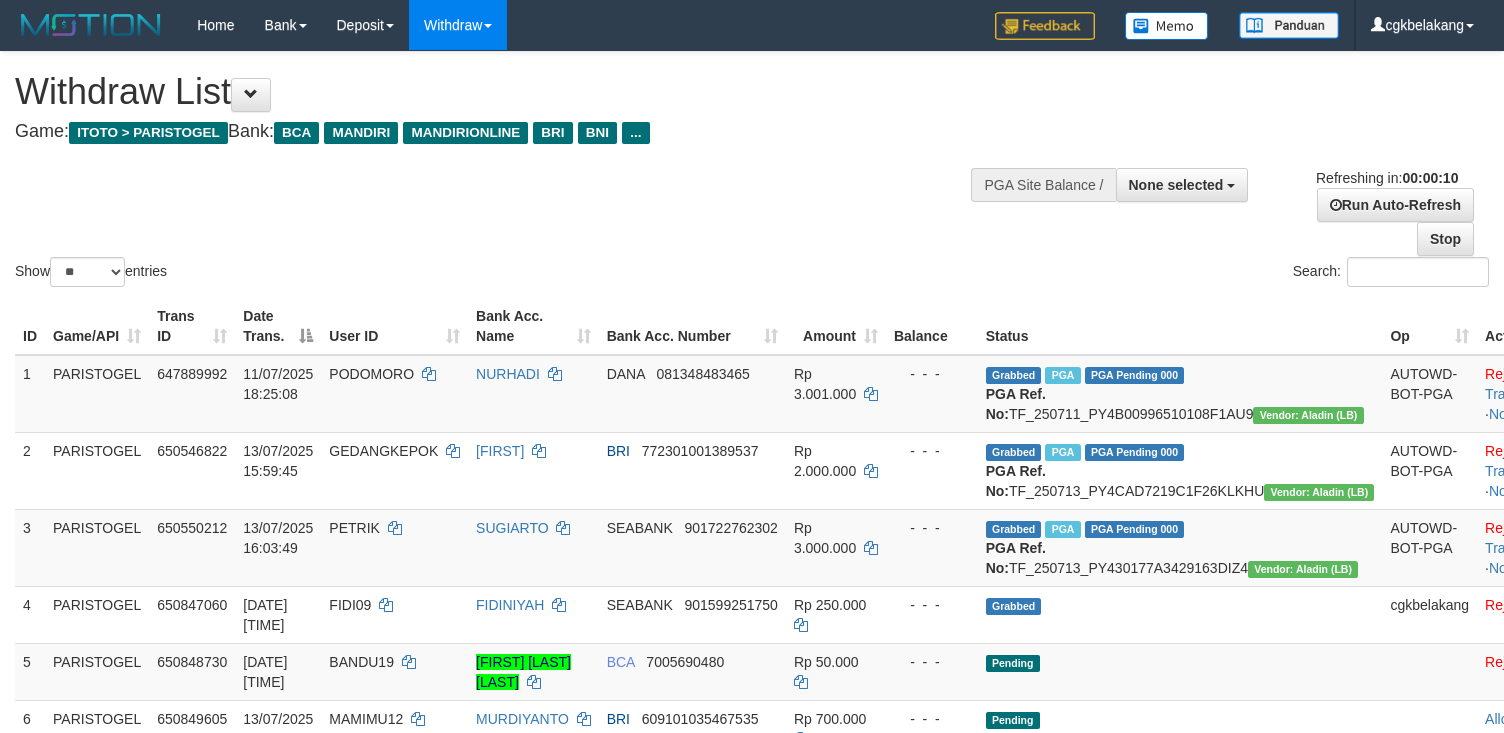 select 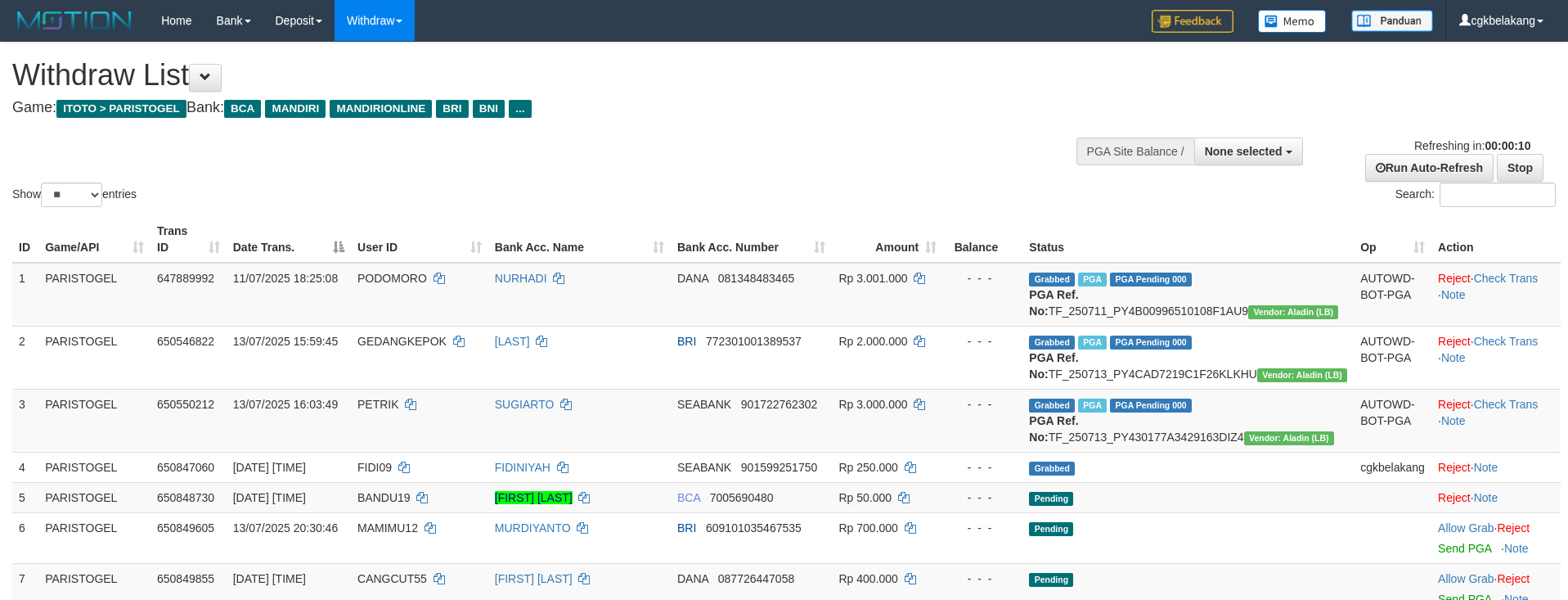 select 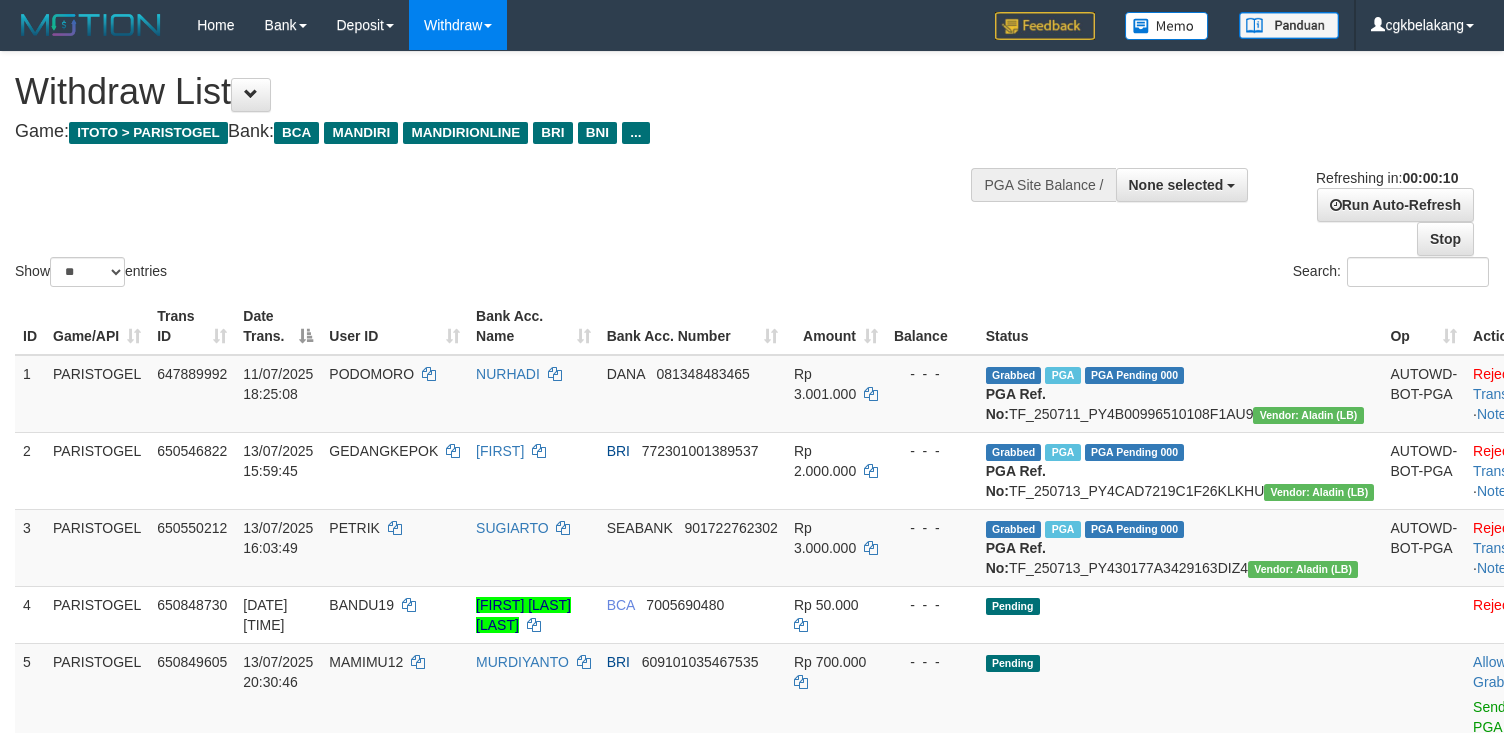 select 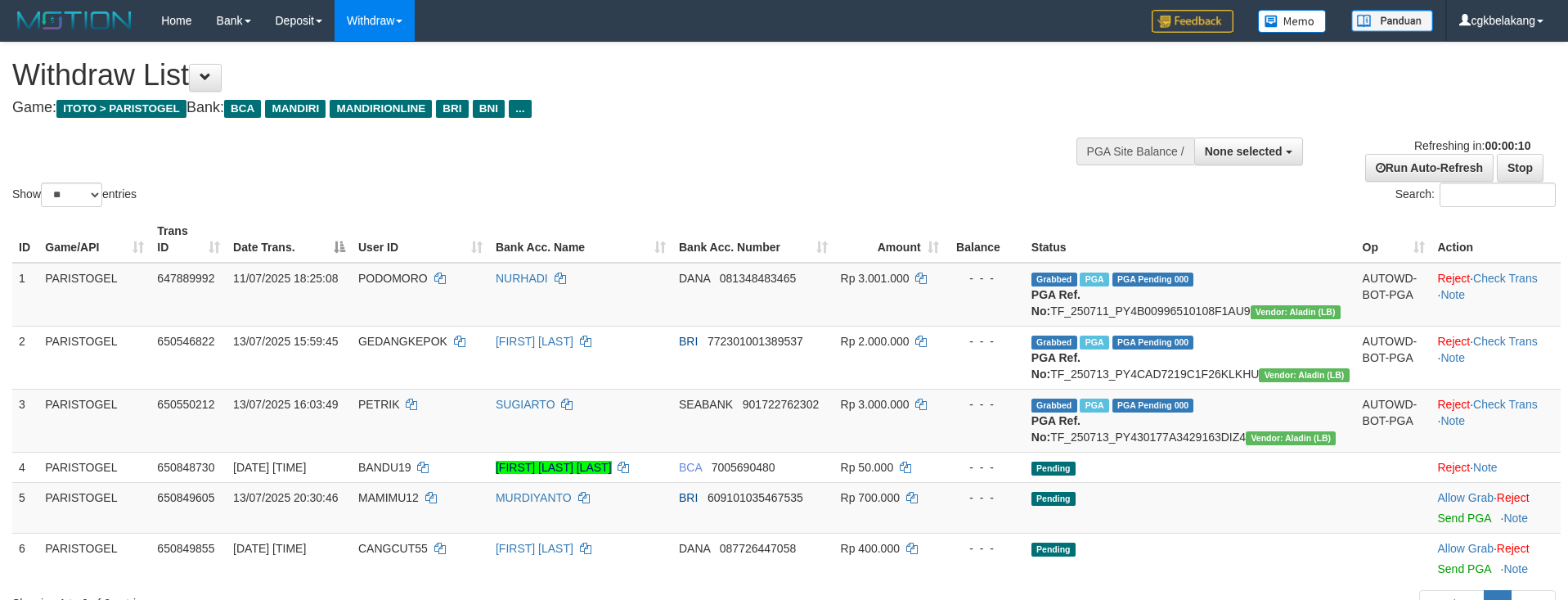 select 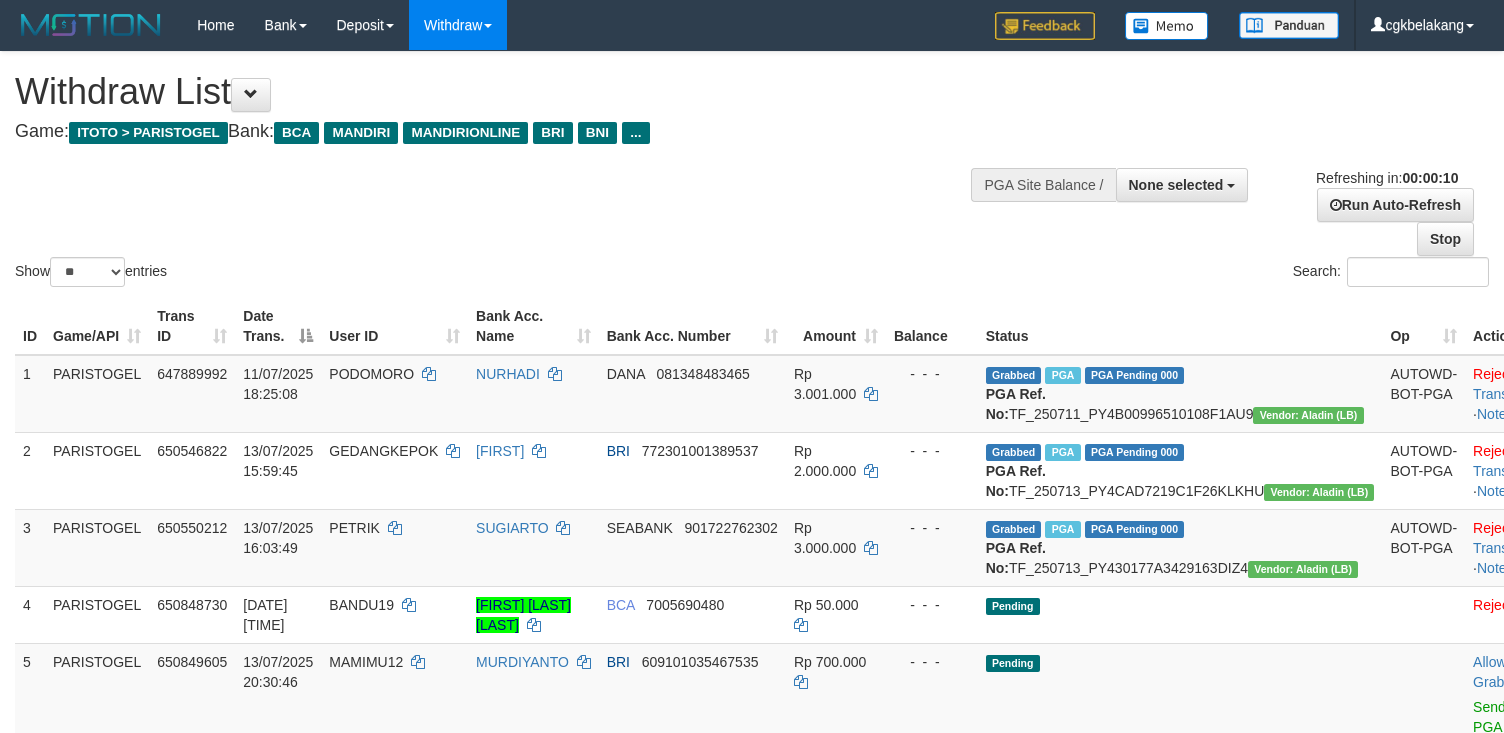 select 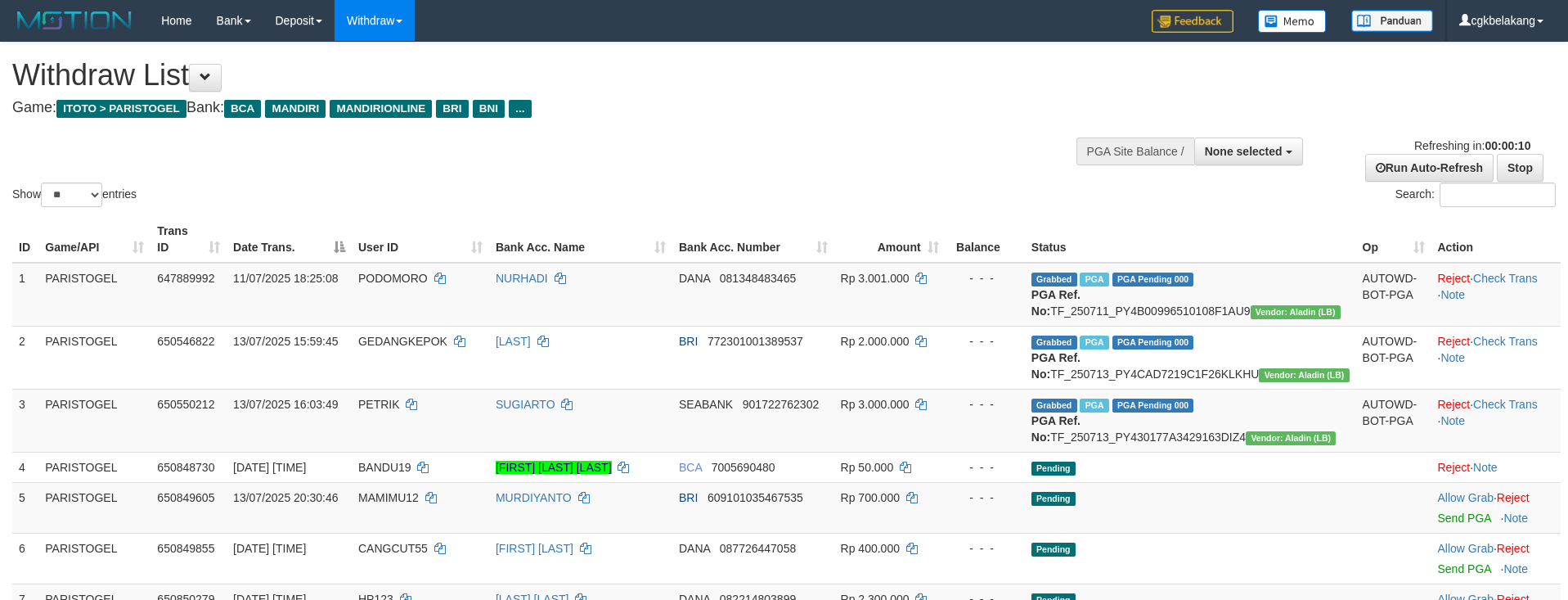 select 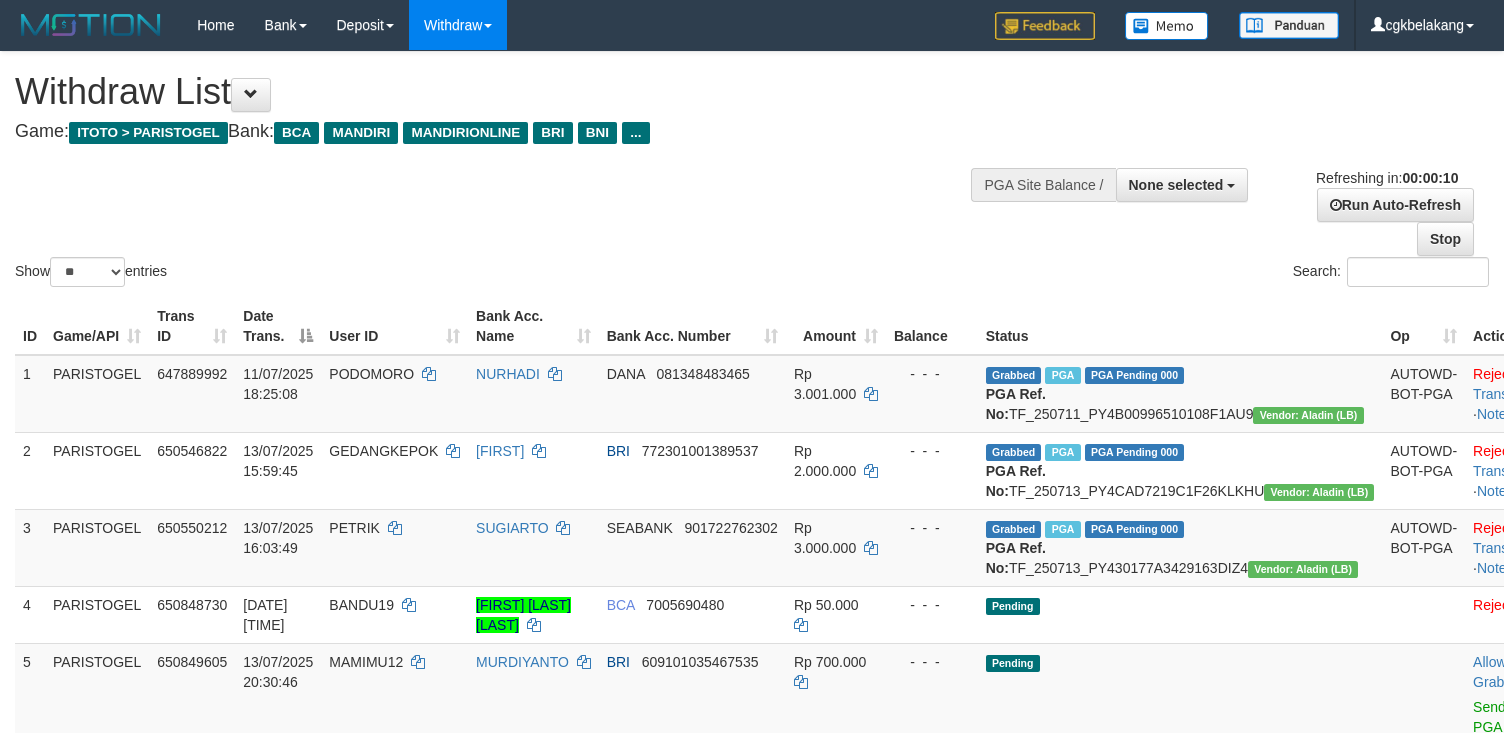 select 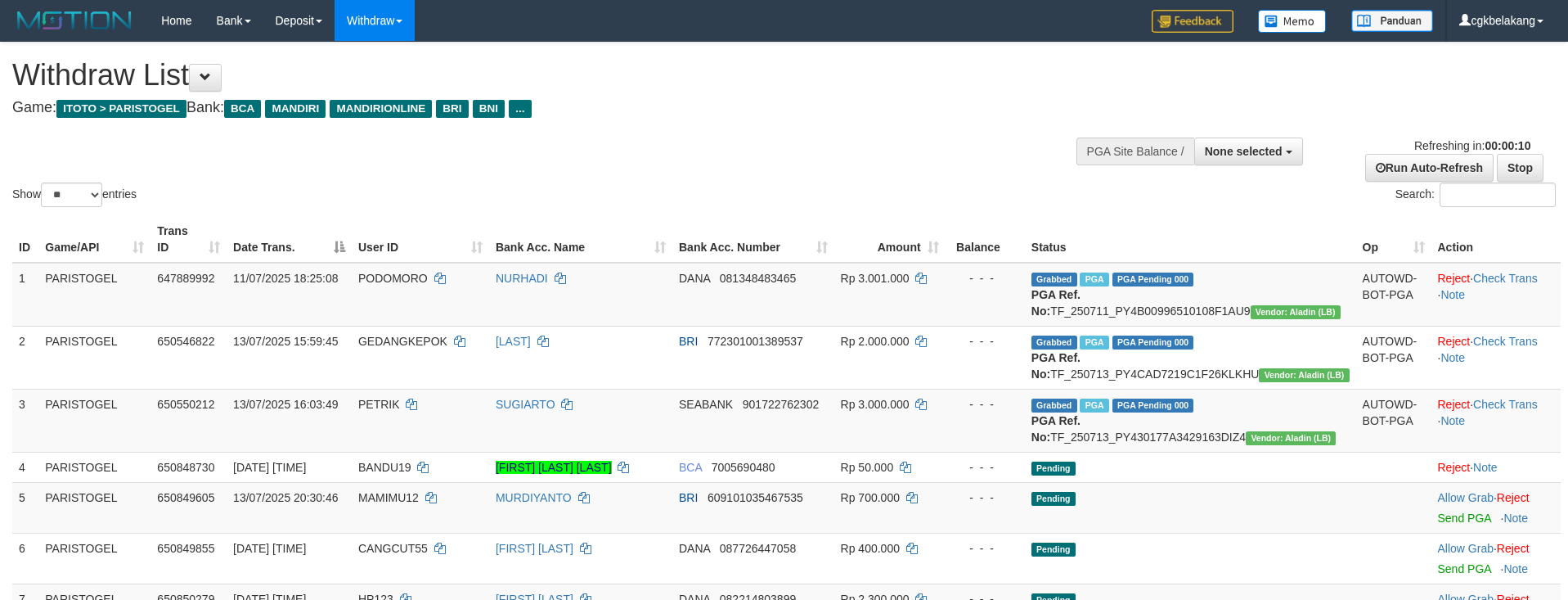 select 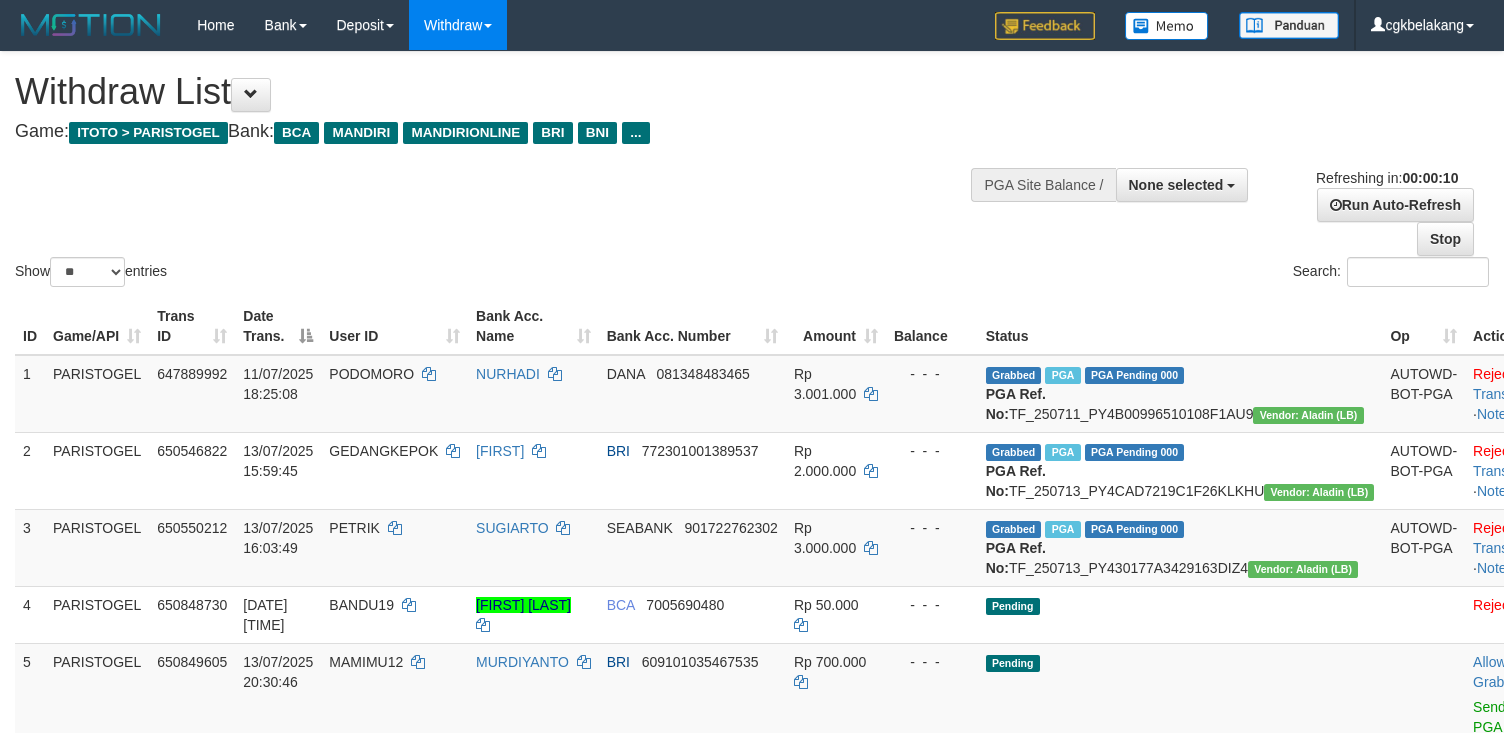 select 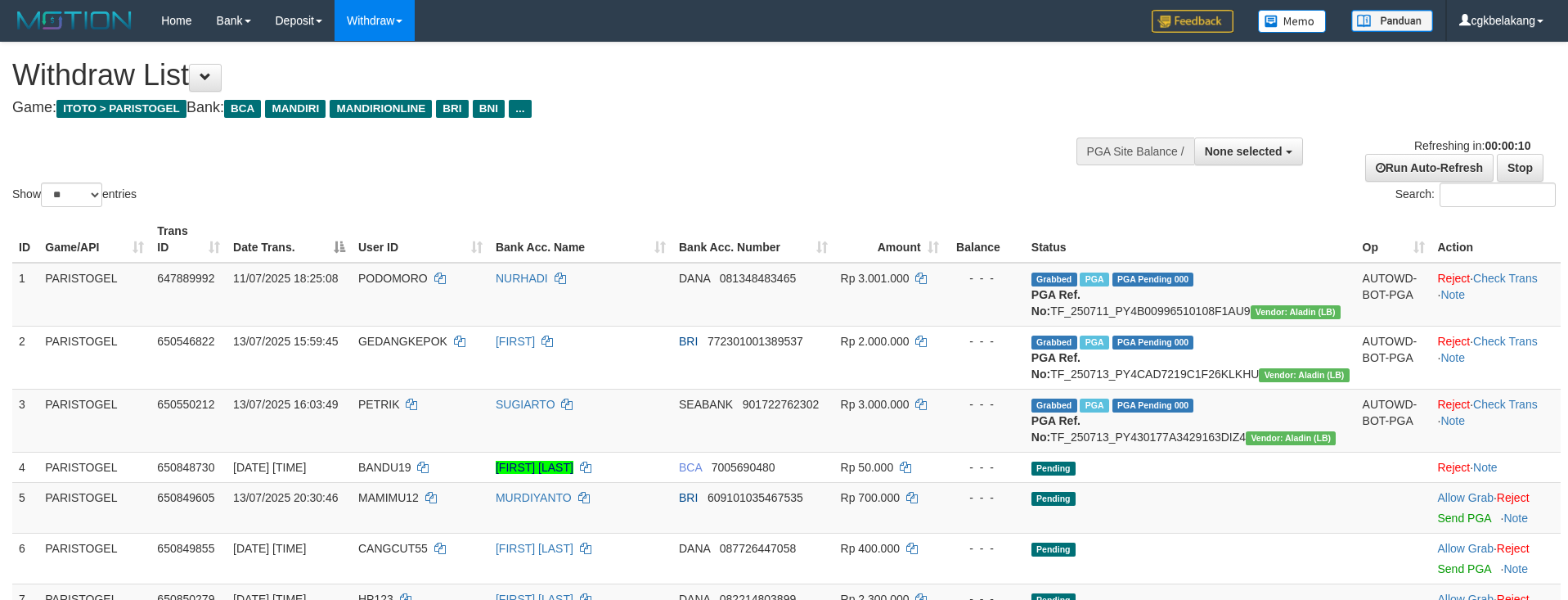 select 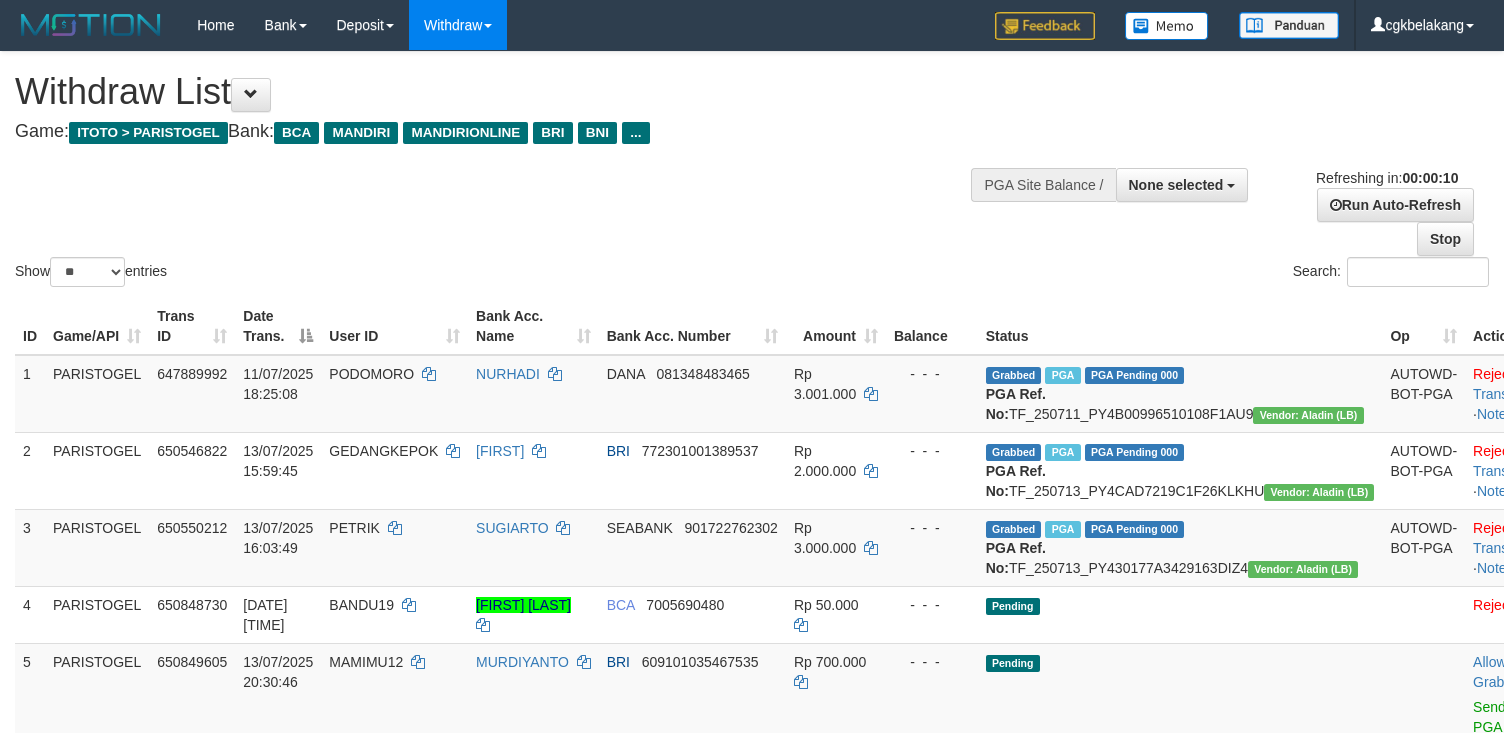 select 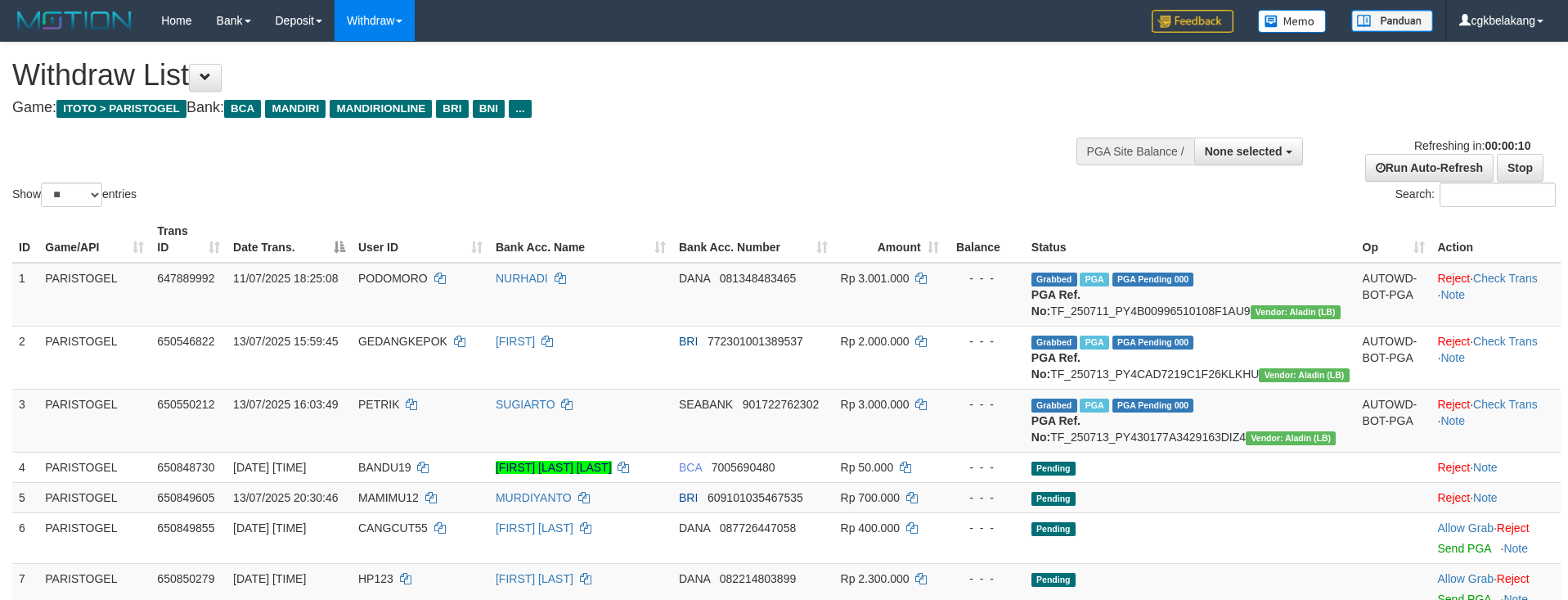 select 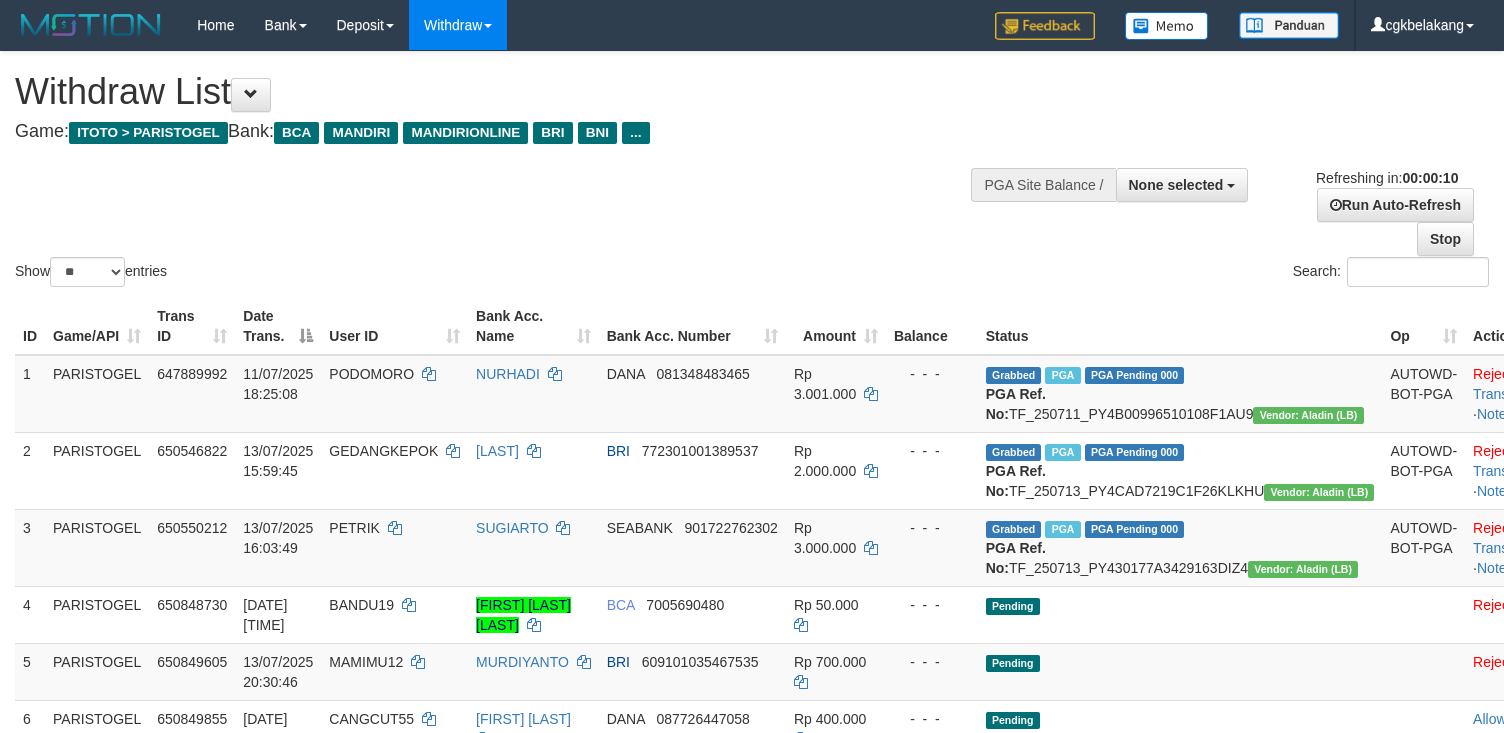 select 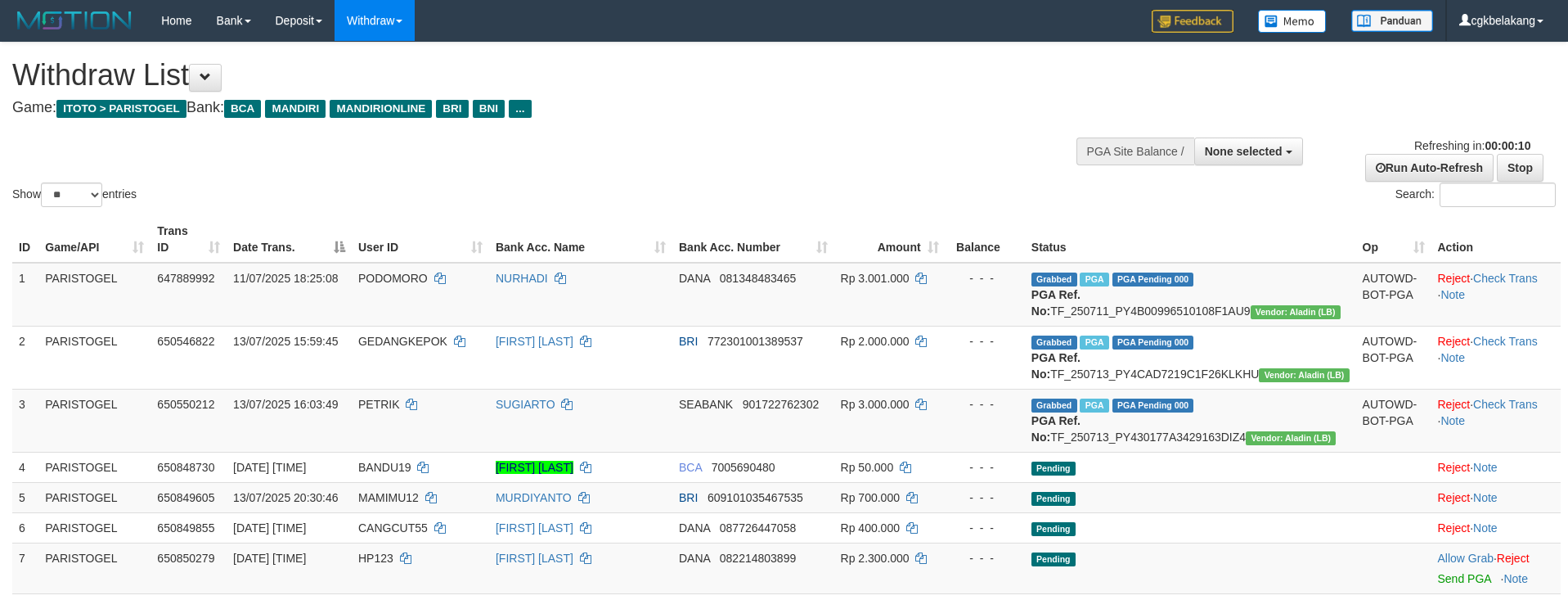 select 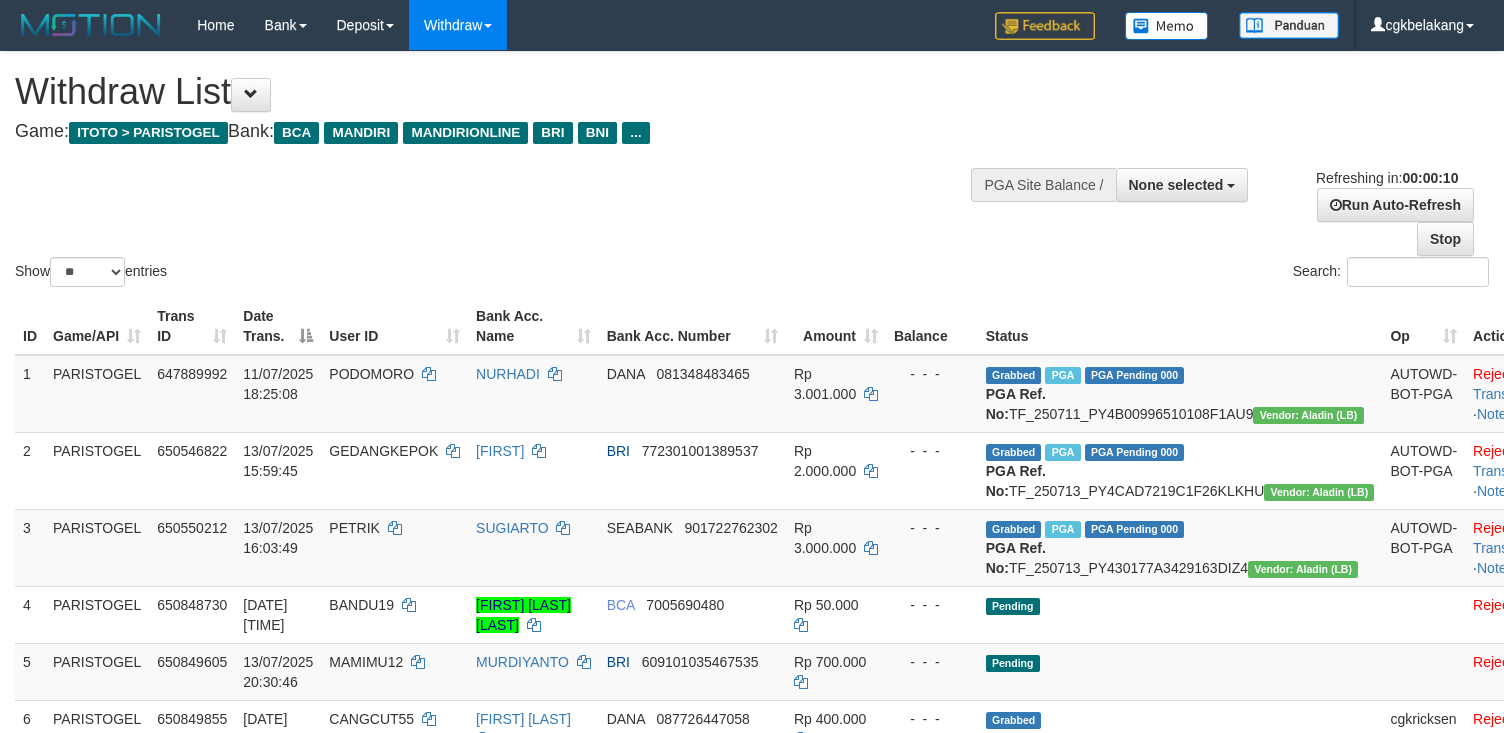 select 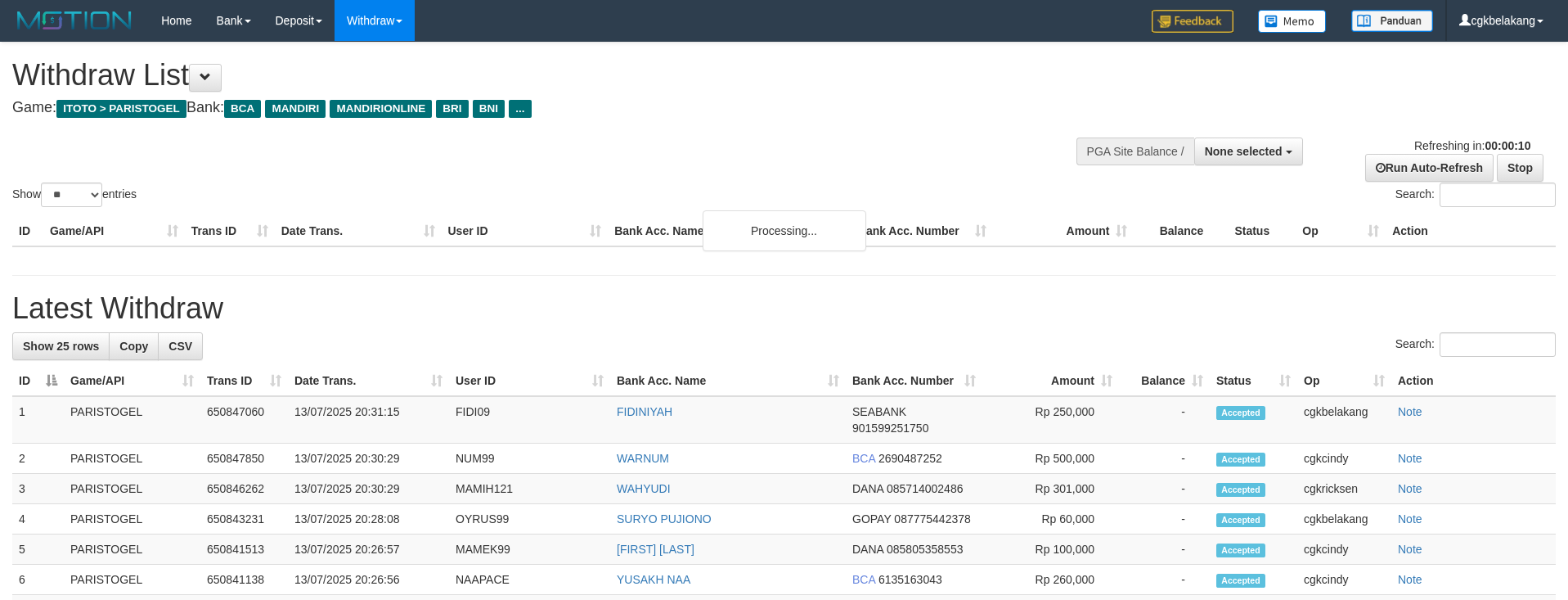 select 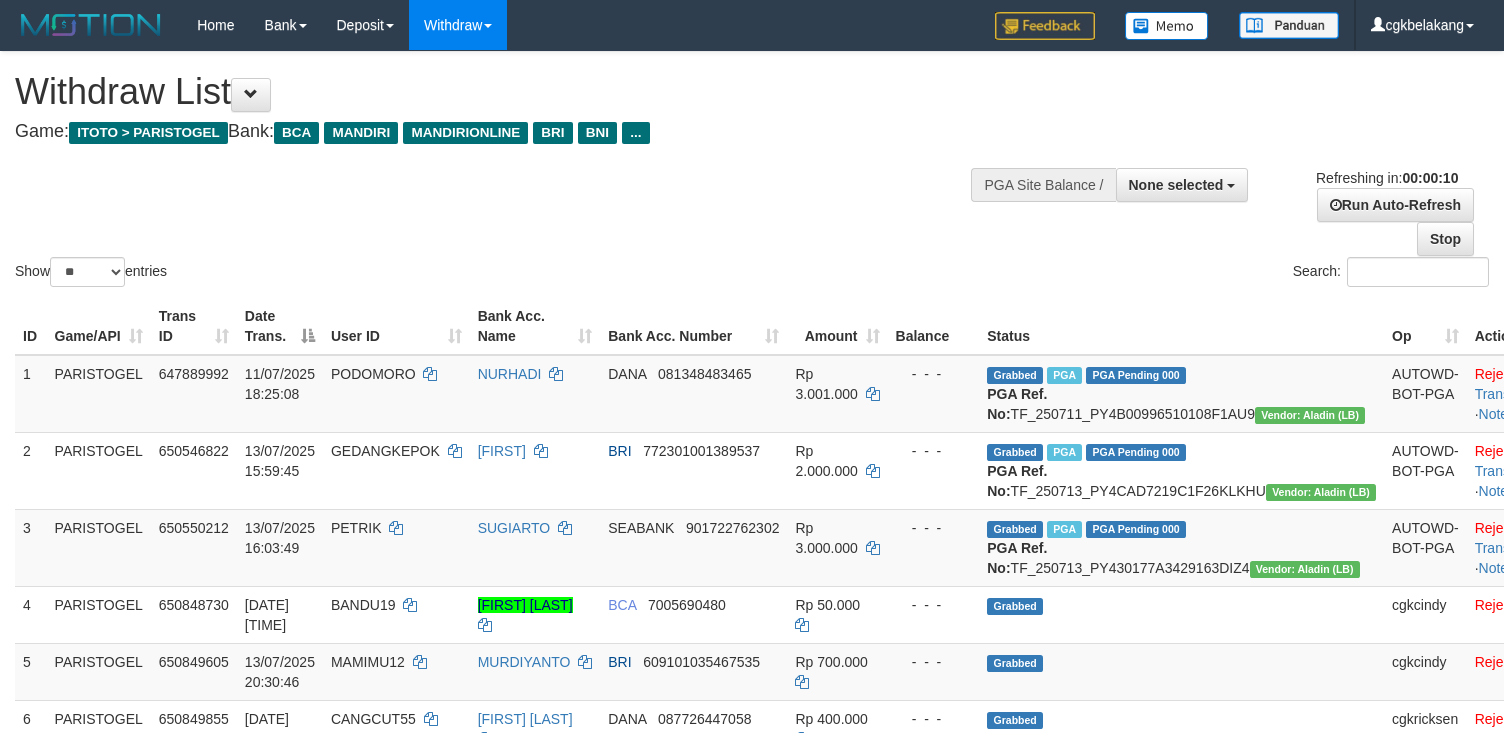 select 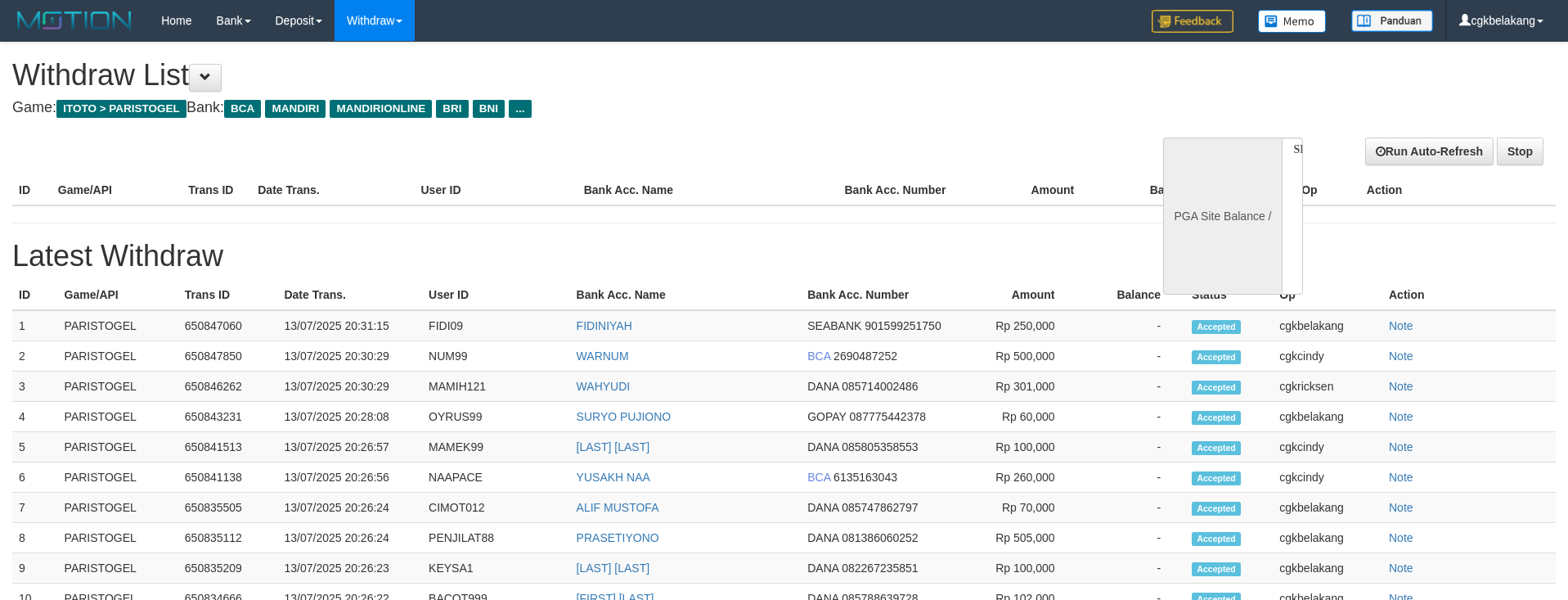 select 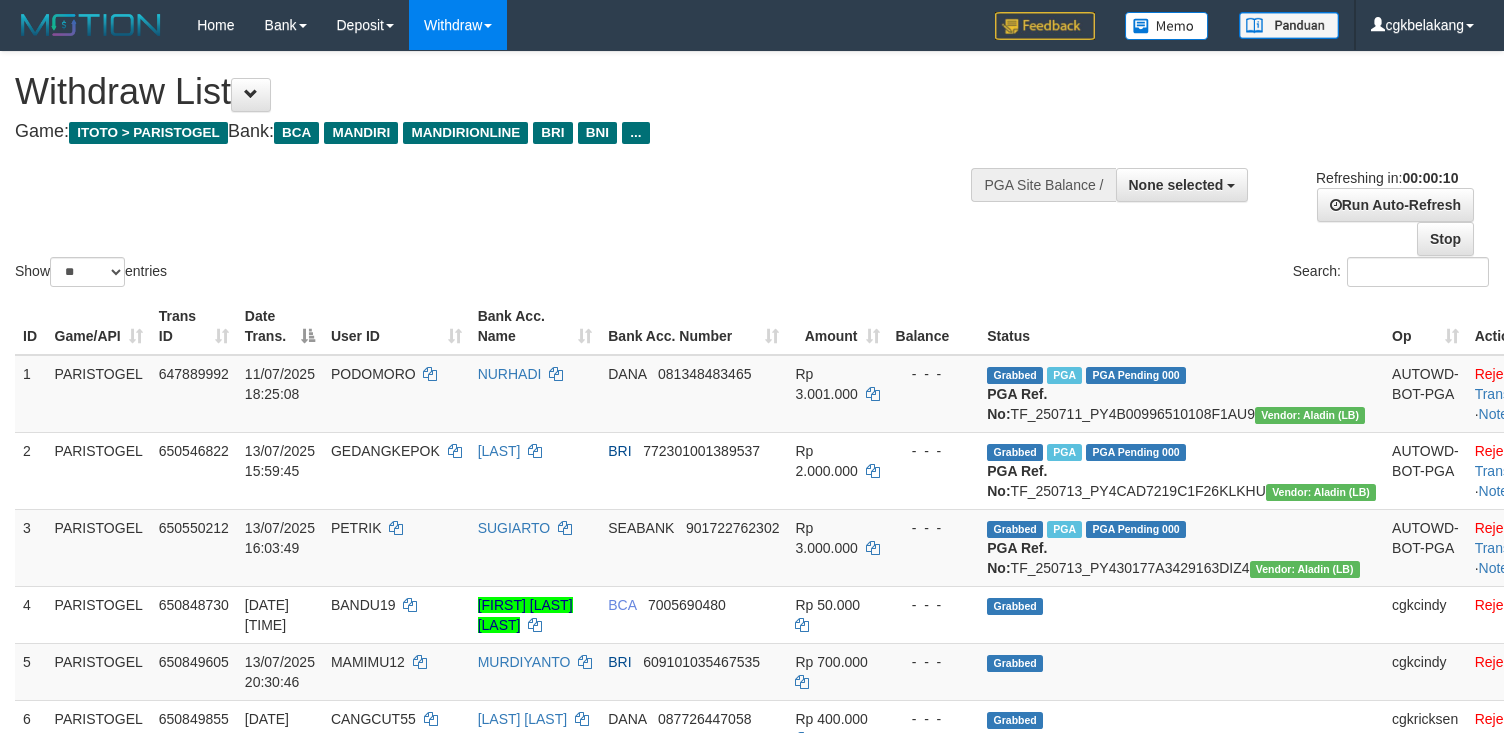 select 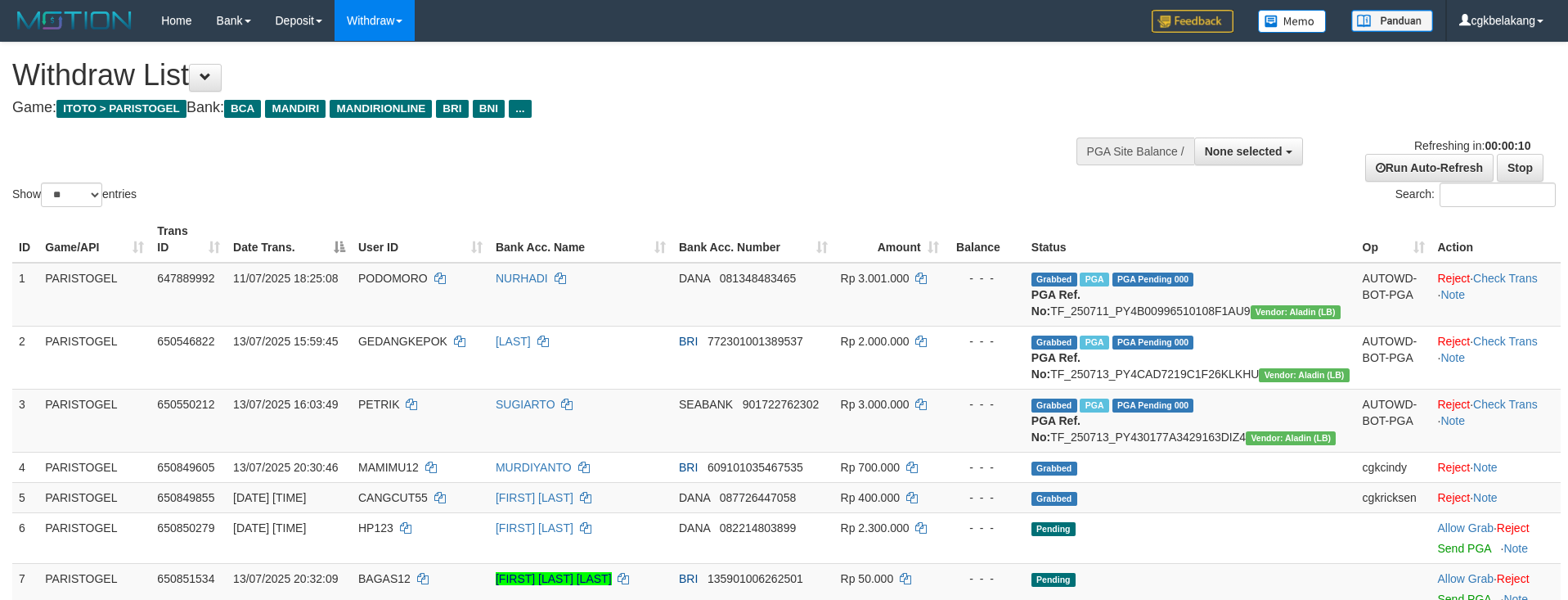 select 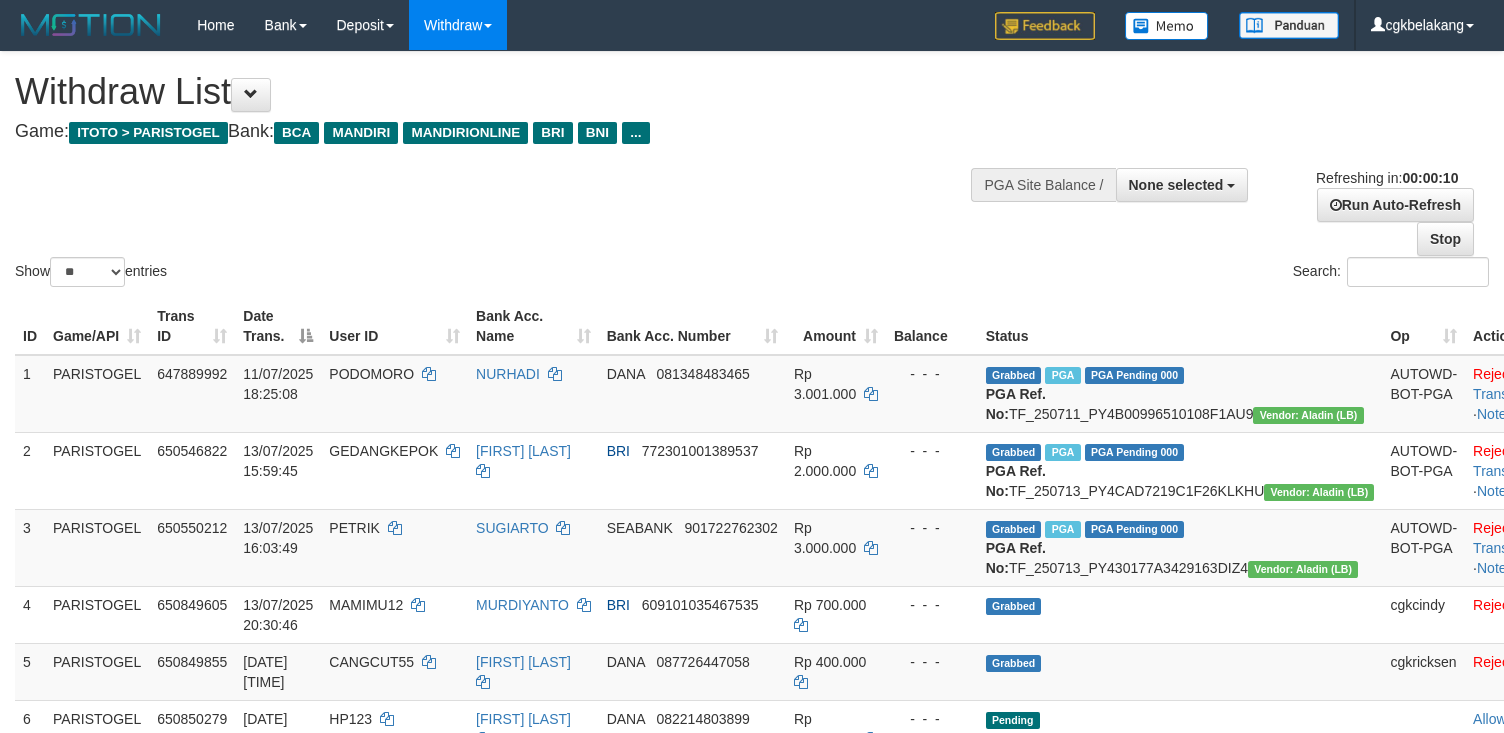 select 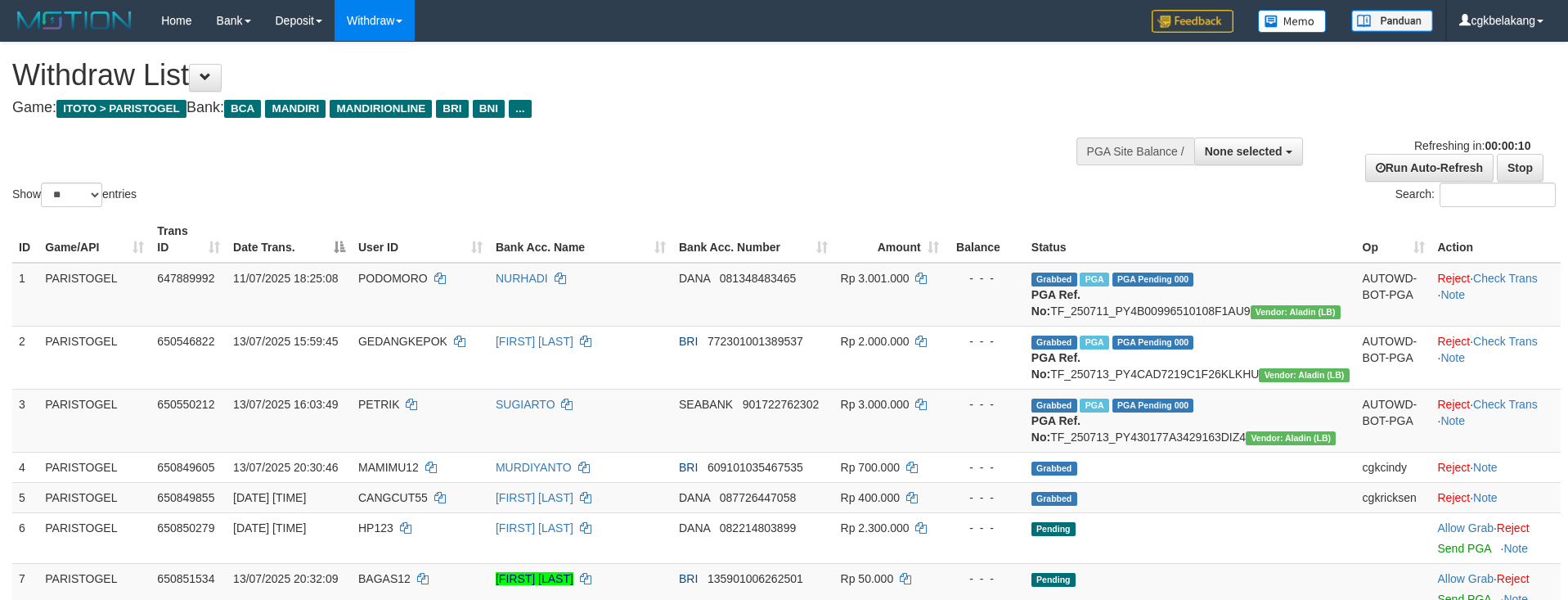 select 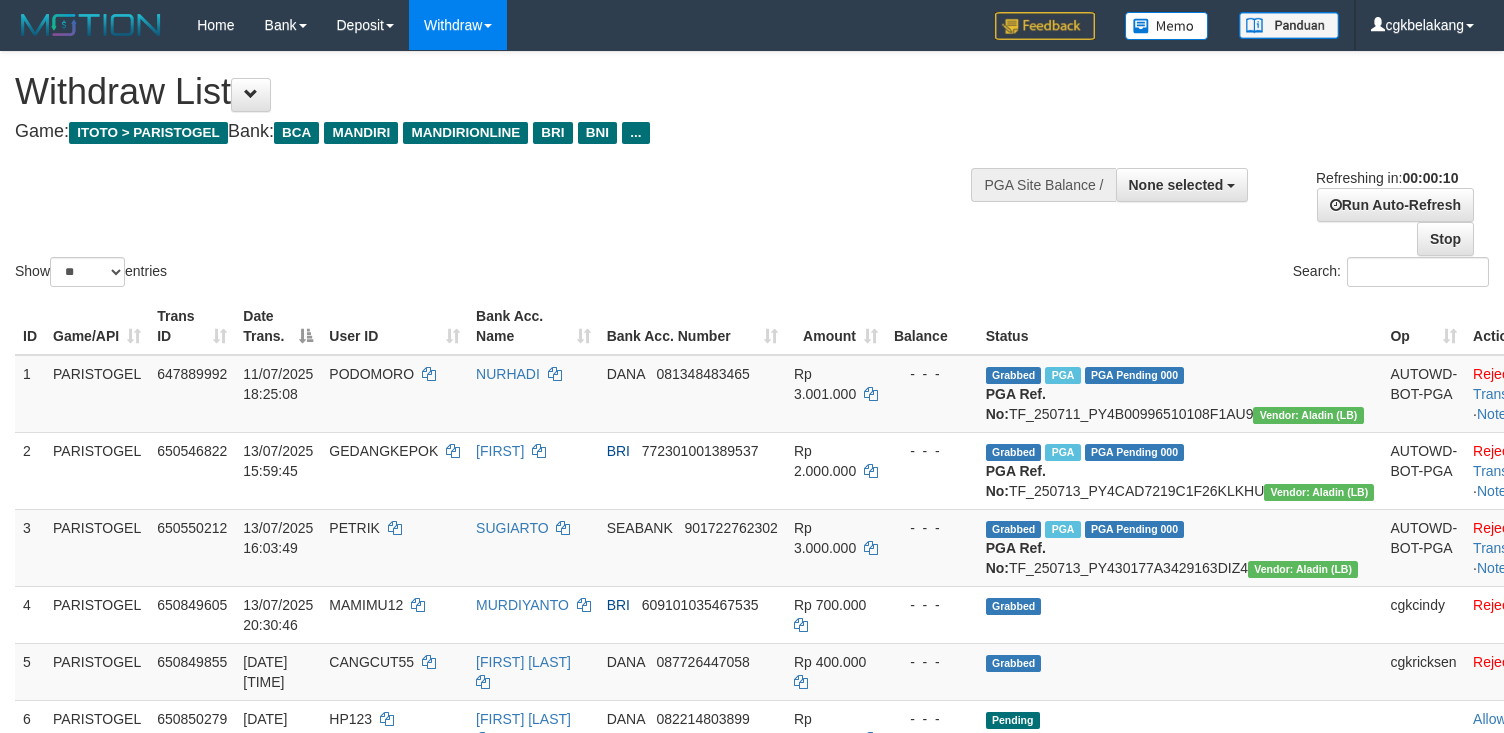 select 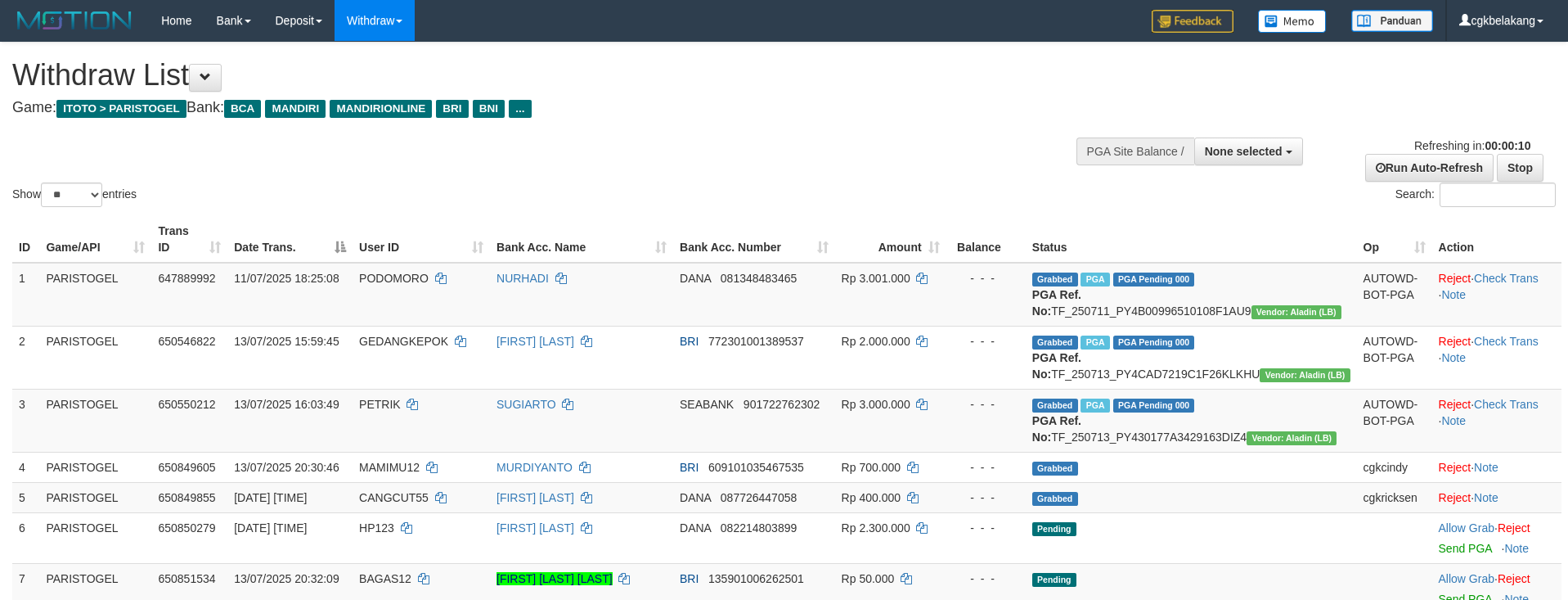 select 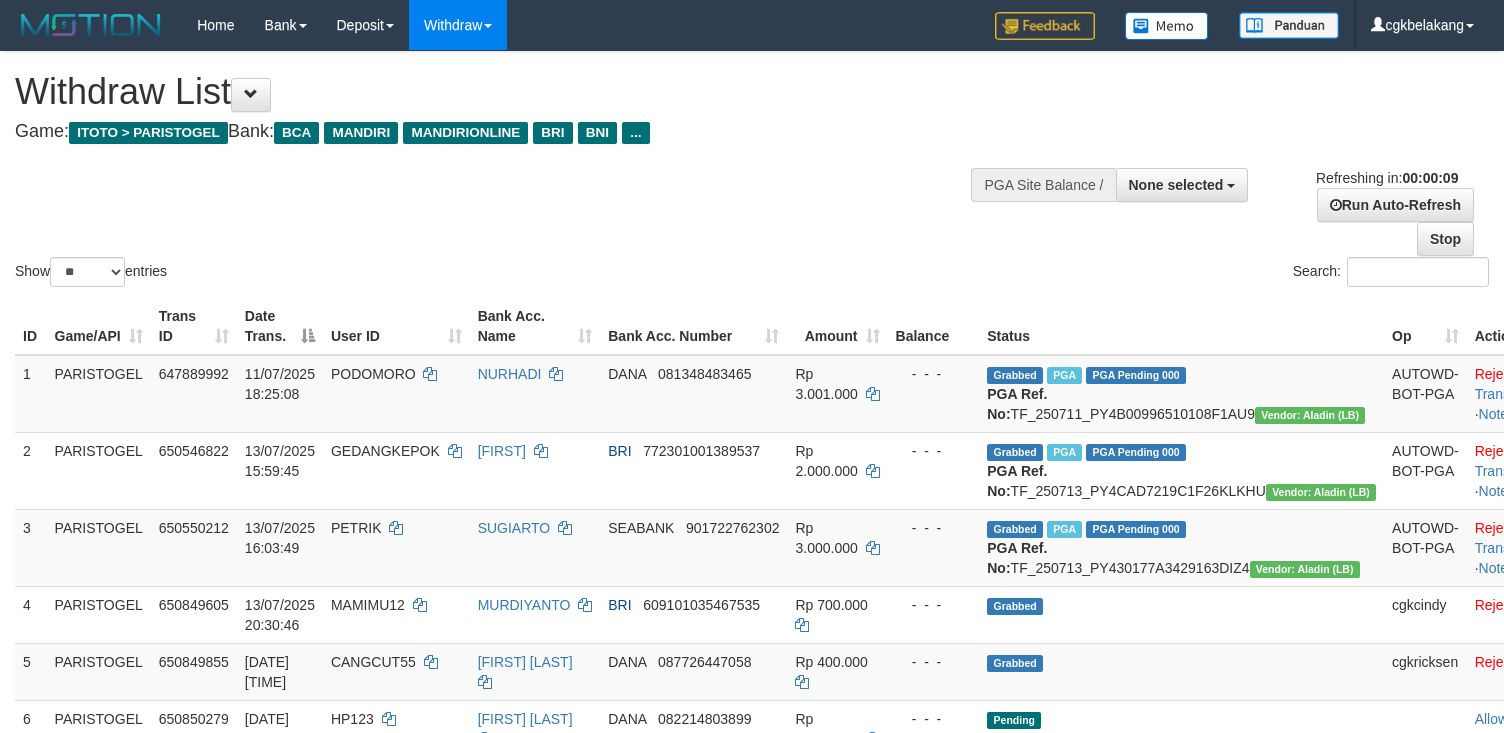 select 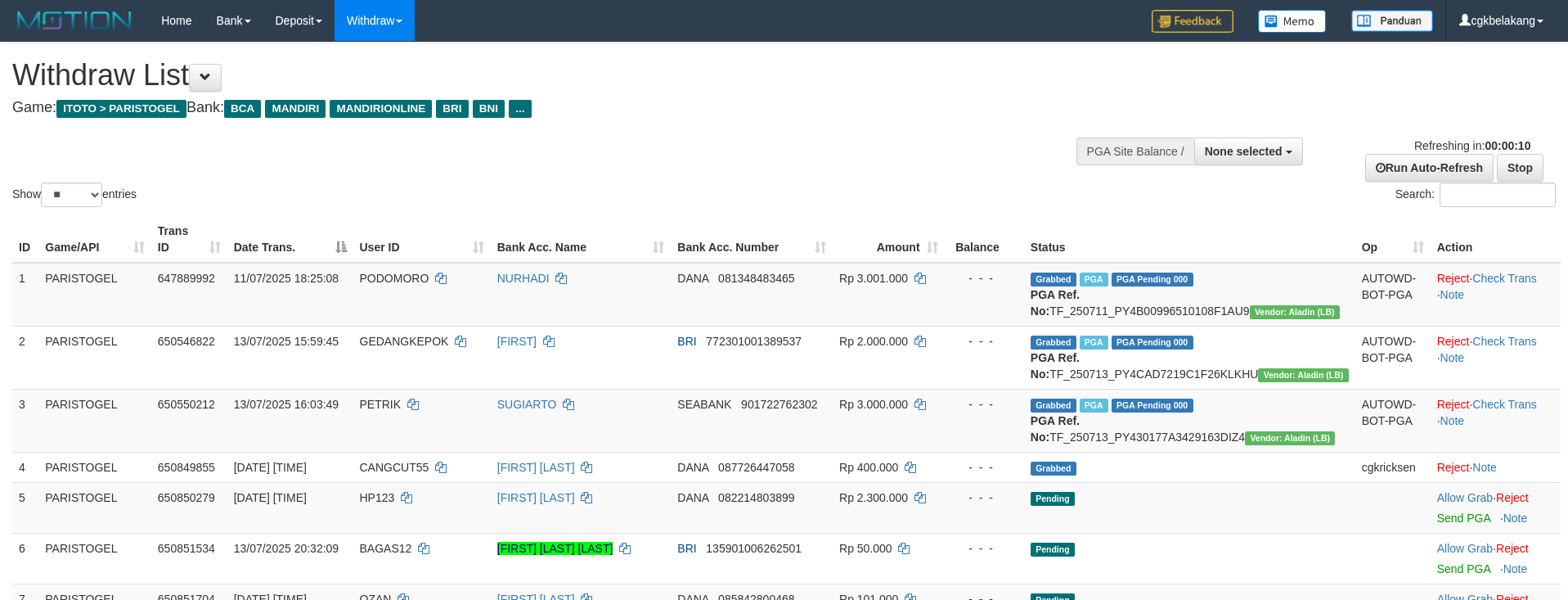 select 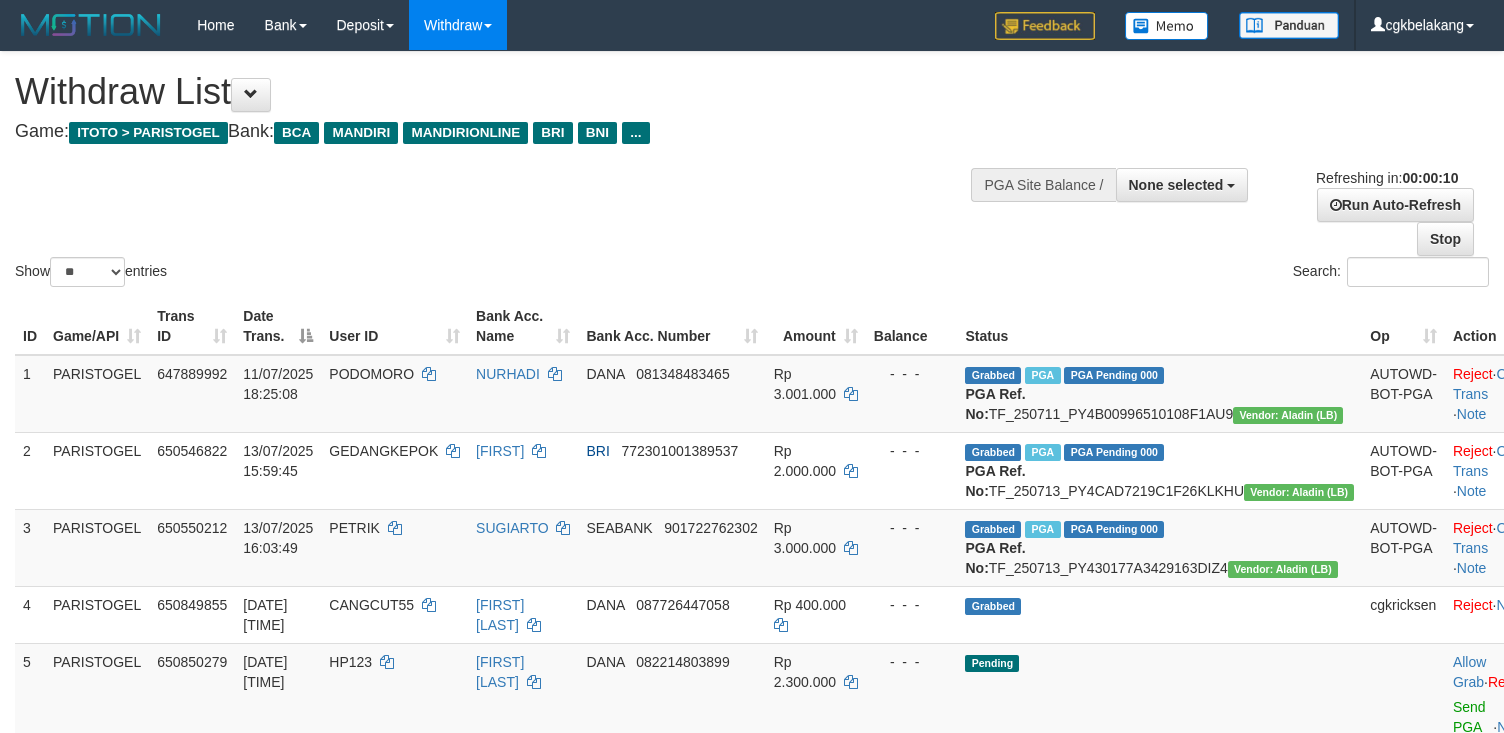 select 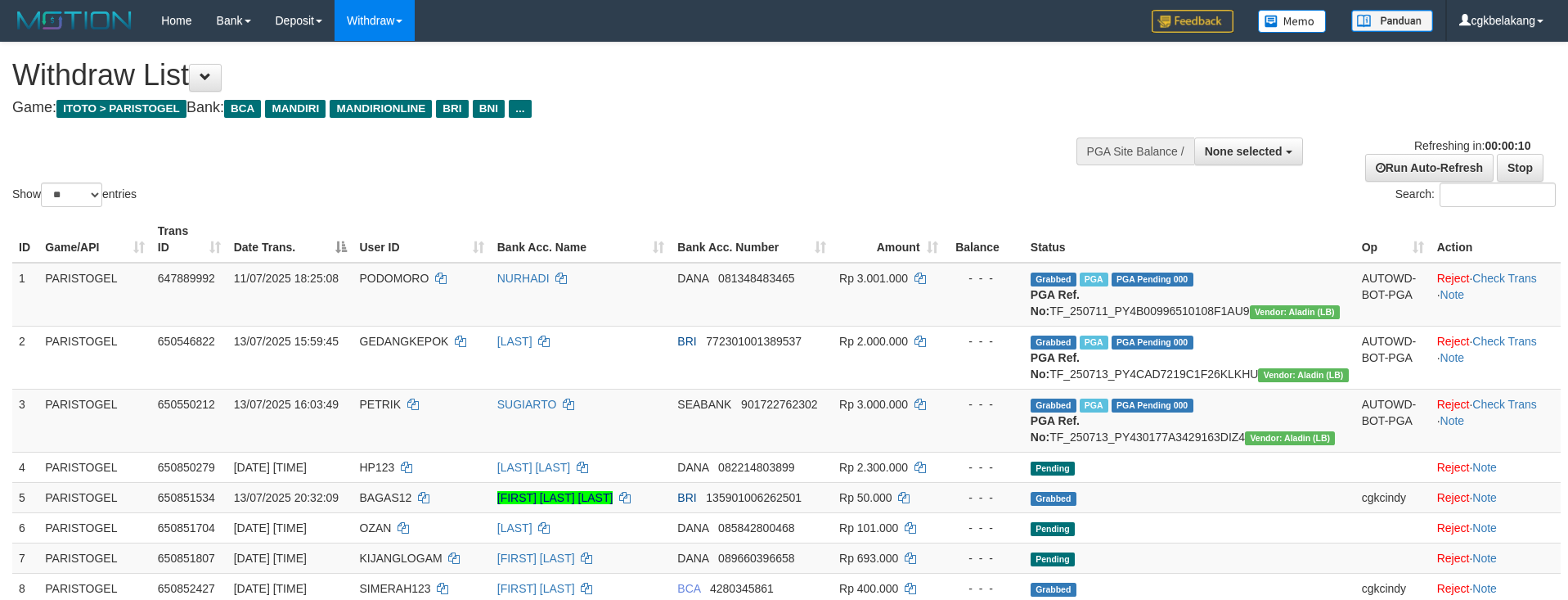 select 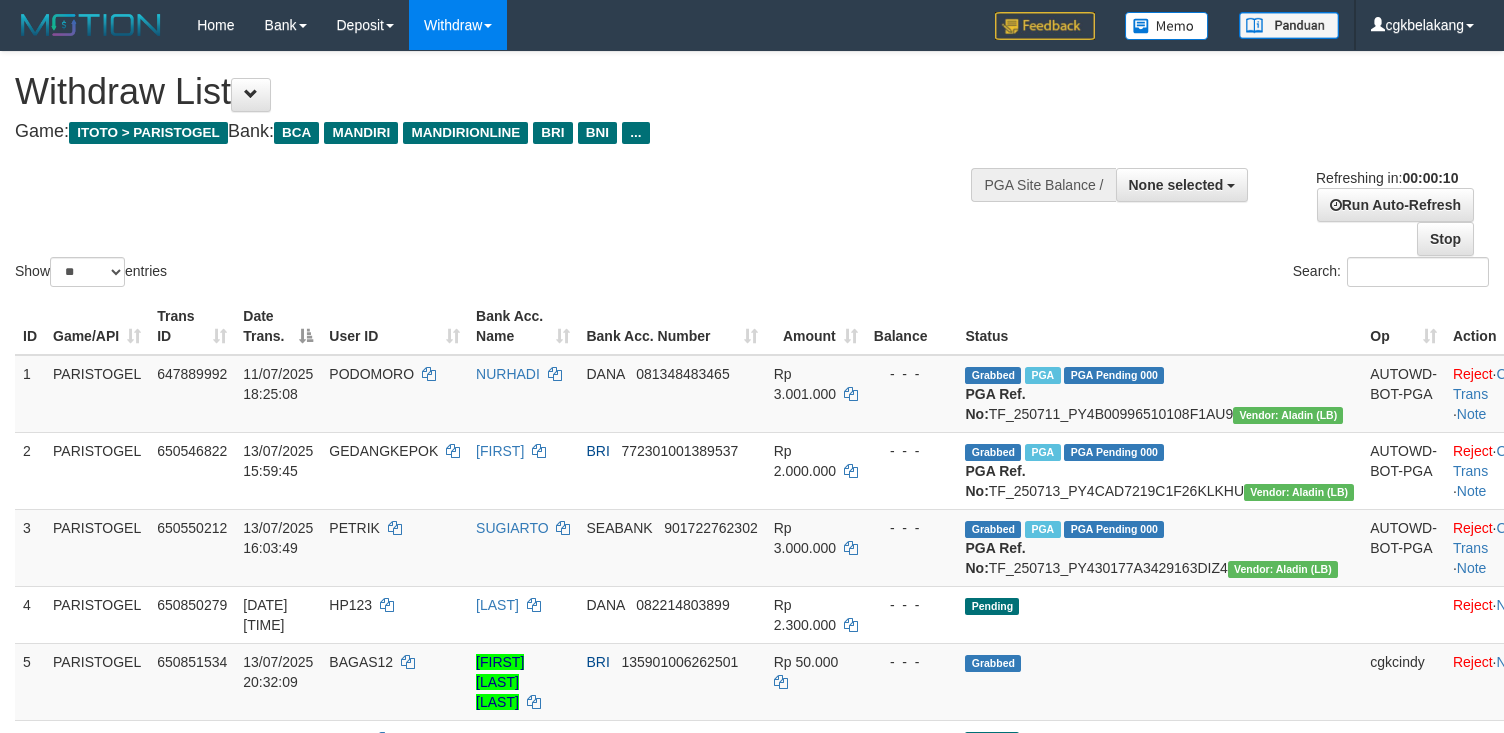 select 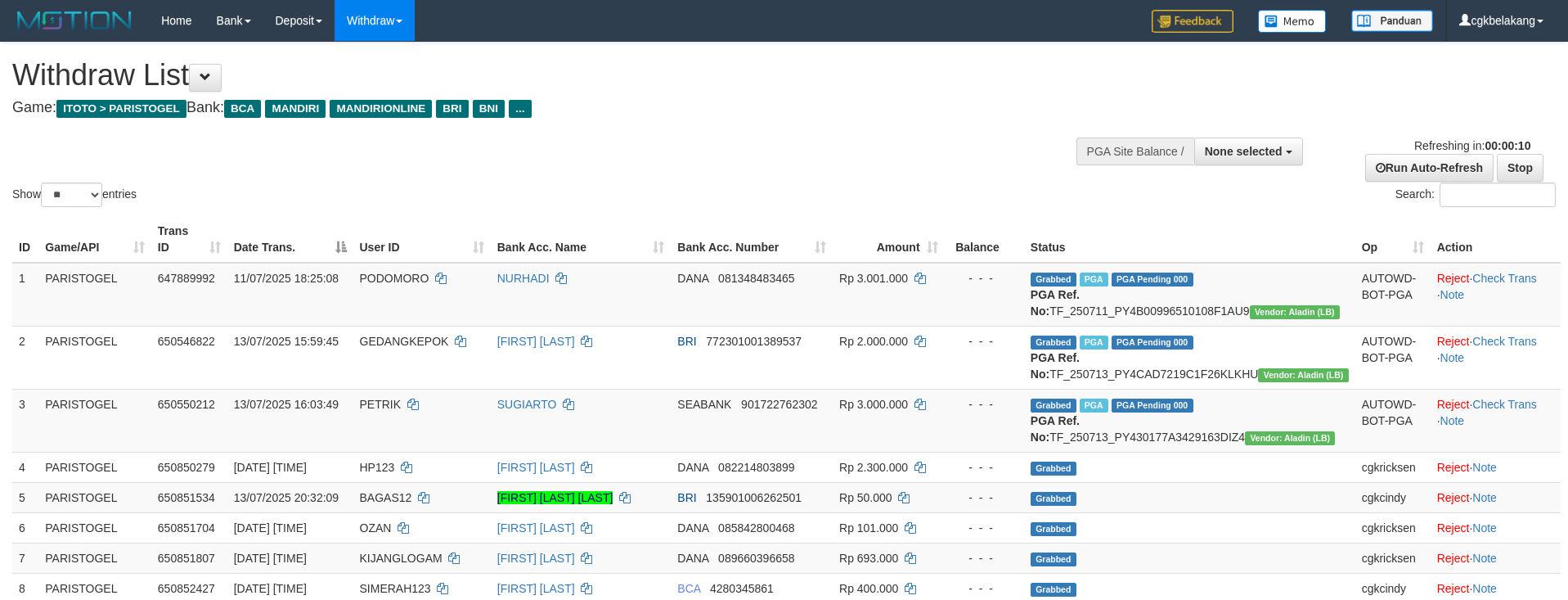 select 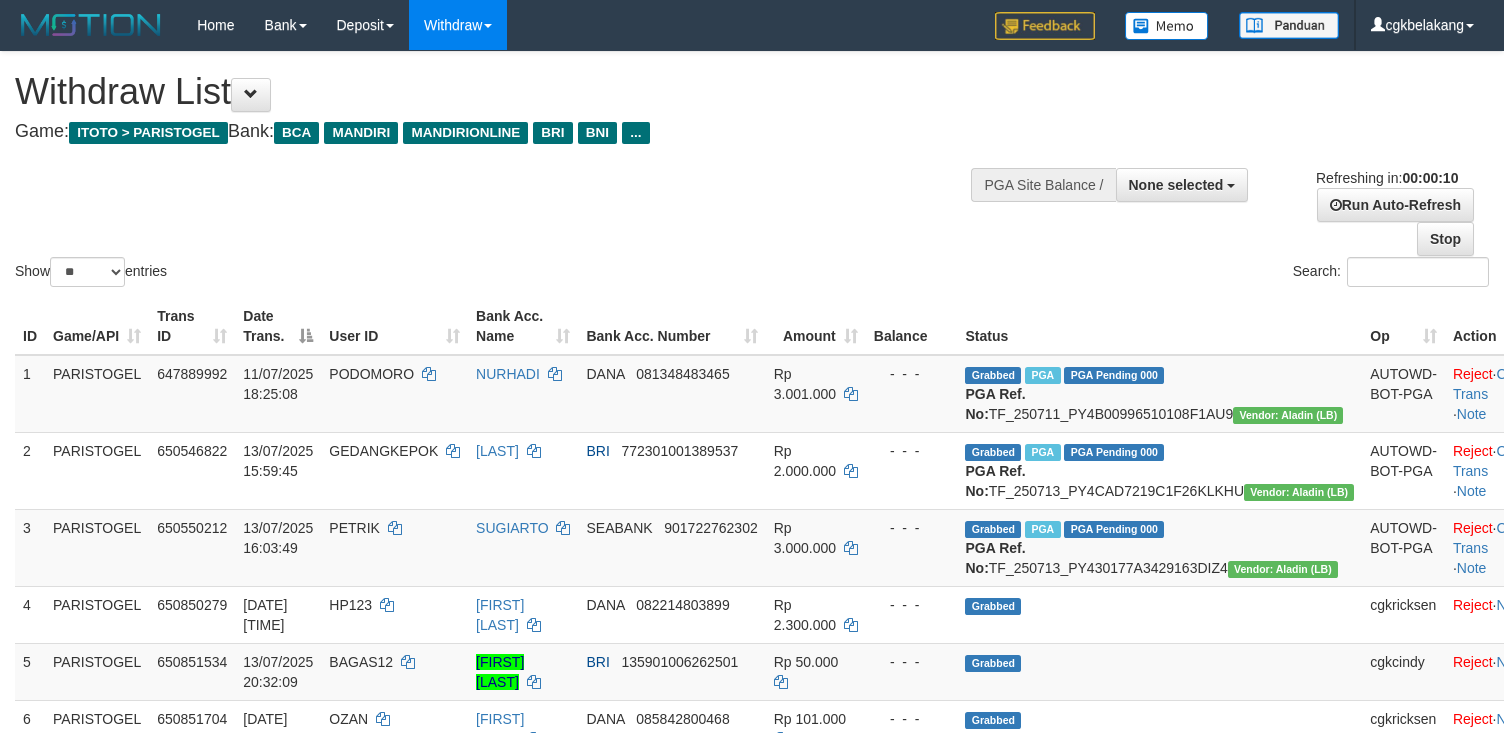 select 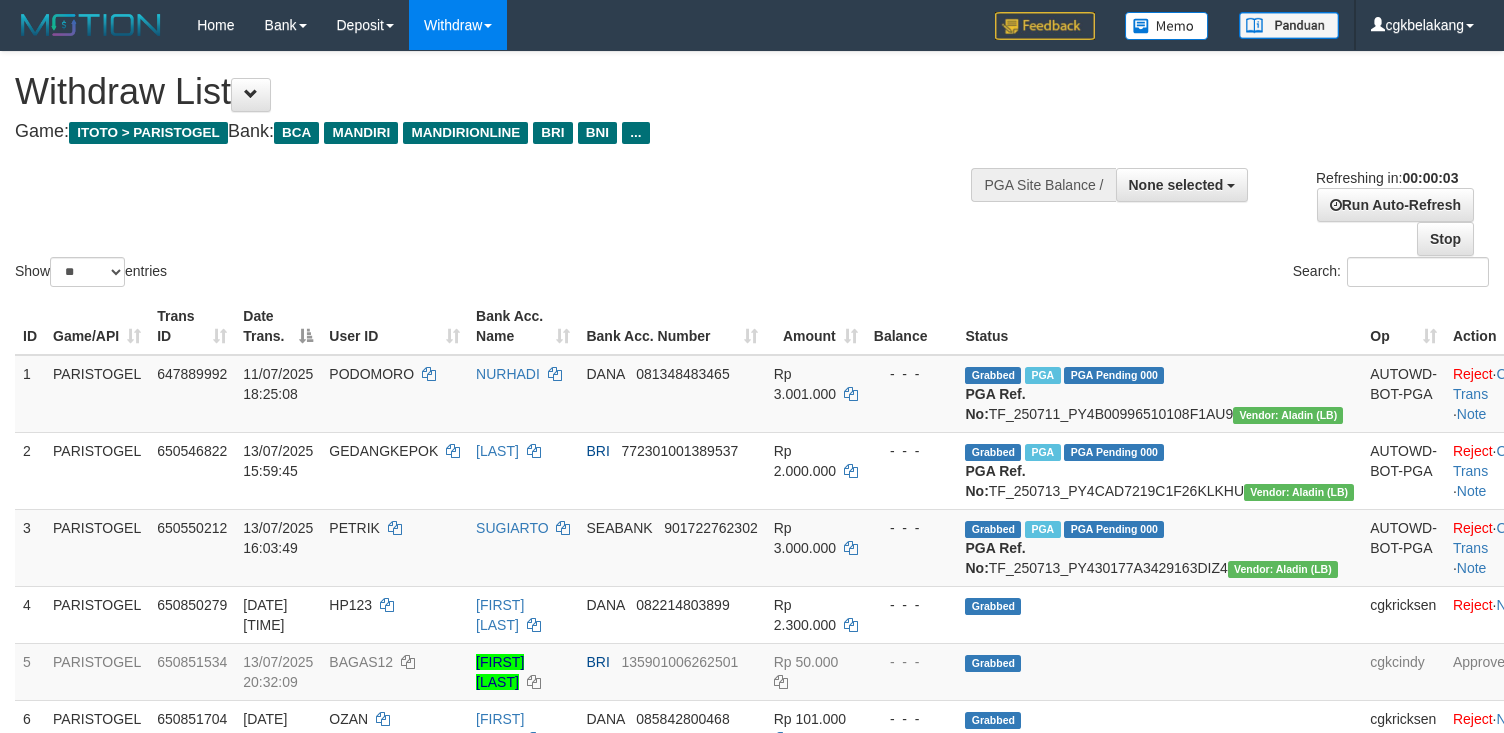 scroll, scrollTop: 0, scrollLeft: 0, axis: both 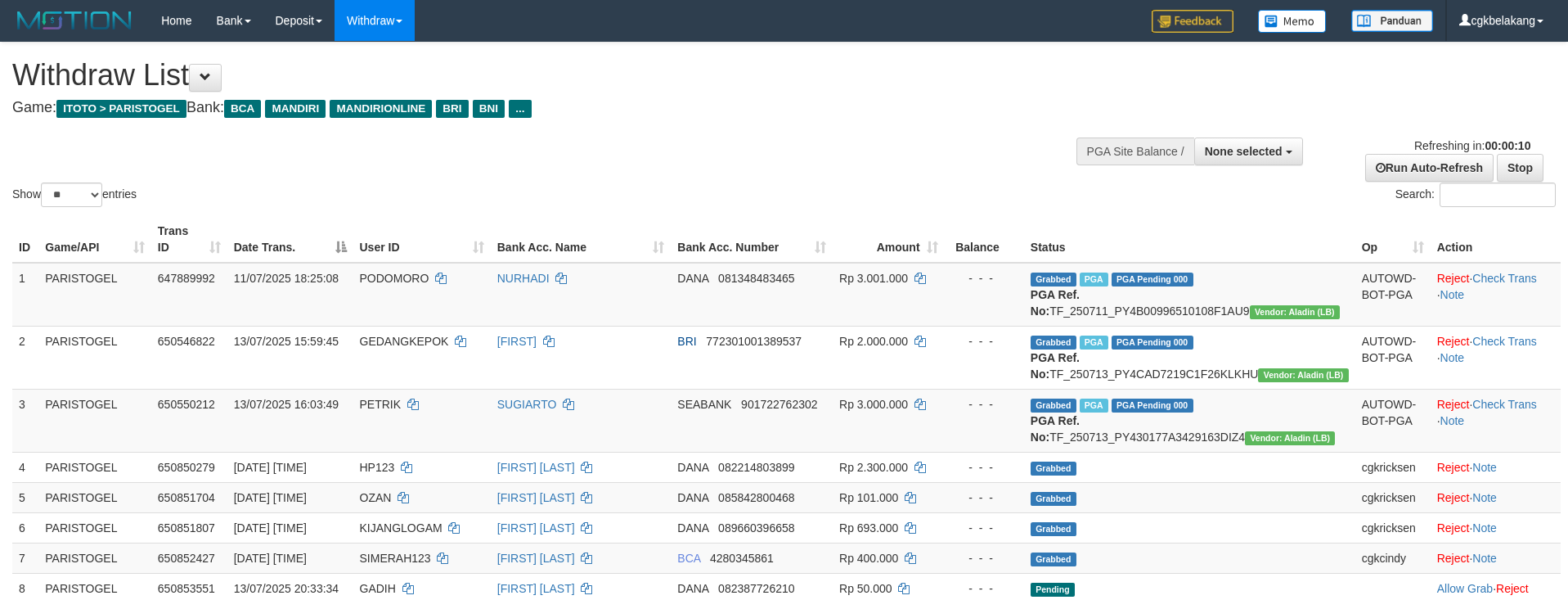 select 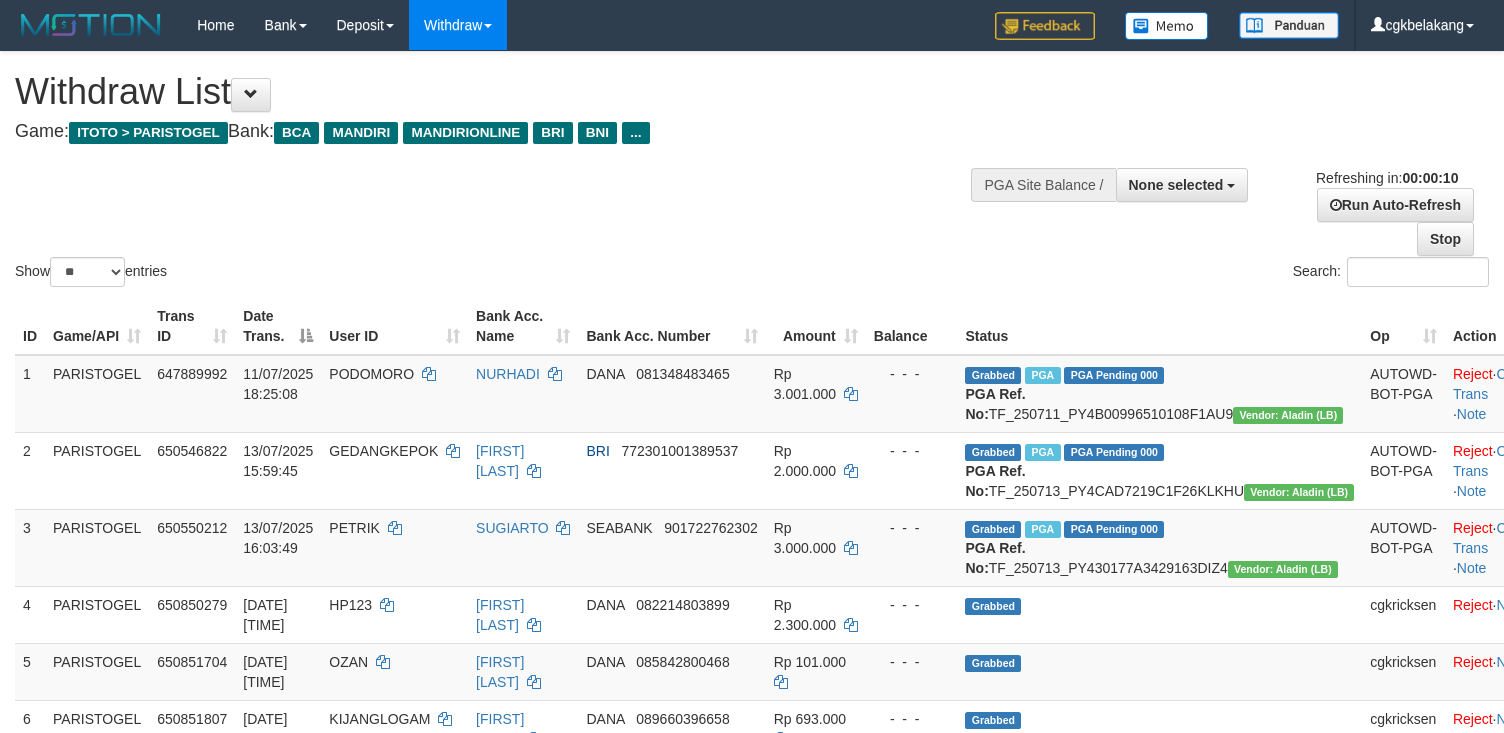 select 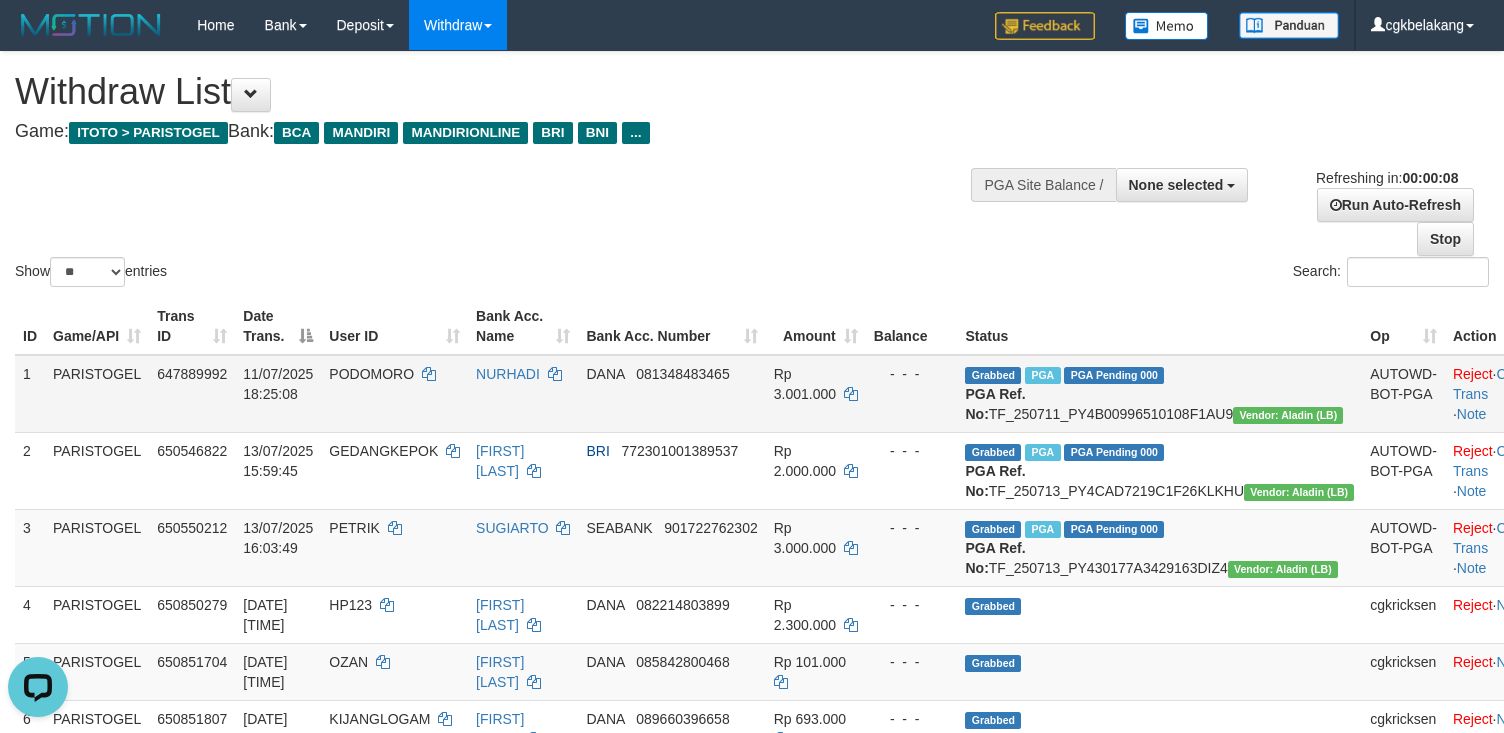 scroll, scrollTop: 0, scrollLeft: 0, axis: both 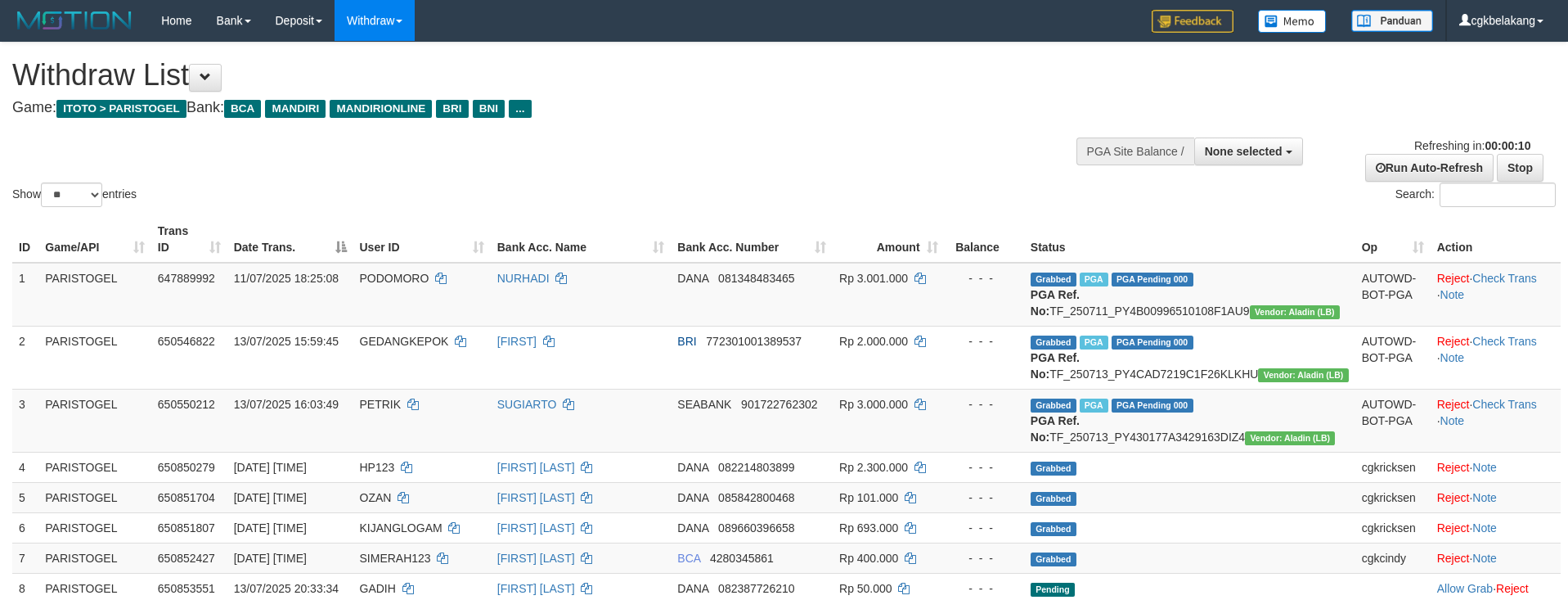 select 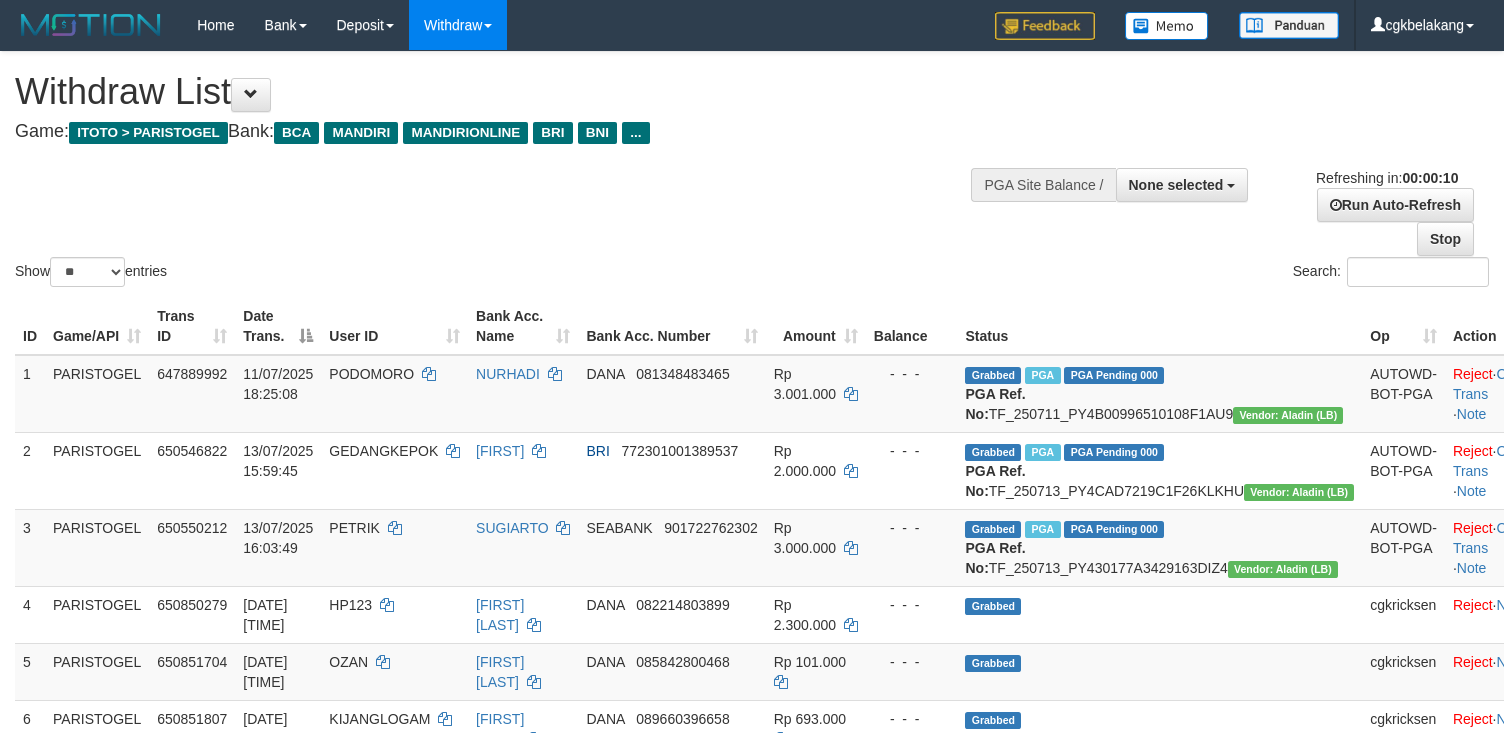 select 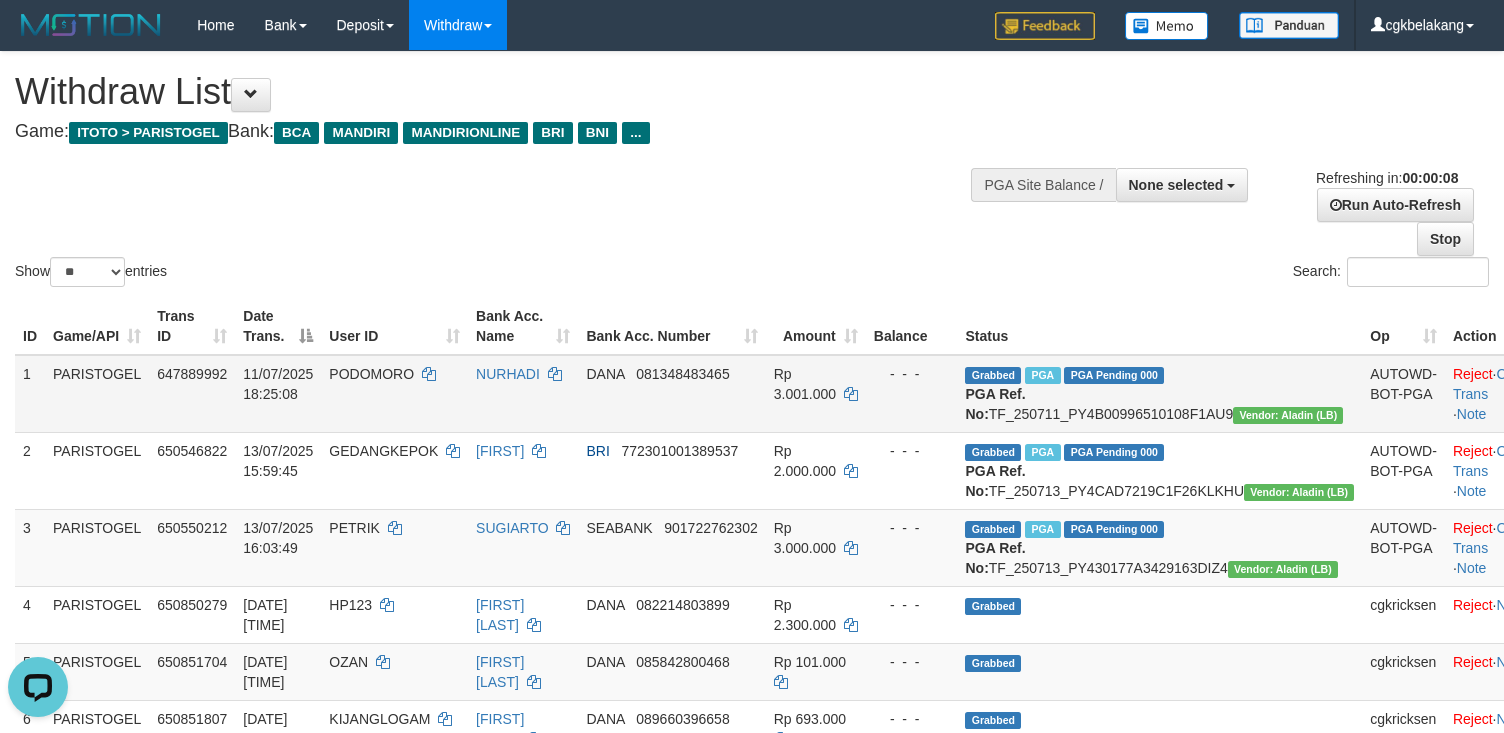 scroll, scrollTop: 0, scrollLeft: 0, axis: both 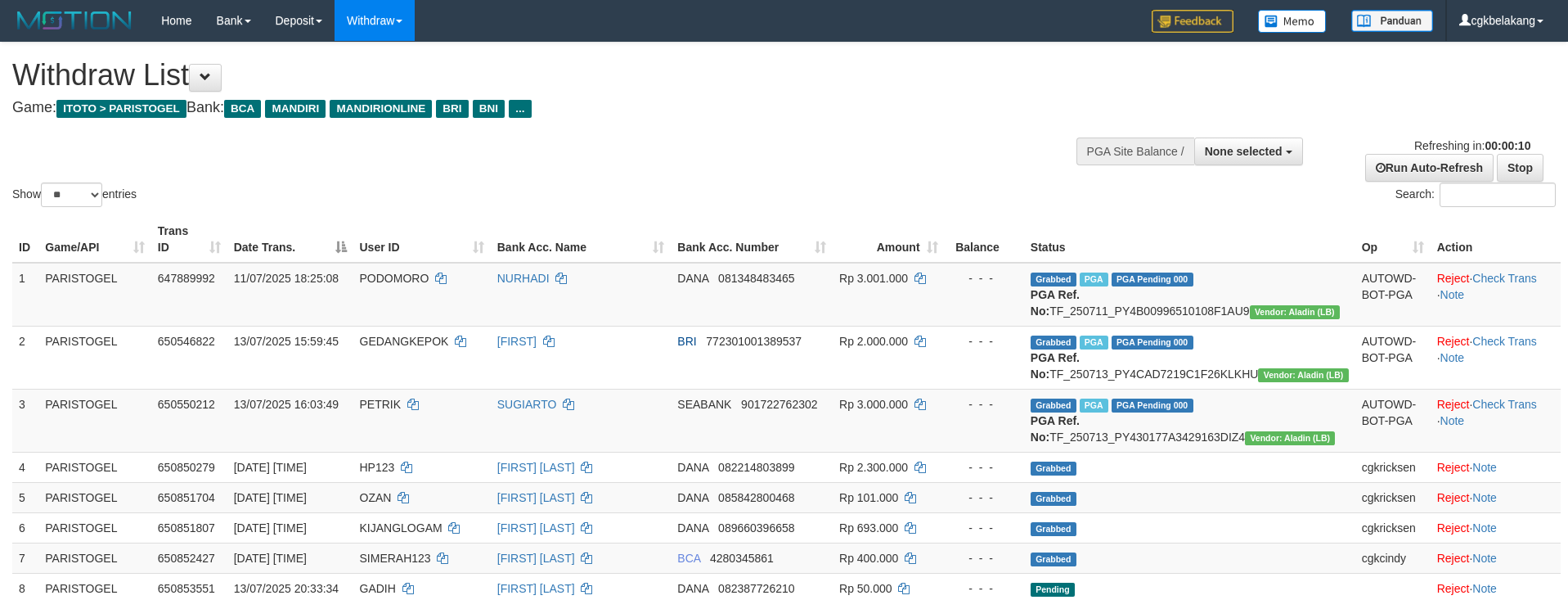 select 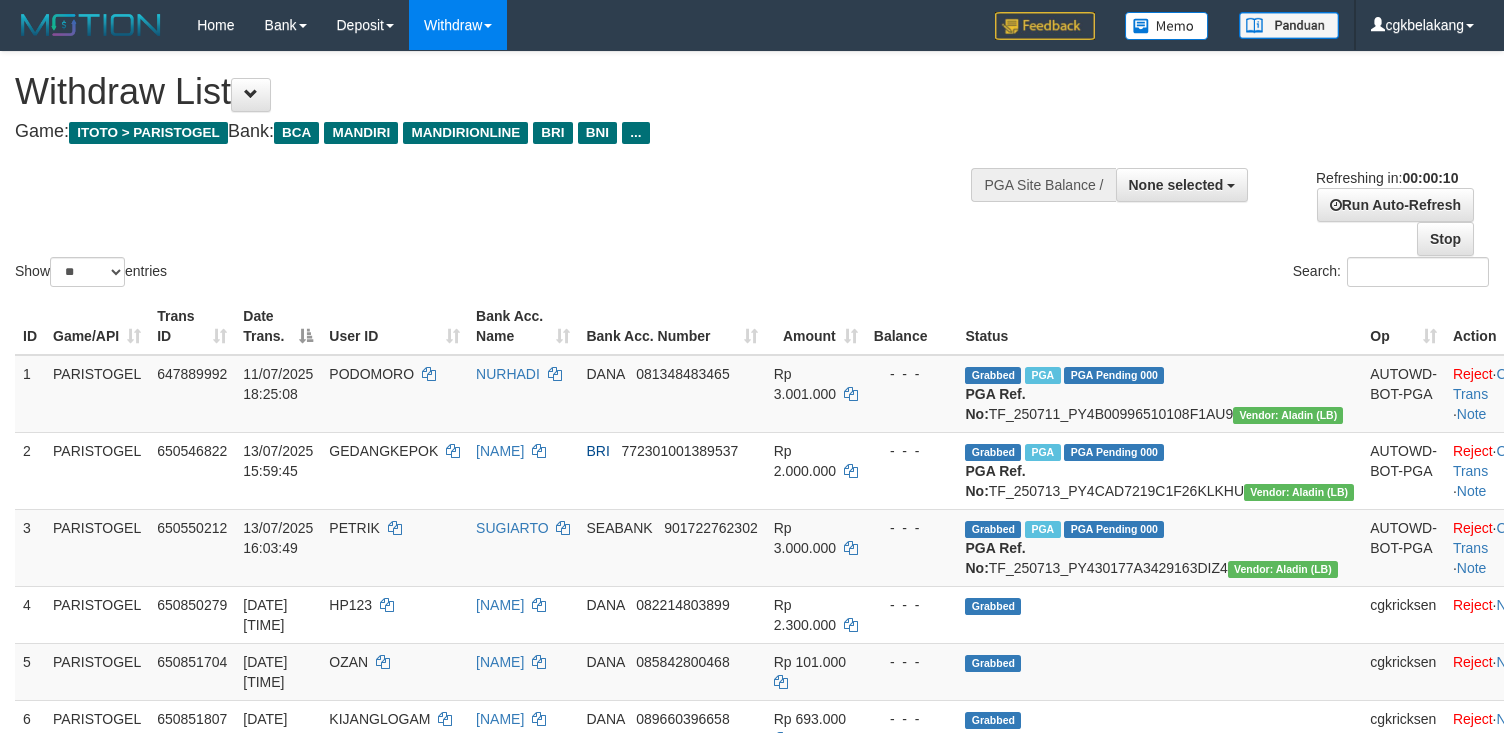 select 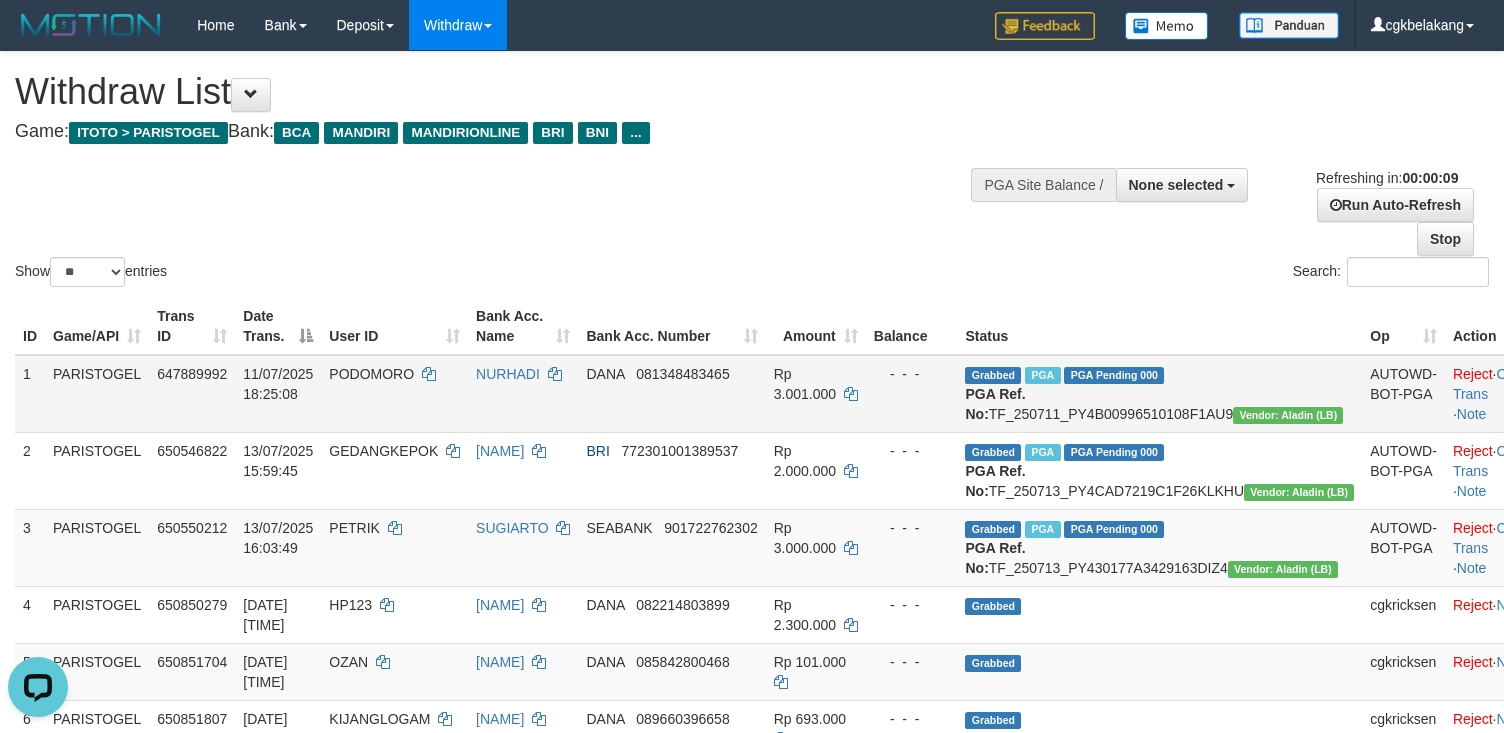scroll, scrollTop: 0, scrollLeft: 0, axis: both 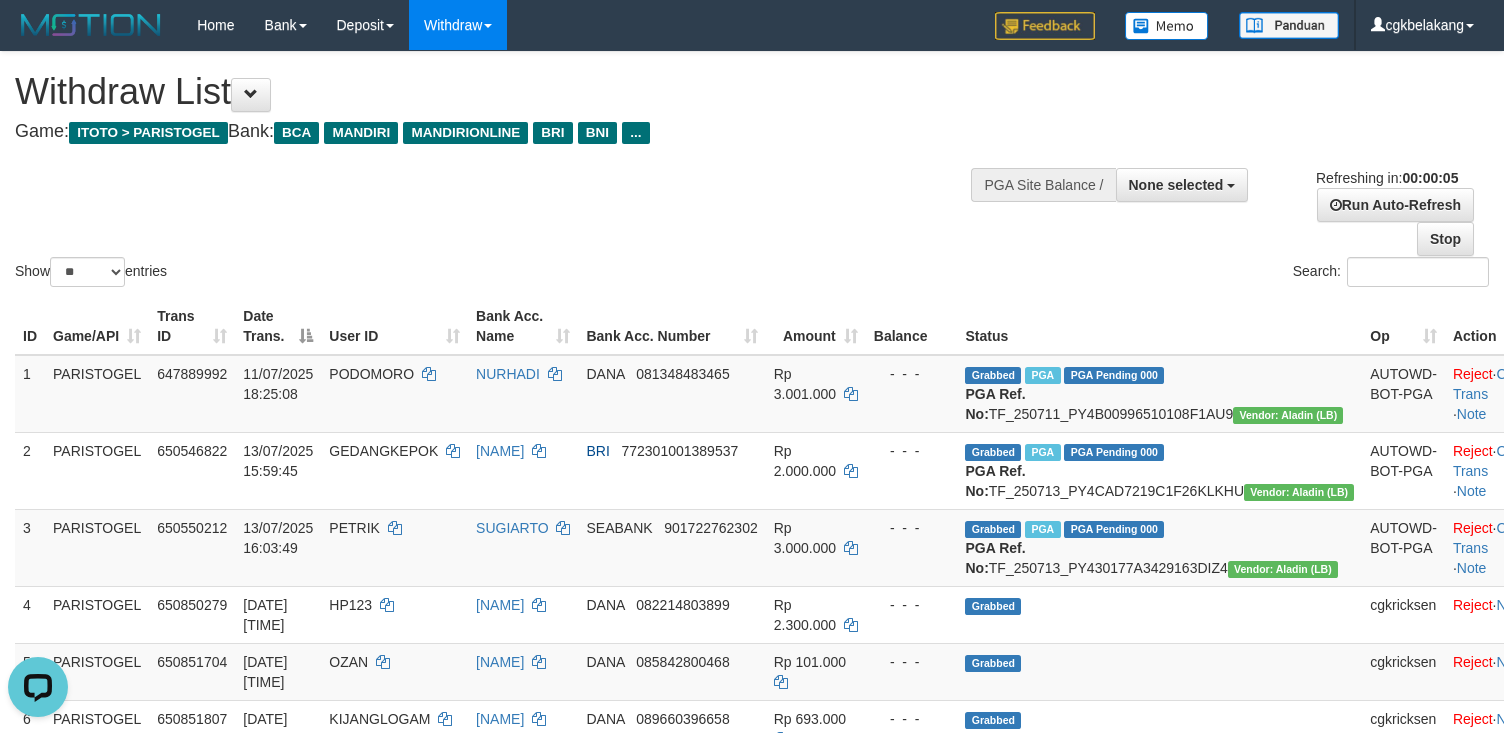 click on "Show  ** ** ** ***  entries Search:" at bounding box center [752, 171] 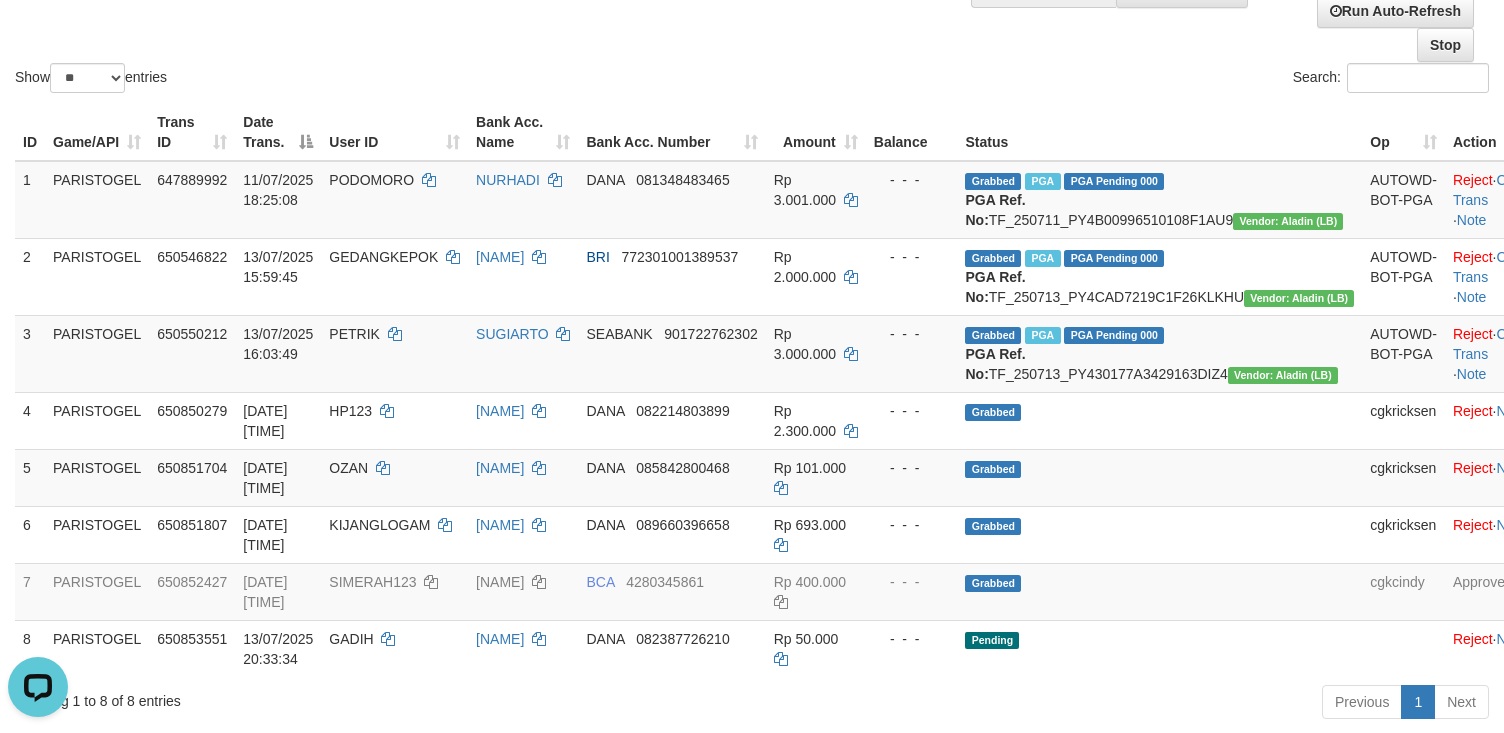 scroll, scrollTop: 666, scrollLeft: 0, axis: vertical 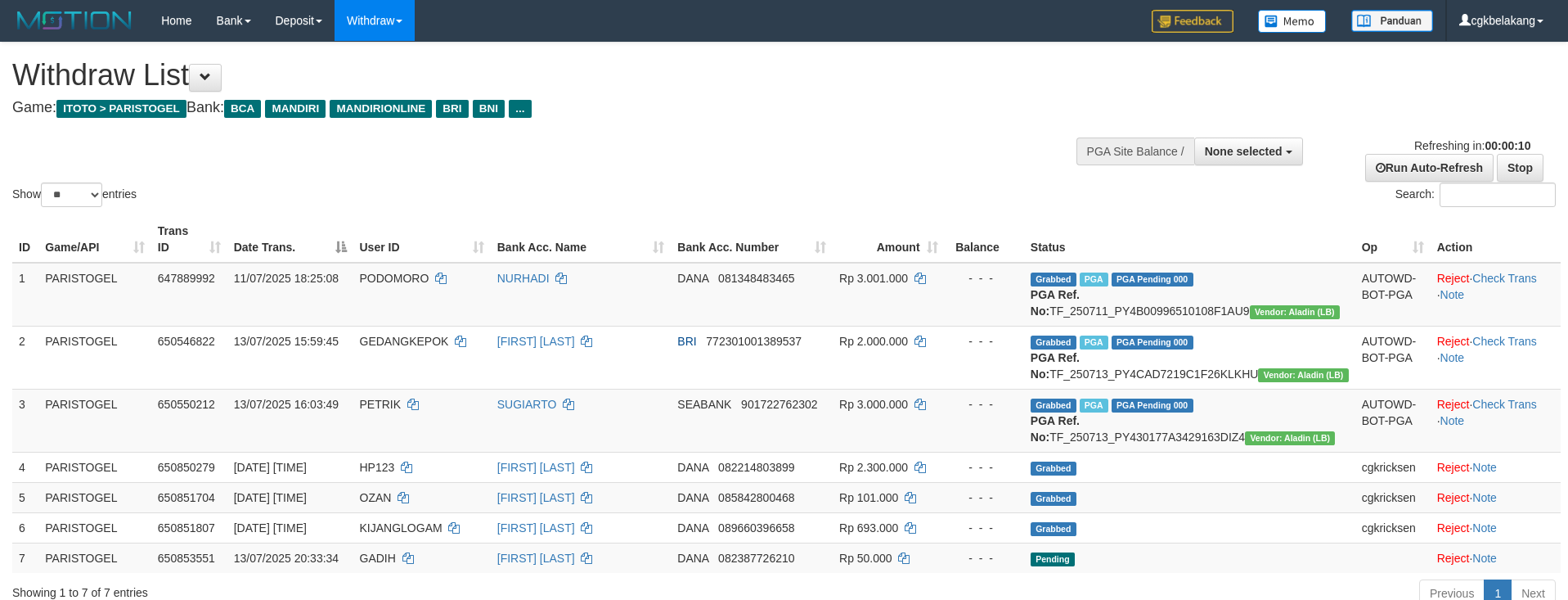 select 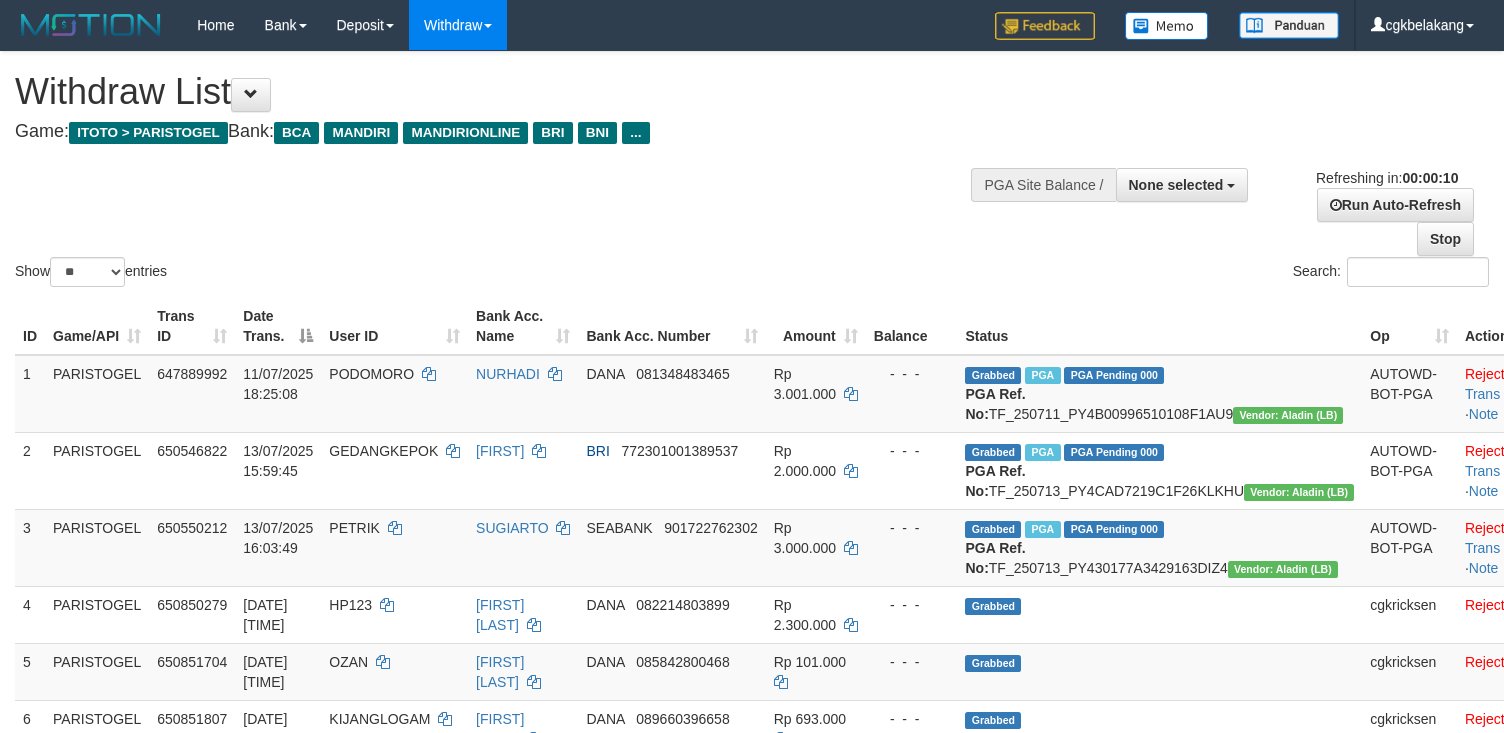 select 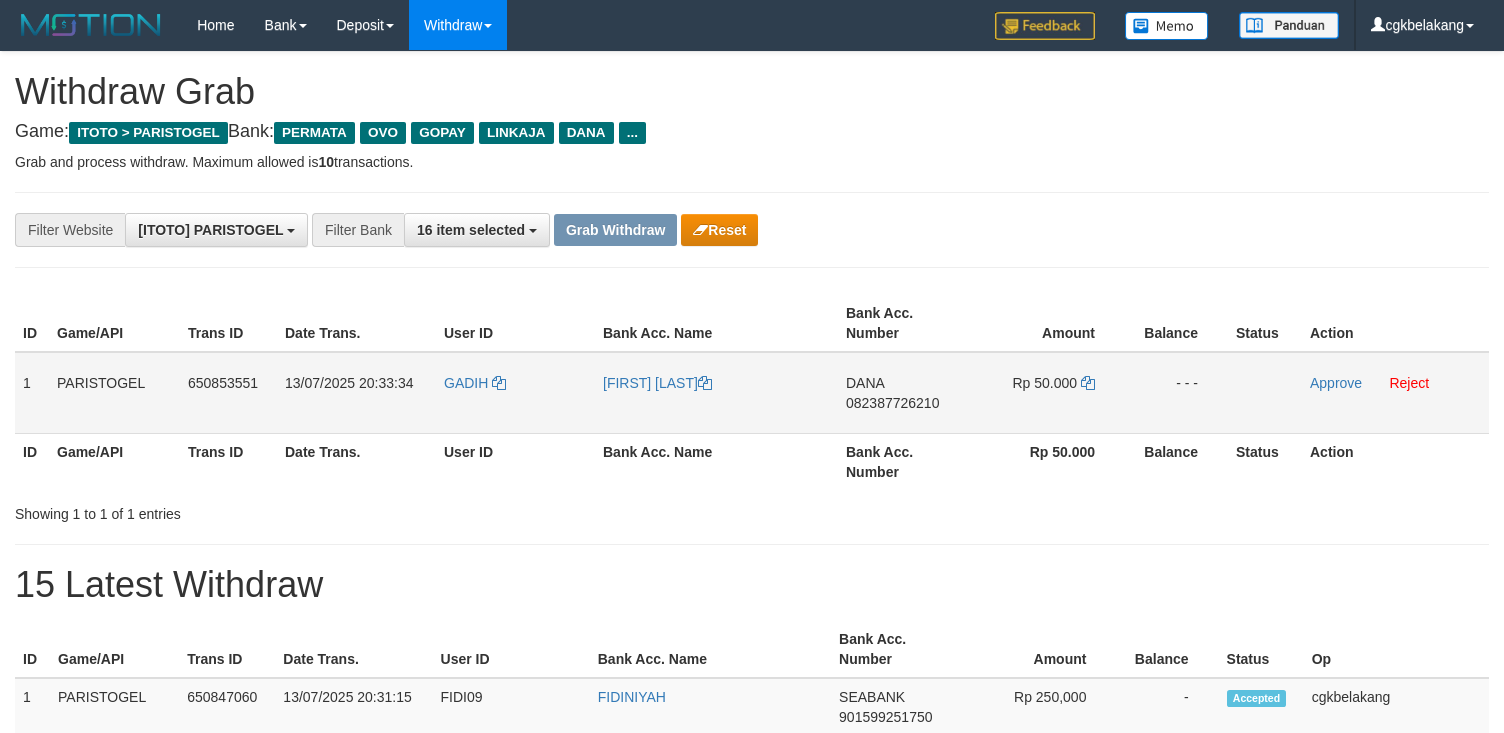 scroll, scrollTop: 0, scrollLeft: 0, axis: both 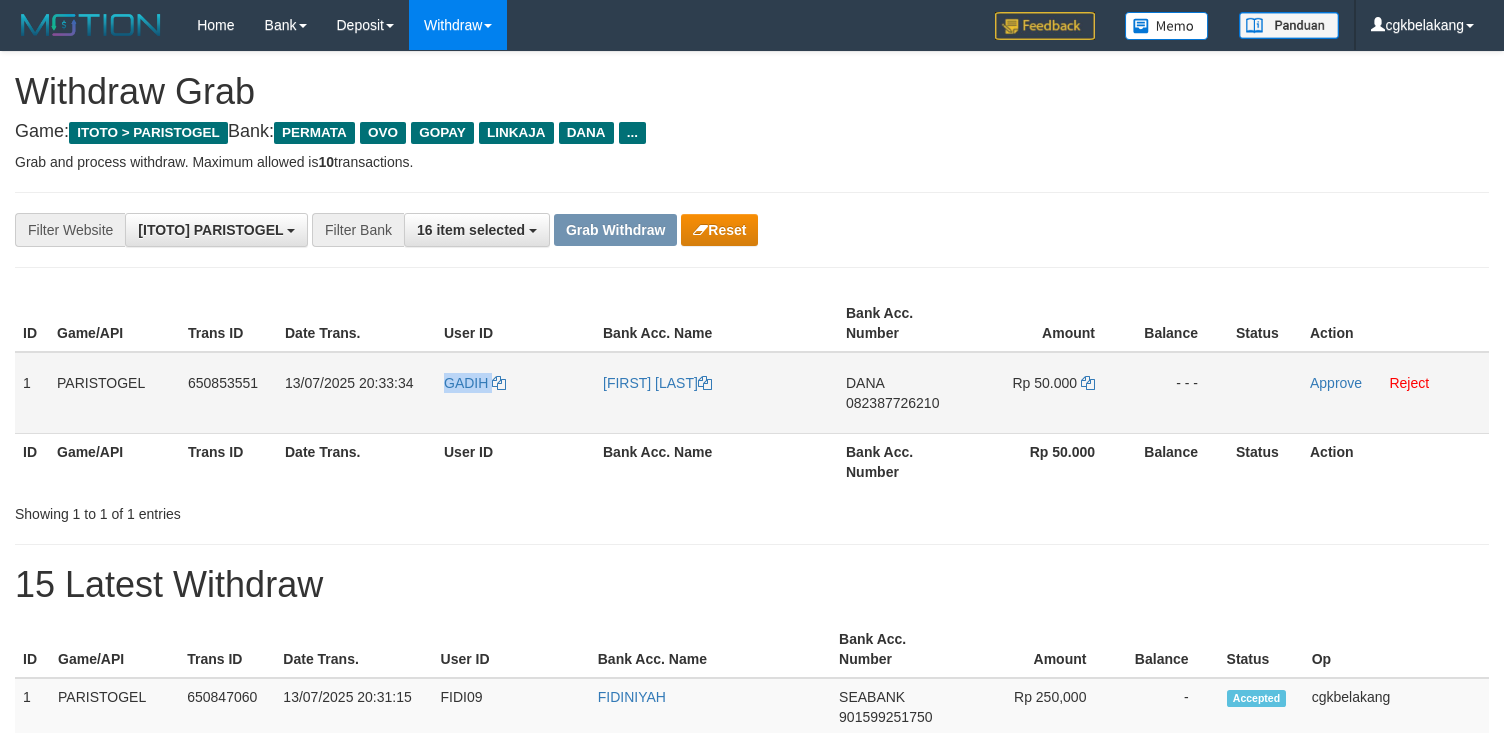 click on "GADIH" at bounding box center (515, 393) 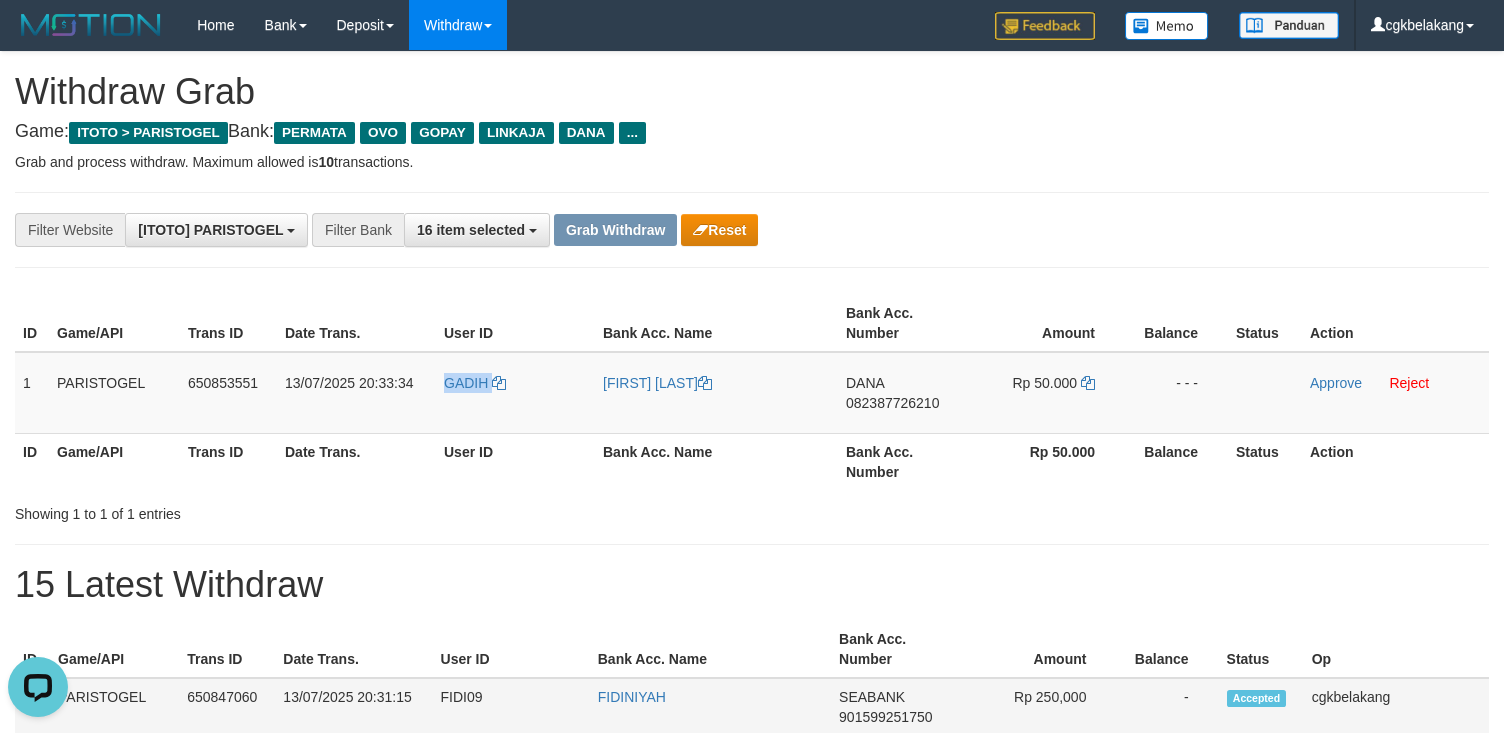 scroll, scrollTop: 0, scrollLeft: 0, axis: both 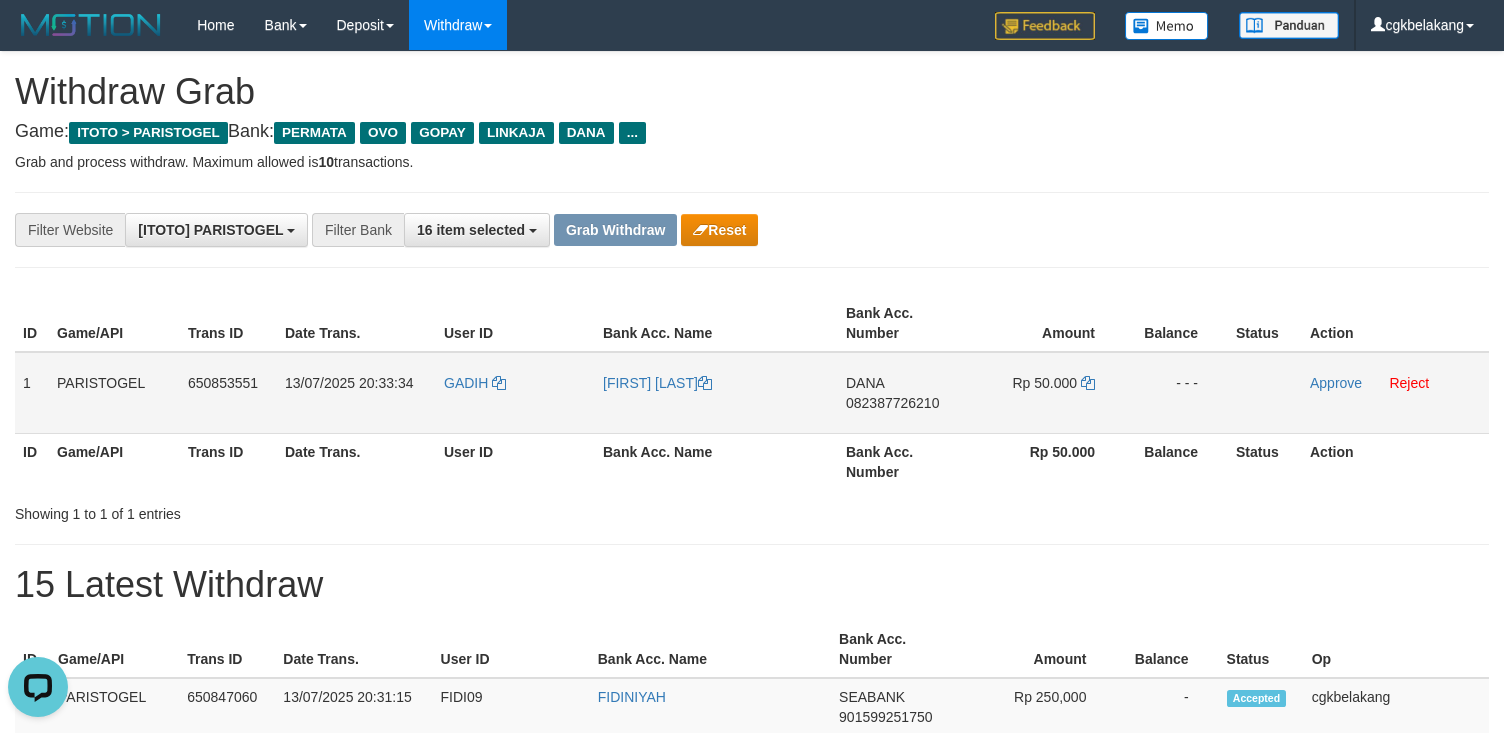 click on "[FIRST] [LAST]" at bounding box center [716, 393] 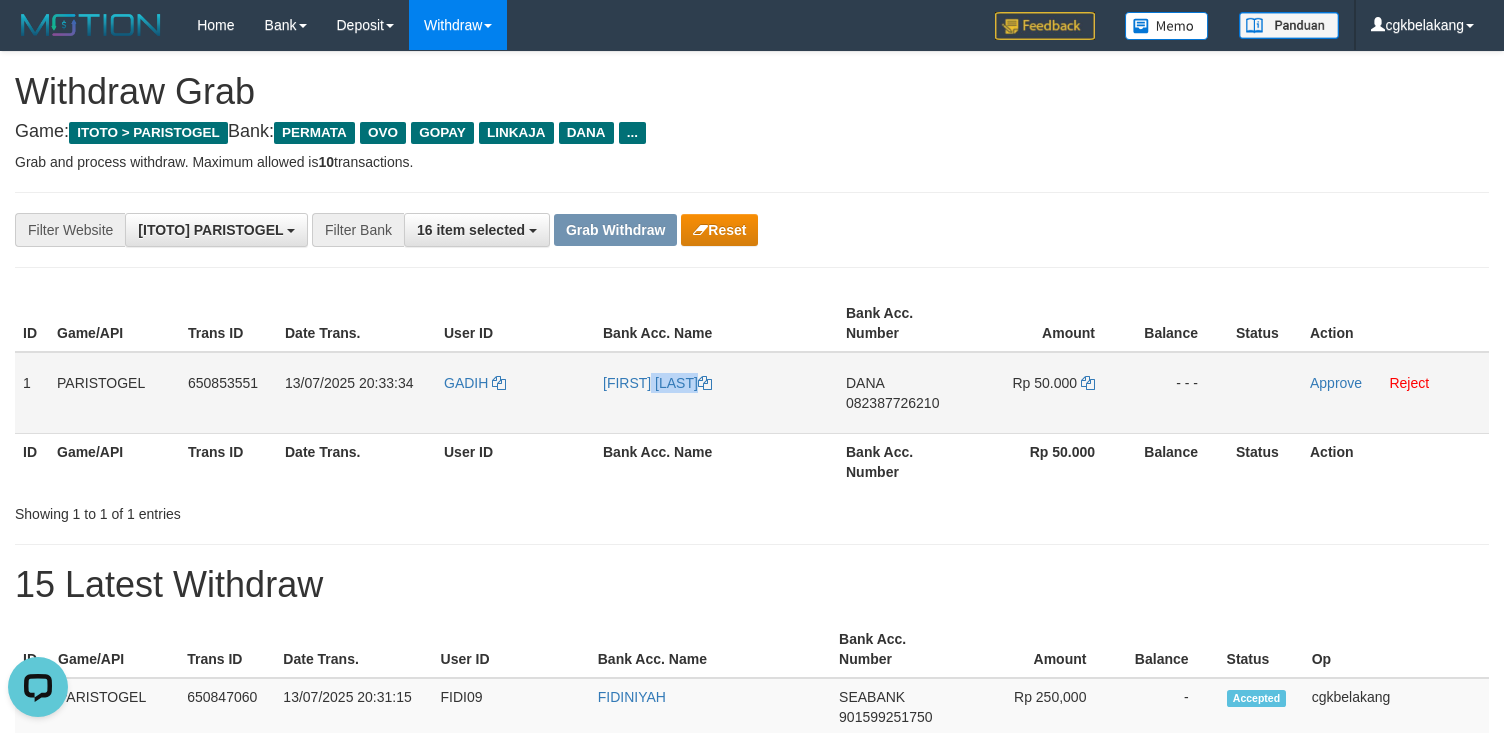 click on "[FIRST] [LAST]" at bounding box center [716, 393] 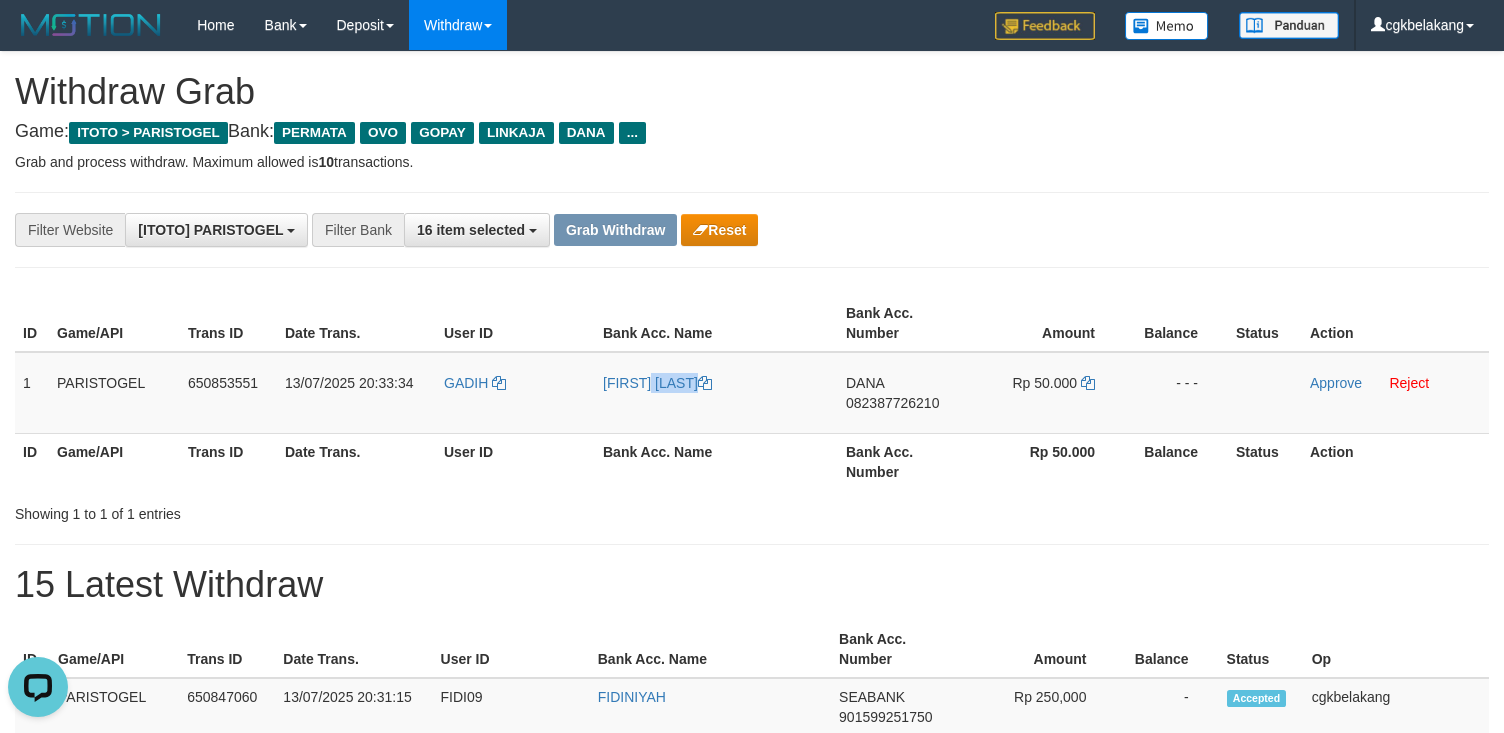 copy on "[FIRST] [LAST]" 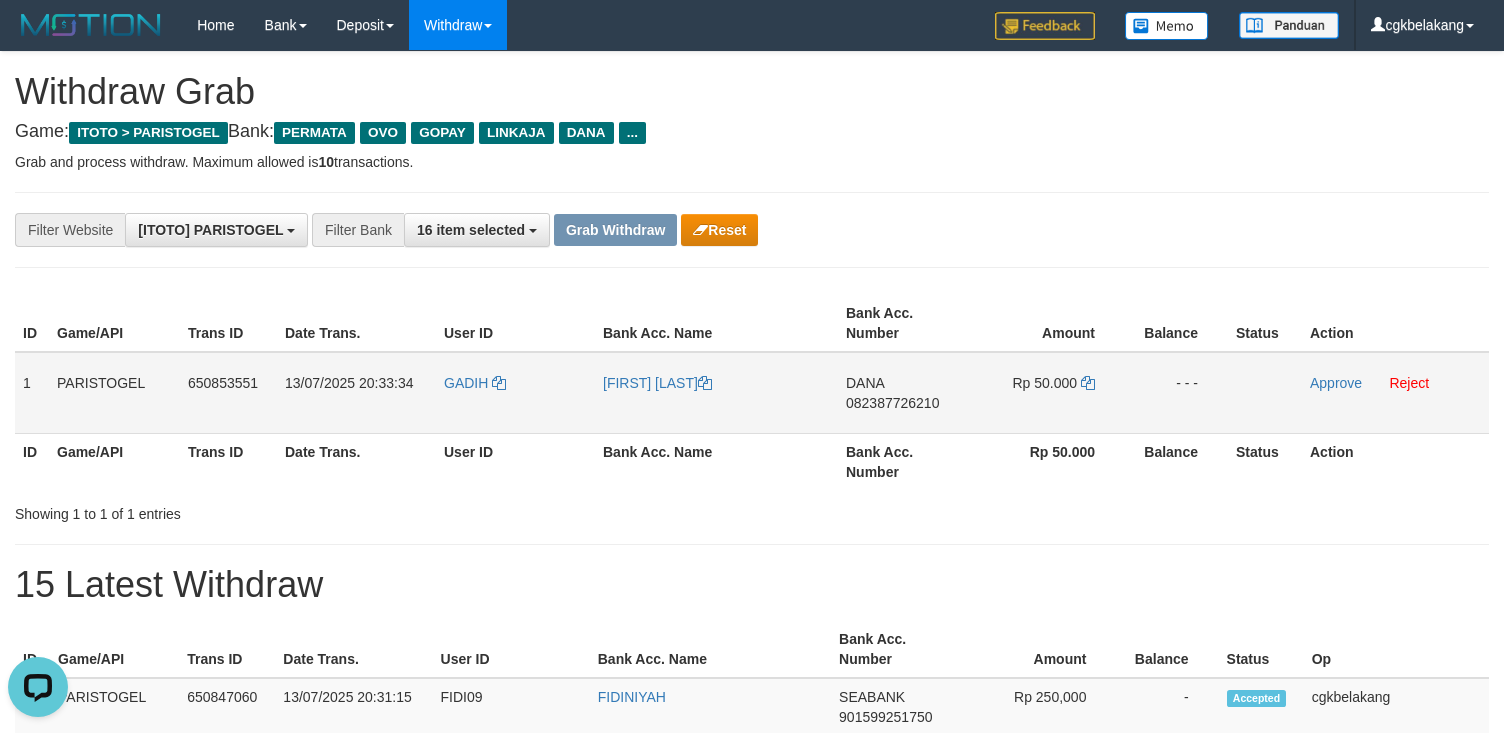 click on "DANA
082387726210" at bounding box center (903, 393) 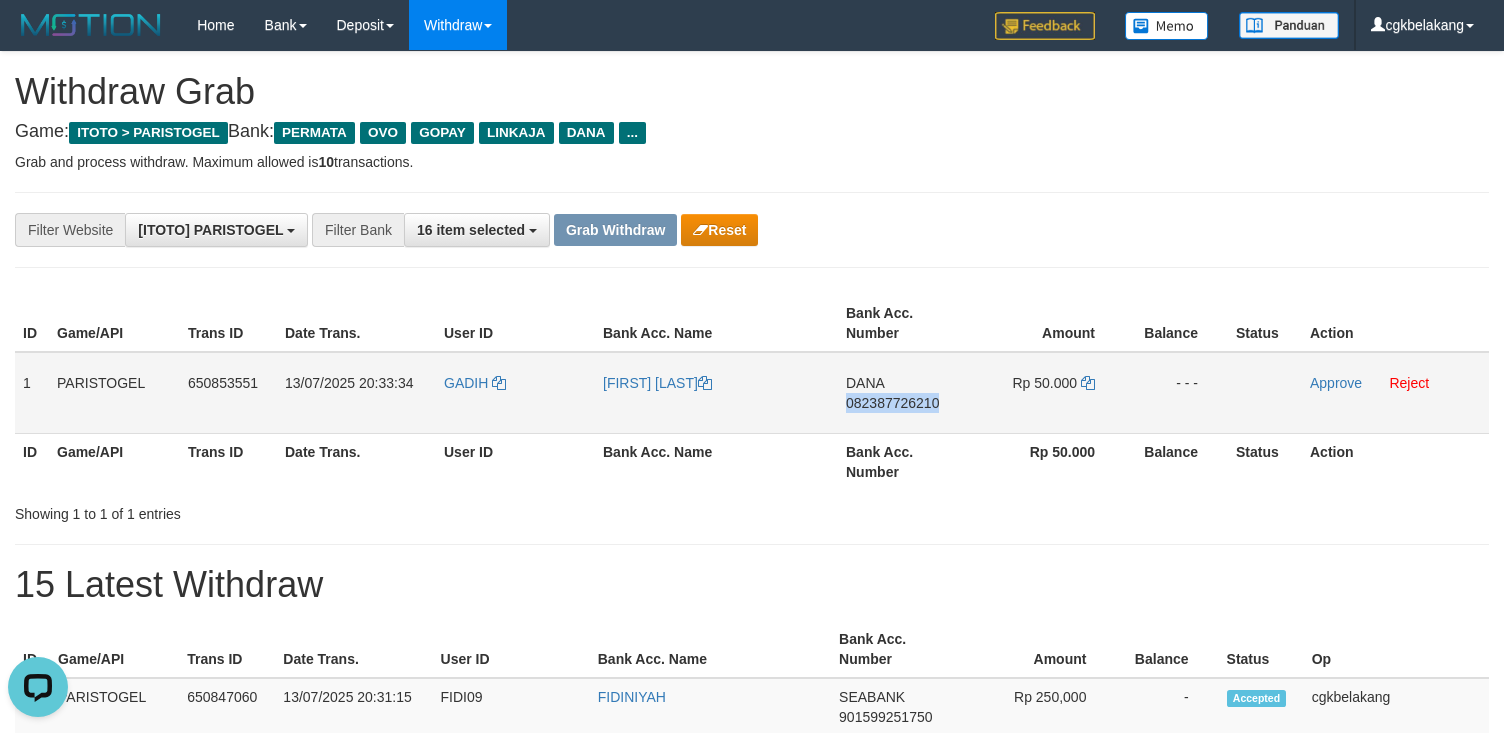 click on "DANA
082387726210" at bounding box center [903, 393] 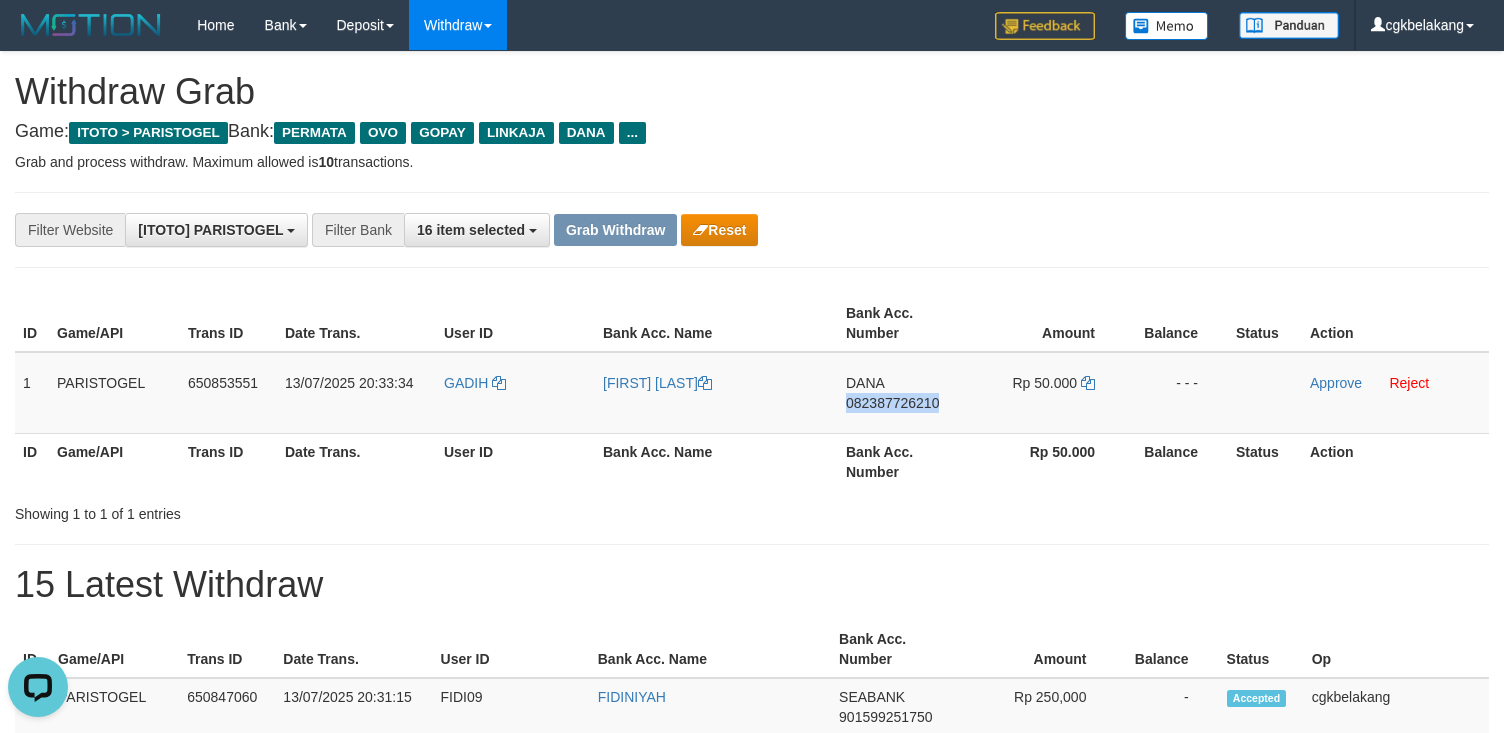 copy on "082387726210" 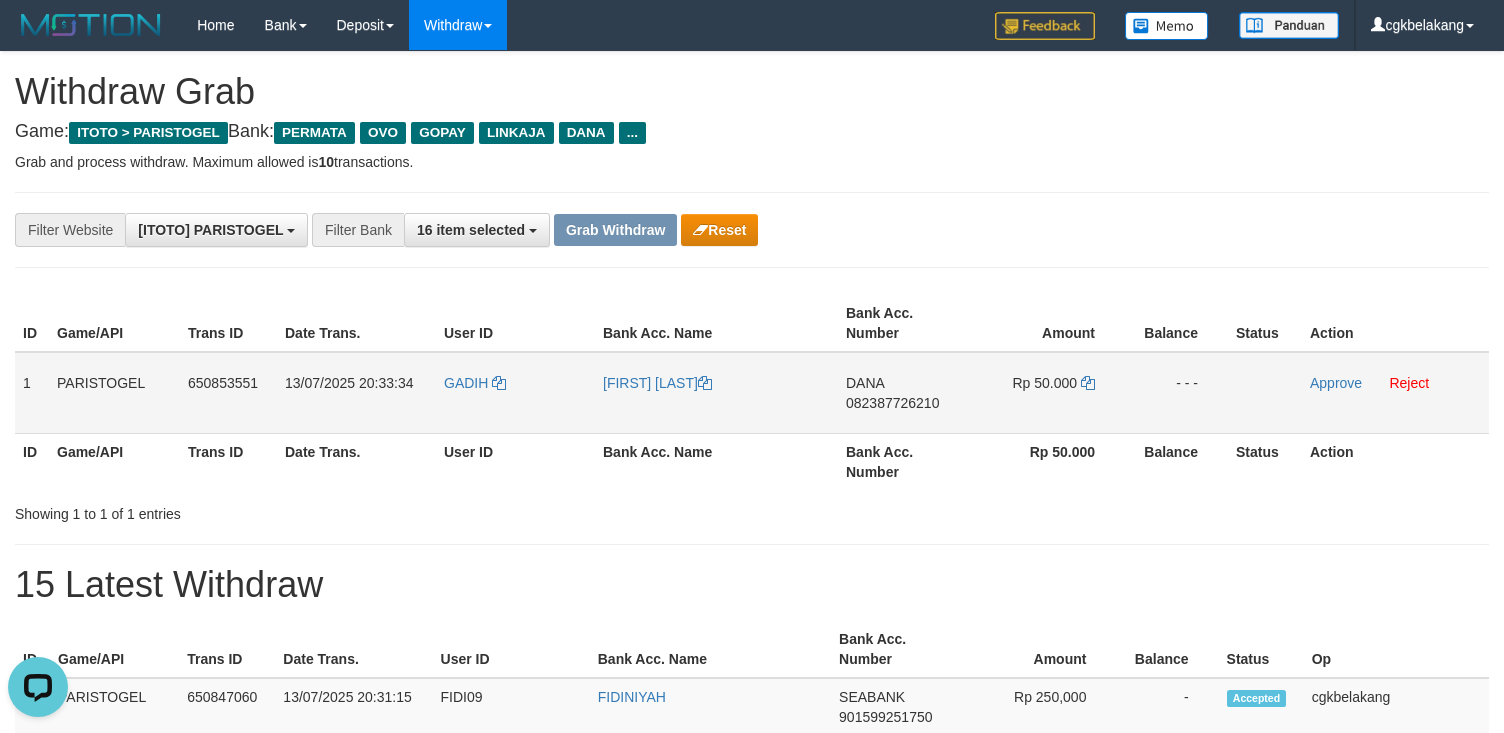 click on "Rp 50.000" at bounding box center (1047, 393) 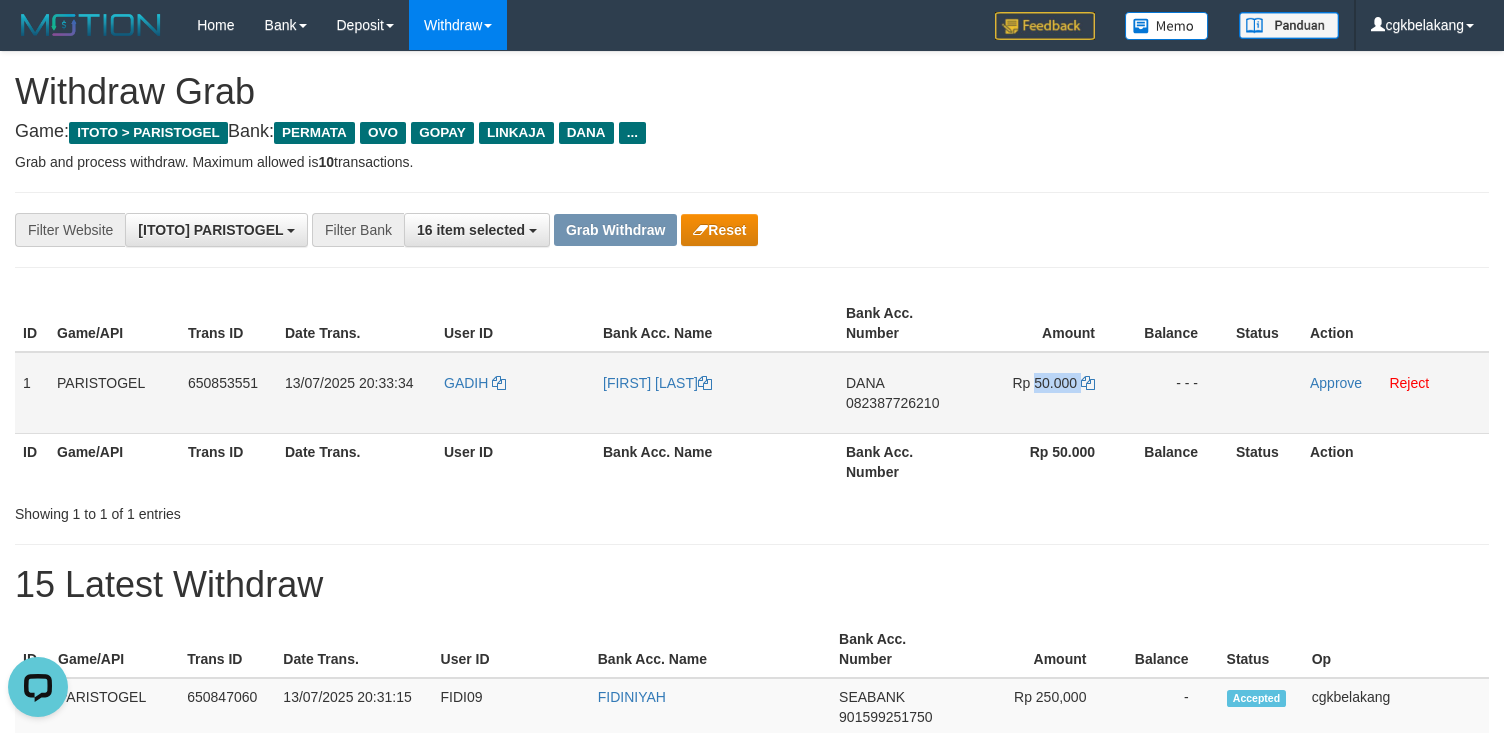 click on "Rp 50.000" at bounding box center [1047, 393] 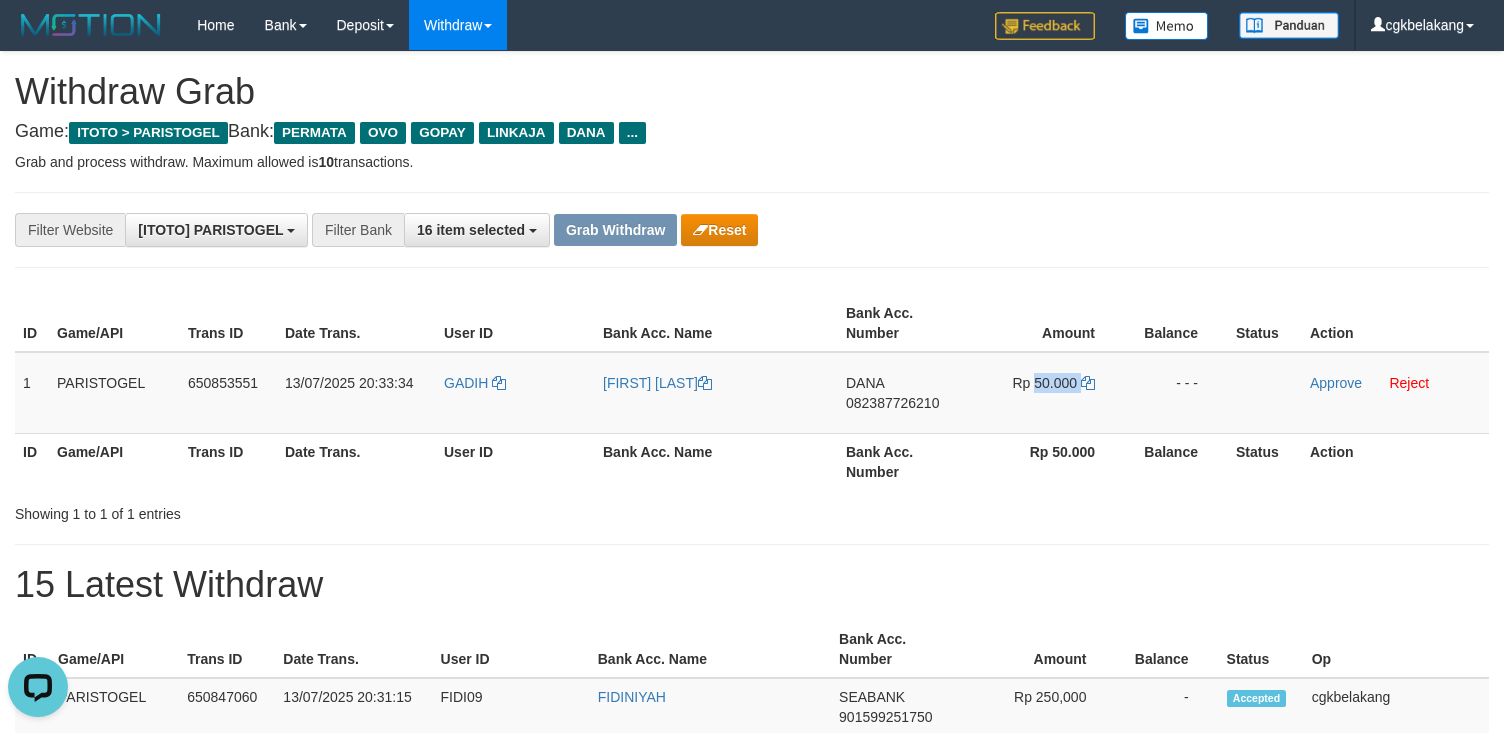 copy on "50.000" 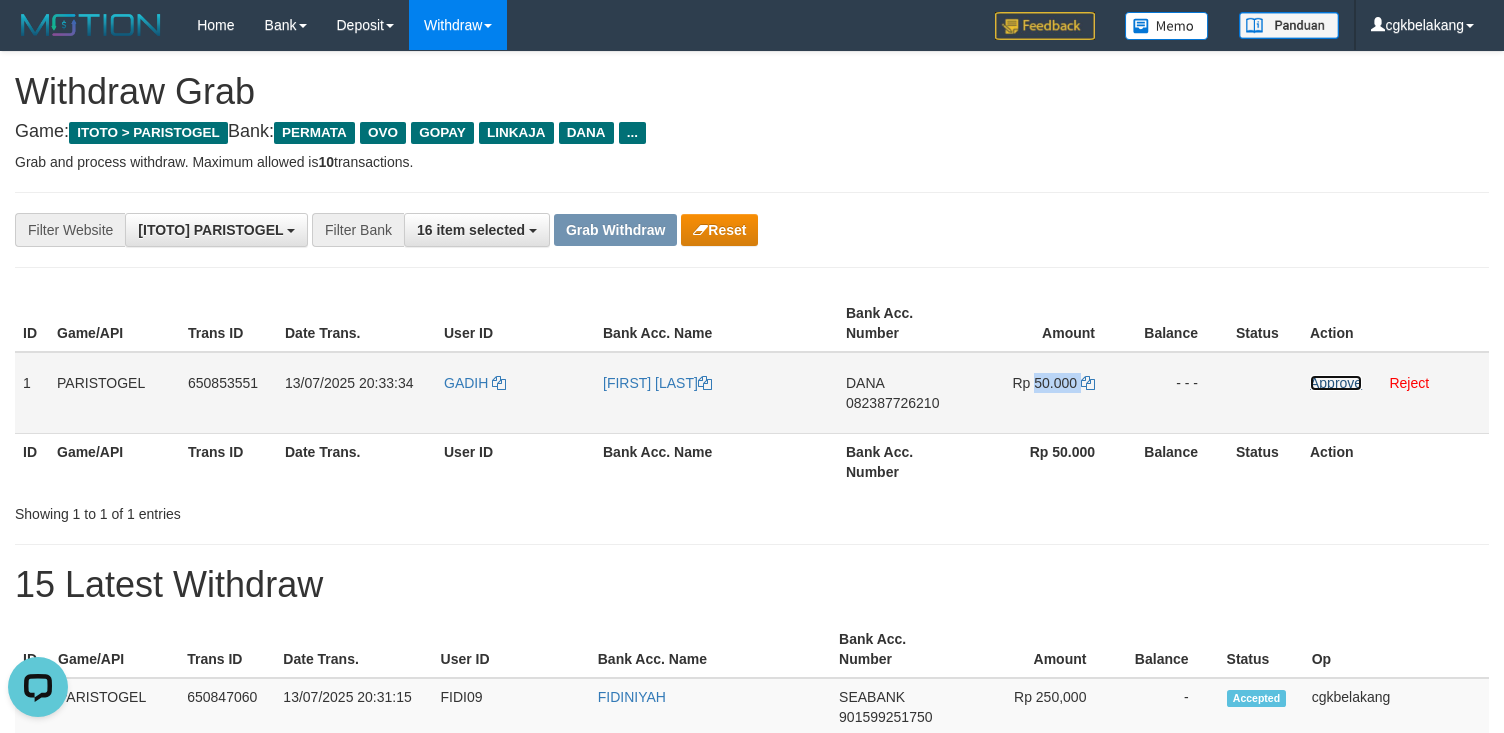 click on "Approve" at bounding box center (1336, 383) 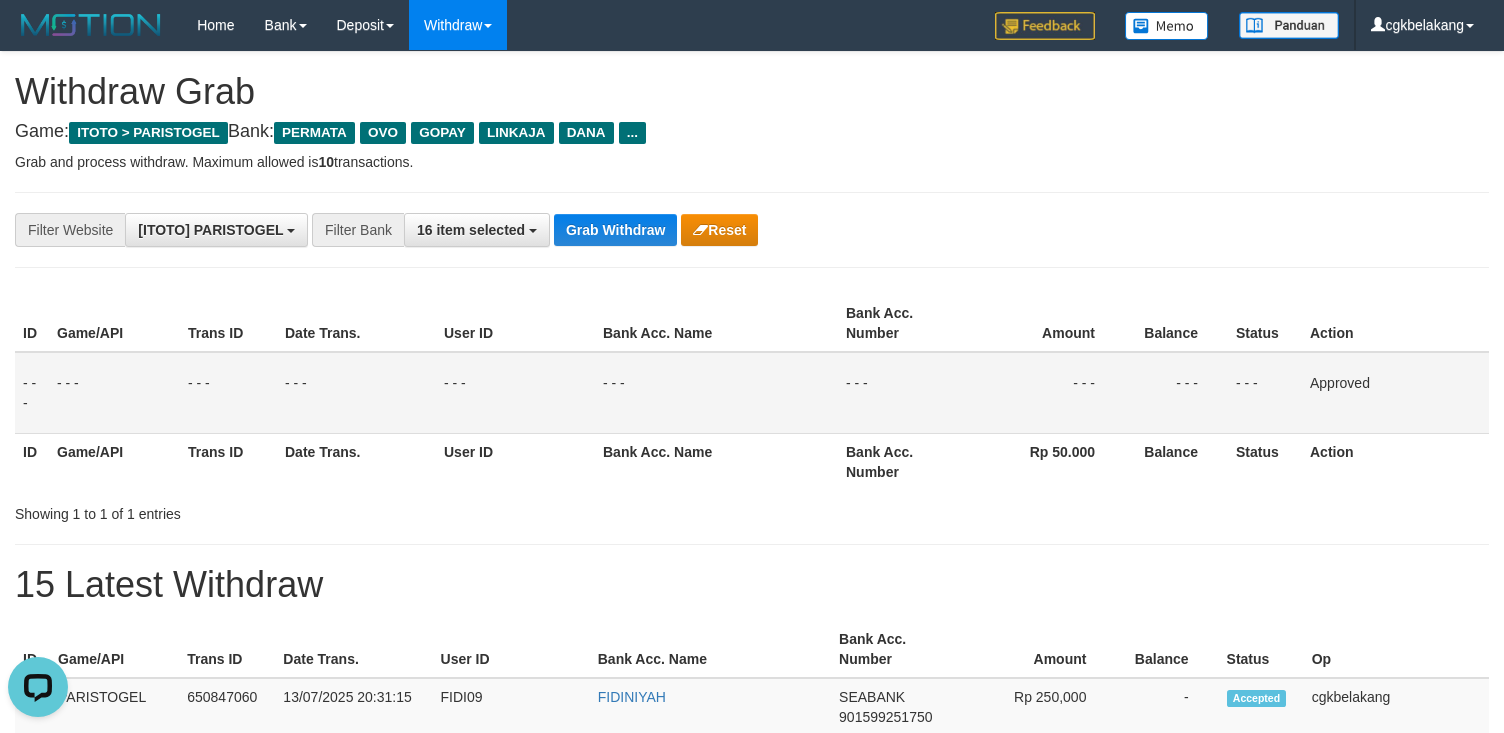 drag, startPoint x: 942, startPoint y: 230, endPoint x: 941, endPoint y: 200, distance: 30.016663 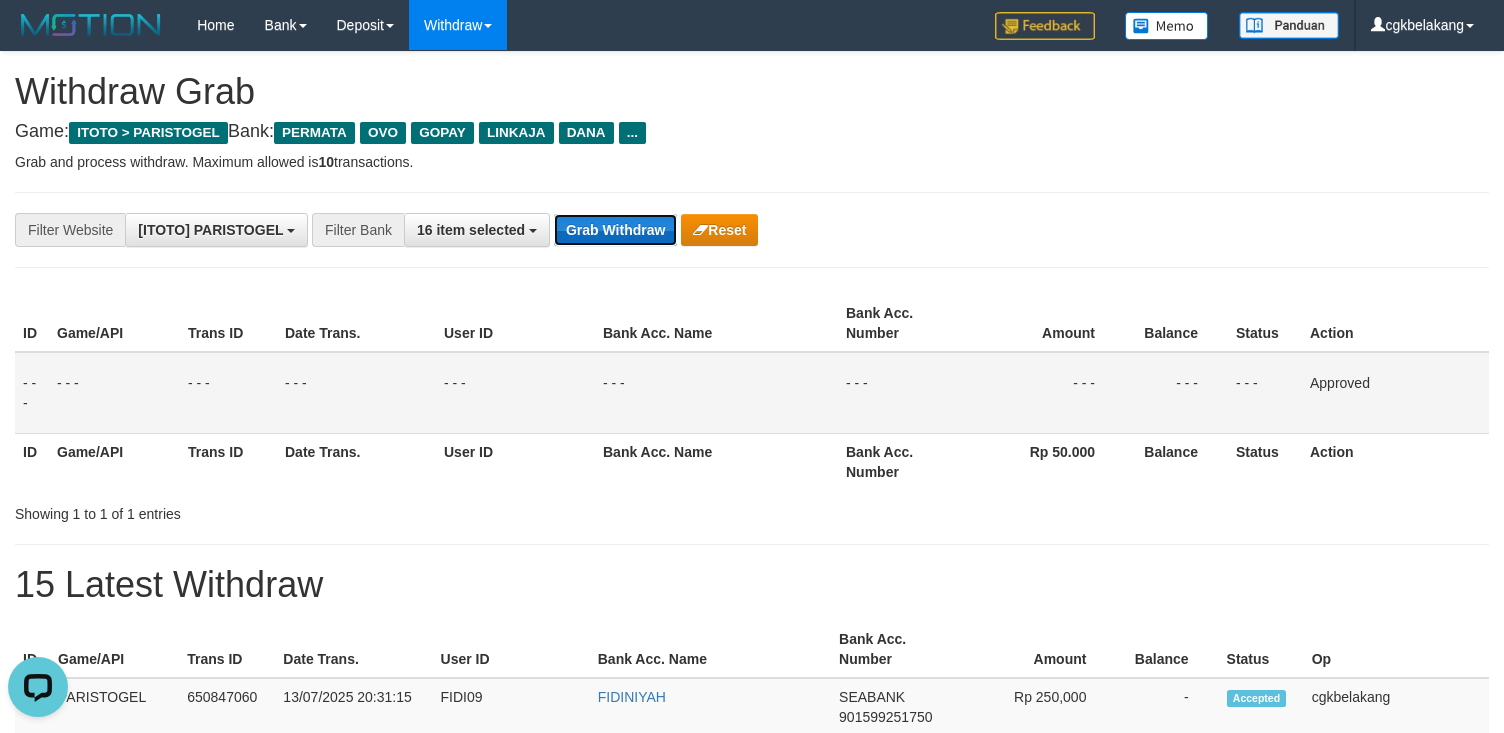 click on "Grab Withdraw" at bounding box center (615, 230) 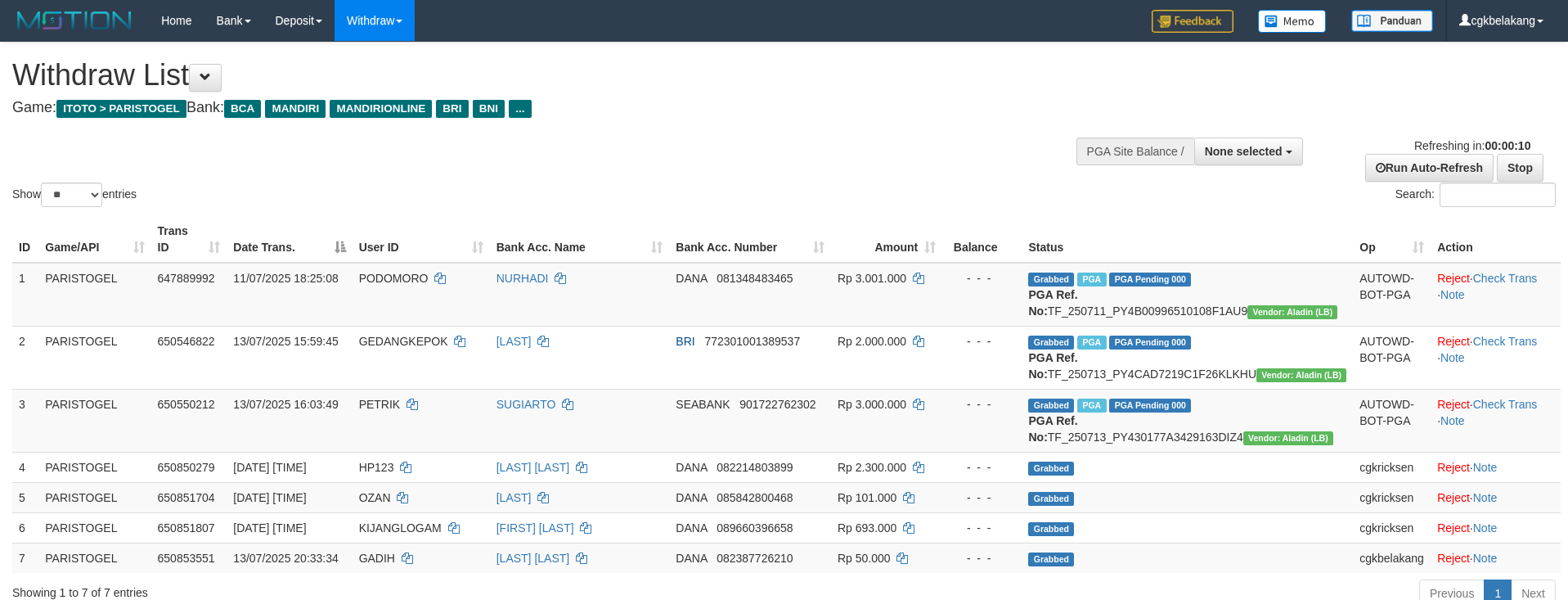 select 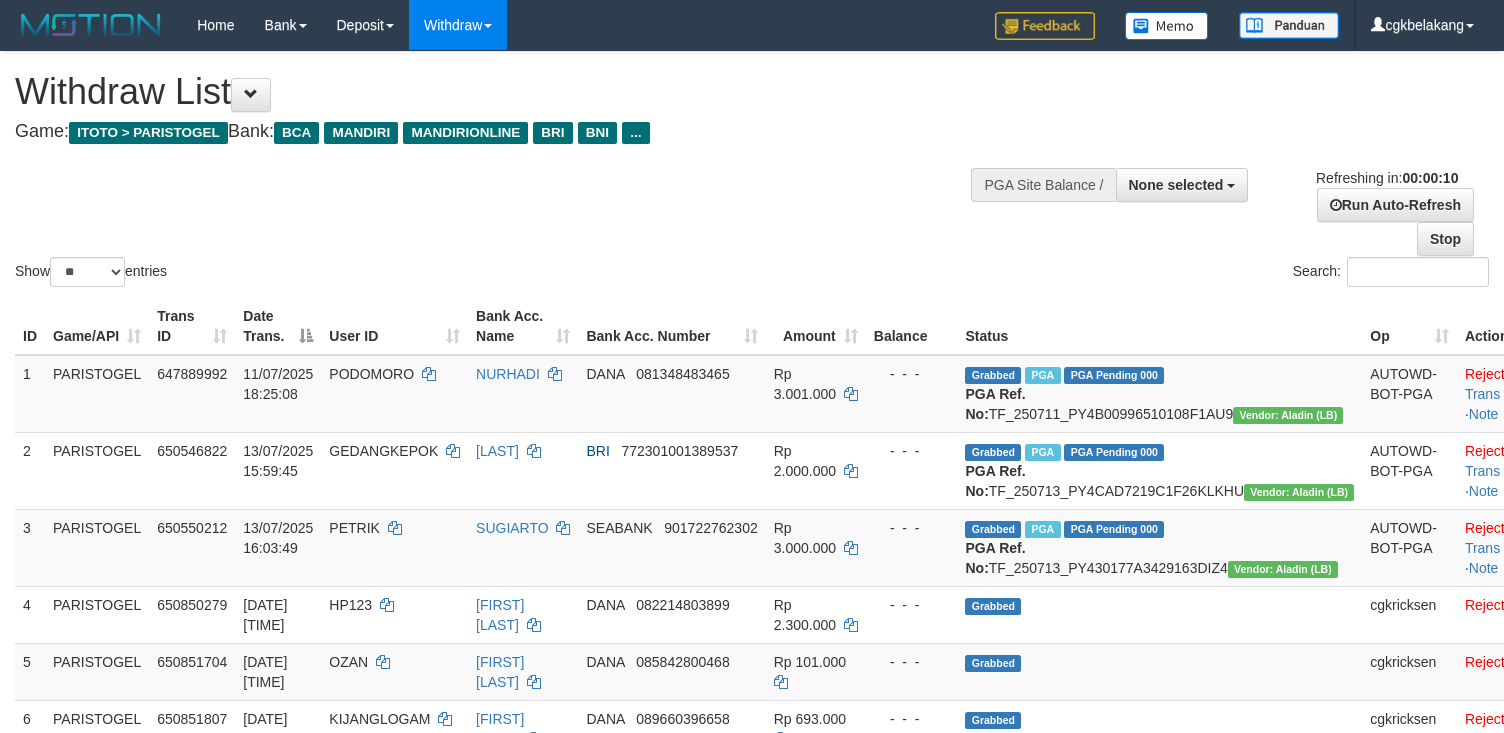 select 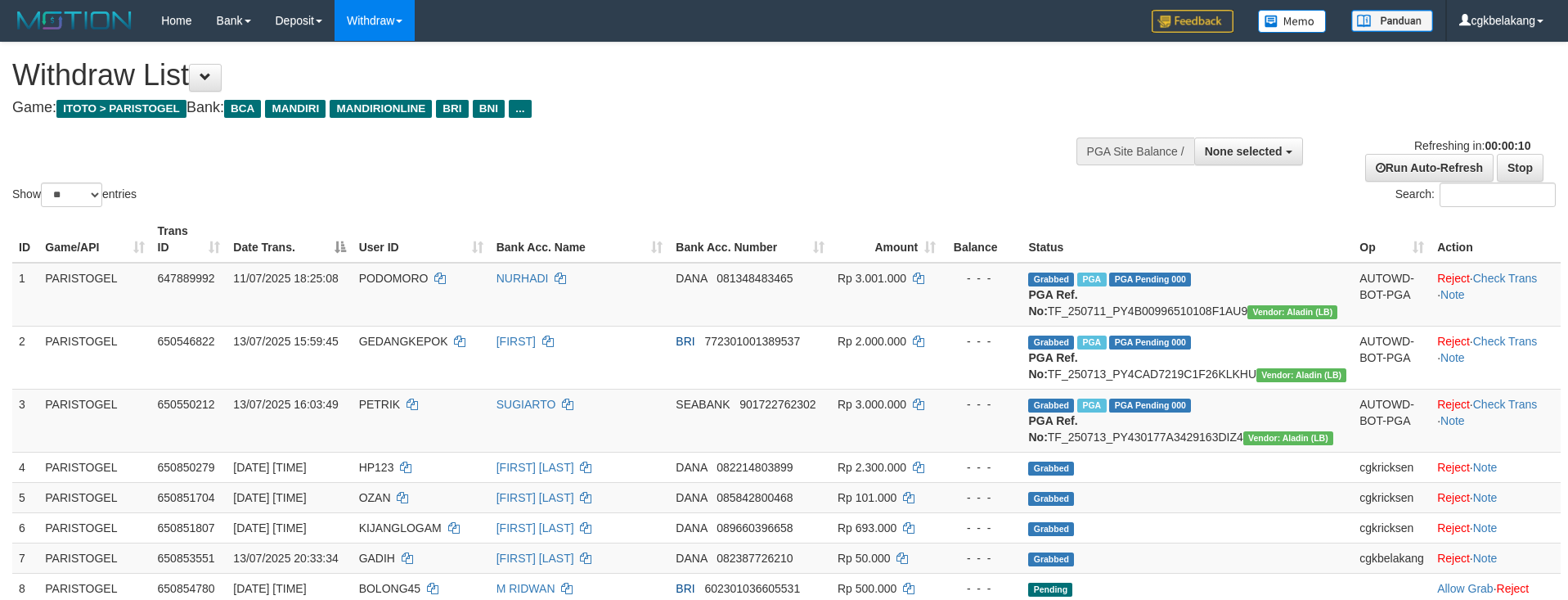 select 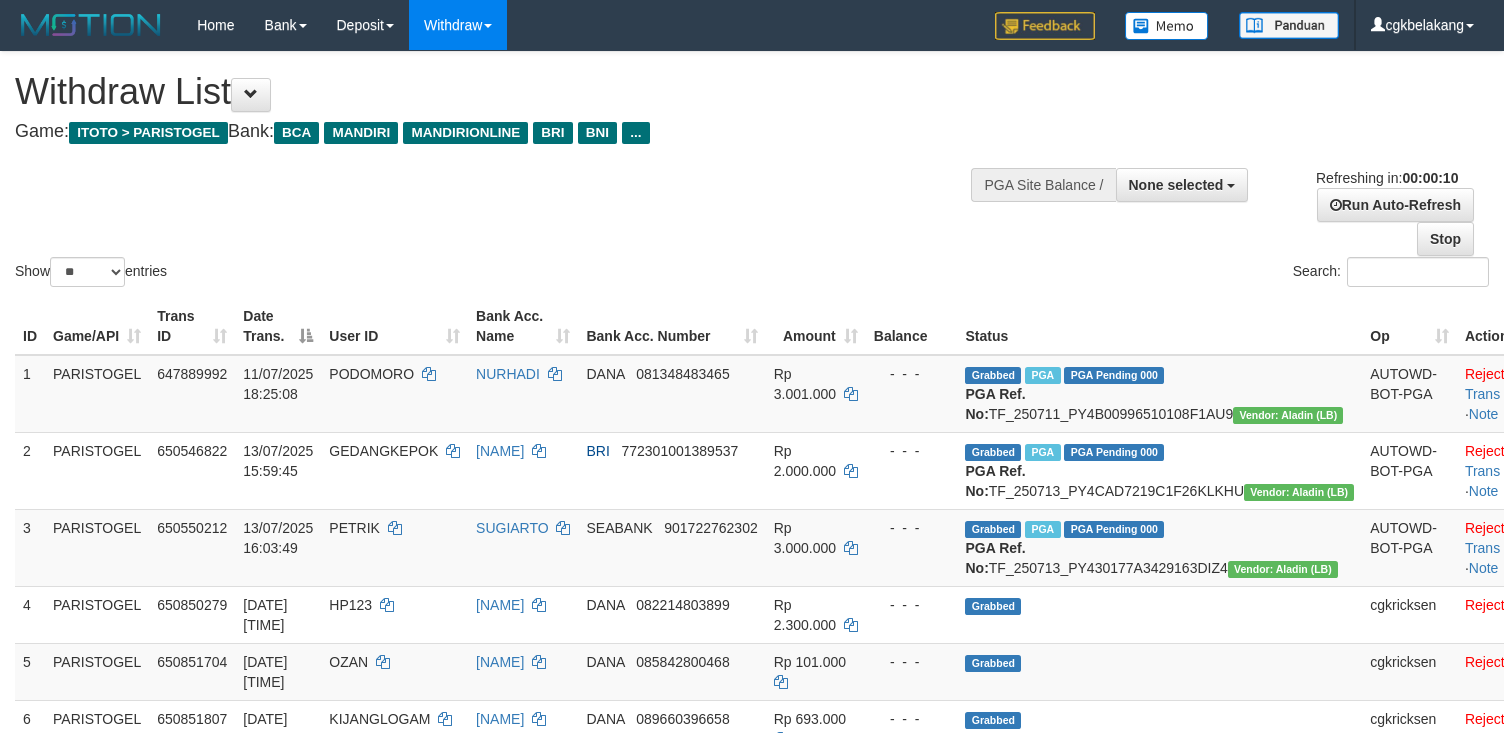 select 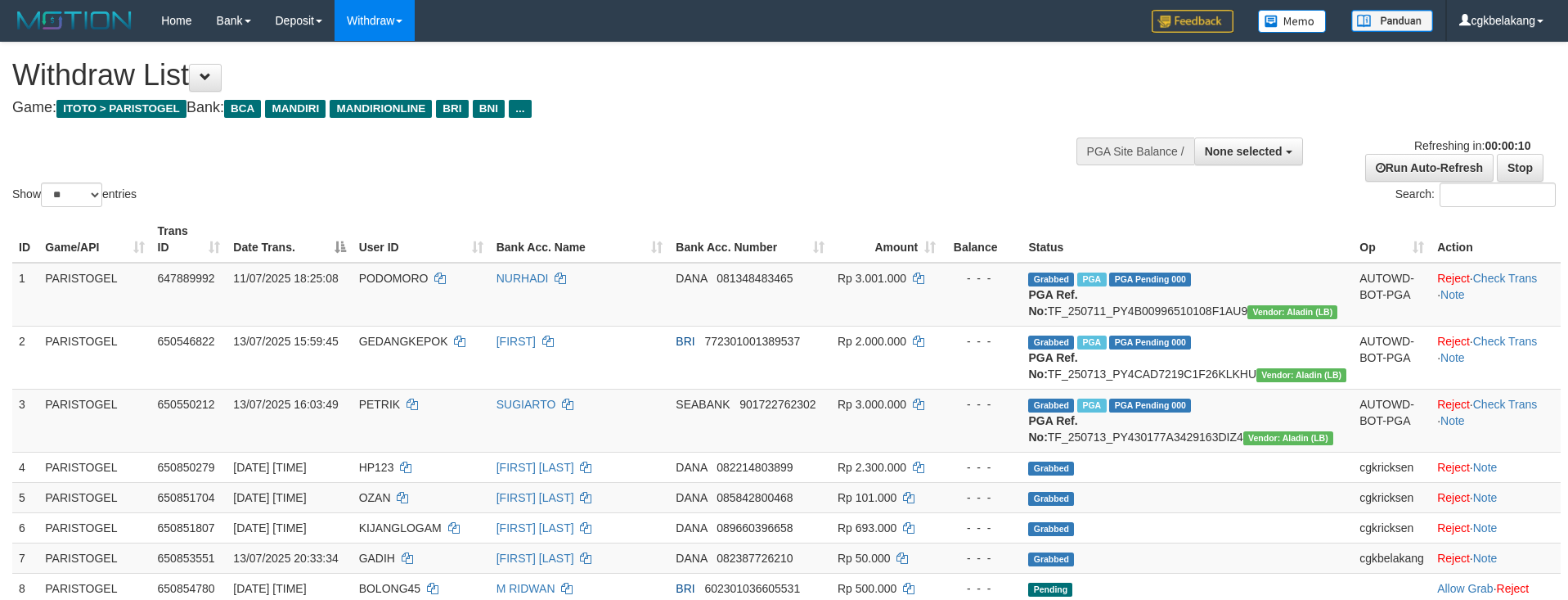 select 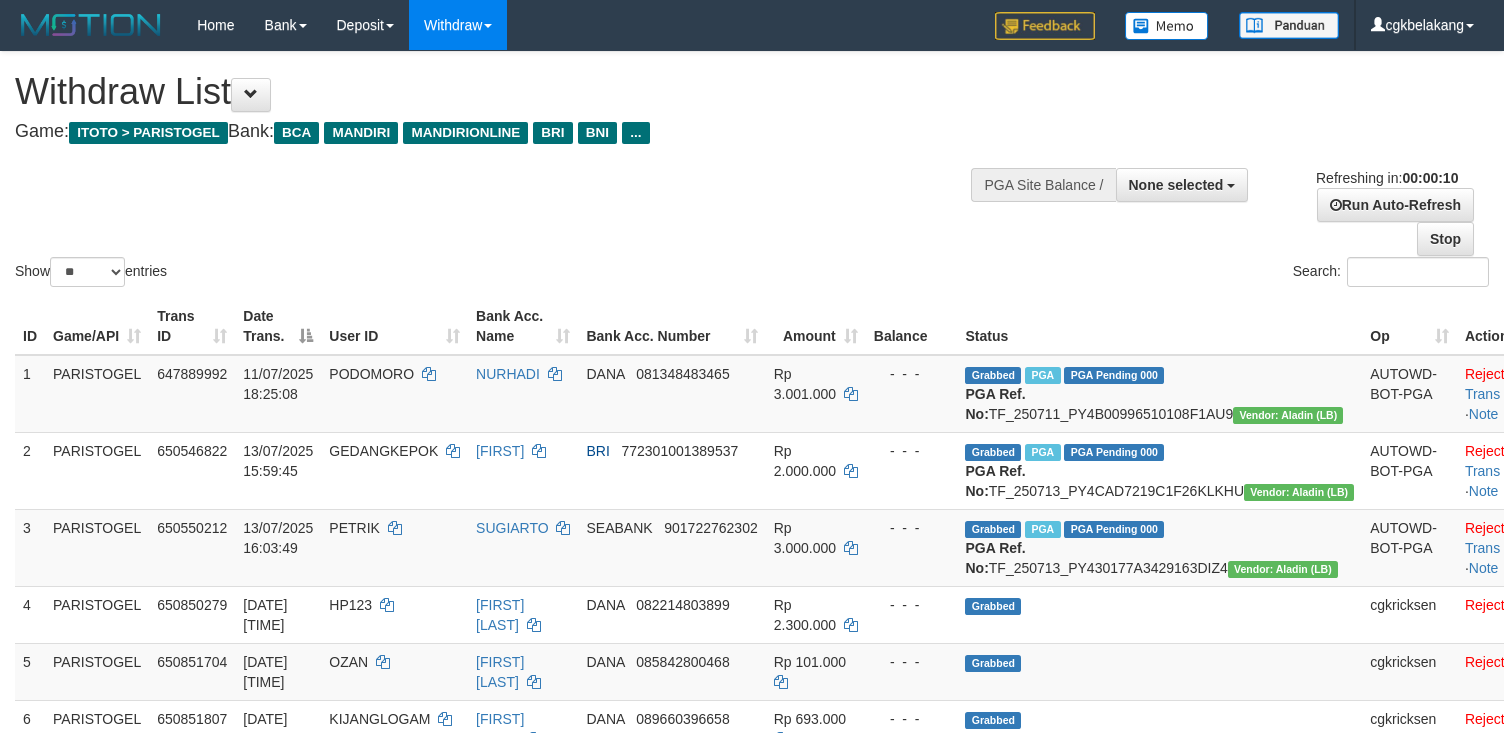 select 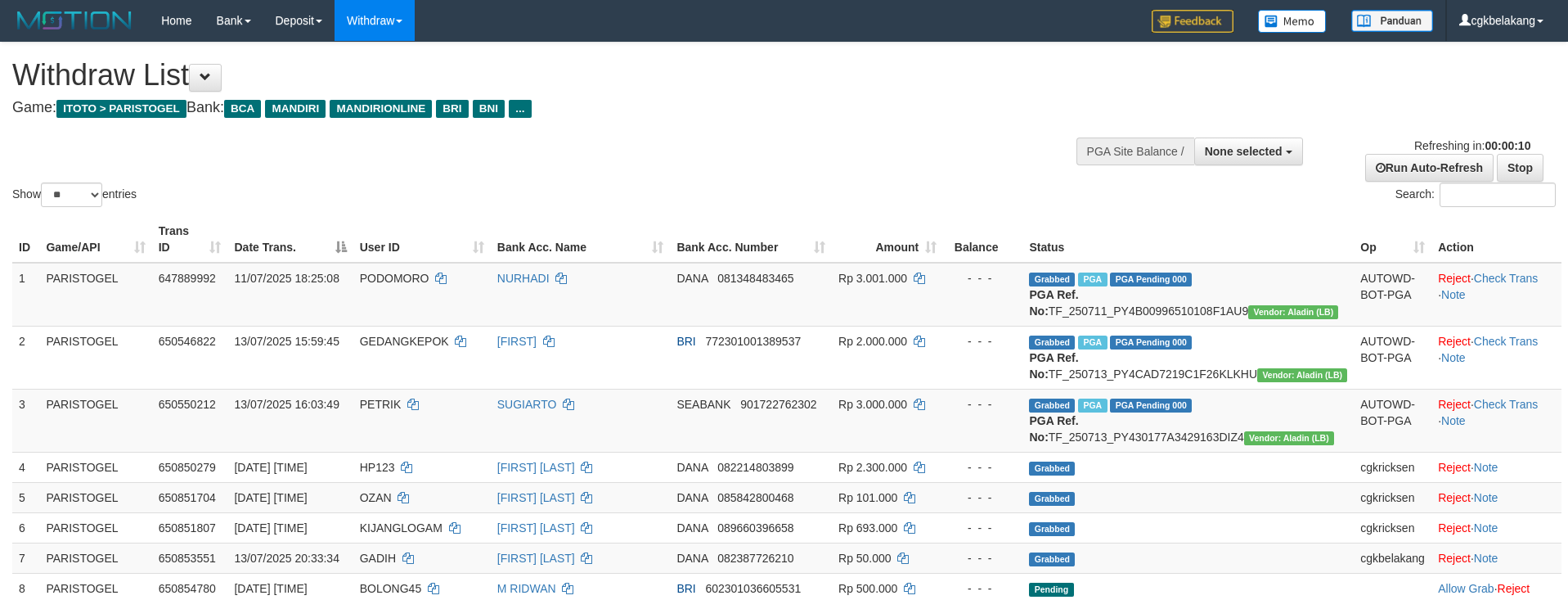 select 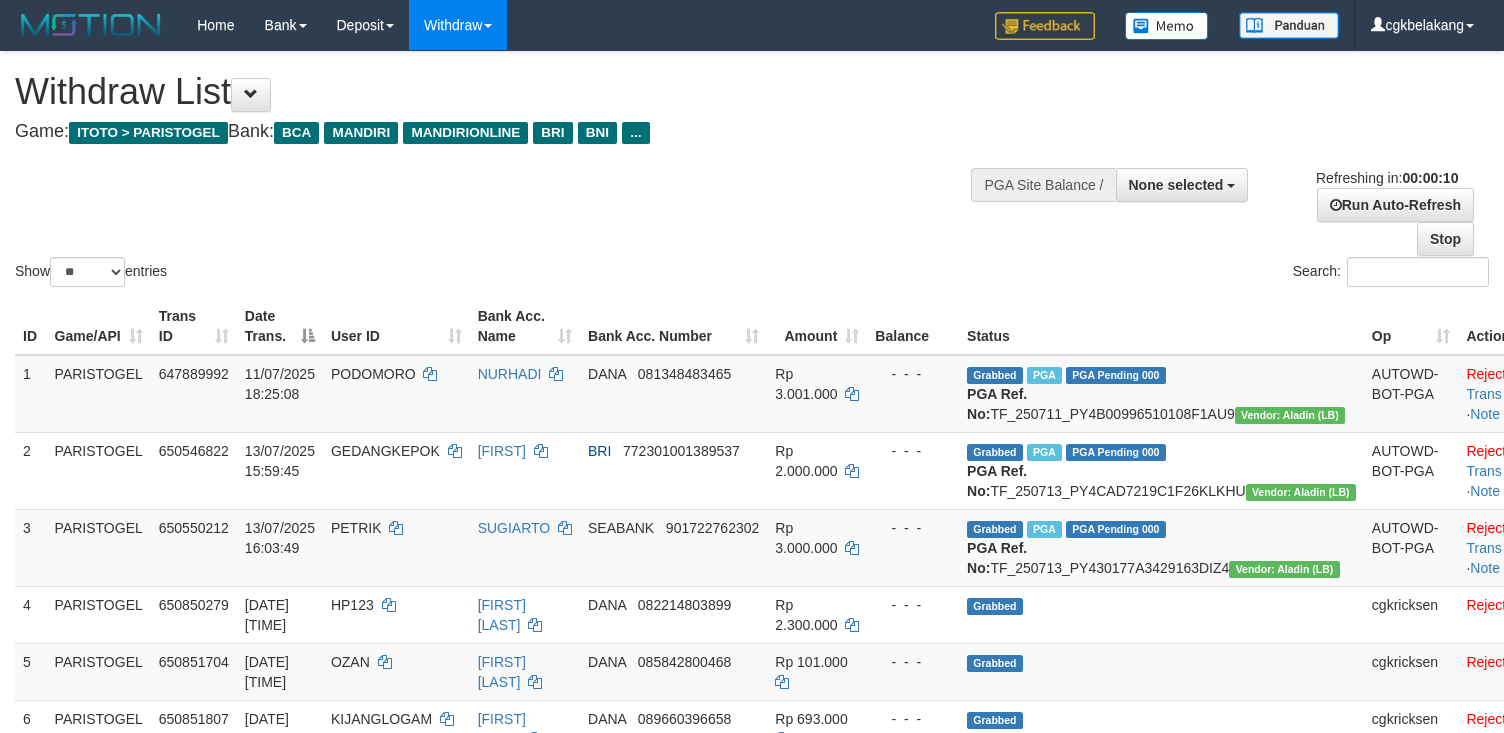 select 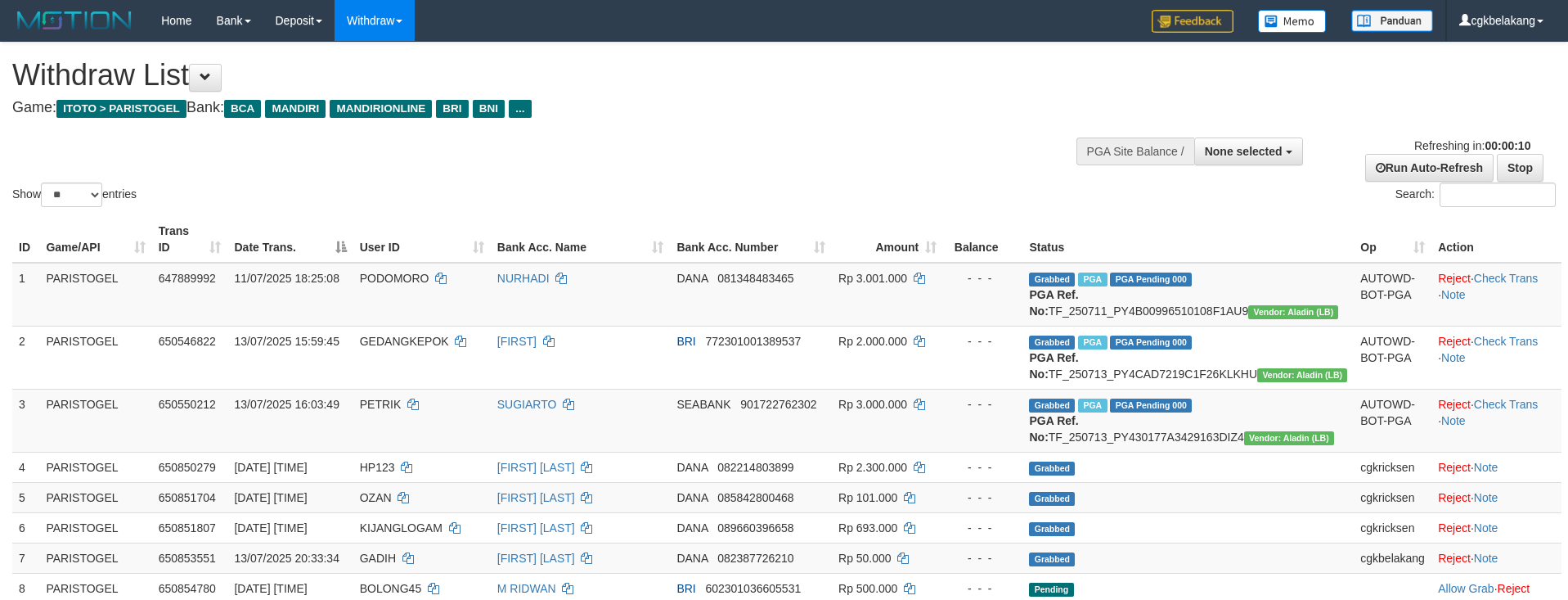 select 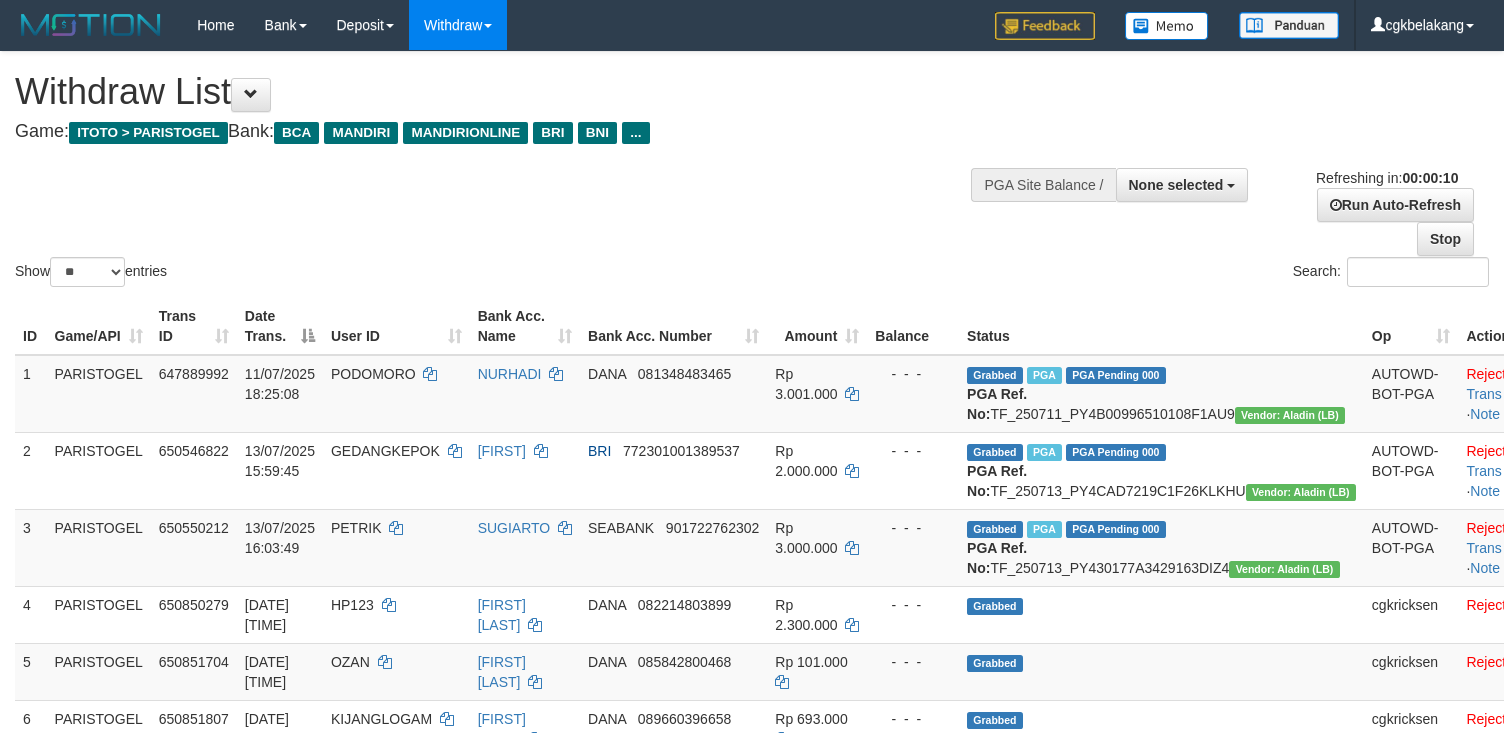 select 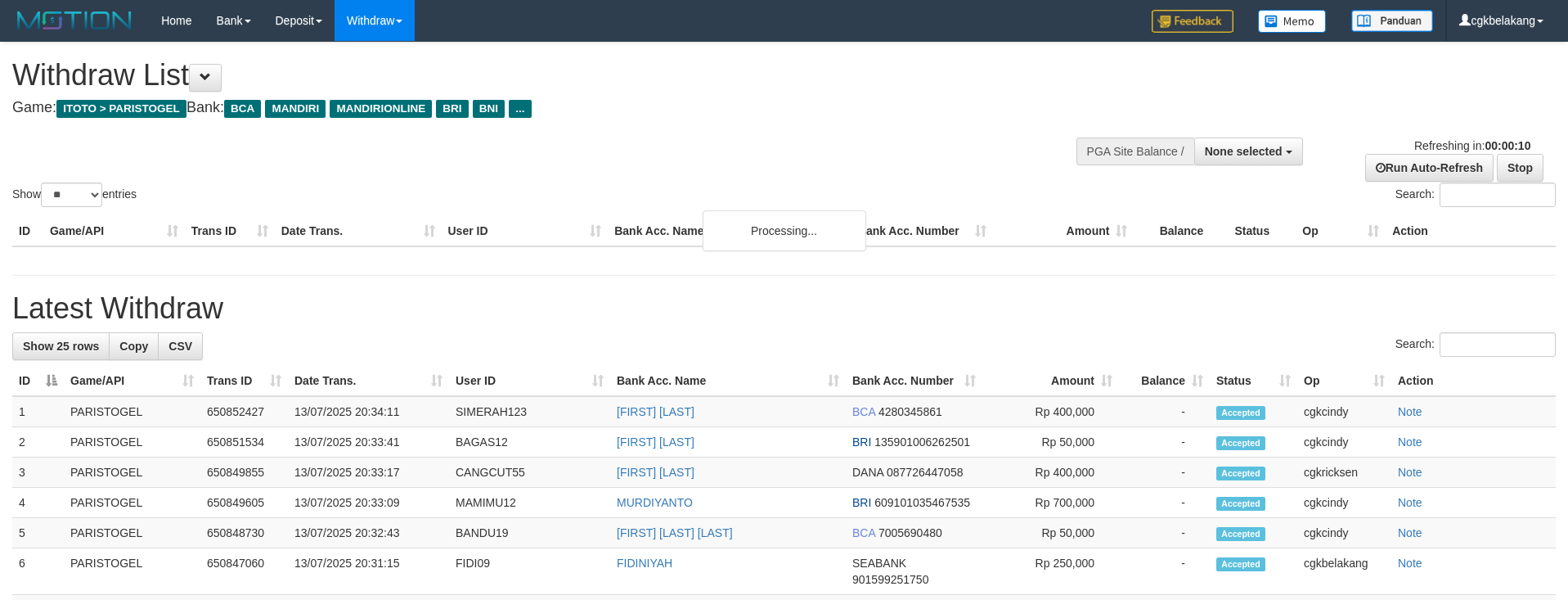 select 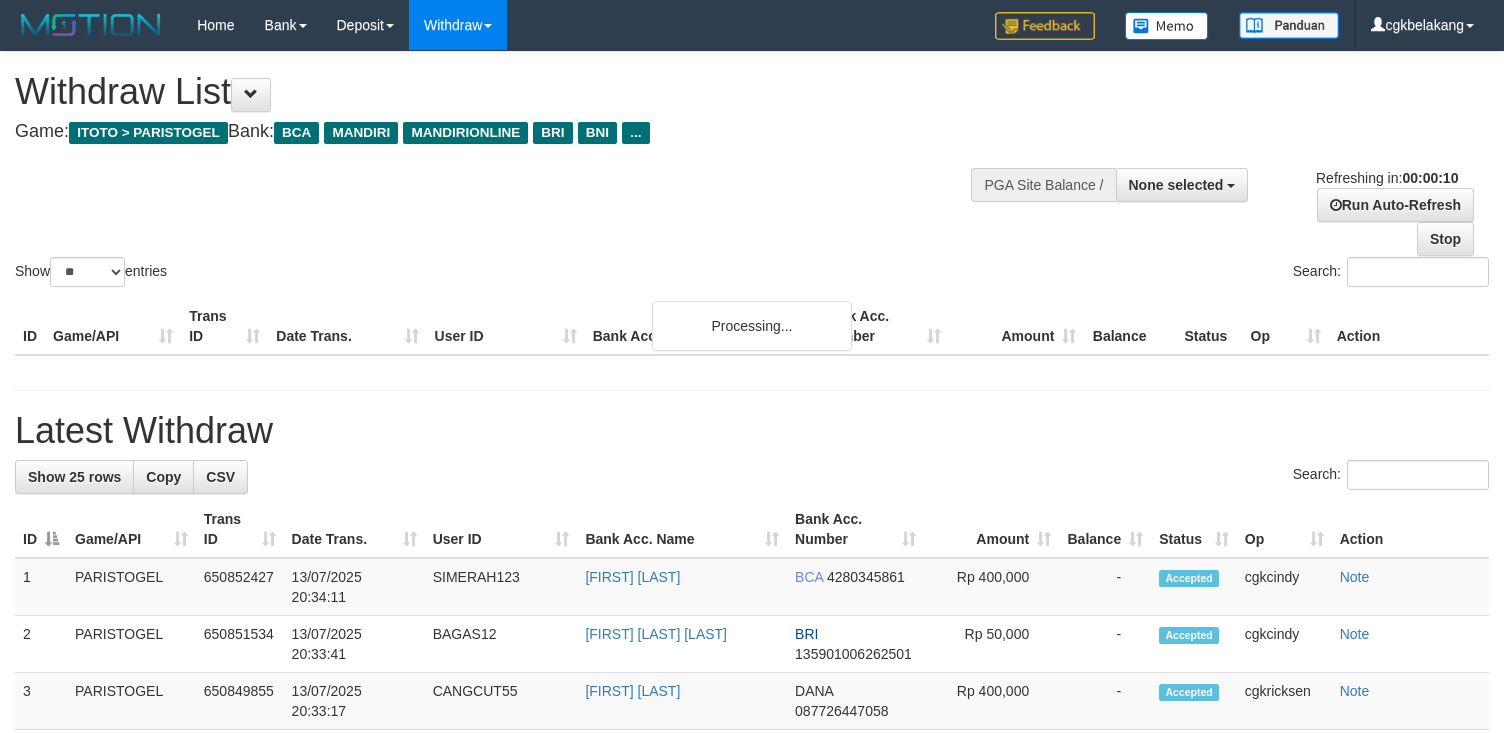 select 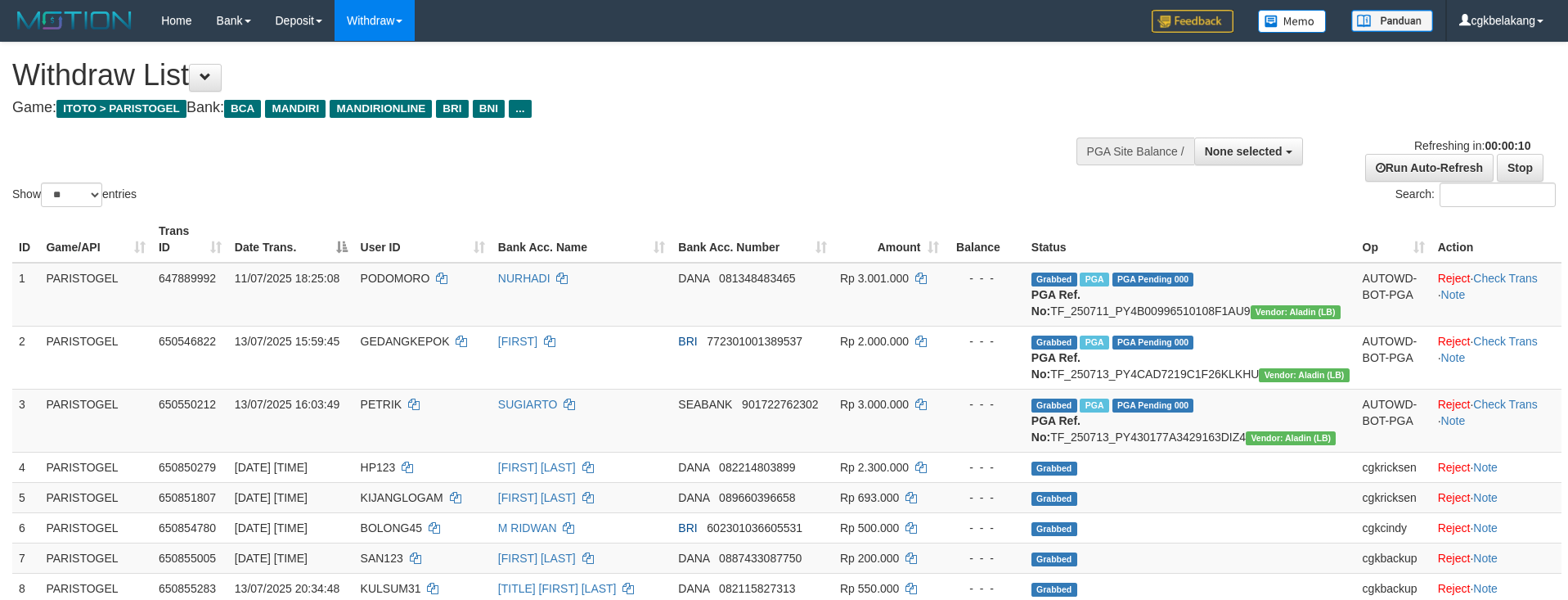 select 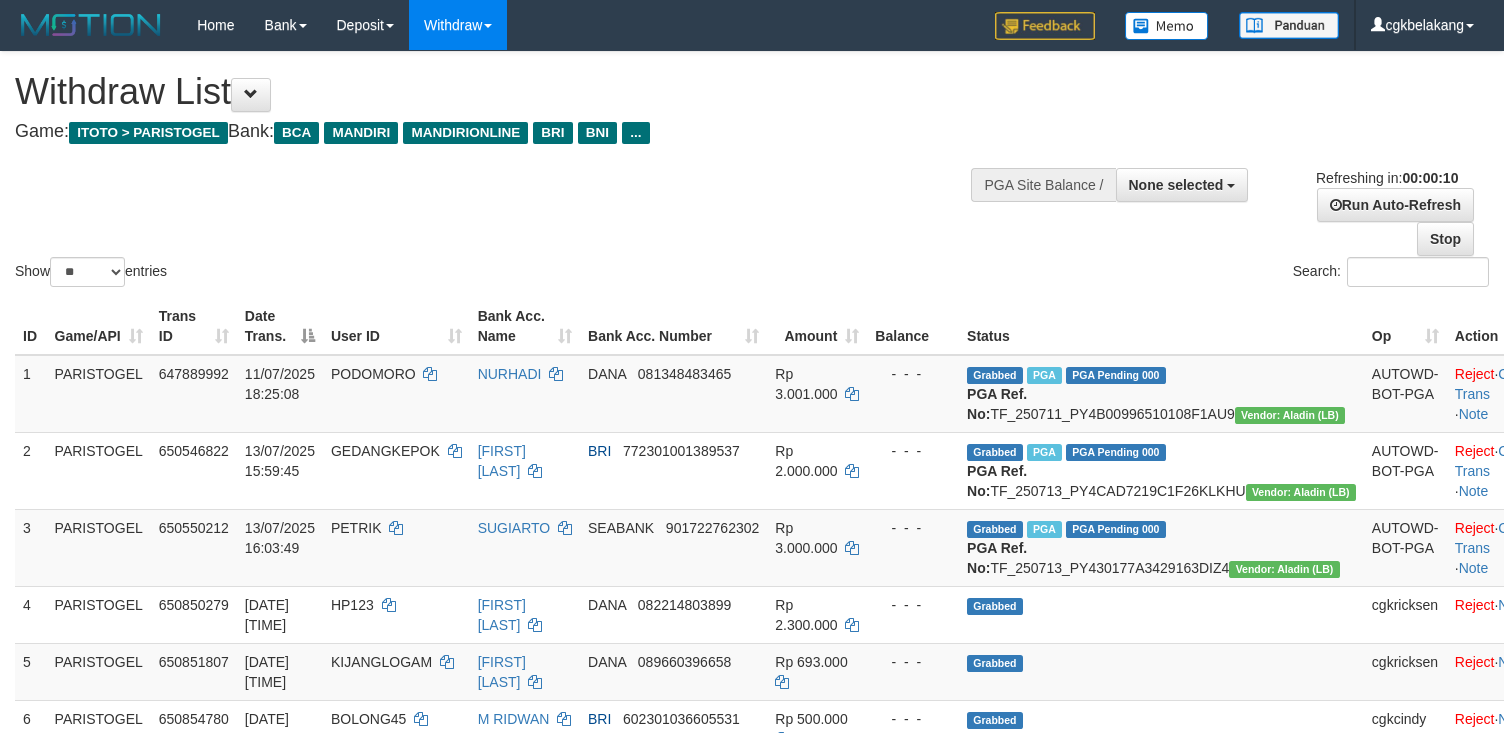 select 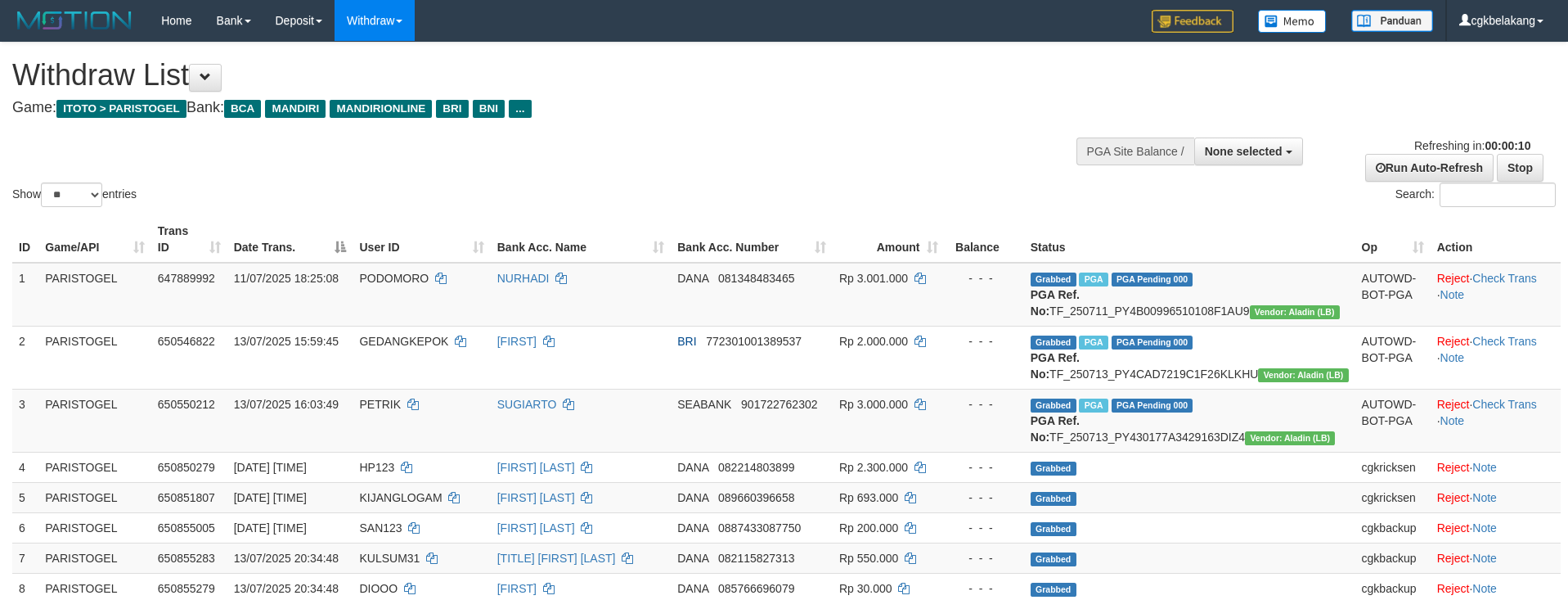 select 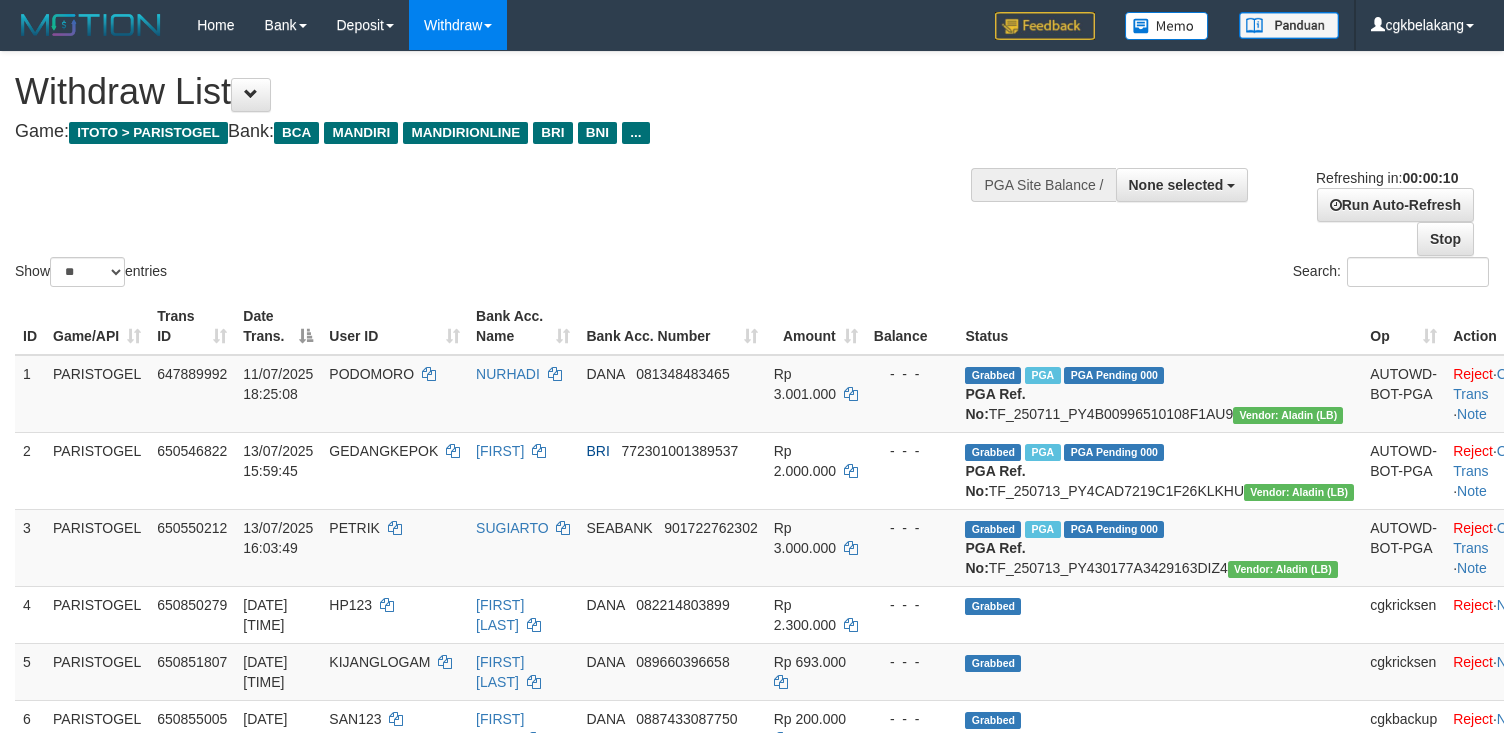 select 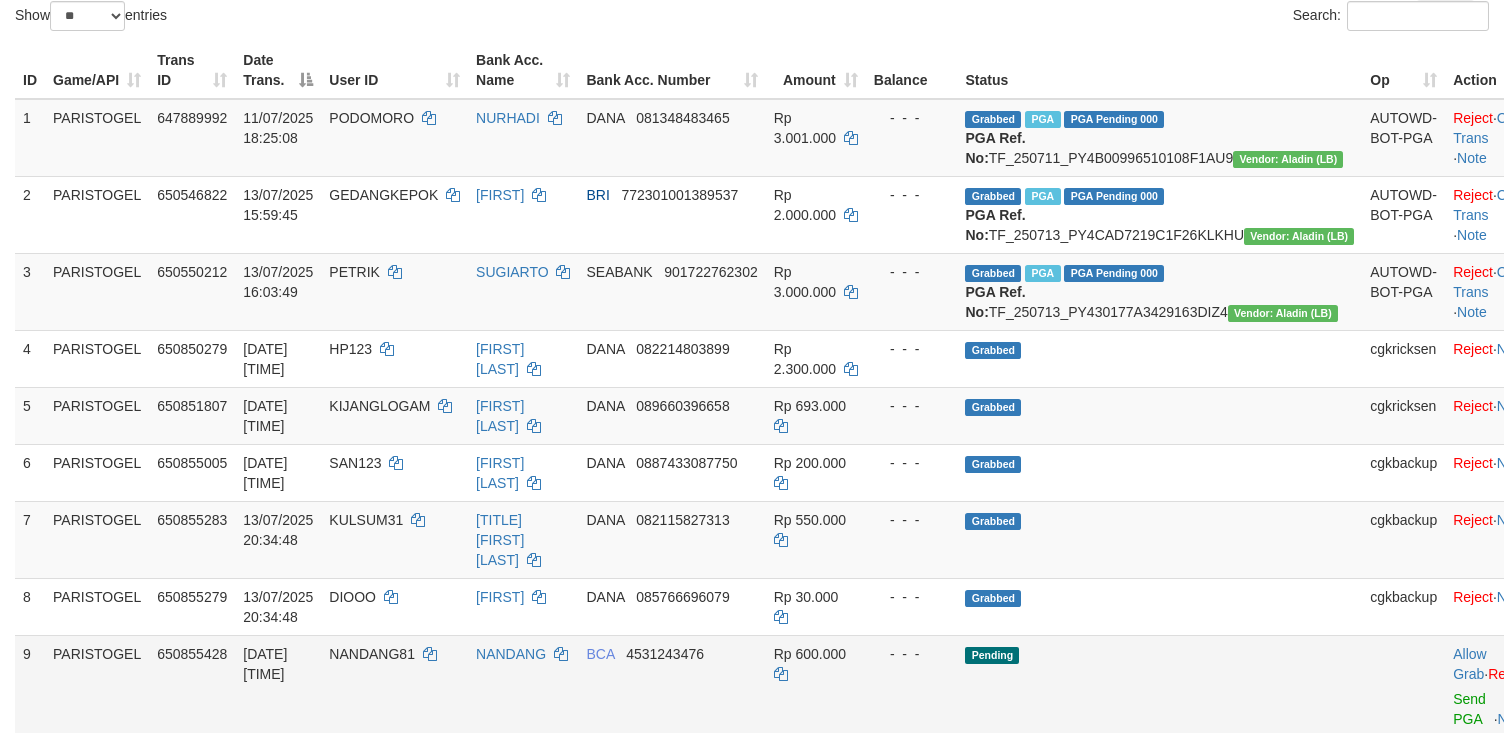 scroll, scrollTop: 666, scrollLeft: 0, axis: vertical 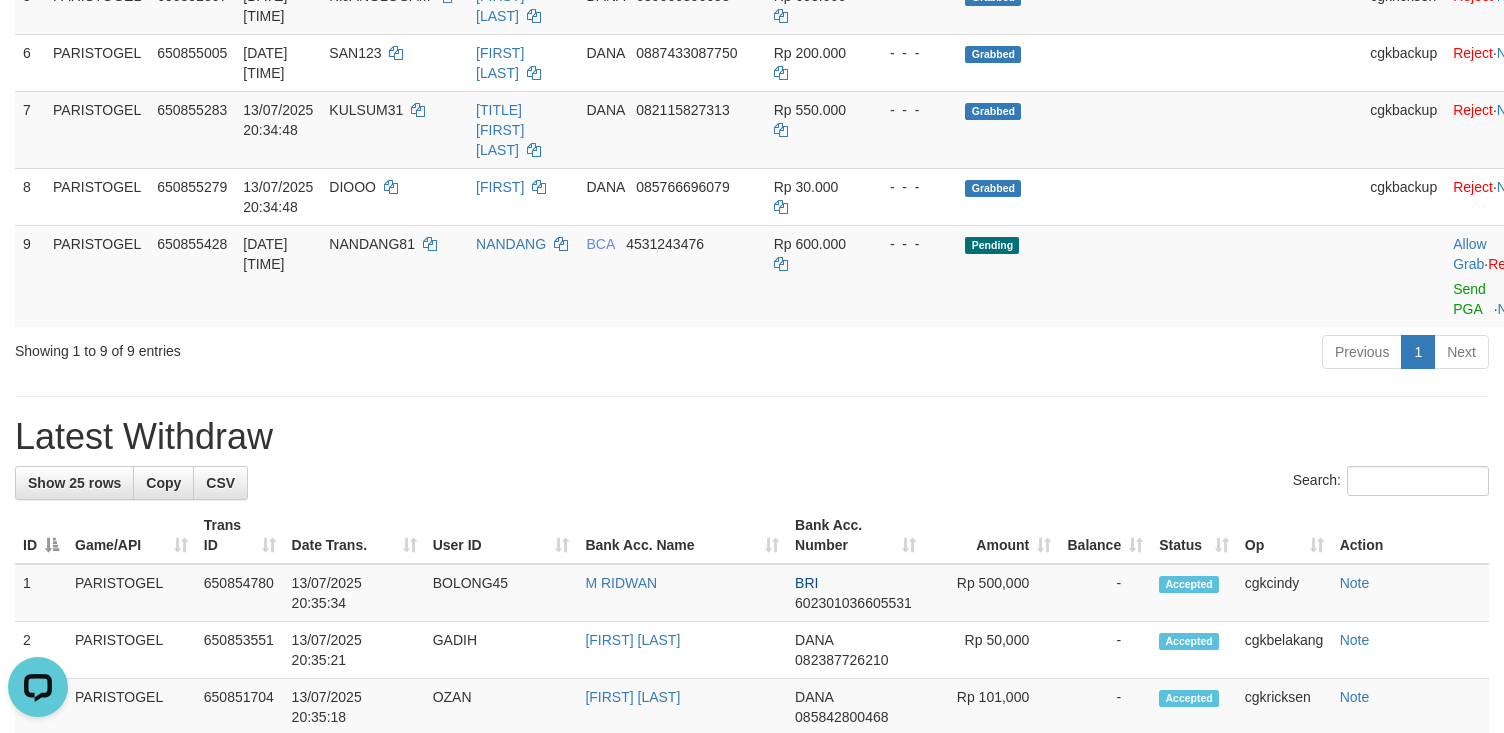 click on "**********" at bounding box center [752, 754] 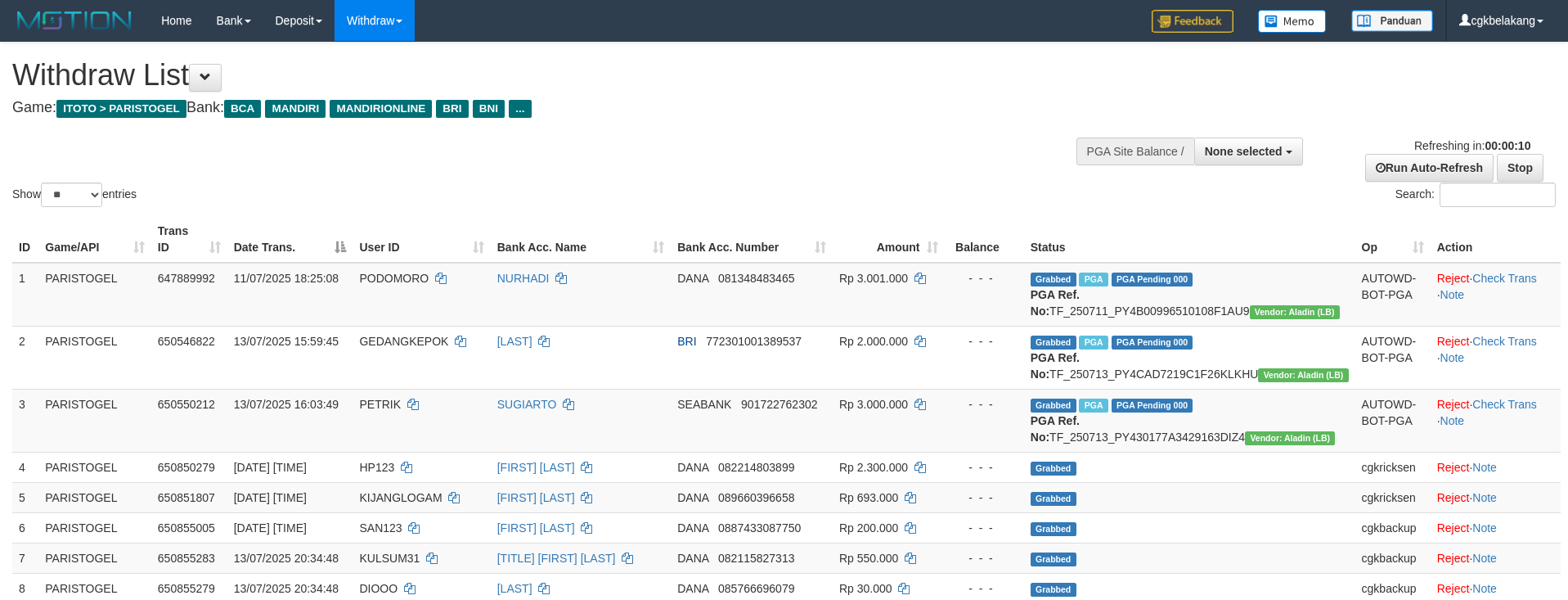 select 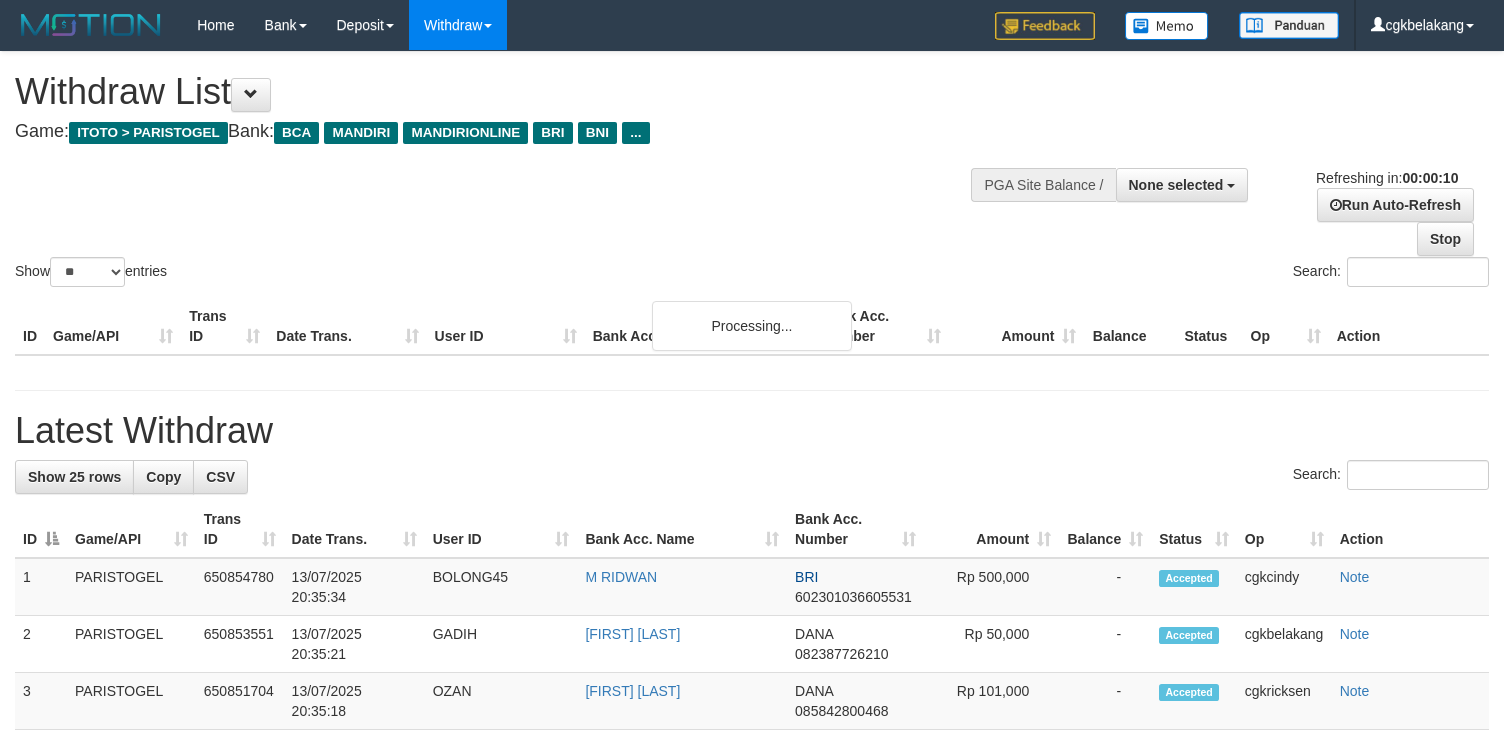 select 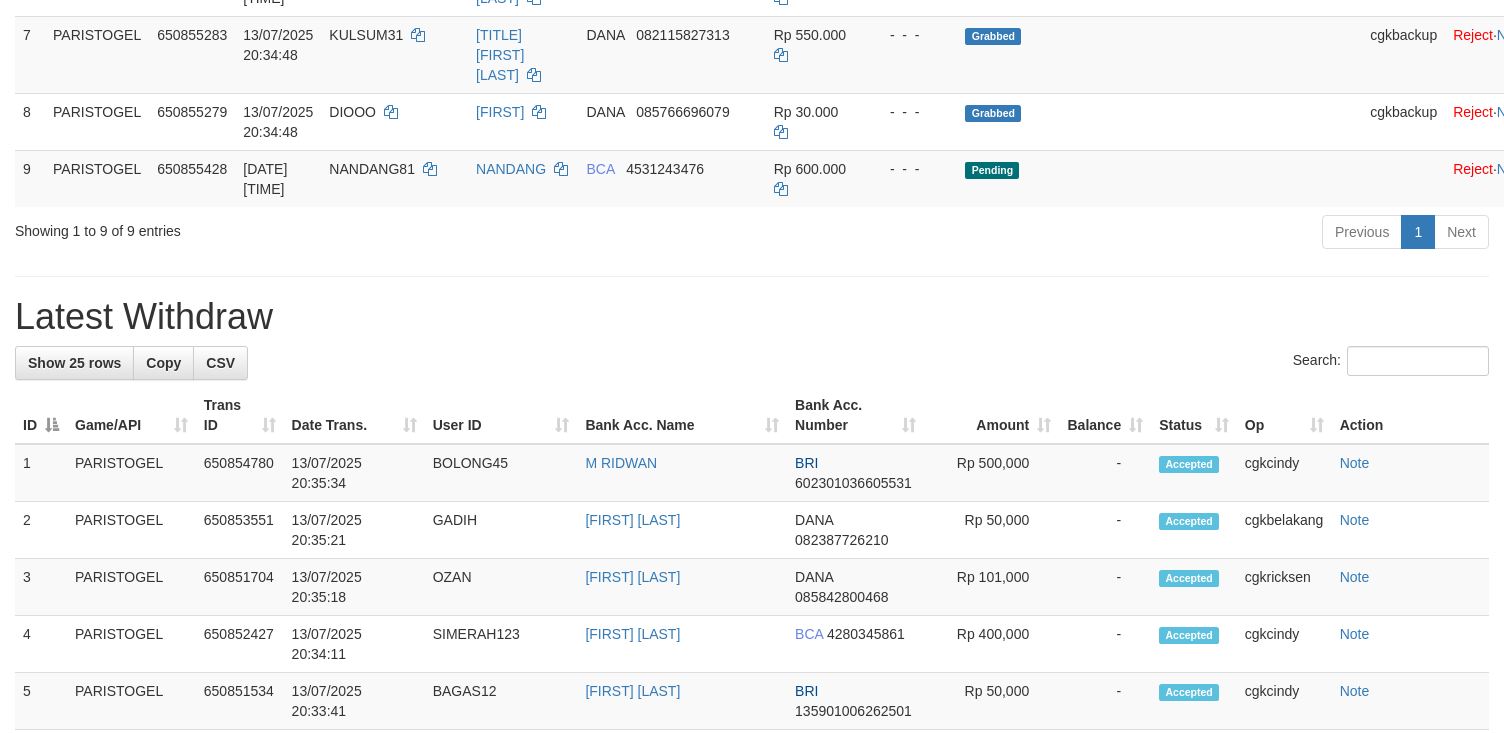 scroll, scrollTop: 666, scrollLeft: 0, axis: vertical 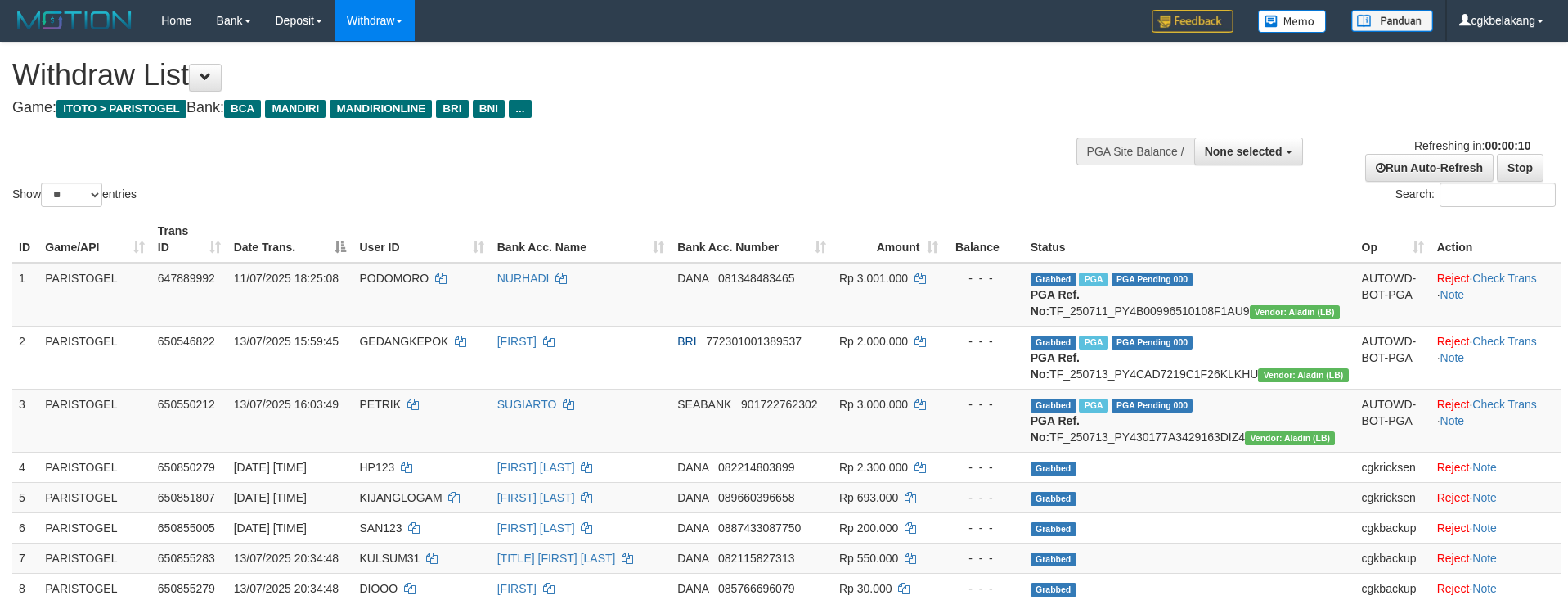 select 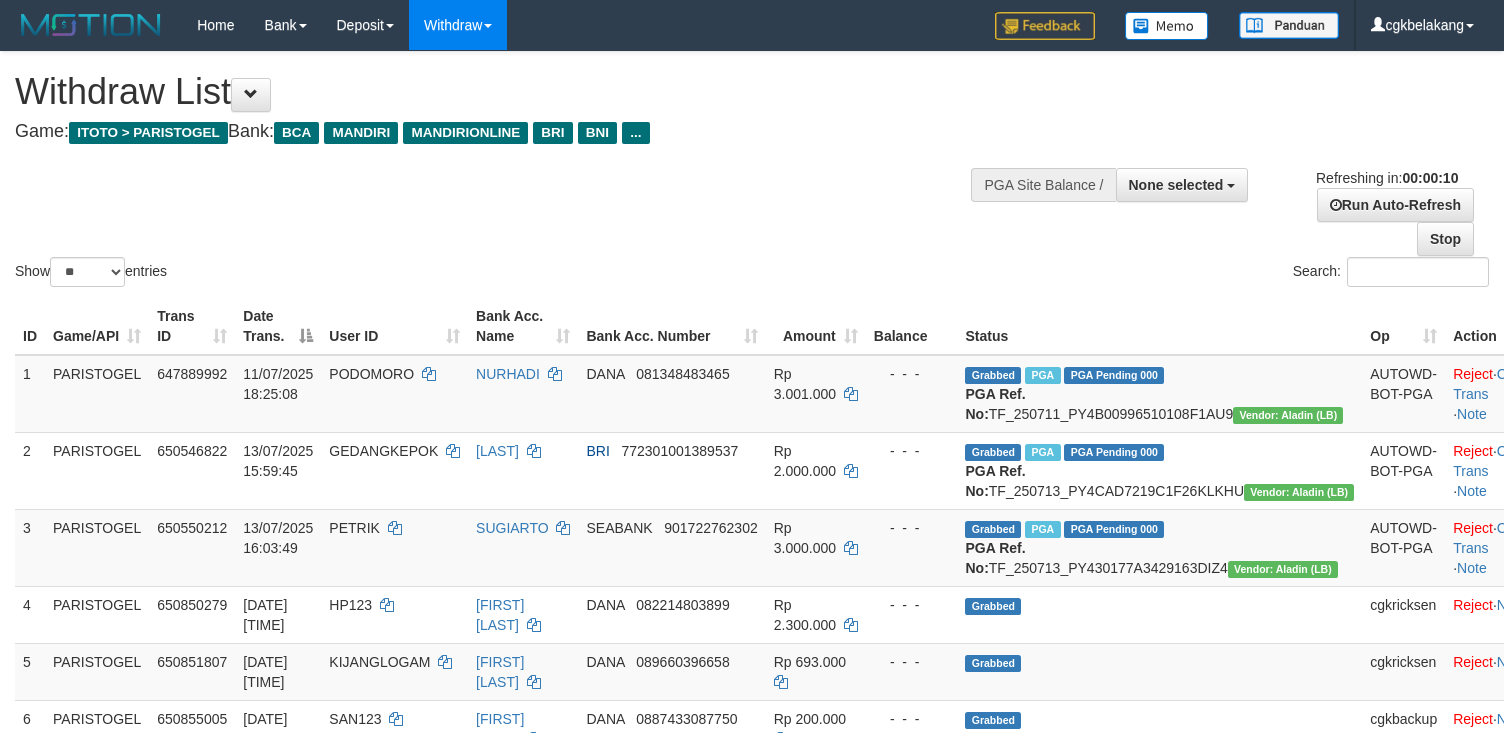 select 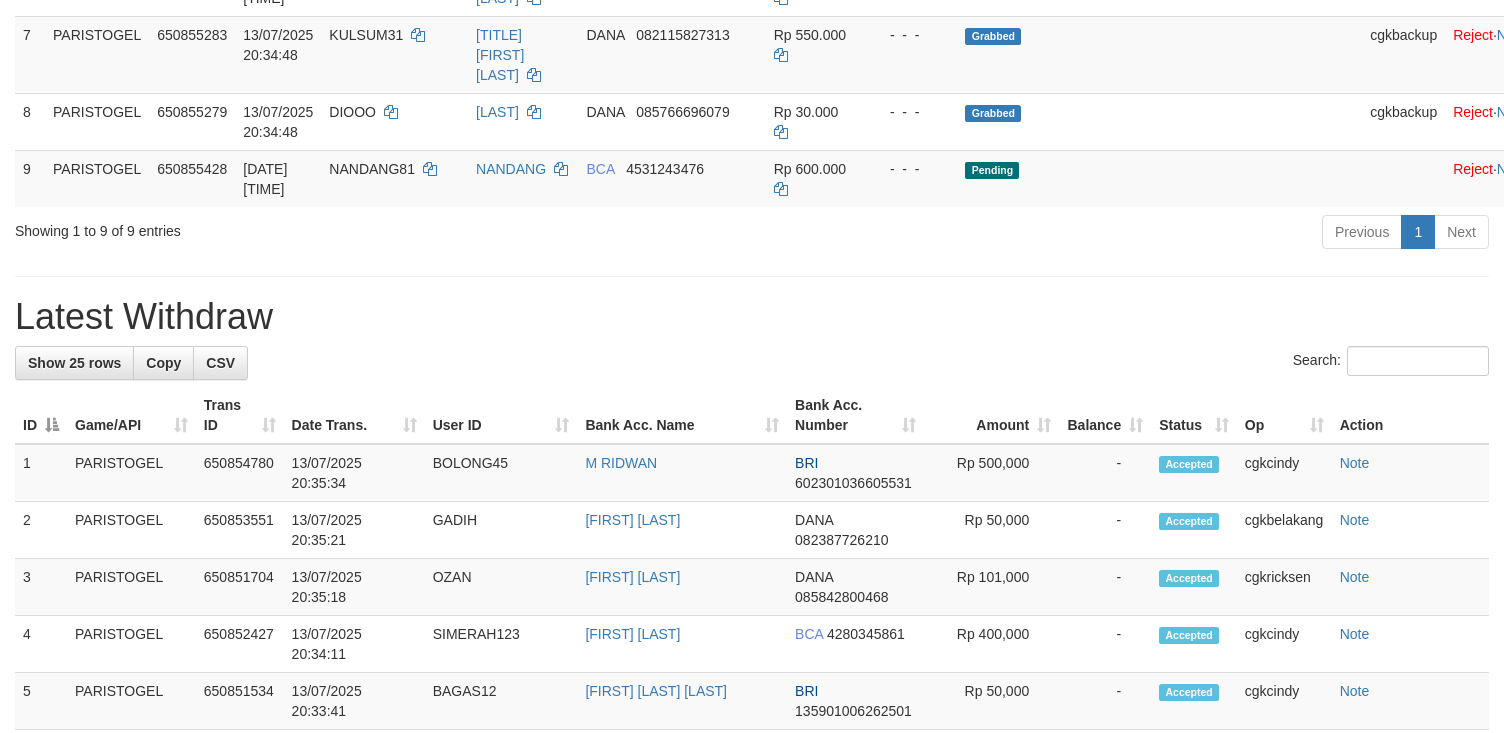 scroll, scrollTop: 666, scrollLeft: 0, axis: vertical 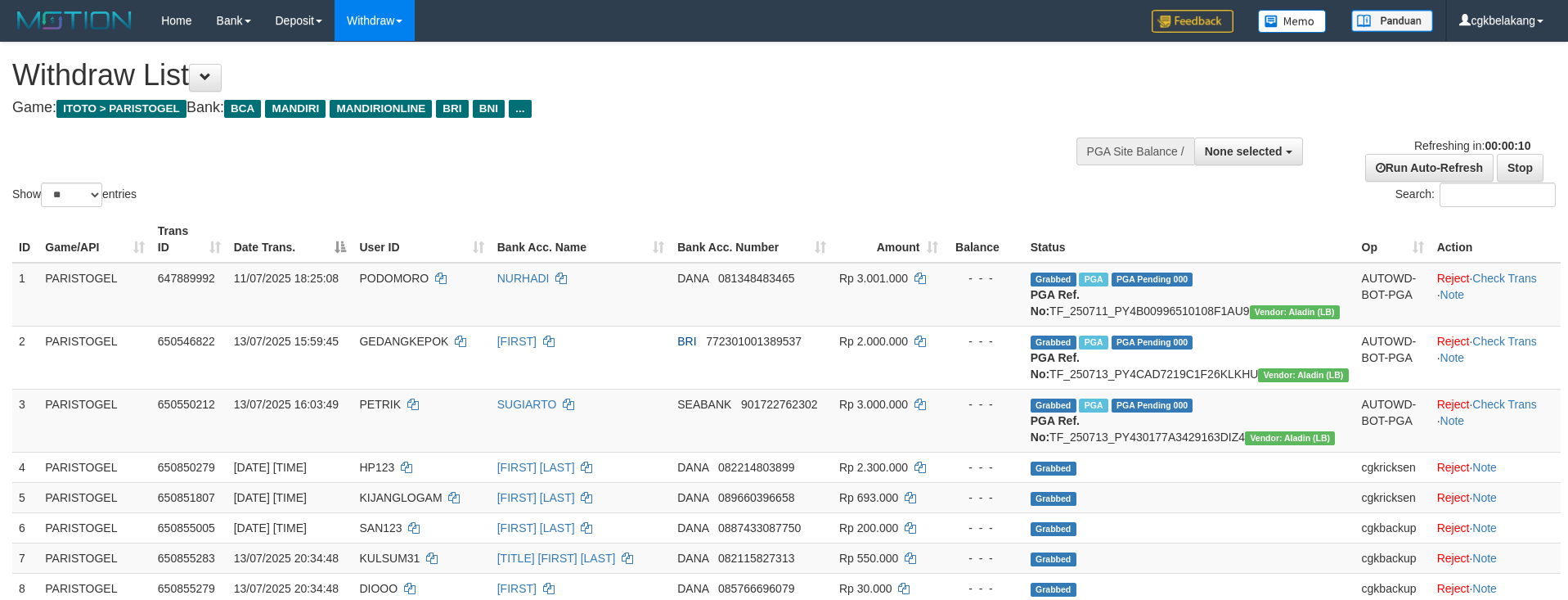 select 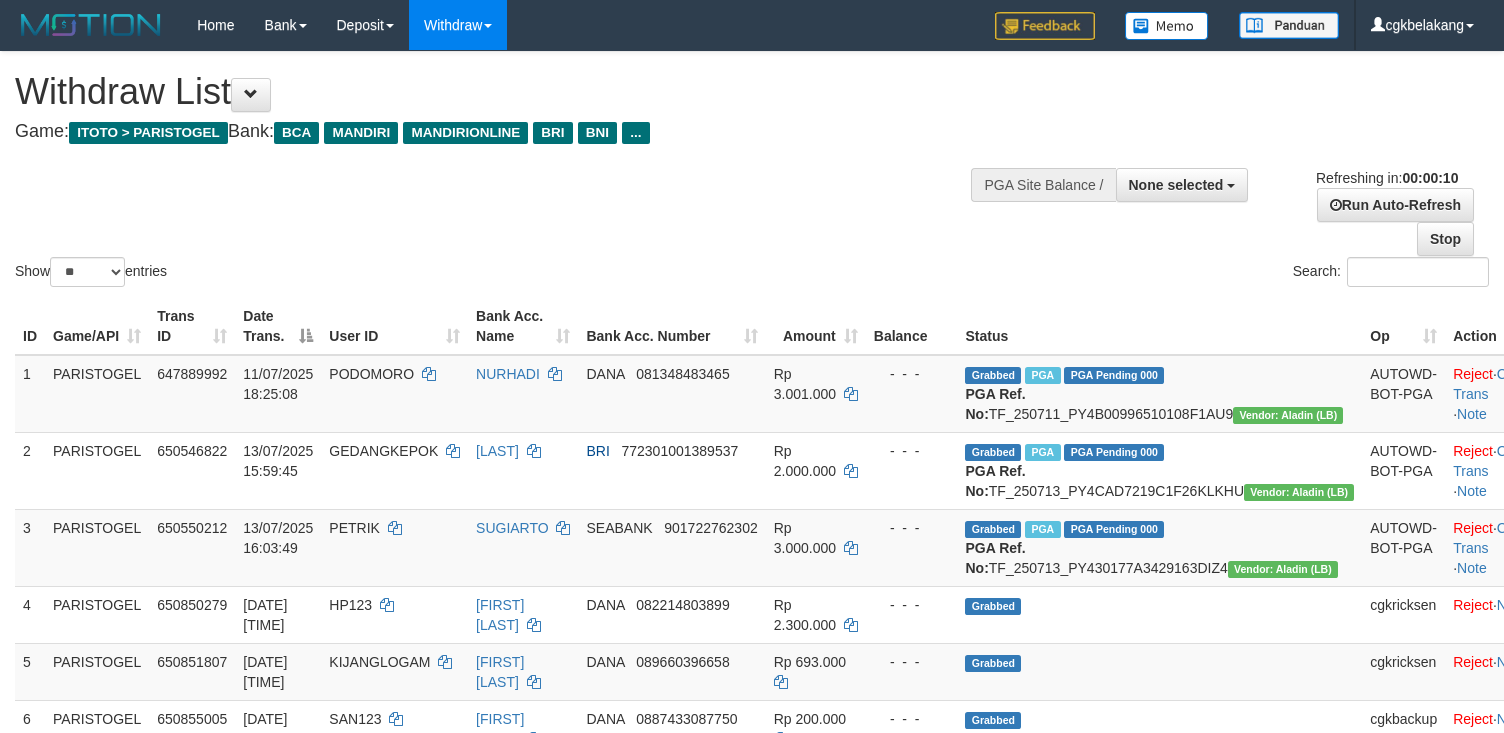 select 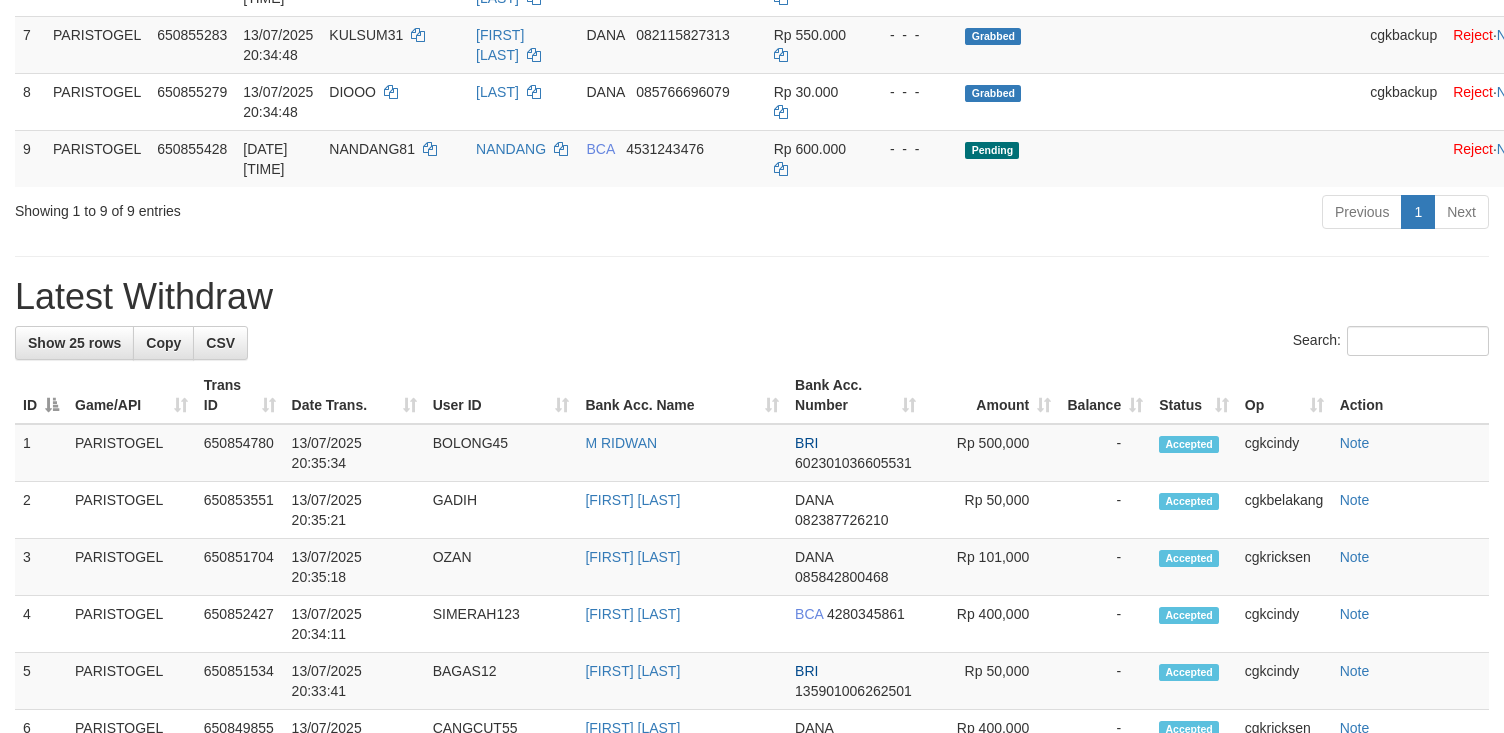scroll, scrollTop: 666, scrollLeft: 0, axis: vertical 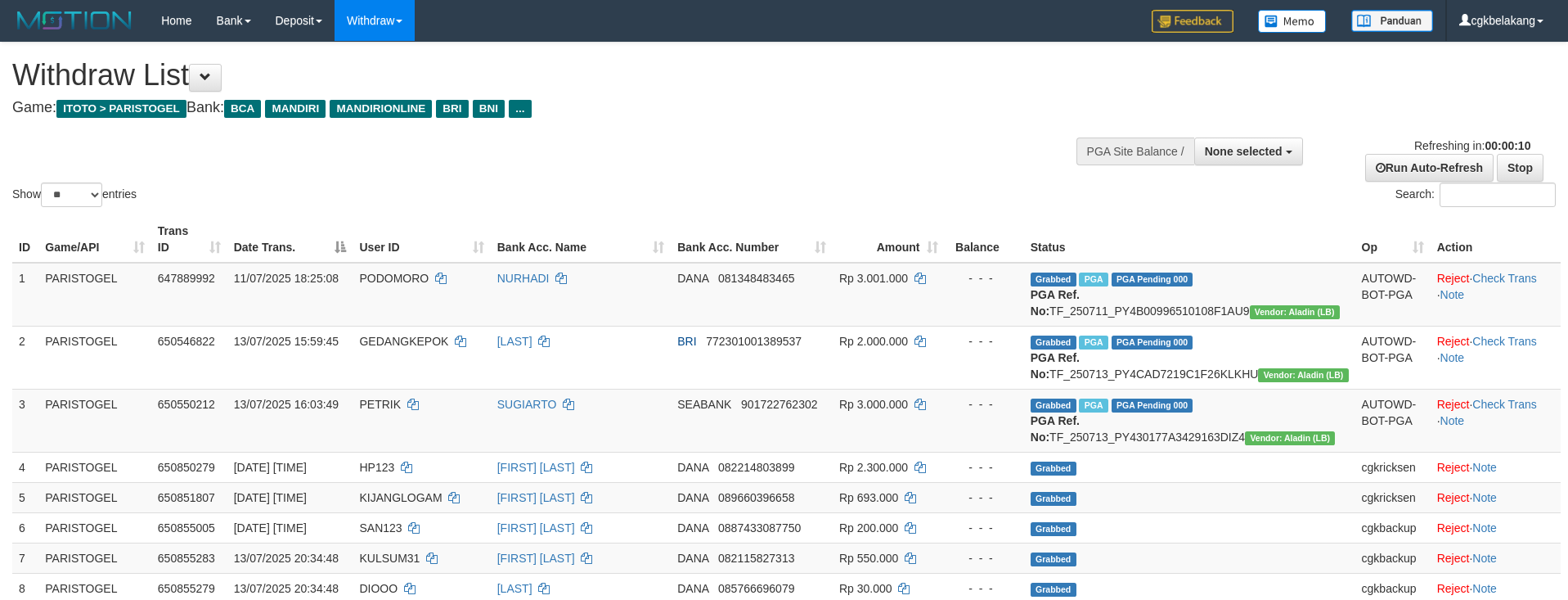 select 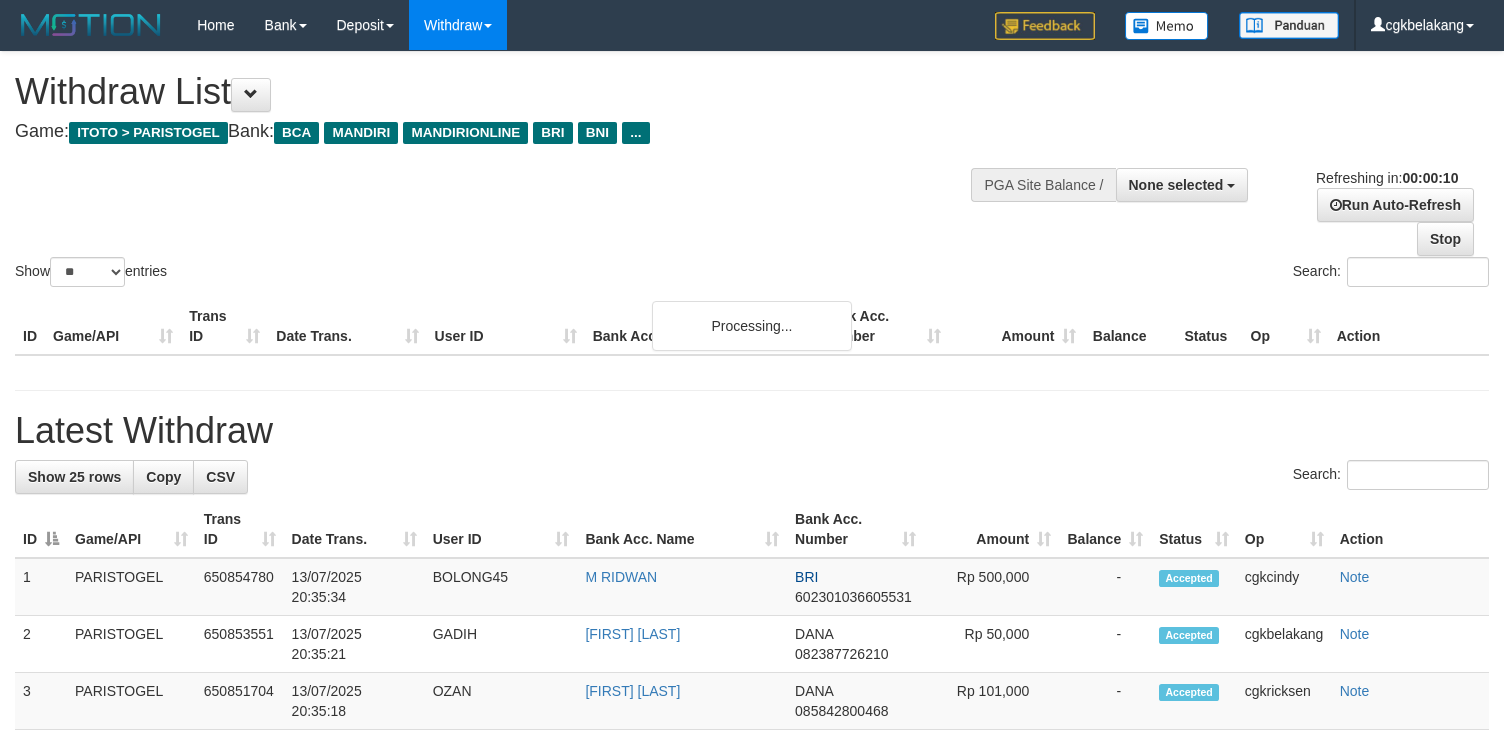 select 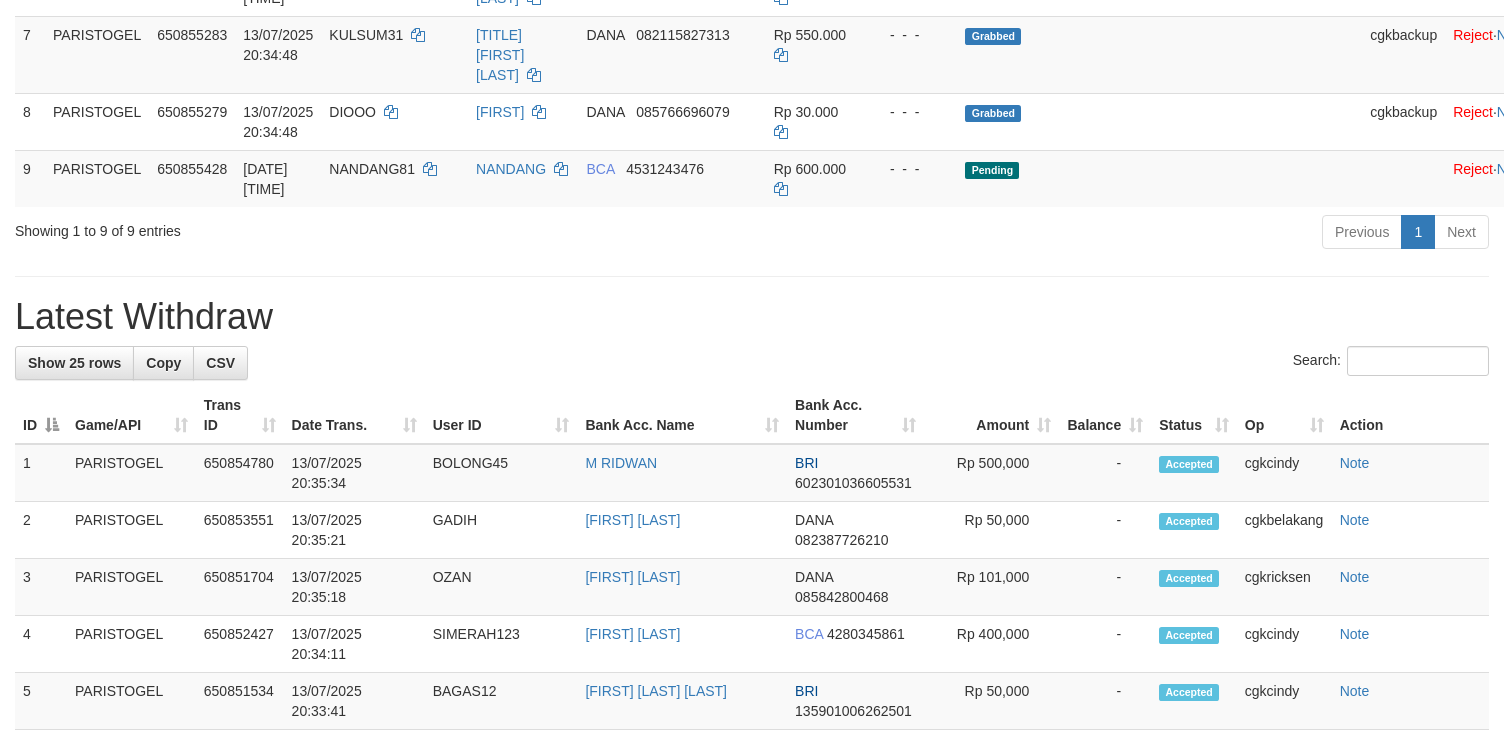 scroll, scrollTop: 666, scrollLeft: 0, axis: vertical 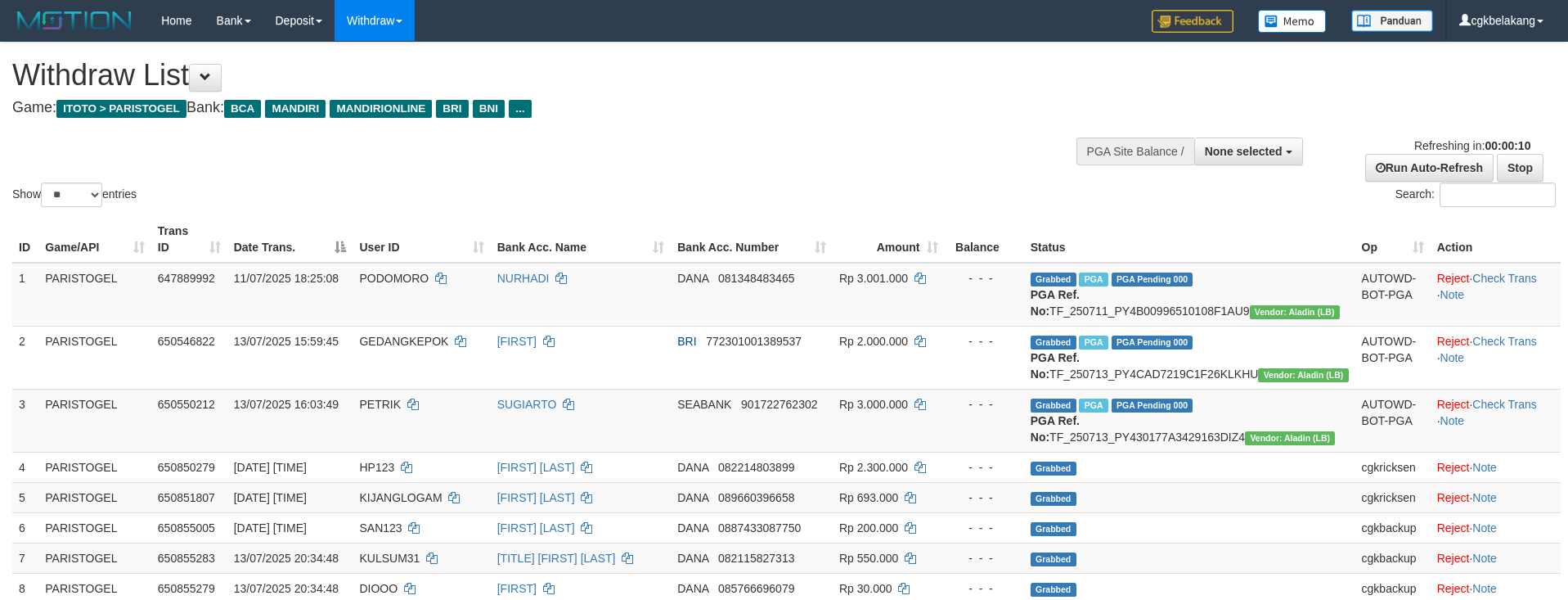 select 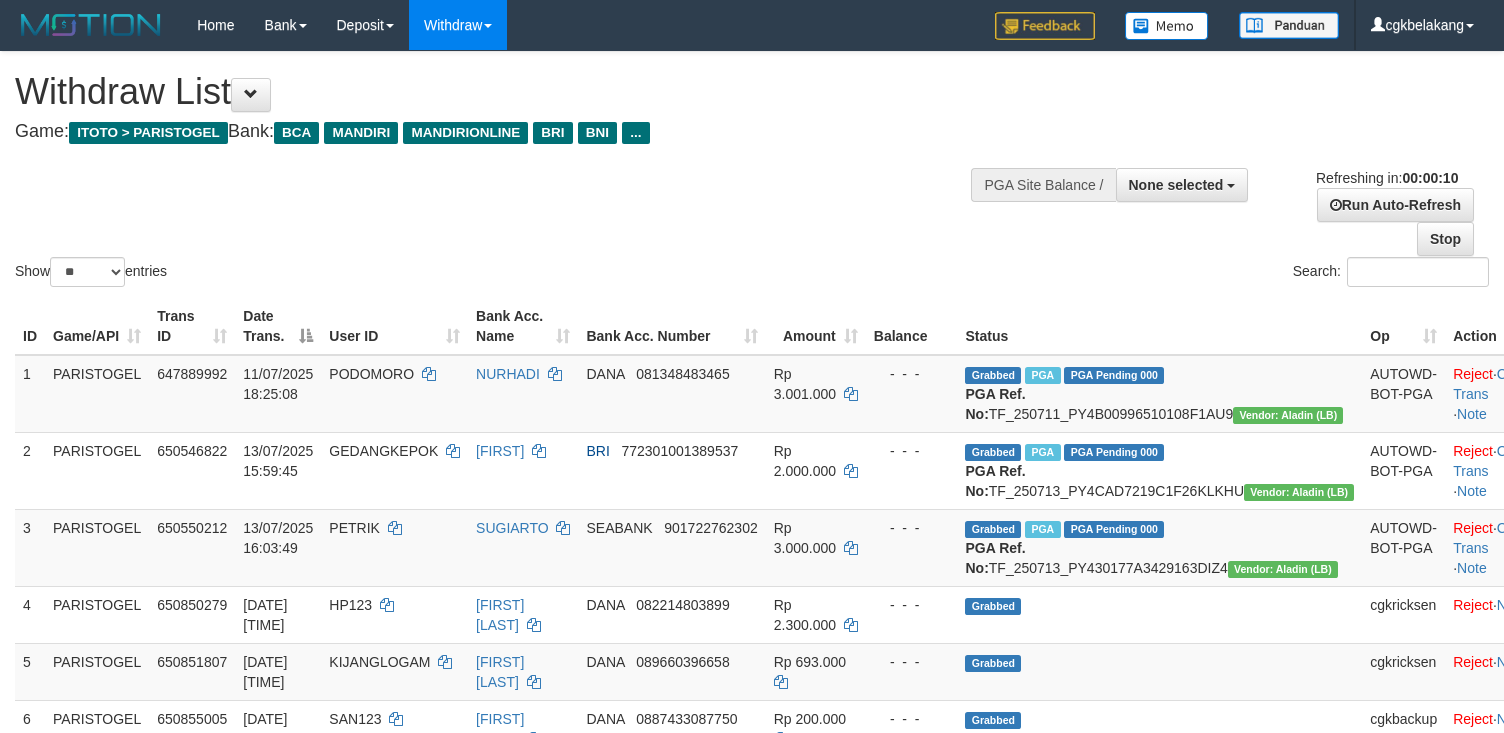 select 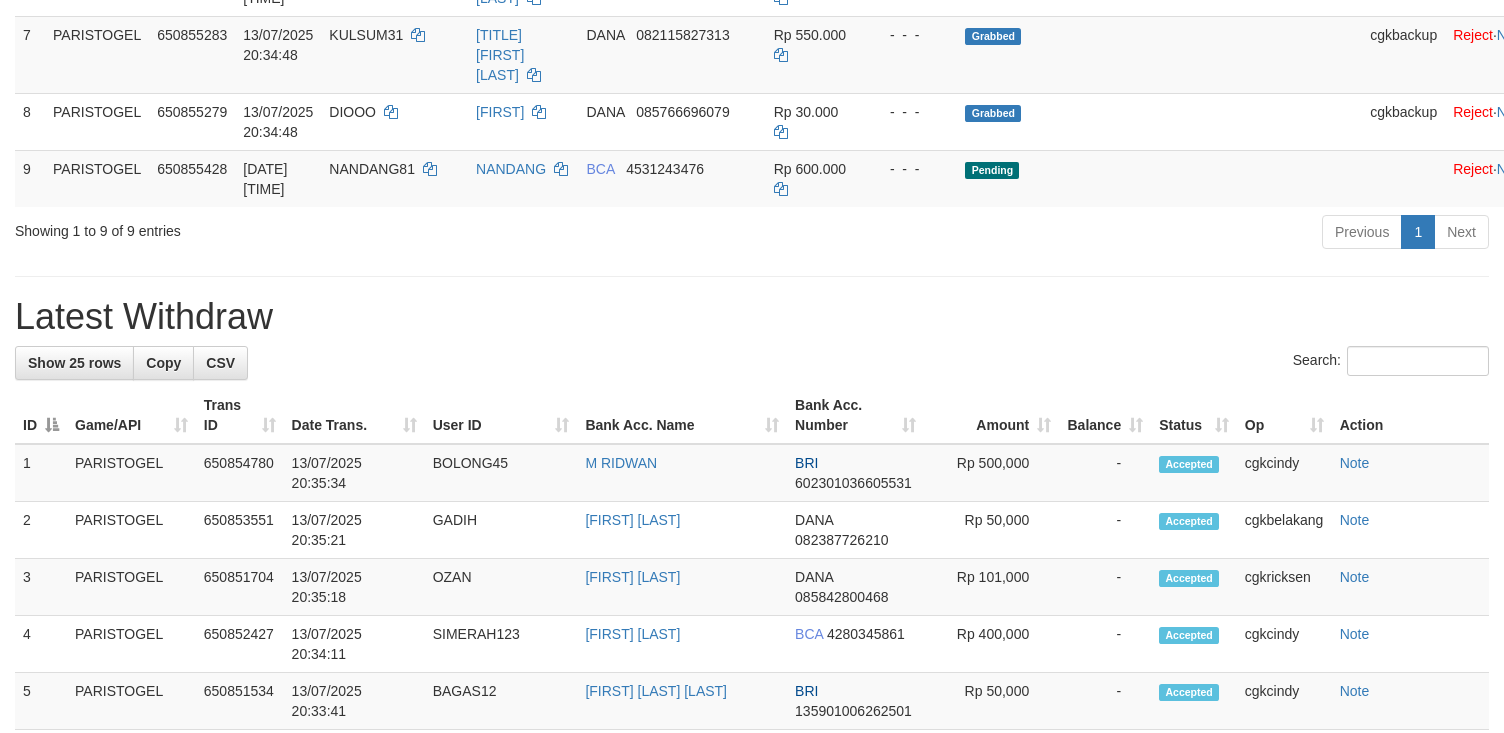 scroll, scrollTop: 666, scrollLeft: 0, axis: vertical 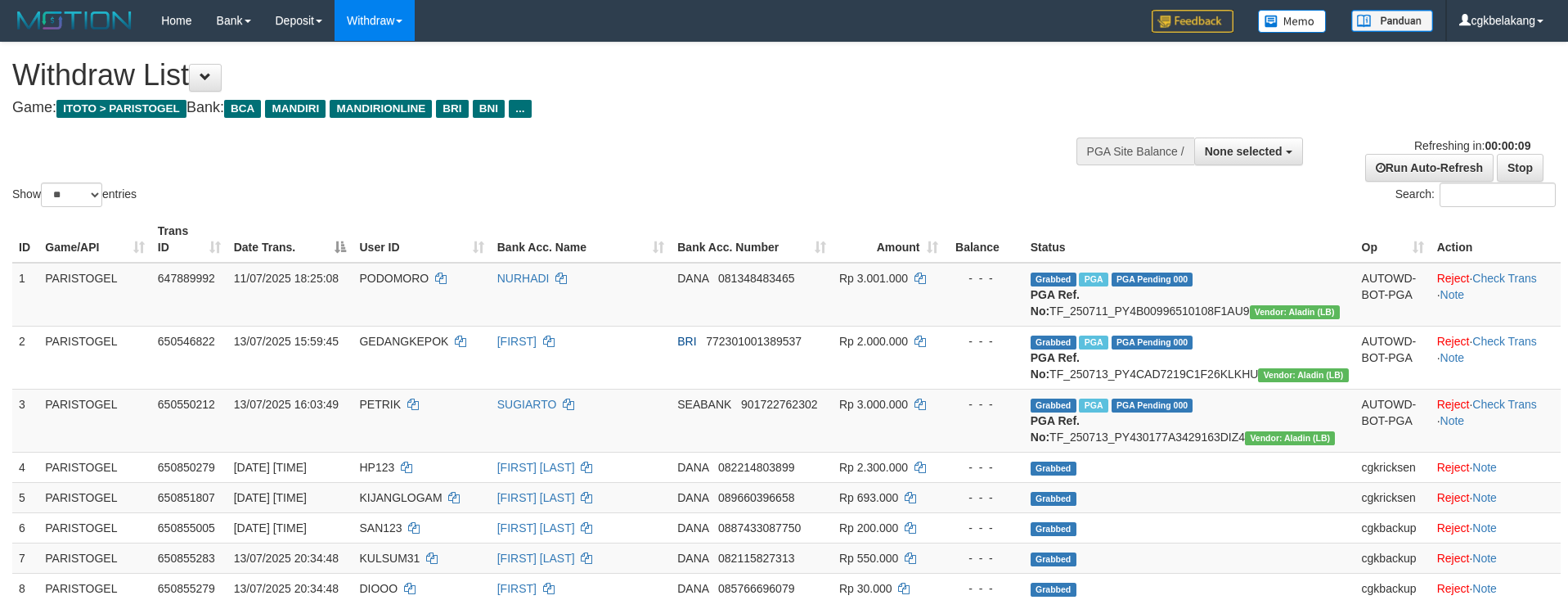 select 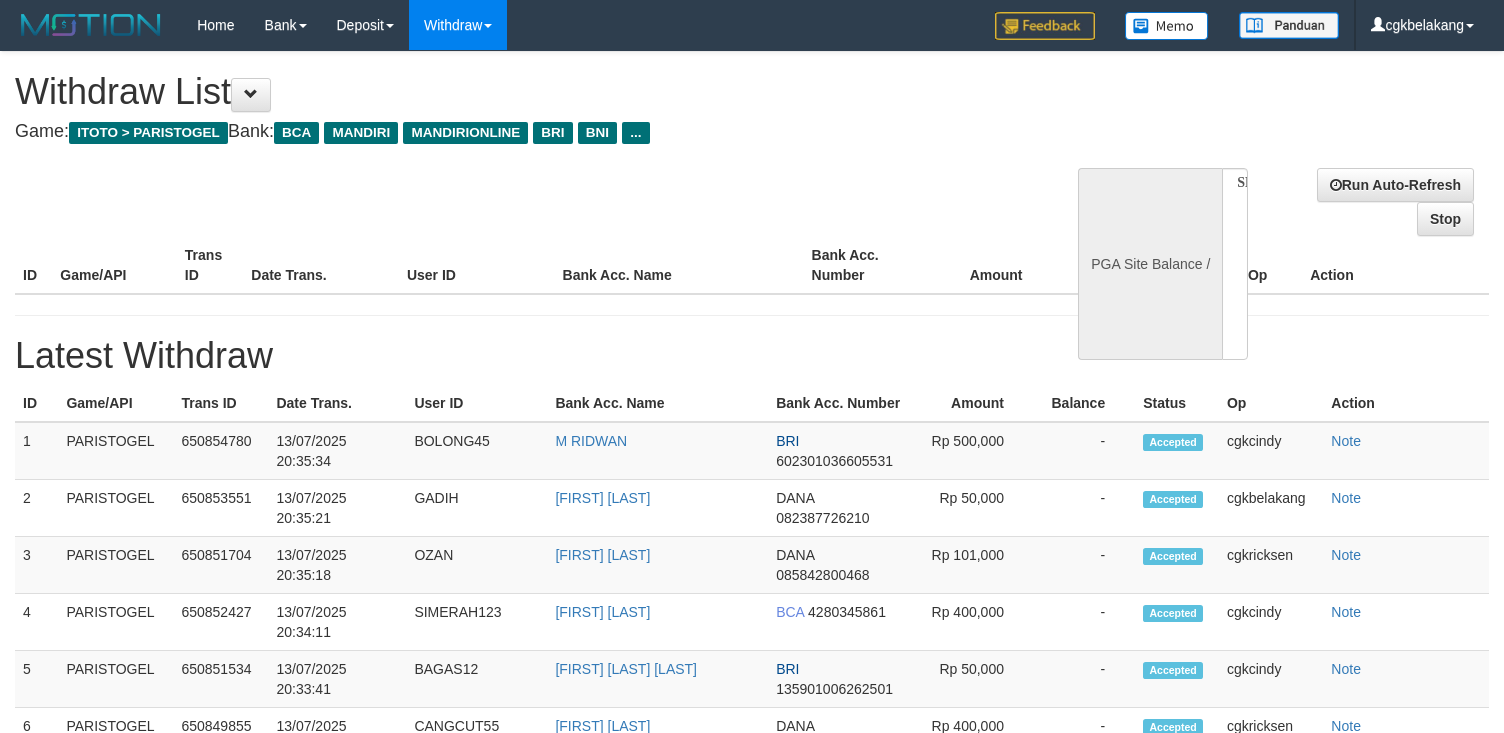 select 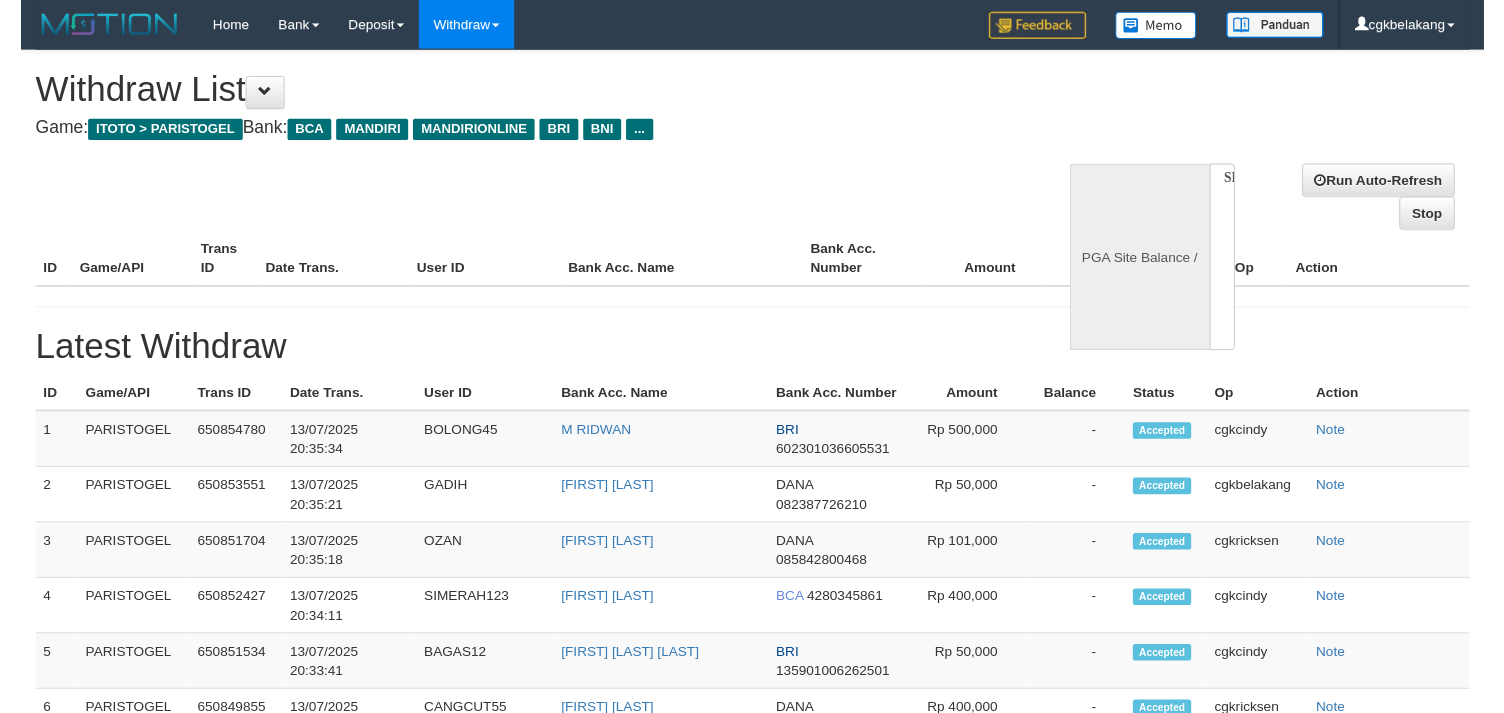 scroll, scrollTop: 0, scrollLeft: 0, axis: both 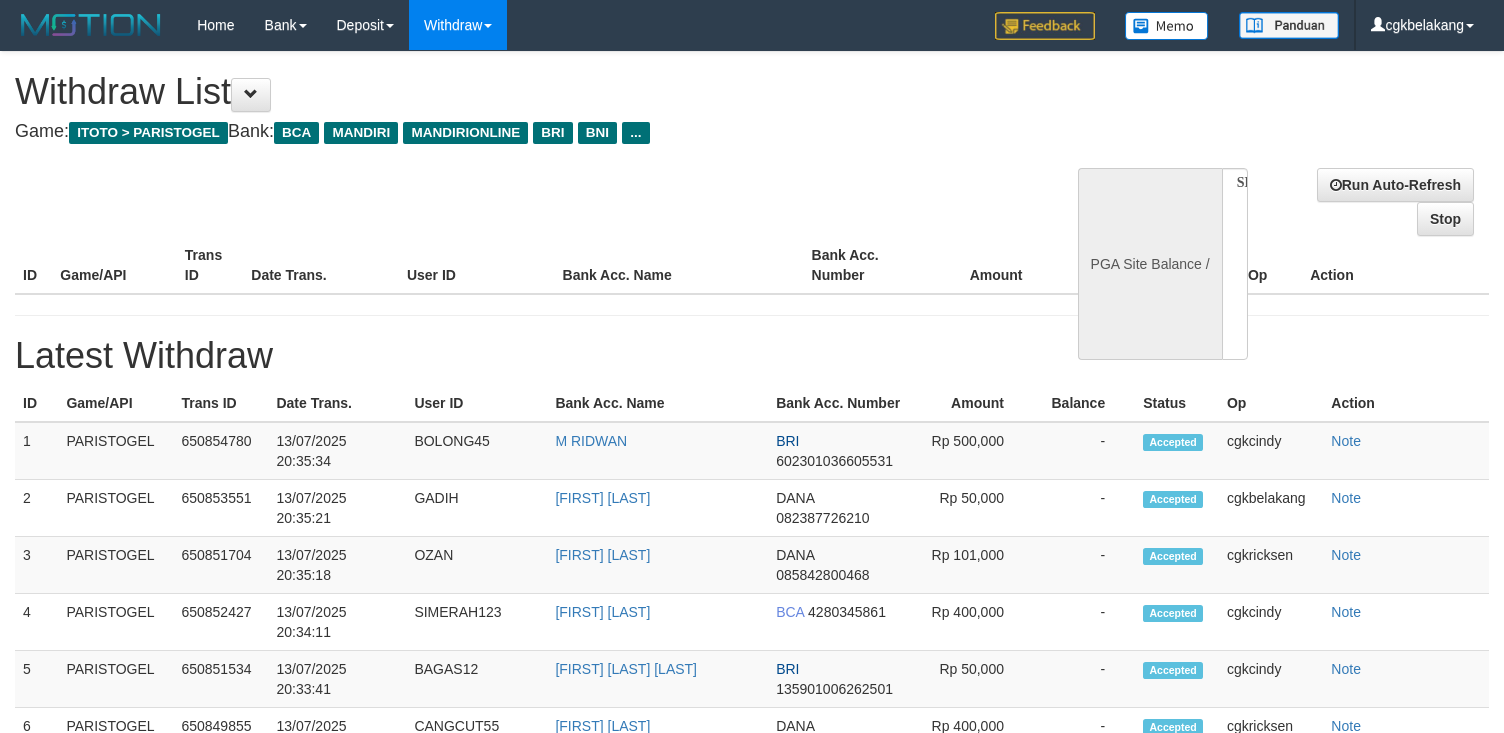 select on "**" 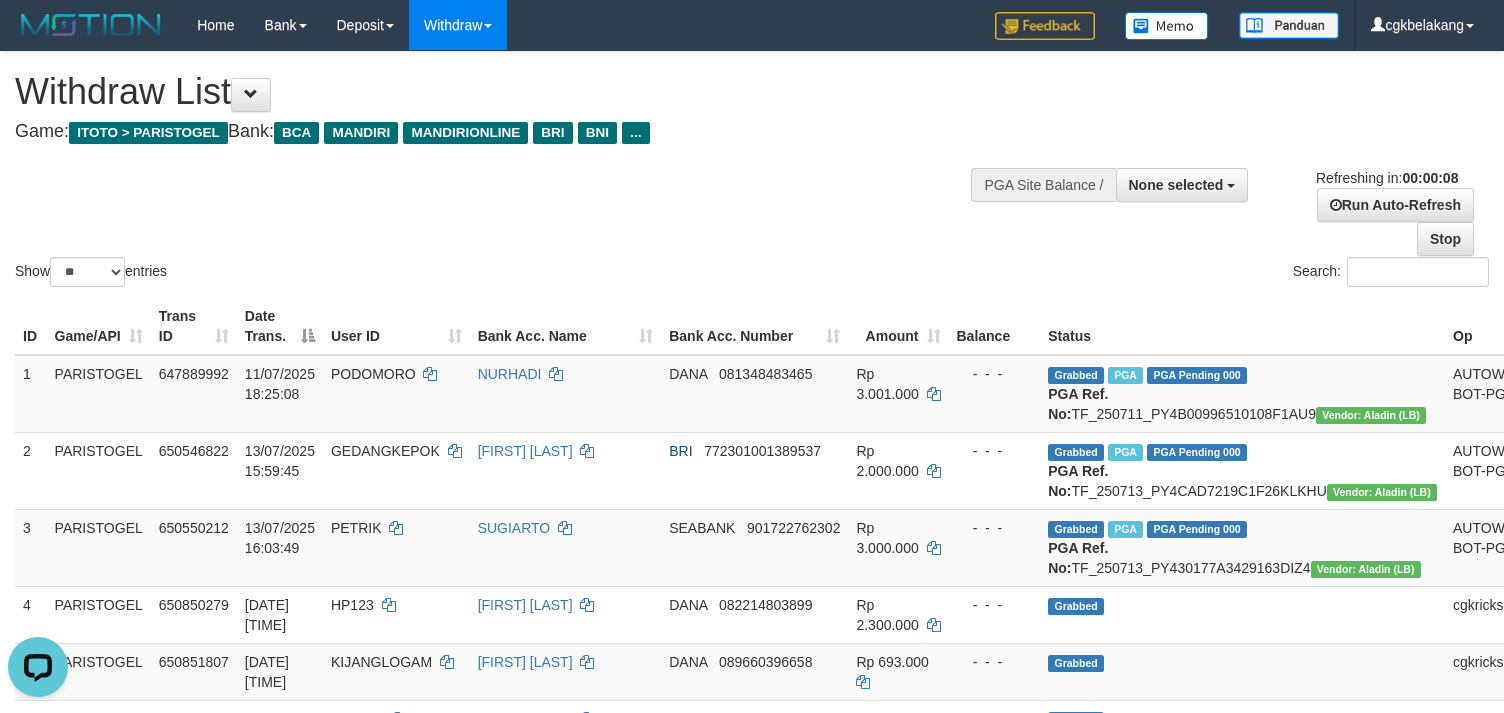 scroll, scrollTop: 0, scrollLeft: 0, axis: both 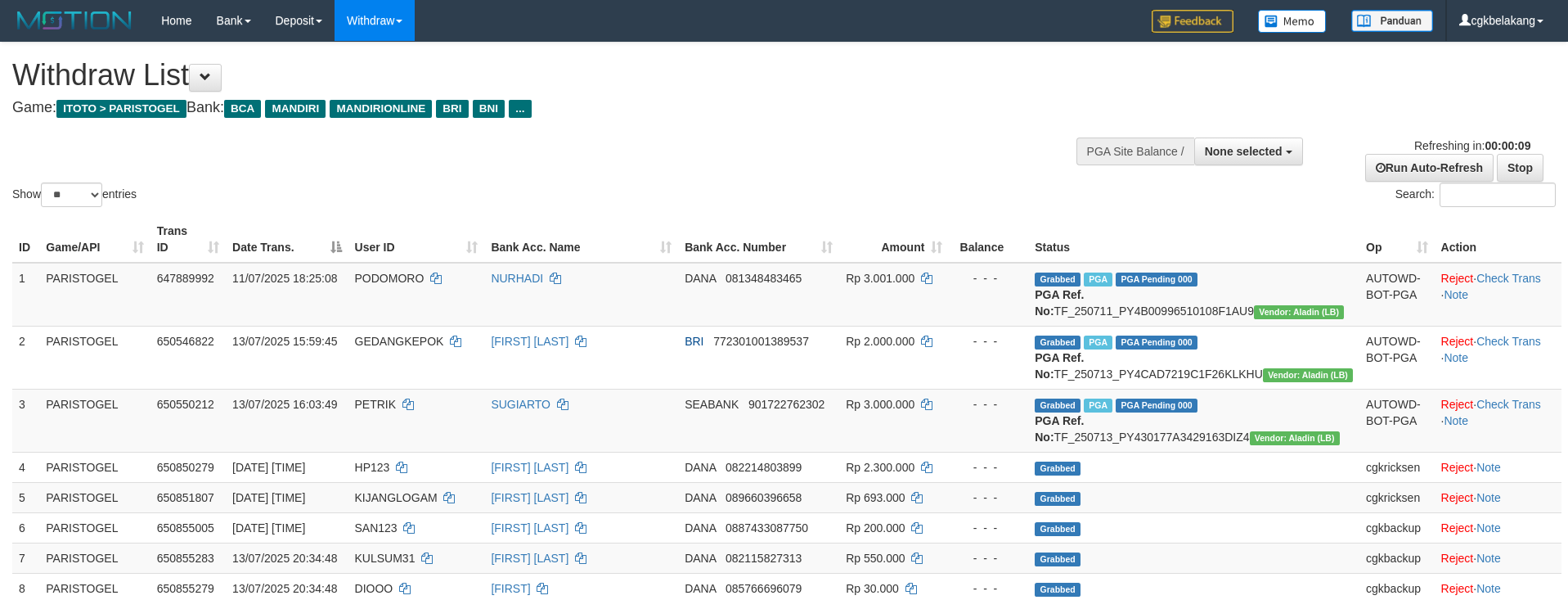 select 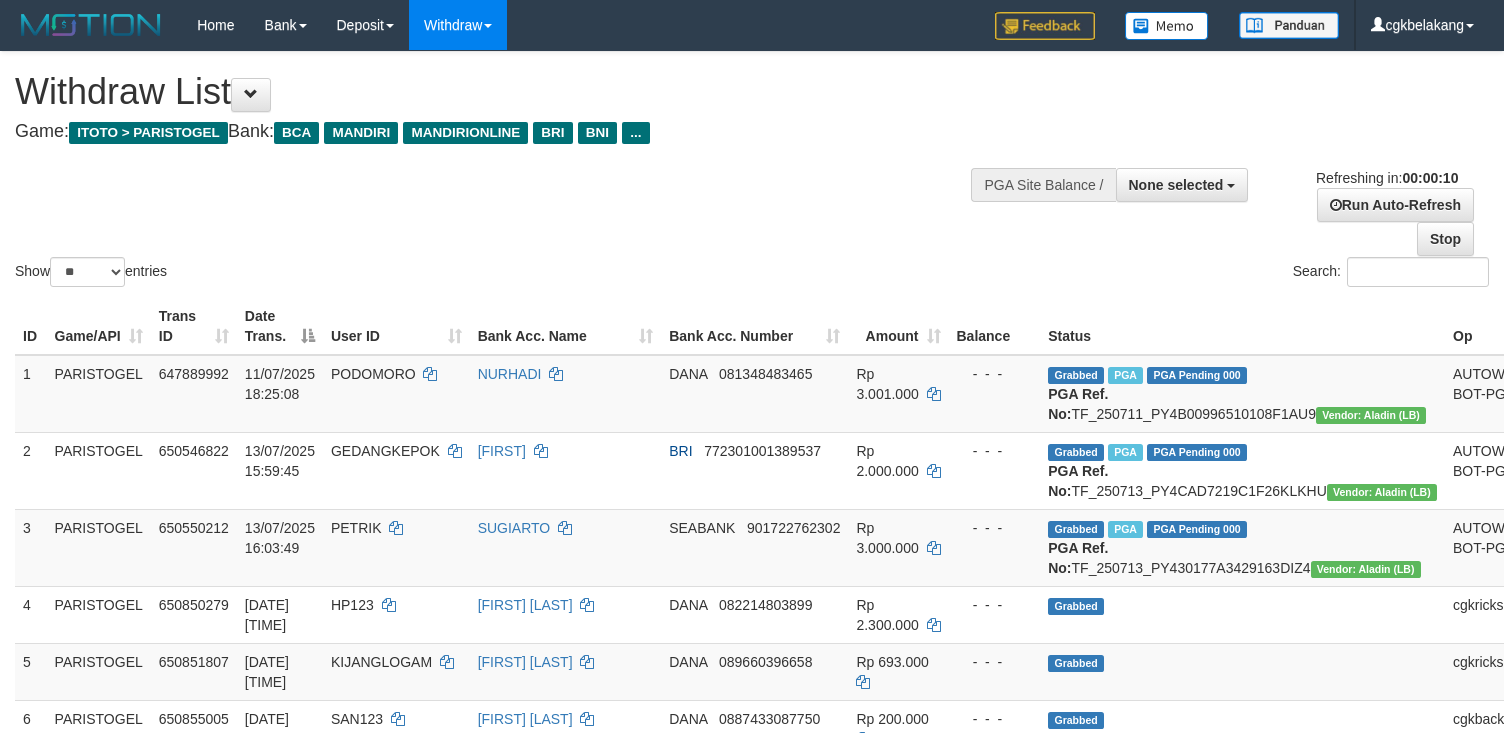 select 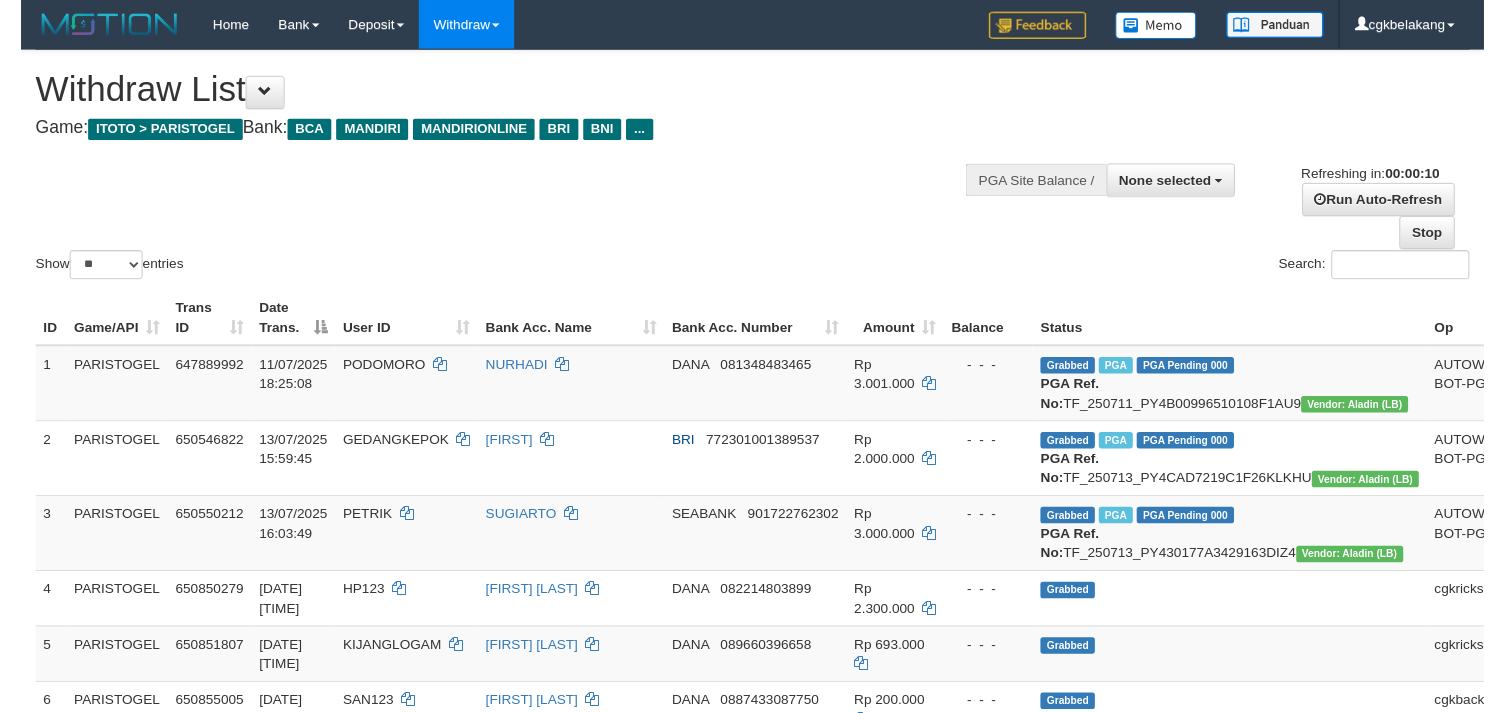 scroll, scrollTop: 0, scrollLeft: 0, axis: both 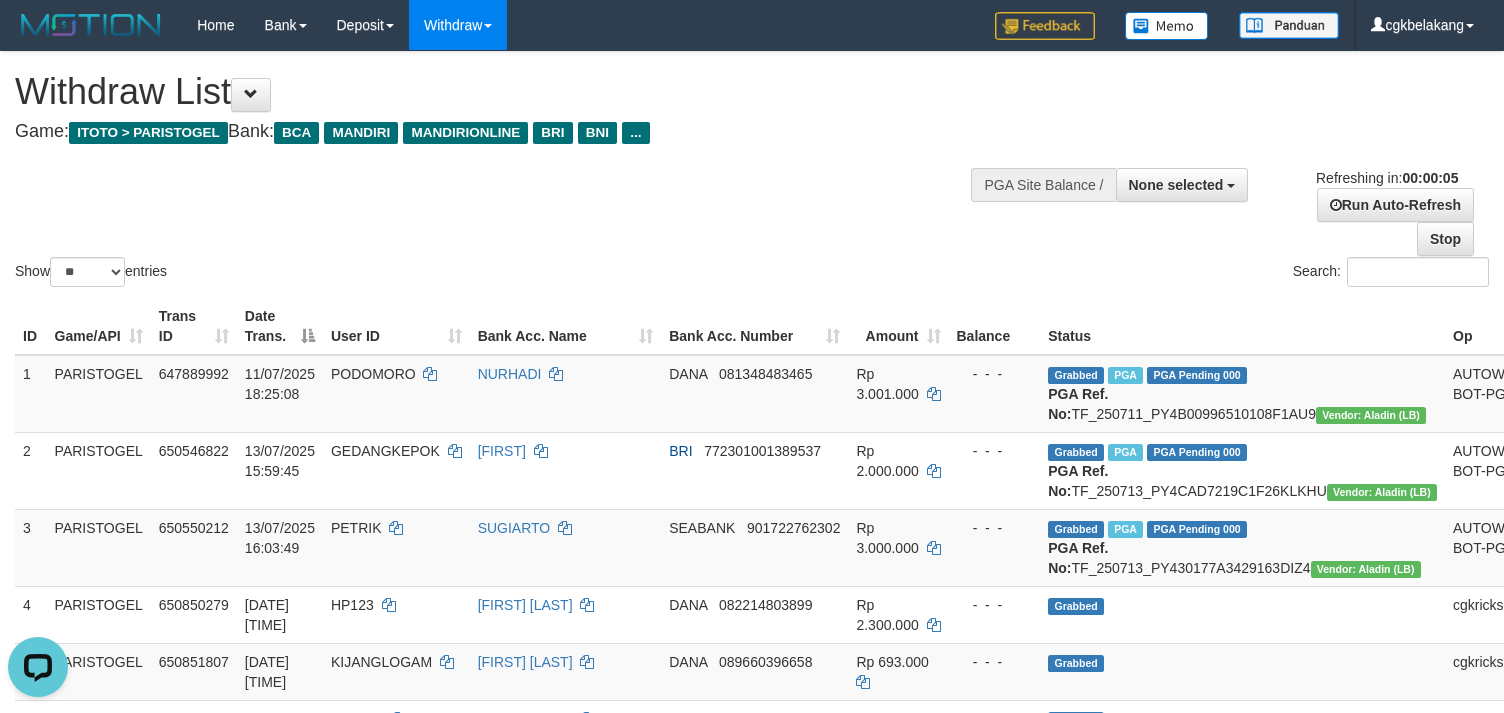 drag, startPoint x: 773, startPoint y: 214, endPoint x: 784, endPoint y: 225, distance: 15.556349 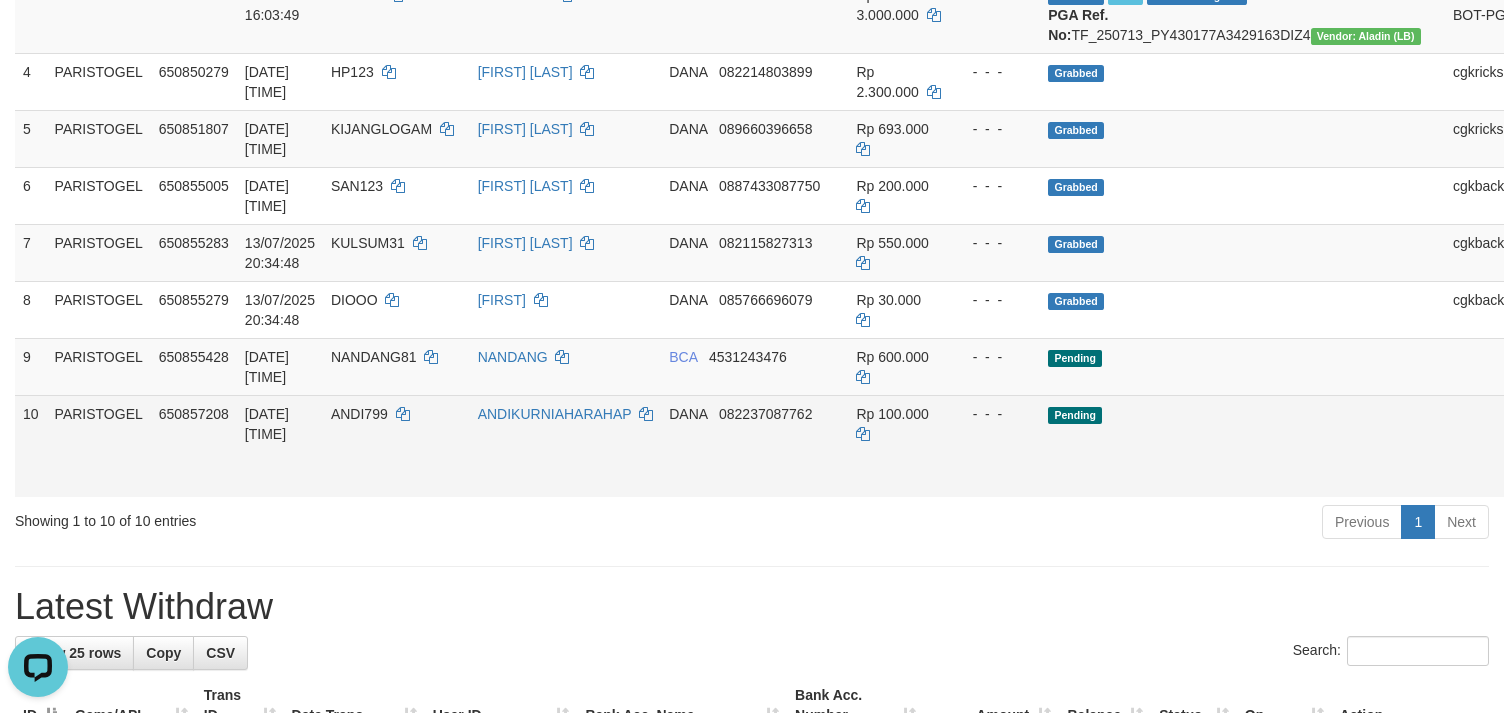 scroll, scrollTop: 666, scrollLeft: 0, axis: vertical 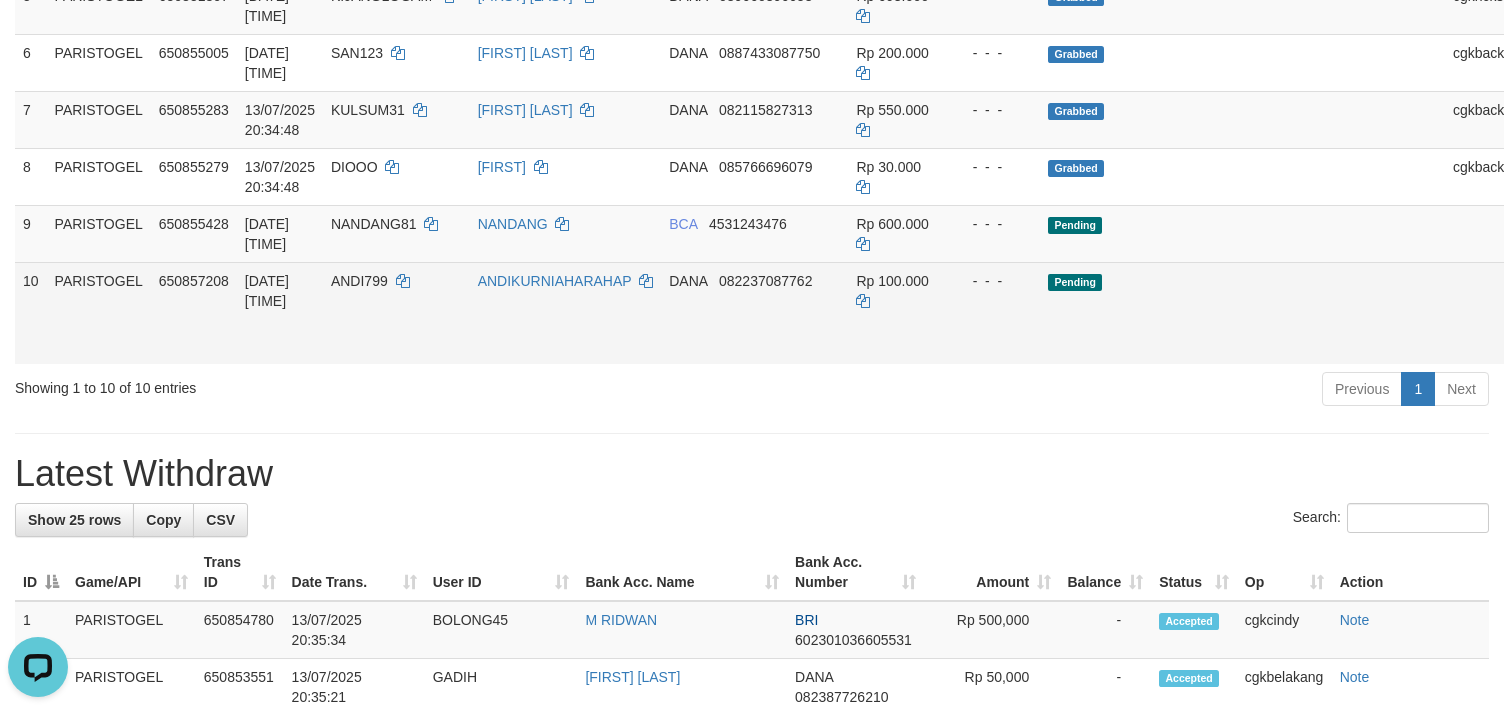 click on "Allow Grab" at bounding box center [1552, 291] 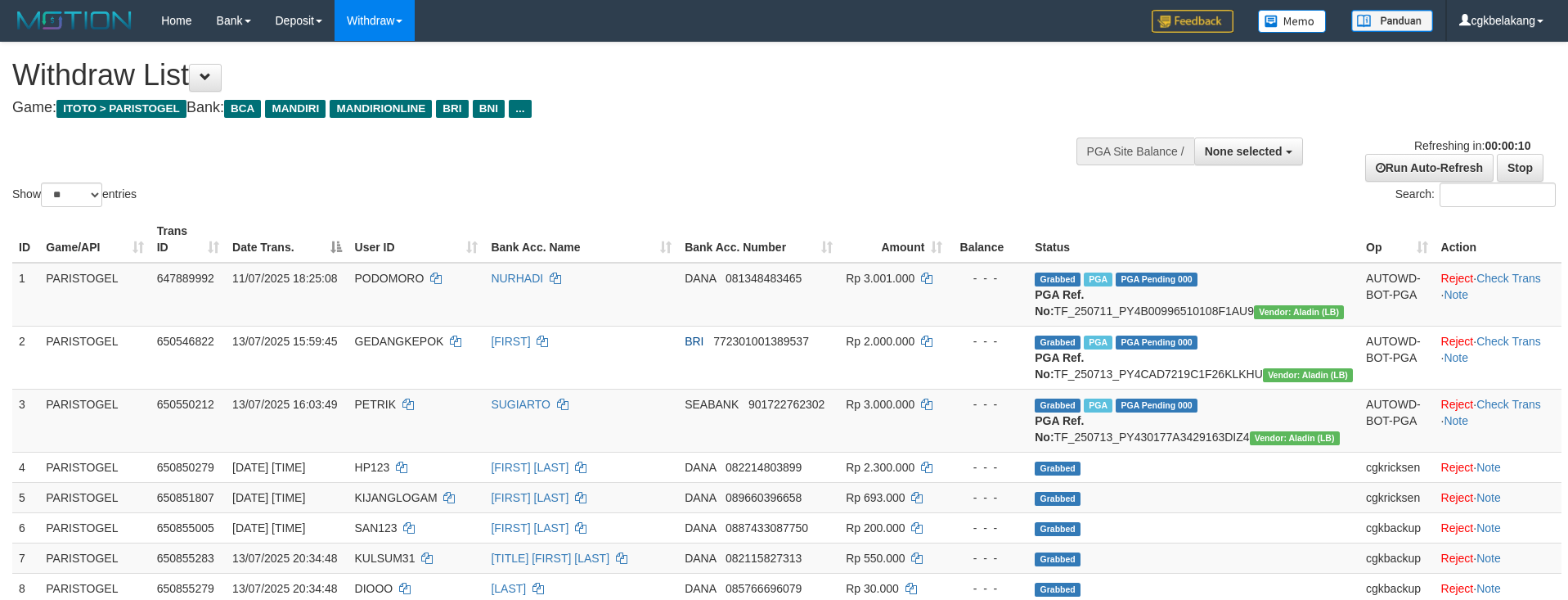 select 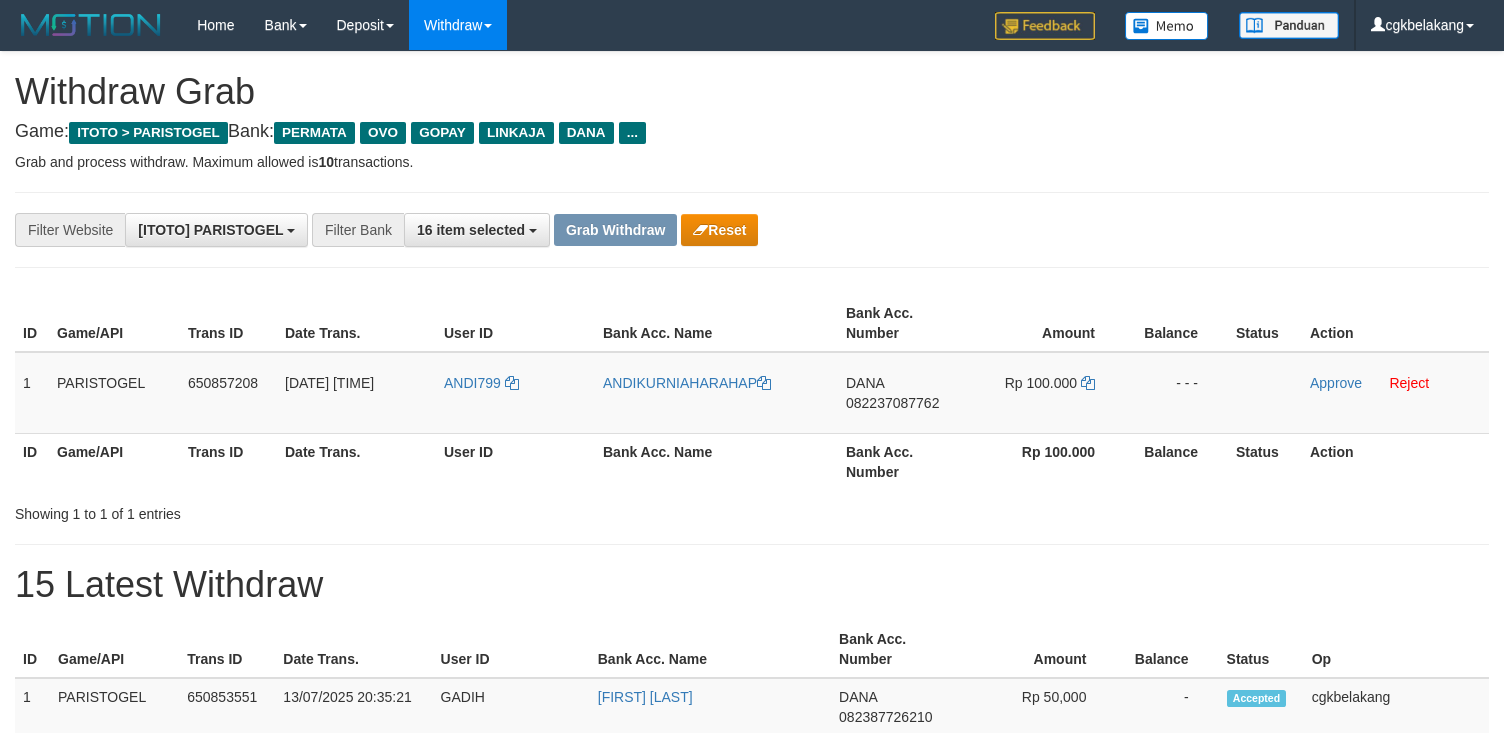 scroll, scrollTop: 0, scrollLeft: 0, axis: both 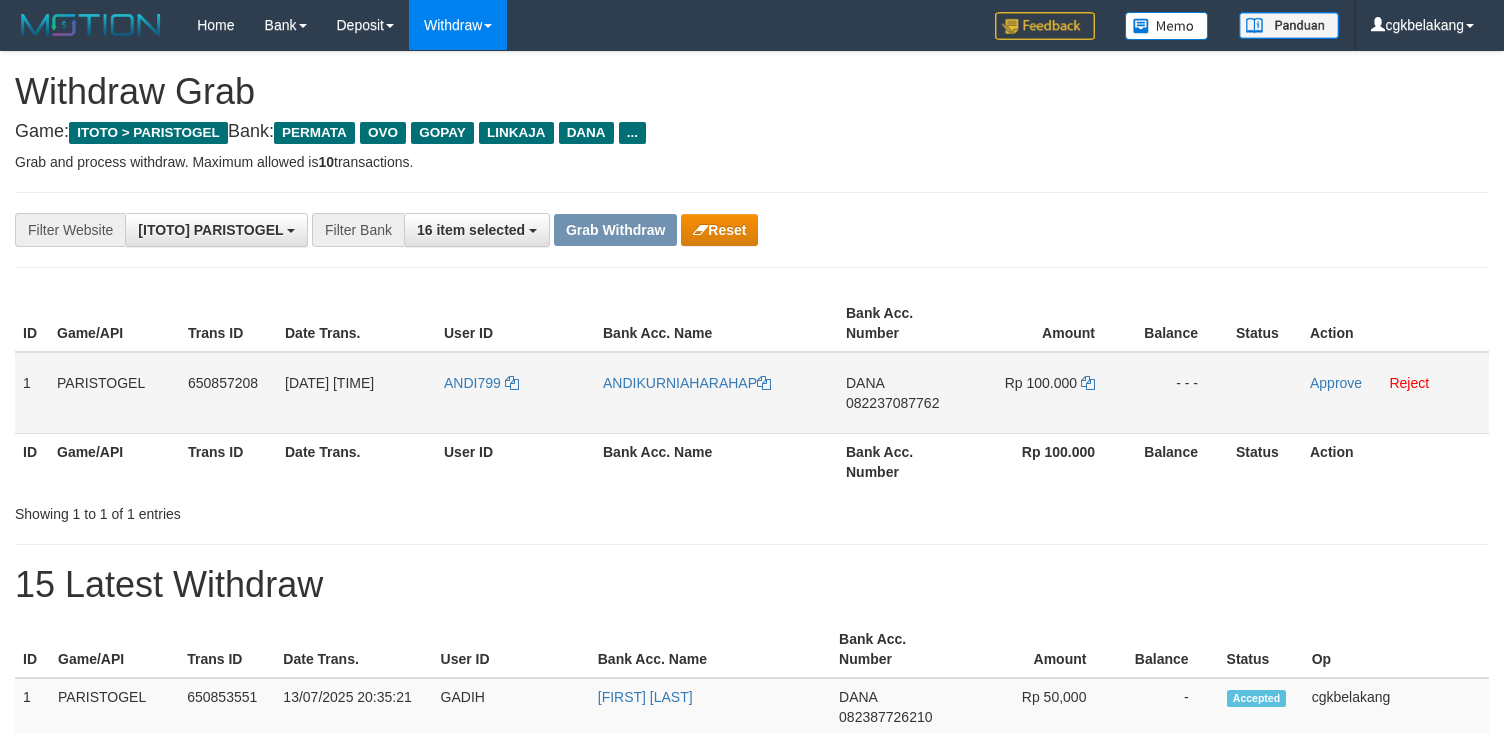 click on "[DATE] [TIME]" at bounding box center (356, 393) 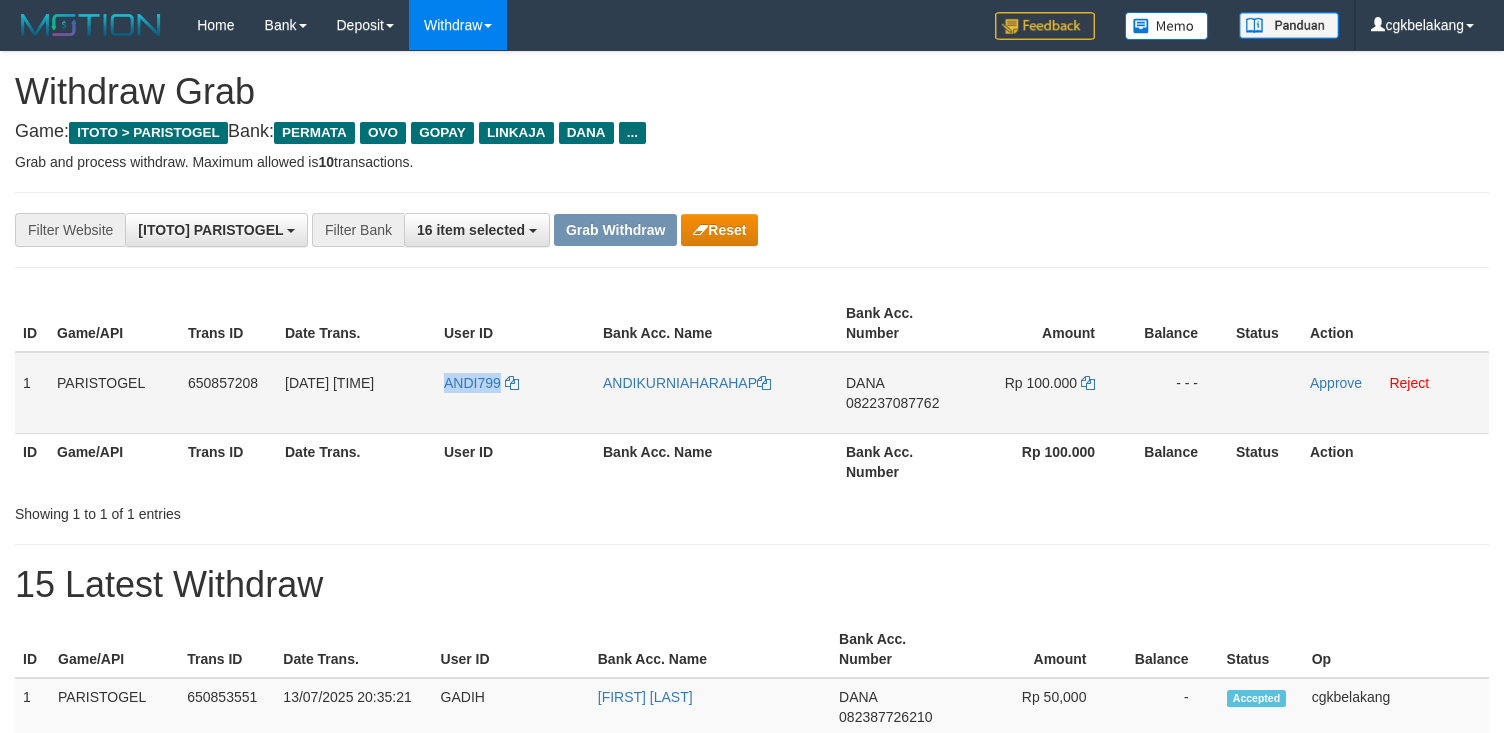 click on "ANDI799" at bounding box center (515, 393) 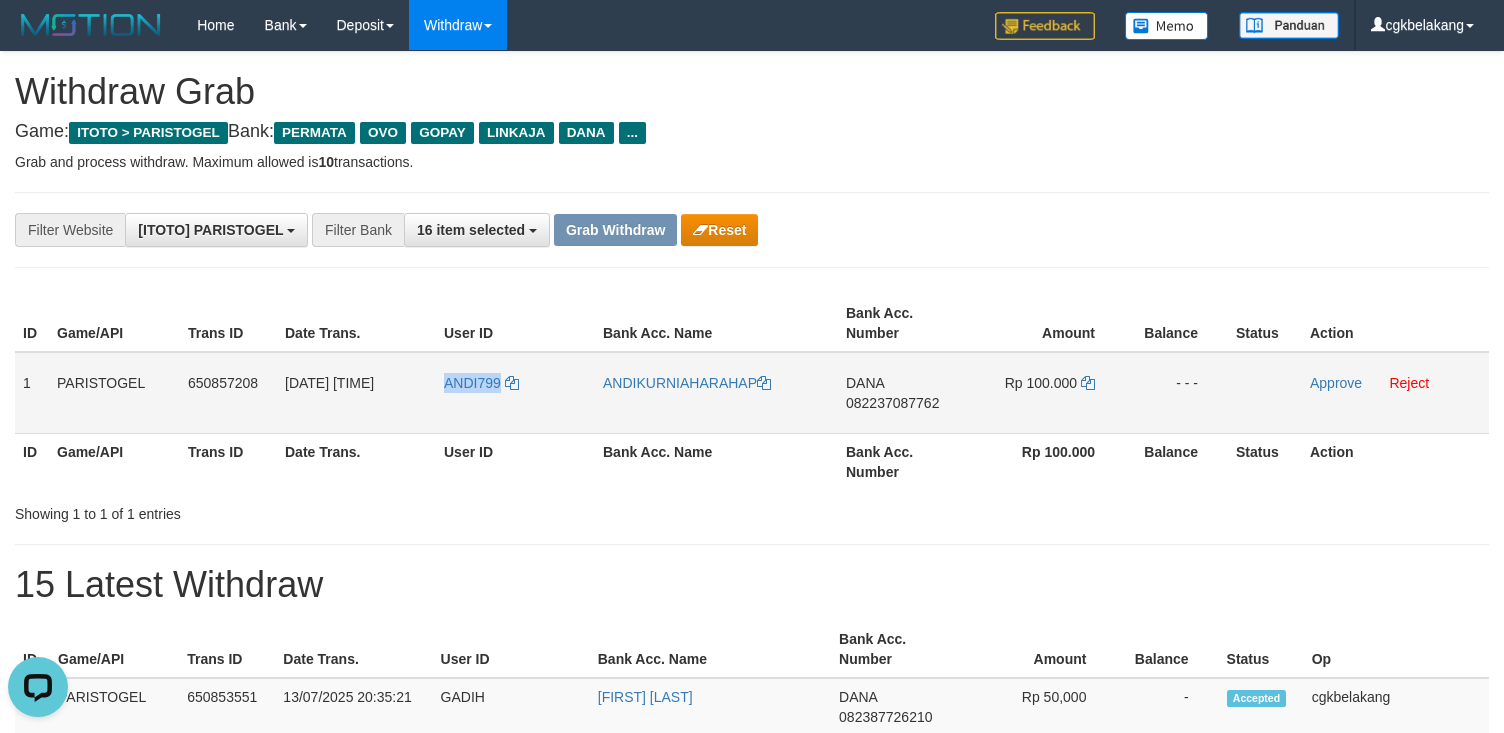 scroll, scrollTop: 0, scrollLeft: 0, axis: both 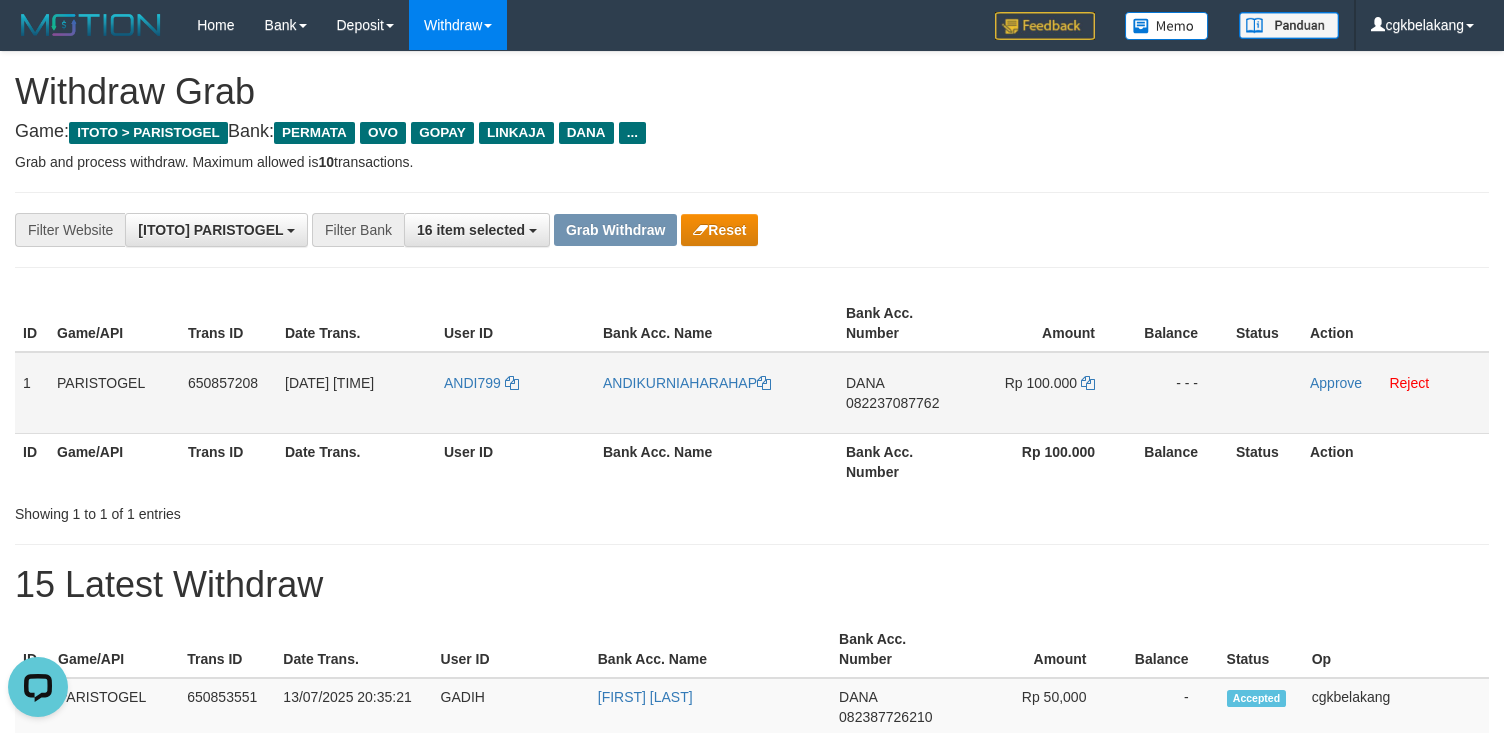 click on "ANDIKURNIAHARAHAP" at bounding box center [716, 393] 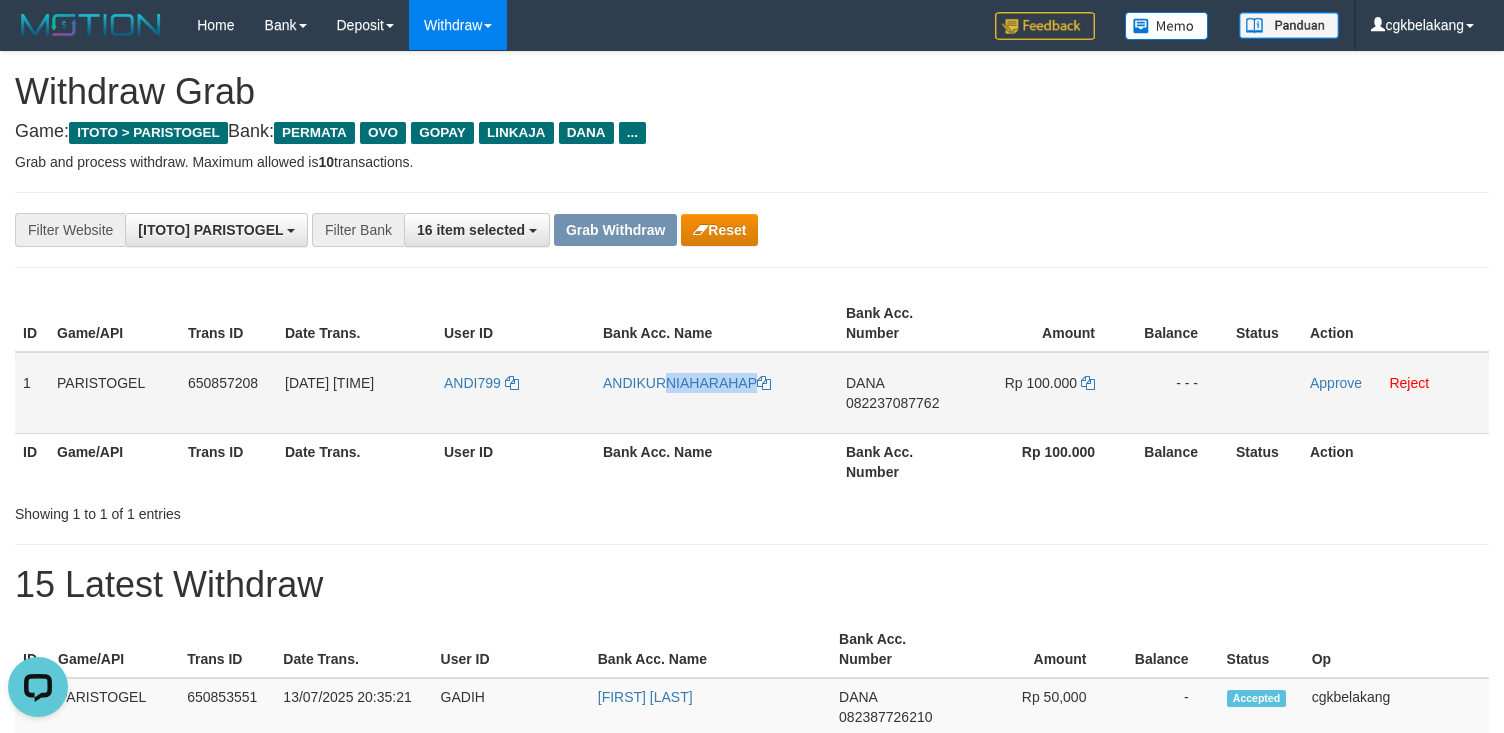 click on "ANDIKURNIAHARAHAP" at bounding box center [716, 393] 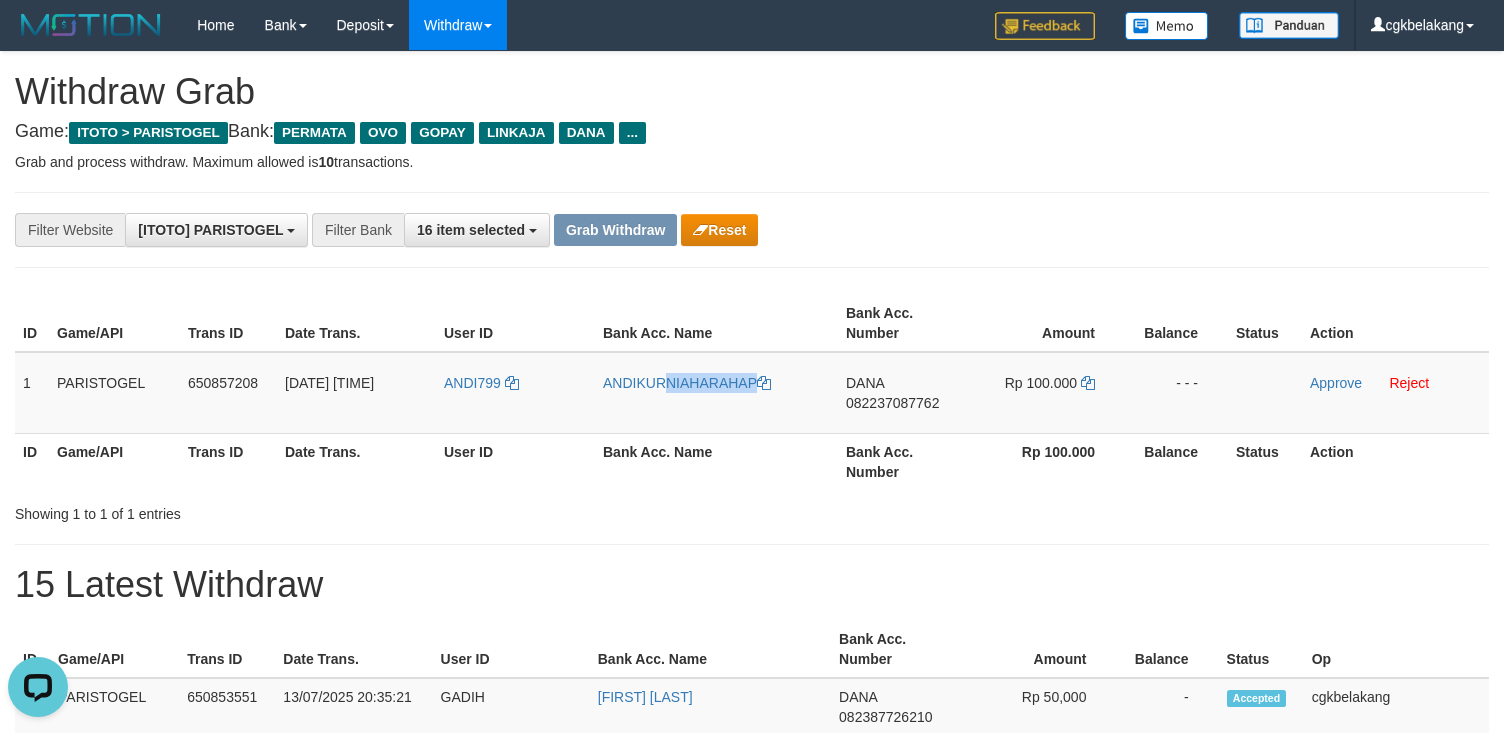 copy on "ANDIKURNIAHARAHAP" 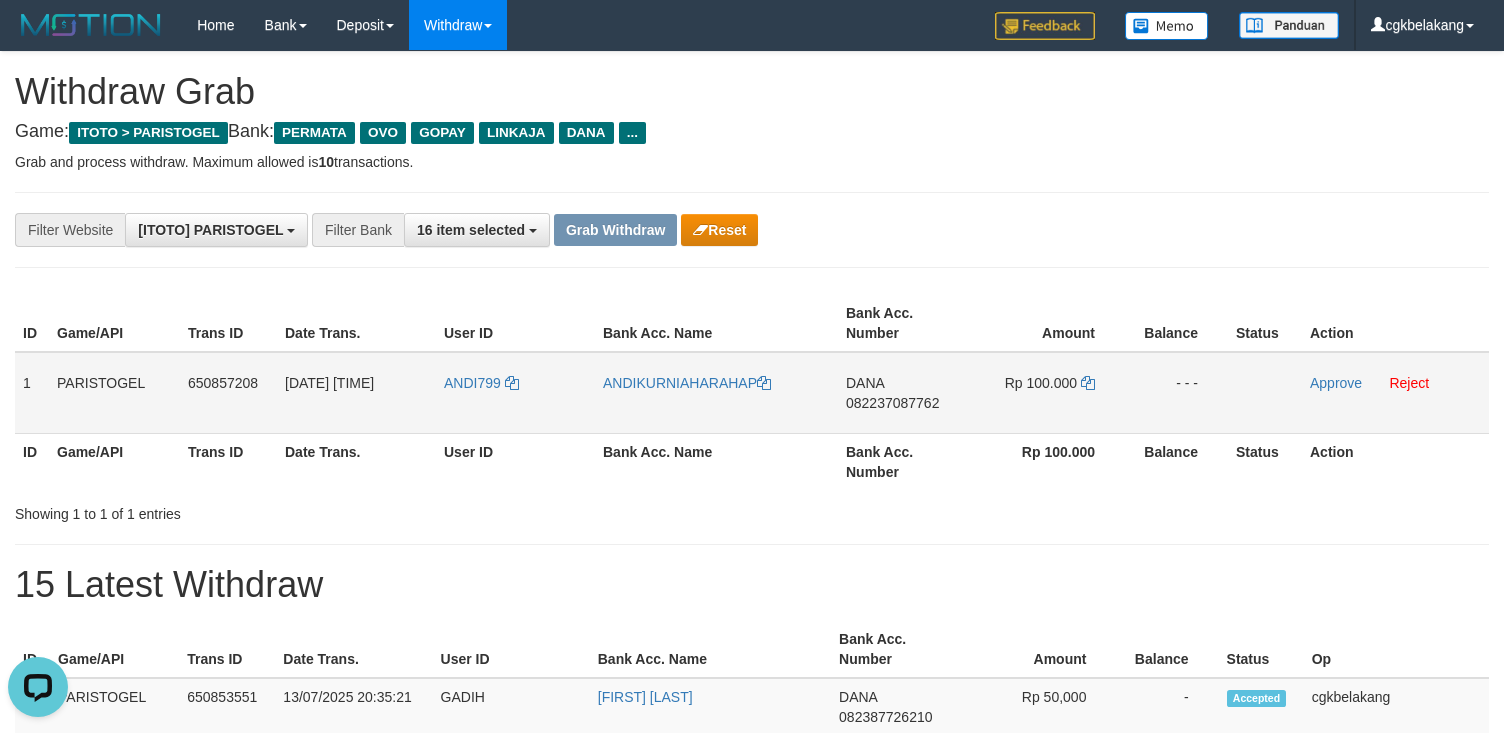 click on "DANA
082237087762" at bounding box center [903, 393] 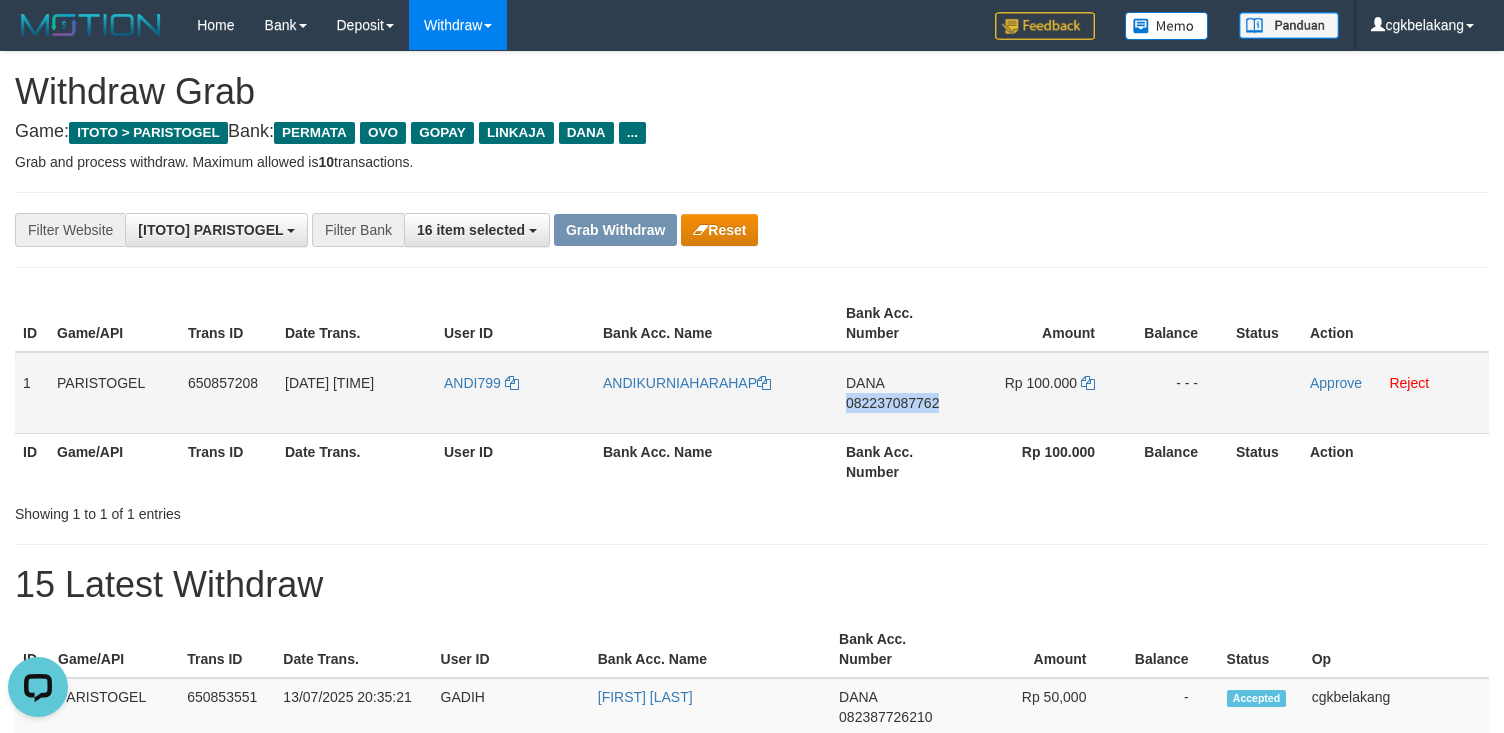 click on "DANA
082237087762" at bounding box center (903, 393) 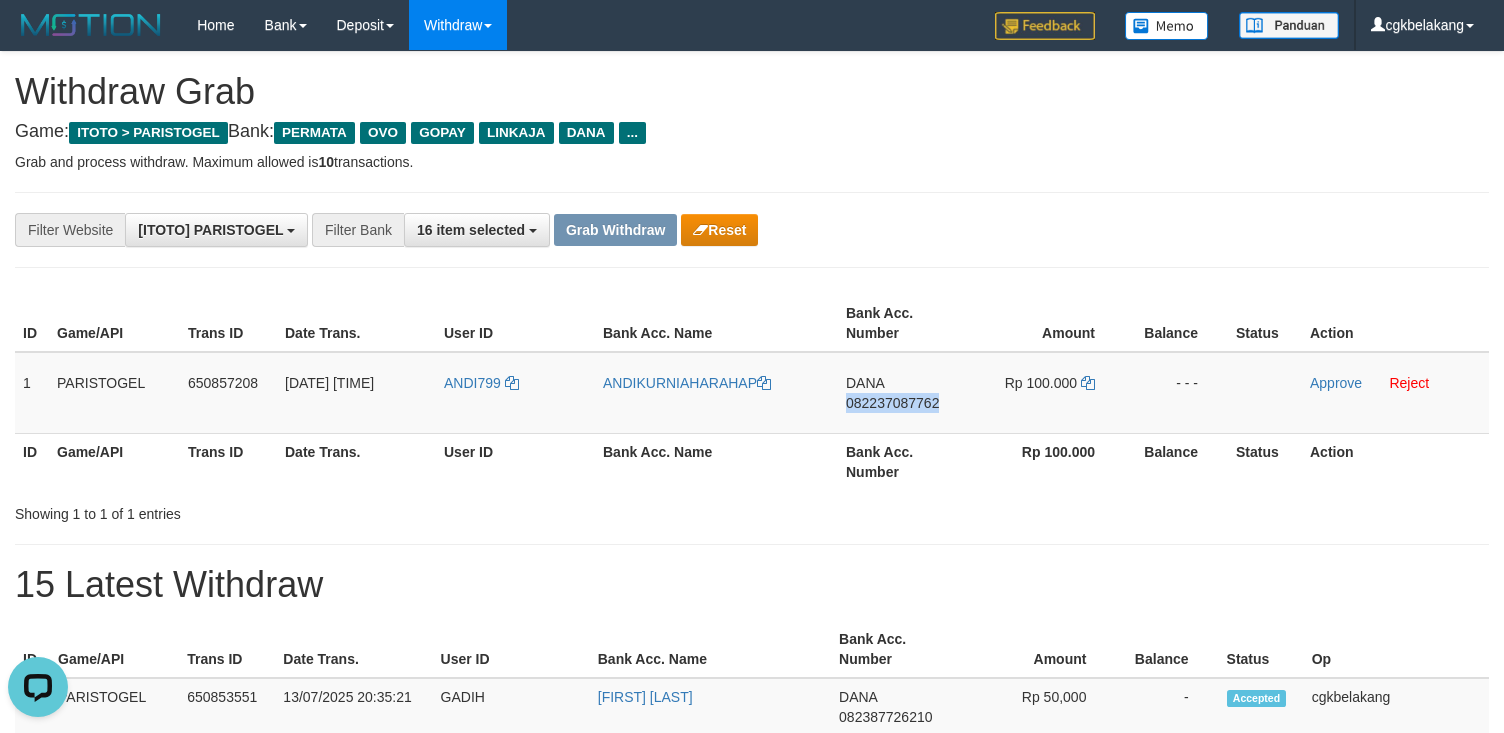 copy on "082237087762" 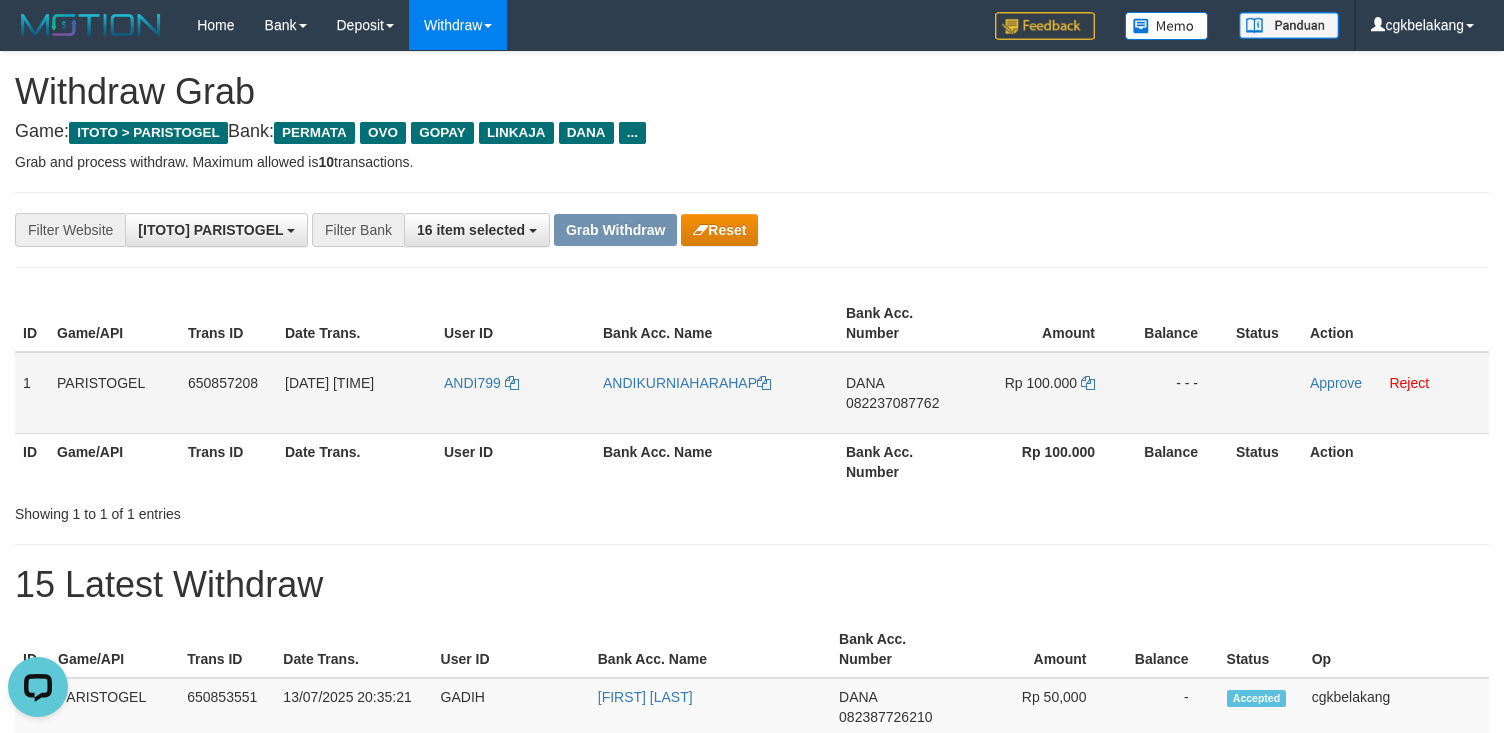click on "Rp 100.000" at bounding box center [1047, 393] 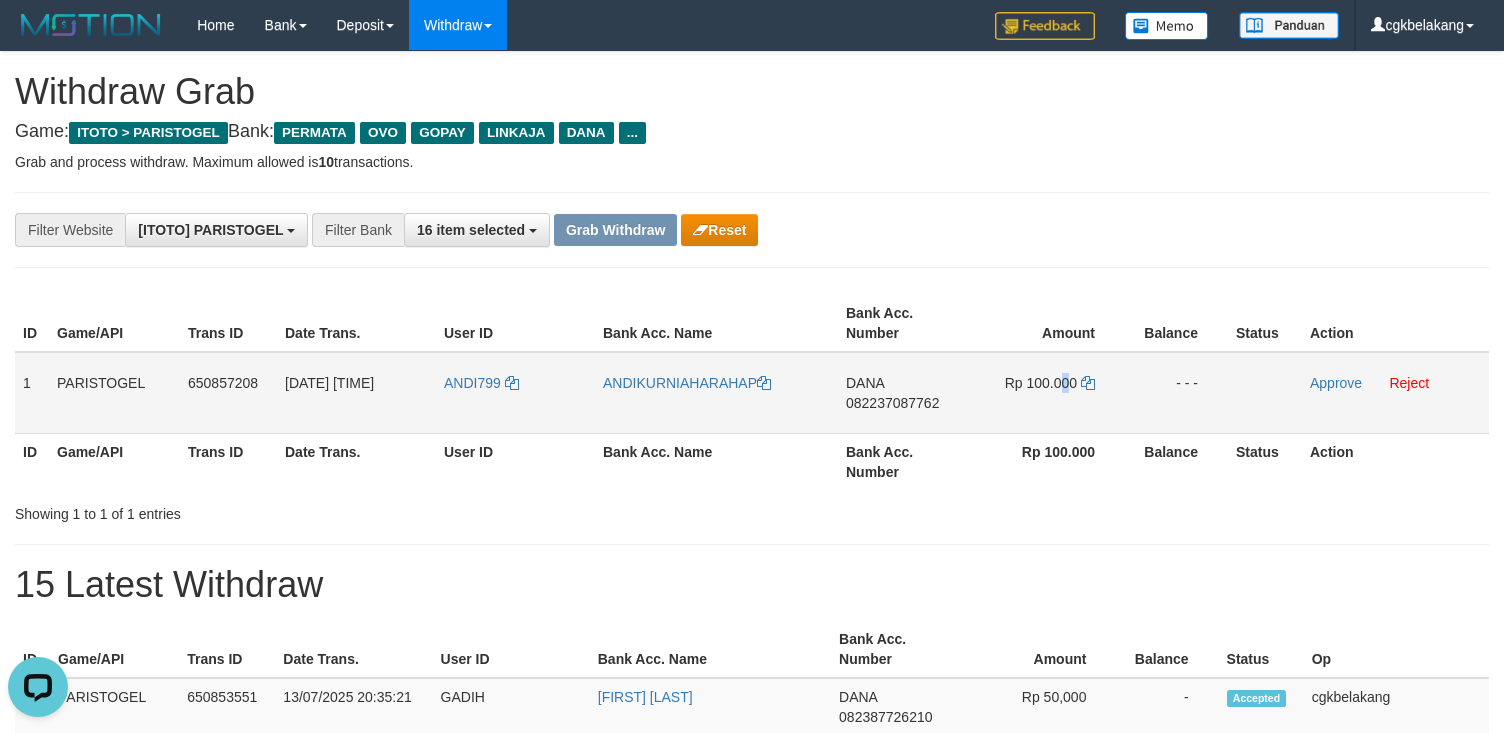 click on "Rp 100.000" at bounding box center [1047, 393] 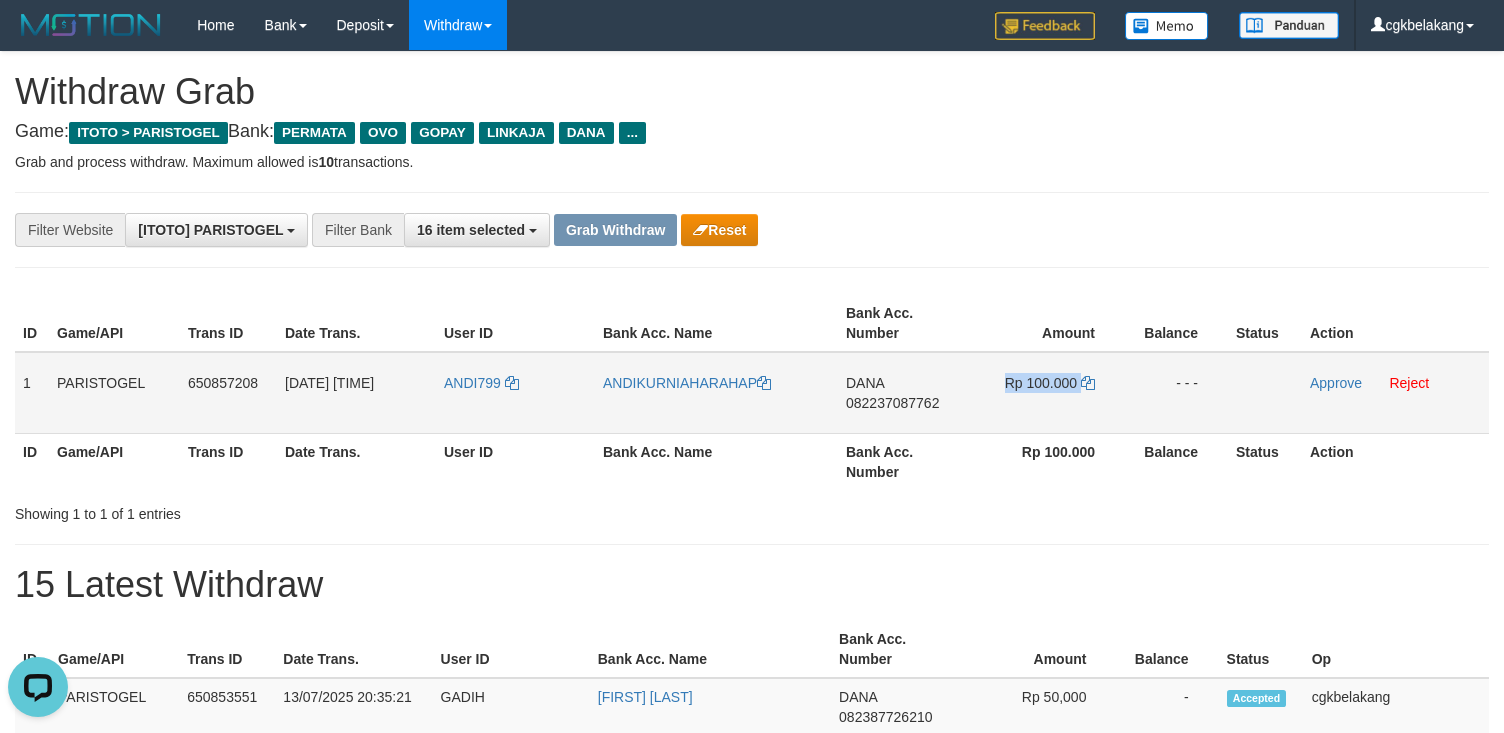 click on "Rp 100.000" at bounding box center [1047, 393] 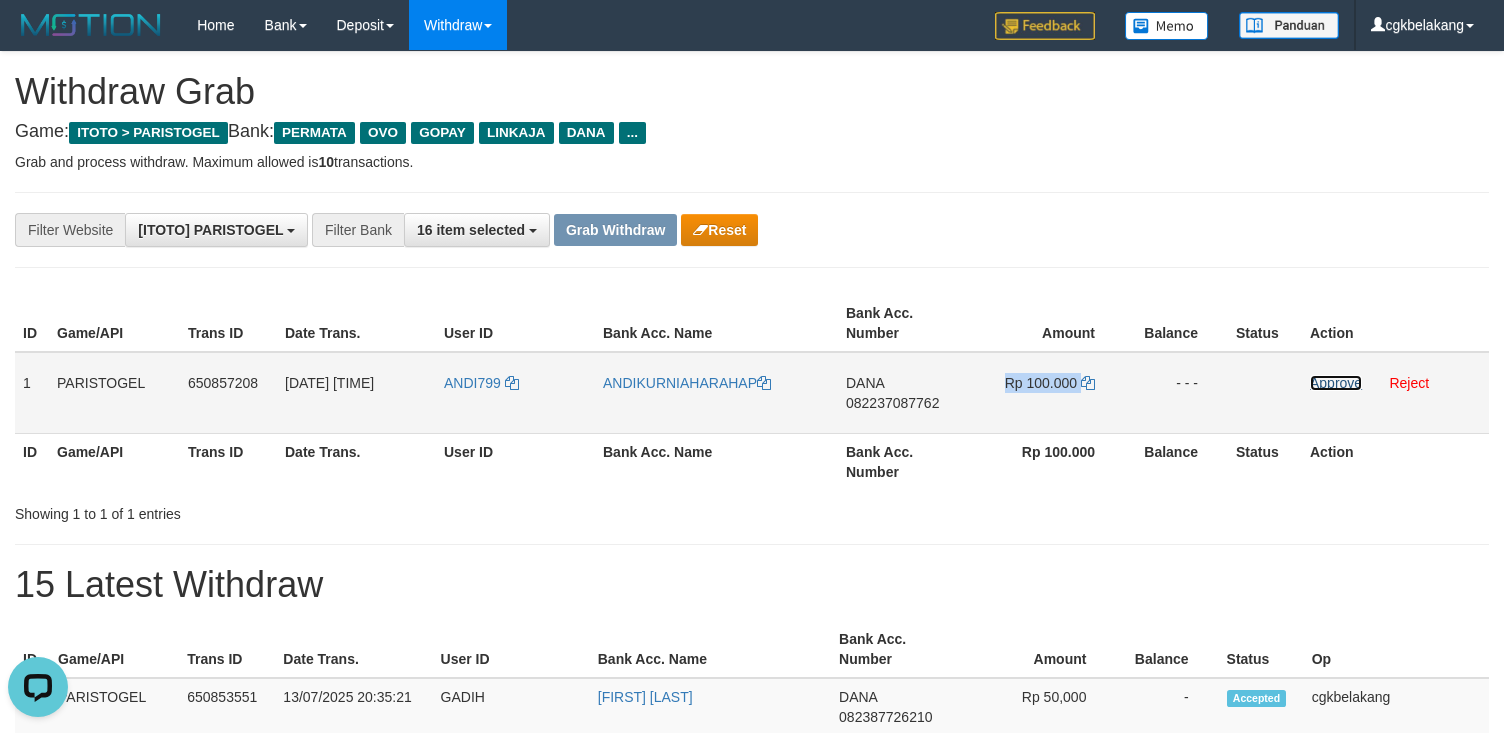 click on "Approve" at bounding box center [1336, 383] 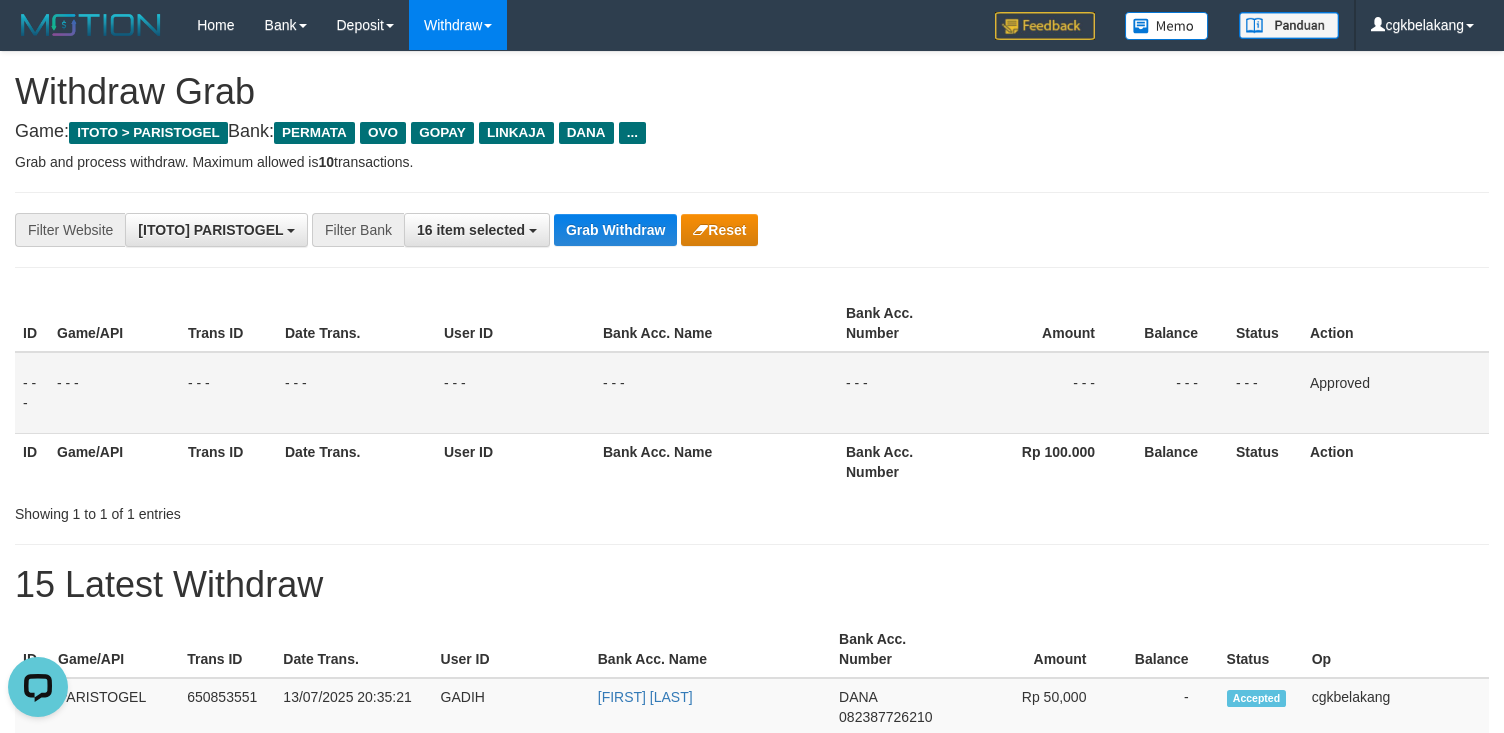 click at bounding box center [752, 544] 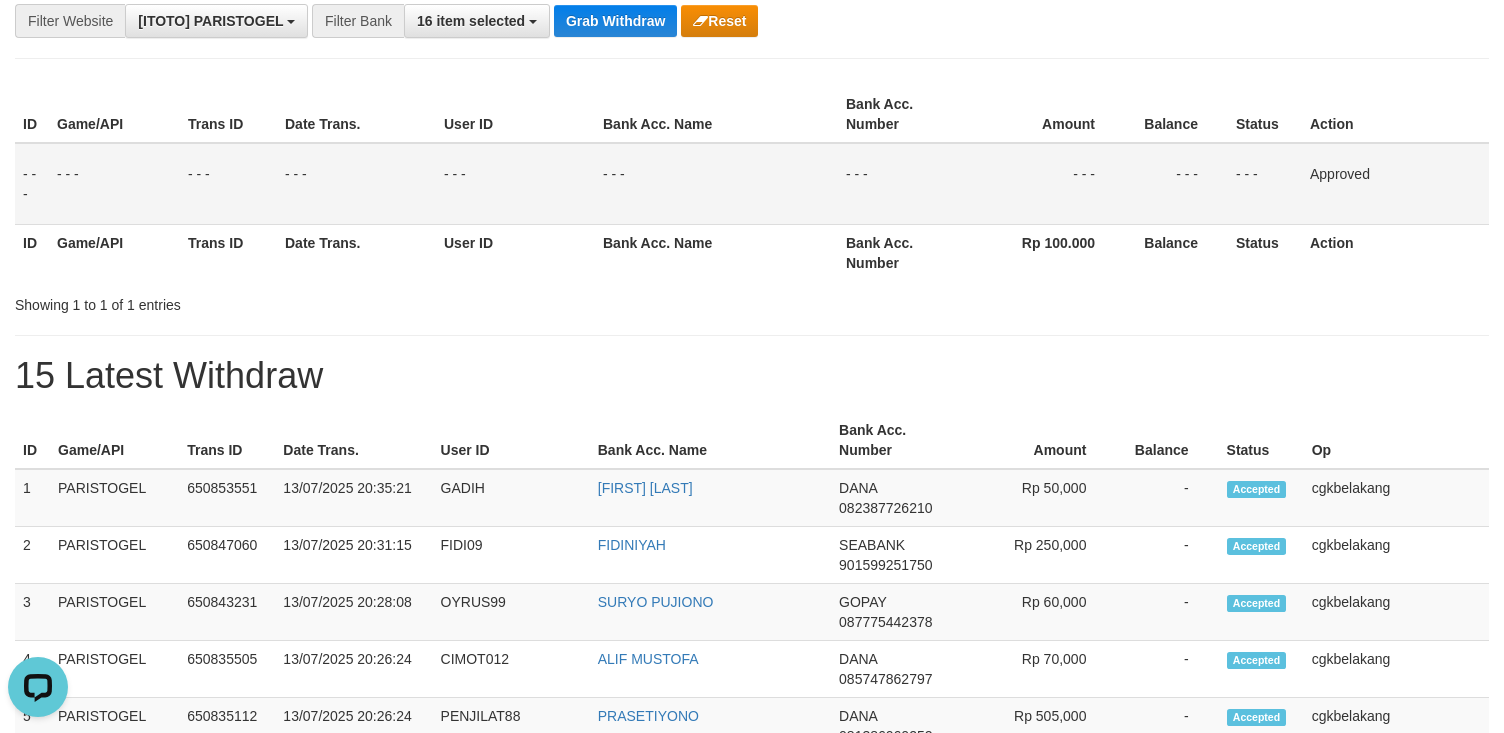 scroll, scrollTop: 0, scrollLeft: 0, axis: both 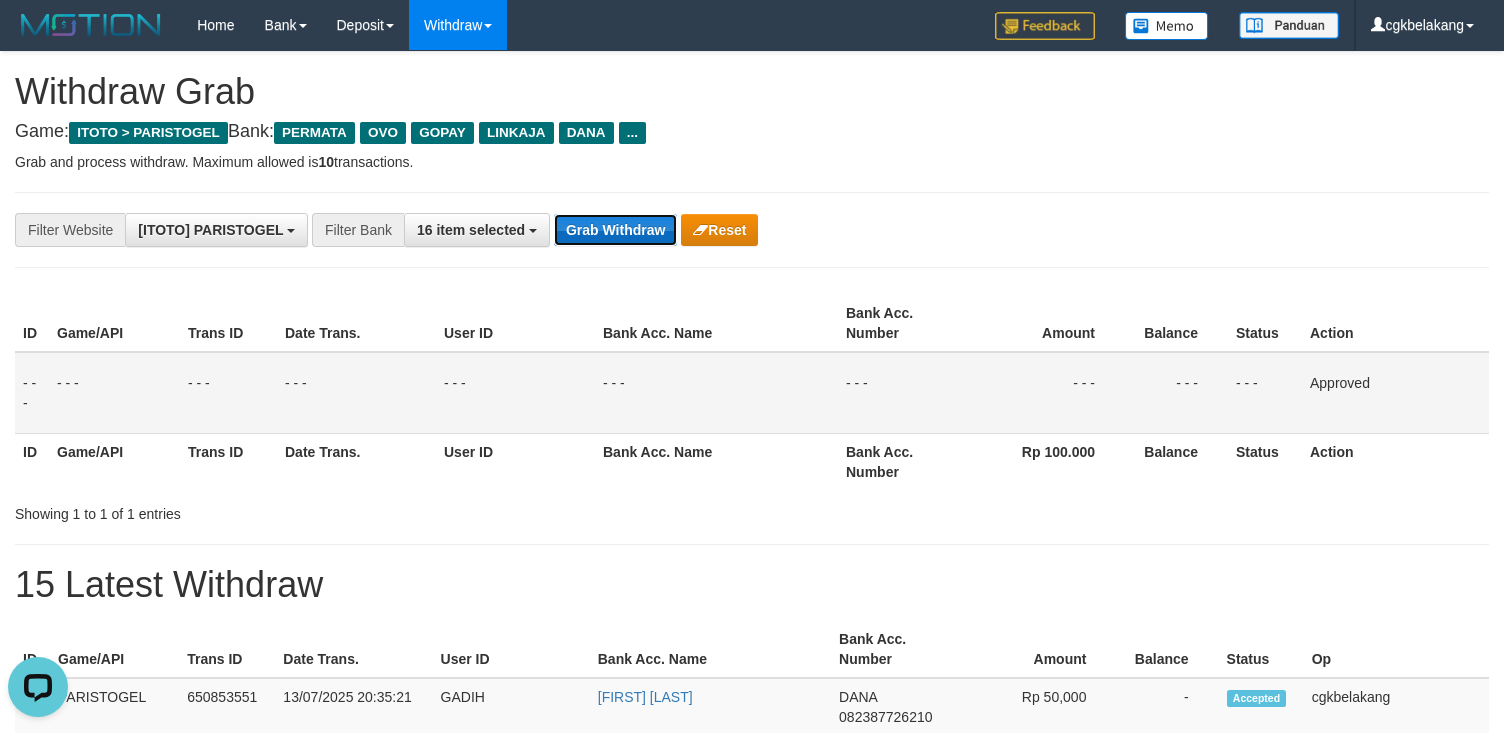 click on "Grab Withdraw" at bounding box center [615, 230] 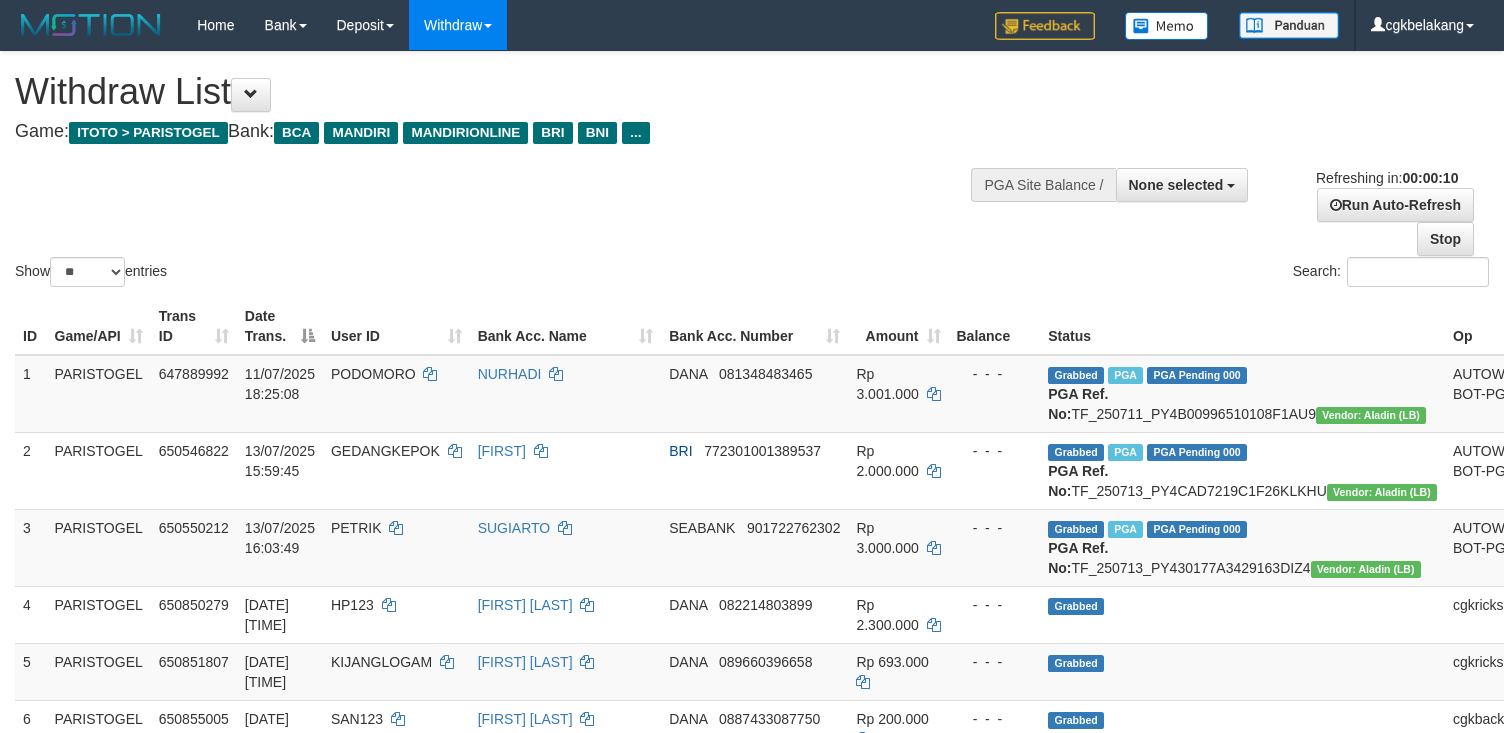 select 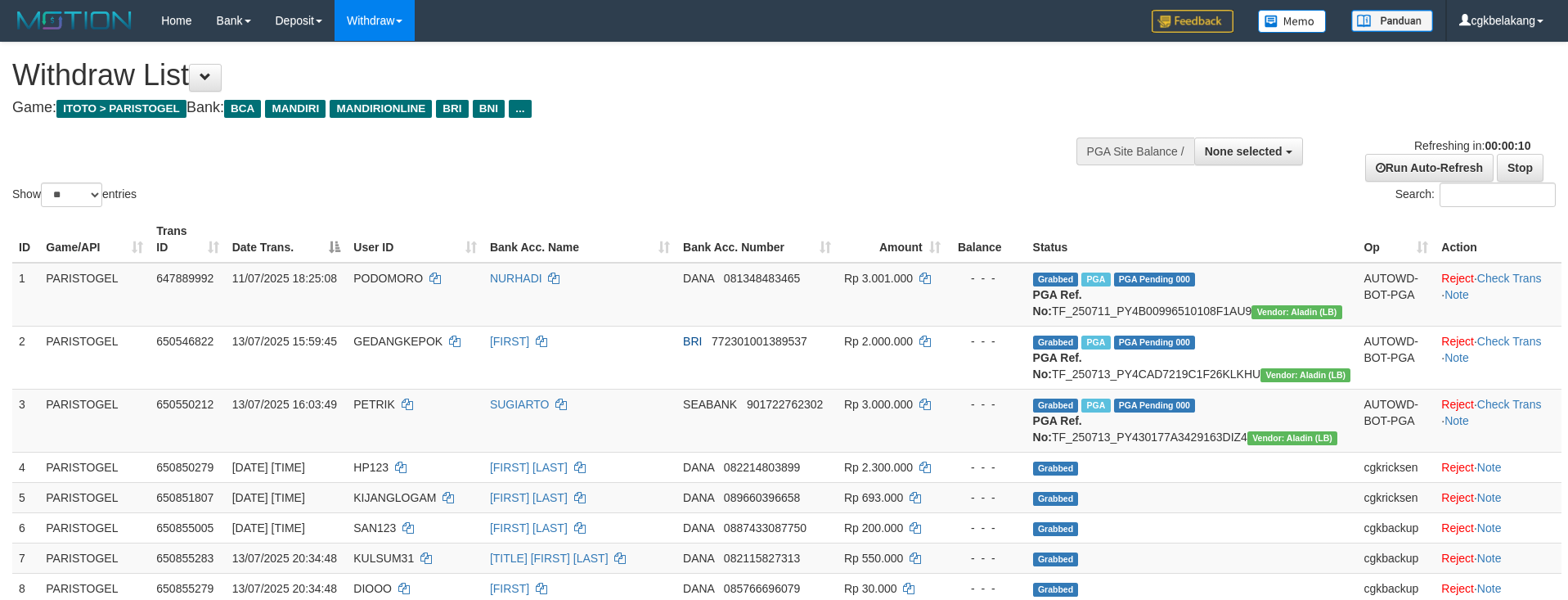 select 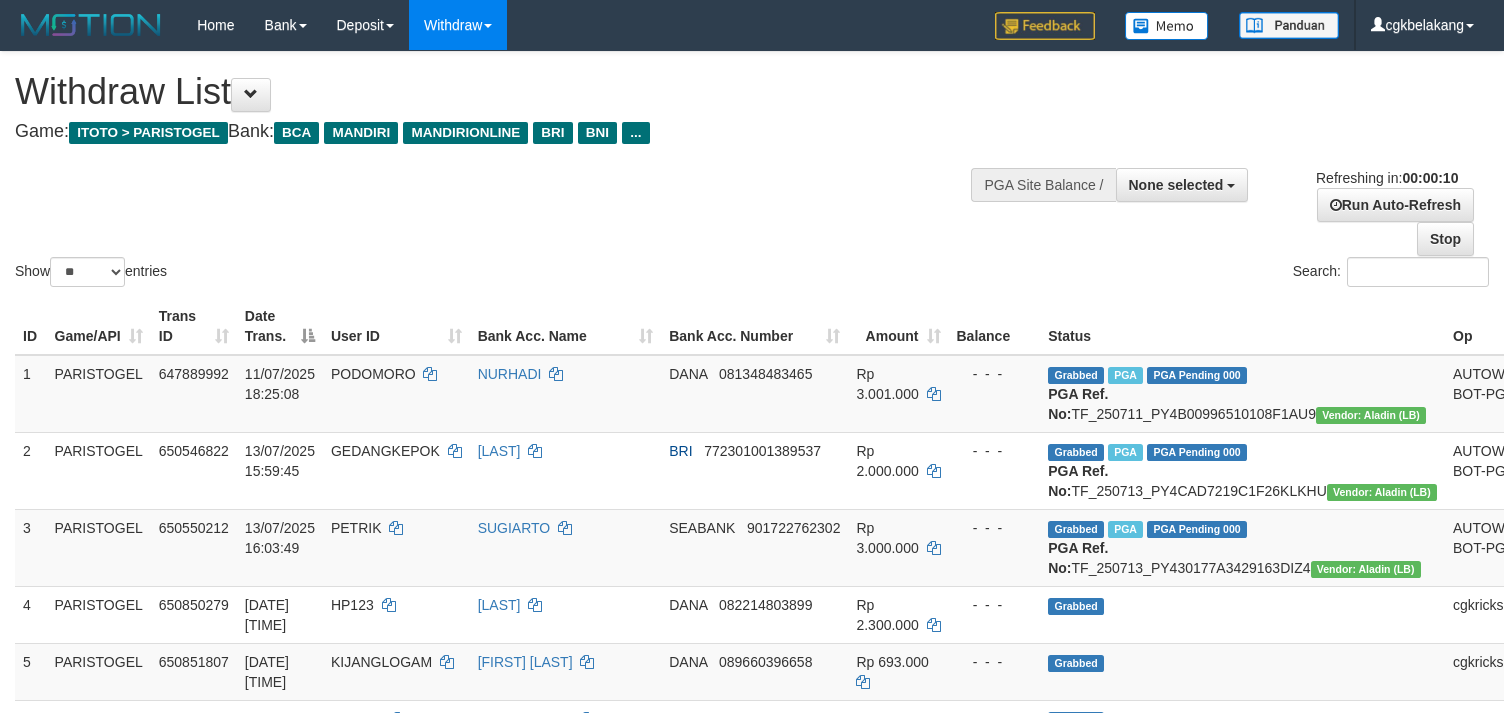 select 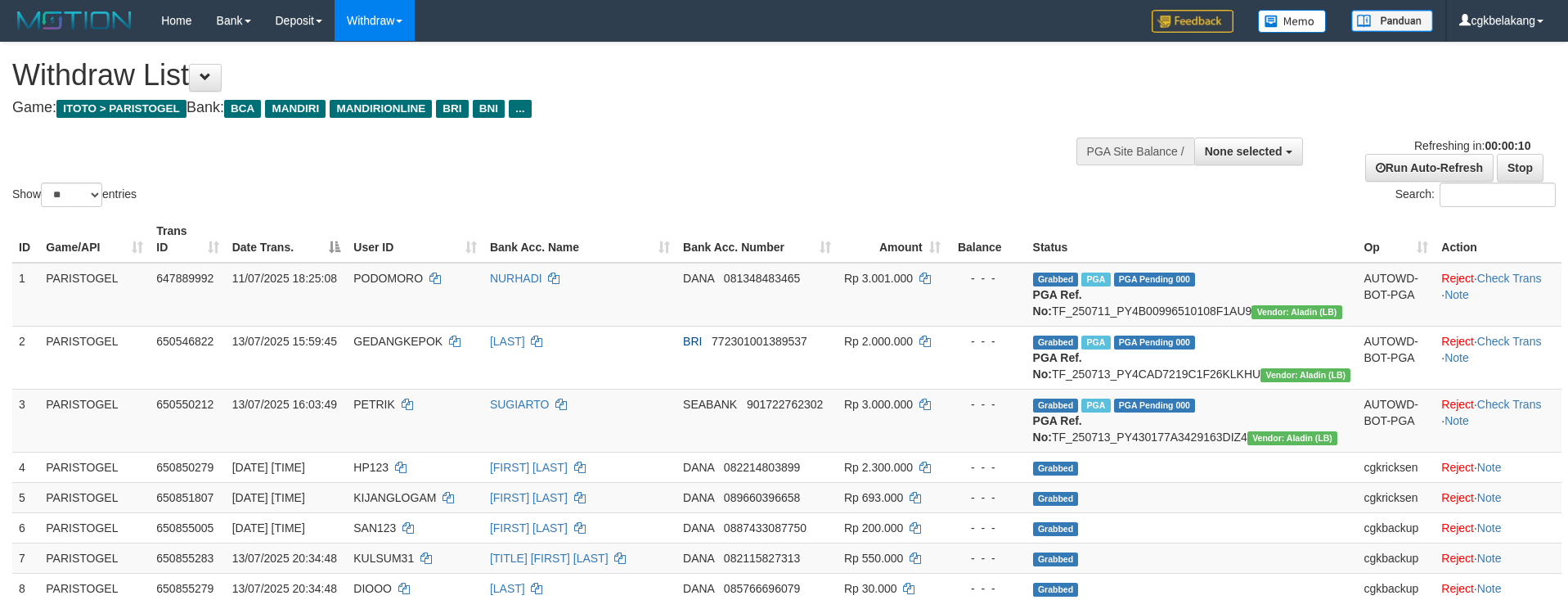 select 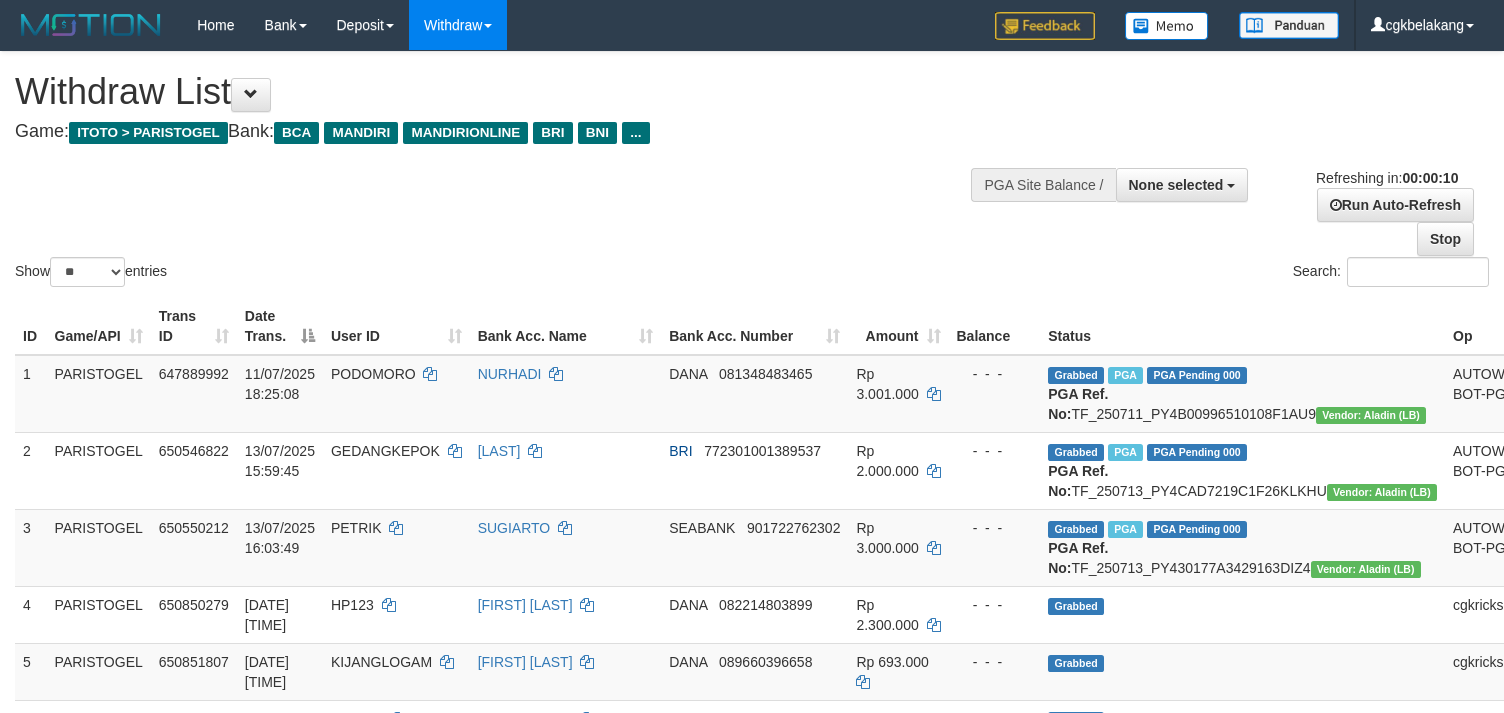 select 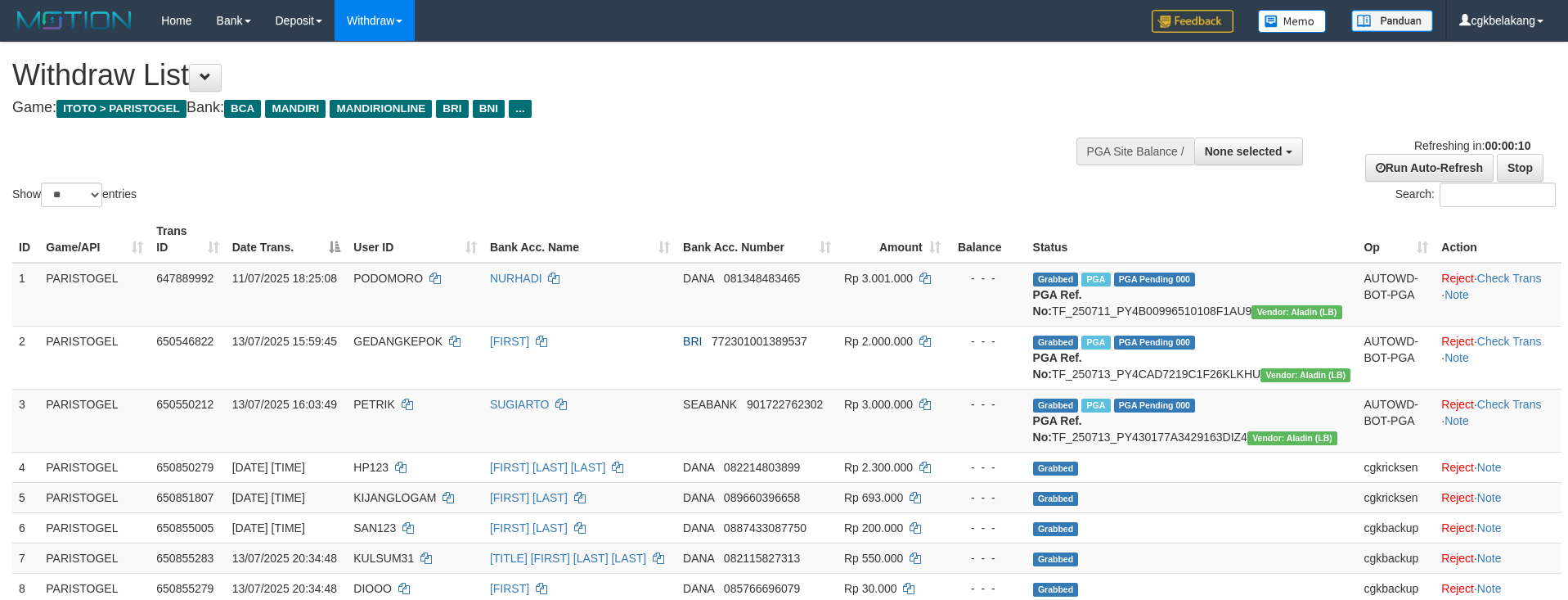 select 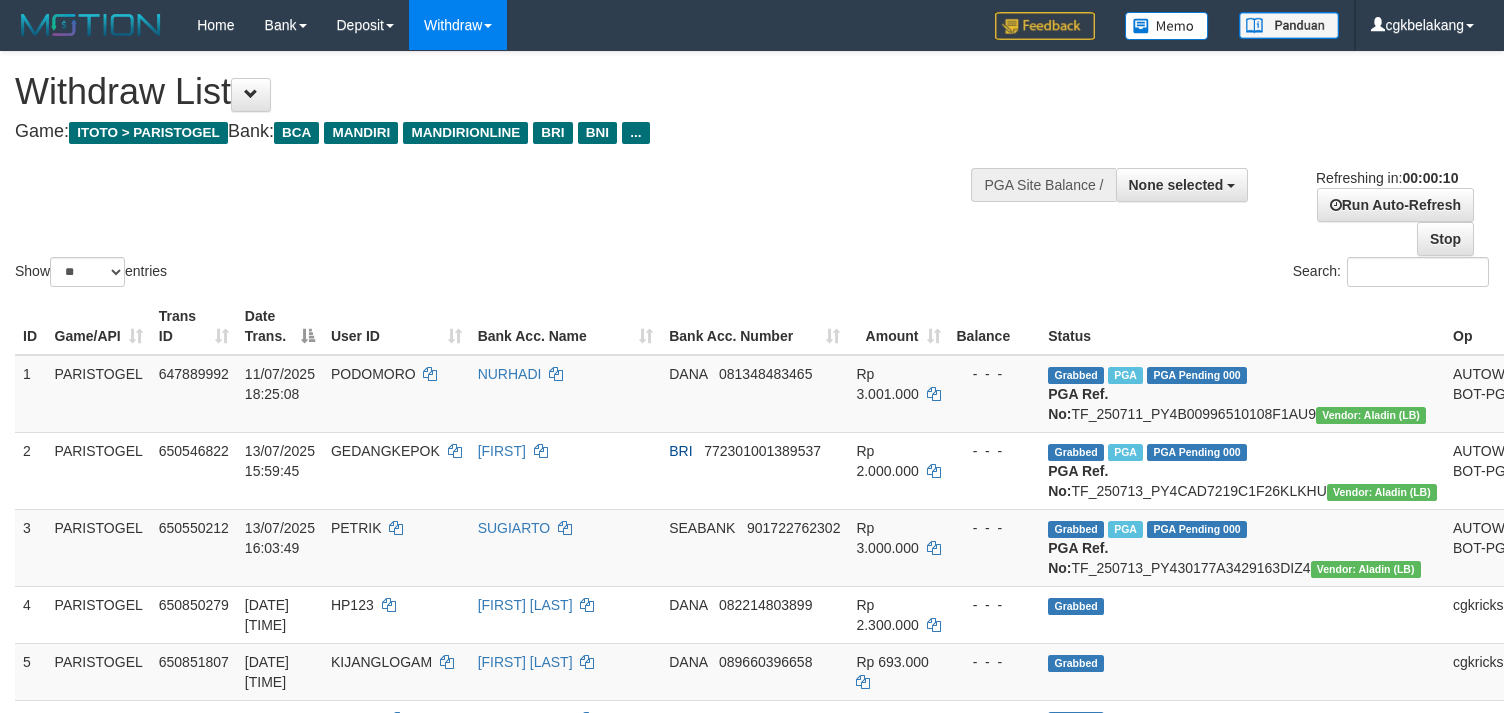 select 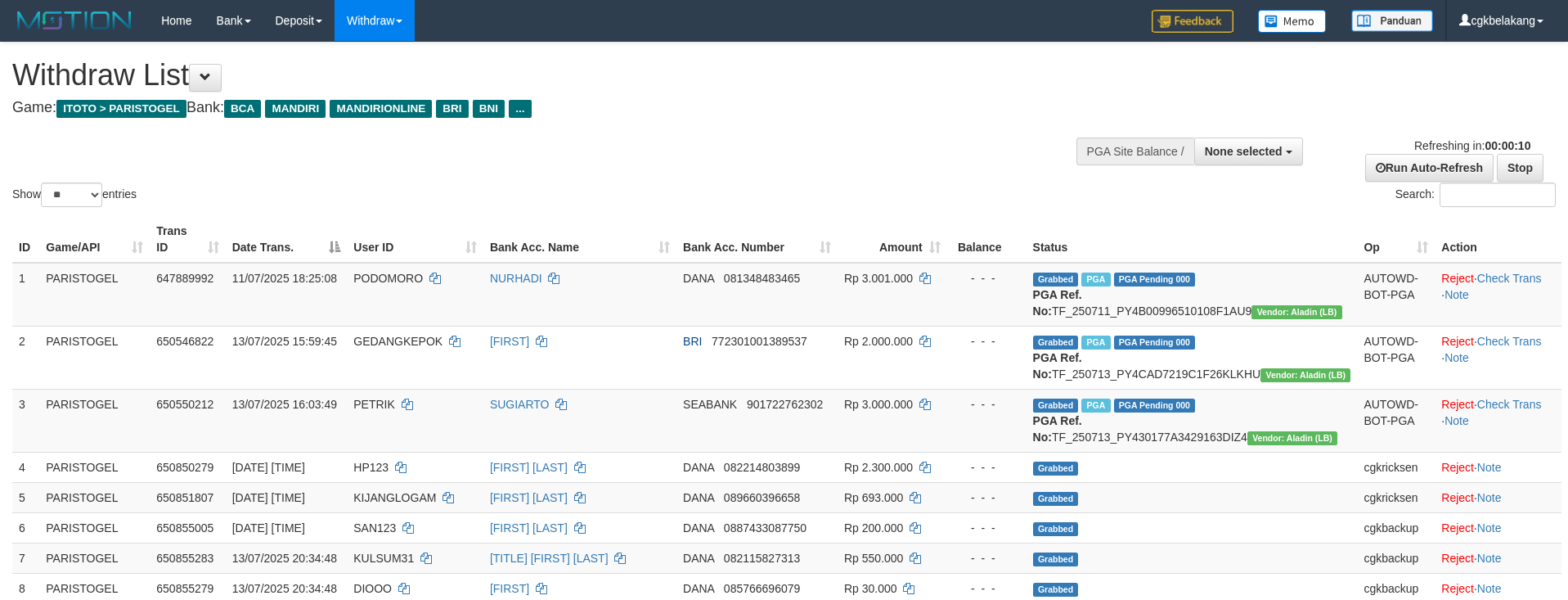 select 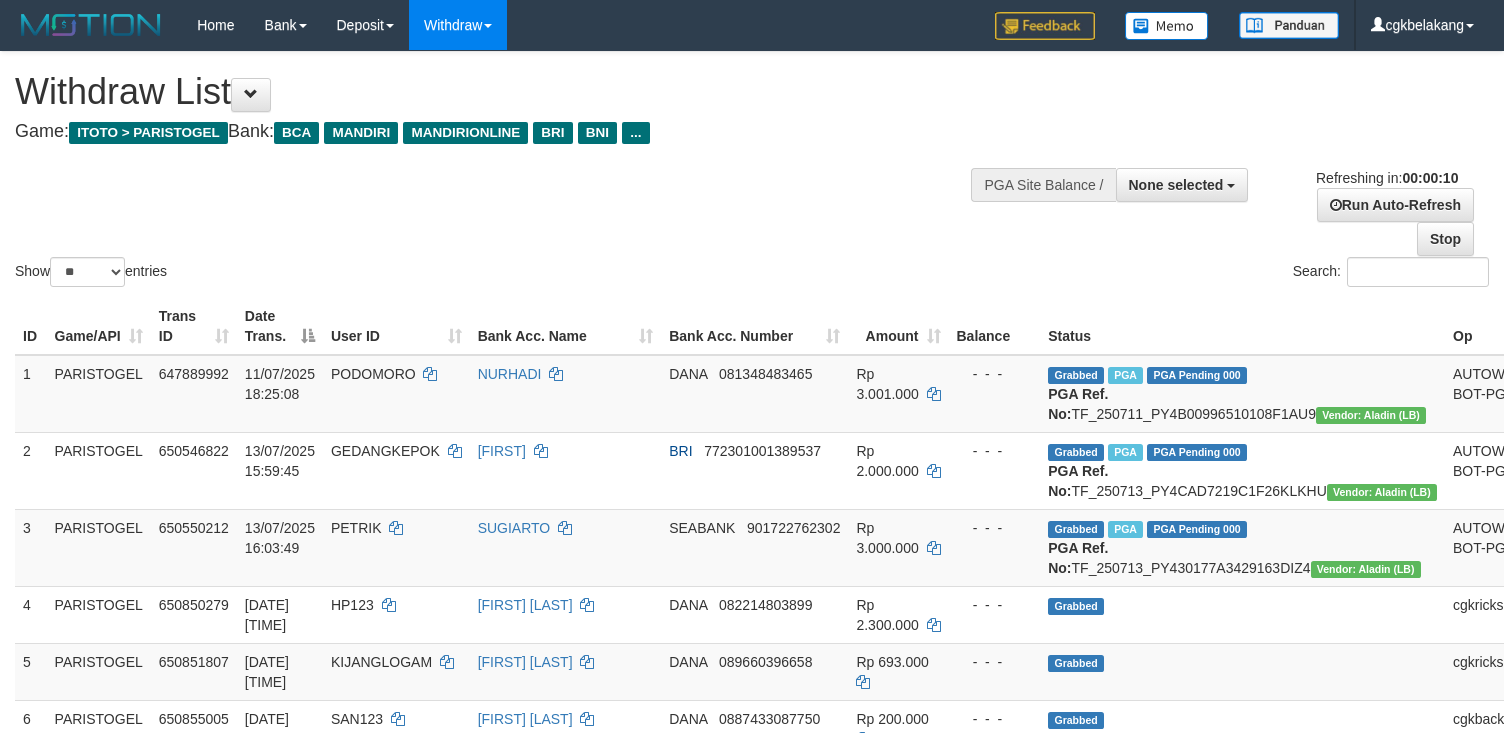 select 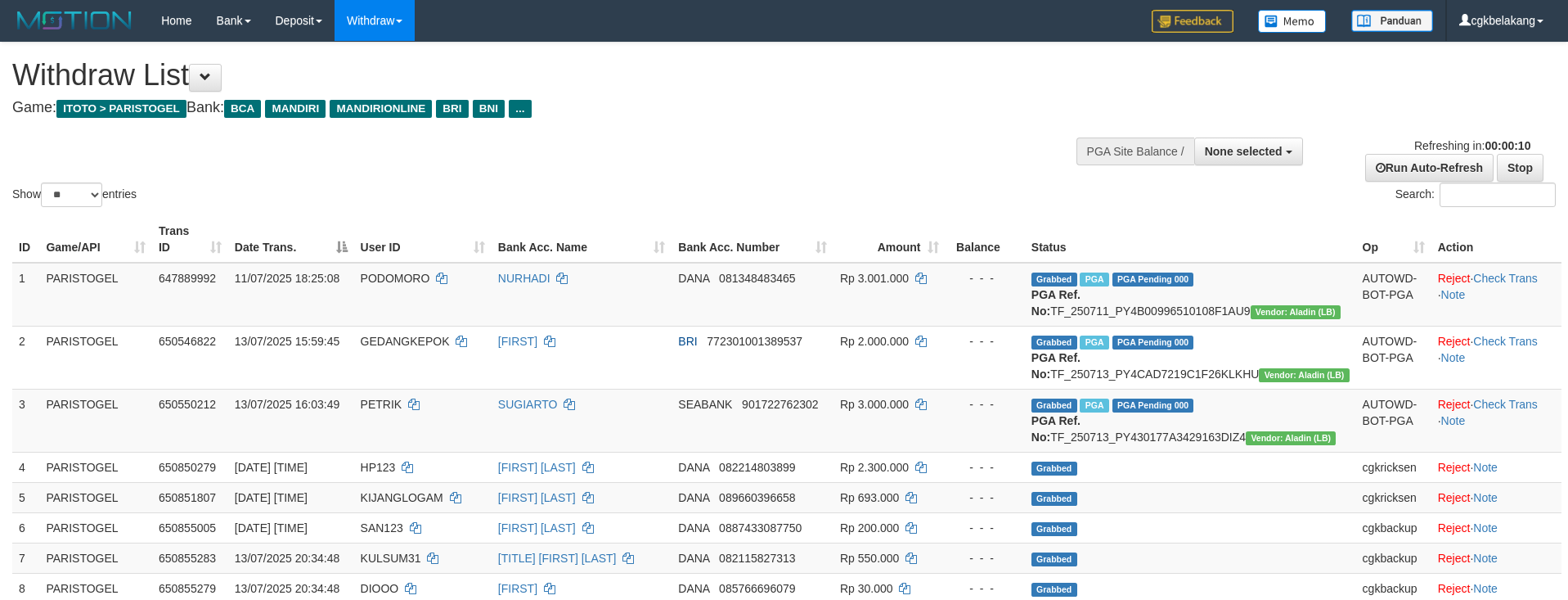 select 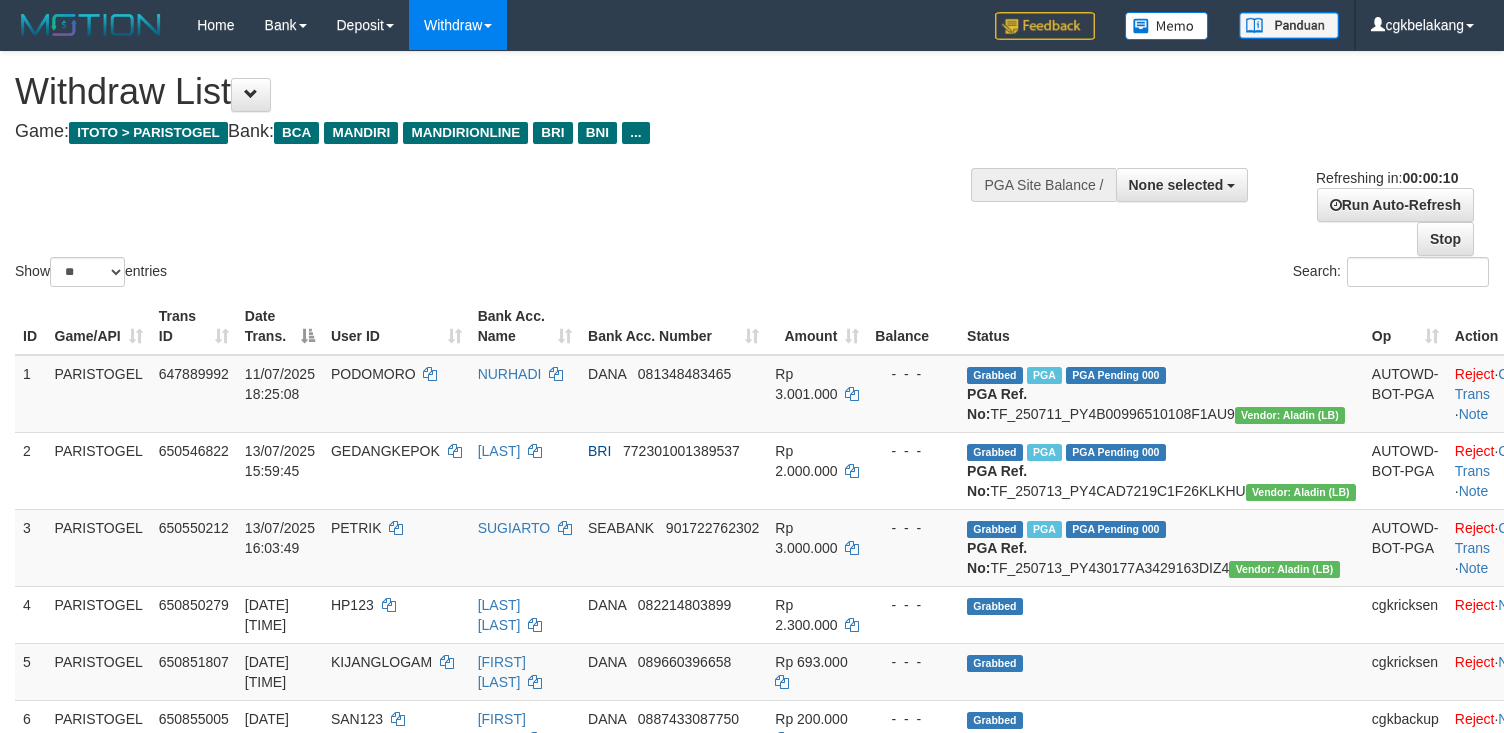 select 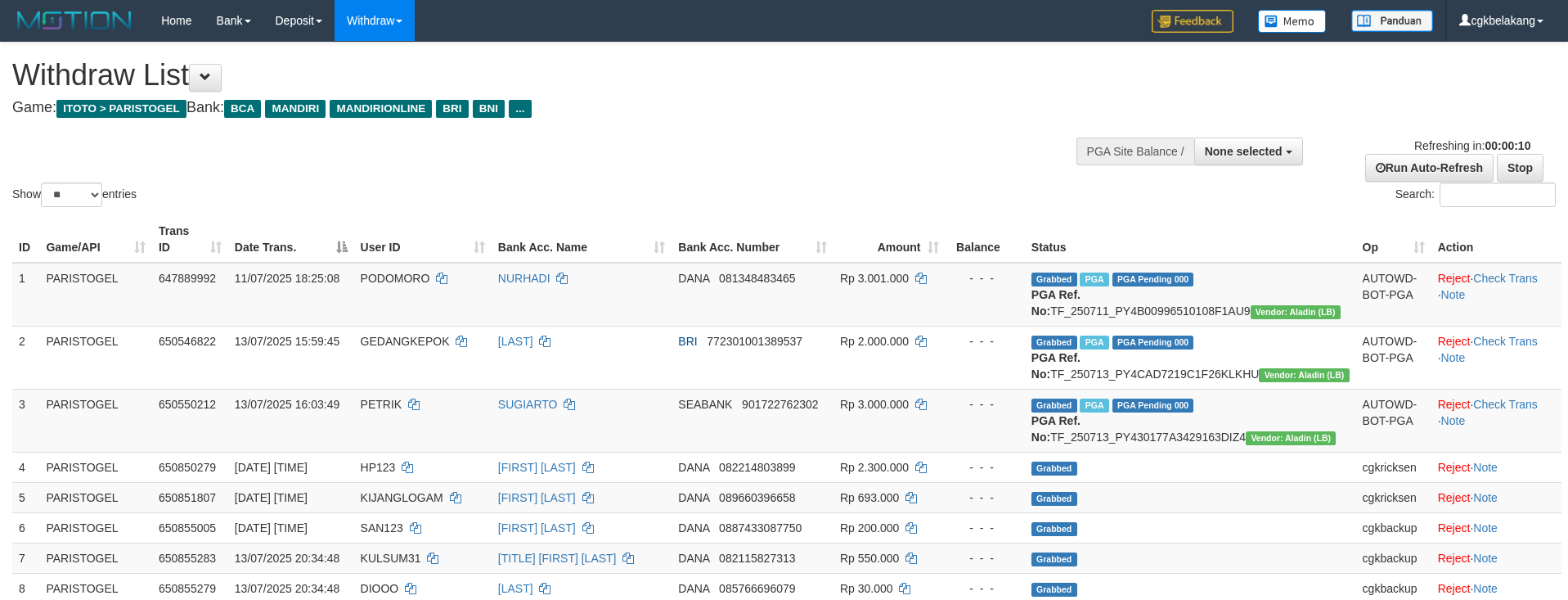 select 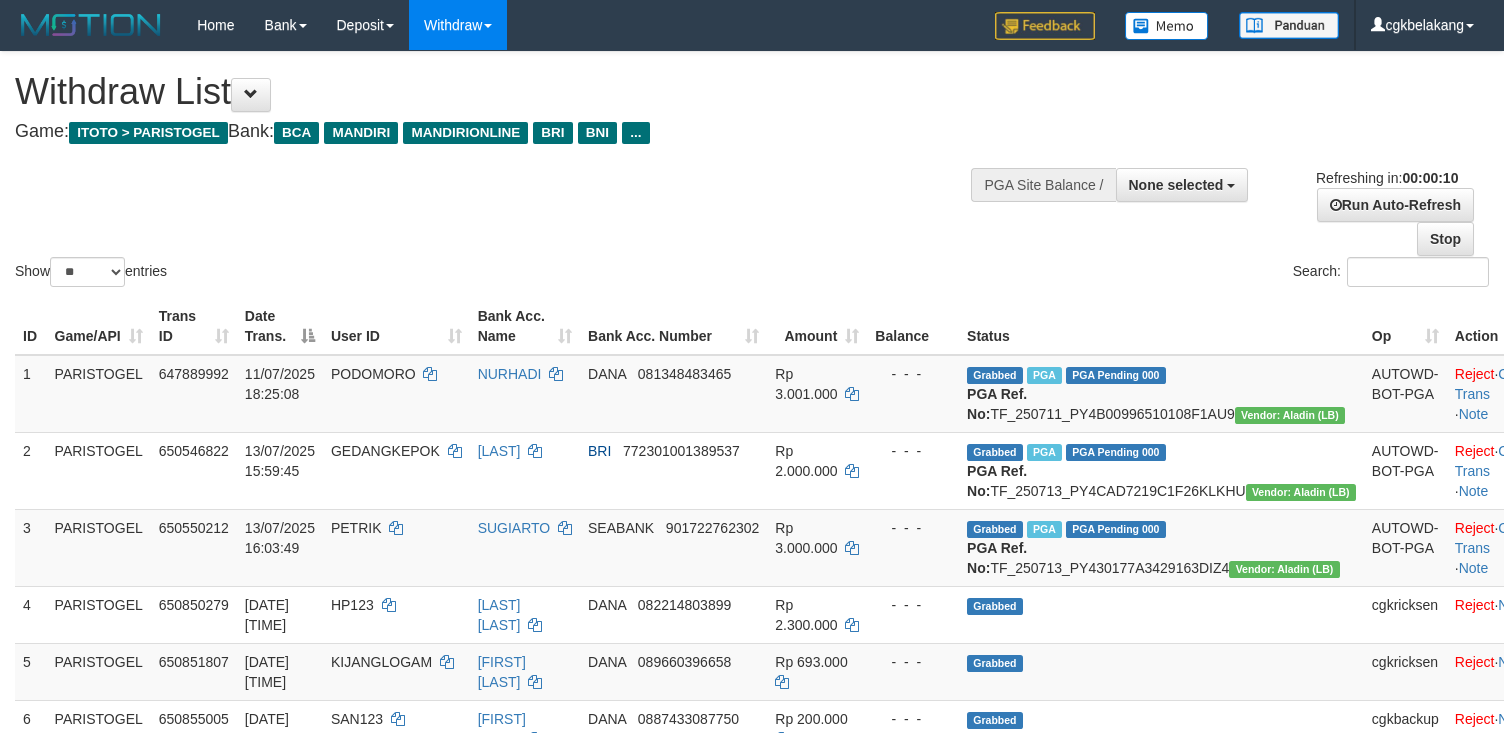 select 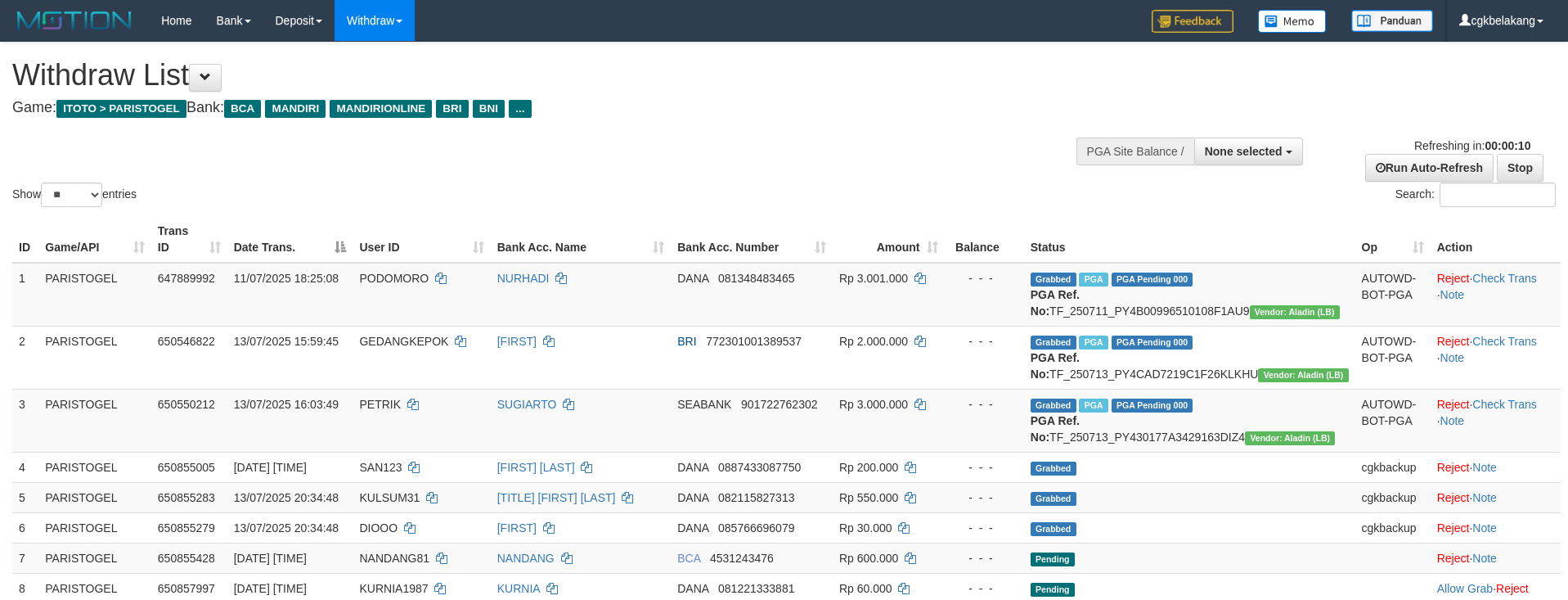 select 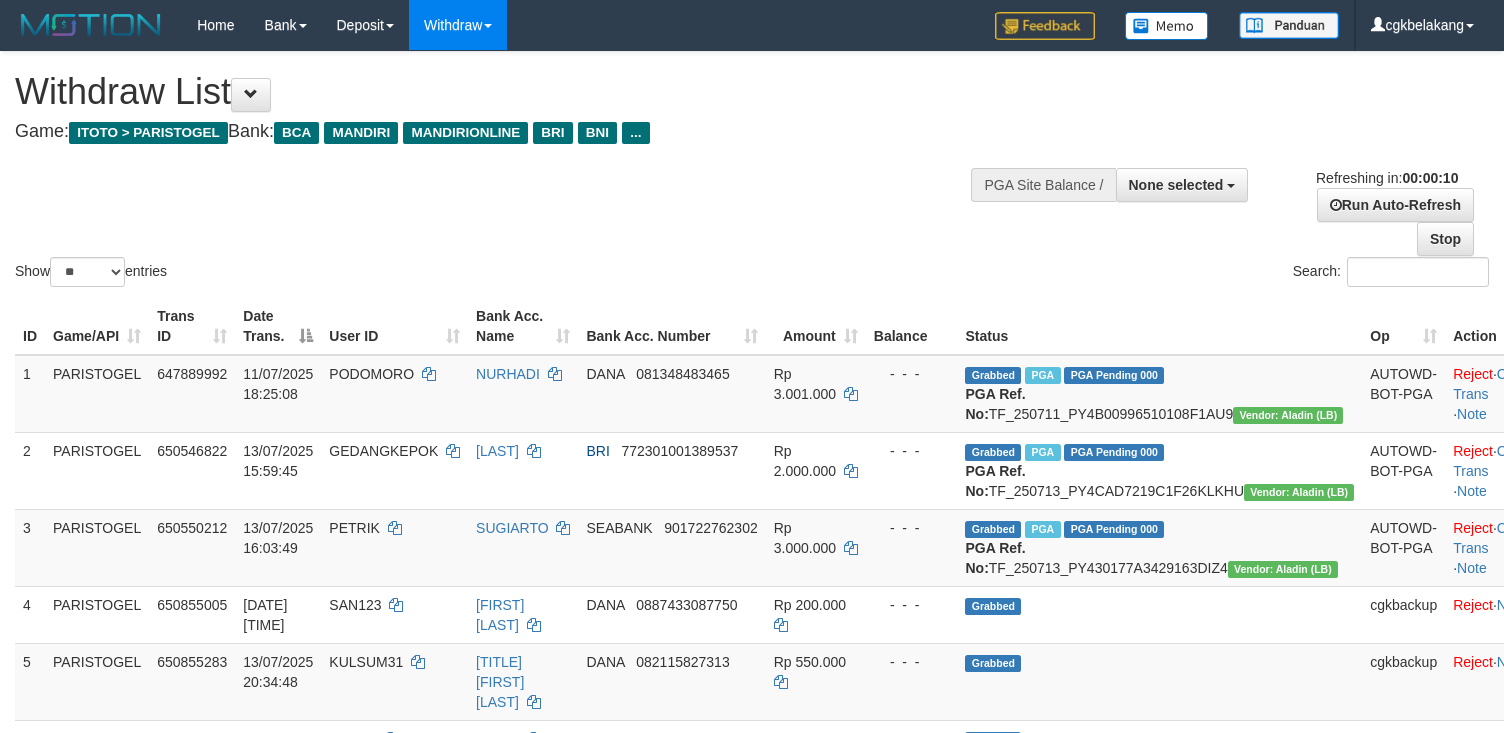 select 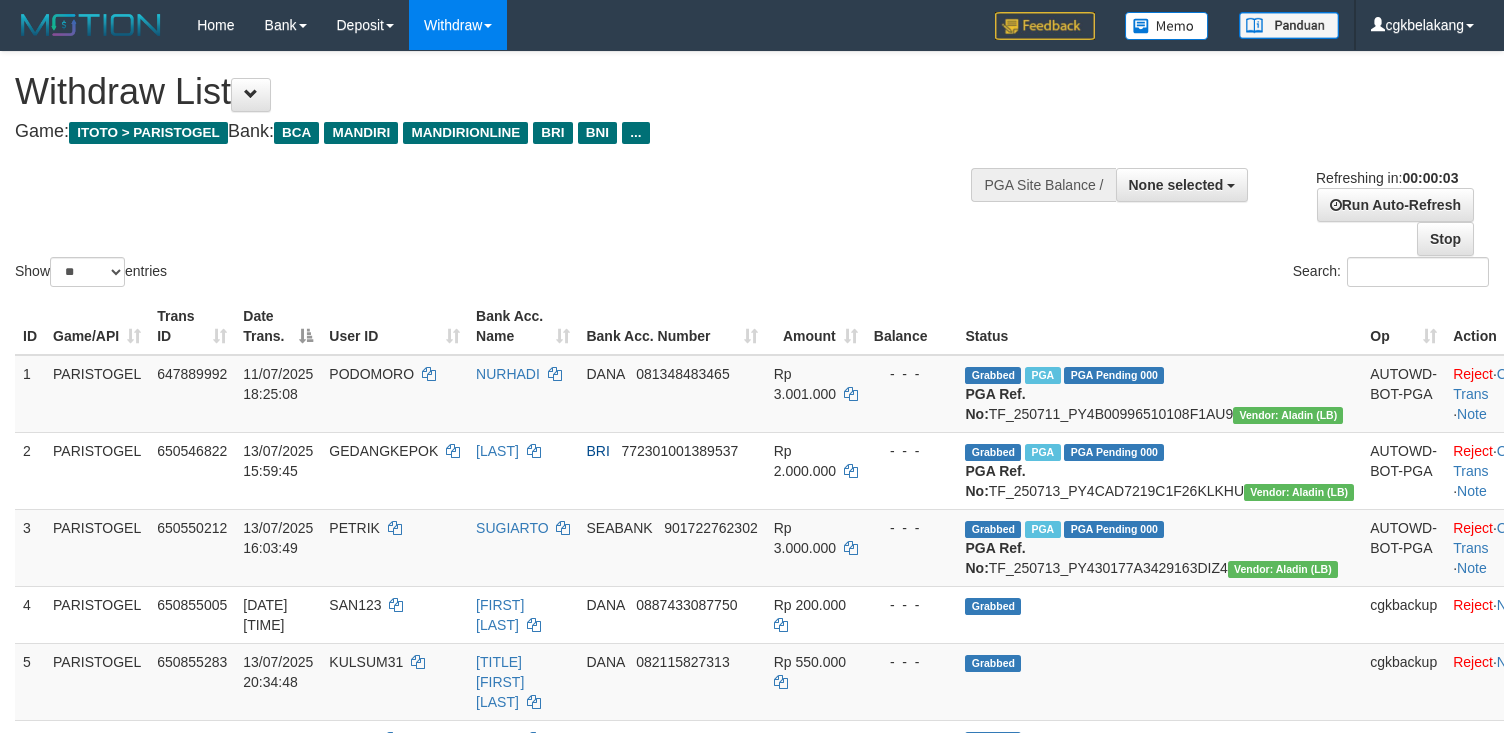 scroll, scrollTop: 0, scrollLeft: 0, axis: both 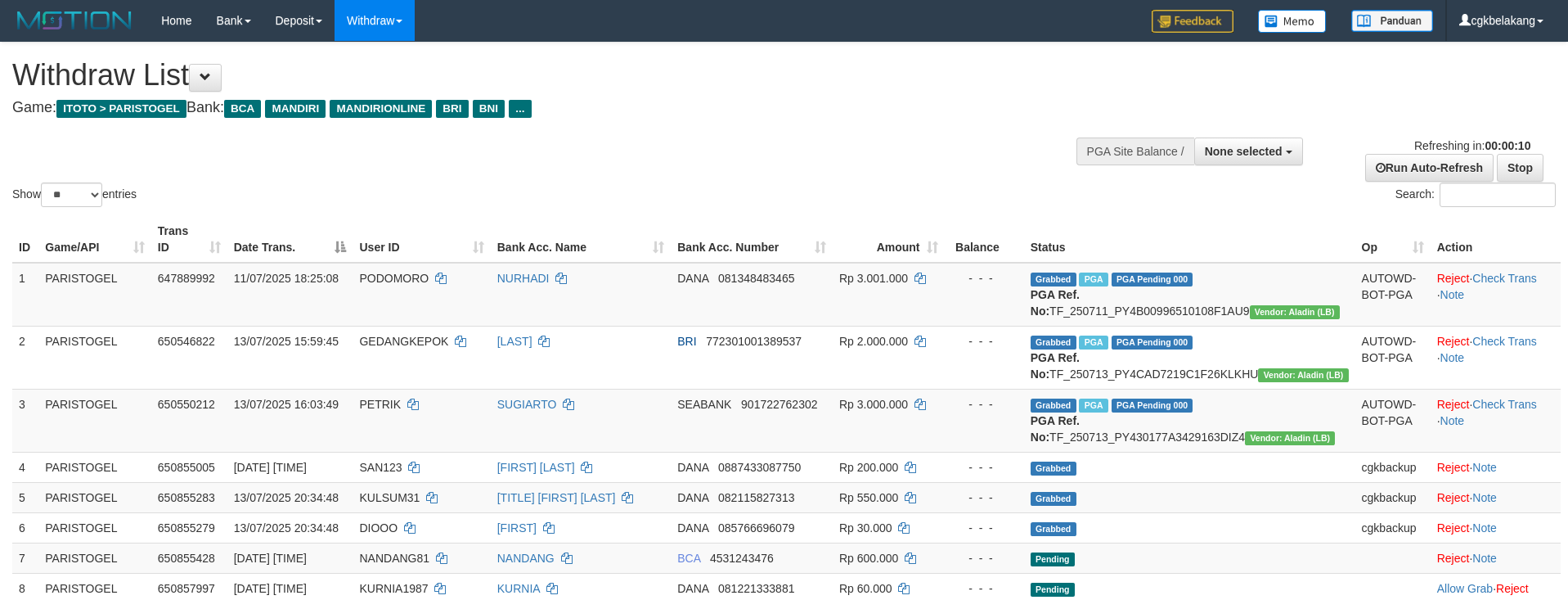 select 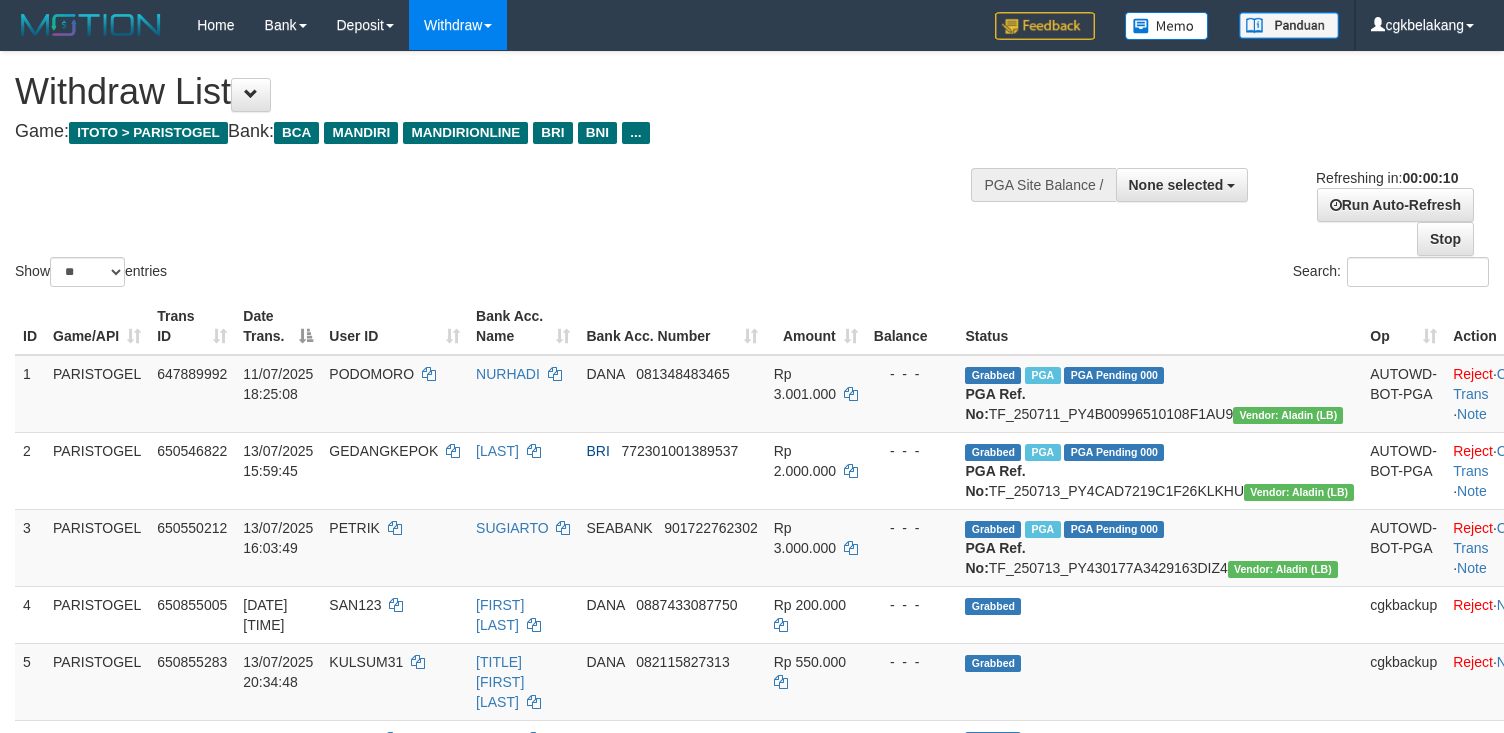 select 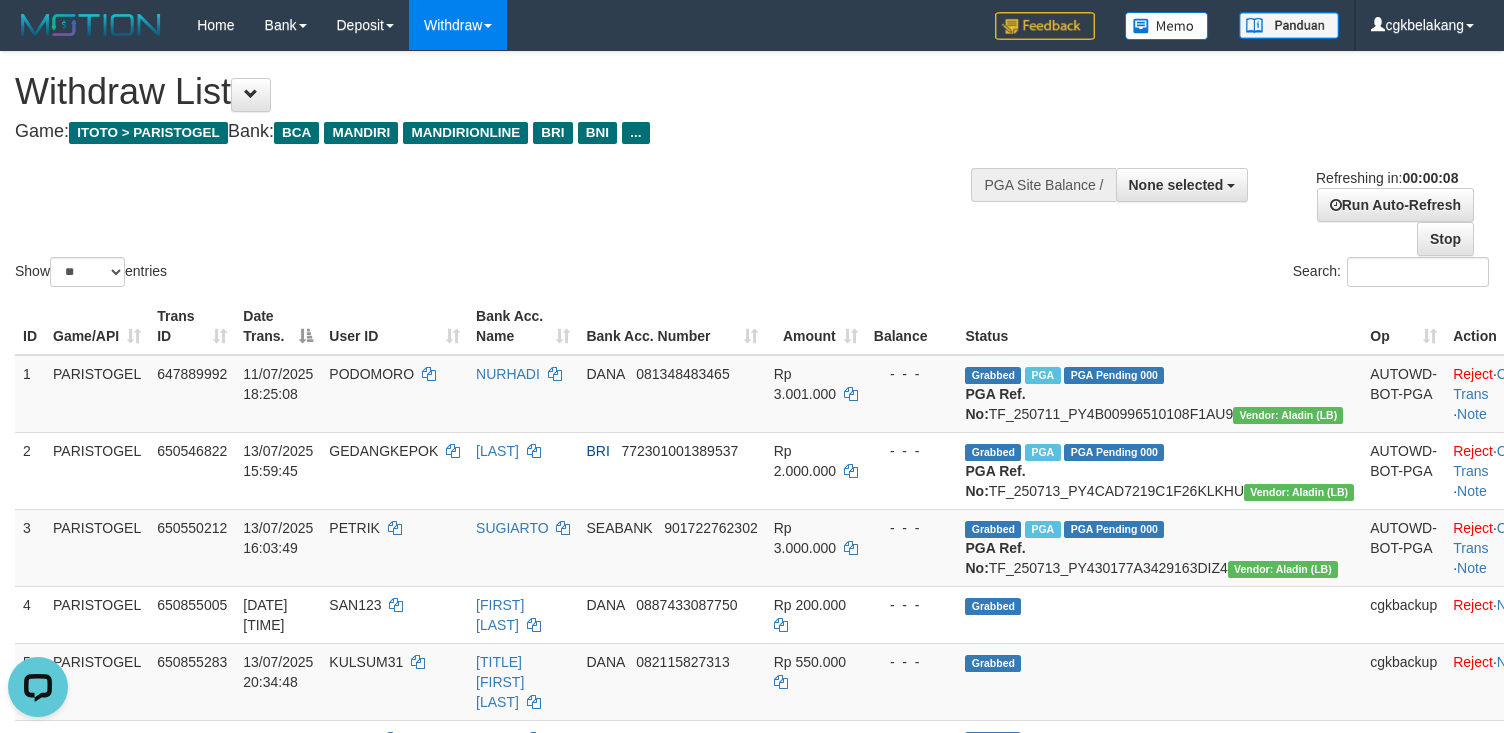 scroll, scrollTop: 0, scrollLeft: 0, axis: both 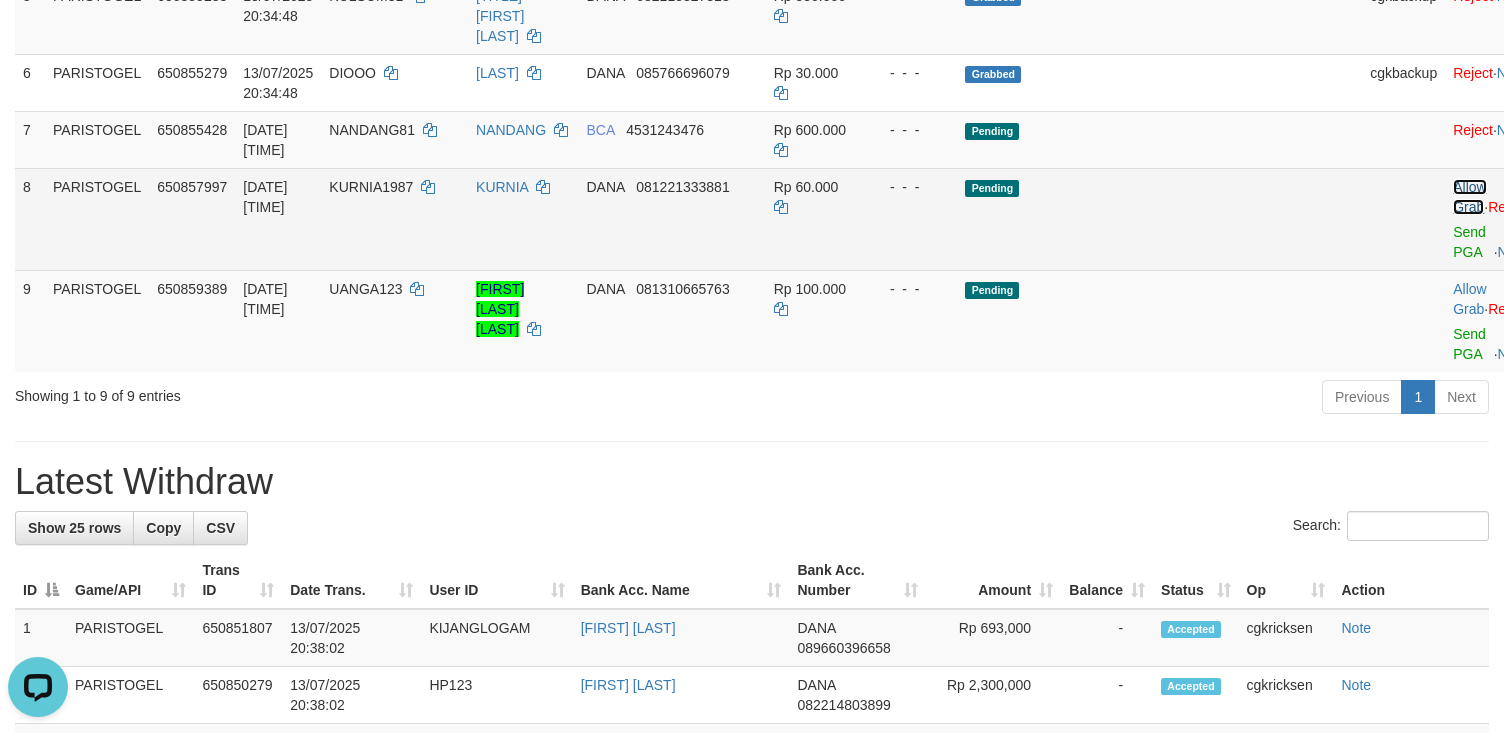 click on "Allow Grab" at bounding box center [1469, 197] 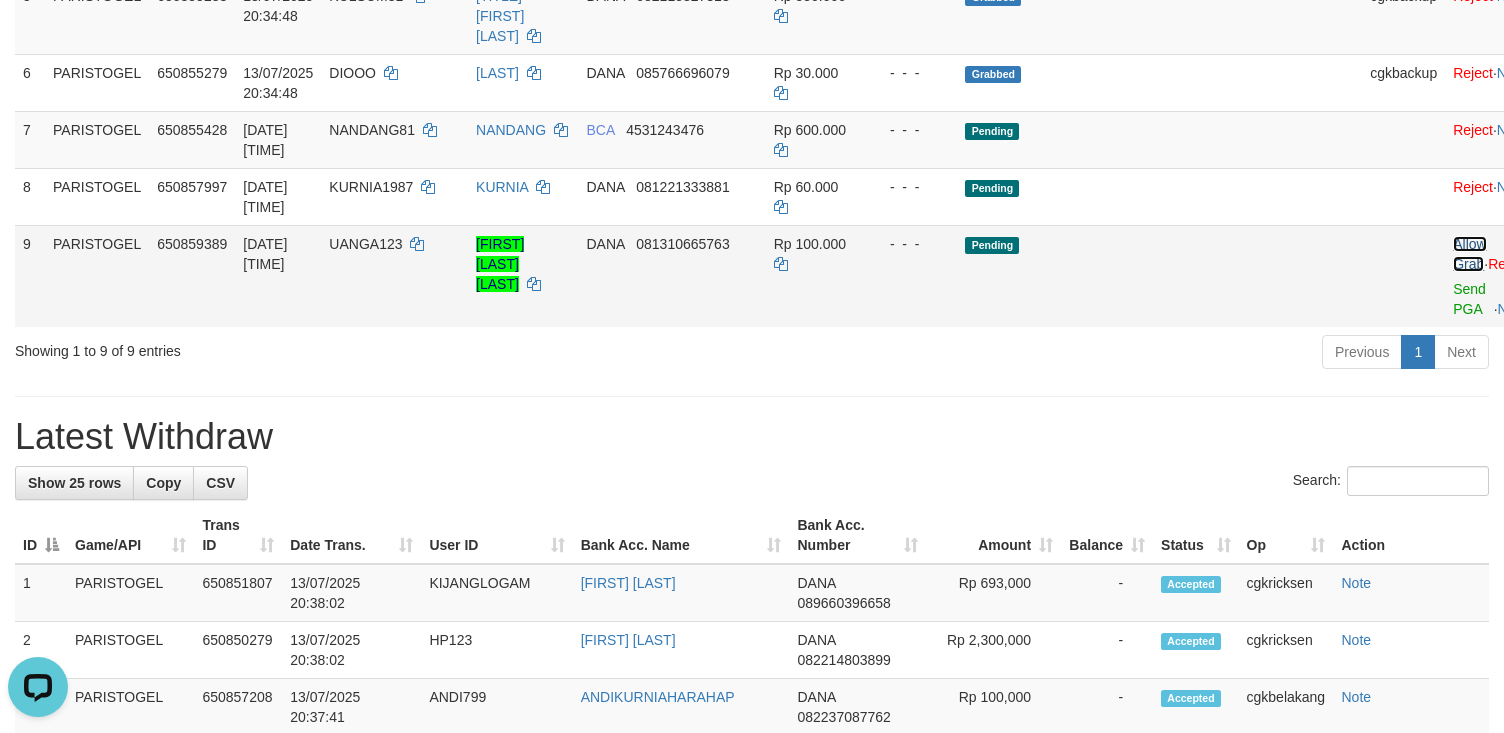 click on "Allow Grab" at bounding box center (1469, 254) 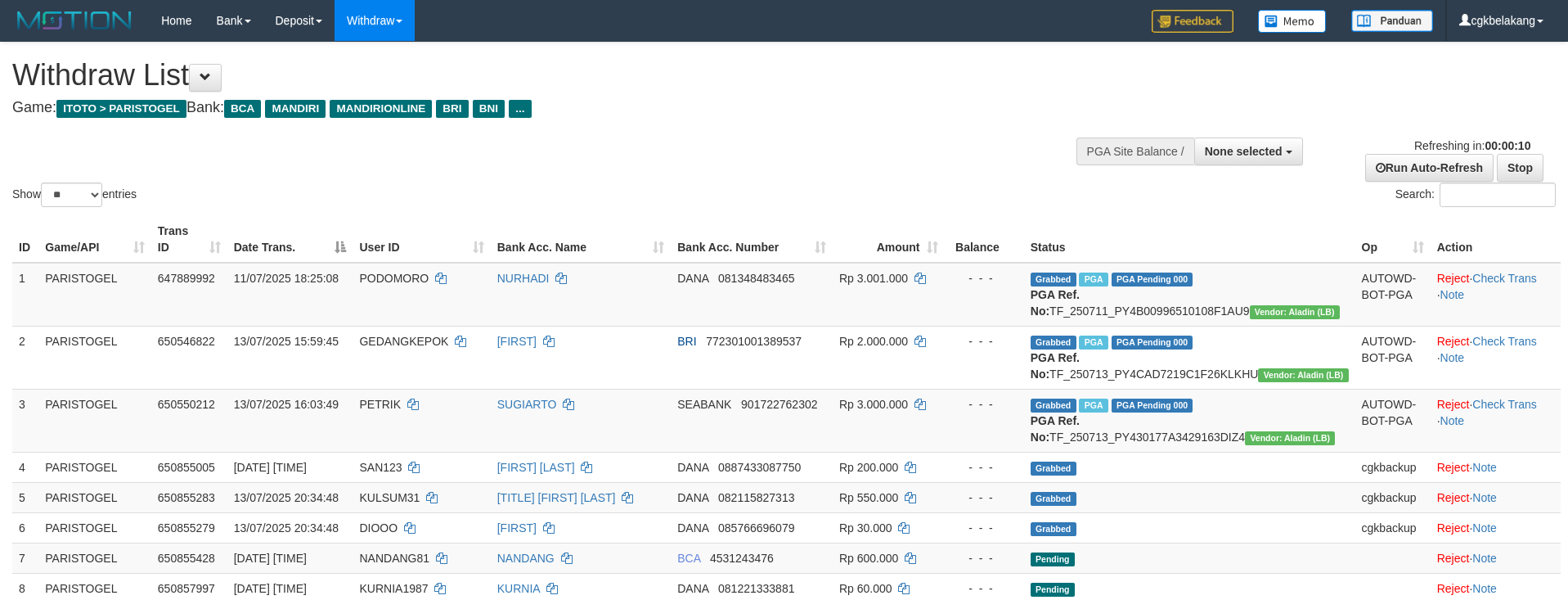 select 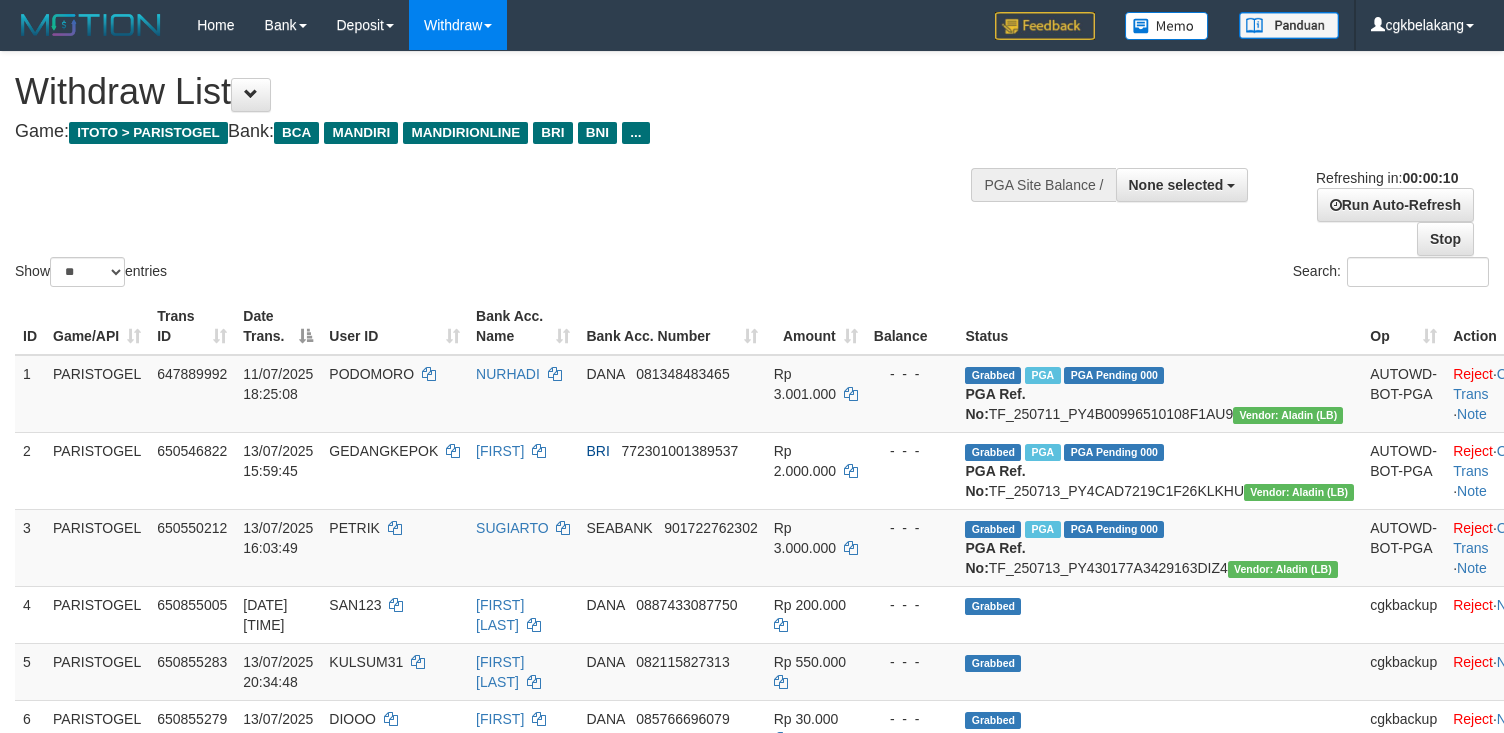 select 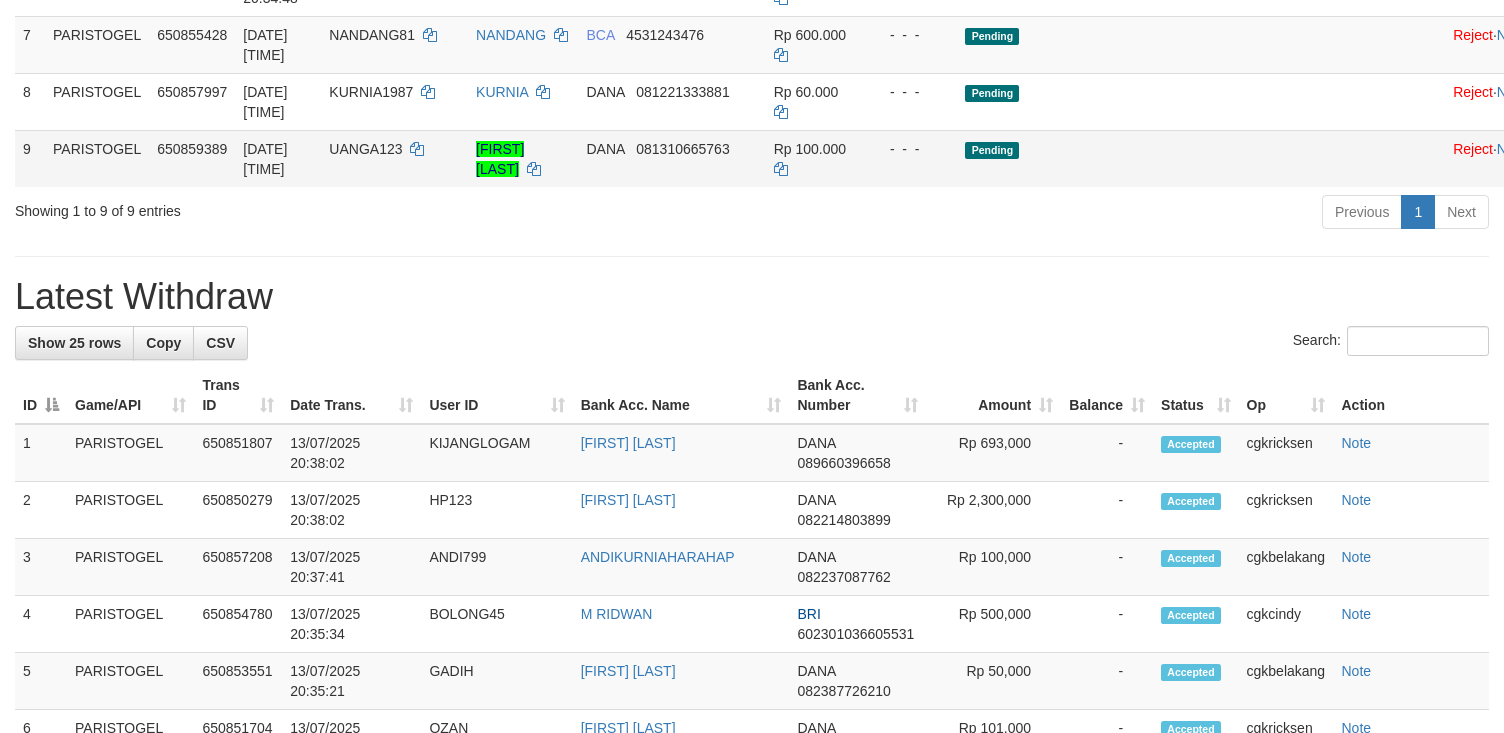 scroll, scrollTop: 666, scrollLeft: 0, axis: vertical 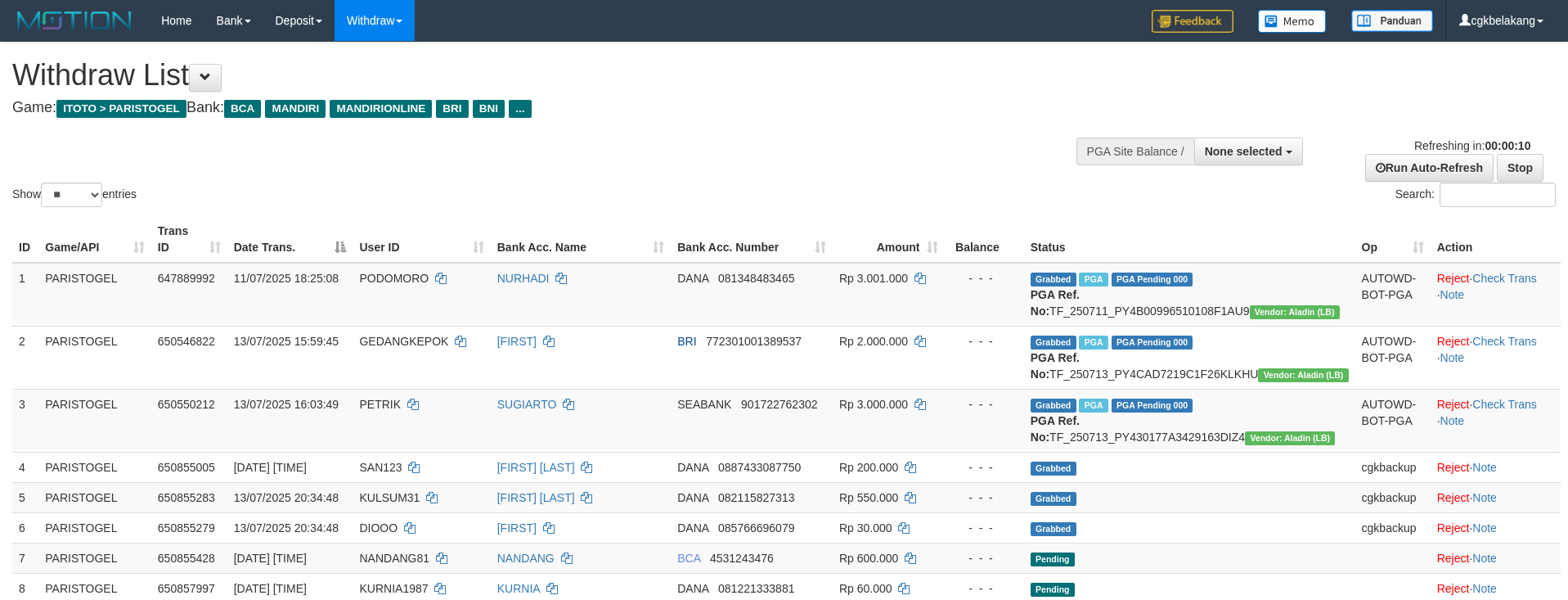 select 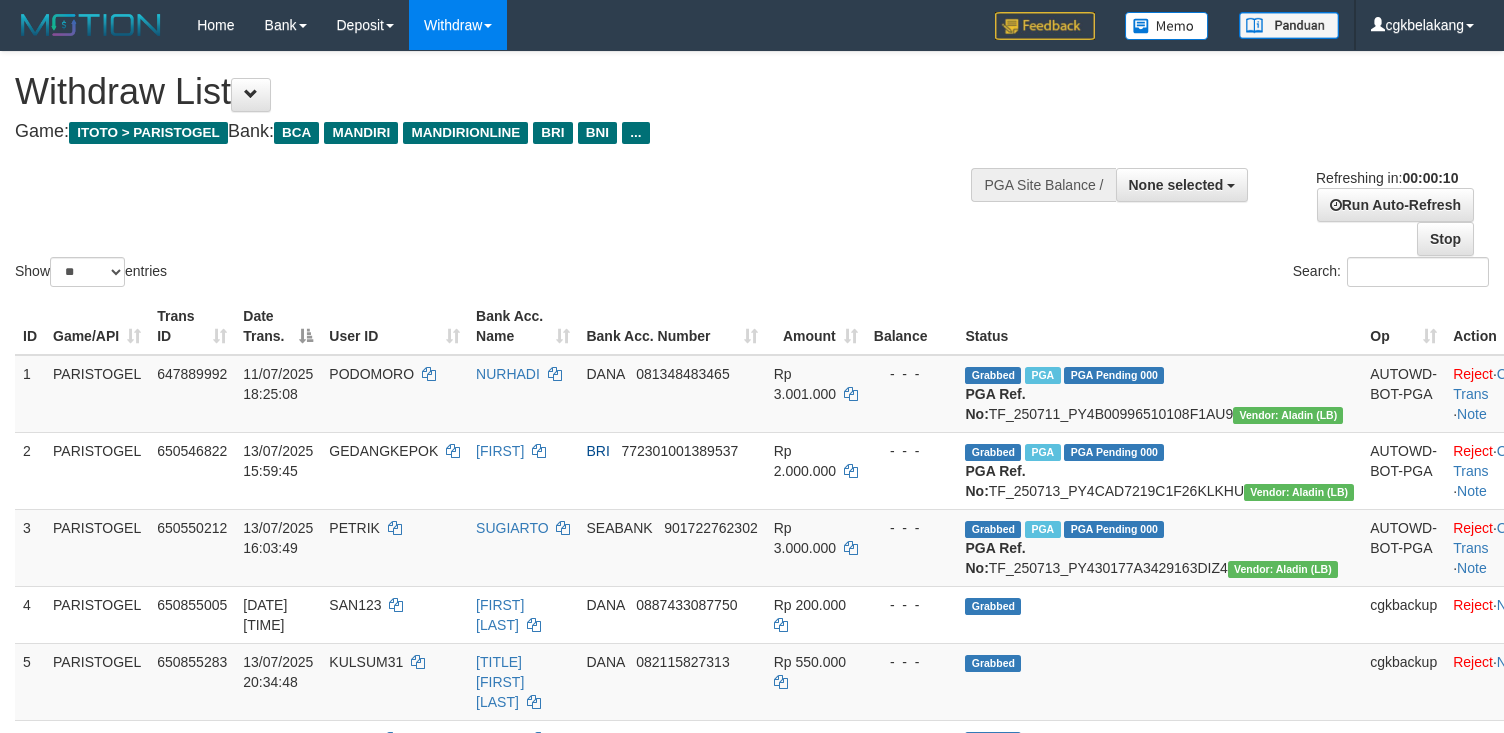 select 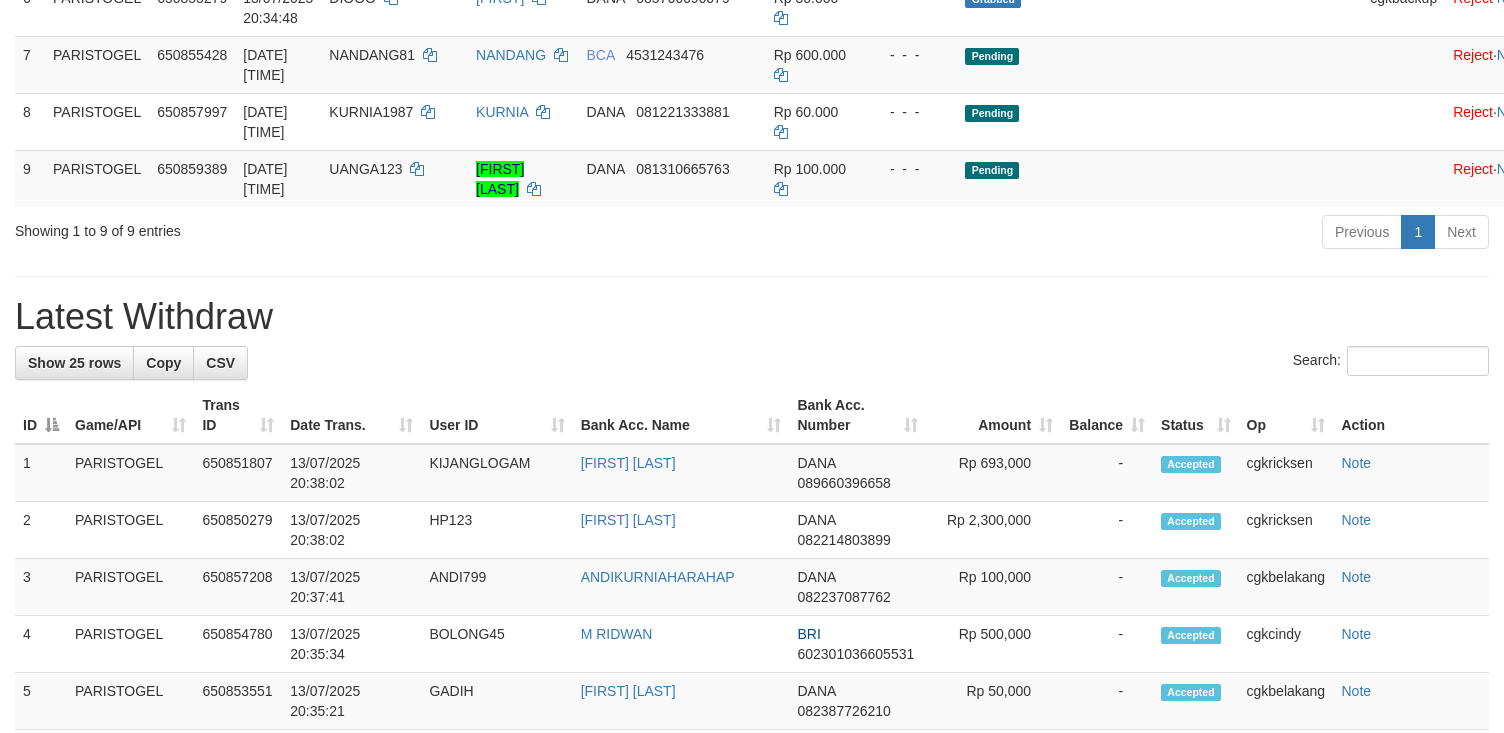 scroll, scrollTop: 666, scrollLeft: 0, axis: vertical 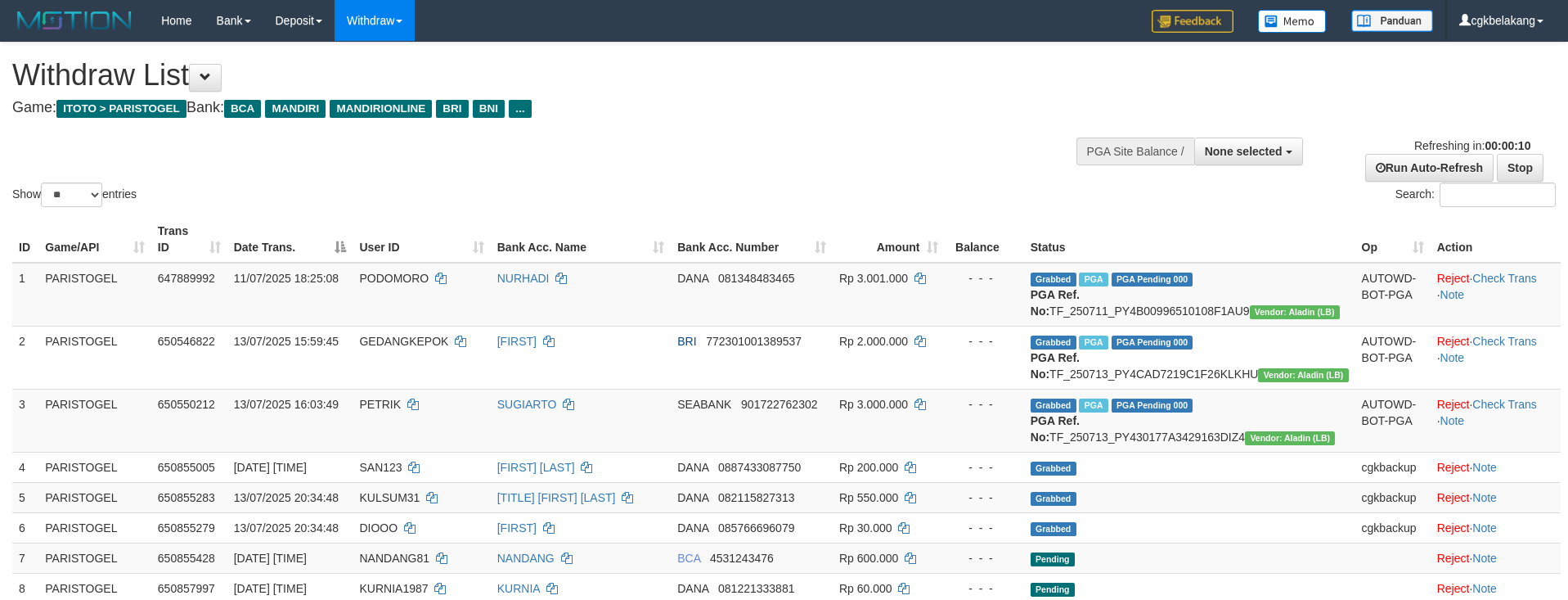 select 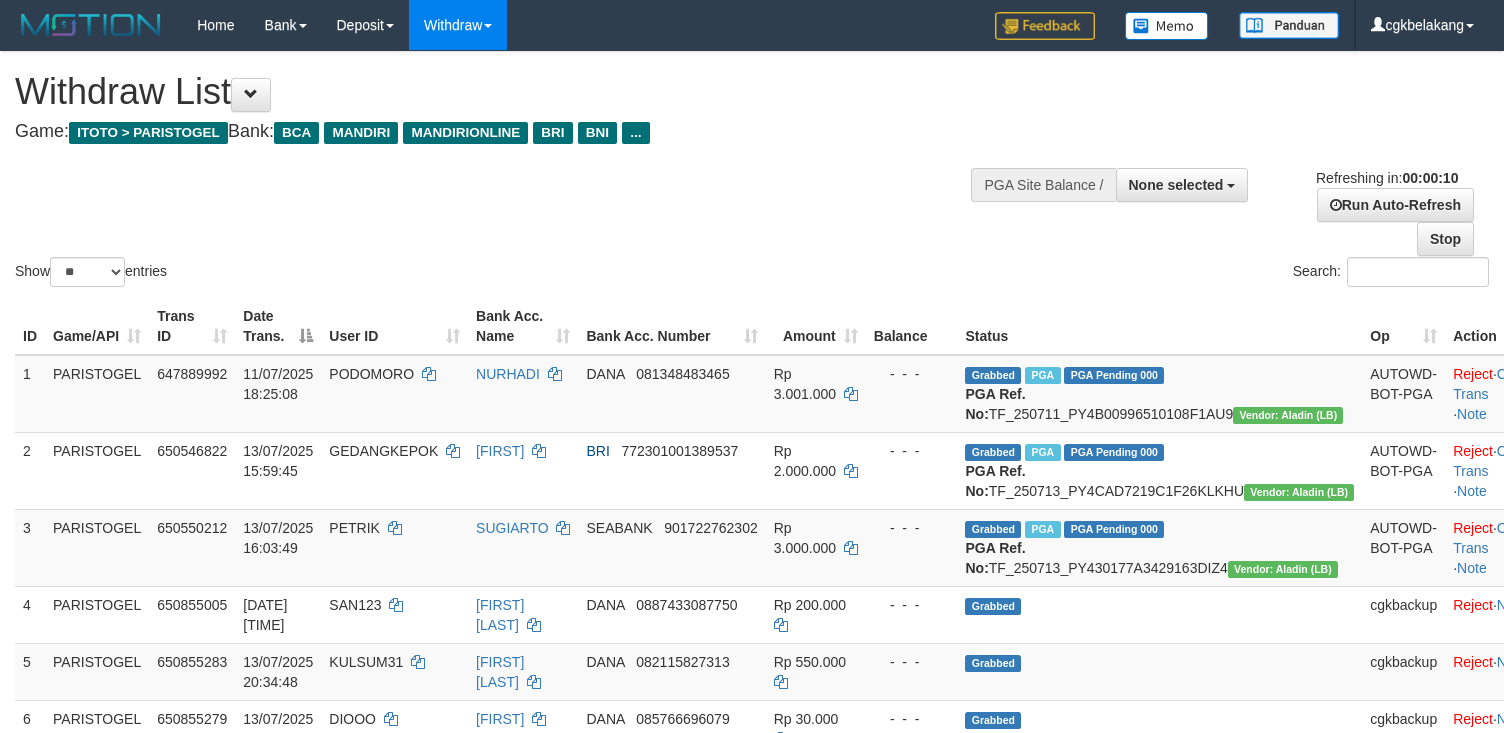 select 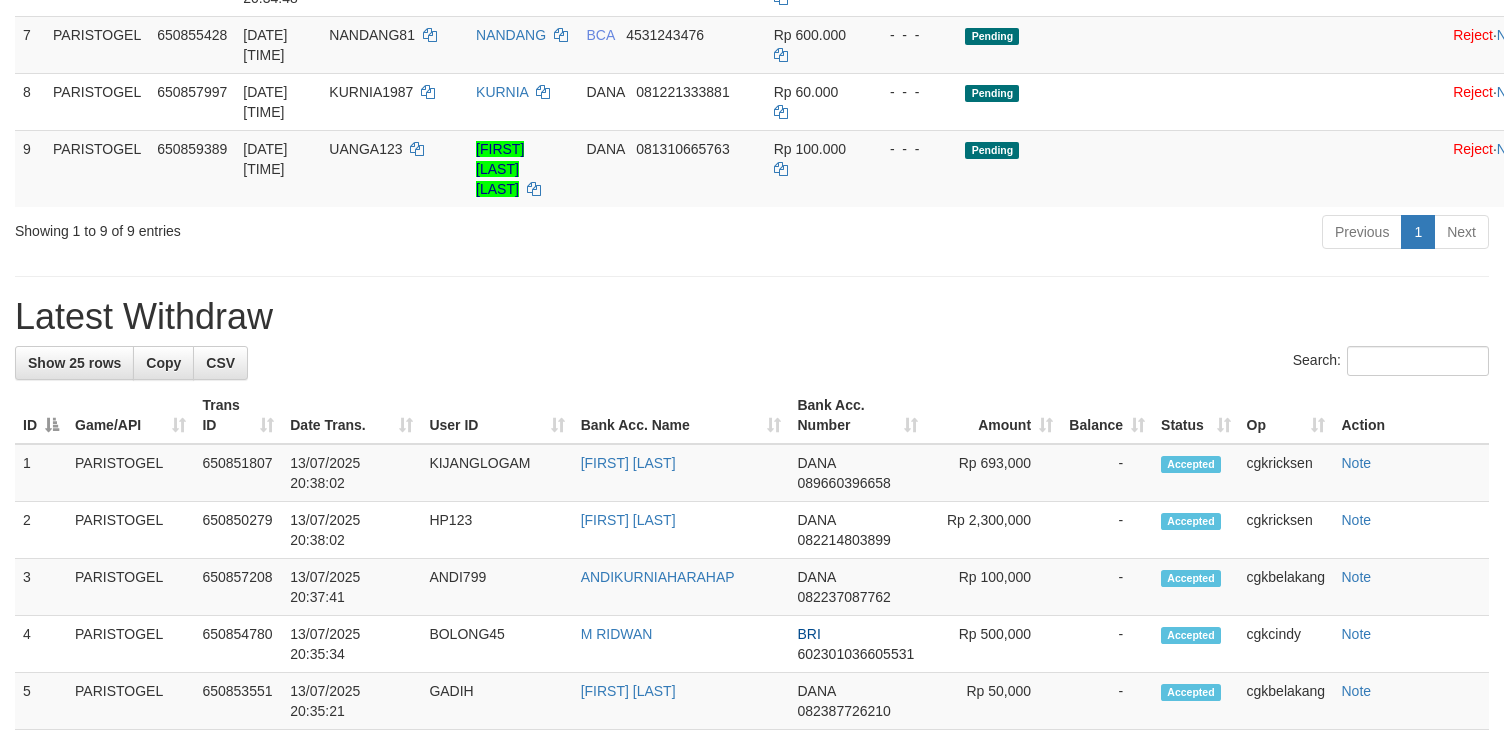 scroll, scrollTop: 666, scrollLeft: 0, axis: vertical 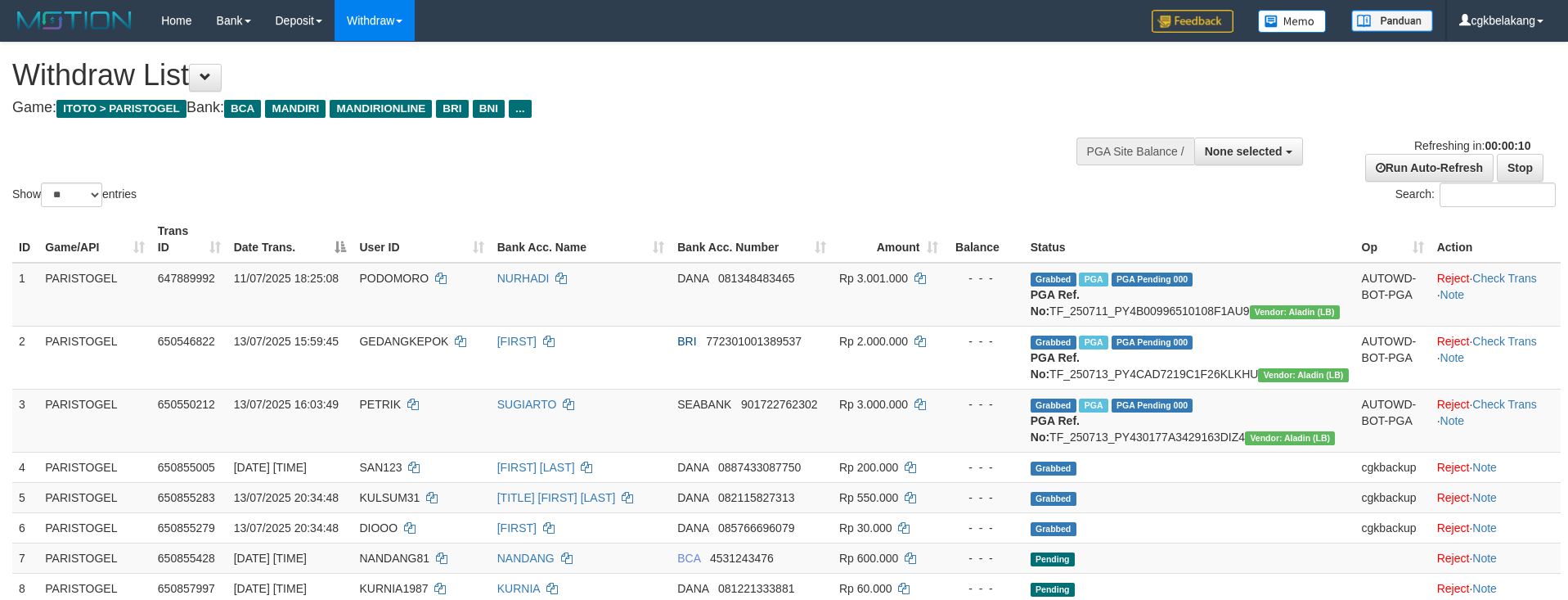 select 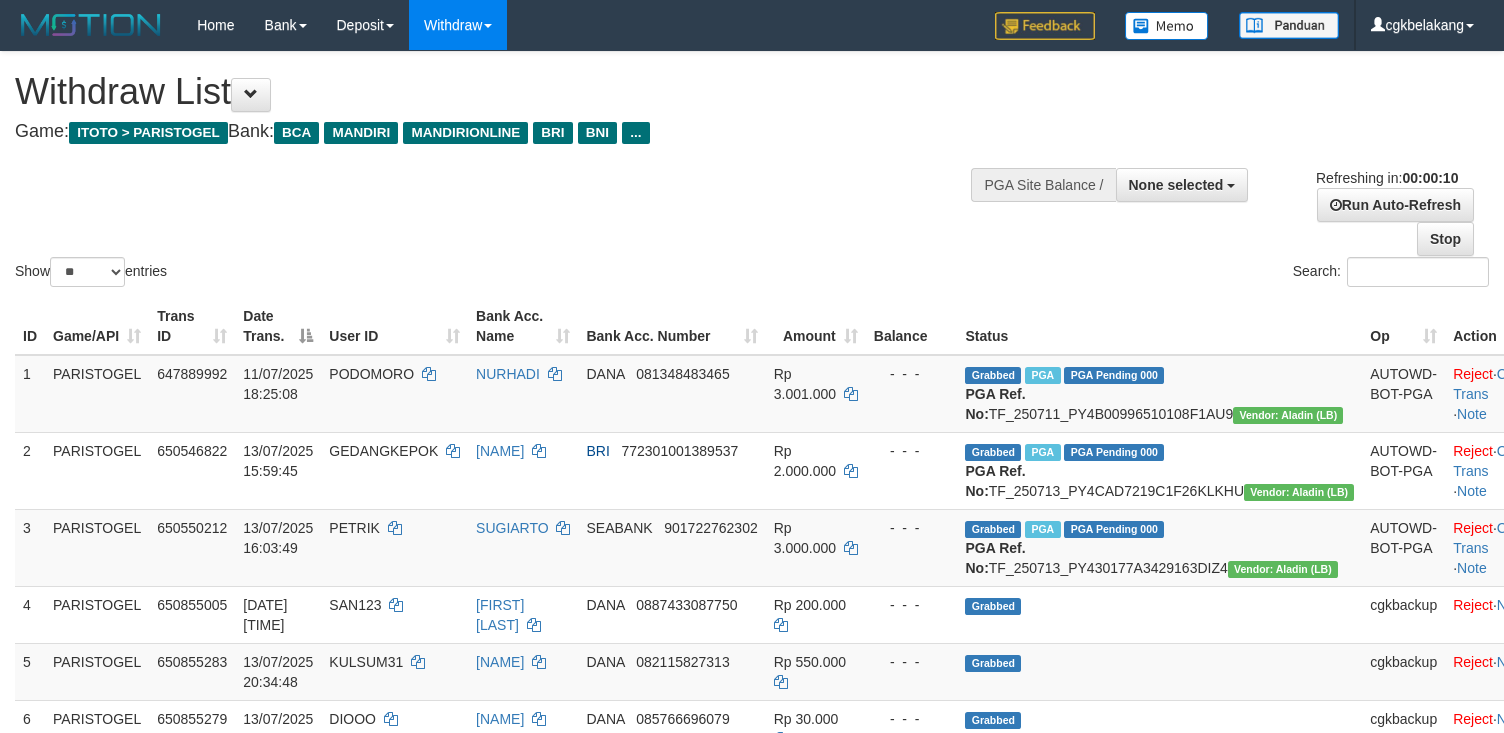 select 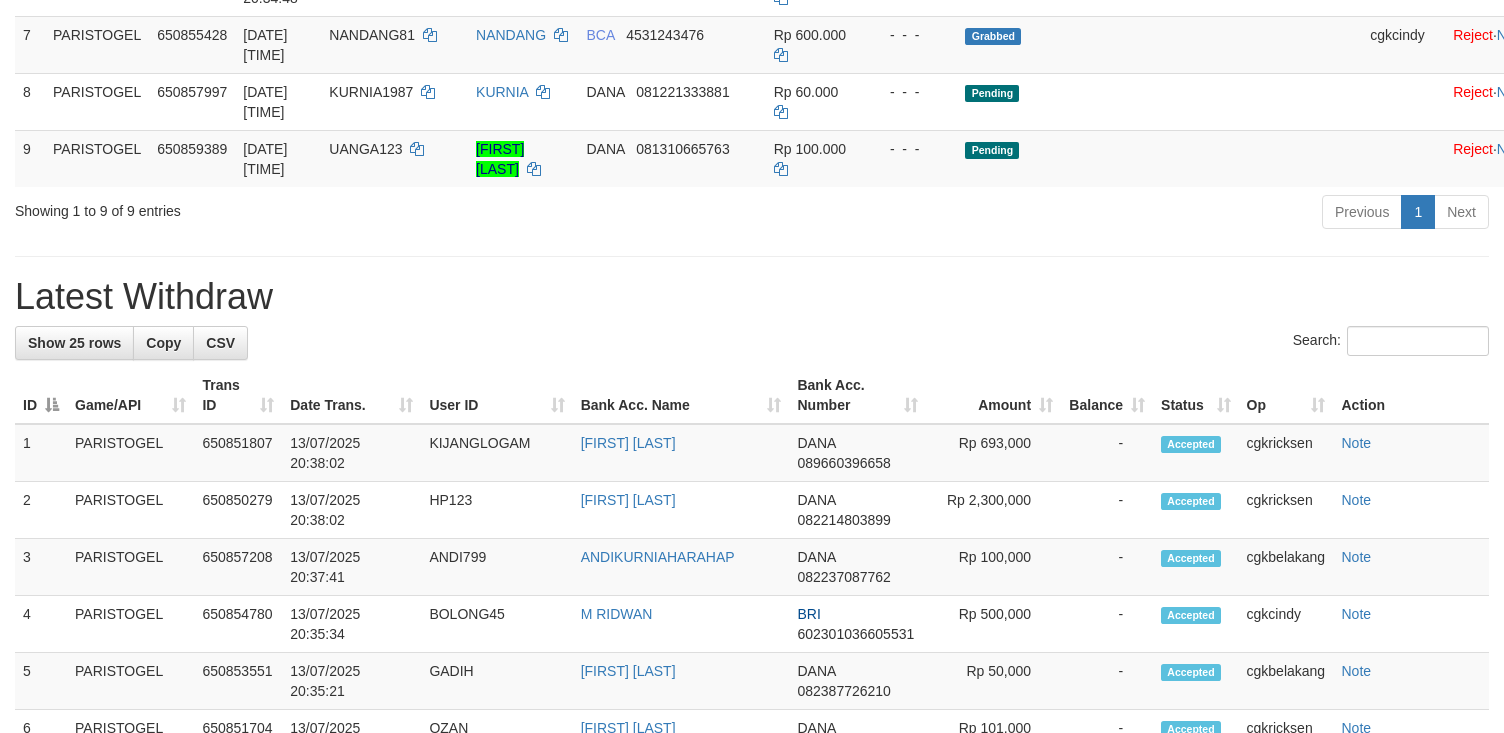 scroll, scrollTop: 666, scrollLeft: 0, axis: vertical 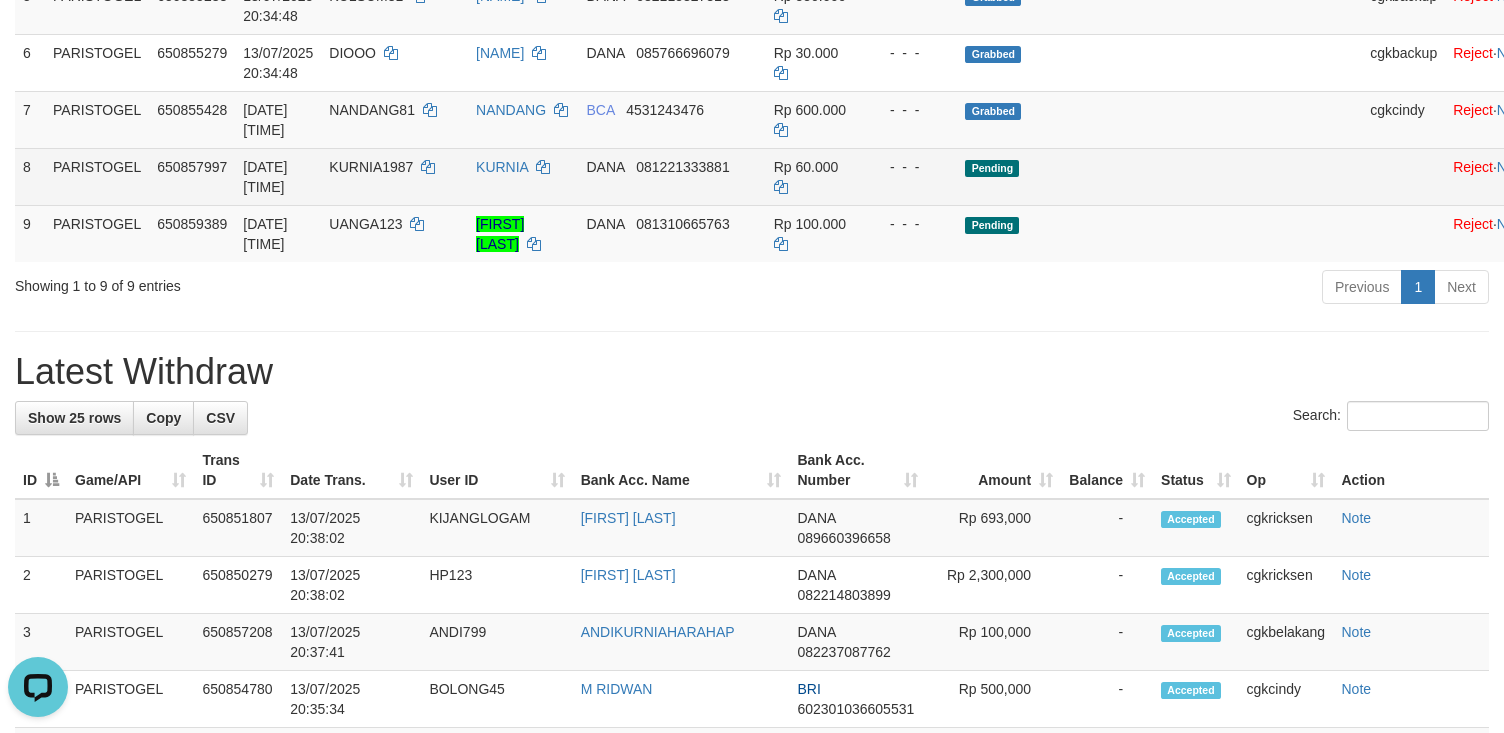 drag, startPoint x: 1200, startPoint y: 302, endPoint x: 1452, endPoint y: 212, distance: 267.58923 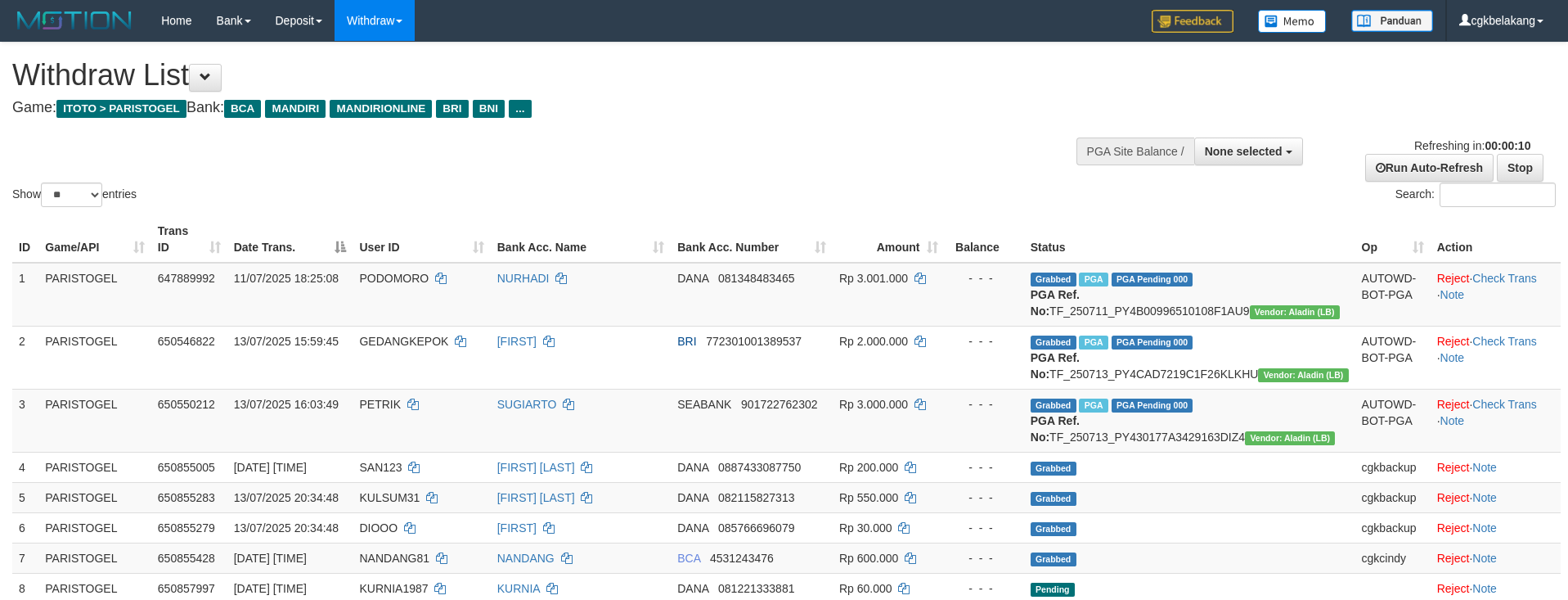 select 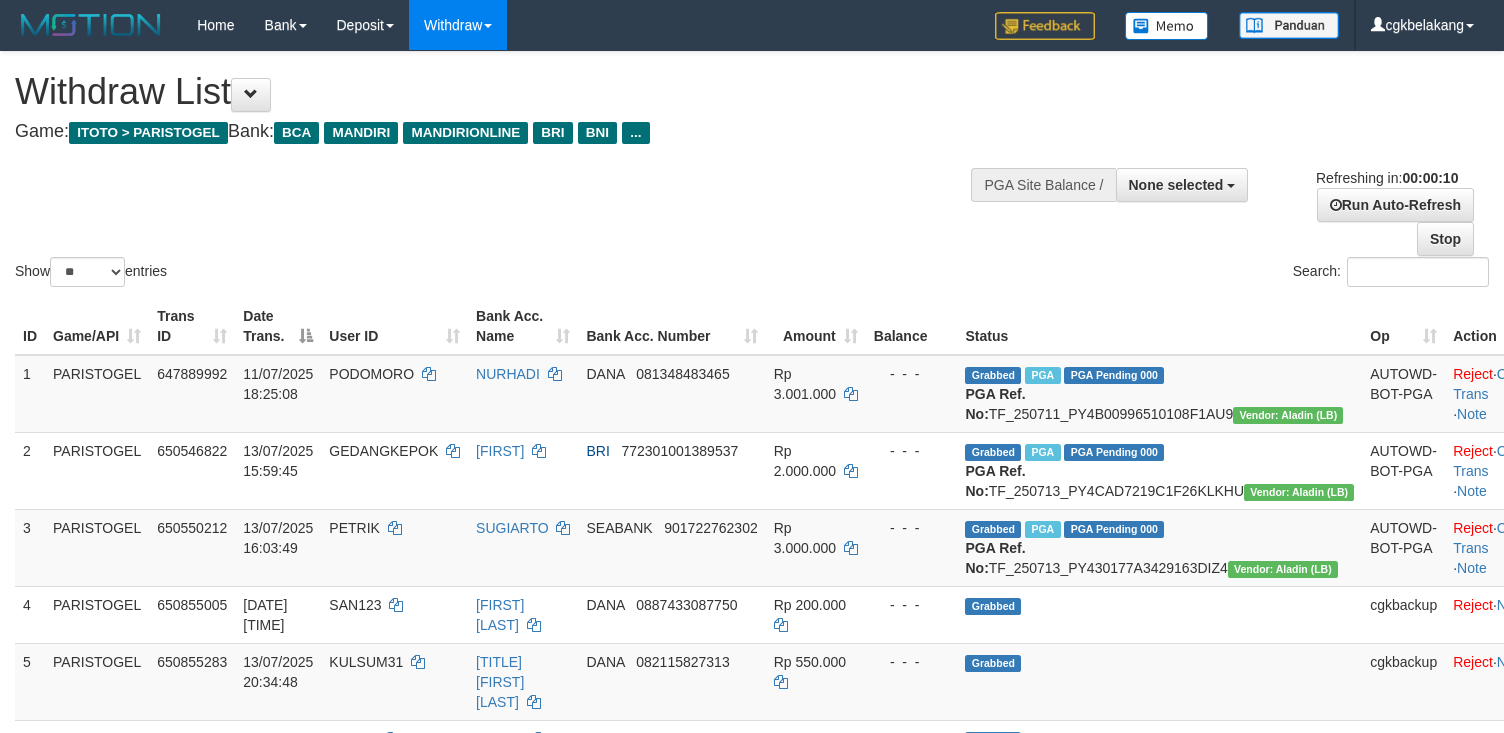 select 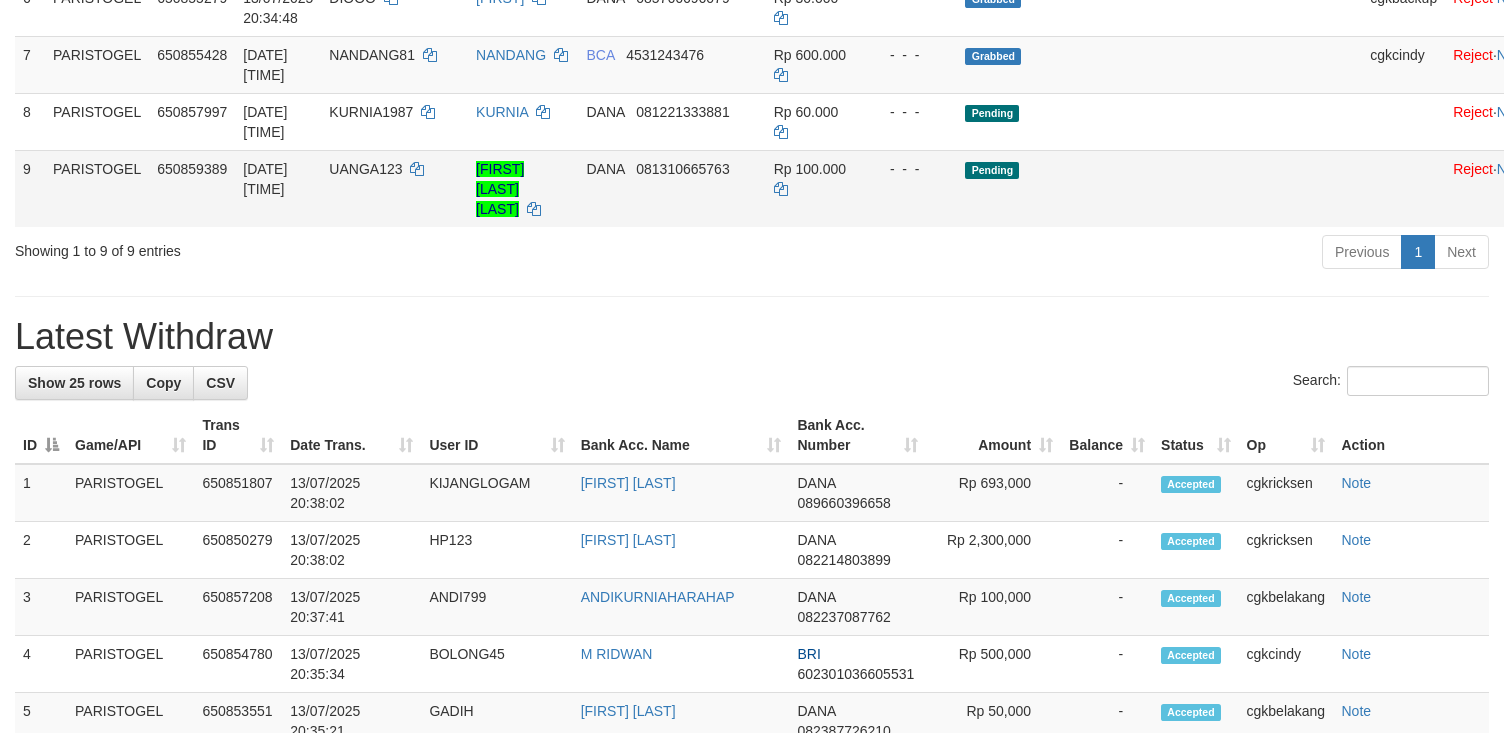 scroll, scrollTop: 666, scrollLeft: 0, axis: vertical 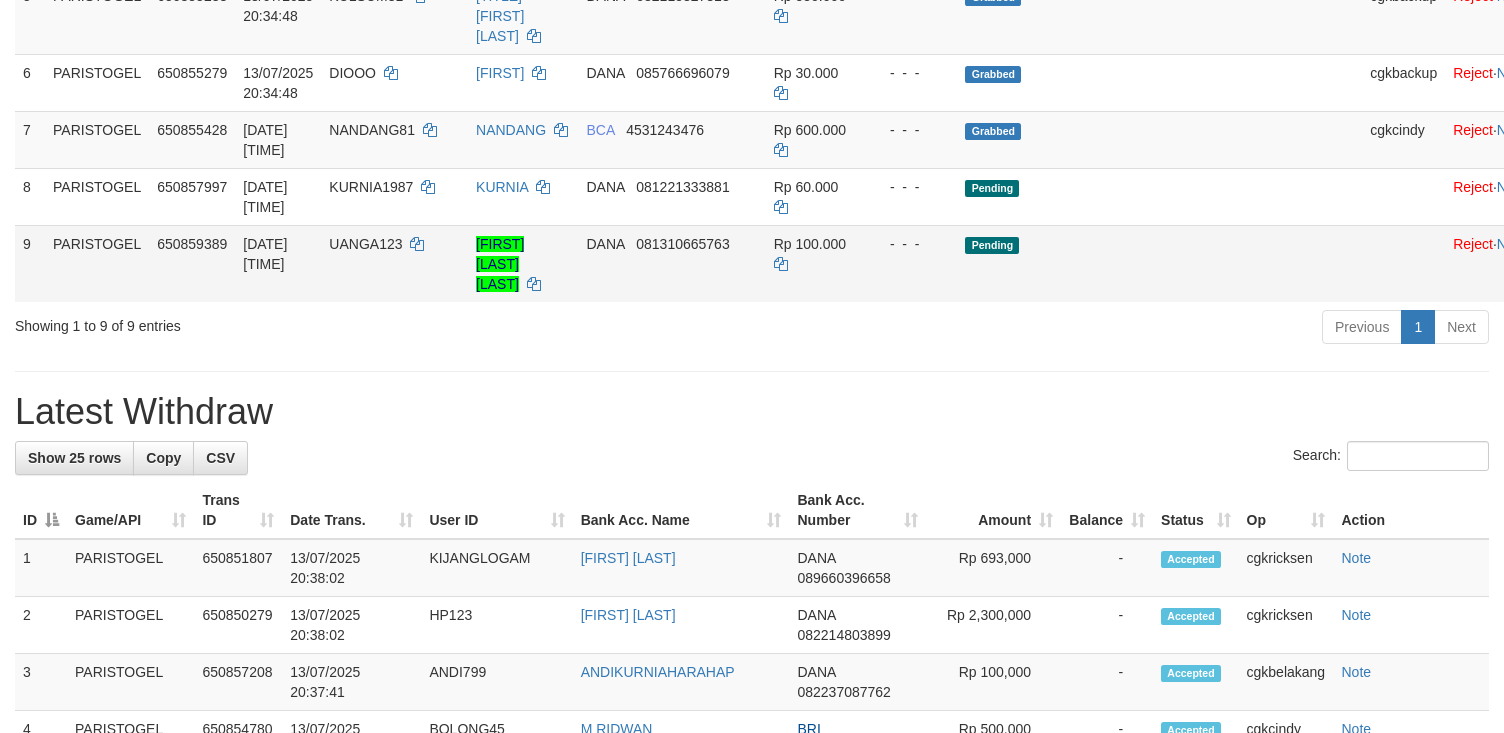 click on "Show  ** ** ** ***  entries Search:
ID Game/API Trans ID Date Trans. User ID Bank Acc. Name Bank Acc. Number Amount Balance Status Op Action
1 PARISTOGEL 647889992 11/07/2025 18:25:08 PODOMORO    NURHADI    DANA     081348483465 Rp 3.001.000    -  -  - Grabbed   PGA   PGA Pending 000 PGA Ref. No:  TF_250711_PY4B00996510108F1AU9  Vendor: Aladin (LB) AUTOWD-BOT-PGA Reject ·    Check Trans    ·    Note 2 PARISTOGEL 650546822 13/07/2025 15:59:45 GEDANGKEPOK    SUNARYO    BRI     772301001389537 Rp 2.000.000    -  -  - Grabbed   PGA   PGA Pending 000 PGA Ref. No:  TF_250713_PY4CAD7219C1F26KLKHU  Vendor: Aladin (LB) AUTOWD-BOT-PGA Reject ·    Check Trans    ·    Note 3 PARISTOGEL 650550212 13/07/2025 16:03:49 PETRIK    SUGIARTO    SEABANK     901722762302 Rp 3.000.000    -  -  - Grabbed   PGA   PGA Pending 000 PGA Ref. No:  TF_250713_PY430177A3429163DIZ4  Vendor: Aladin (LB) AUTOWD-BOT-PGA Reject ·    Check Trans    ·    Note 4 5" at bounding box center [752, -132] 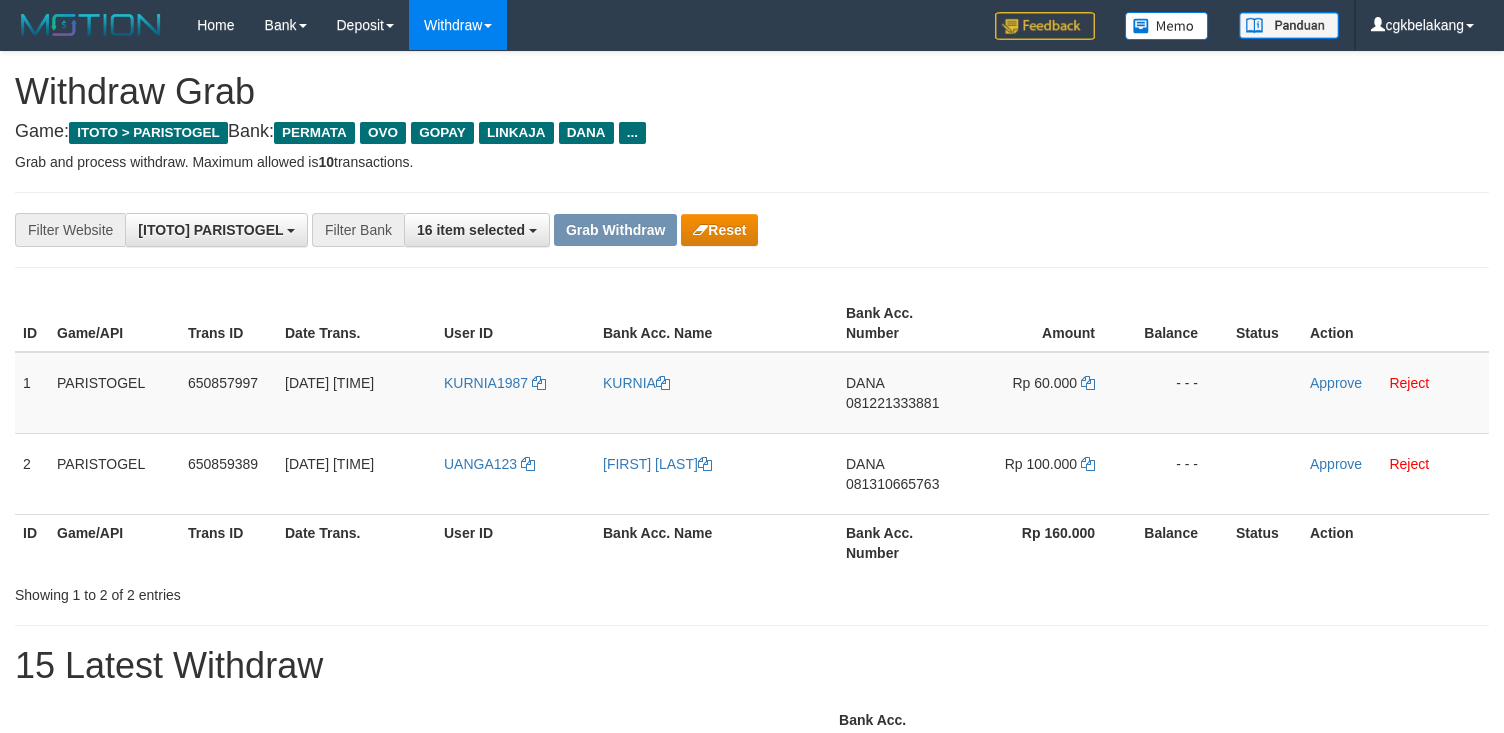 scroll, scrollTop: 0, scrollLeft: 0, axis: both 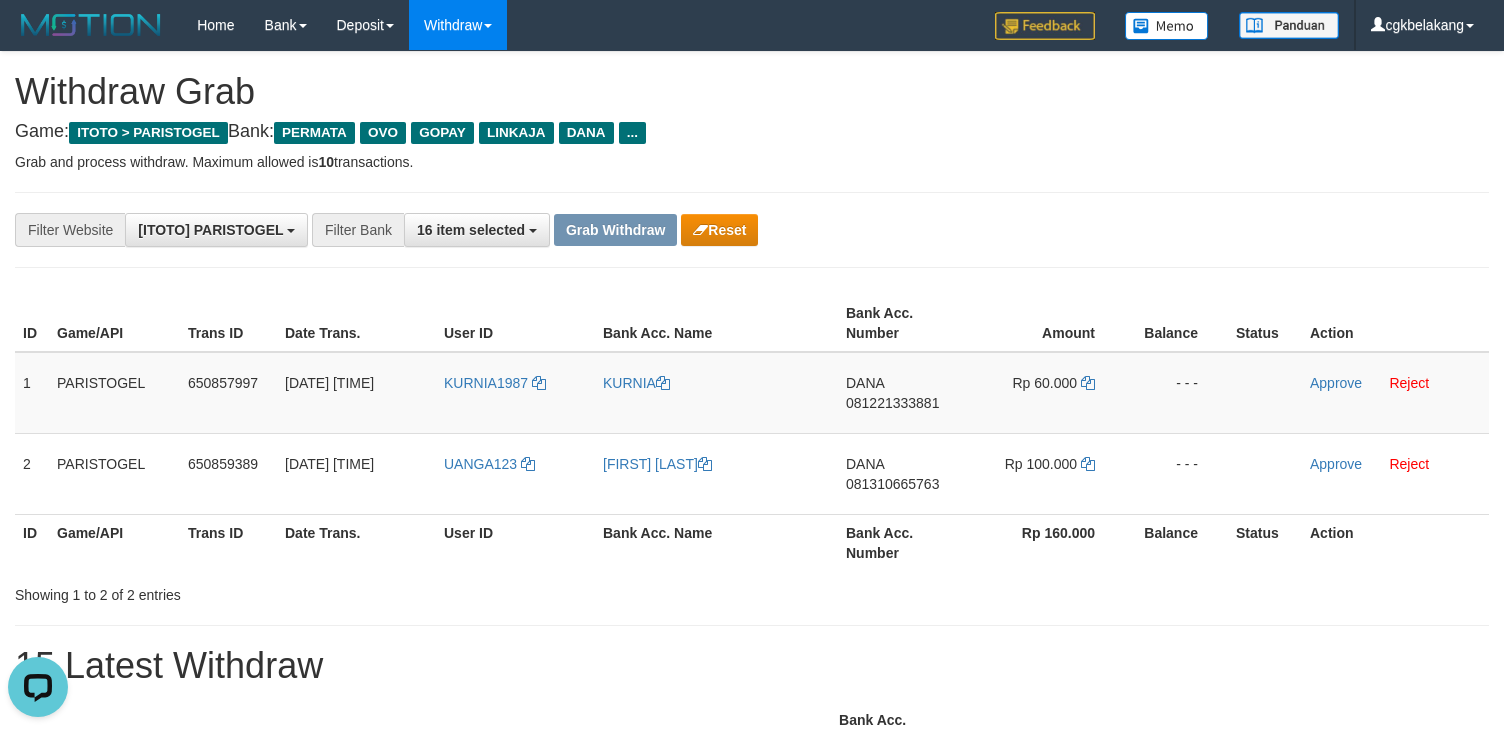 drag, startPoint x: 1020, startPoint y: 222, endPoint x: 990, endPoint y: 258, distance: 46.8615 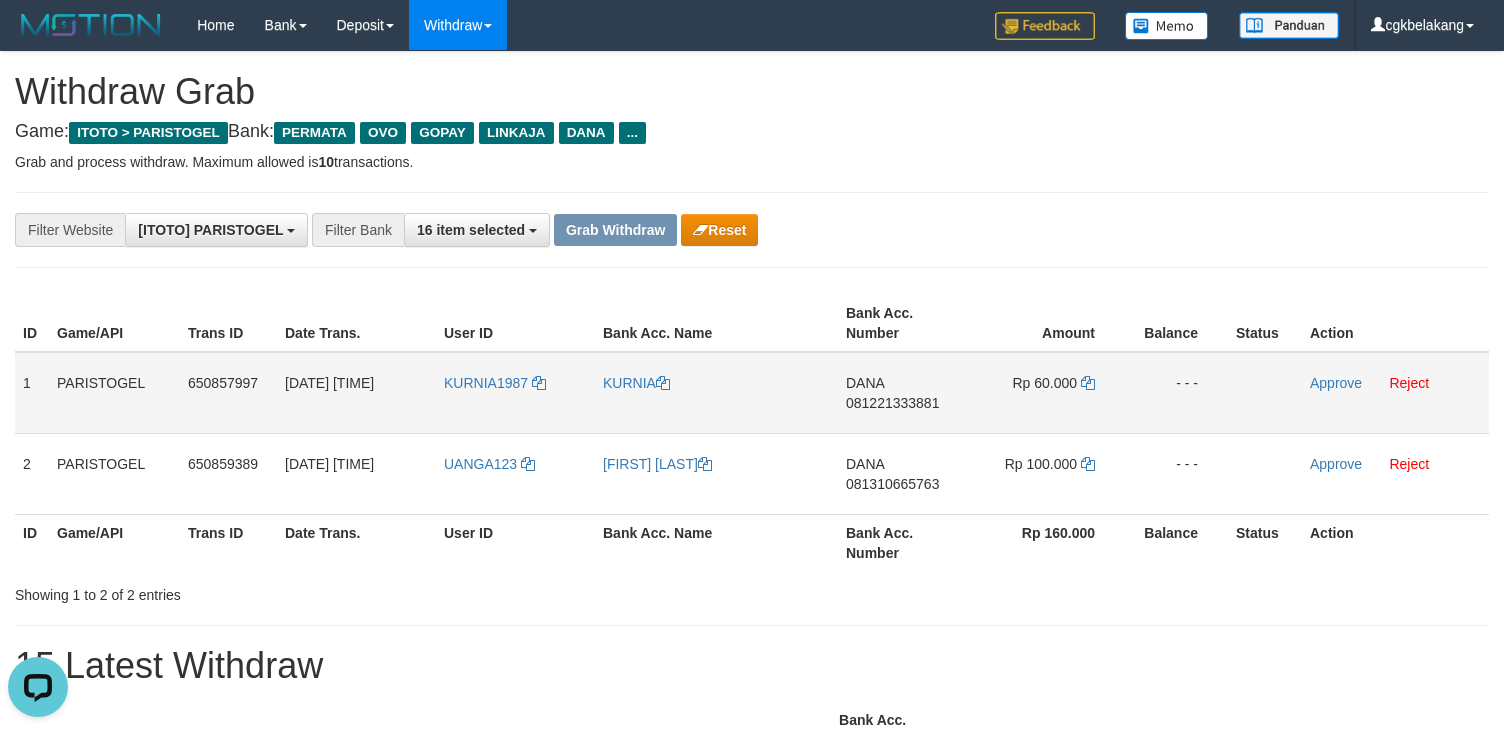 click on "KURNIA1987" at bounding box center [515, 393] 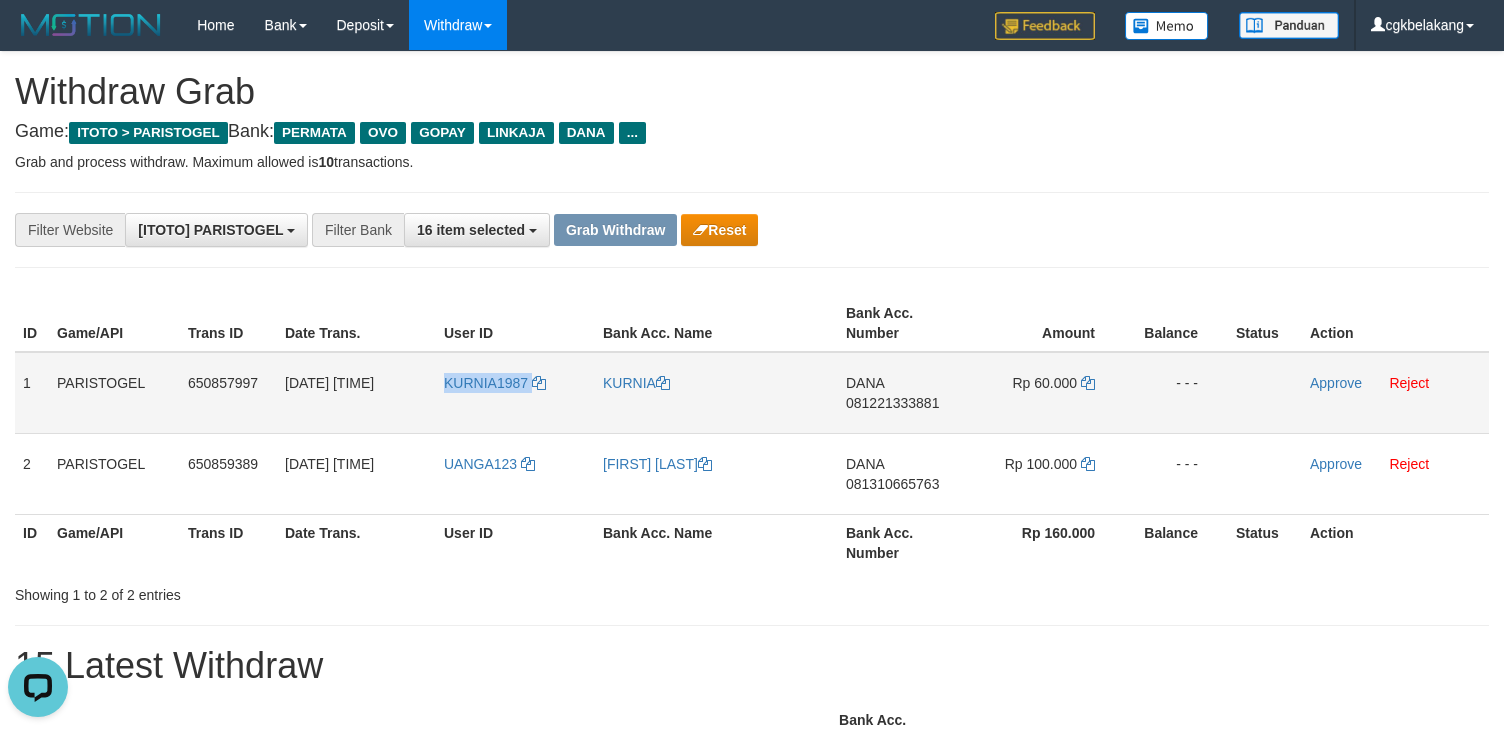 click on "KURNIA1987" at bounding box center (515, 393) 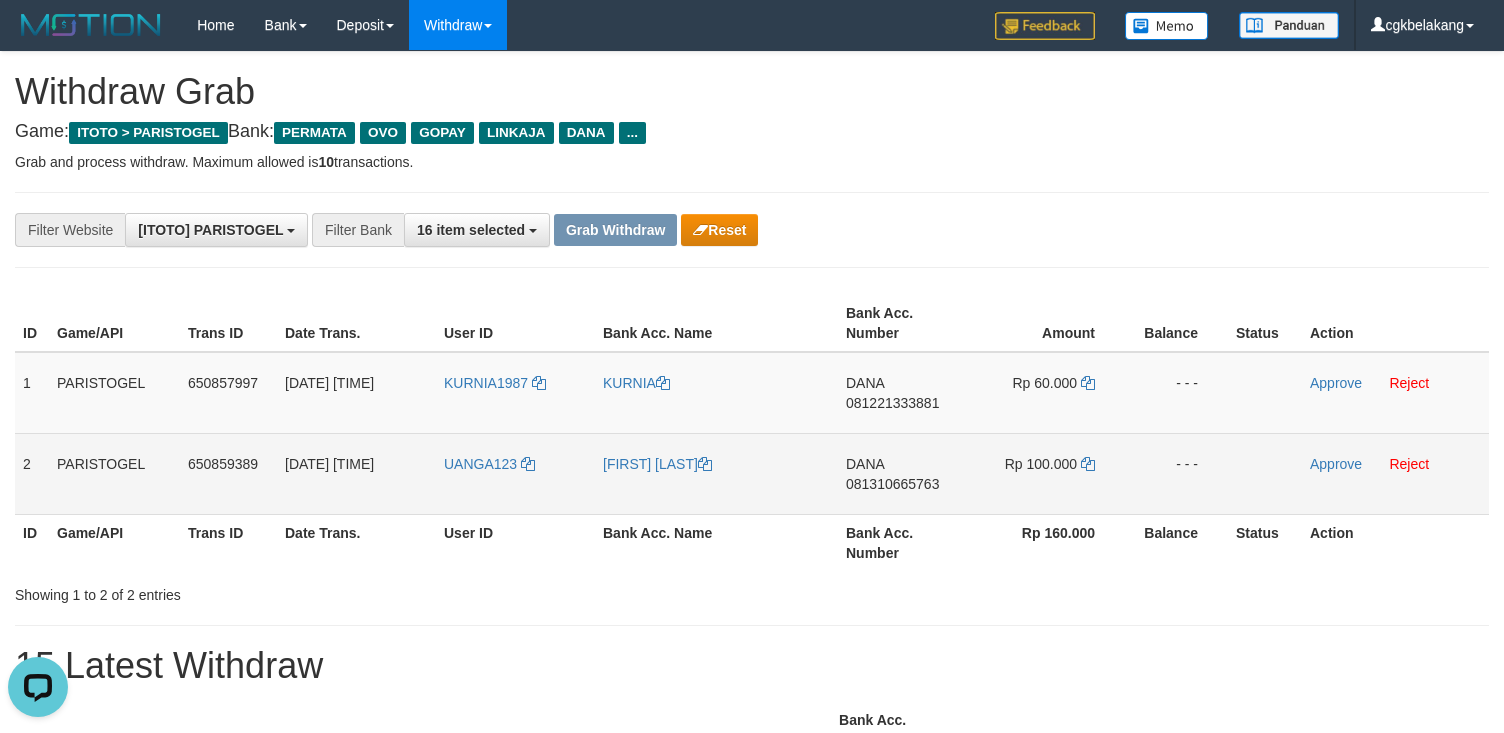 click on "UANGA123" at bounding box center [515, 473] 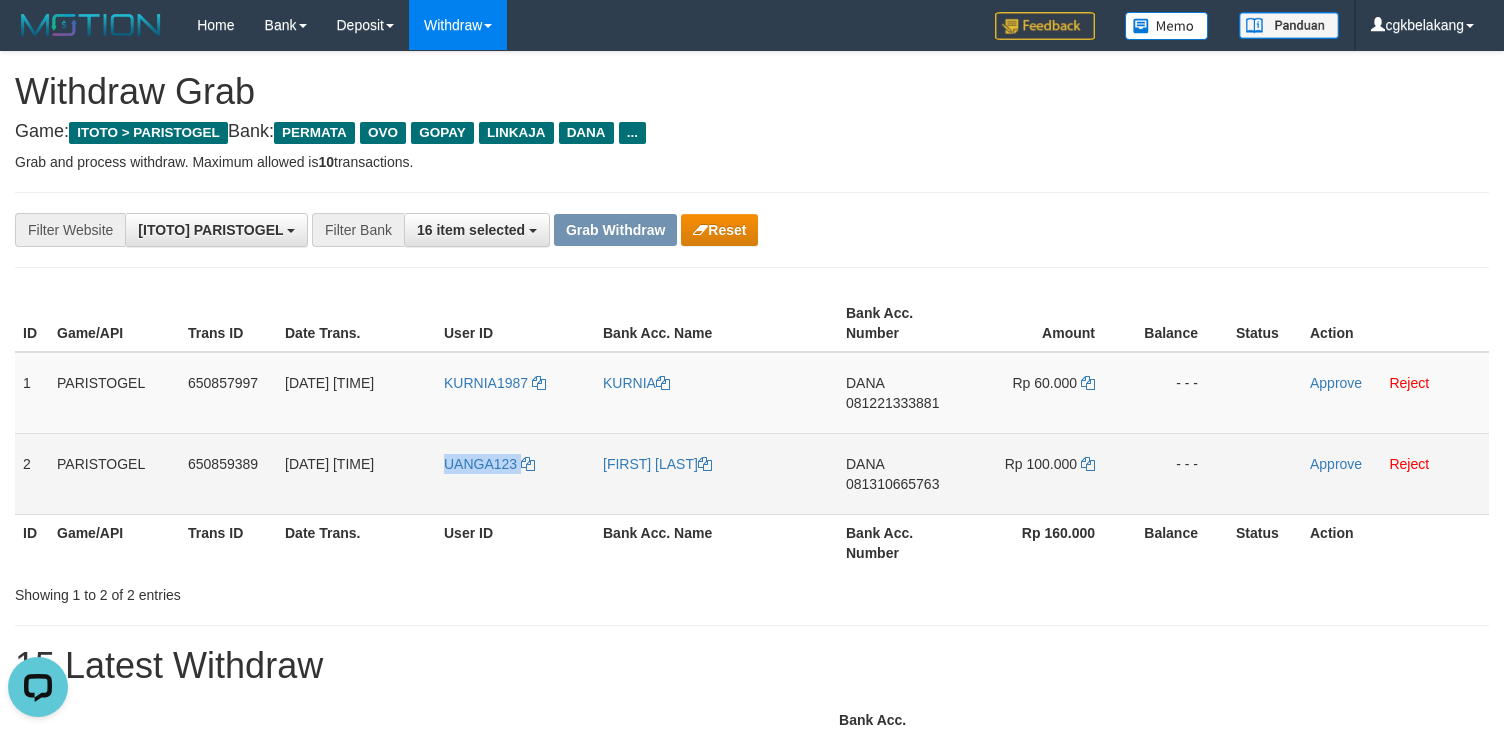click on "UANGA123" at bounding box center [515, 473] 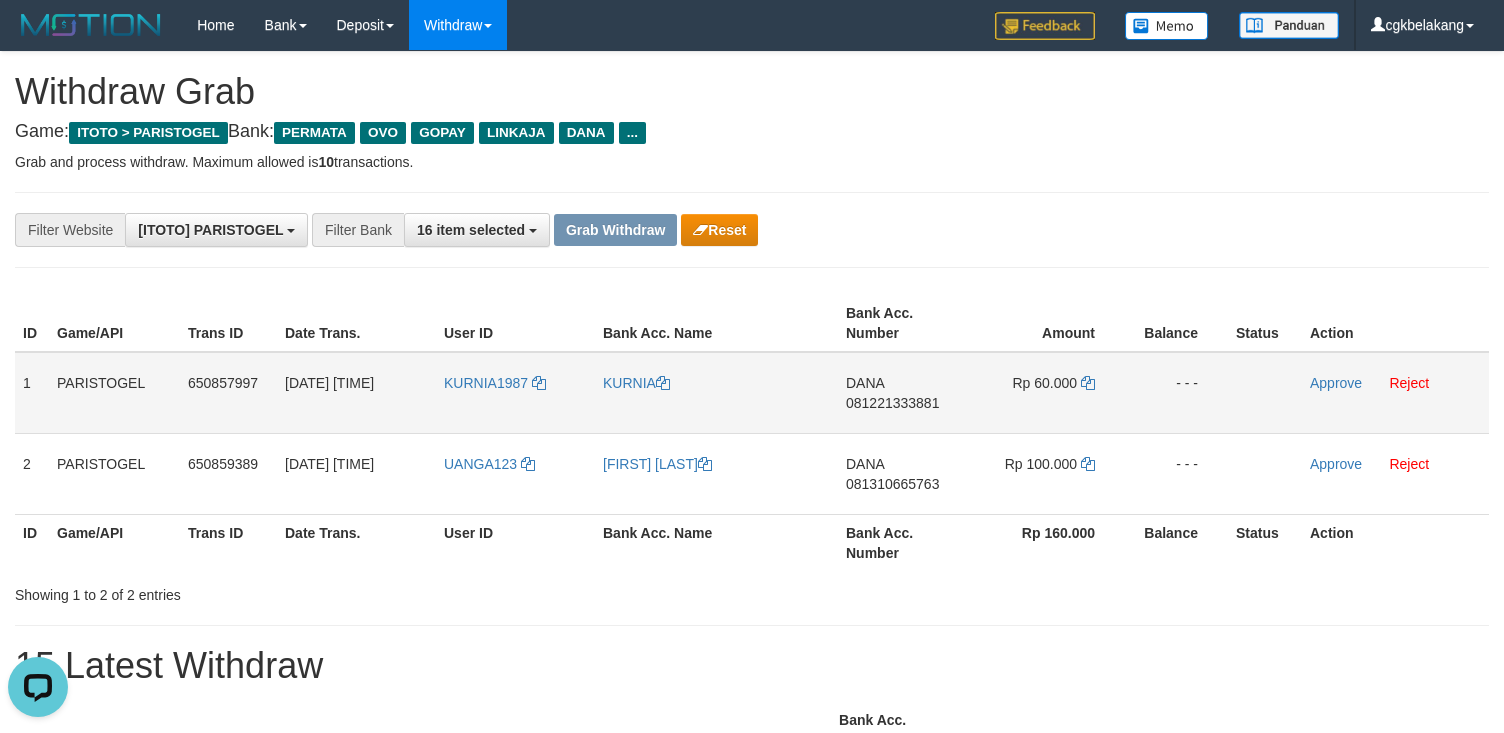 click on "KURNIA" at bounding box center [716, 393] 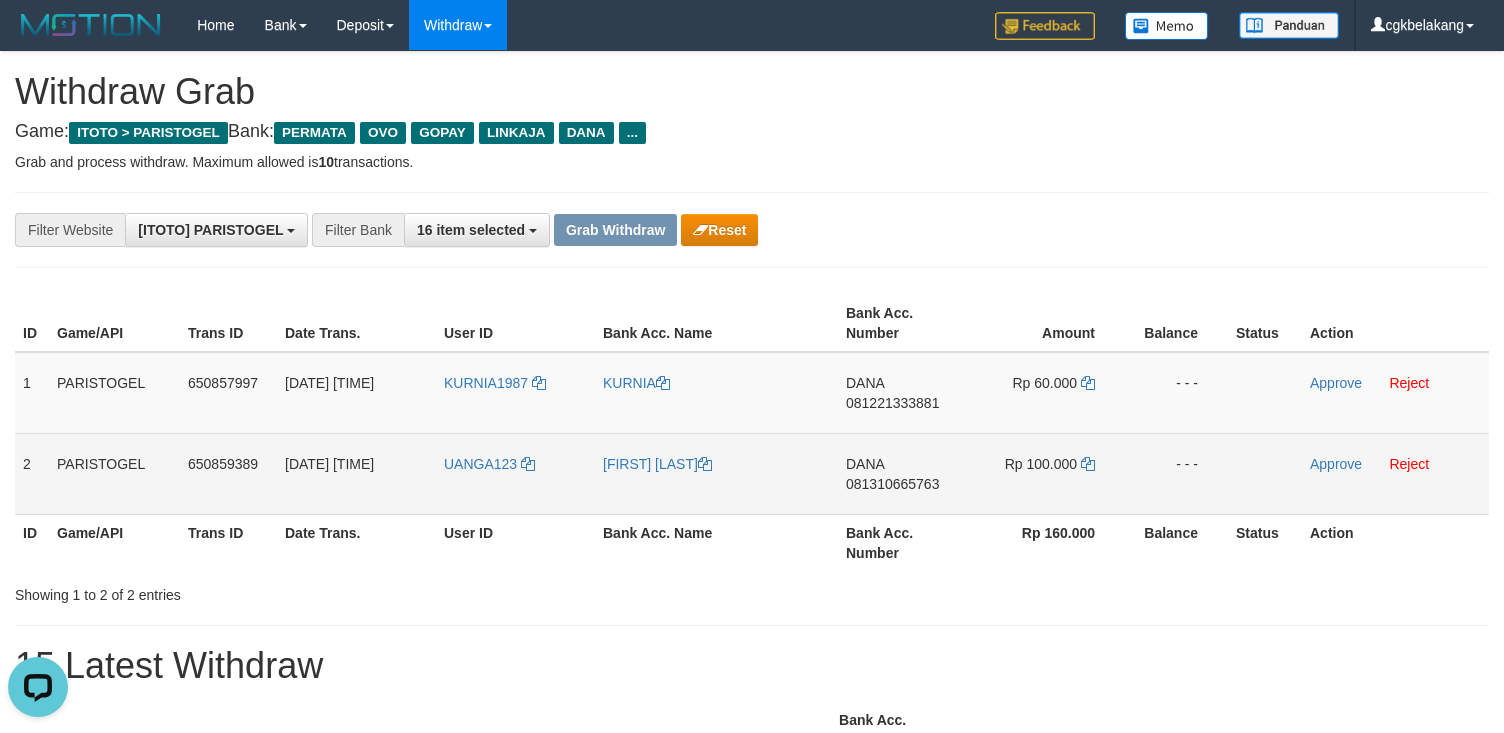 click on "[FIRST] [LAST] [LAST]" at bounding box center [716, 473] 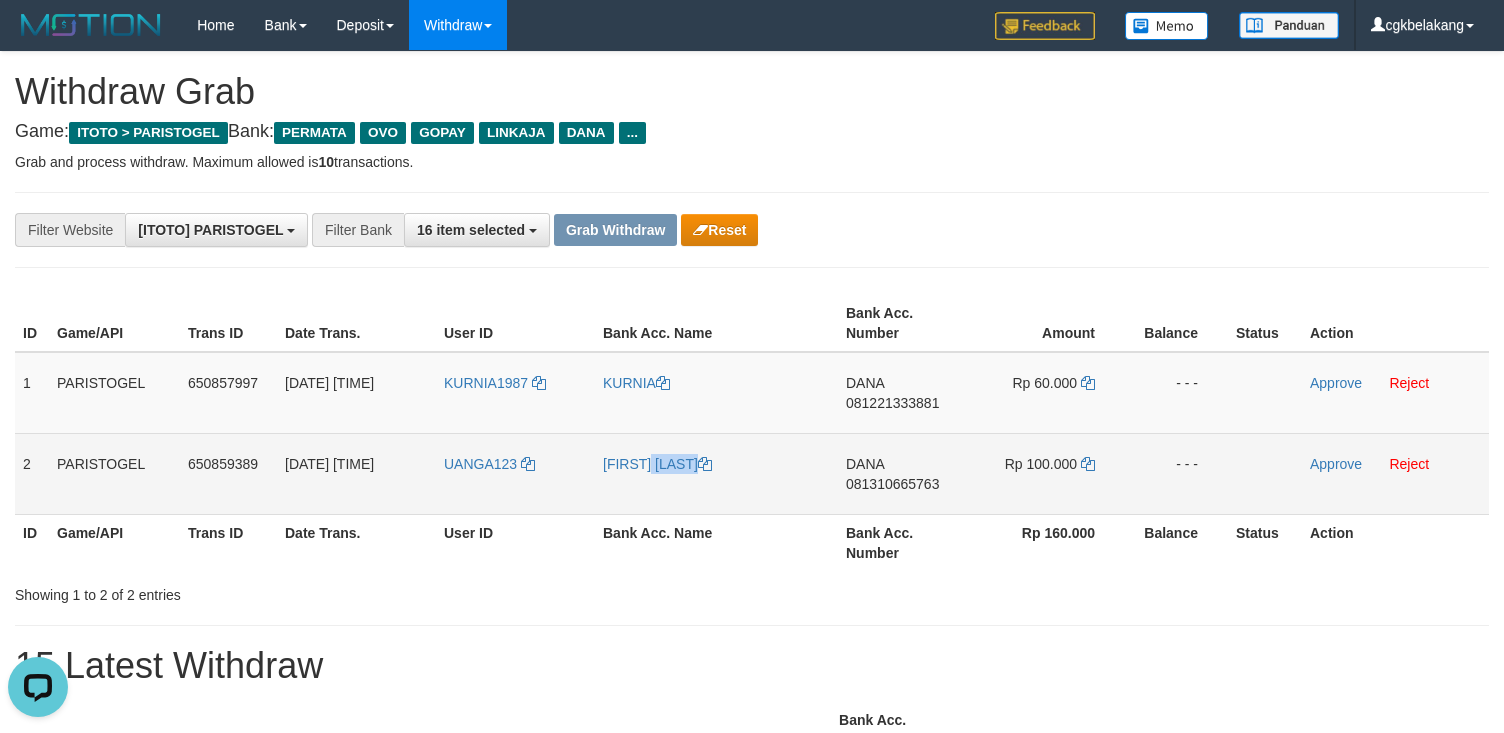 click on "[FIRST] [LAST]" at bounding box center (716, 473) 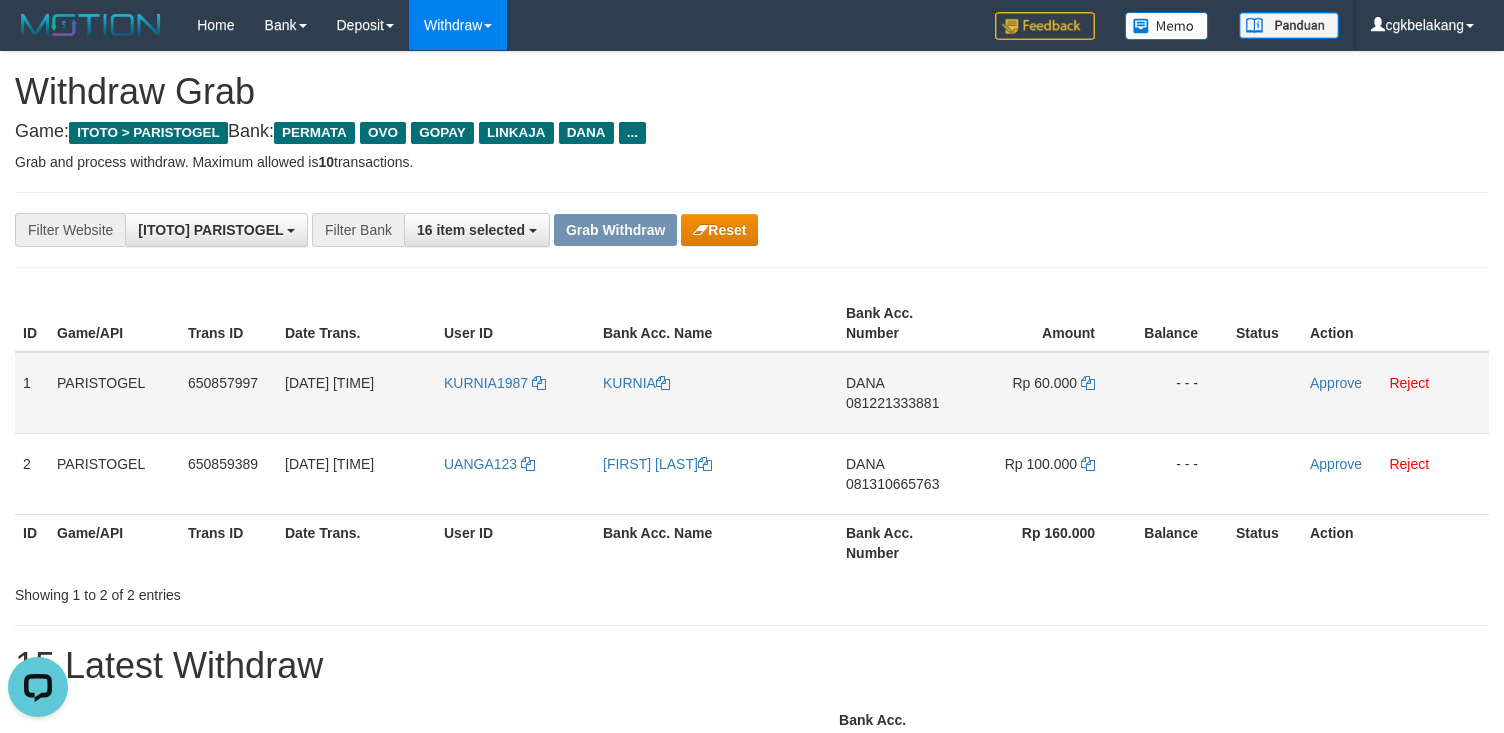 drag, startPoint x: 886, startPoint y: 430, endPoint x: 904, endPoint y: 428, distance: 18.110771 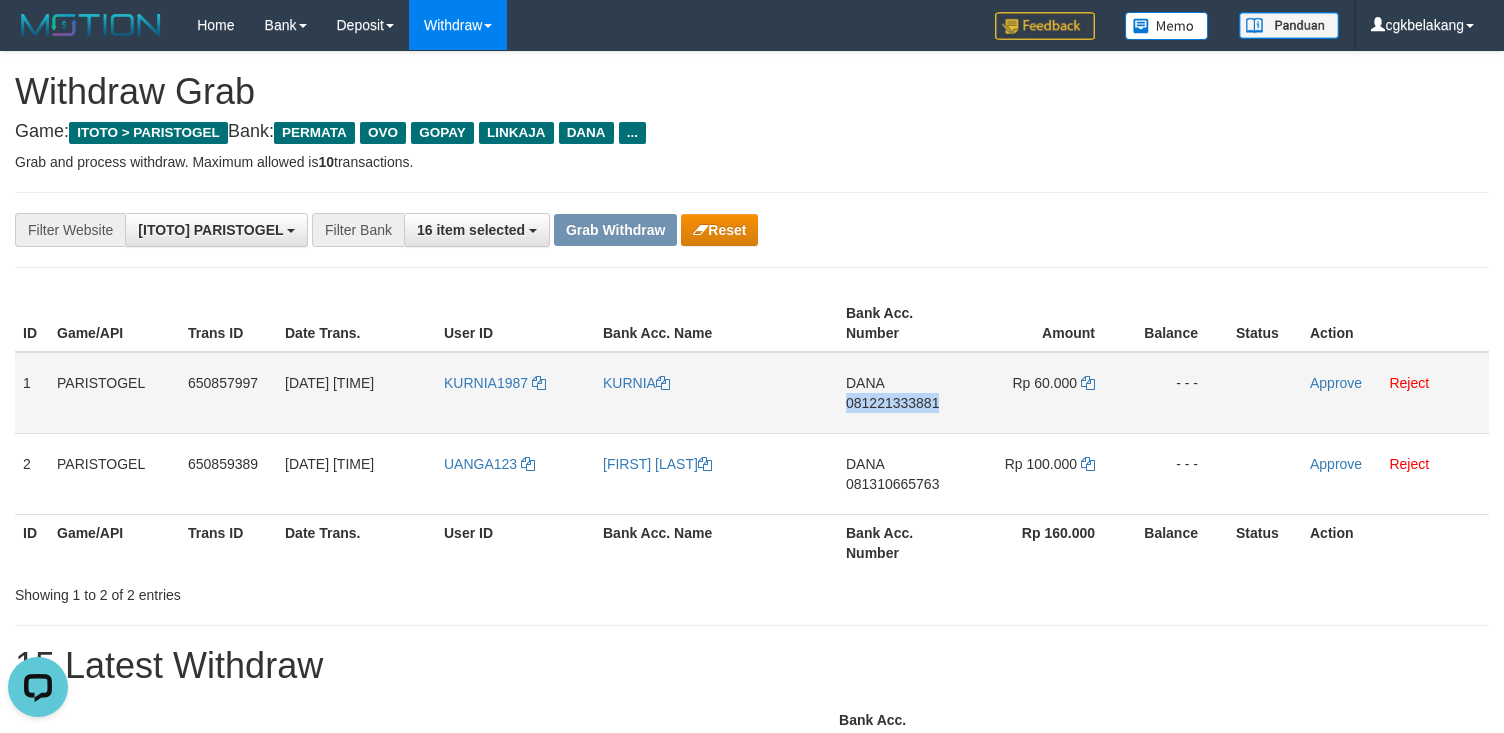click on "DANA
081221333881" at bounding box center (903, 393) 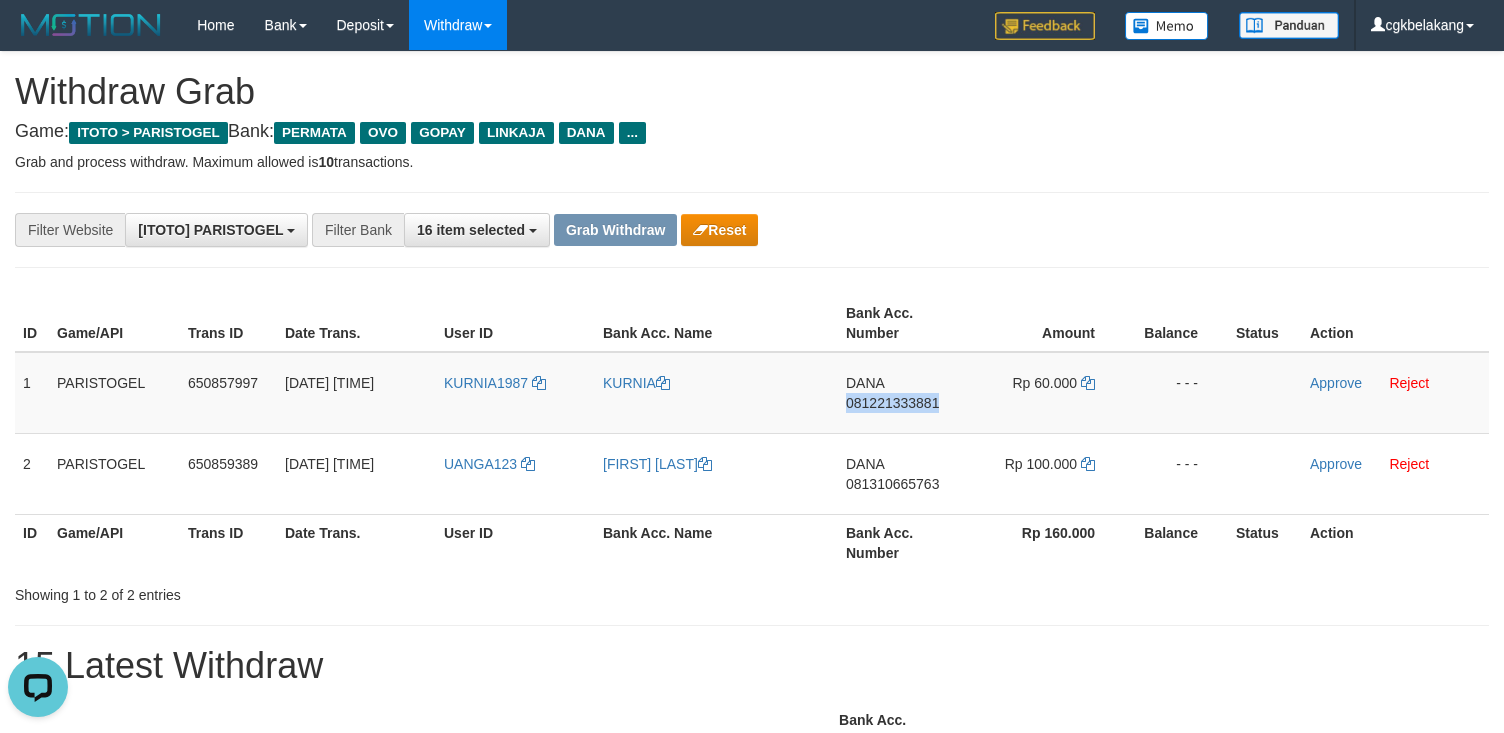 copy on "081221333881" 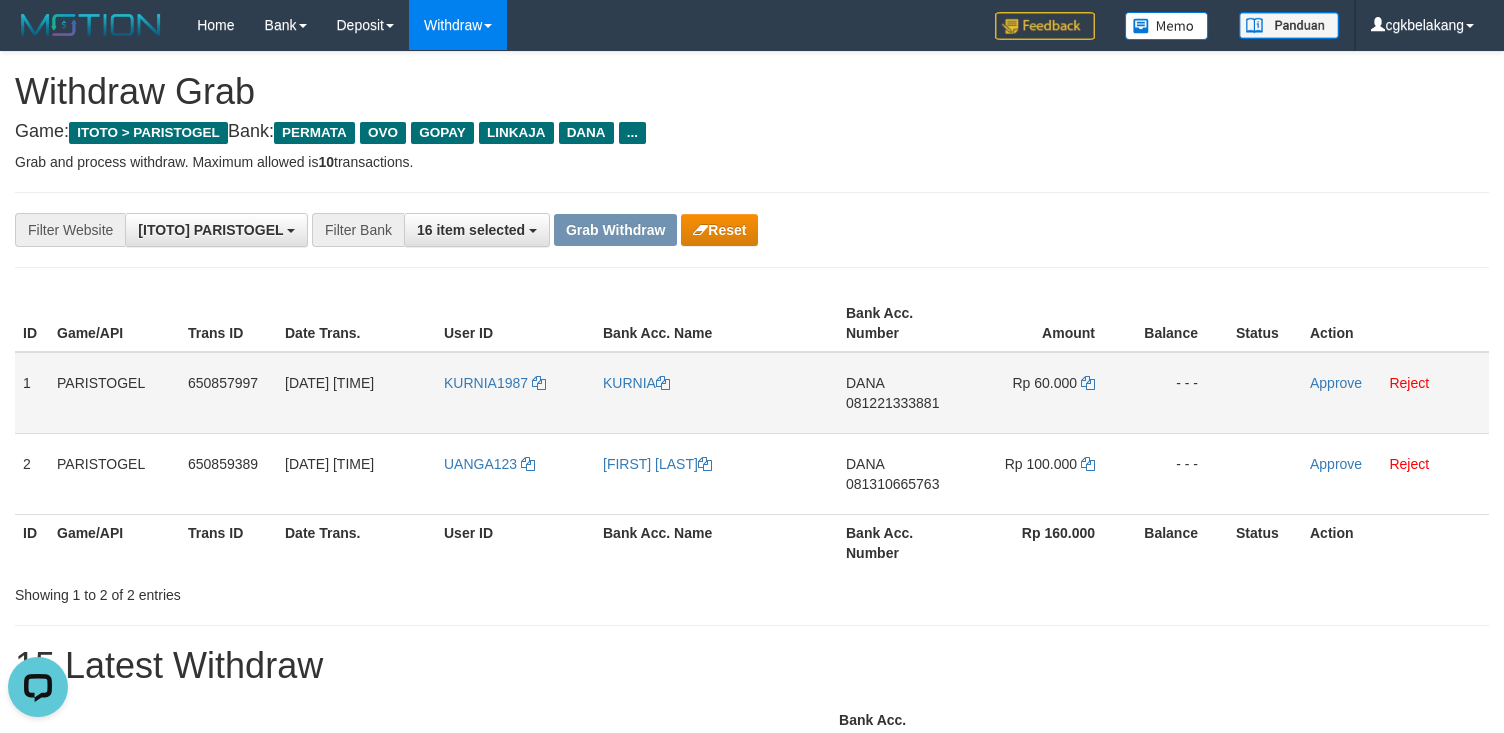 click on "Rp 60.000" at bounding box center [1047, 393] 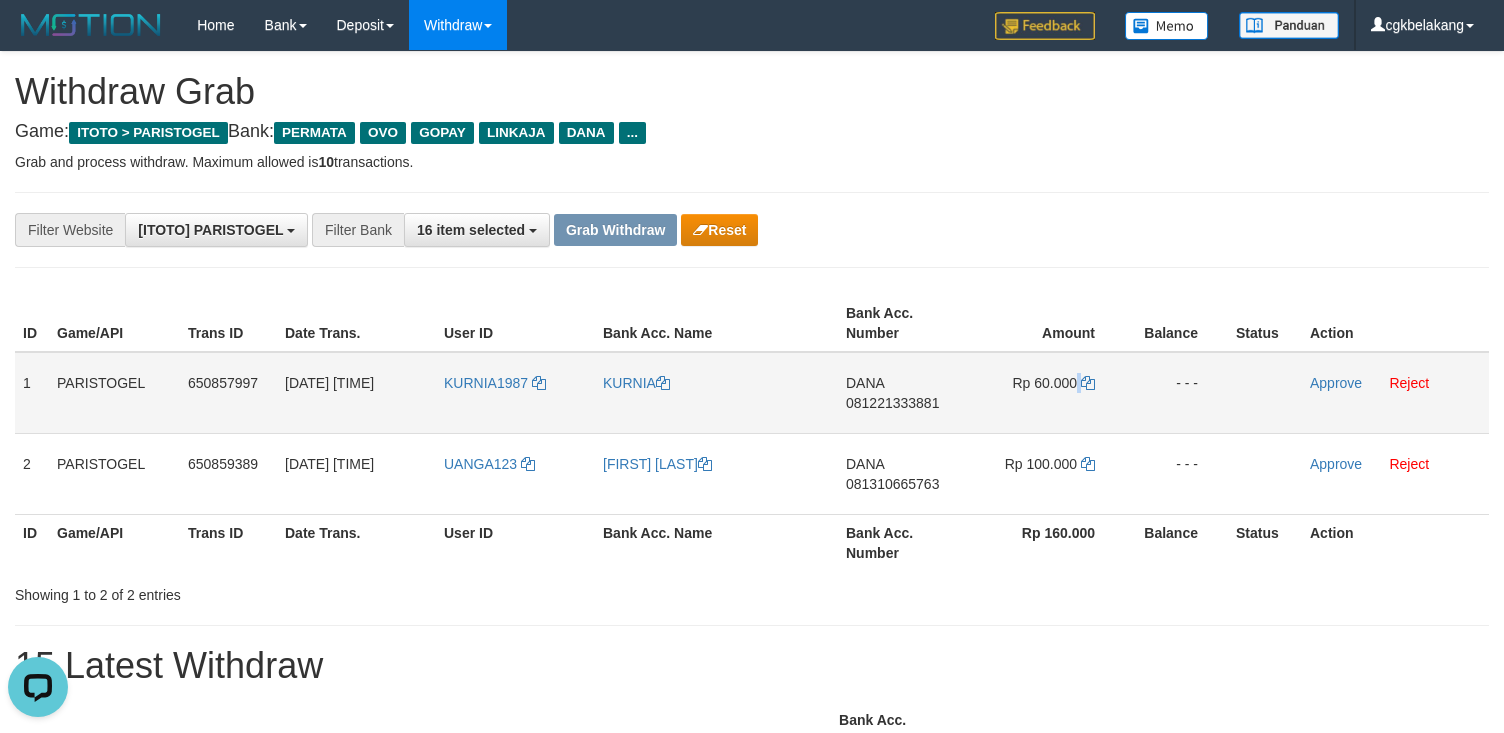click on "Rp 60.000" at bounding box center [1047, 393] 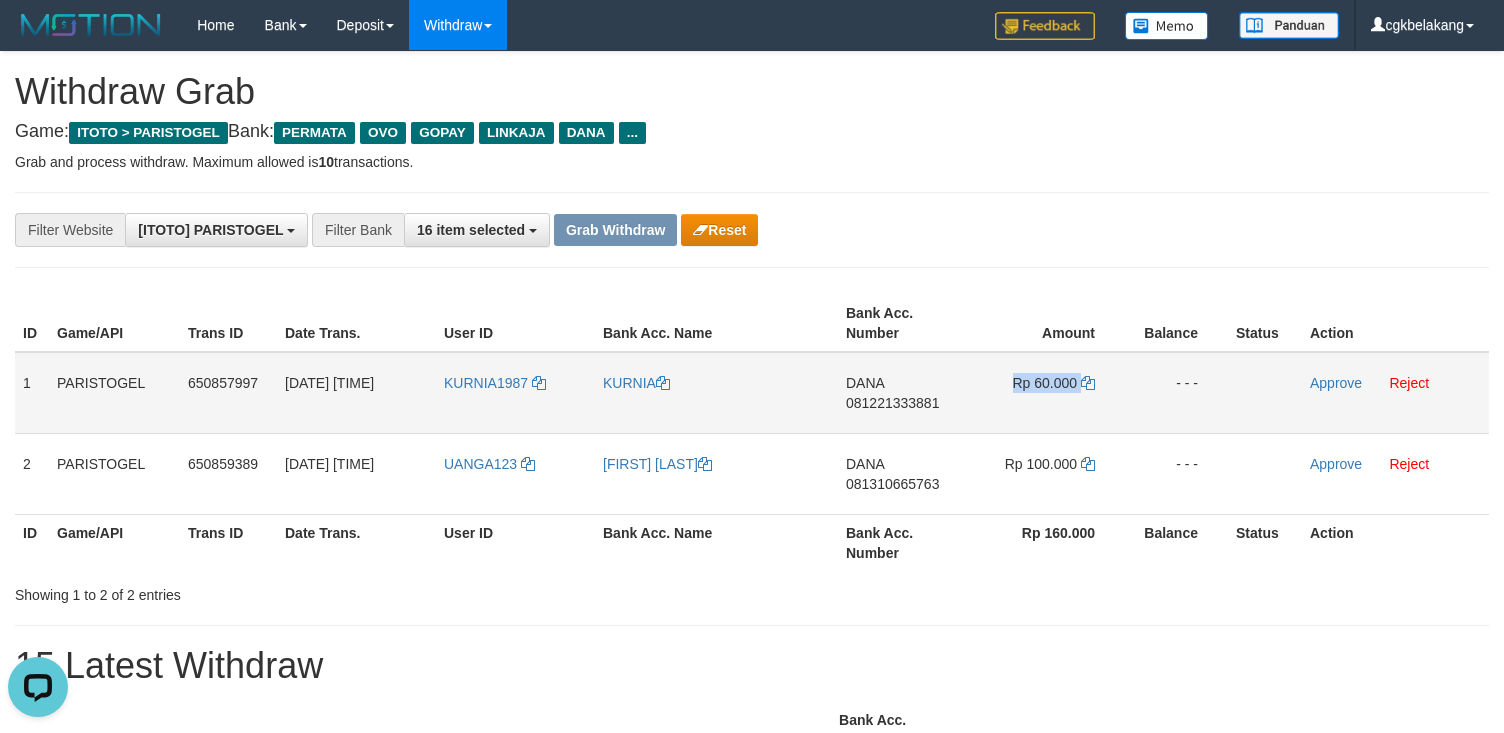 click on "Rp 60.000" at bounding box center (1047, 393) 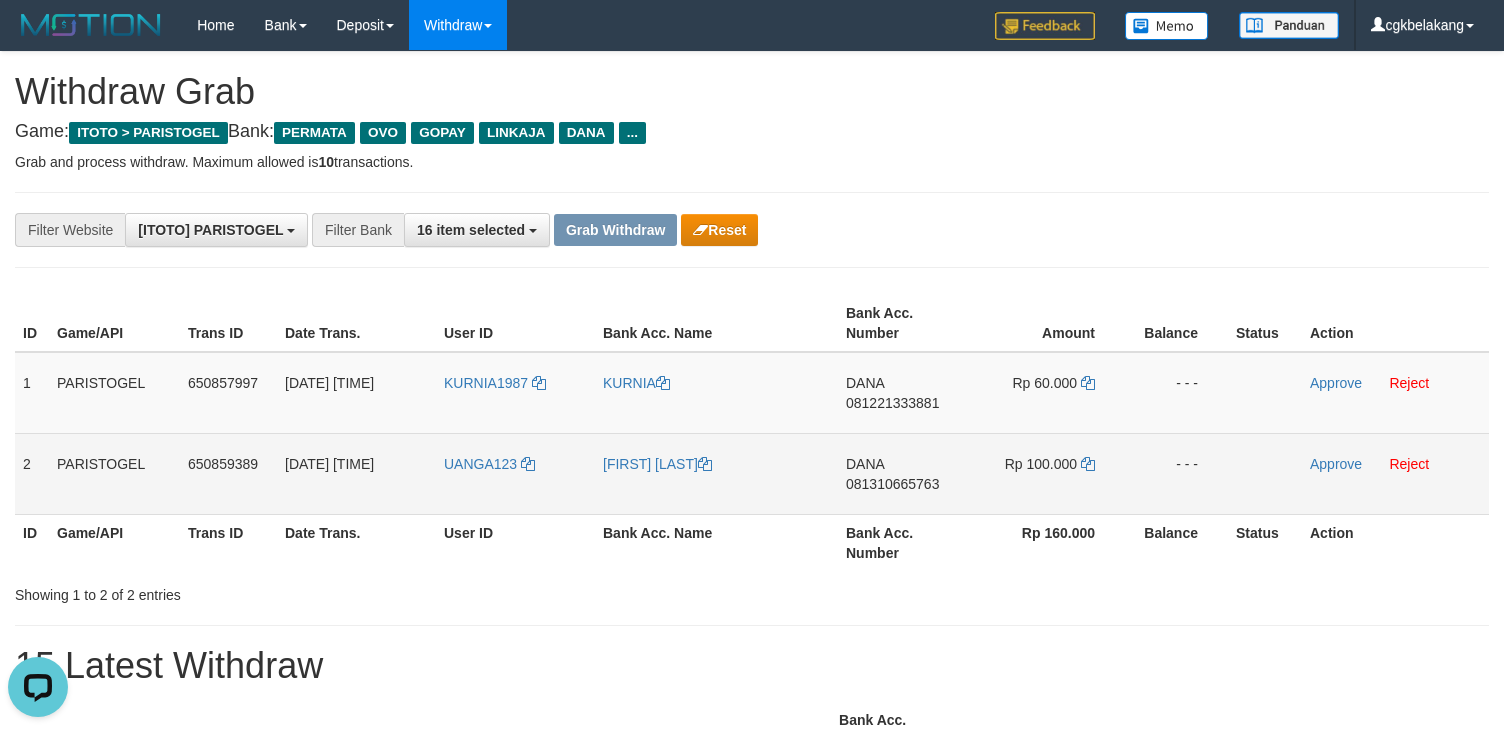 click on "DANA
081310665763" at bounding box center (903, 473) 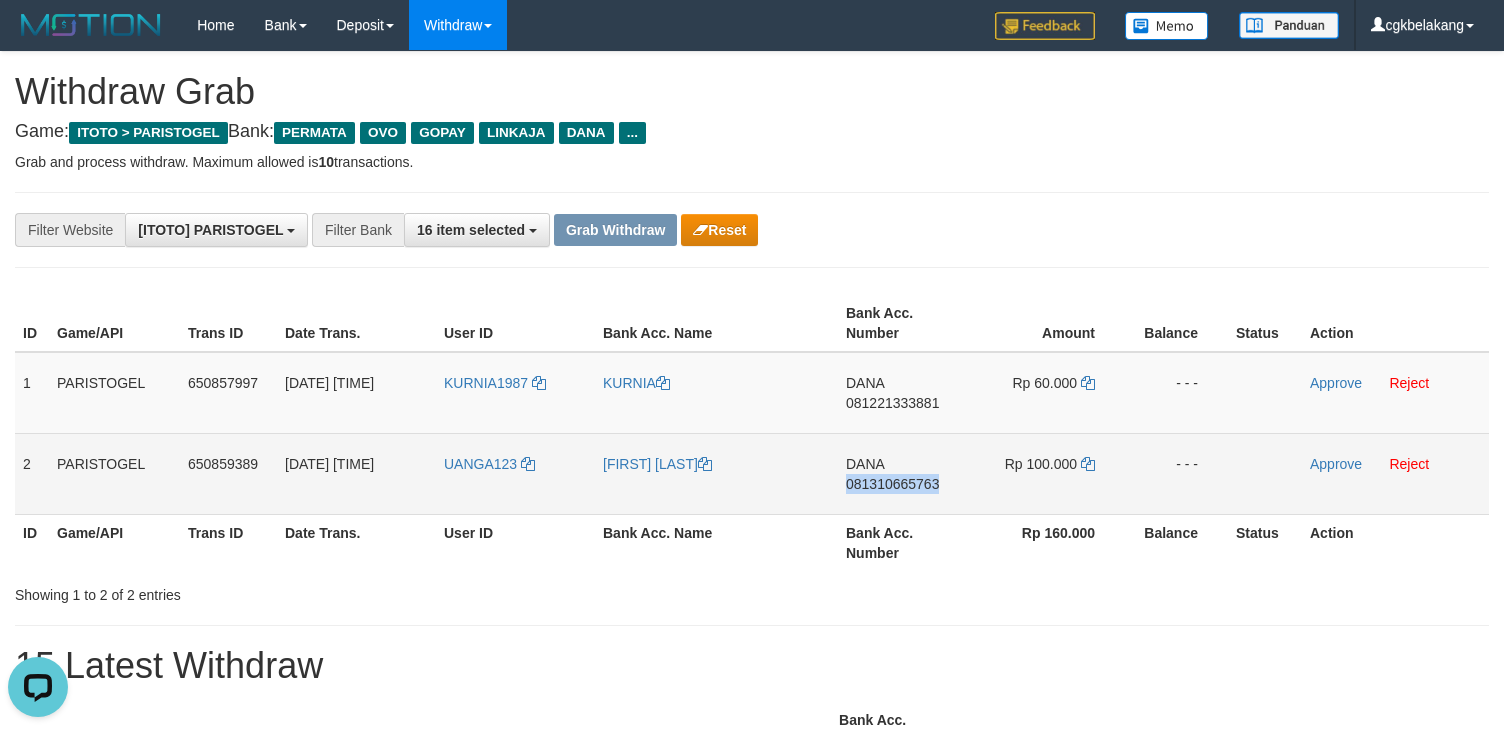 click on "DANA
081310665763" at bounding box center (903, 473) 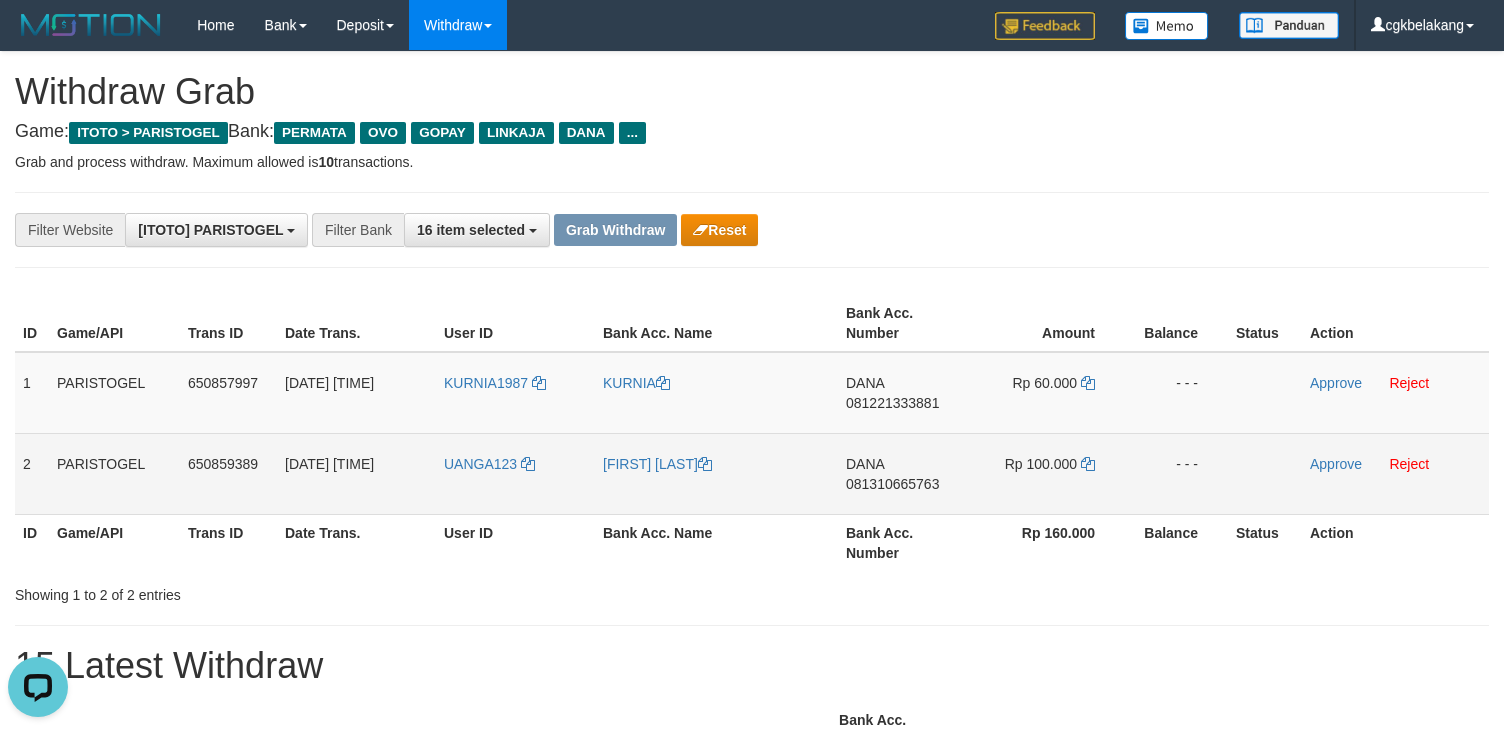 click on "Rp 100.000" at bounding box center (1047, 473) 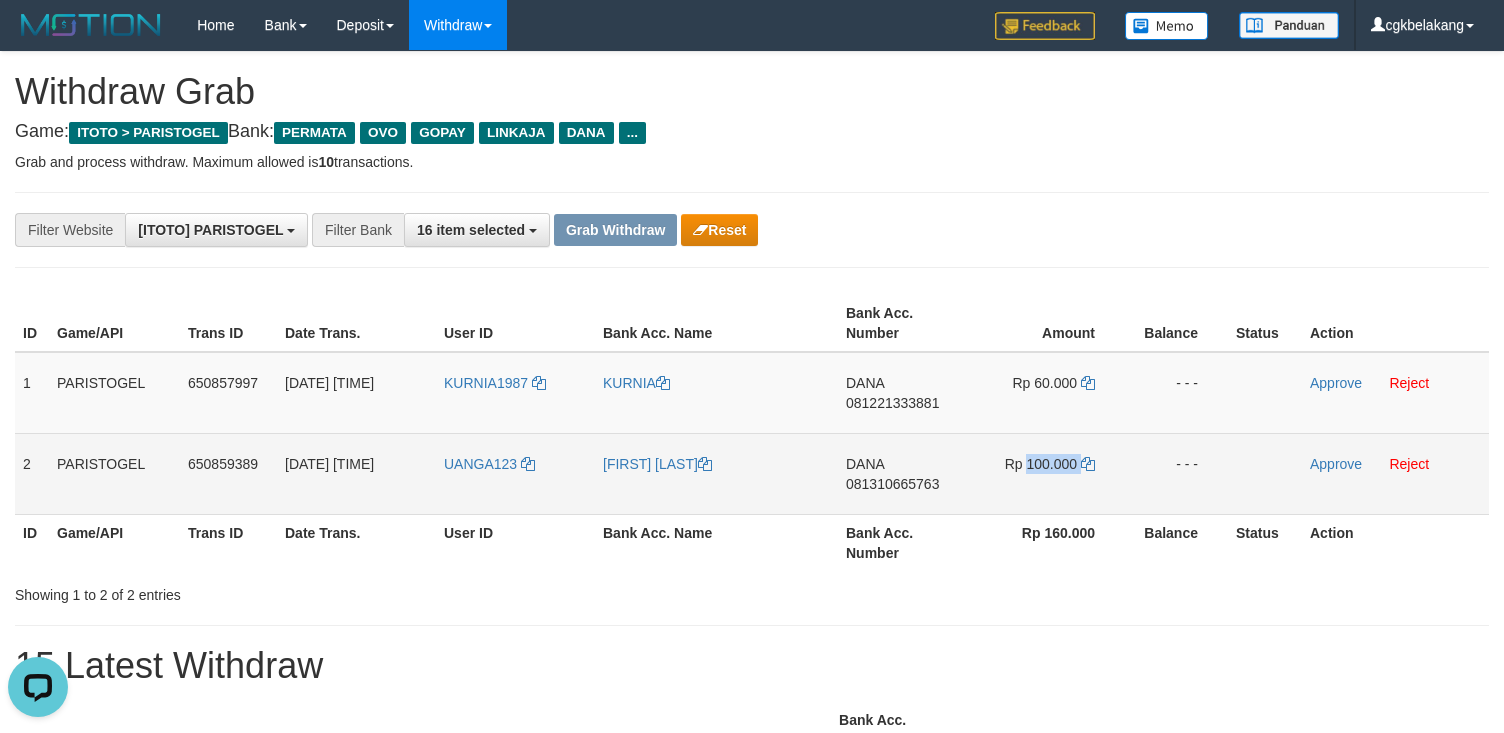 click on "Rp 100.000" at bounding box center [1047, 473] 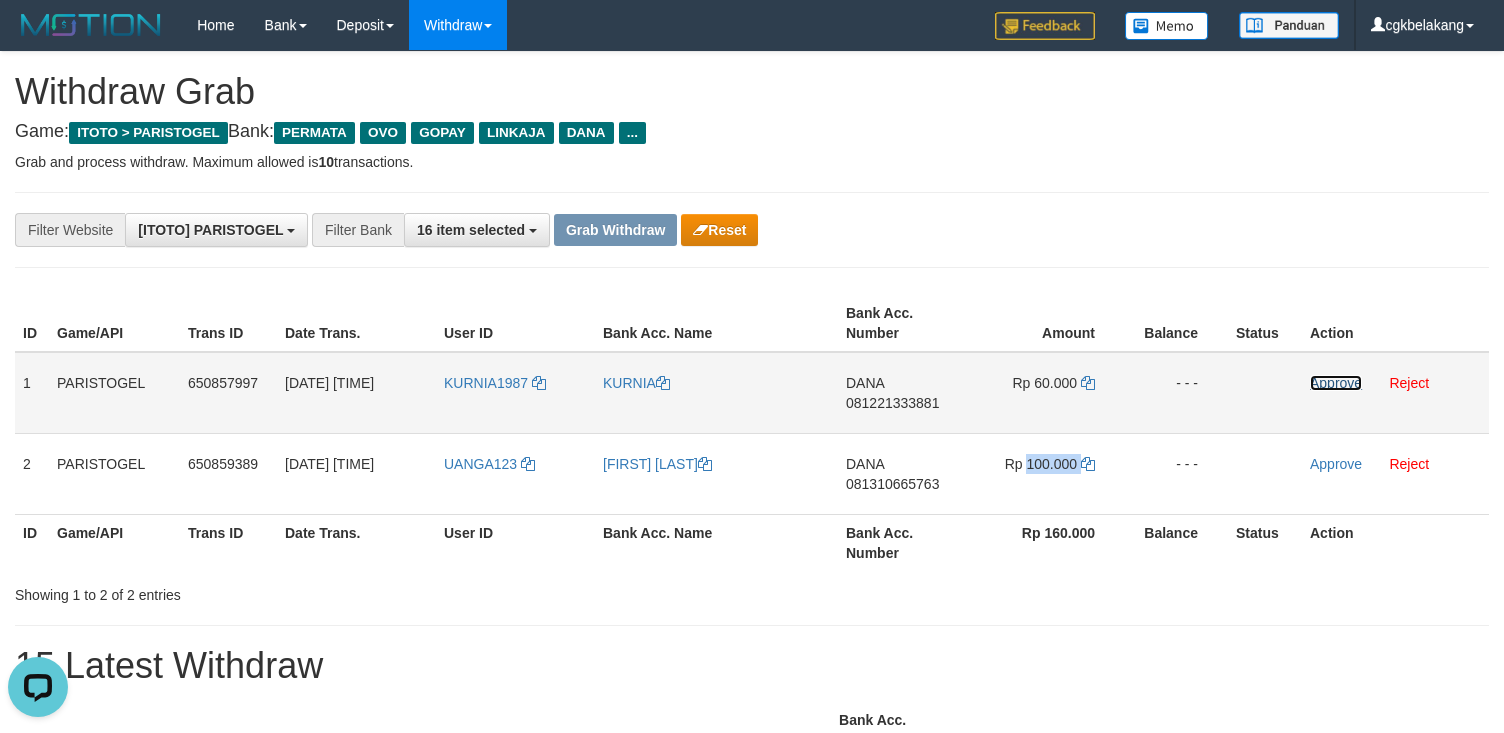 click on "Approve" at bounding box center [1336, 383] 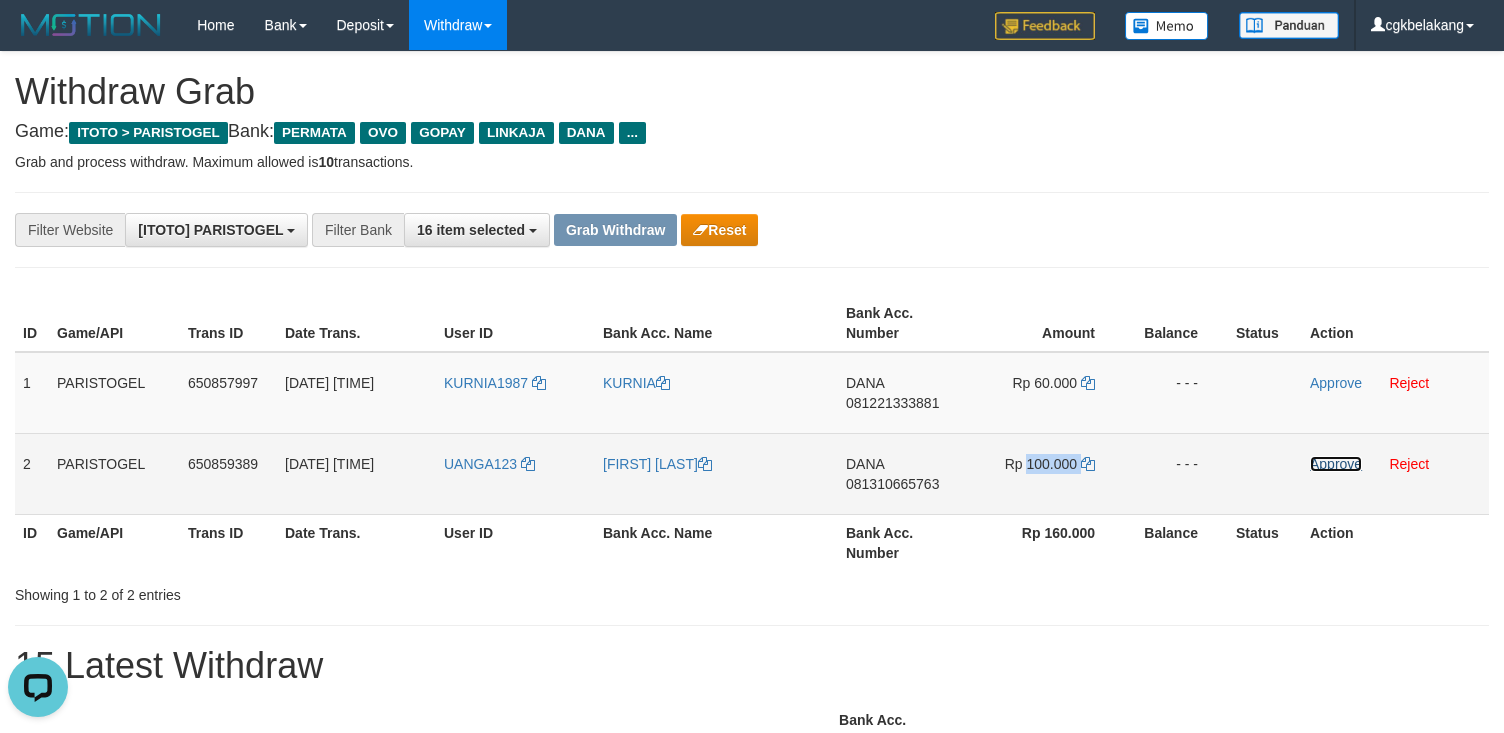 click on "Approve" at bounding box center (1336, 464) 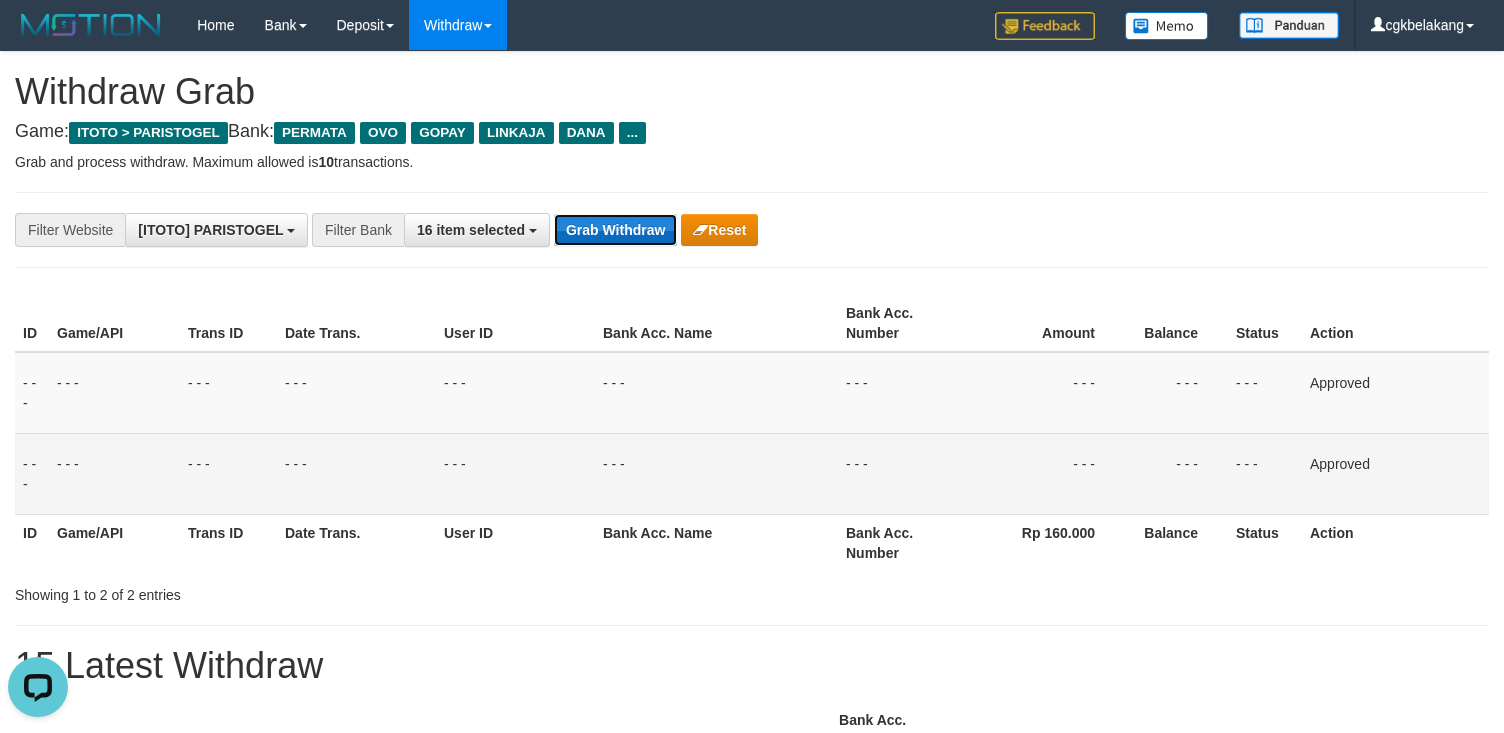 click on "Grab Withdraw" at bounding box center [615, 230] 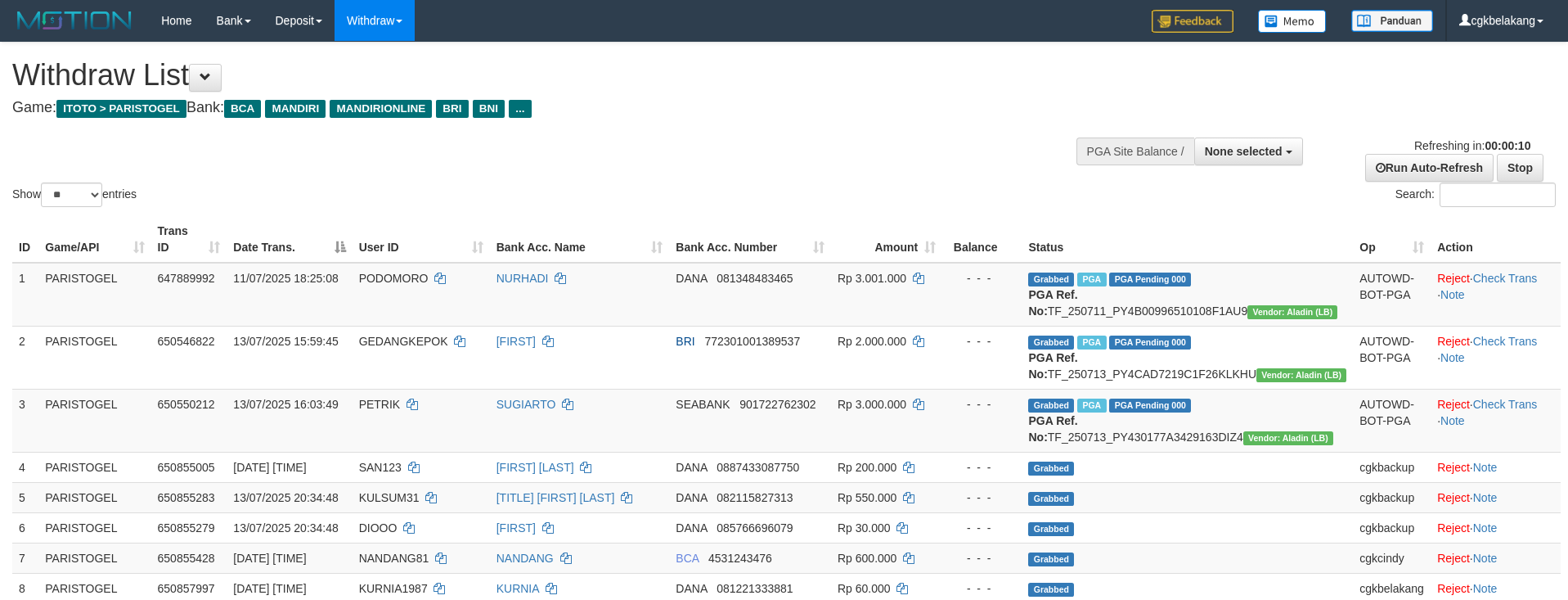 select 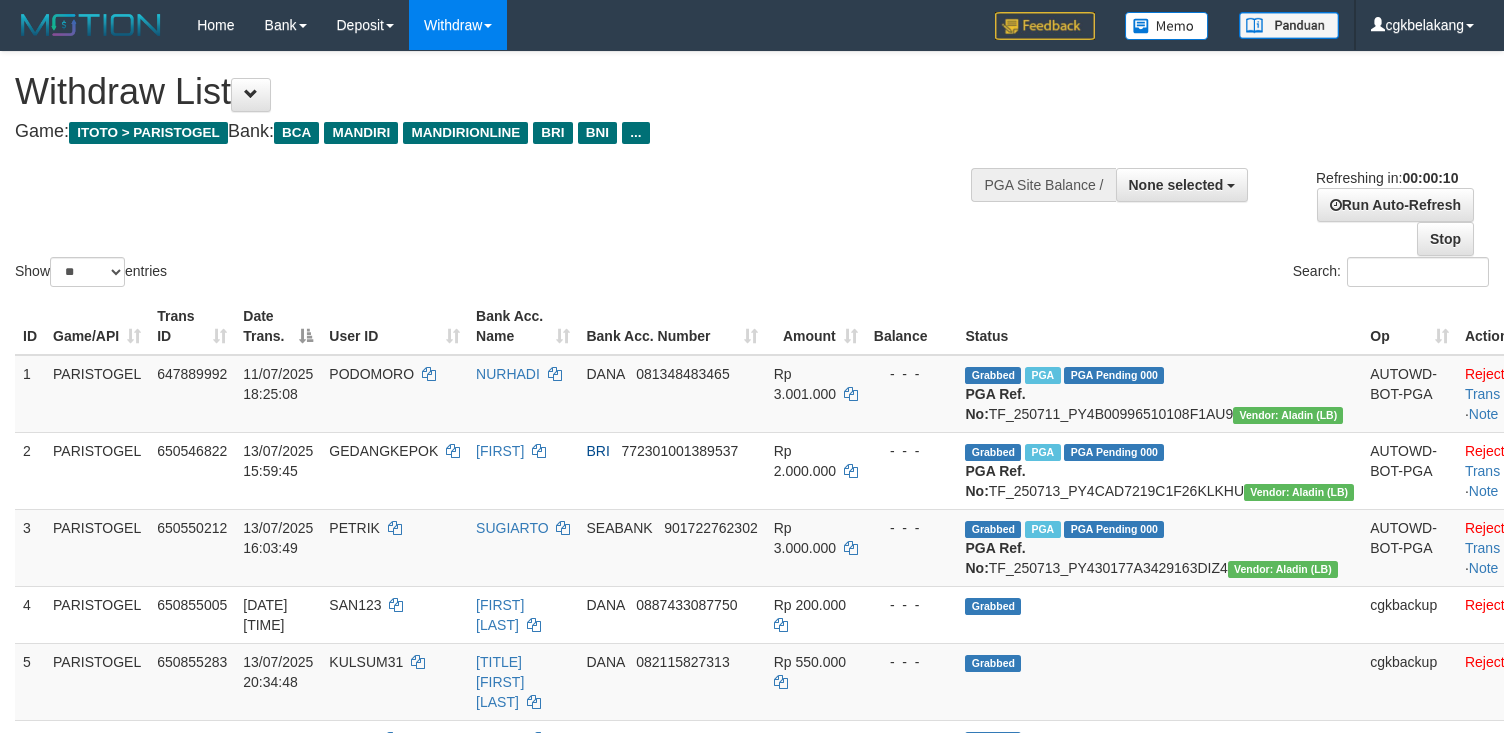 select 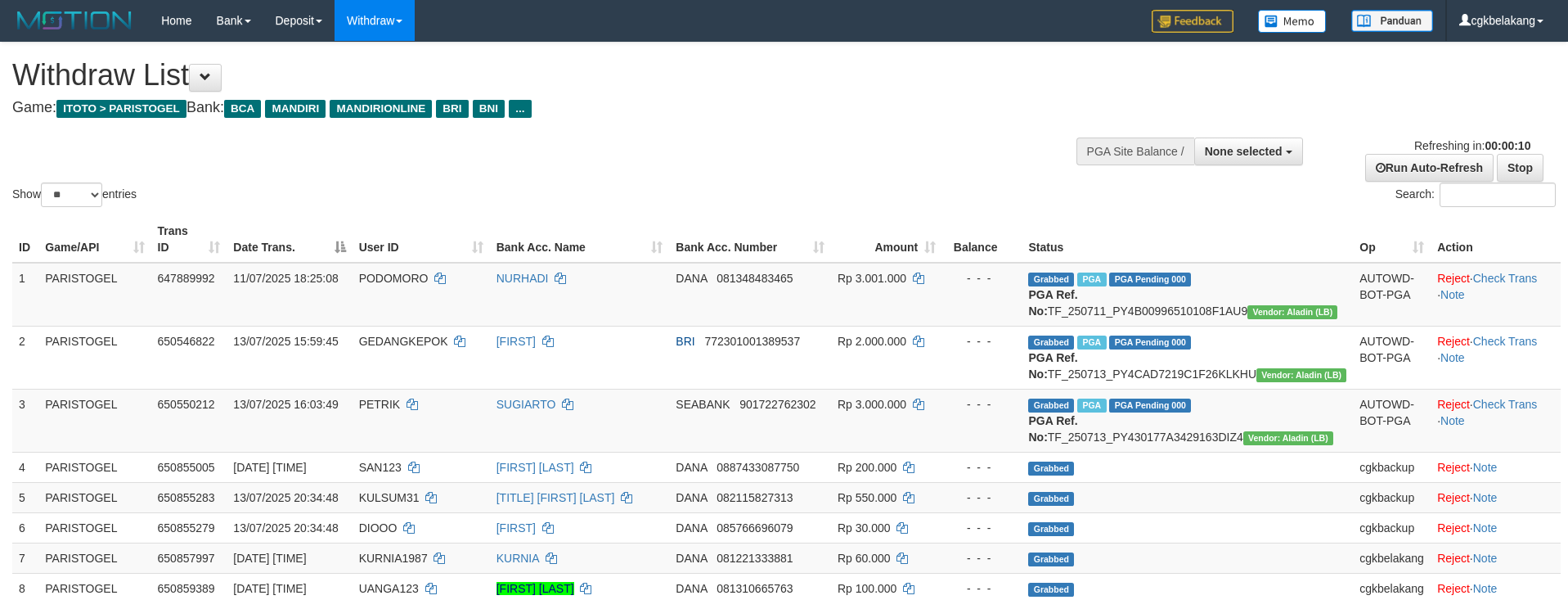 select 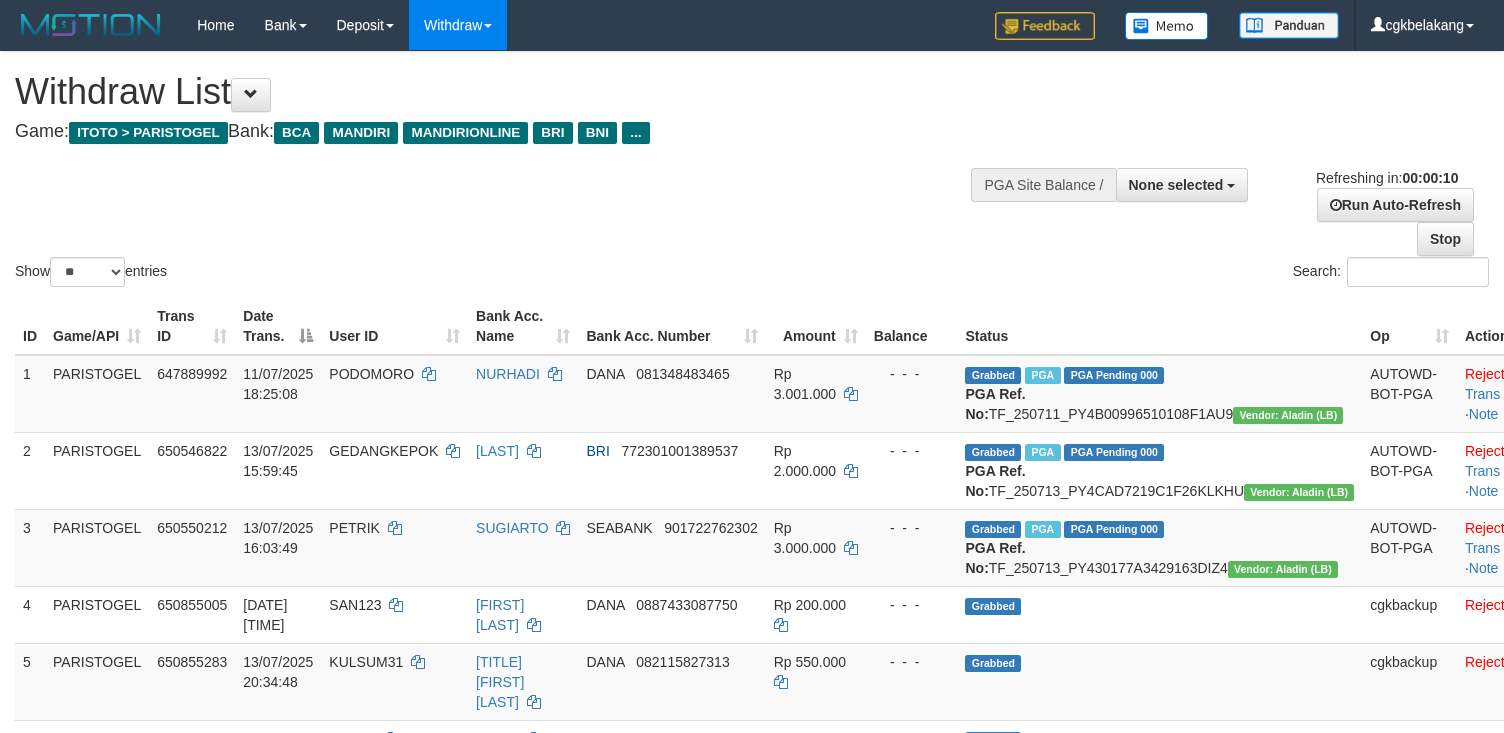 select 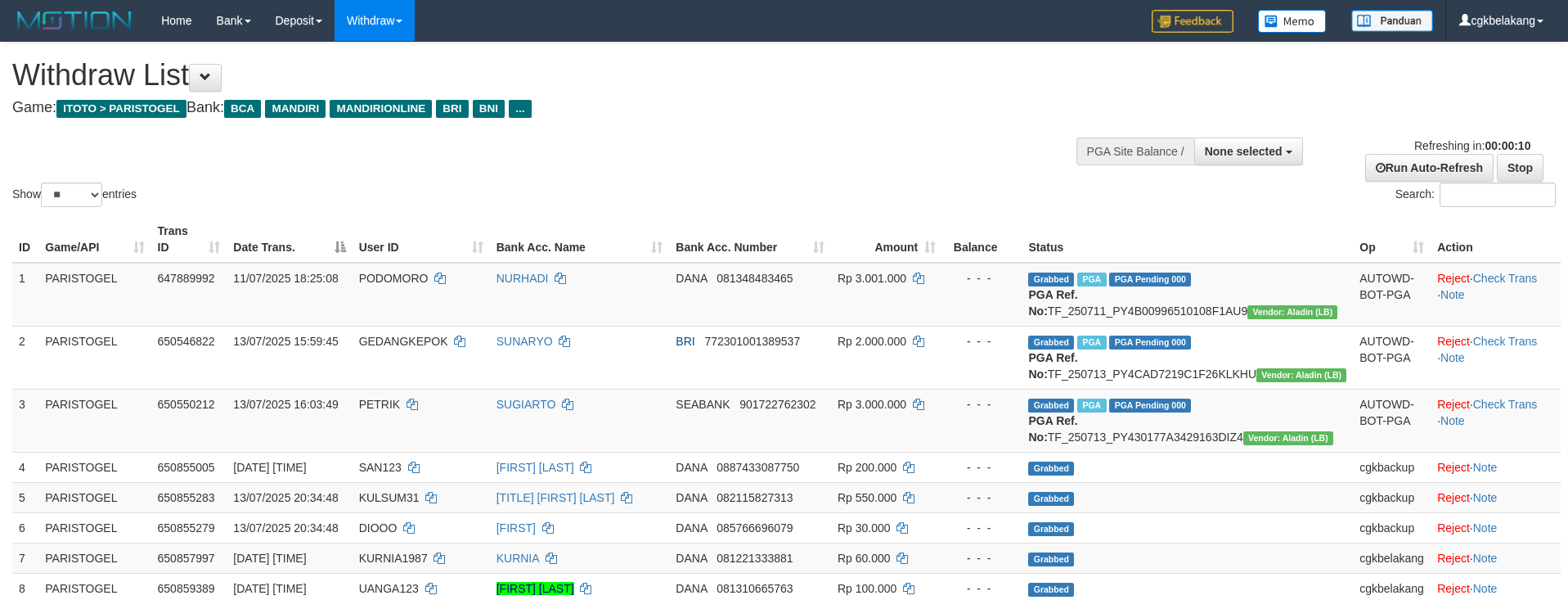 select 